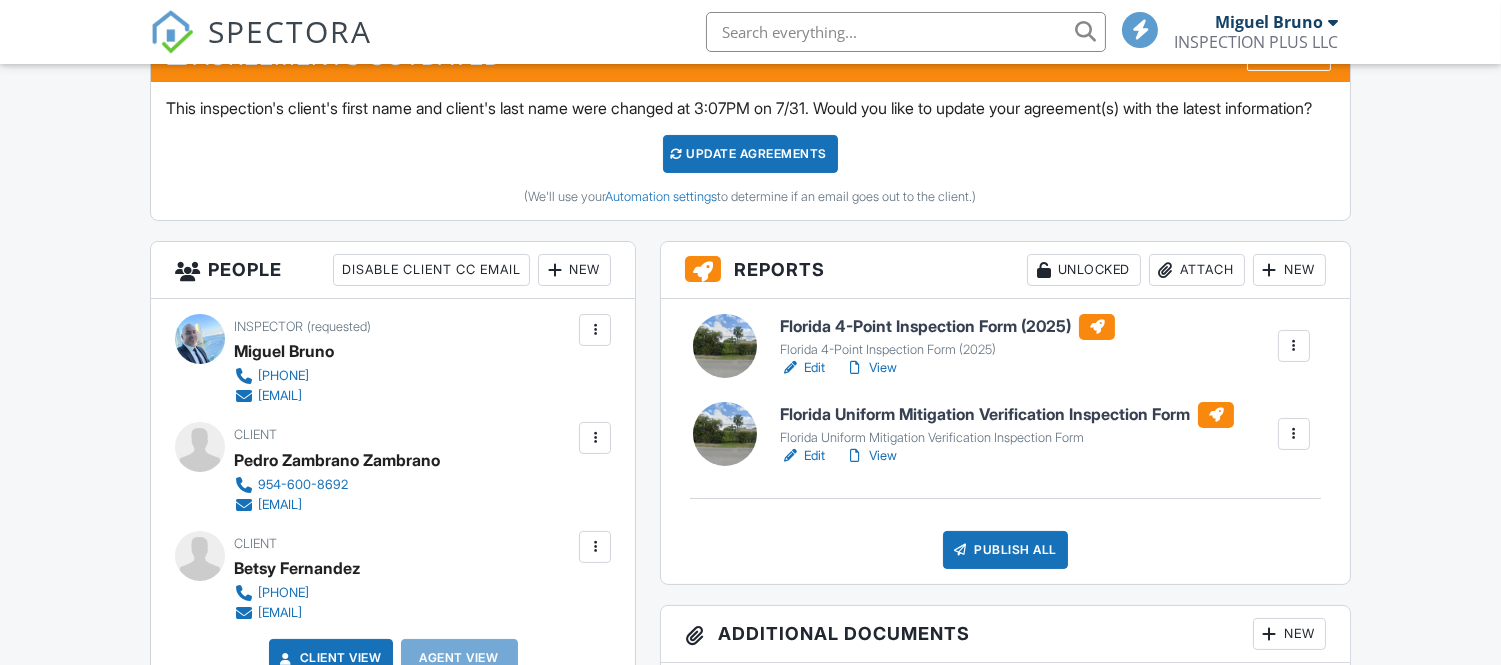 scroll, scrollTop: 555, scrollLeft: 0, axis: vertical 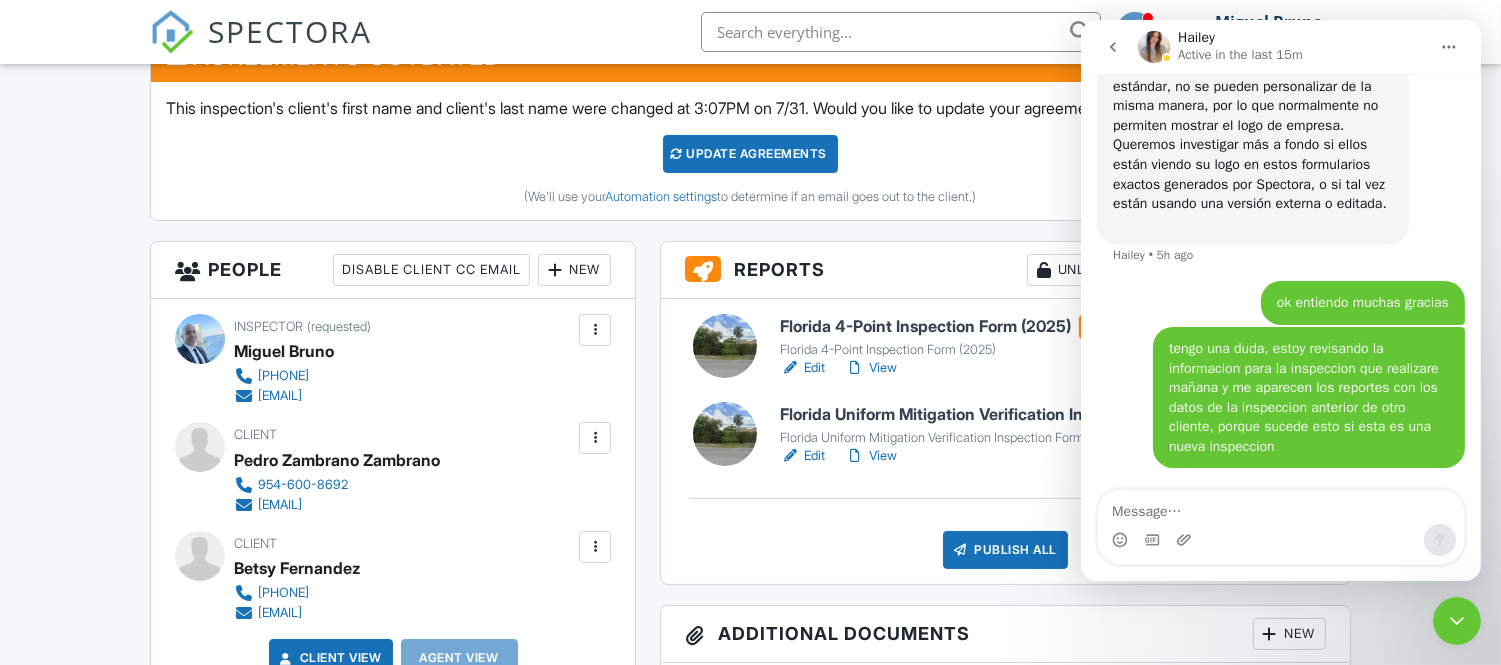 click 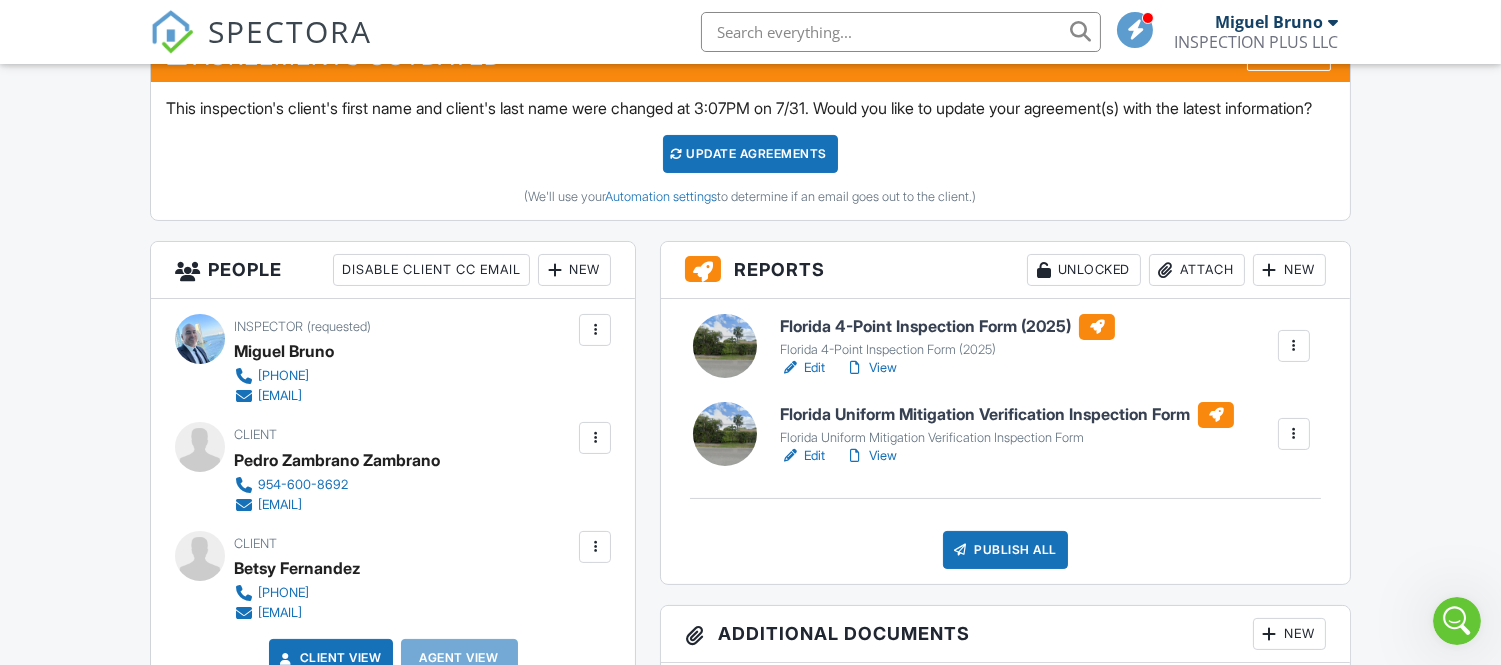 scroll, scrollTop: 0, scrollLeft: 0, axis: both 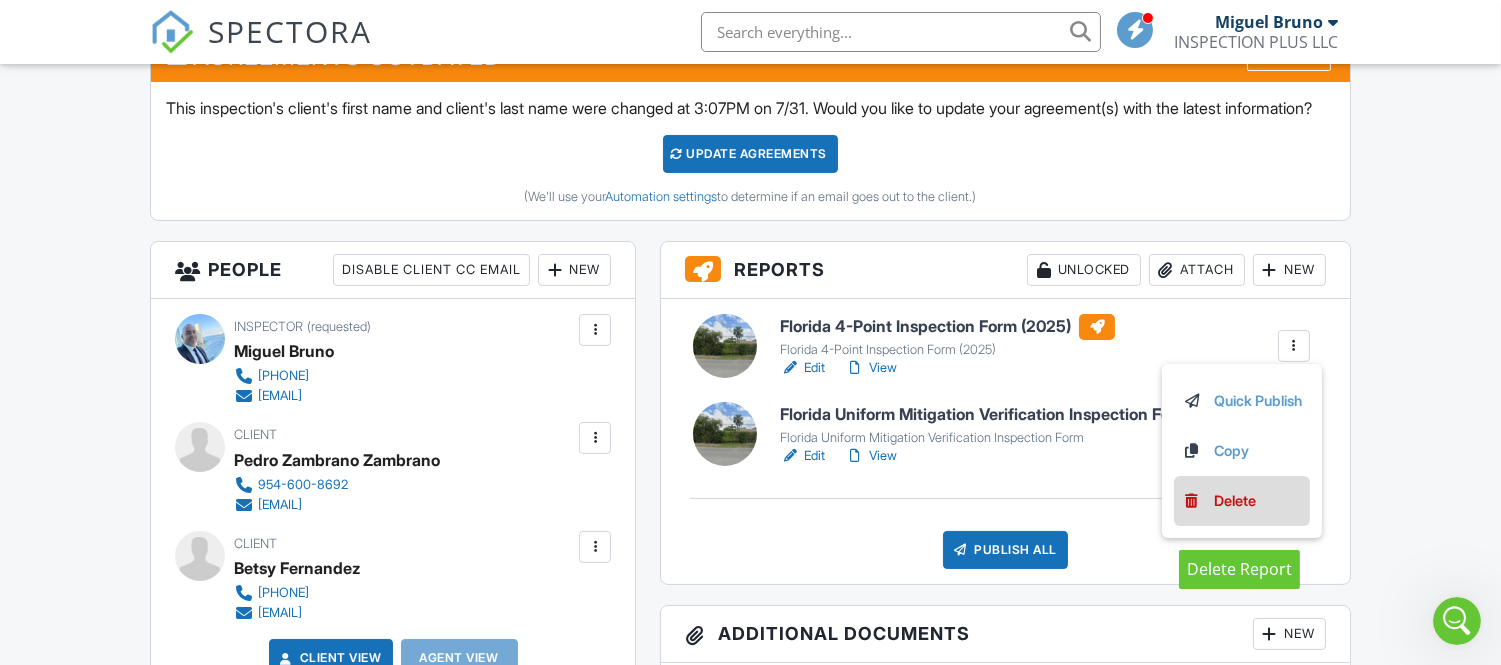 click on "Delete" at bounding box center (1235, 501) 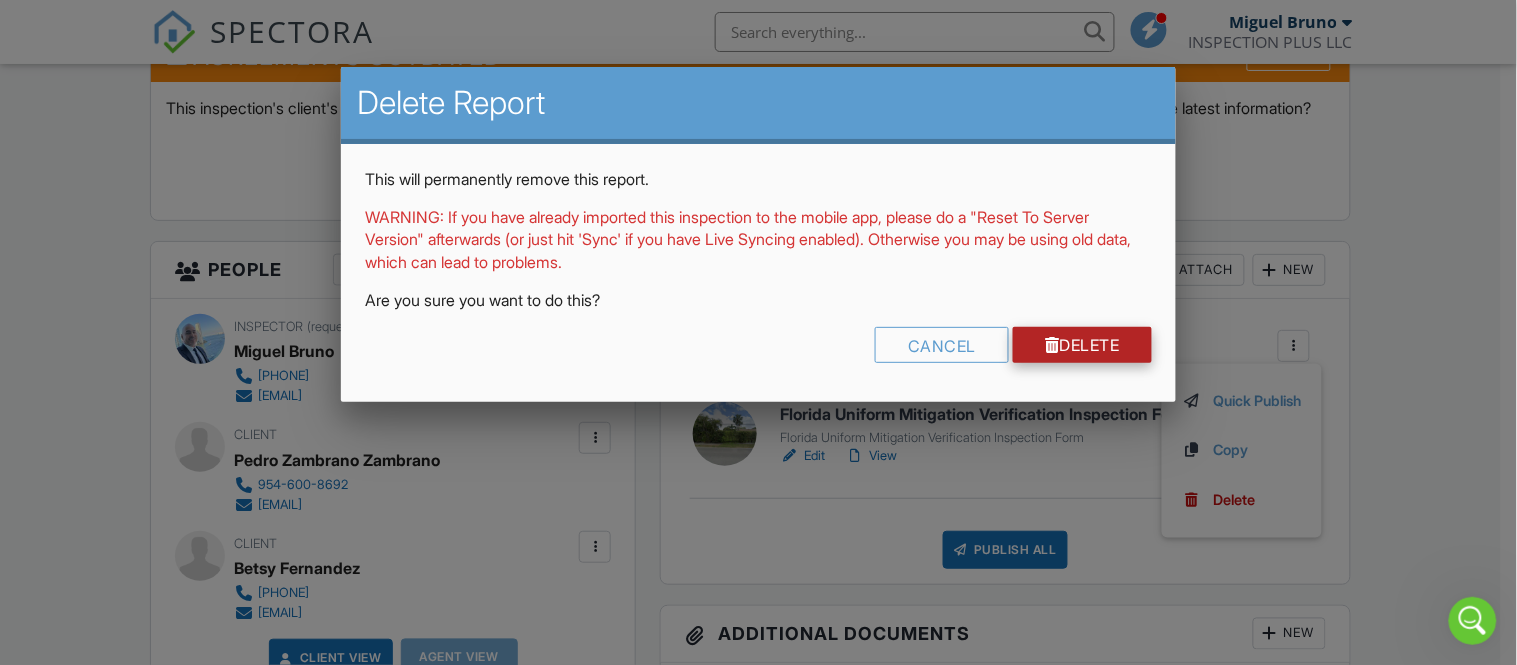 click on "Delete" at bounding box center (1082, 345) 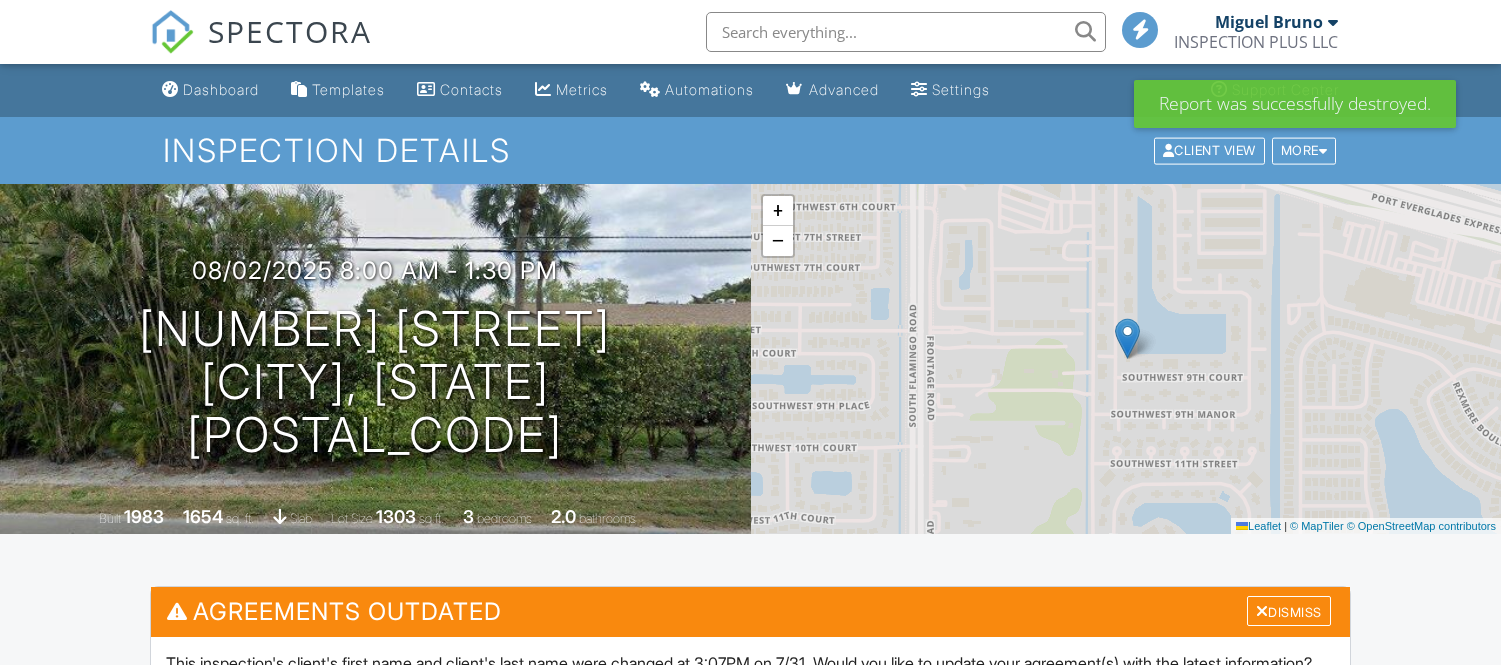 scroll, scrollTop: 333, scrollLeft: 0, axis: vertical 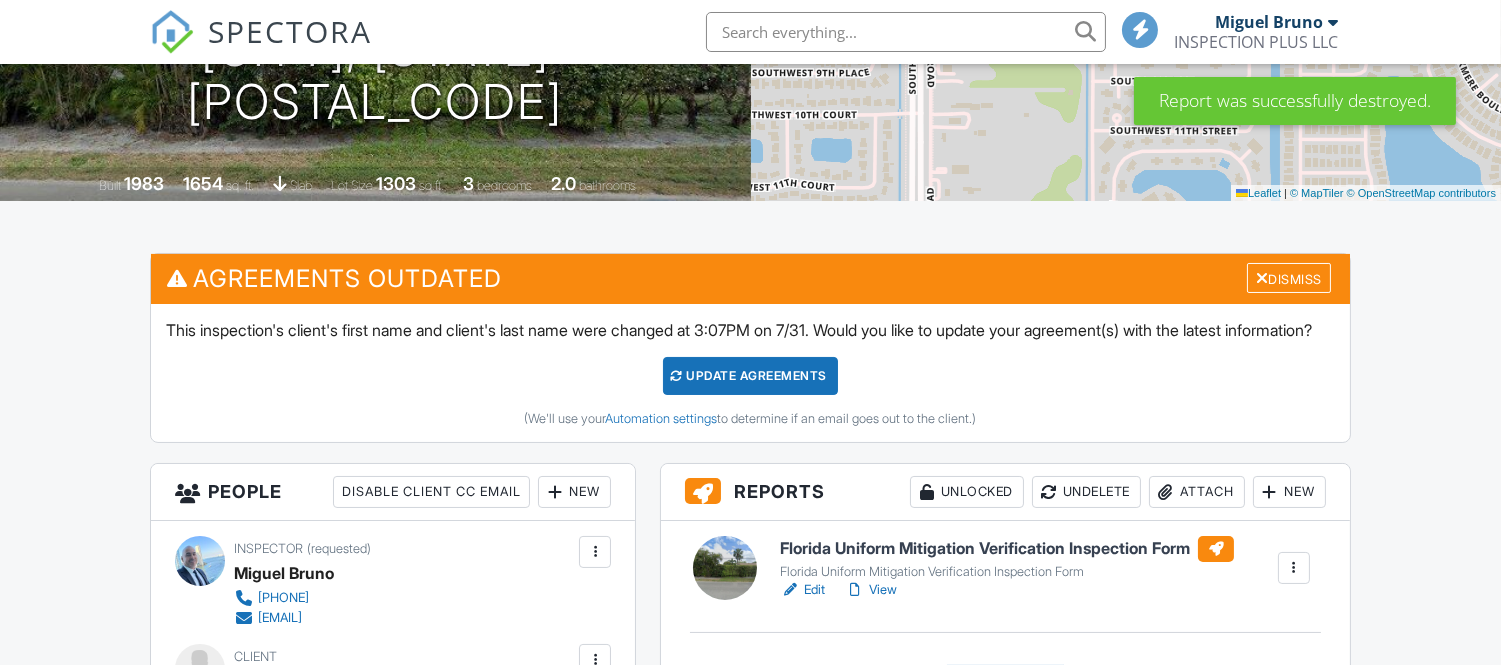 click at bounding box center (1294, 568) 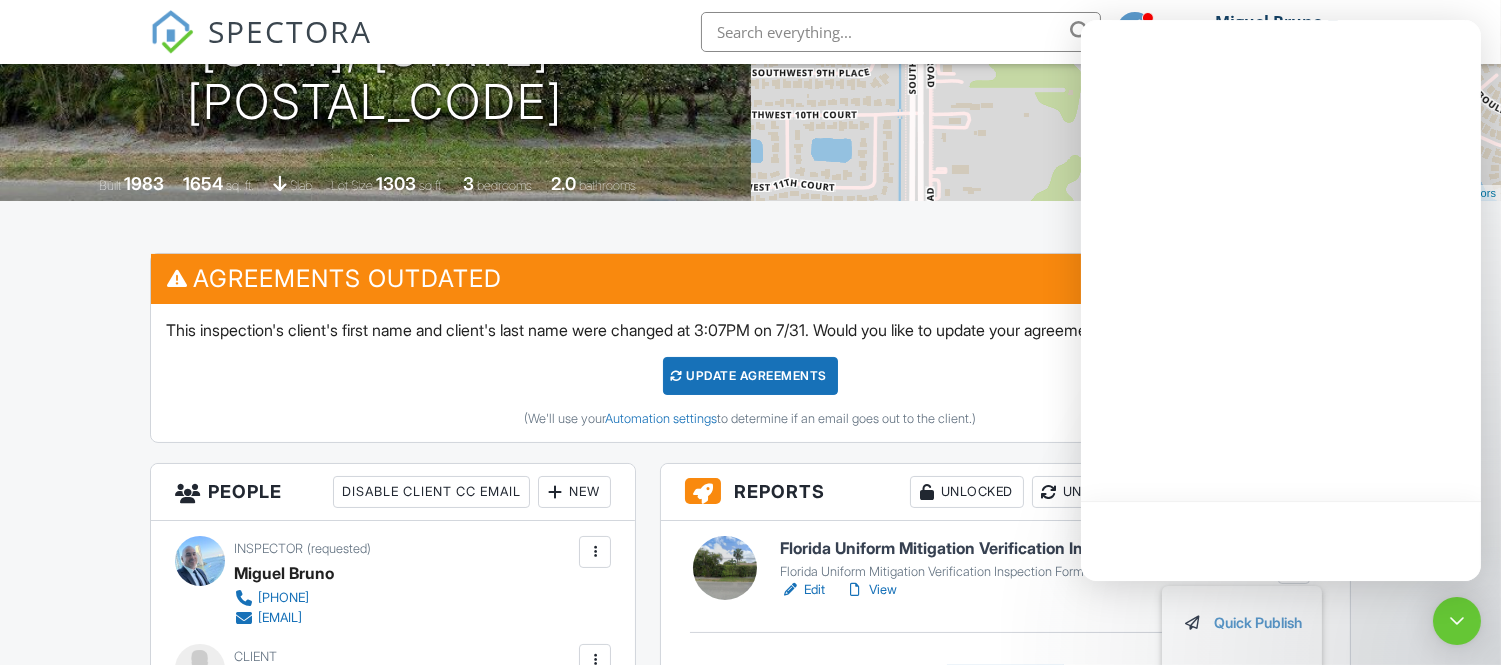 scroll, scrollTop: 444, scrollLeft: 0, axis: vertical 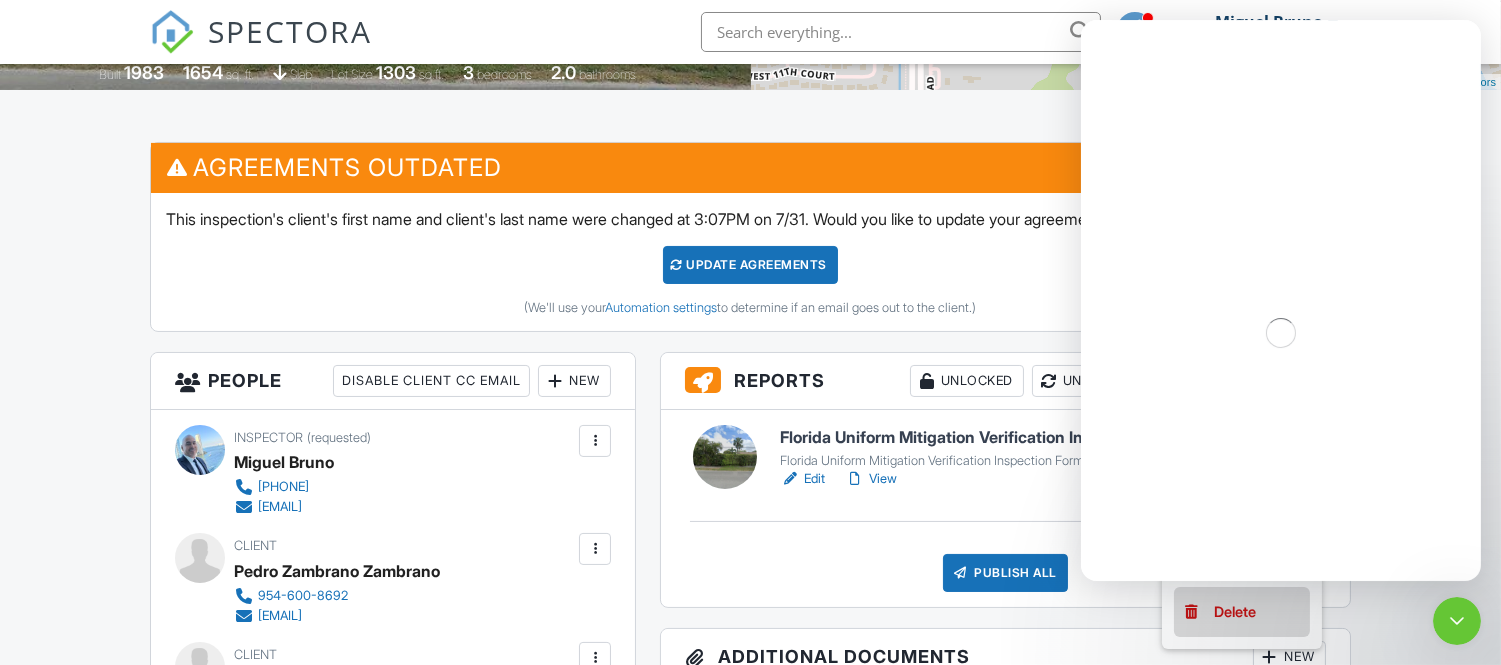 click on "Delete" at bounding box center (1235, 612) 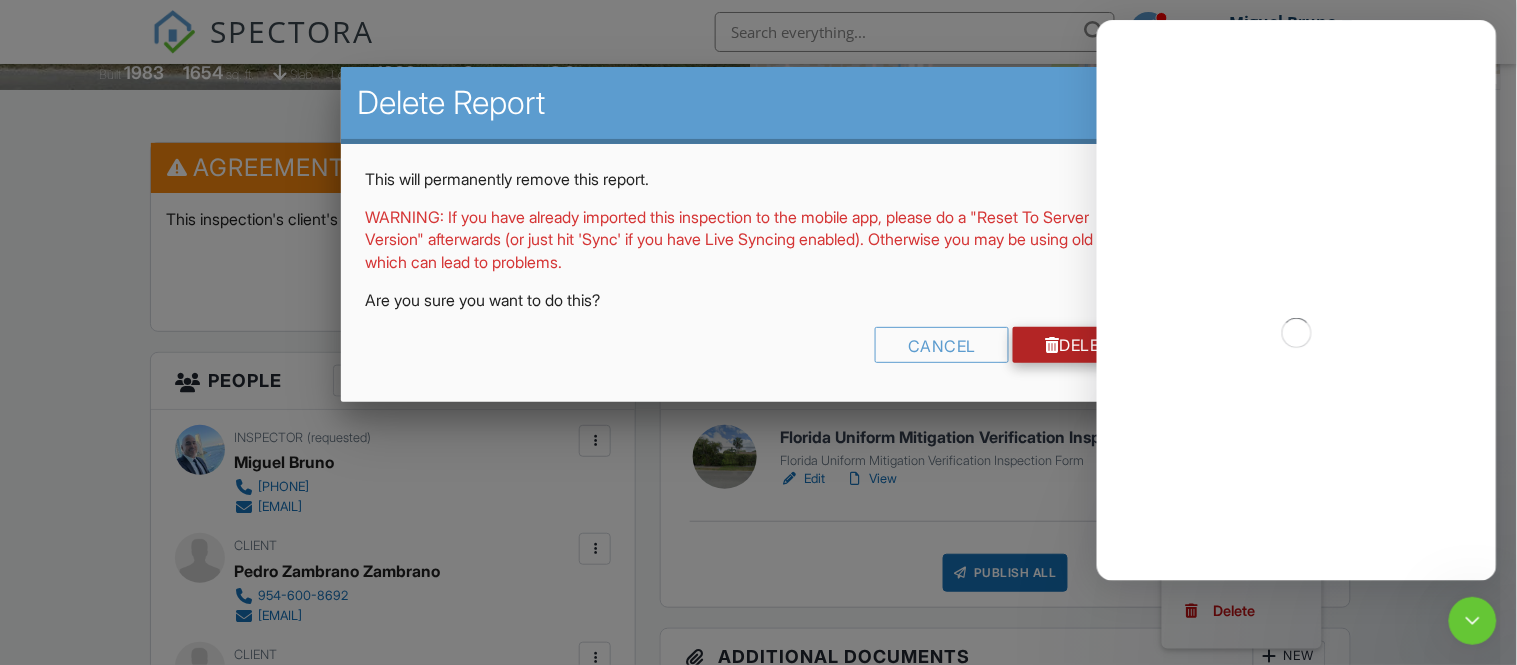 click on "Delete" at bounding box center (1082, 345) 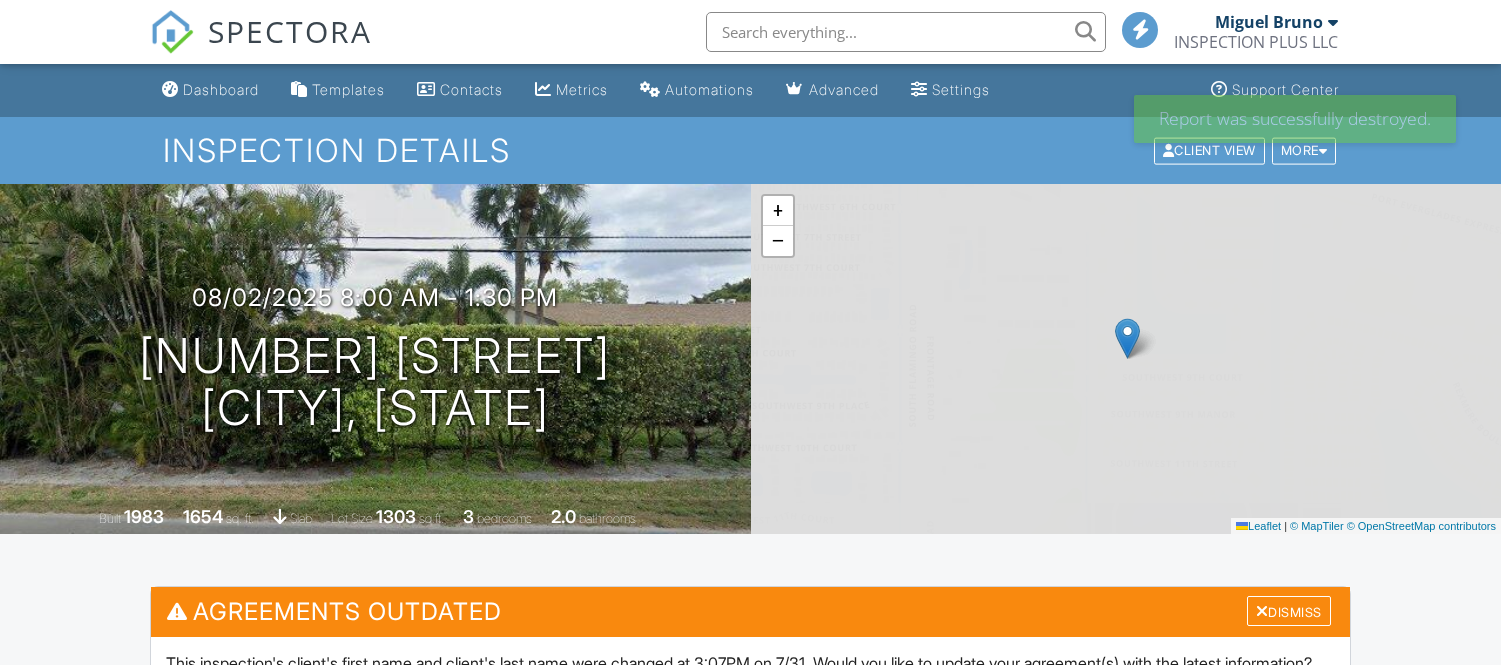 scroll, scrollTop: 0, scrollLeft: 0, axis: both 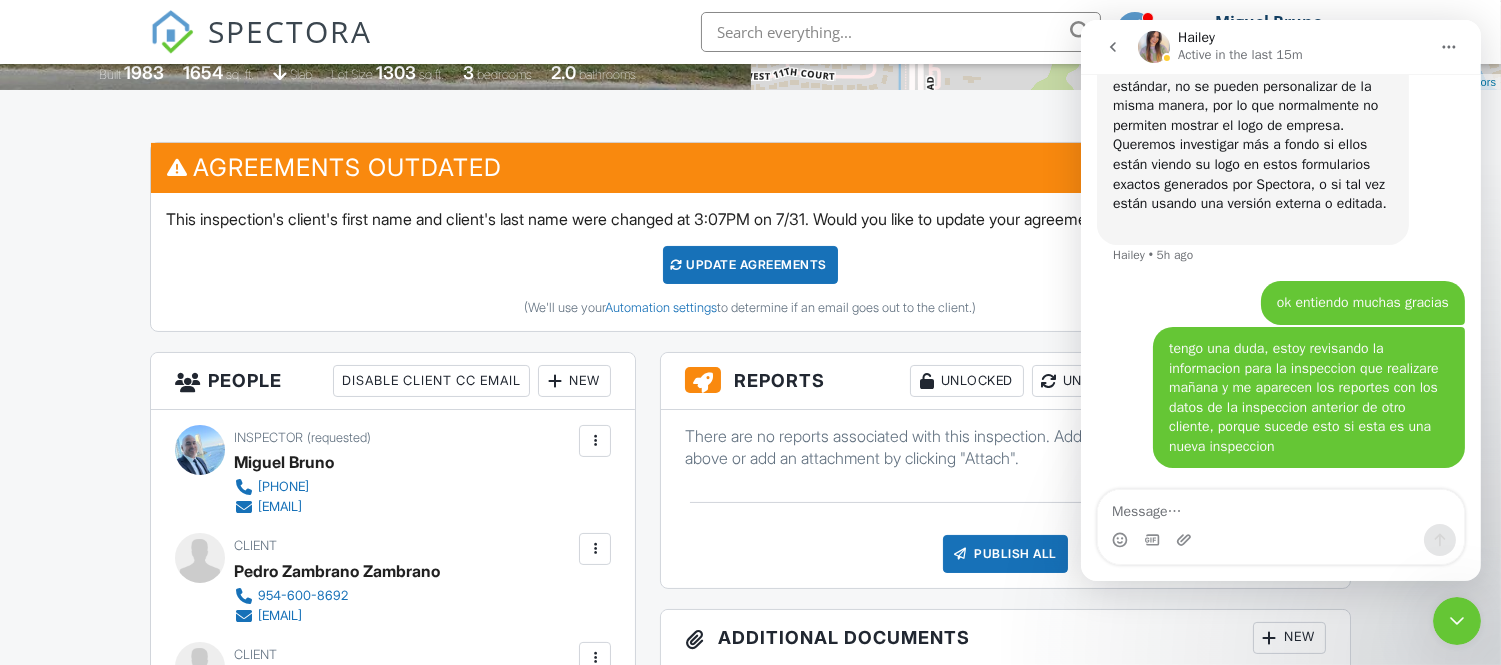 click at bounding box center (1456, 620) 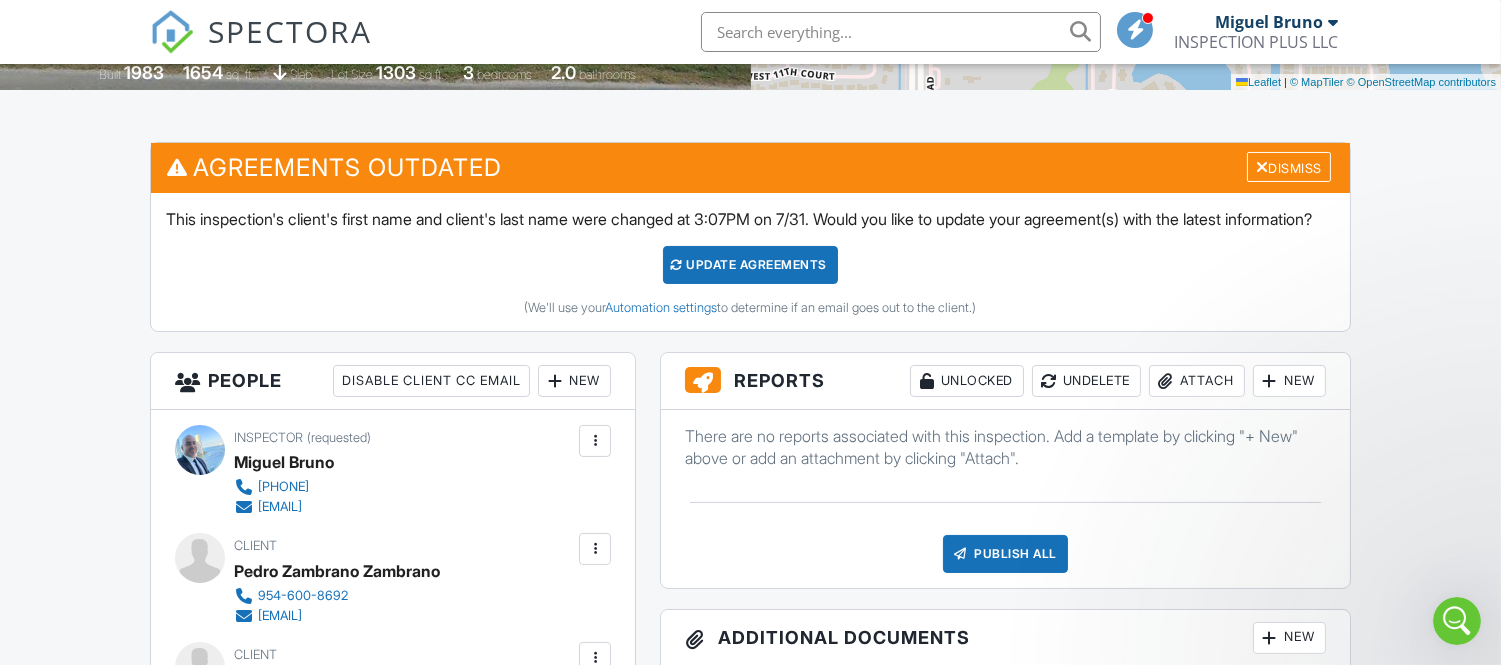 scroll, scrollTop: 0, scrollLeft: 0, axis: both 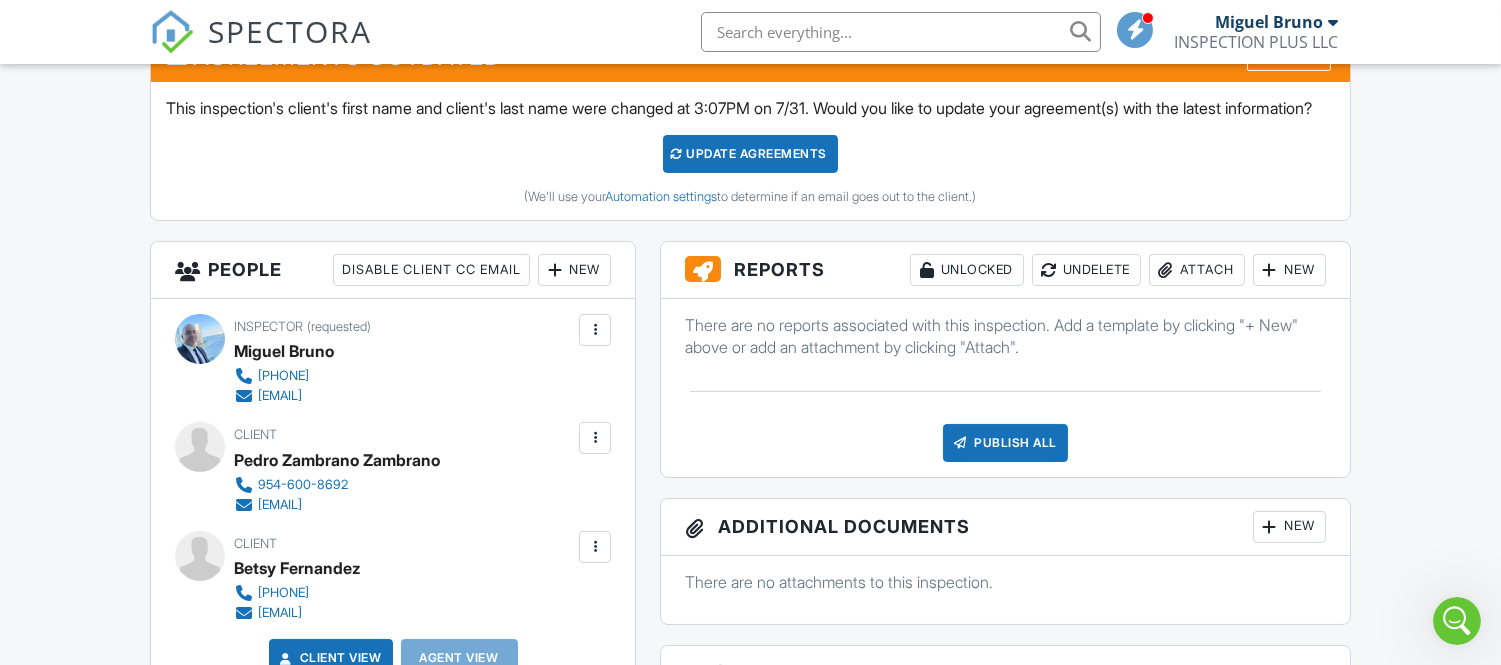 click on "New" at bounding box center (1289, 270) 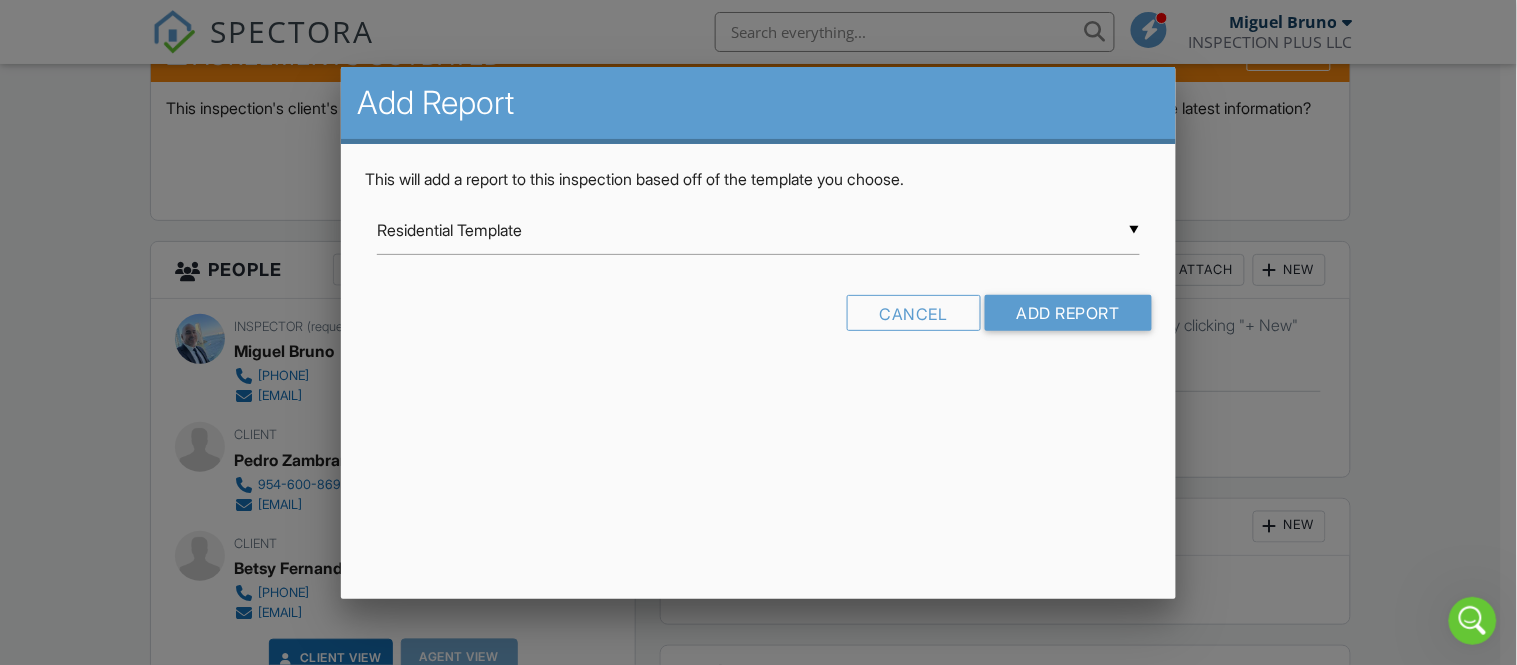 click on "▼ Residential Template Residential Template Room-by-Room Residential Template Florida 4-Point Inspection Form (2025) Florida Uniform Mitigation Verification Inspection Form  Residential Template
Room-by-Room Residential Template
Florida 4-Point Inspection Form (2025)
Florida Uniform Mitigation Verification Inspection Form" at bounding box center (758, 230) 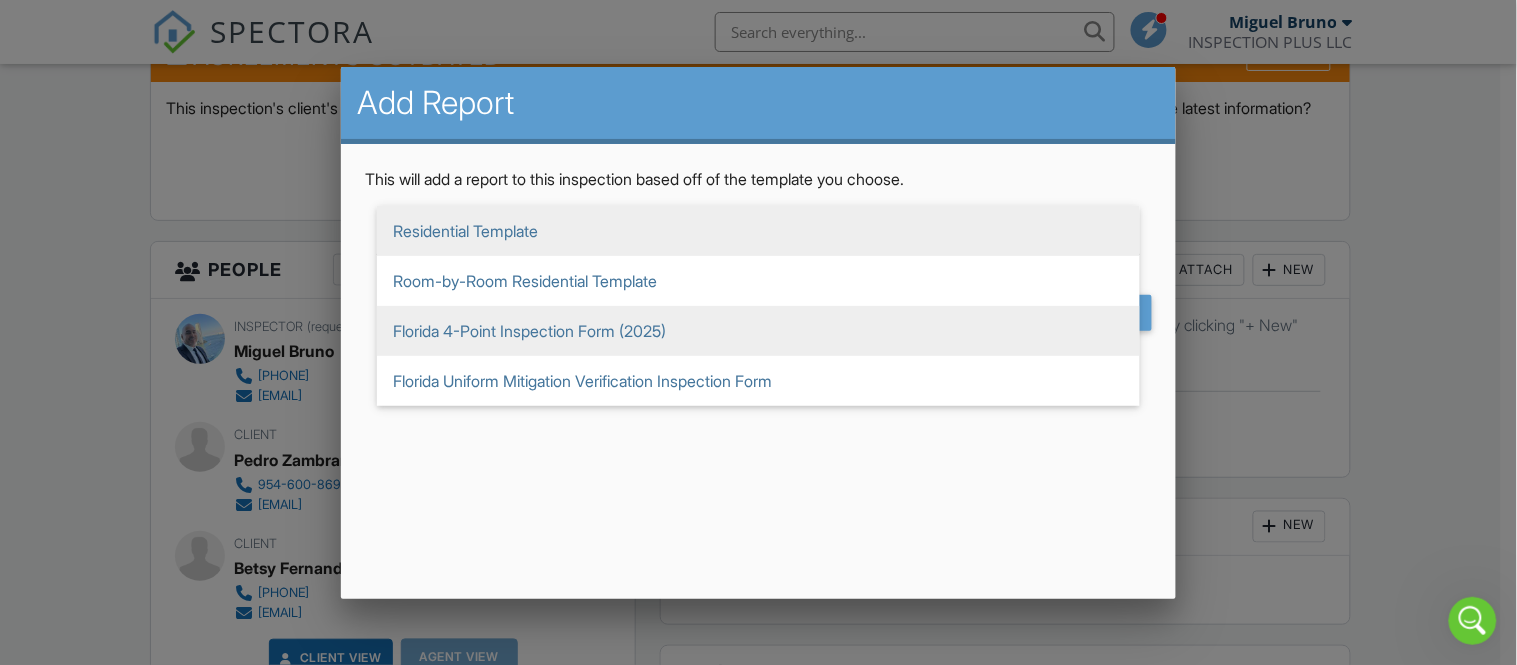 click on "Florida 4-Point Inspection Form (2025)" at bounding box center (758, 331) 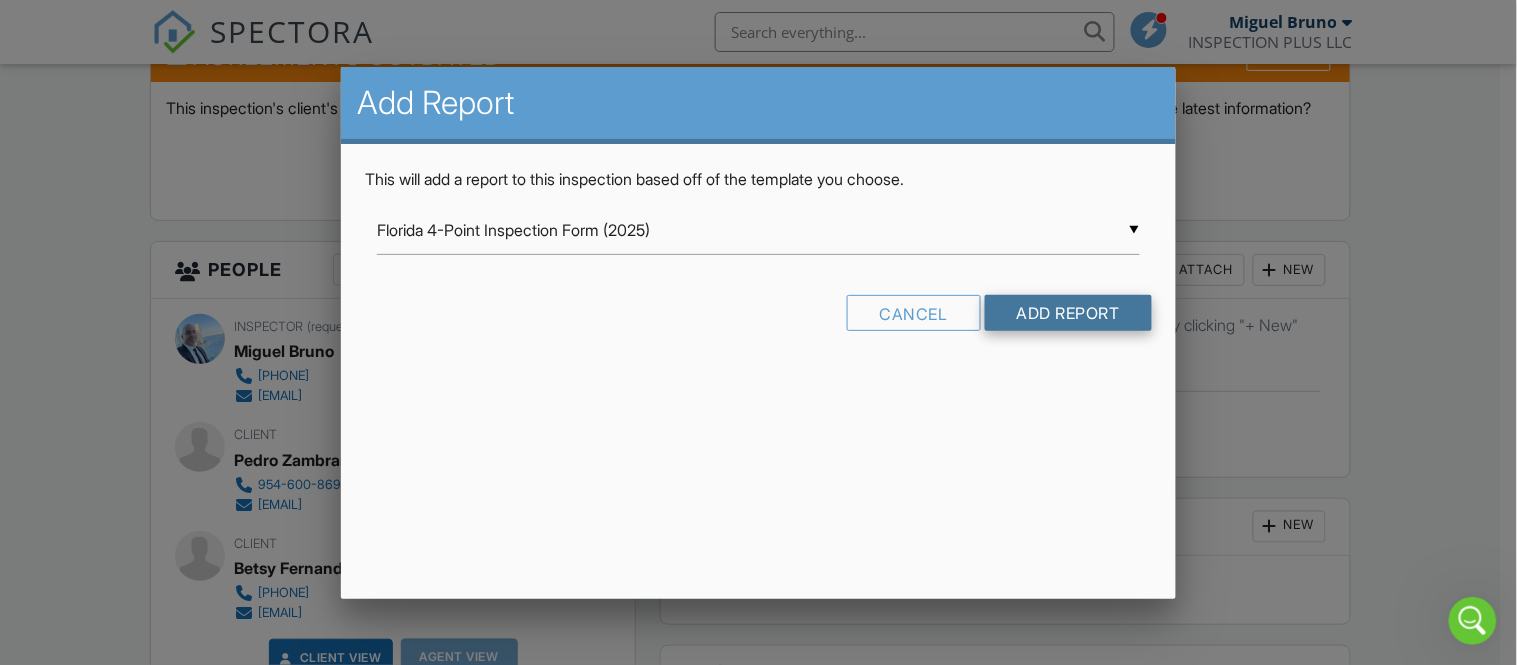 click on "Add Report" at bounding box center [1068, 313] 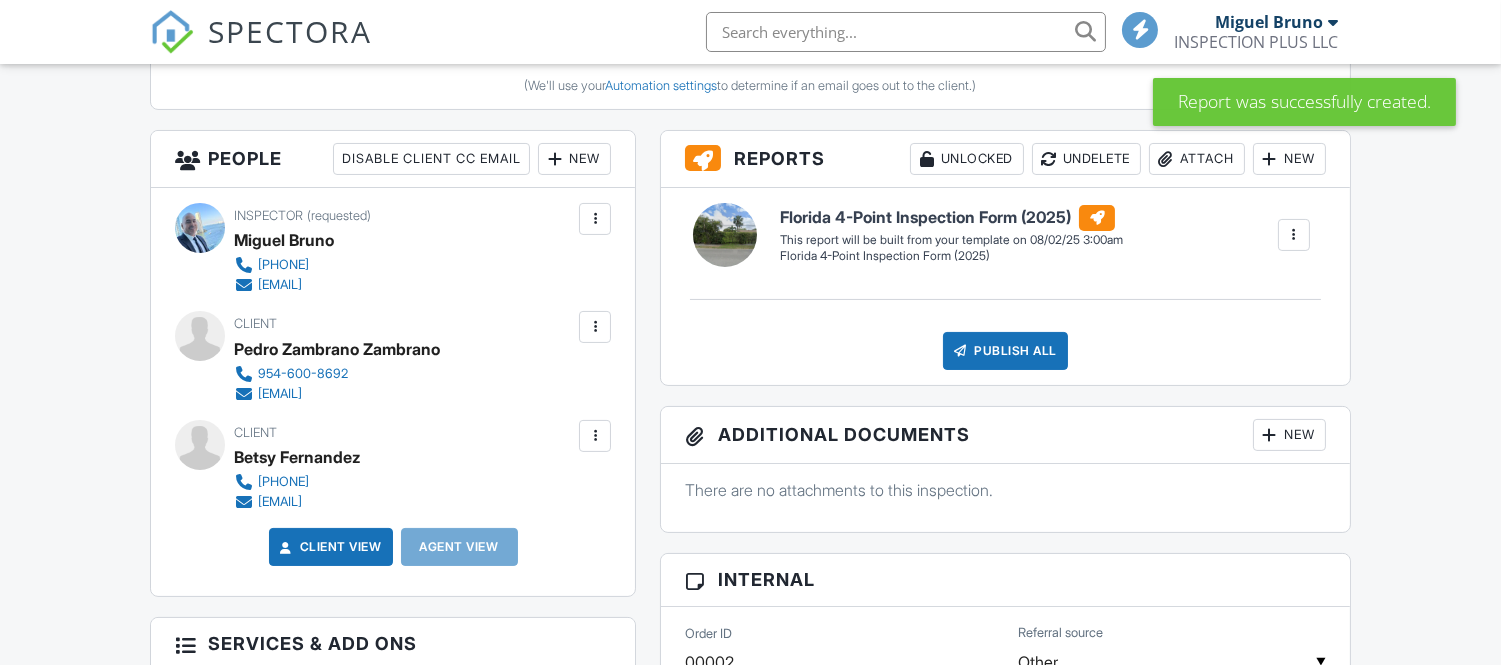 scroll, scrollTop: 0, scrollLeft: 0, axis: both 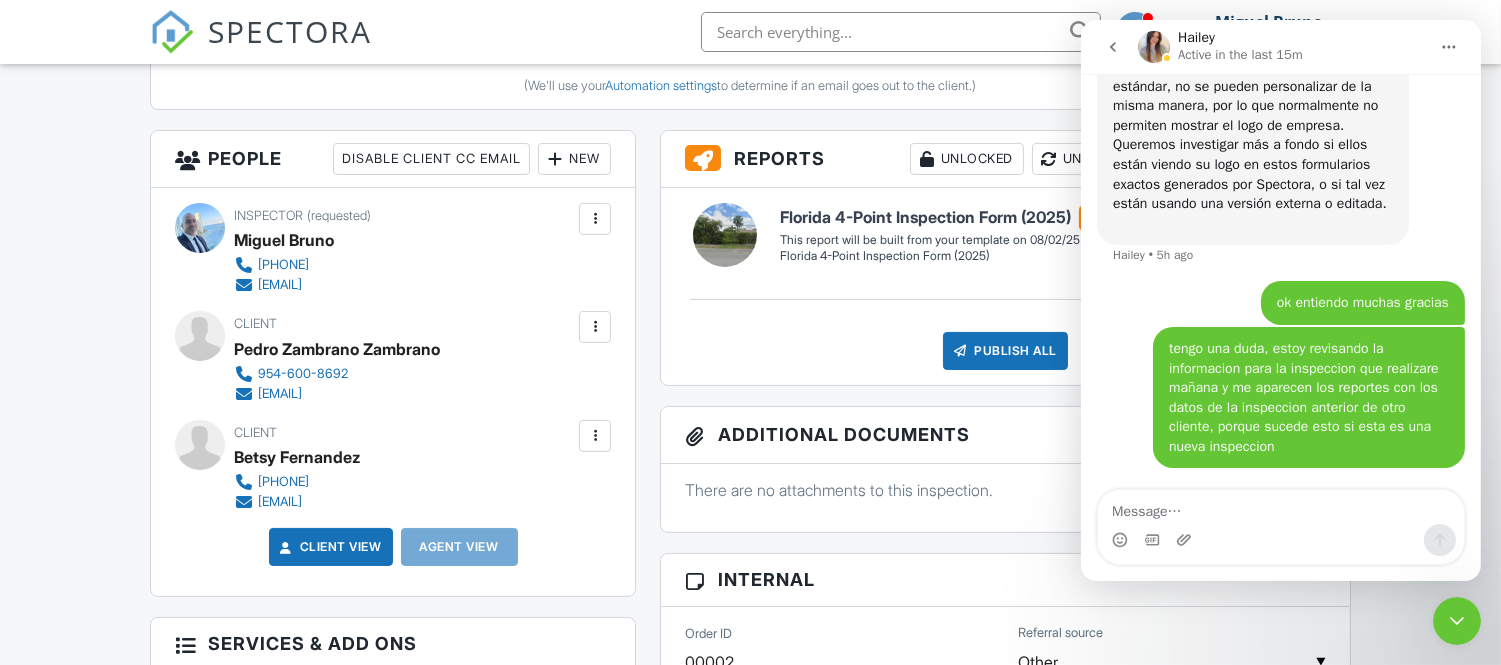 click 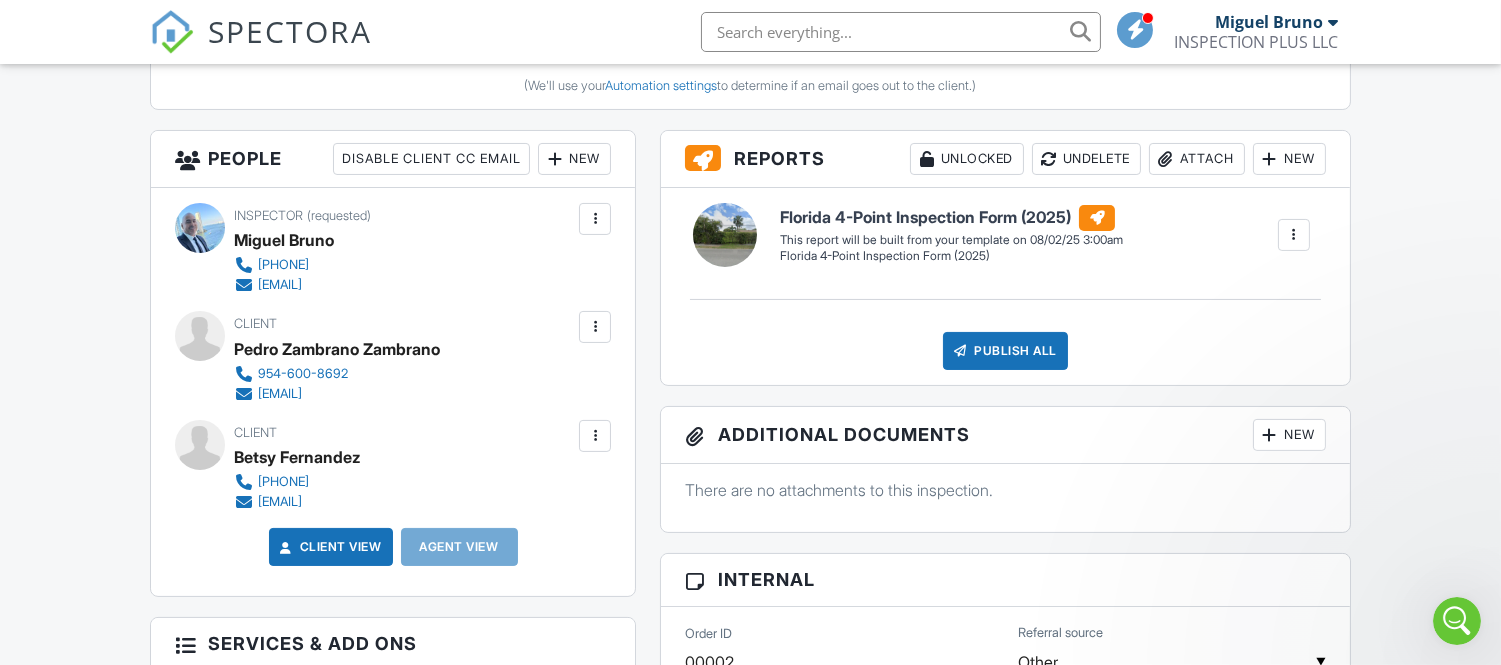 scroll, scrollTop: 0, scrollLeft: 0, axis: both 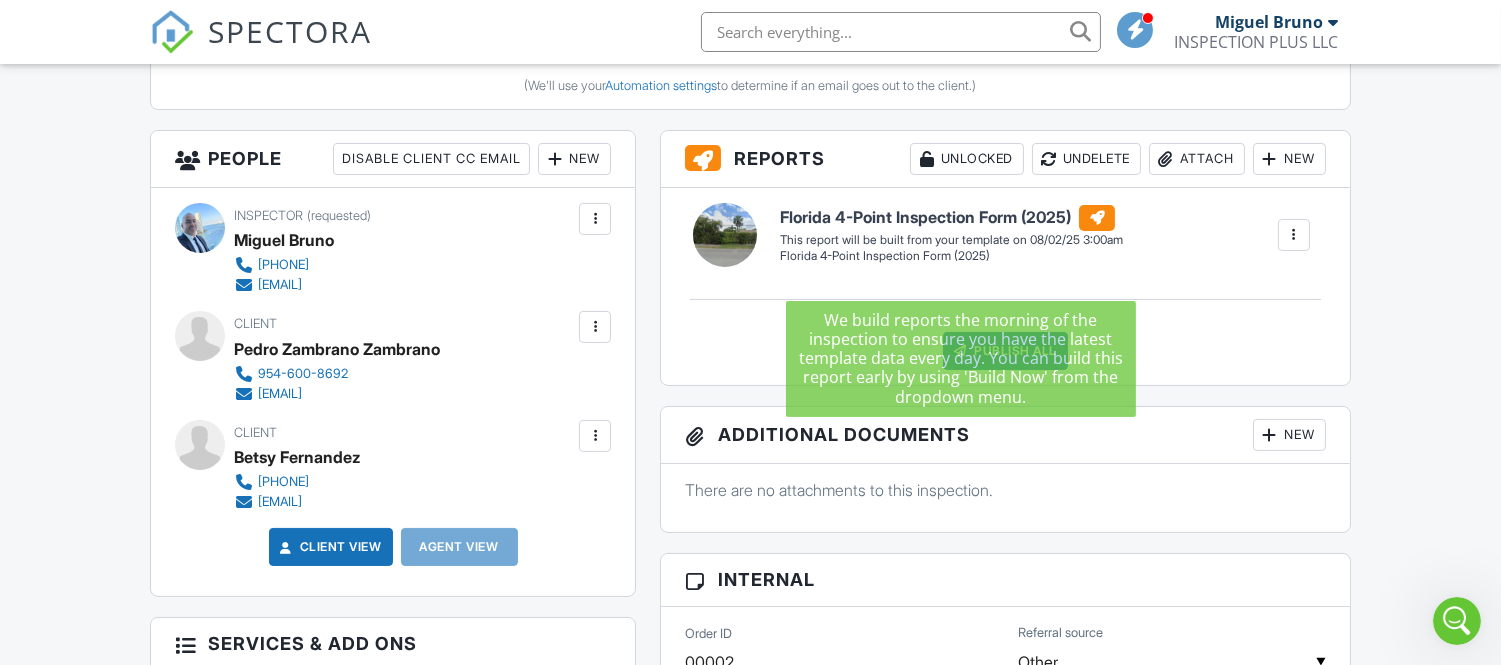 click on "Florida 4-Point Inspection Form (2025)" at bounding box center (951, 218) 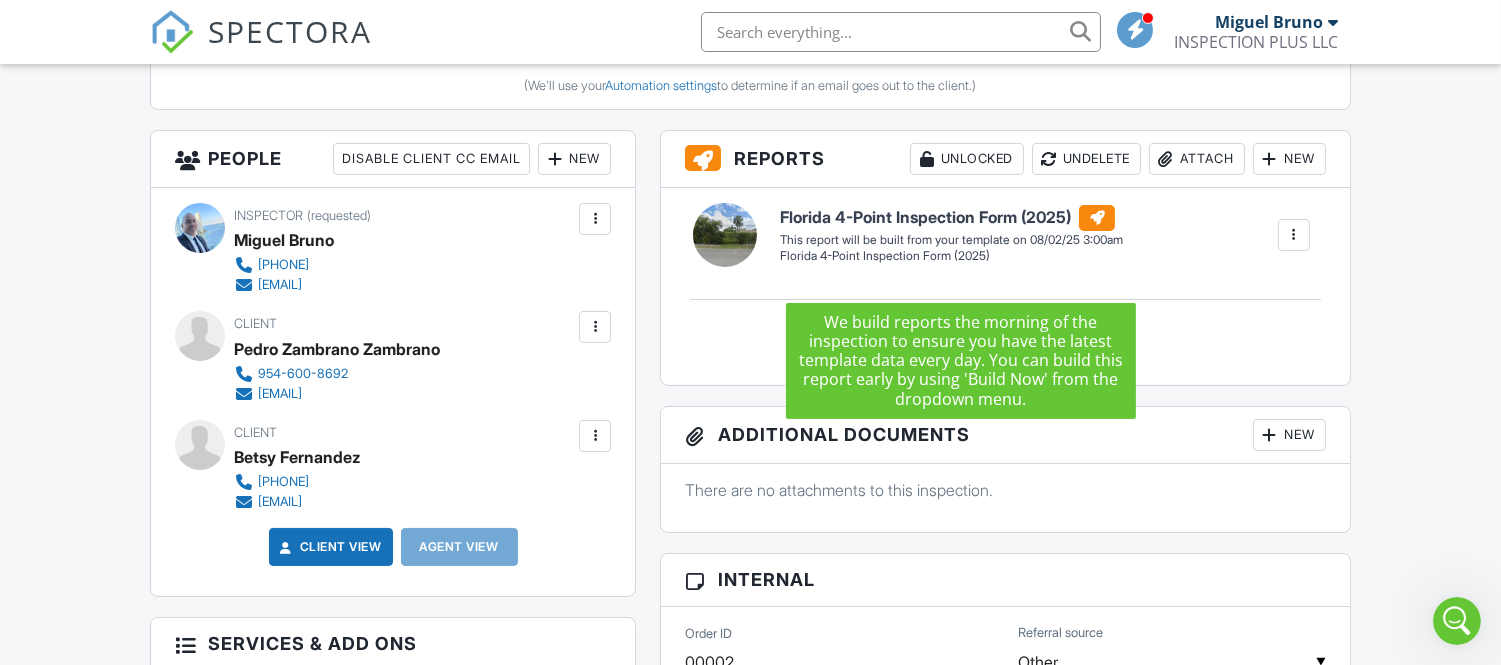 click on "This report will be built from your template on 08/02/25  3:00am" at bounding box center [951, 240] 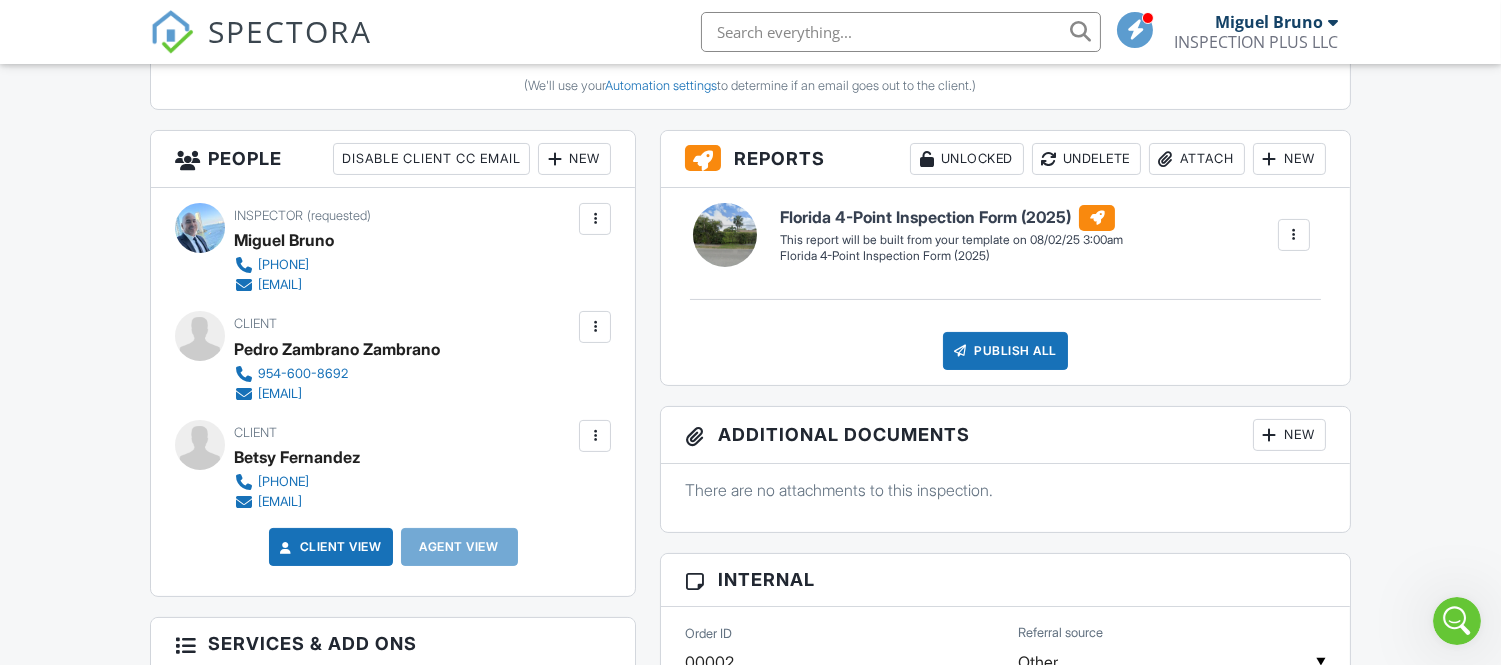 click at bounding box center (1294, 235) 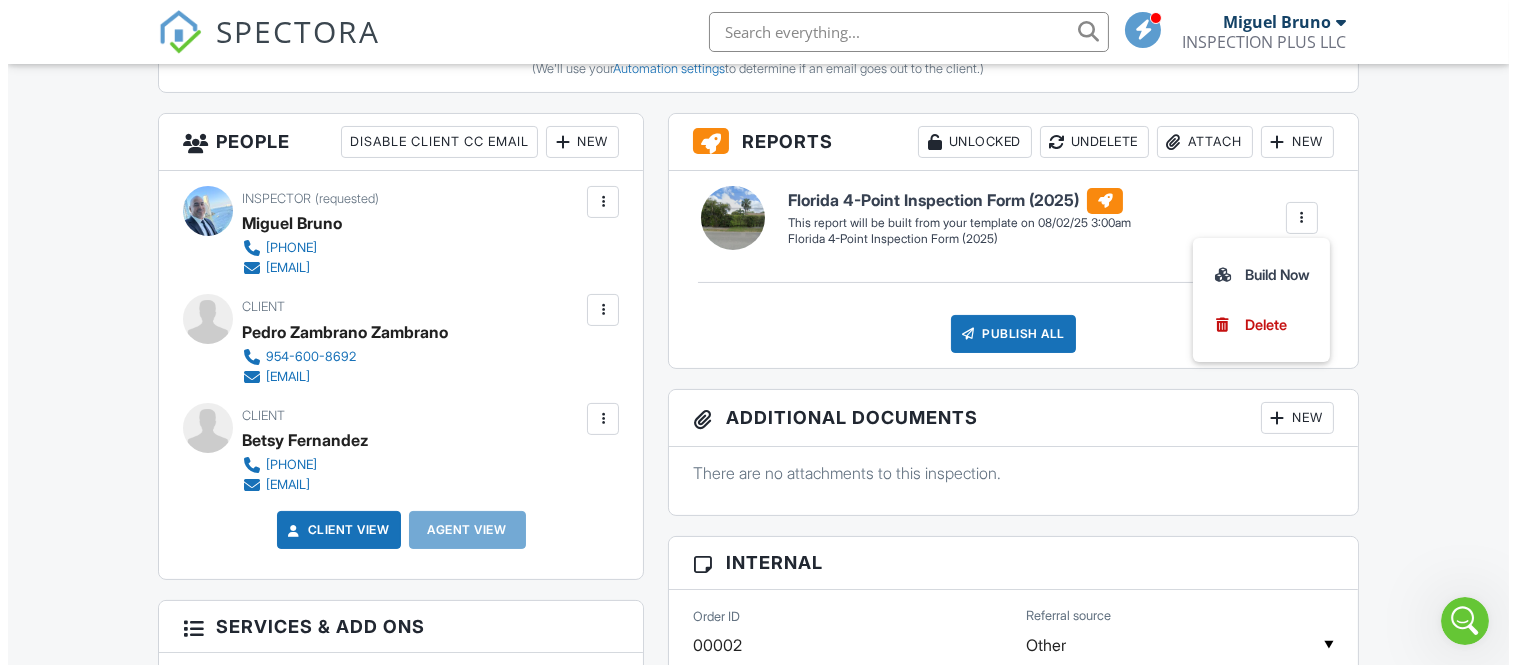 scroll, scrollTop: 666, scrollLeft: 0, axis: vertical 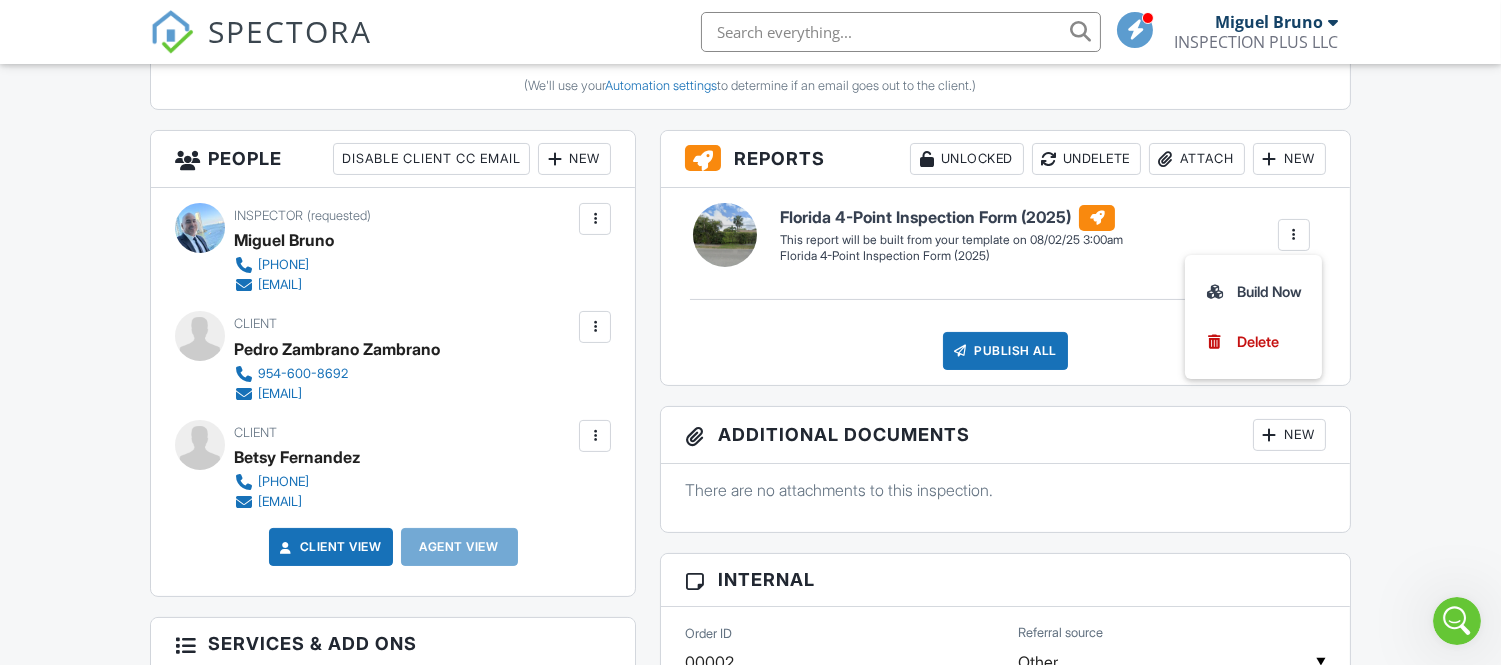 click on "Florida 4-Point Inspection Form (2025)
Florida 4-Point Inspection Form (2025)
Edit
View
Florida 4-Point Inspection Form (2025)
Florida 4-Point Inspection Form (2025)
This report will be built from your template on 08/02/25  3:00am
Quick Publish
Copy
Build Now
Delete
Publish All
Checking report completion" at bounding box center (1005, 286) 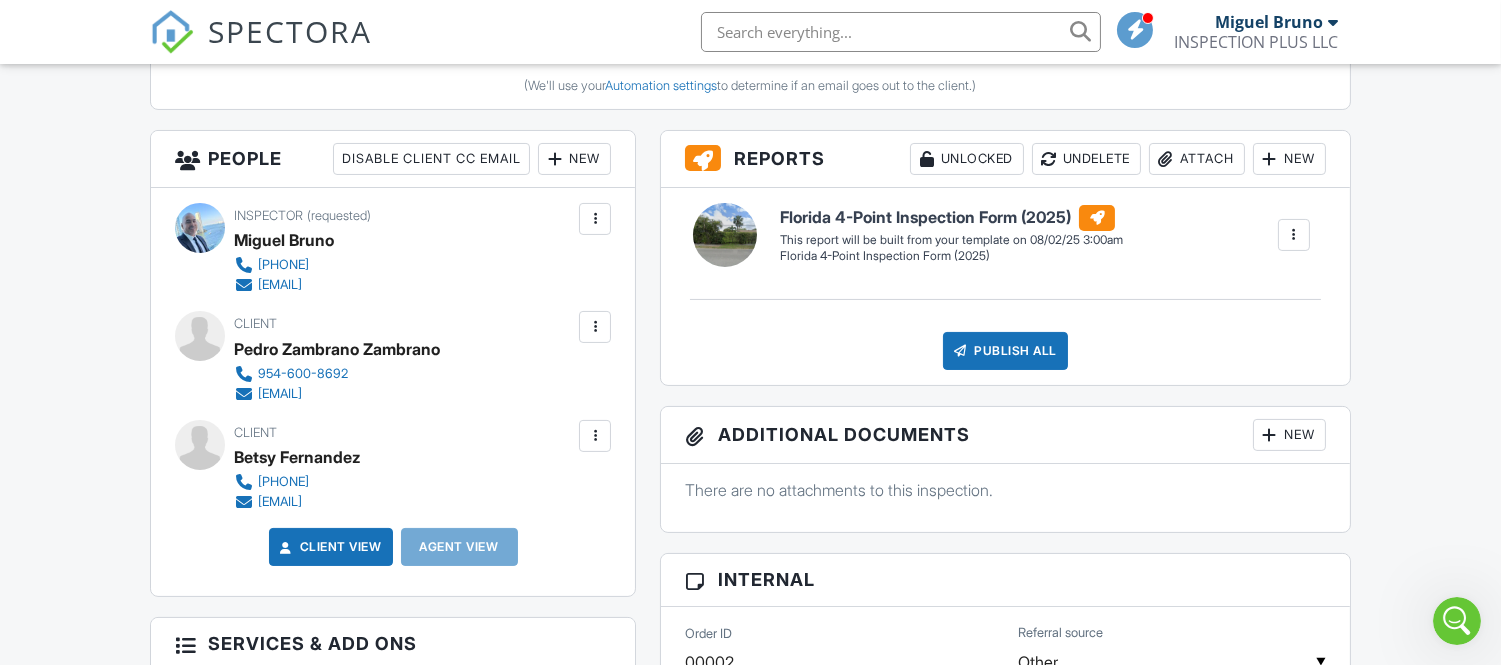 click on "New" at bounding box center [1289, 159] 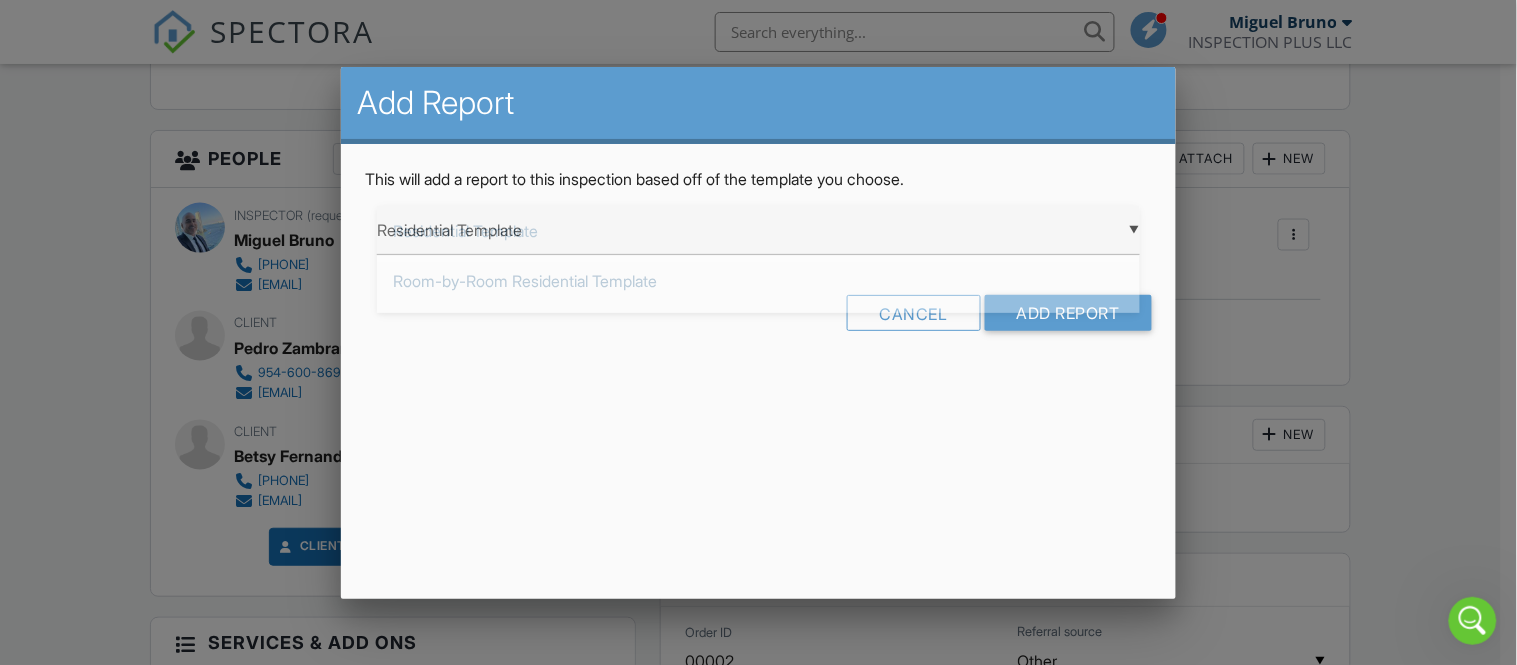 click on "▼ Residential Template Residential Template Room-by-Room Residential Template Florida 4-Point Inspection Form (2025) Florida Uniform Mitigation Verification Inspection Form  Residential Template
Room-by-Room Residential Template
Florida 4-Point Inspection Form (2025)
Florida Uniform Mitigation Verification Inspection Form" at bounding box center (758, 230) 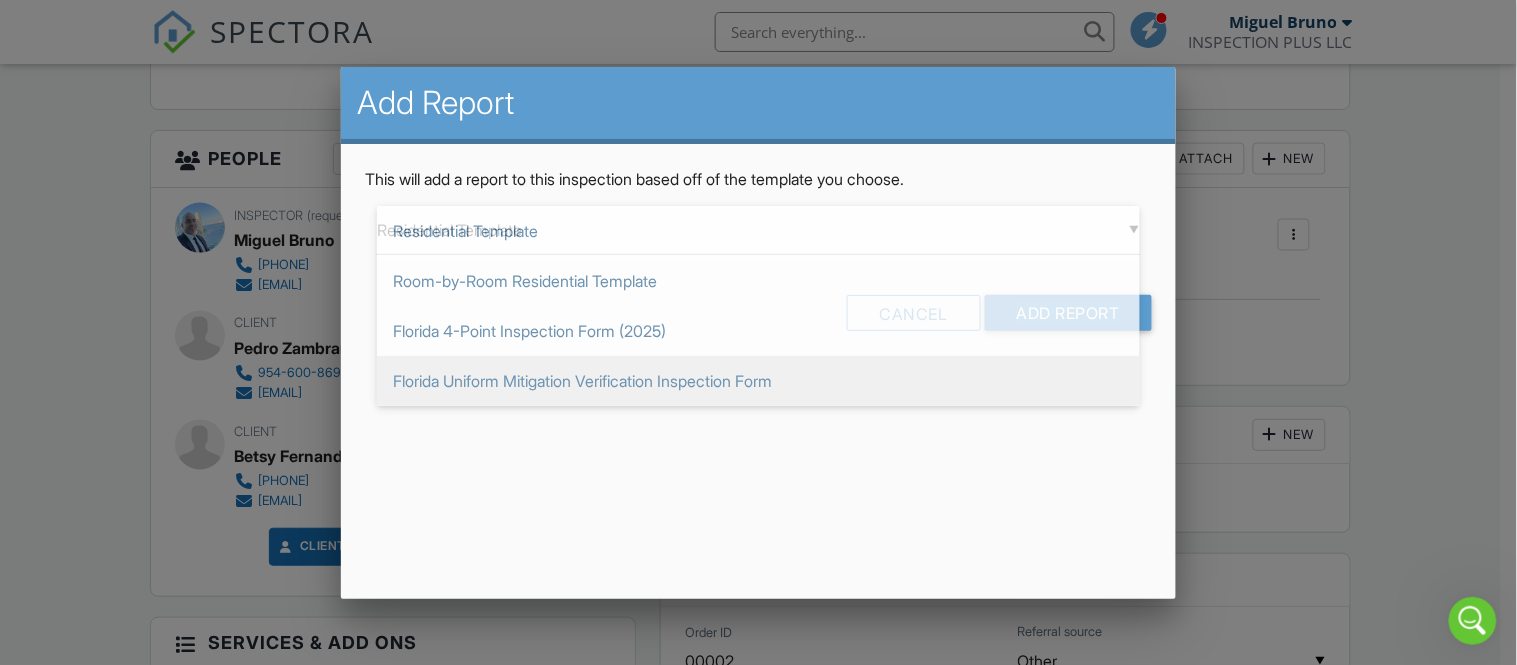 click on "Florida Uniform Mitigation Verification Inspection Form" at bounding box center [758, 381] 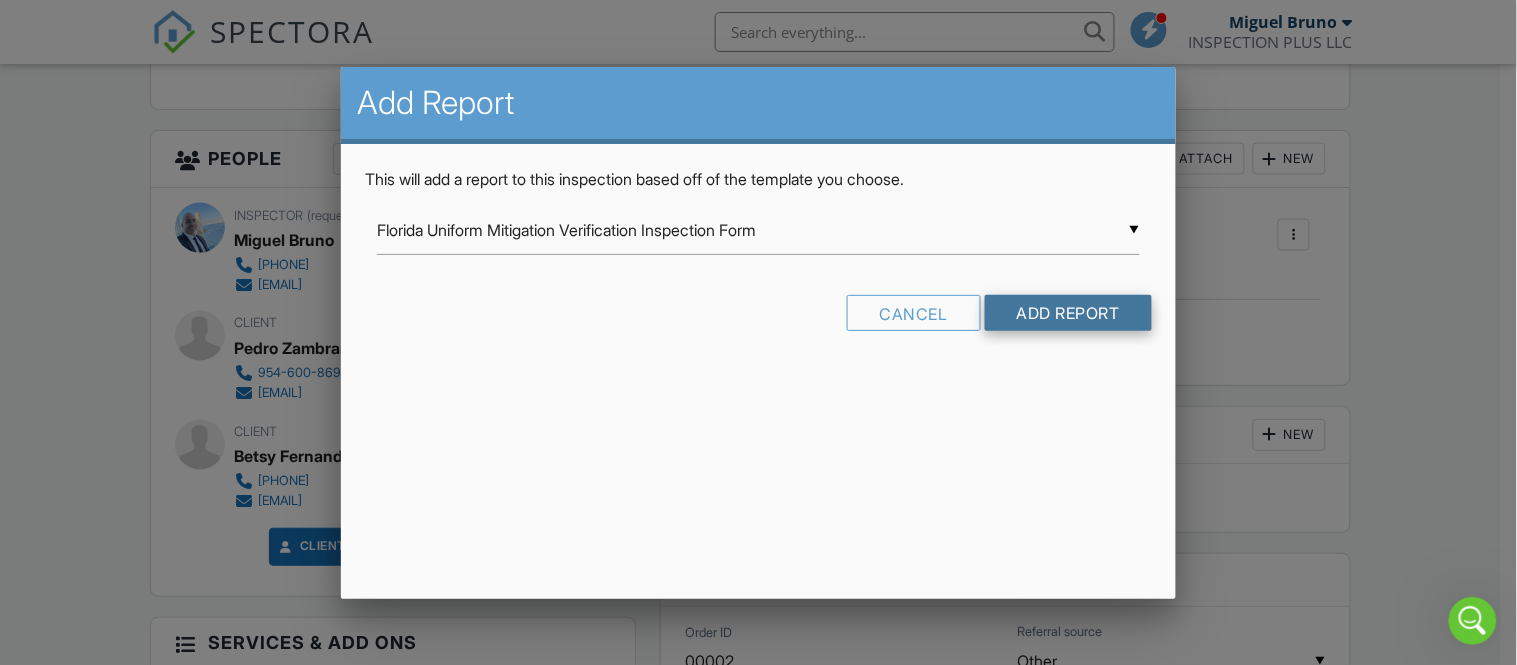 click on "Add Report" at bounding box center [1068, 313] 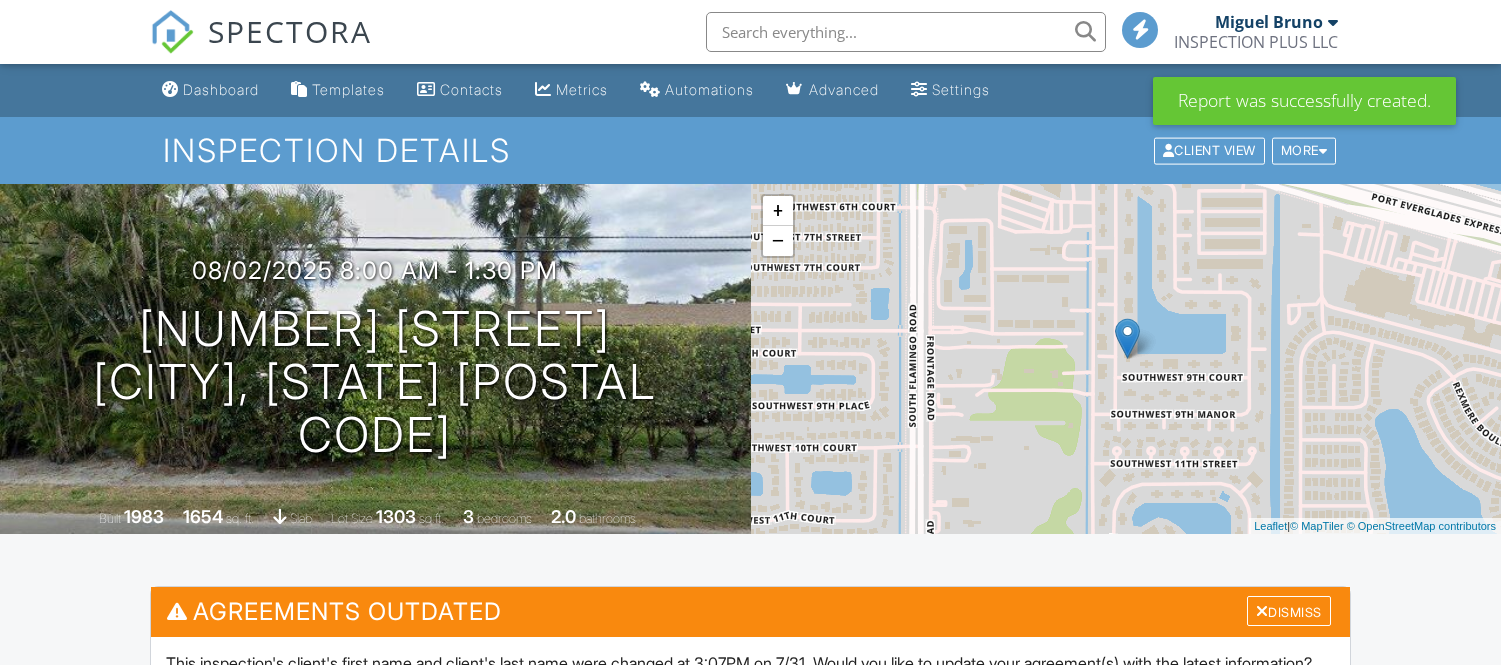 scroll, scrollTop: 0, scrollLeft: 0, axis: both 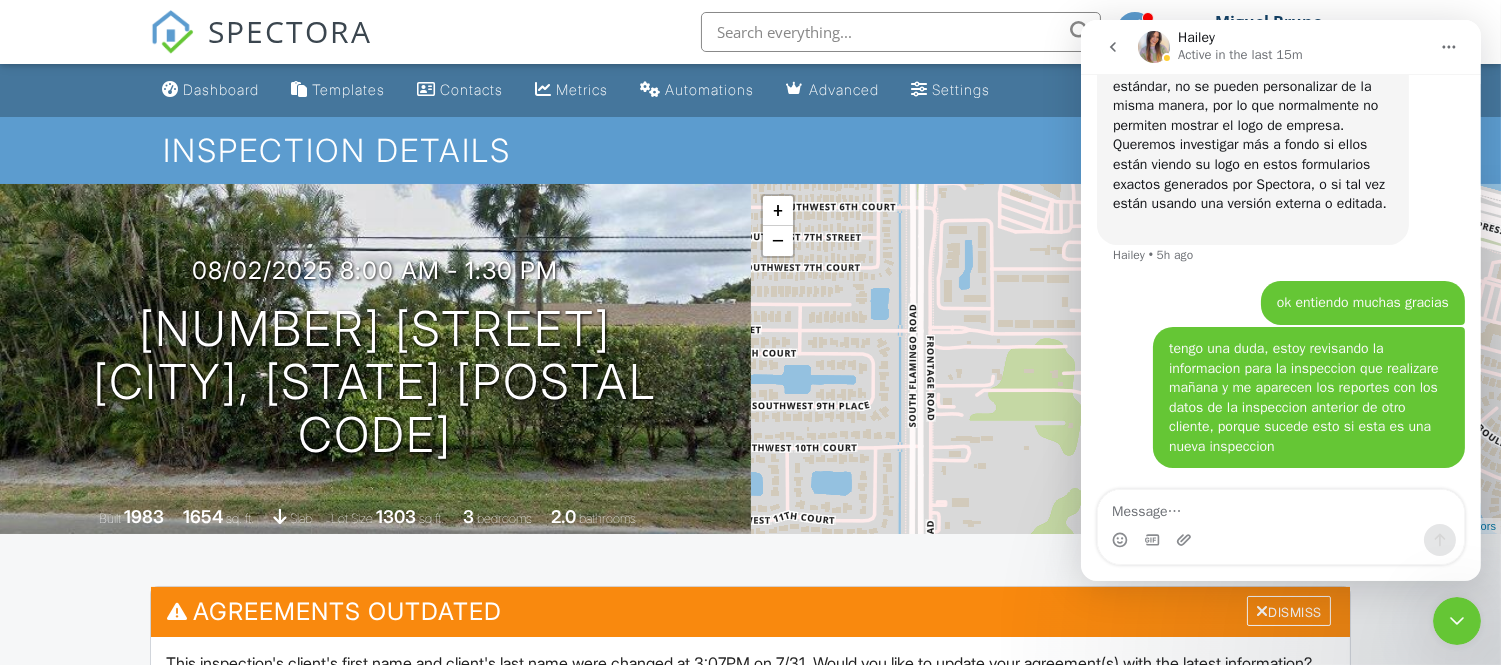 click 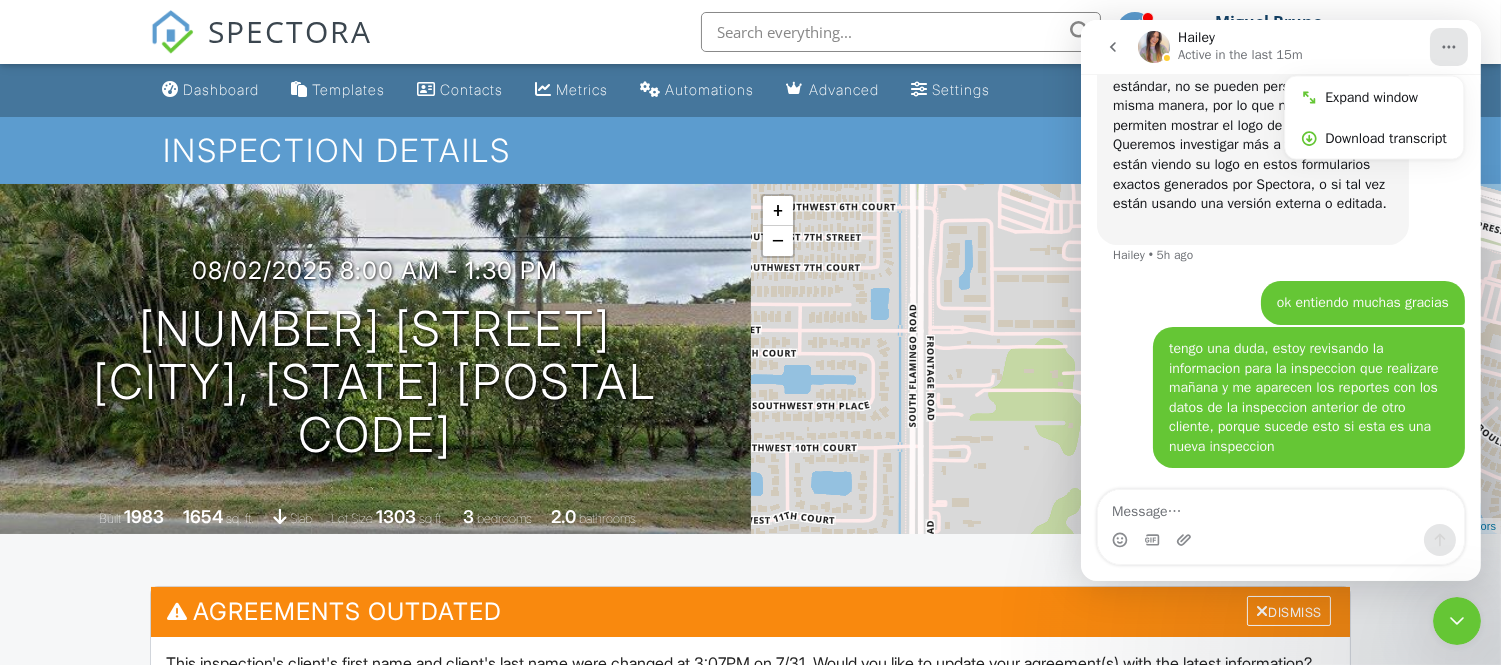 click 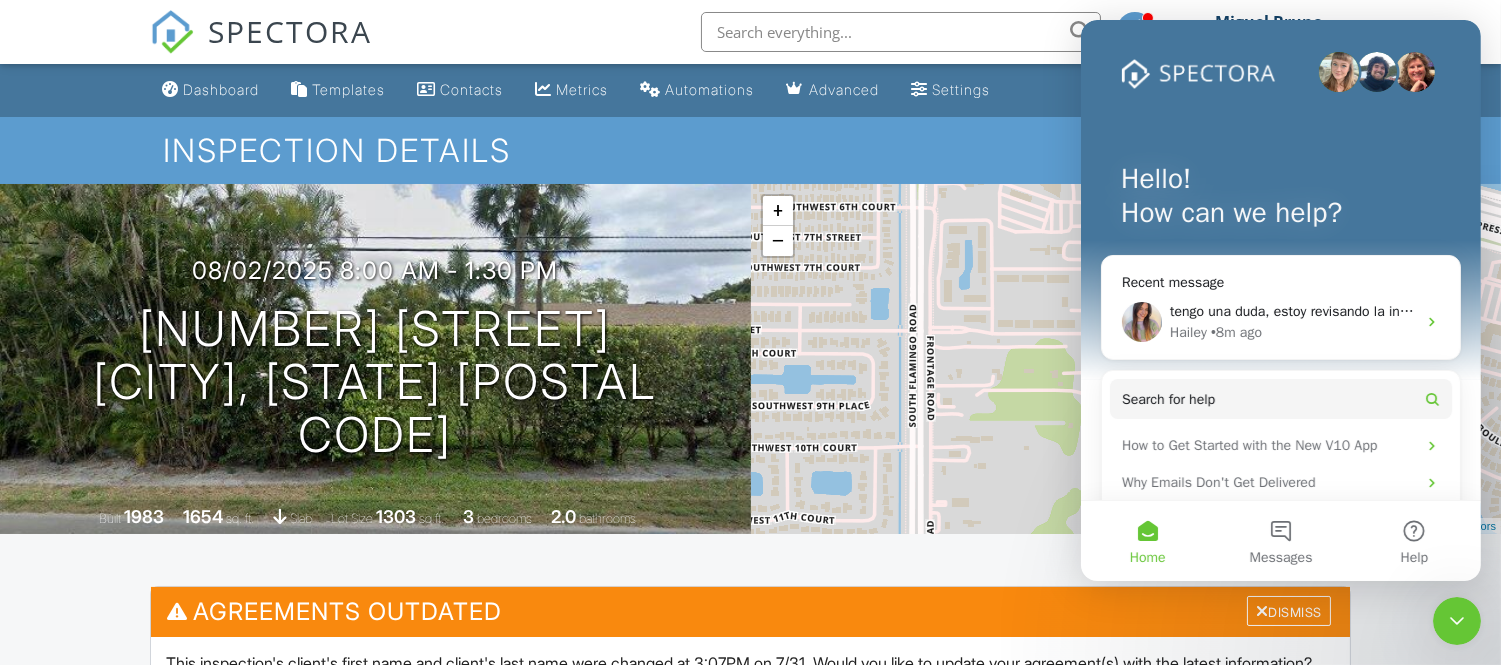 scroll, scrollTop: 0, scrollLeft: 0, axis: both 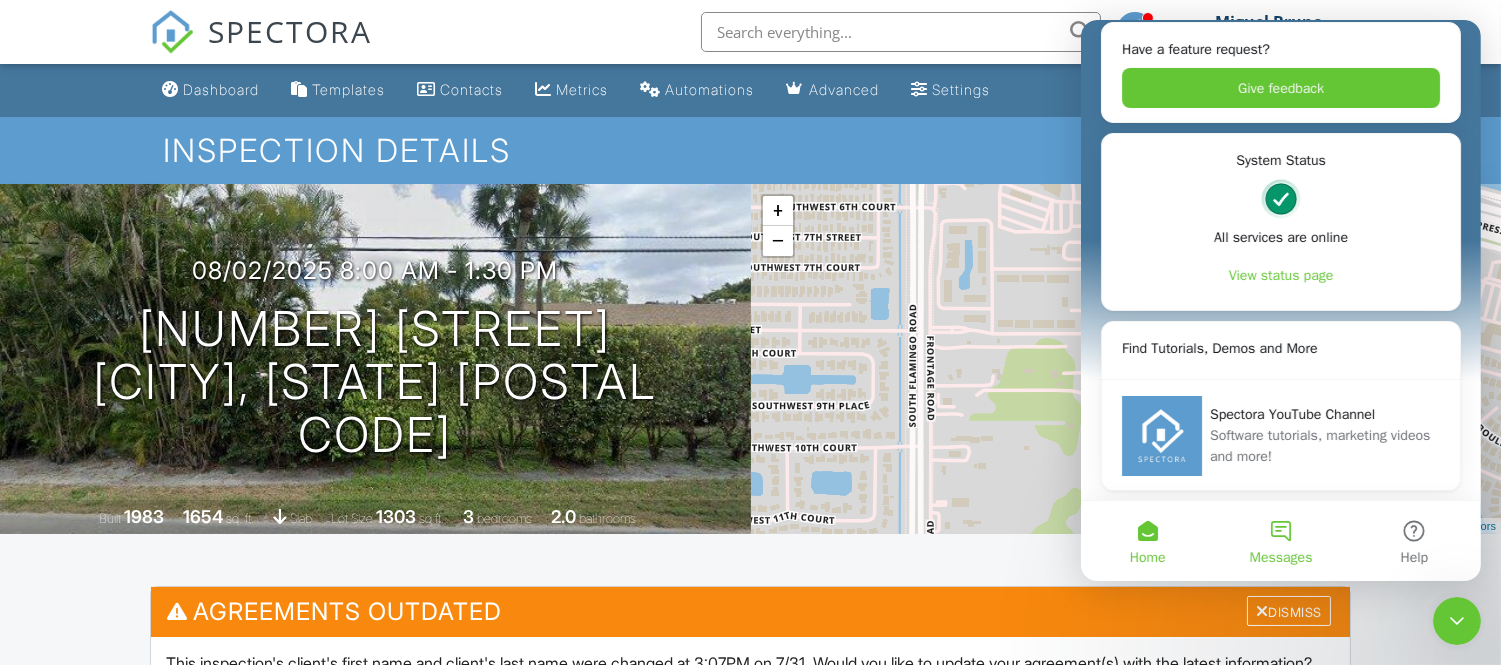 click on "Messages" at bounding box center (1279, 541) 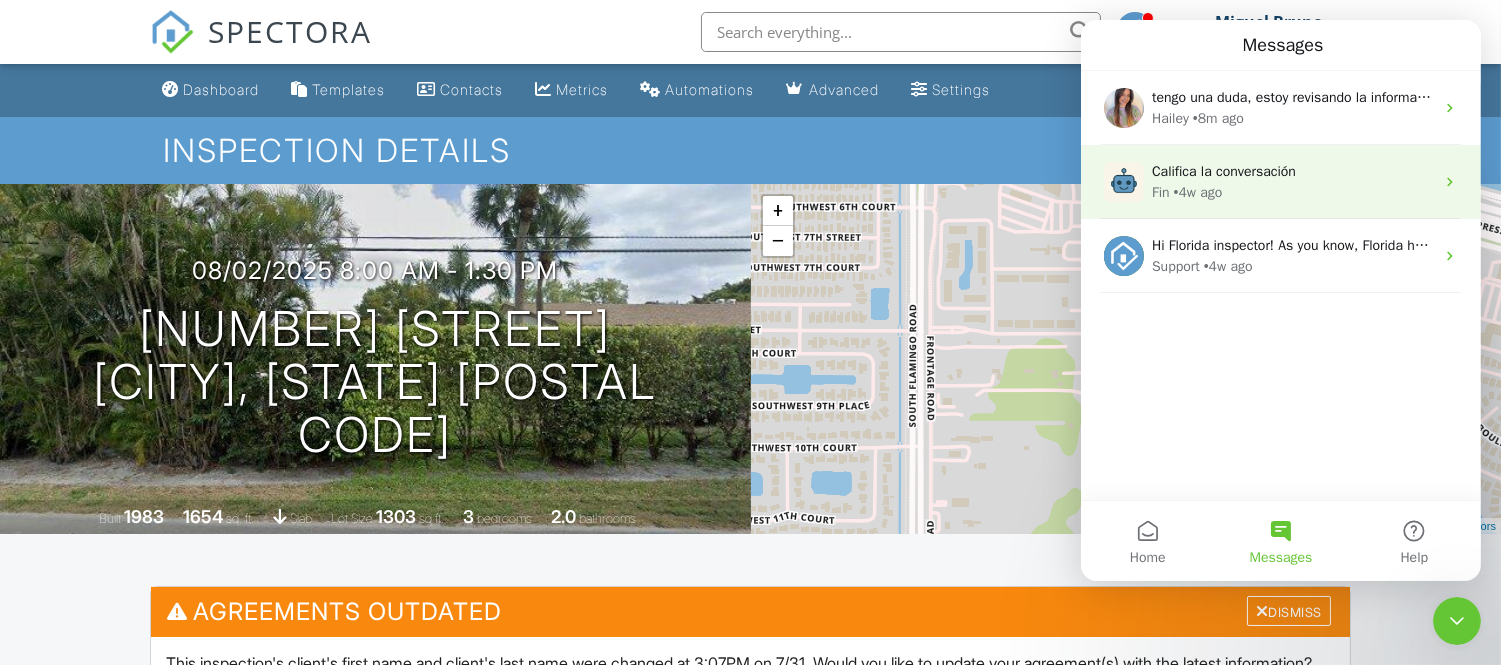 click on "Califica la conversación" at bounding box center (1223, 171) 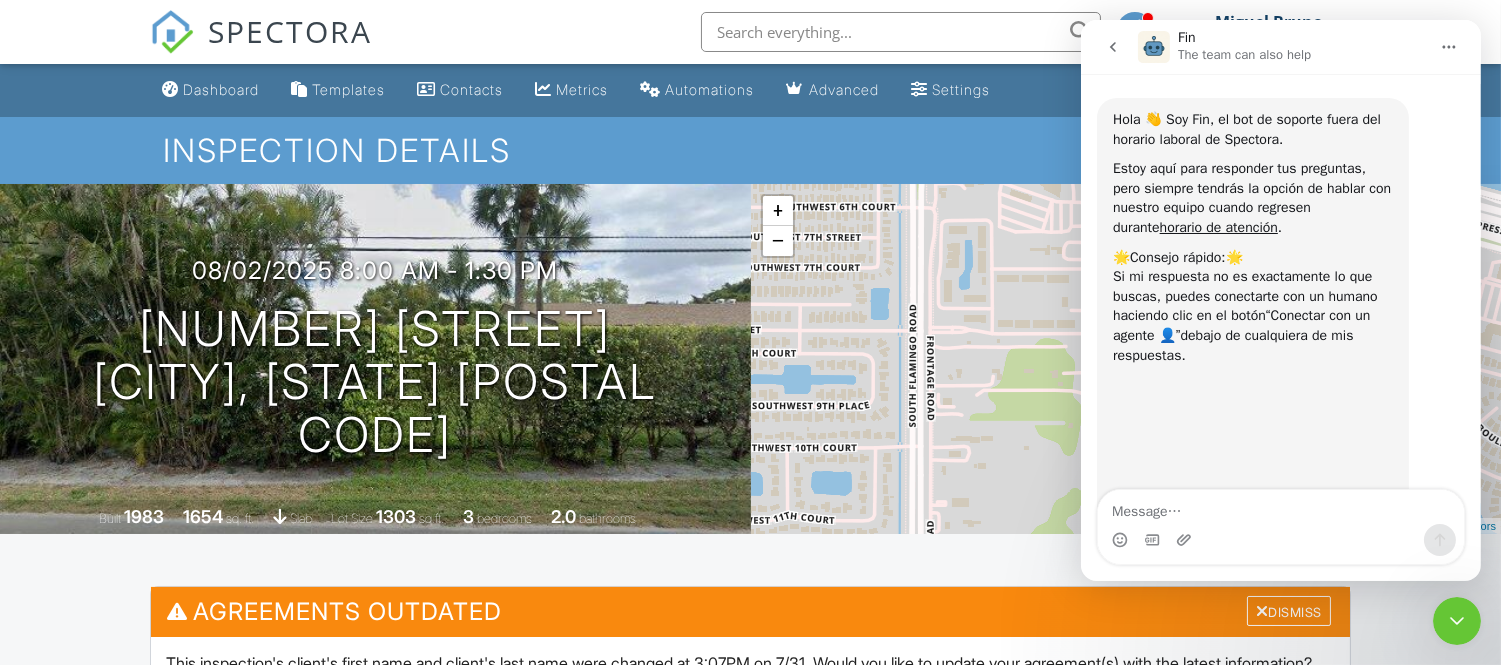 scroll, scrollTop: 16416, scrollLeft: 0, axis: vertical 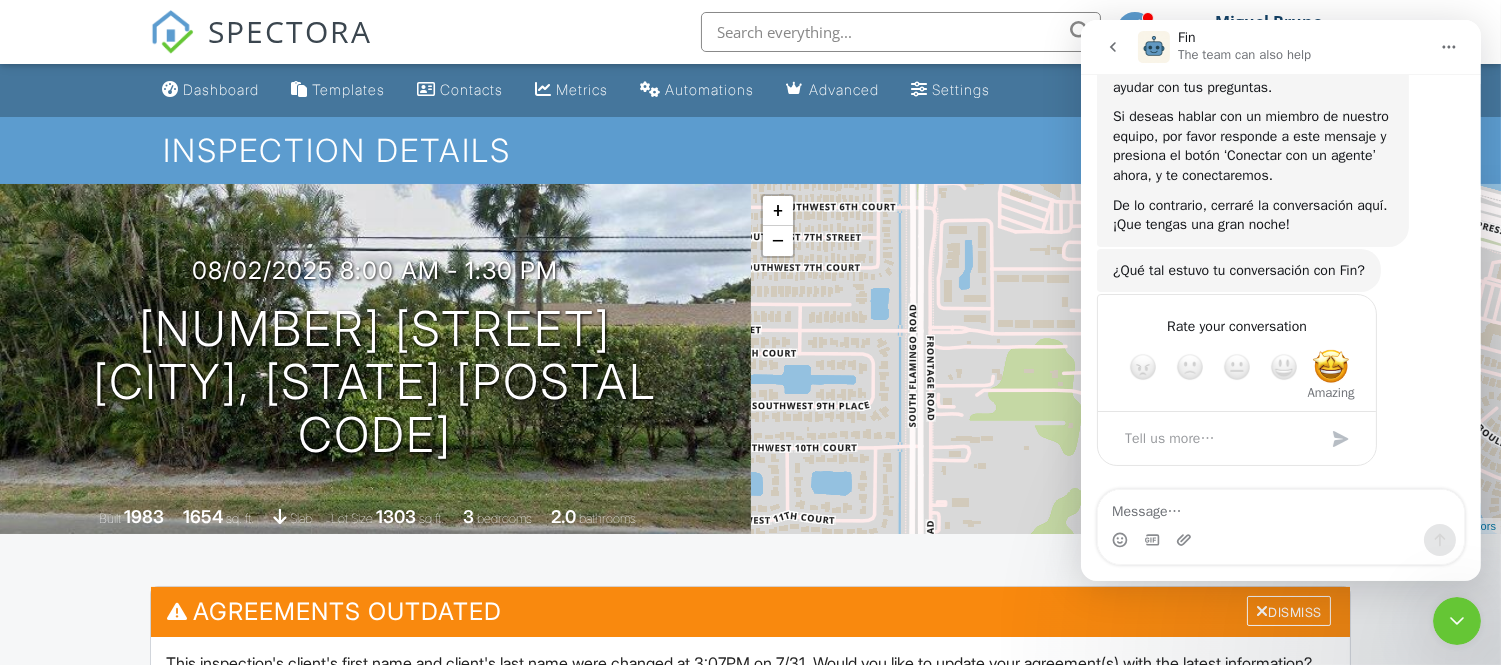 click at bounding box center [1330, 367] 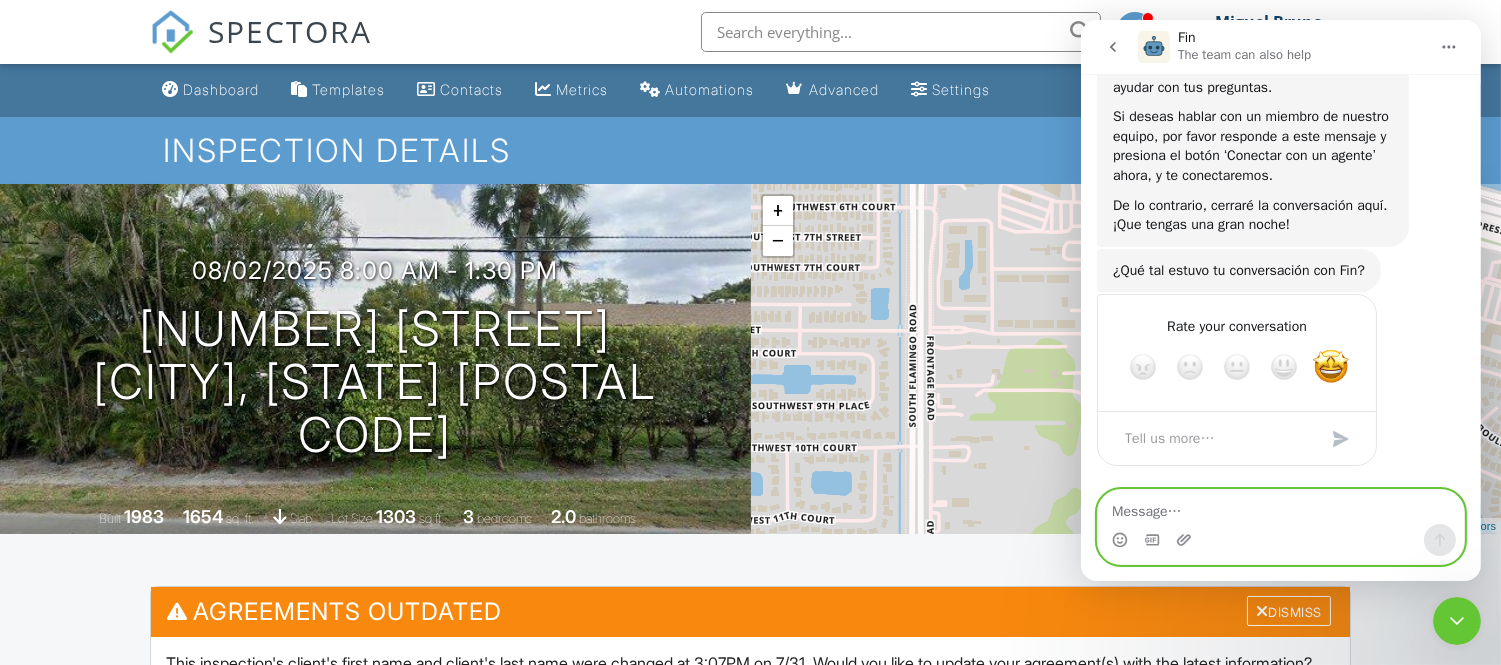 click at bounding box center [1280, 507] 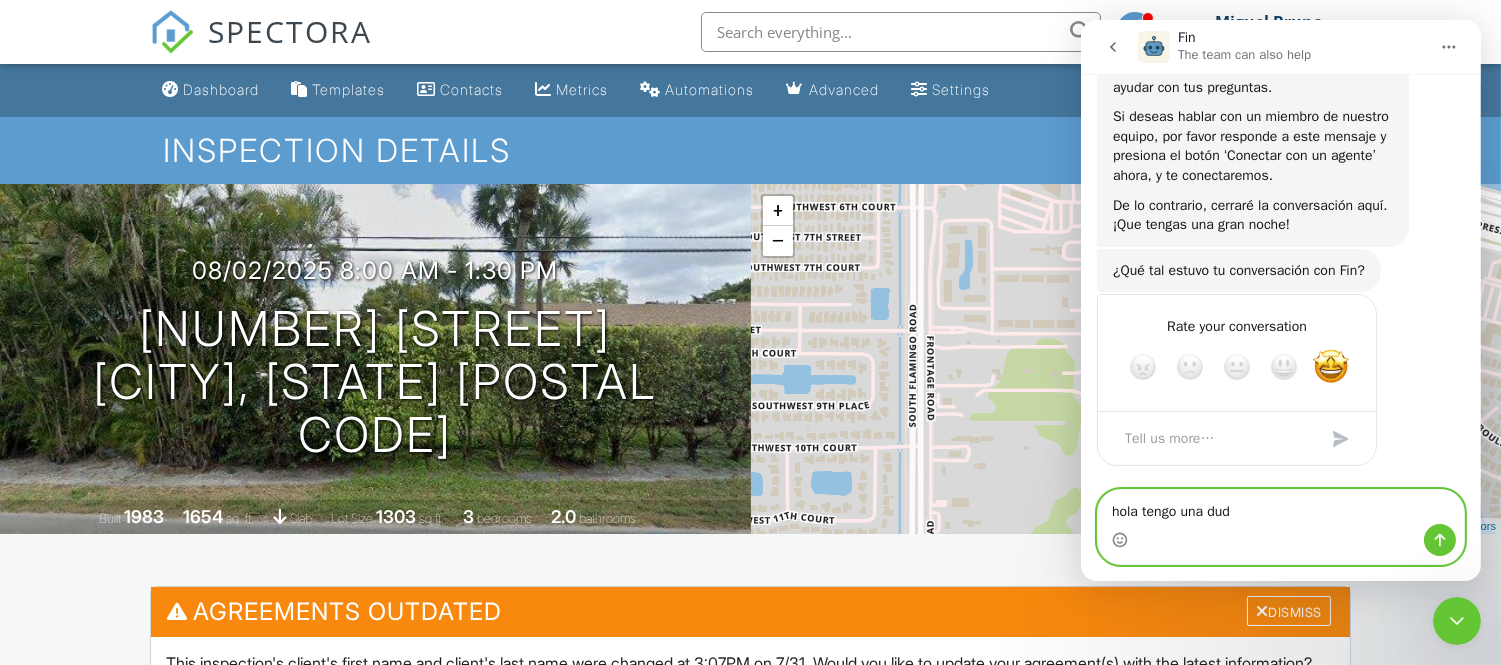type on "hola tengo una duda" 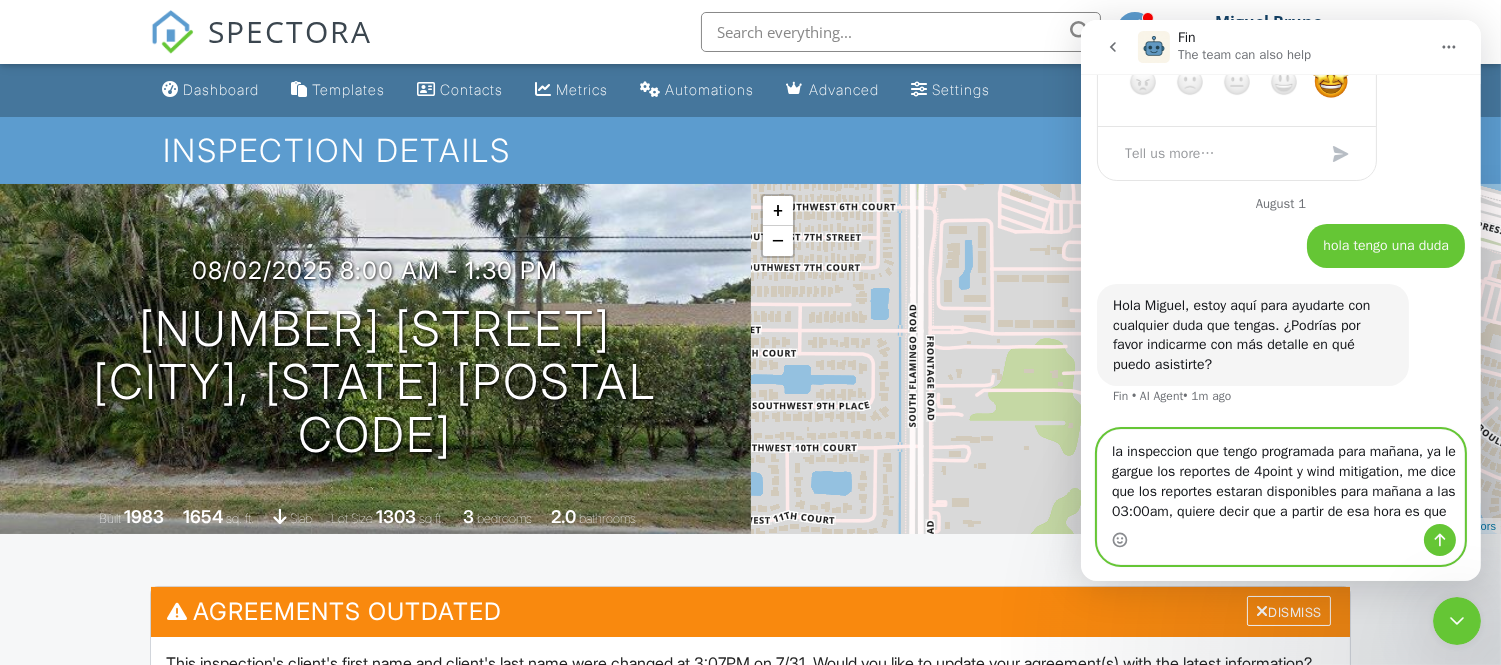 scroll, scrollTop: 18070, scrollLeft: 0, axis: vertical 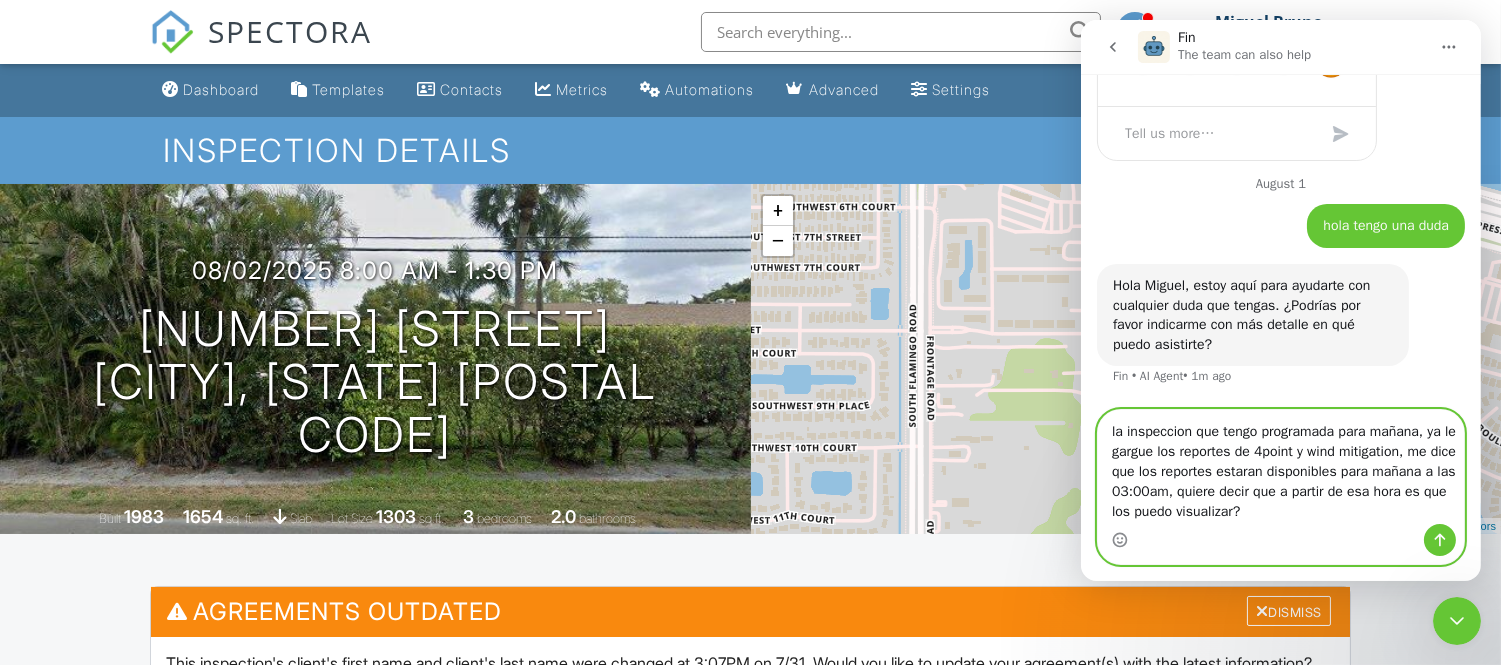 type on "la inspeccion que tengo programada para mañana, ya le gargue los reportes de 4point y wind mitigation, me dice que los reportes estaran disponibles para mañana a las 03:00am, quiere decir que a partir de esa hora es que los puedo visualizar?" 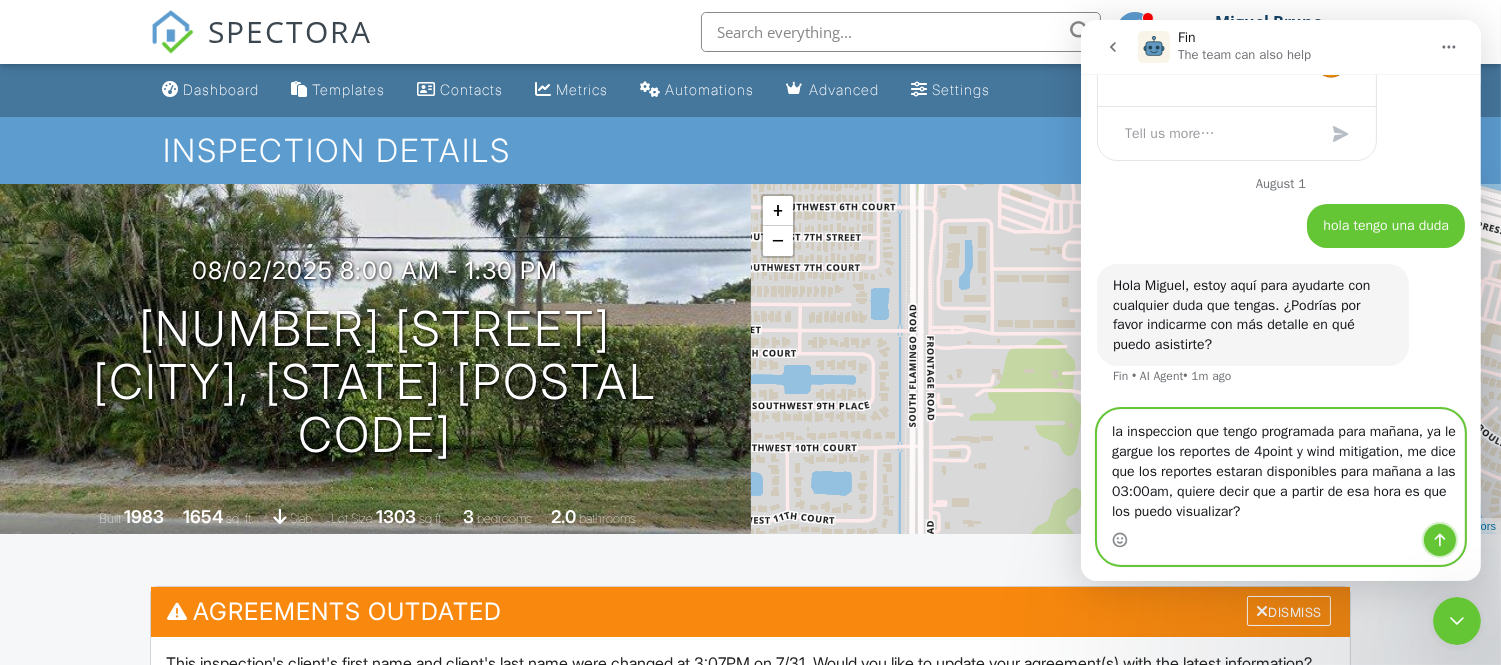 click 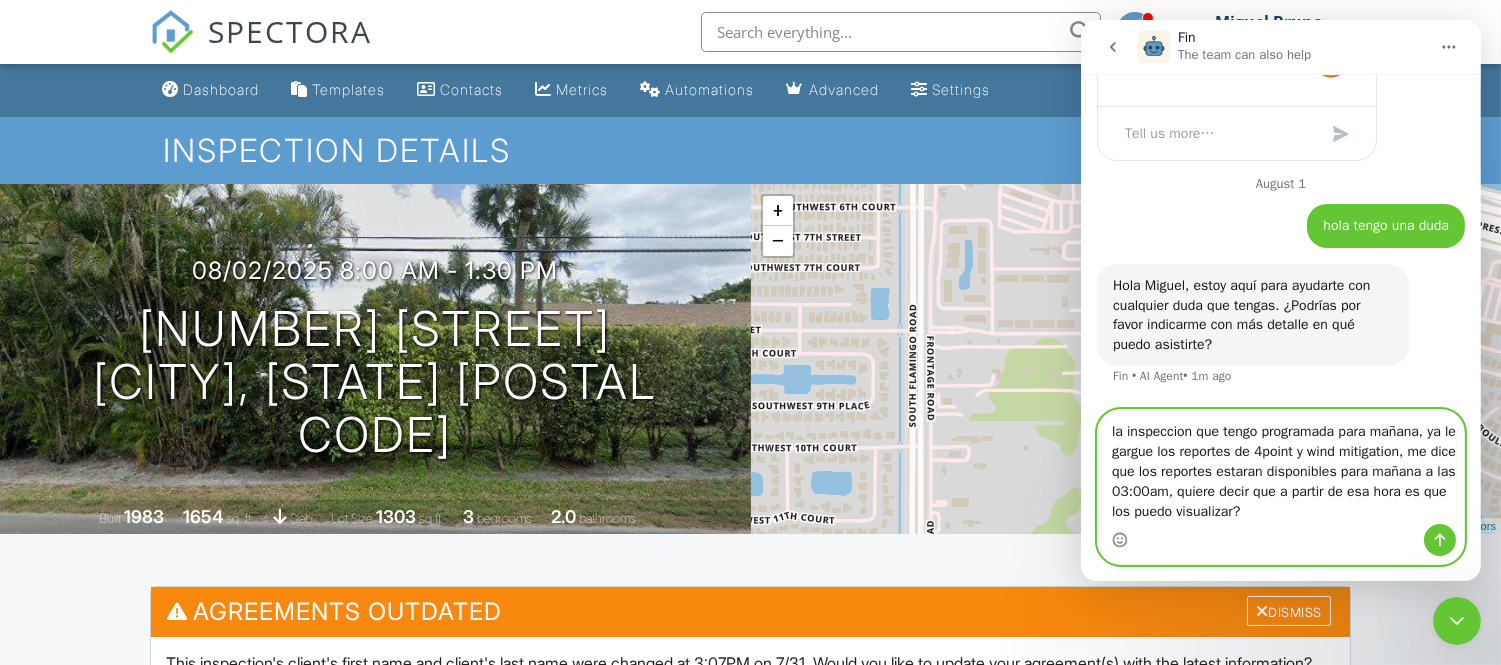 type 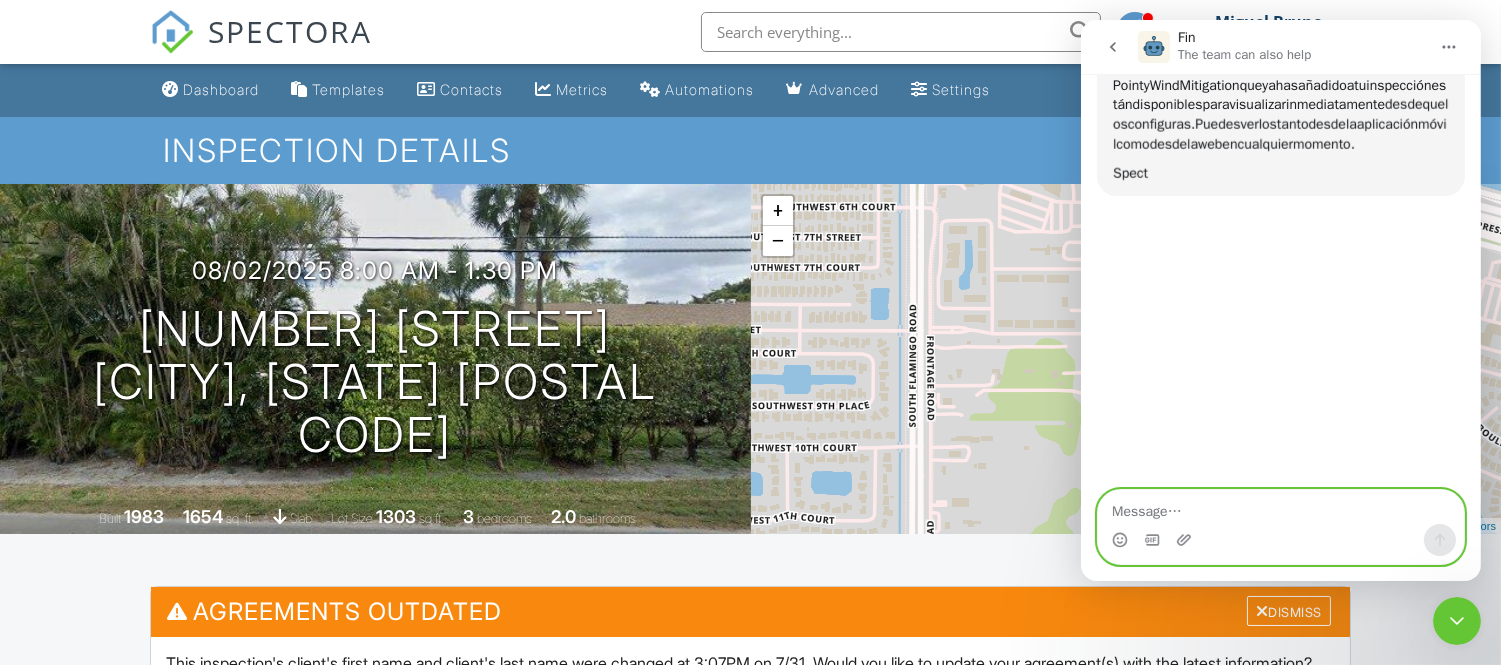 scroll, scrollTop: 18393, scrollLeft: 0, axis: vertical 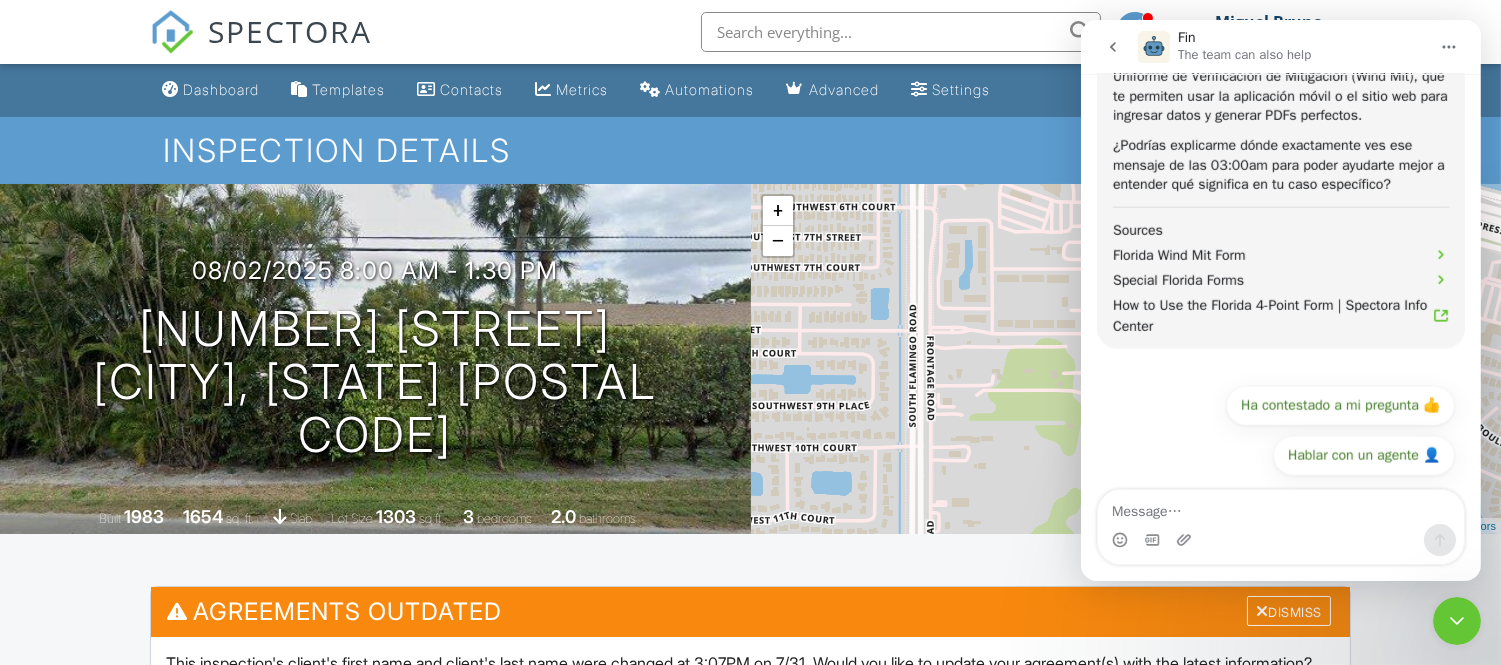 click on "+ − Leaflet  |  © MapTiler   © OpenStreetMap contributors" at bounding box center [1126, 359] 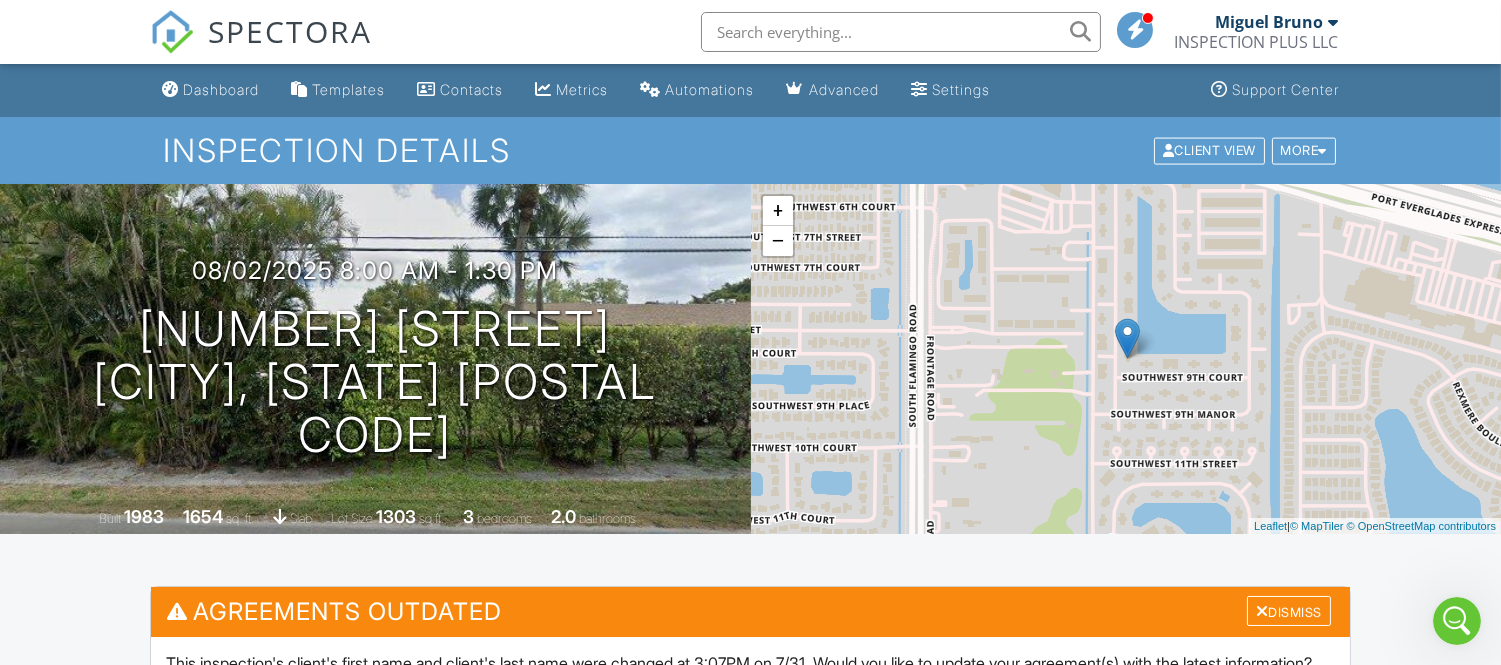 scroll, scrollTop: 0, scrollLeft: 0, axis: both 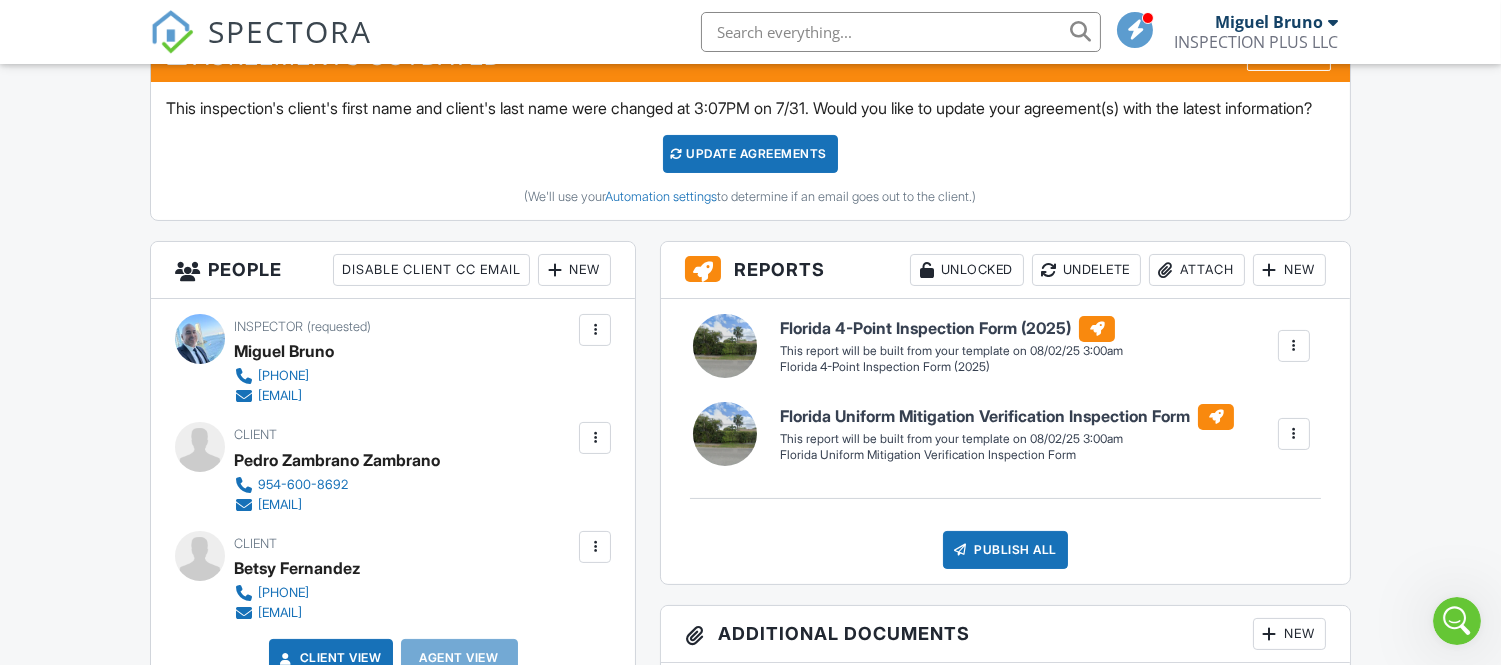 click 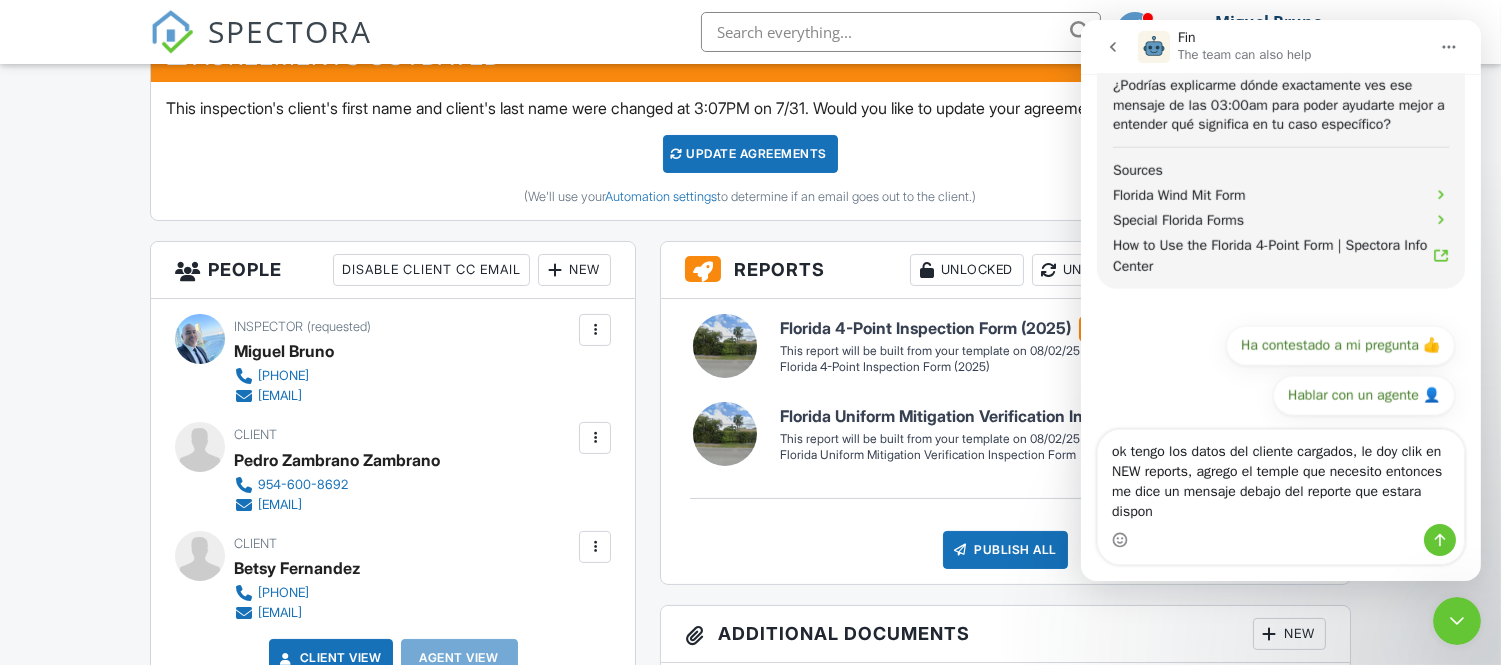 scroll, scrollTop: 18910, scrollLeft: 0, axis: vertical 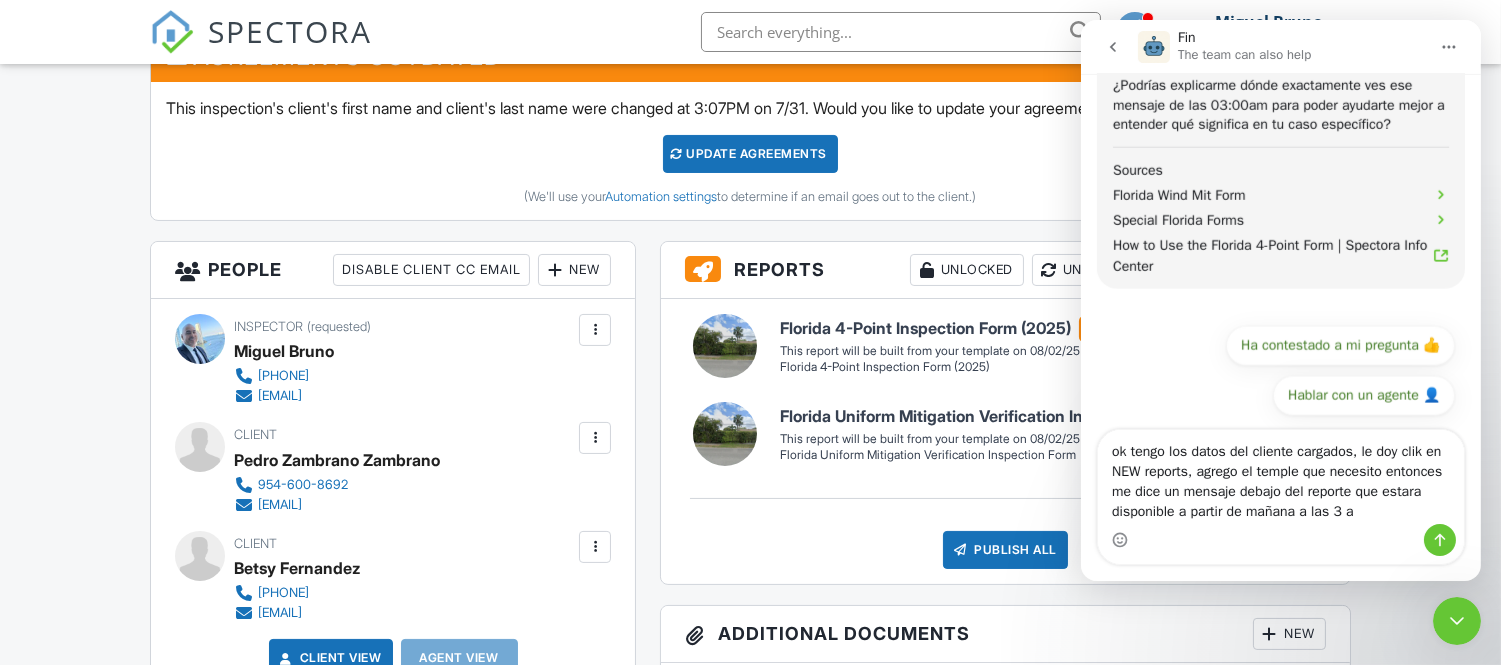 type on "ok tengo los datos del cliente cargados, le doy clik en NEW reports, agrego el temple que necesito entonces me dice un mensaje debajo del reporte que estara disponible a partir de mañana a las 3 am" 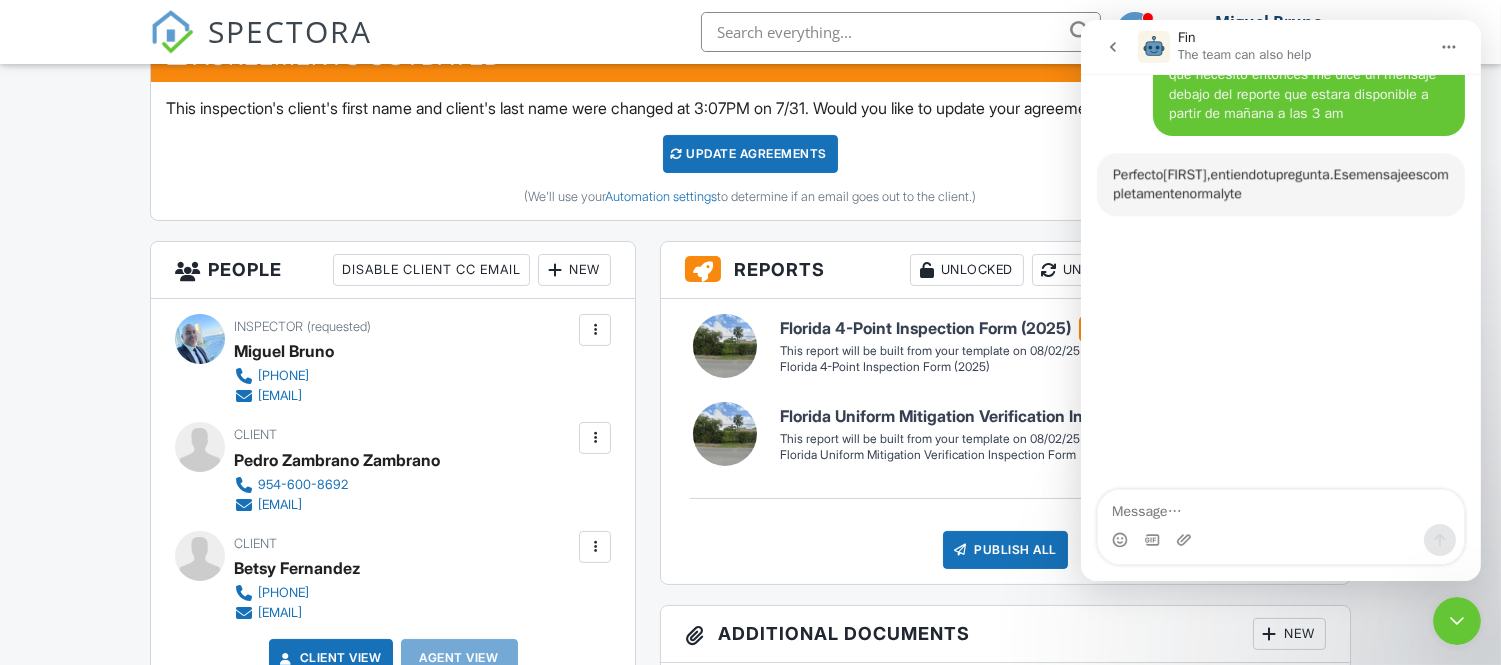 scroll, scrollTop: 19126, scrollLeft: 0, axis: vertical 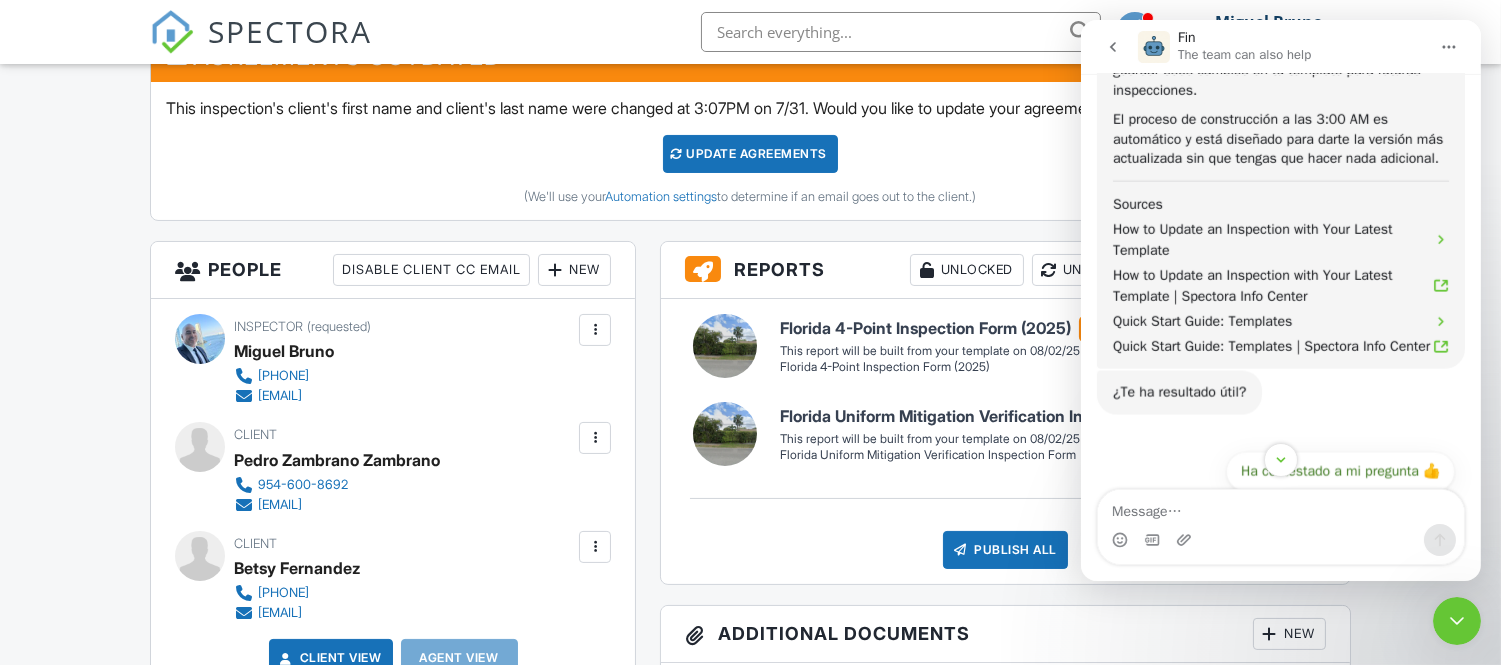 click on "This report will be built from your template on 08/02/25  3:00am" at bounding box center (951, 351) 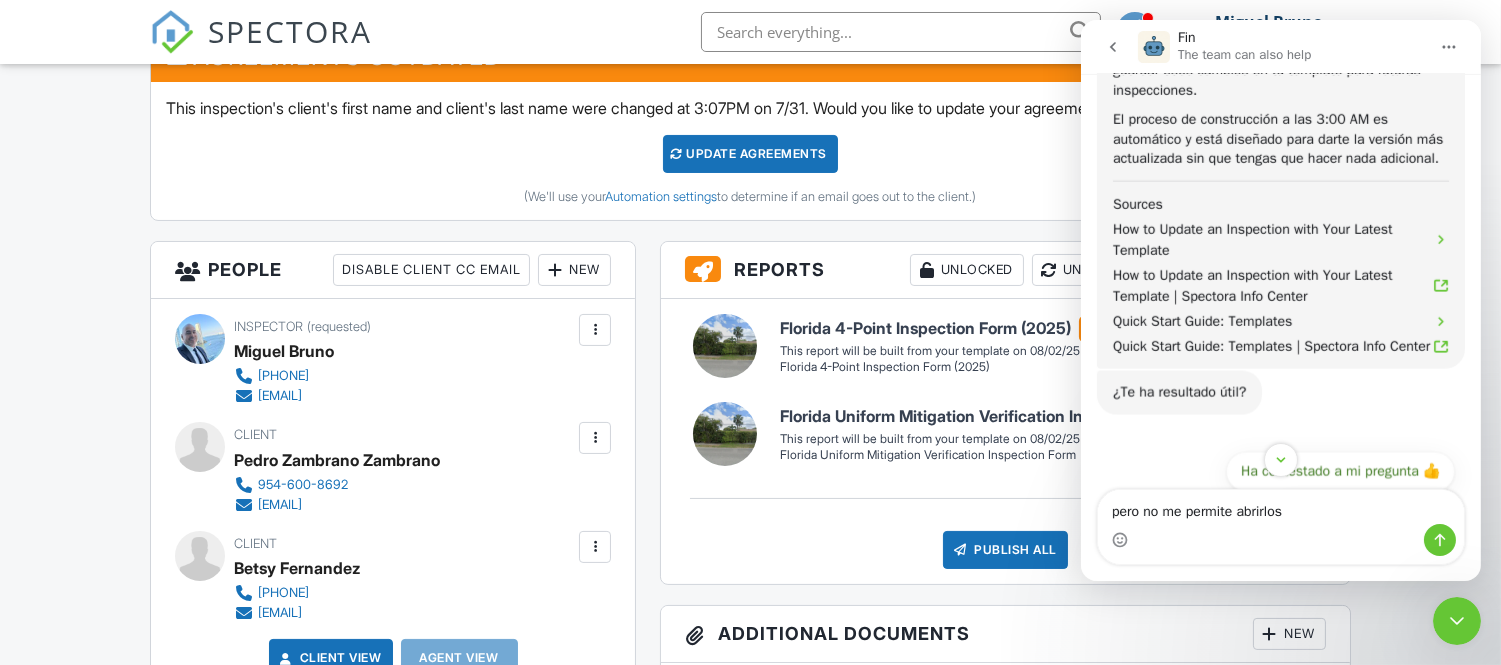 type on "pero no me permite abrirlos" 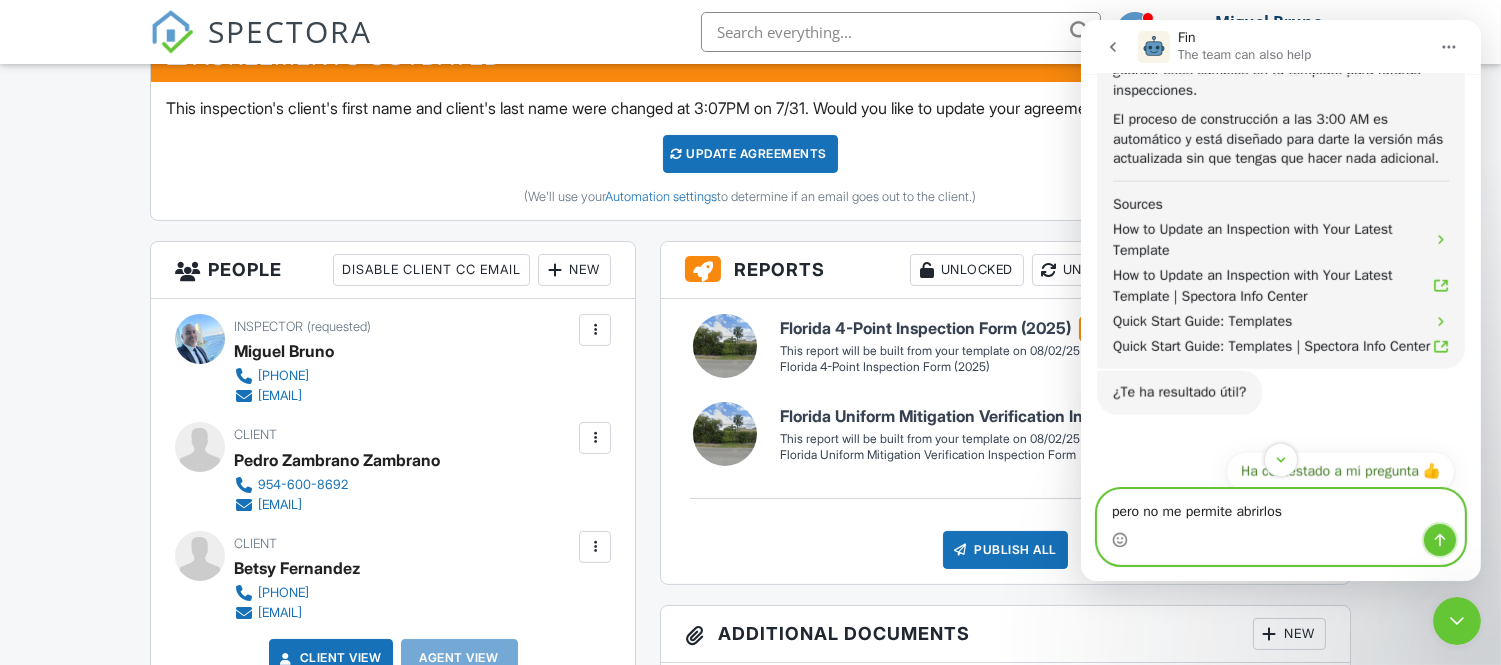 click 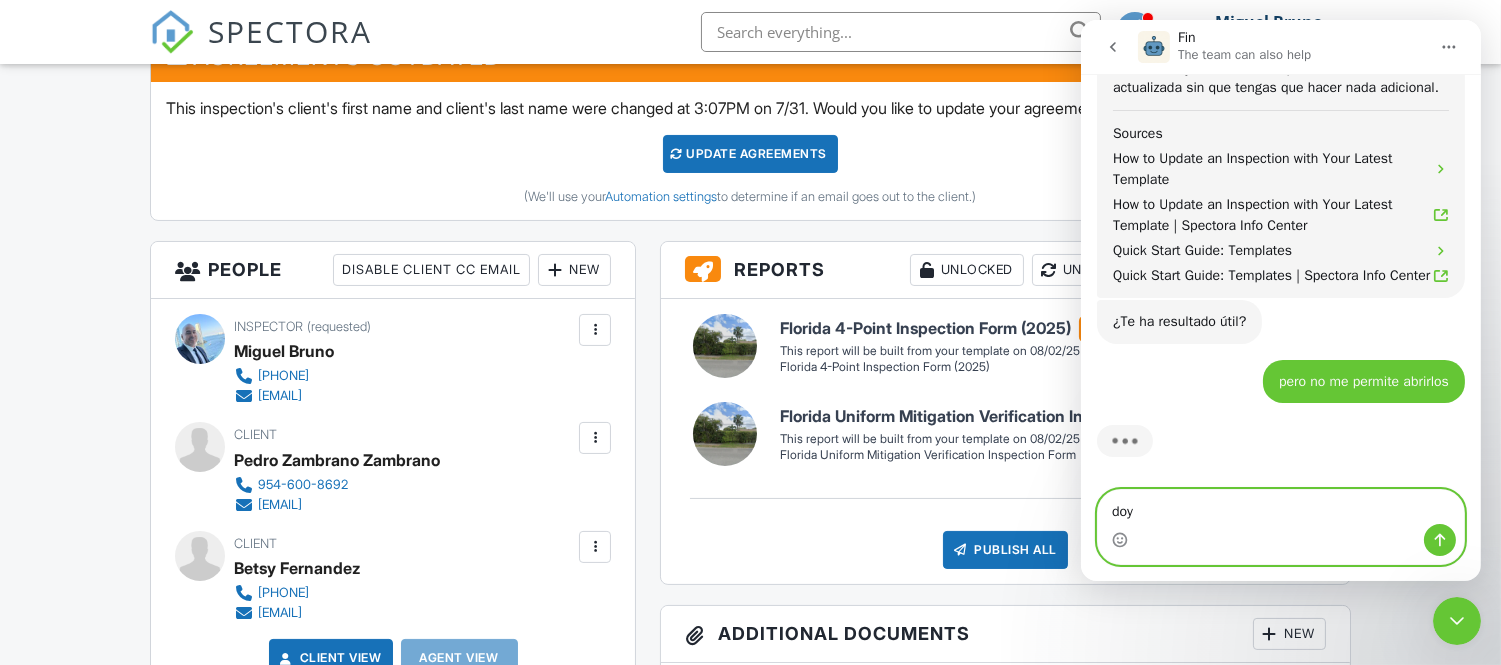 scroll, scrollTop: 19830, scrollLeft: 0, axis: vertical 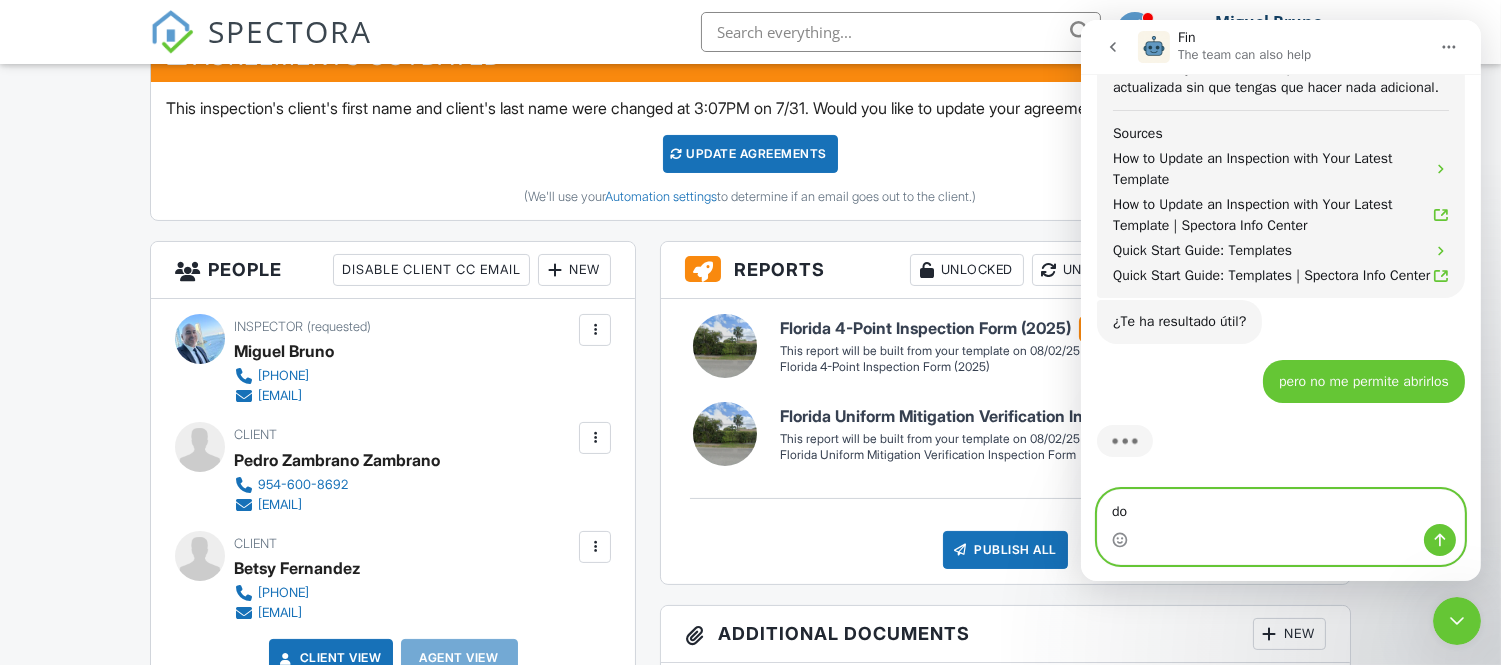 type on "d" 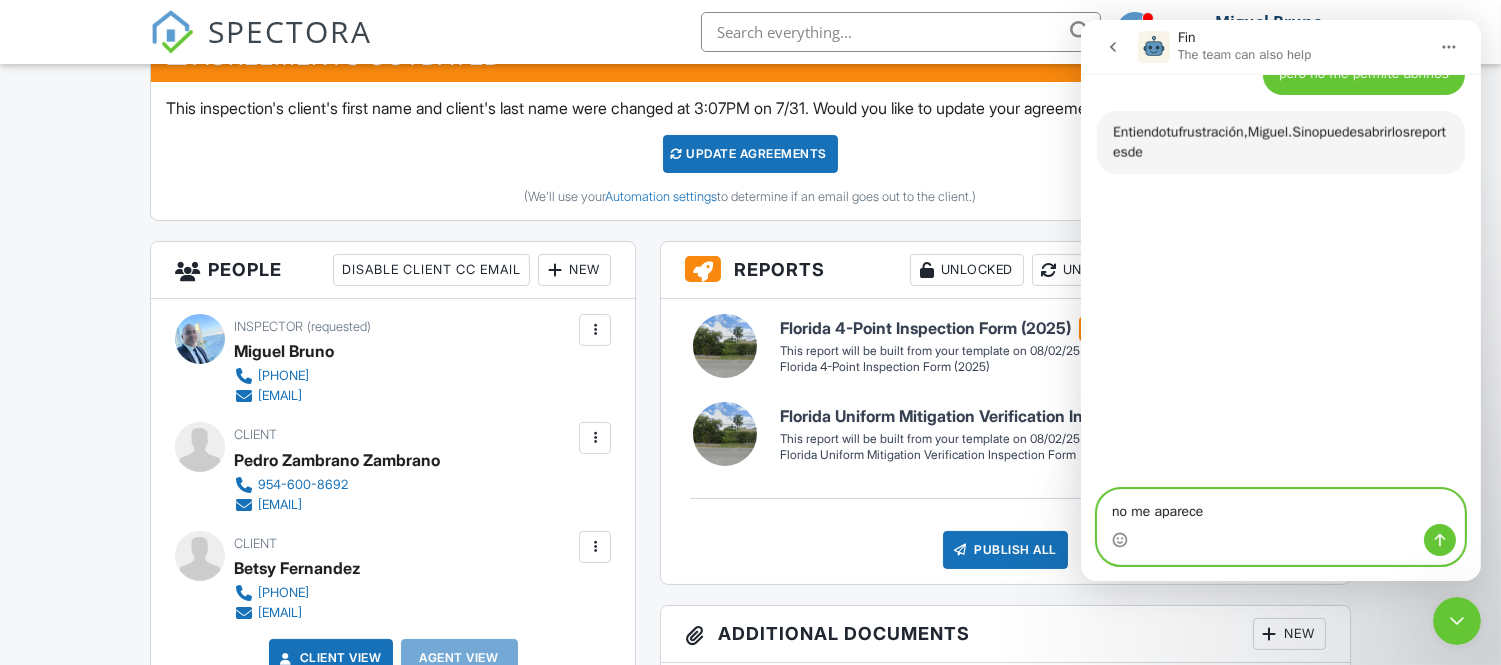 scroll, scrollTop: 20087, scrollLeft: 0, axis: vertical 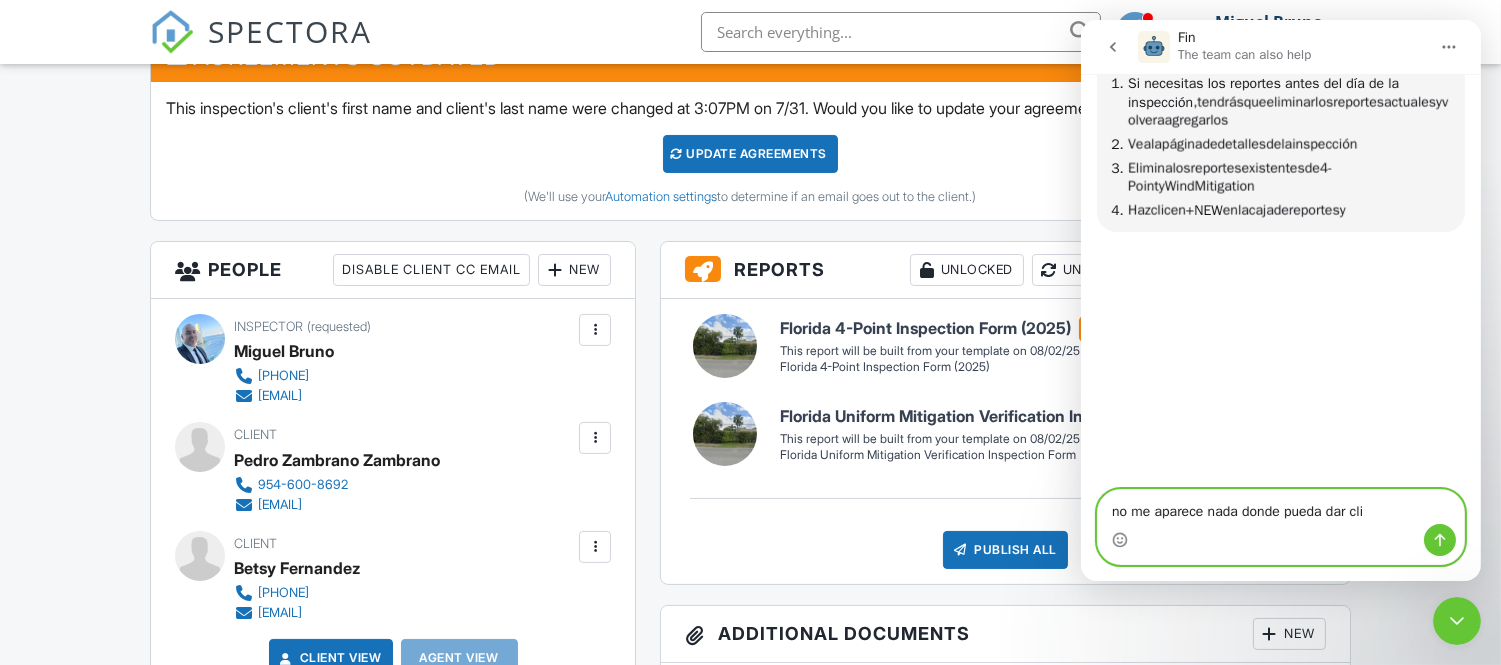 type on "no me aparece nada donde pueda dar clik" 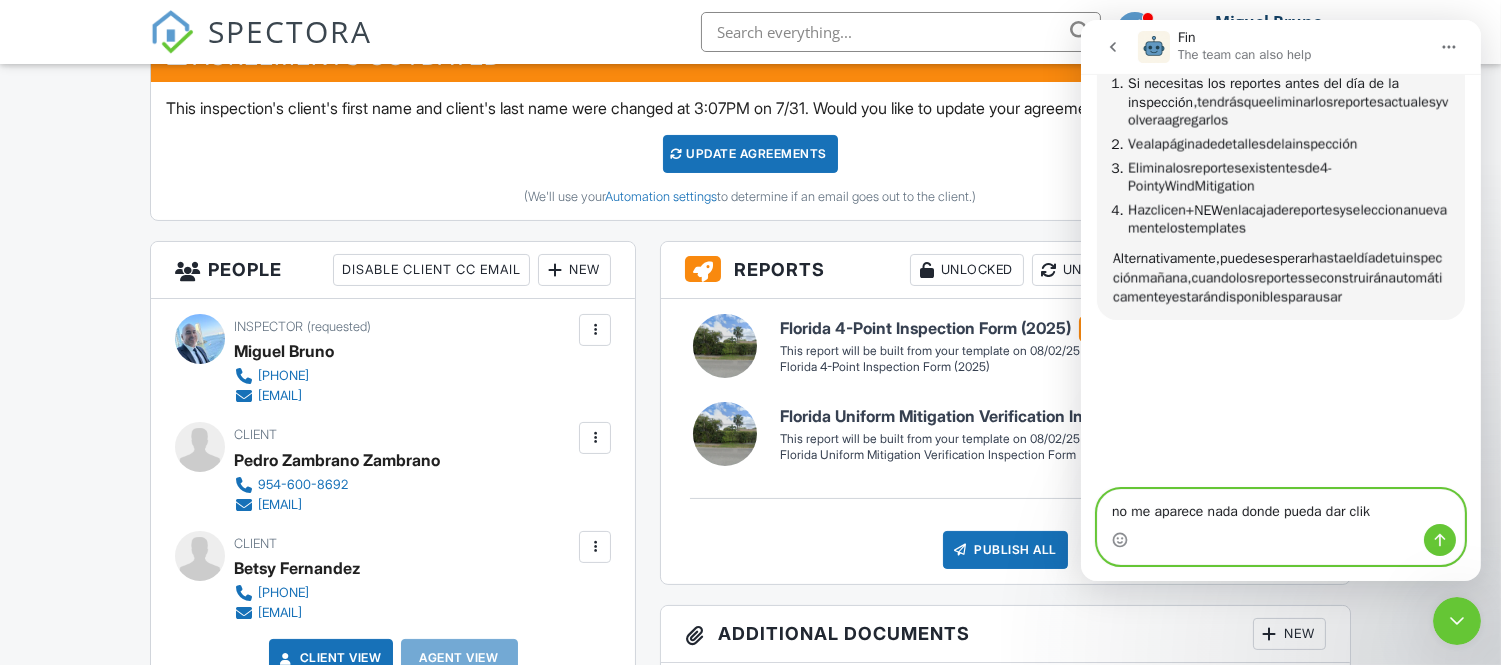 type 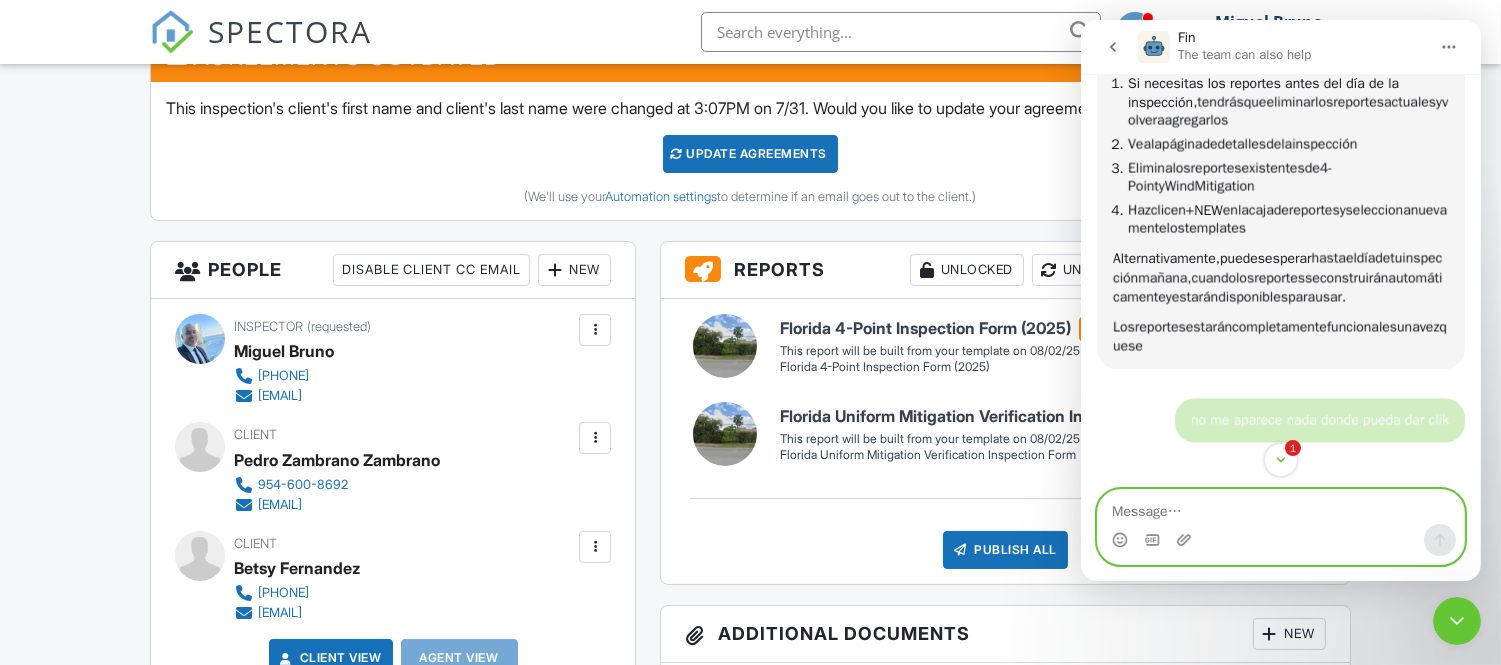 scroll, scrollTop: 20162, scrollLeft: 0, axis: vertical 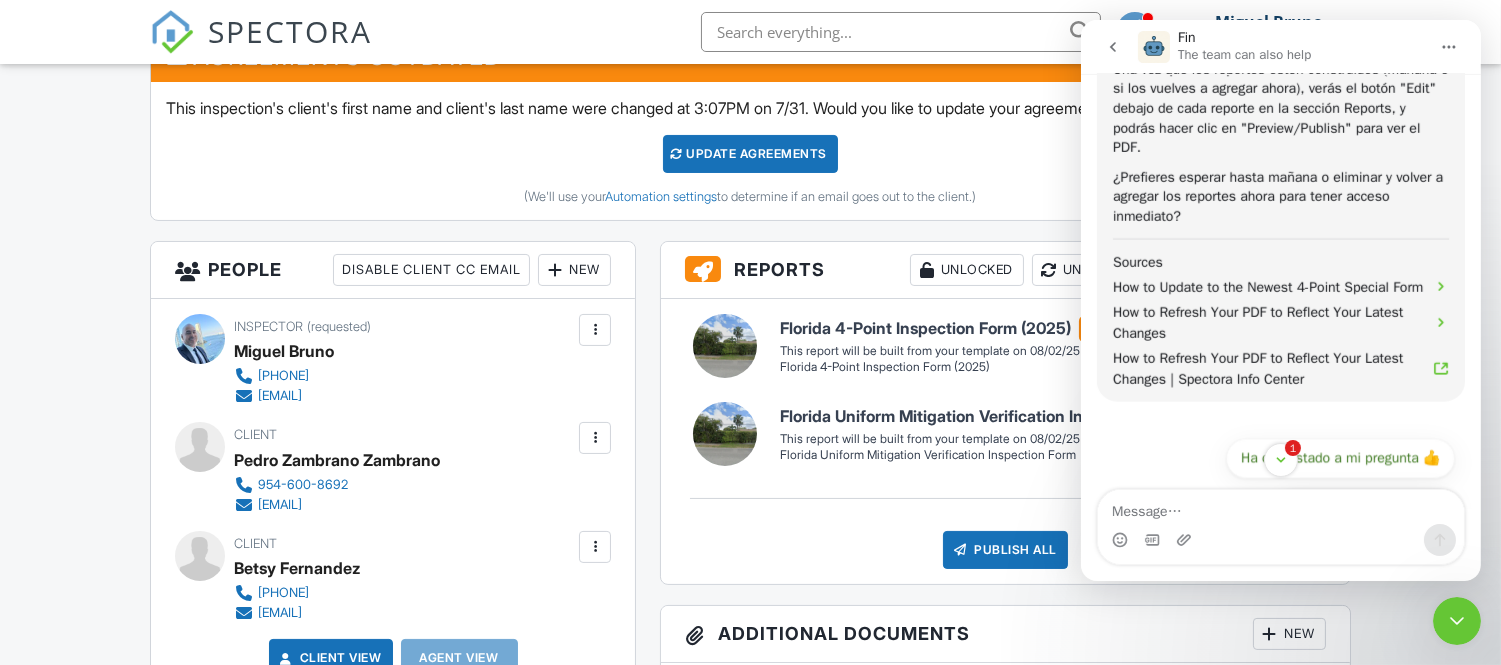 click 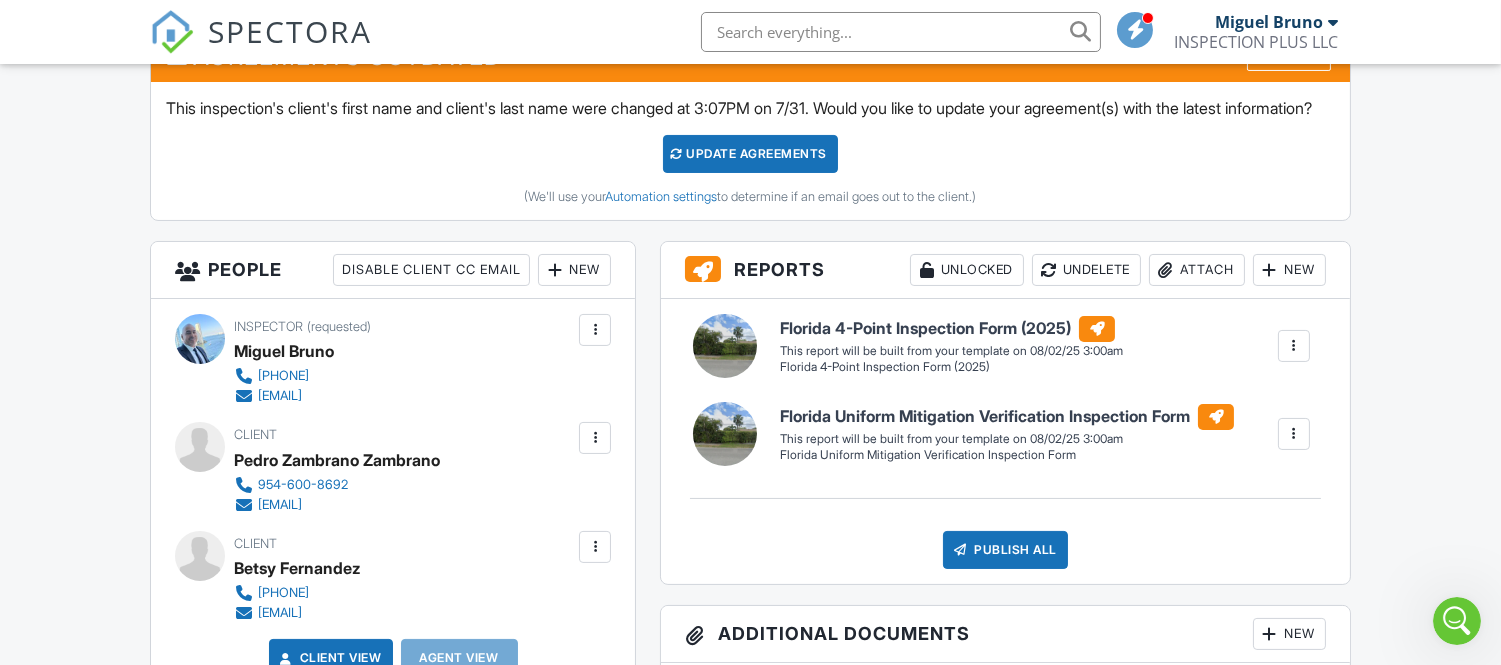 click at bounding box center [1294, 346] 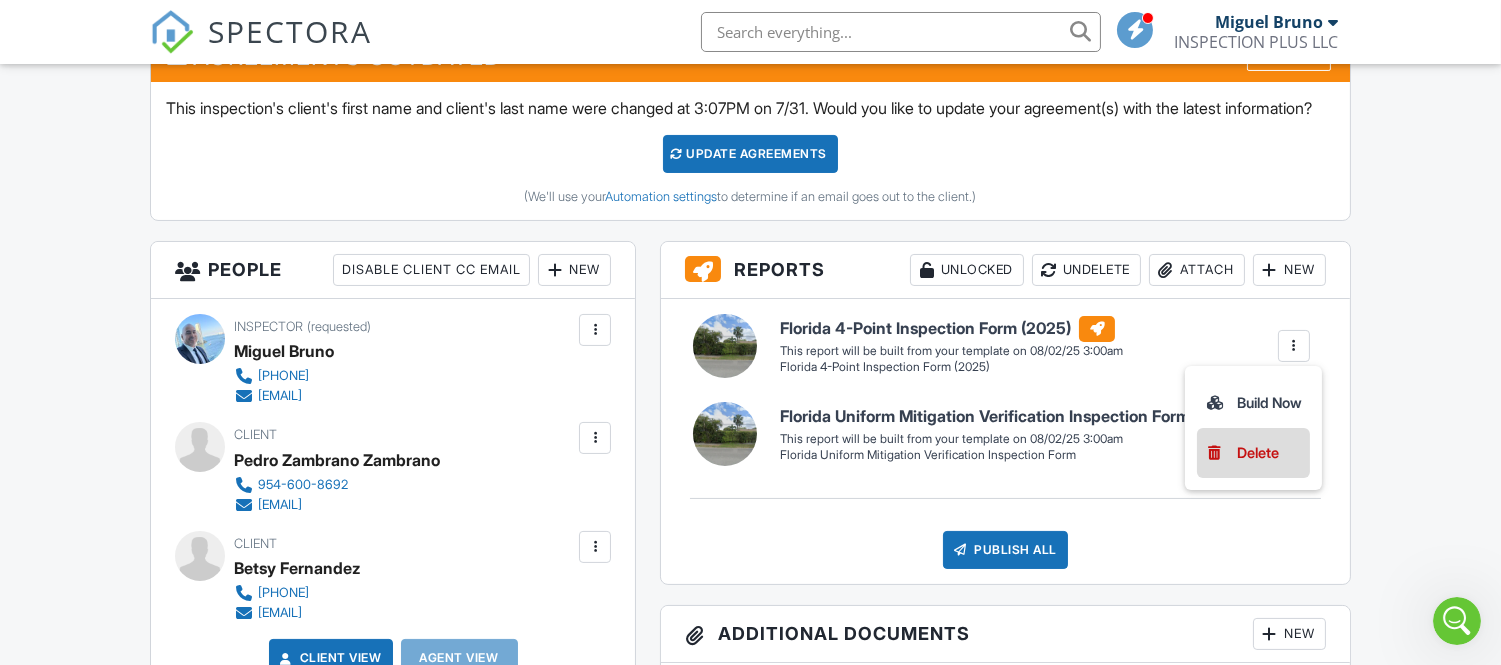 click on "Delete" at bounding box center (1258, 453) 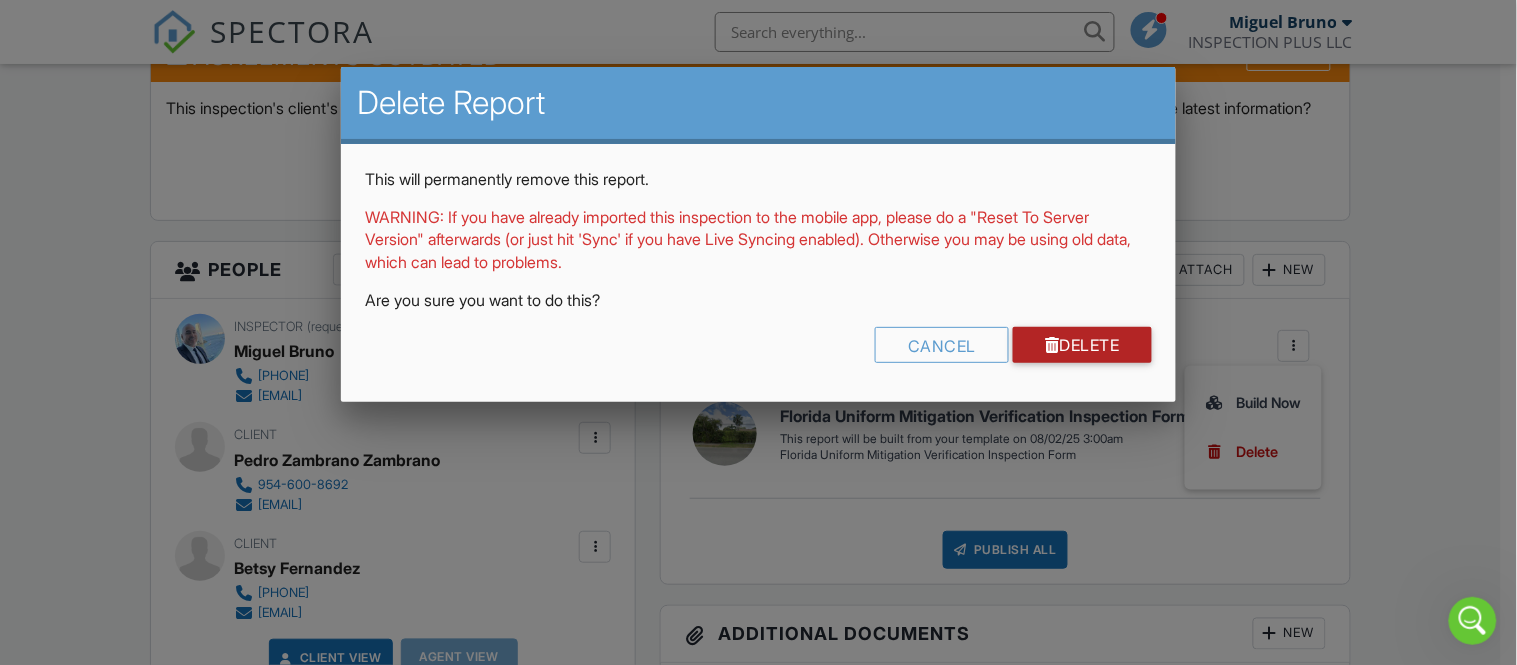 drag, startPoint x: 1033, startPoint y: 338, endPoint x: 1151, endPoint y: 358, distance: 119.682915 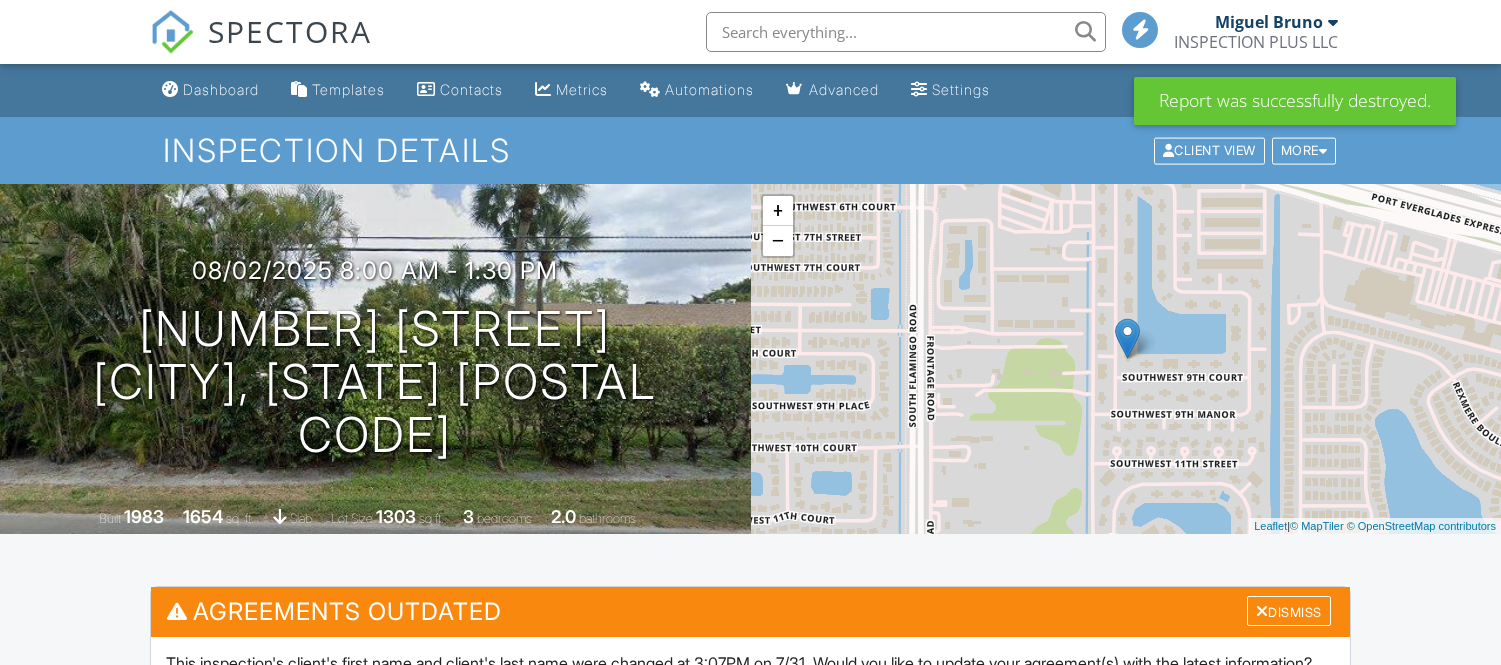 click at bounding box center [1294, 901] 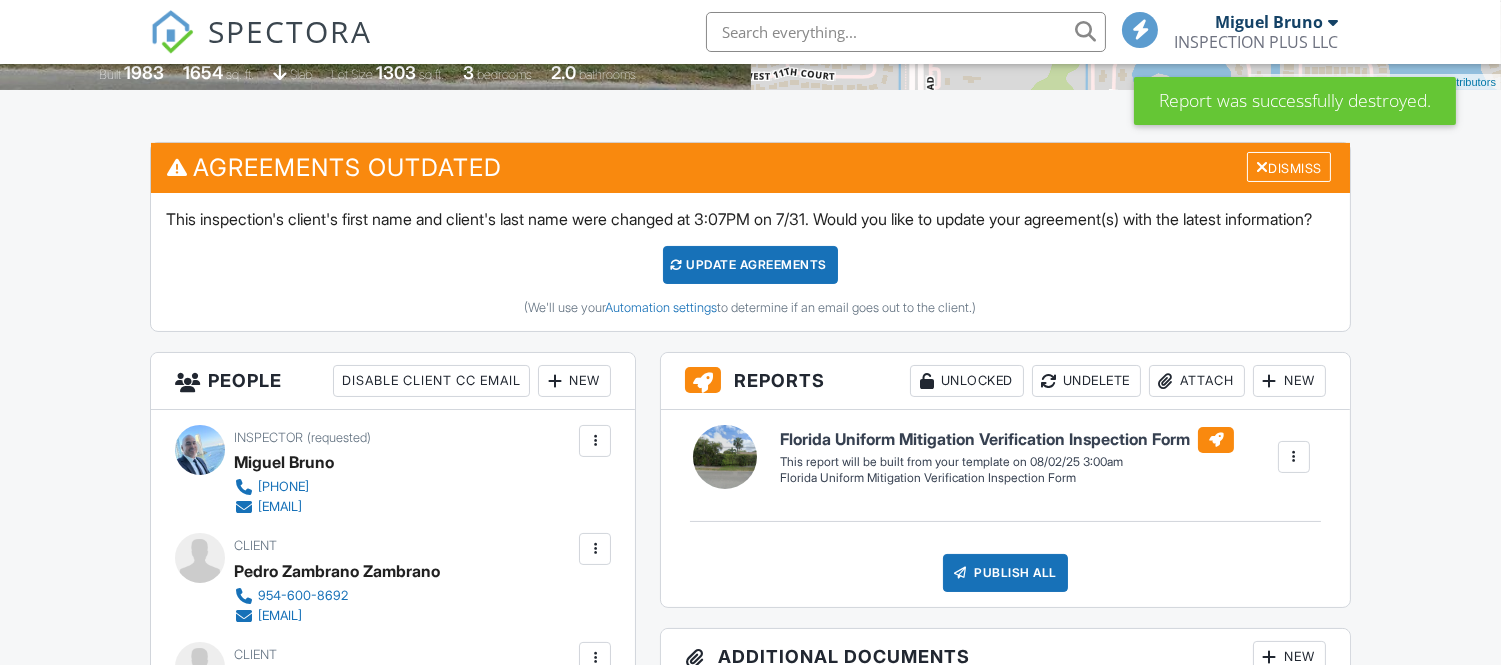 scroll, scrollTop: 444, scrollLeft: 0, axis: vertical 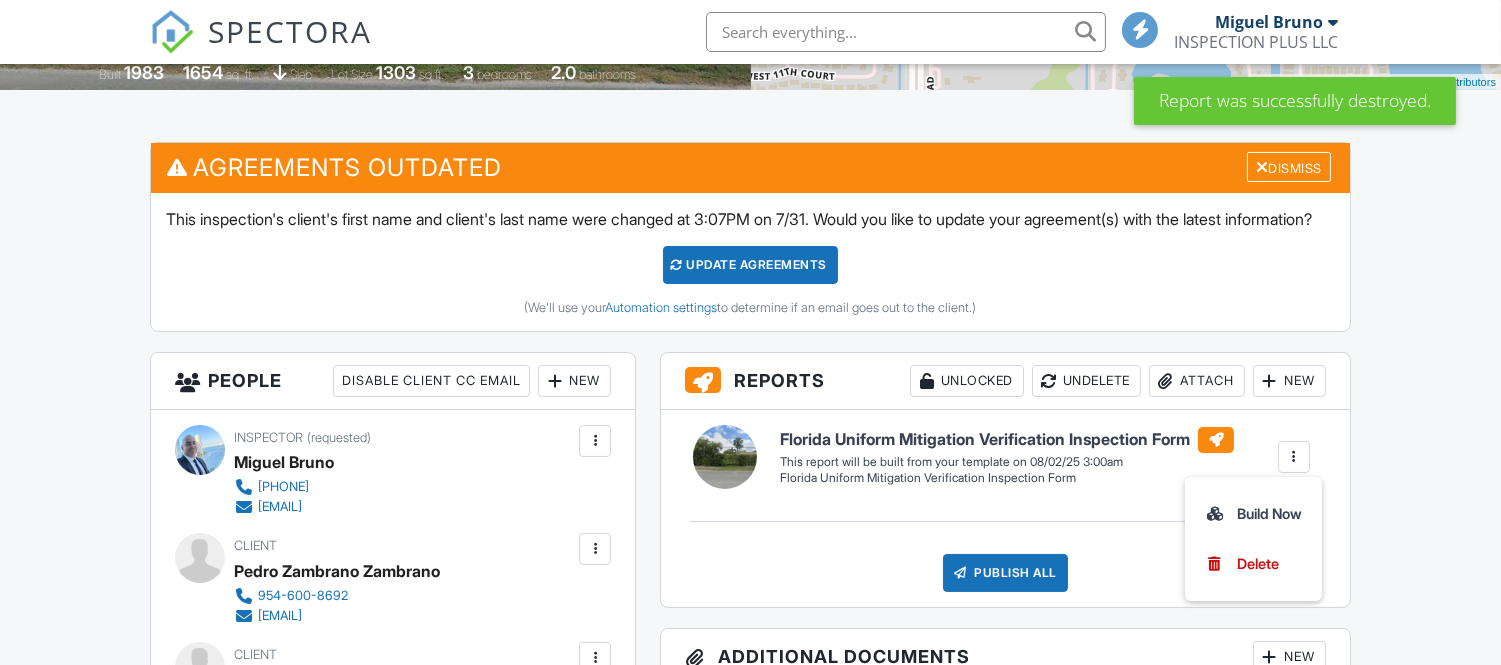 click at bounding box center [1294, 457] 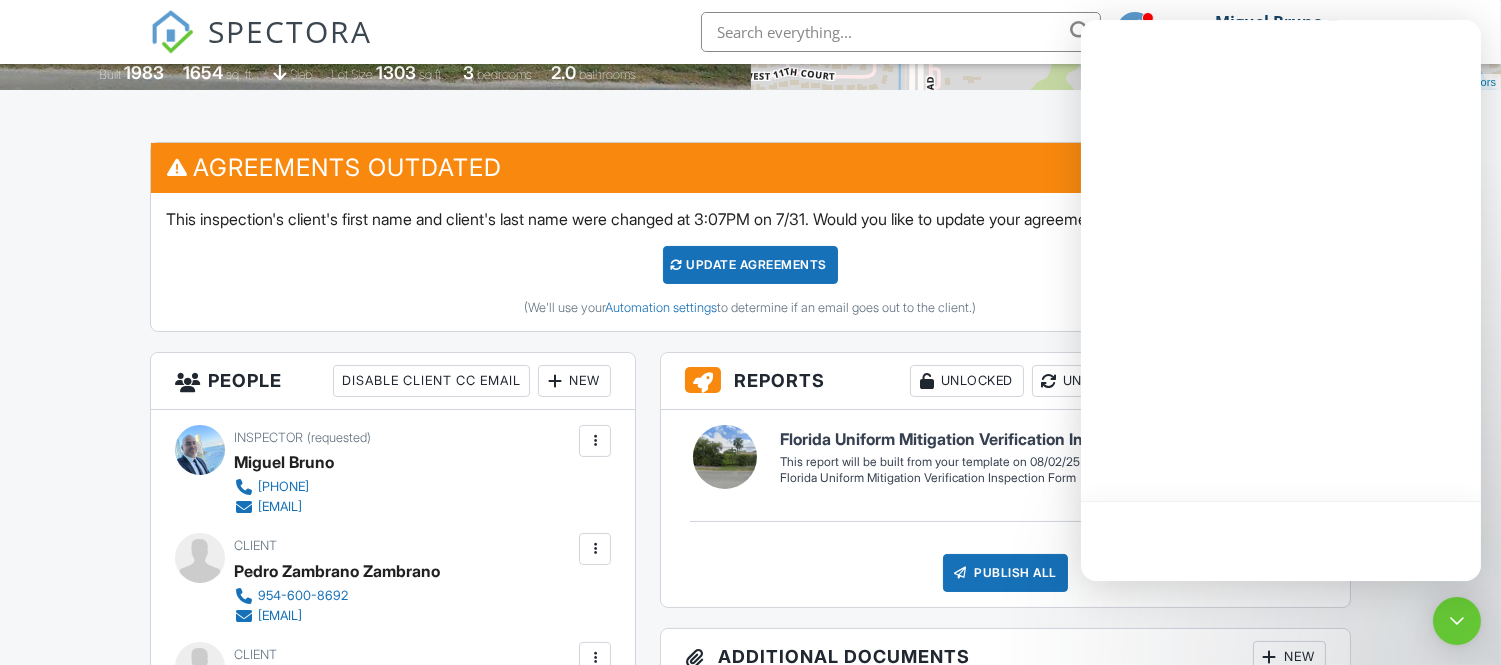click at bounding box center (1281, 300) 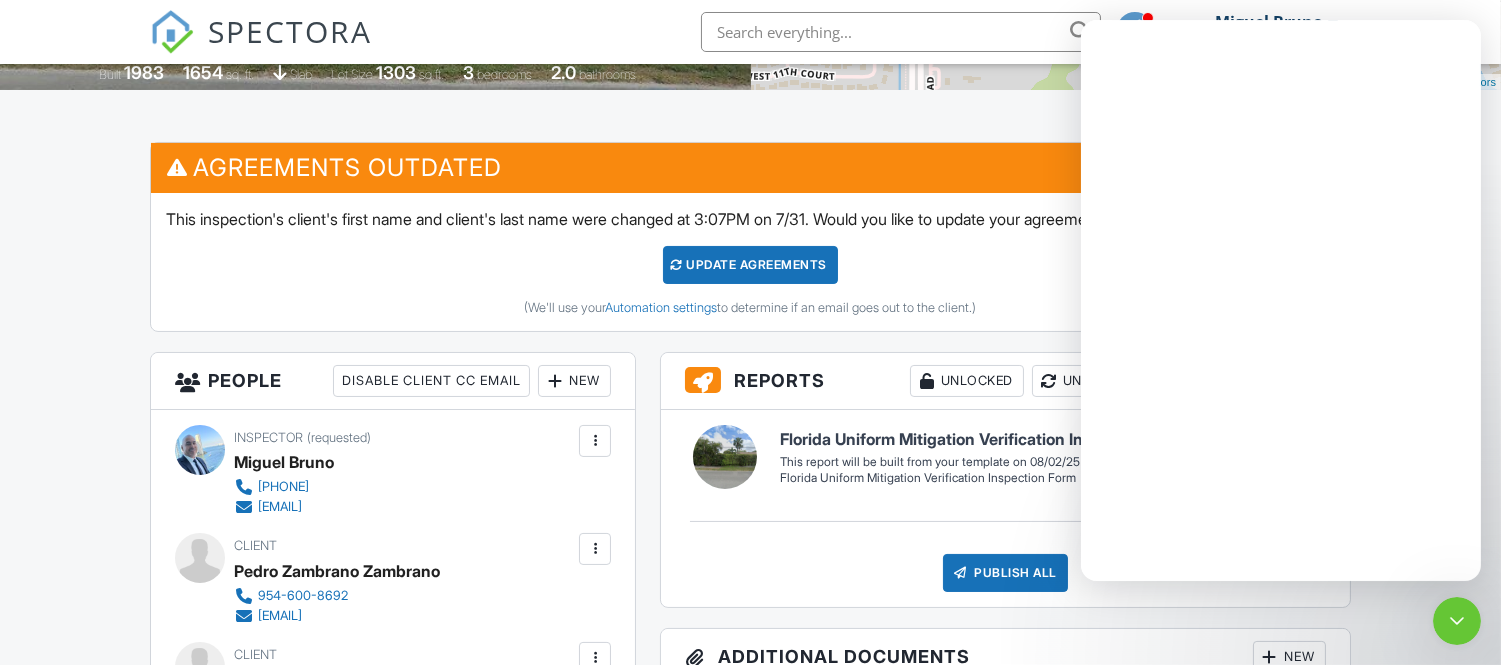 scroll, scrollTop: 0, scrollLeft: 0, axis: both 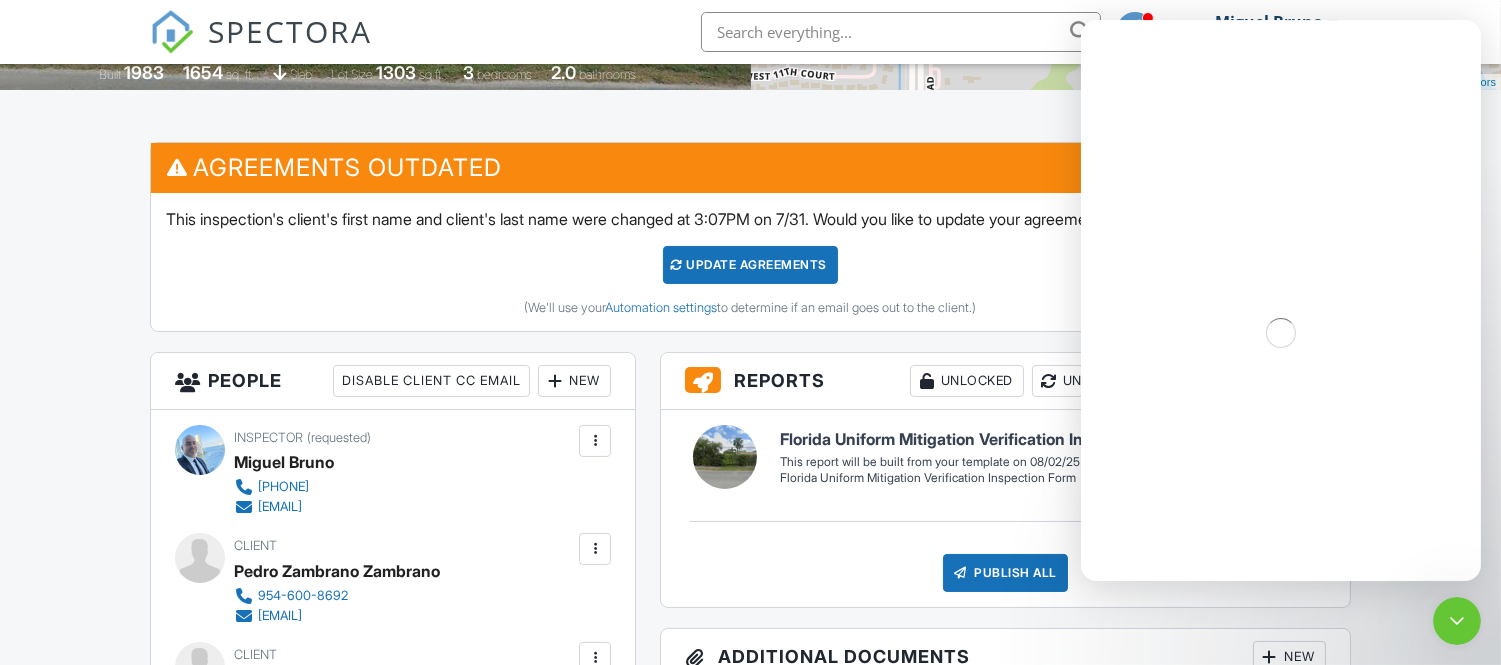 click 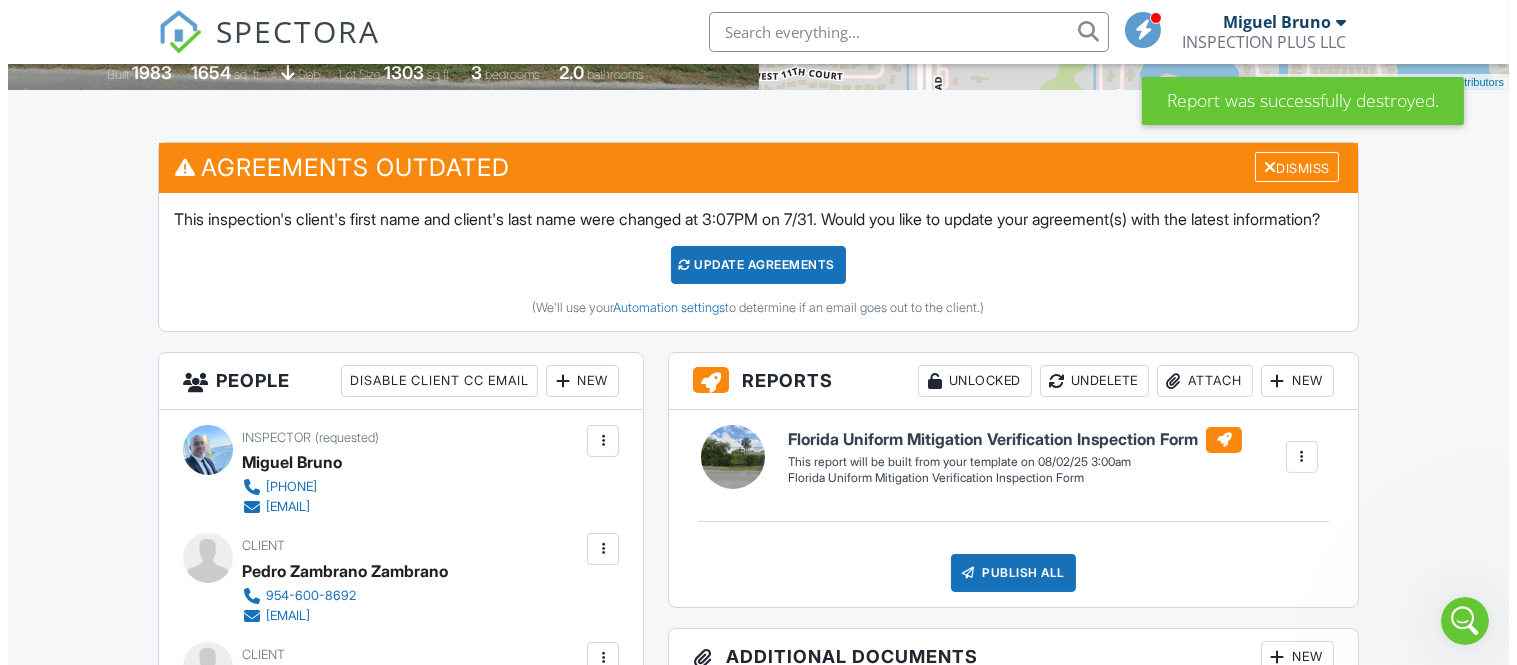 scroll, scrollTop: 0, scrollLeft: 0, axis: both 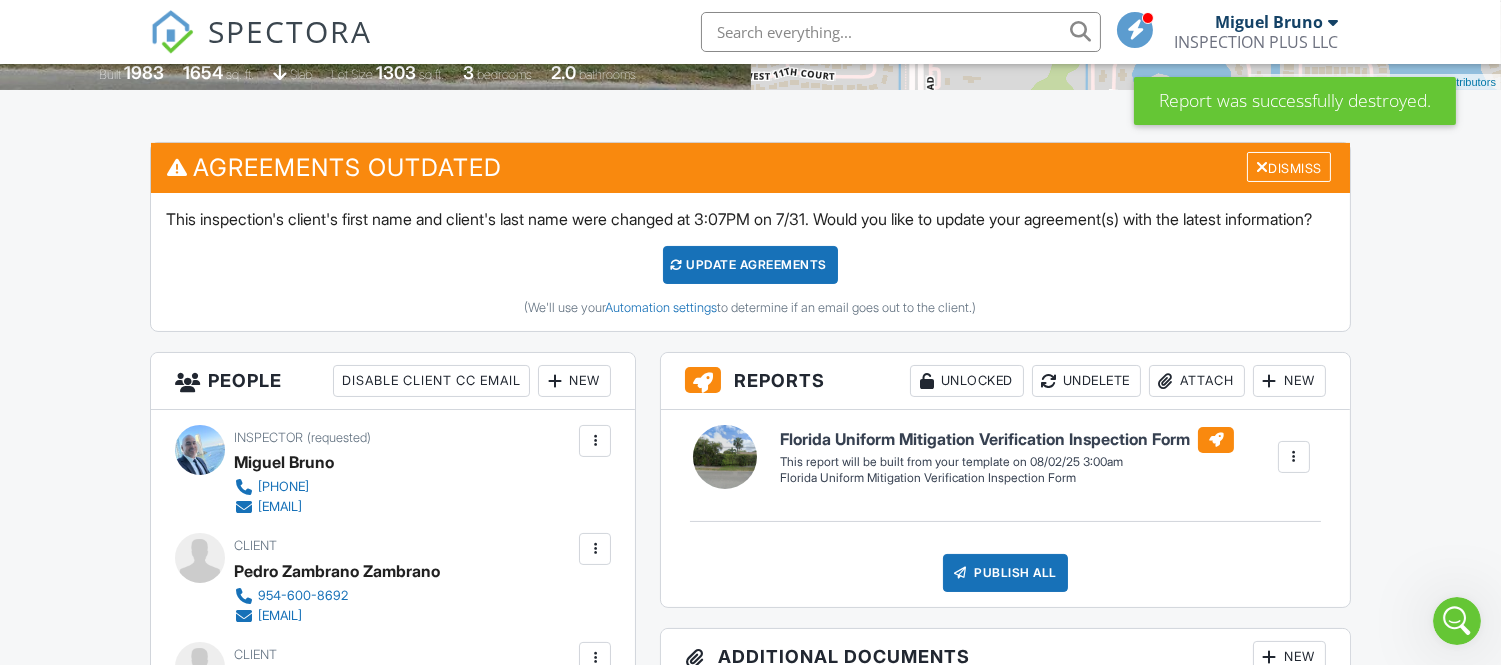 click at bounding box center (1294, 457) 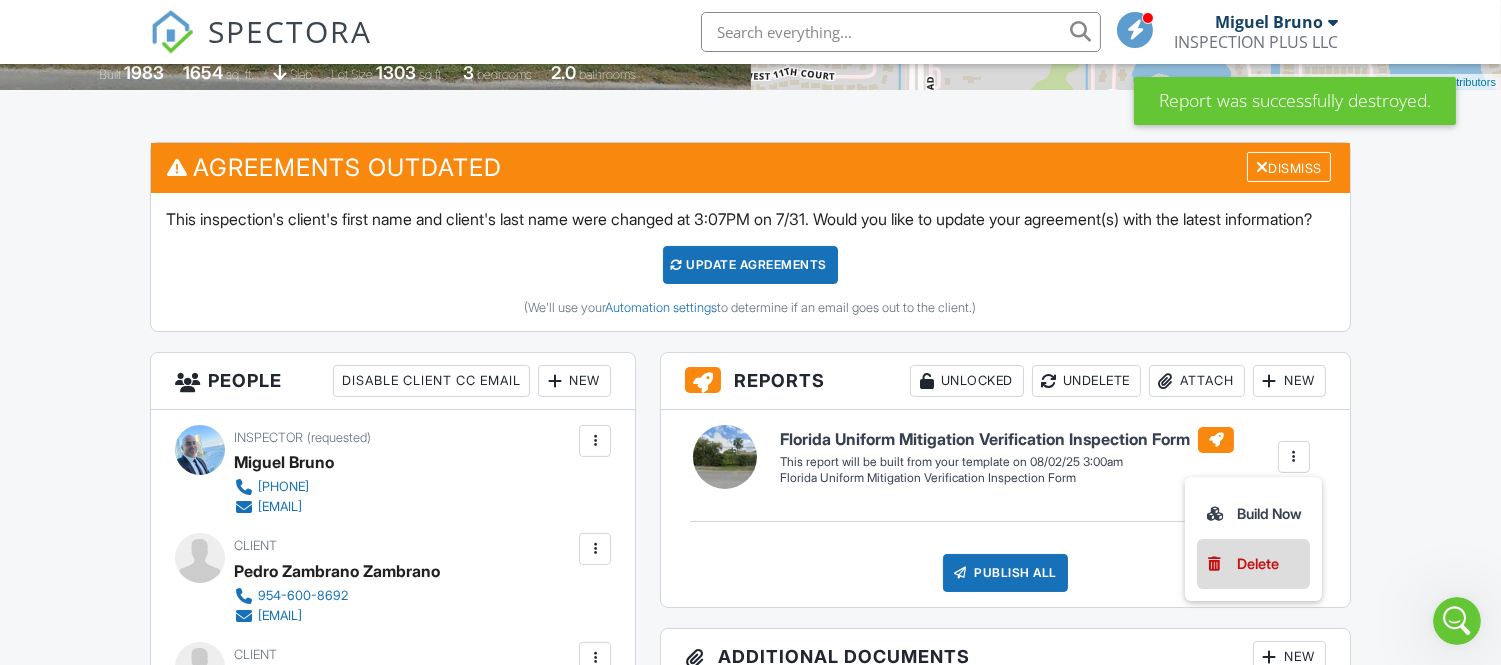 click on "Delete" at bounding box center (1258, 564) 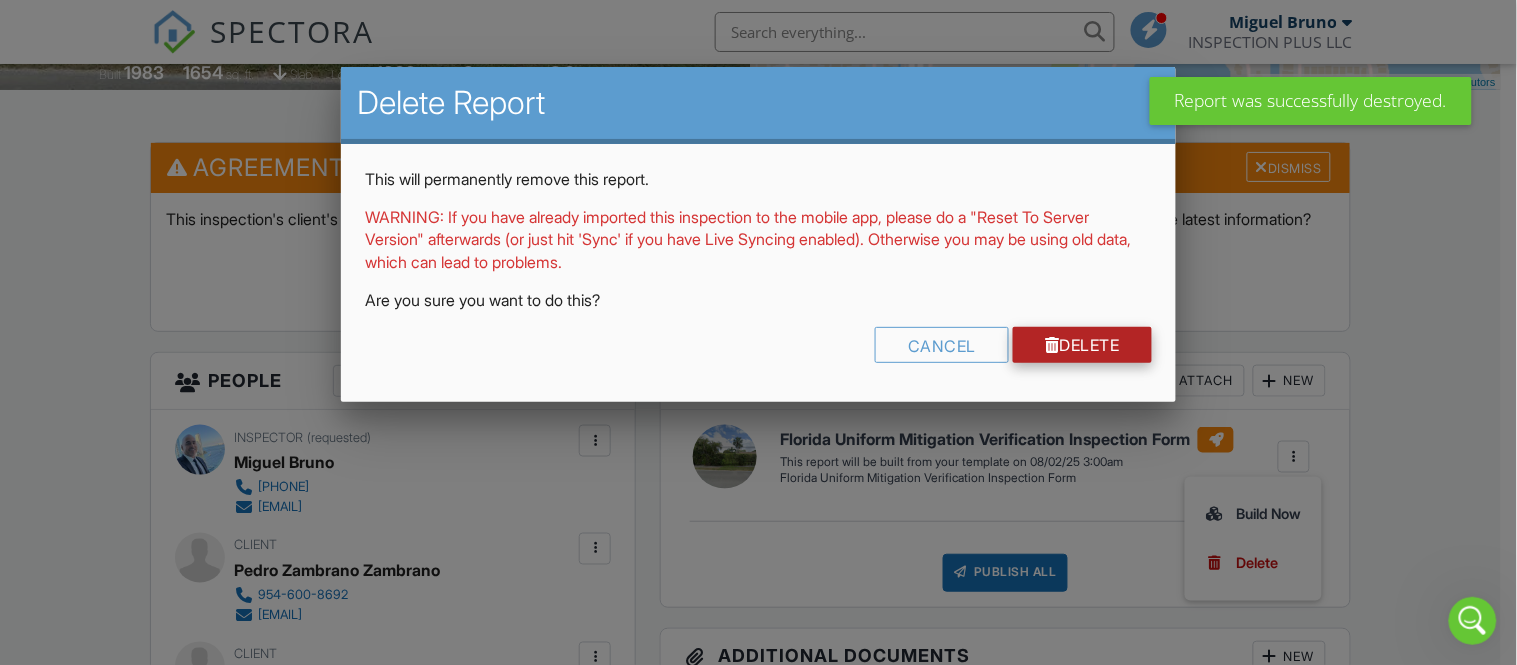 scroll, scrollTop: 31844, scrollLeft: 0, axis: vertical 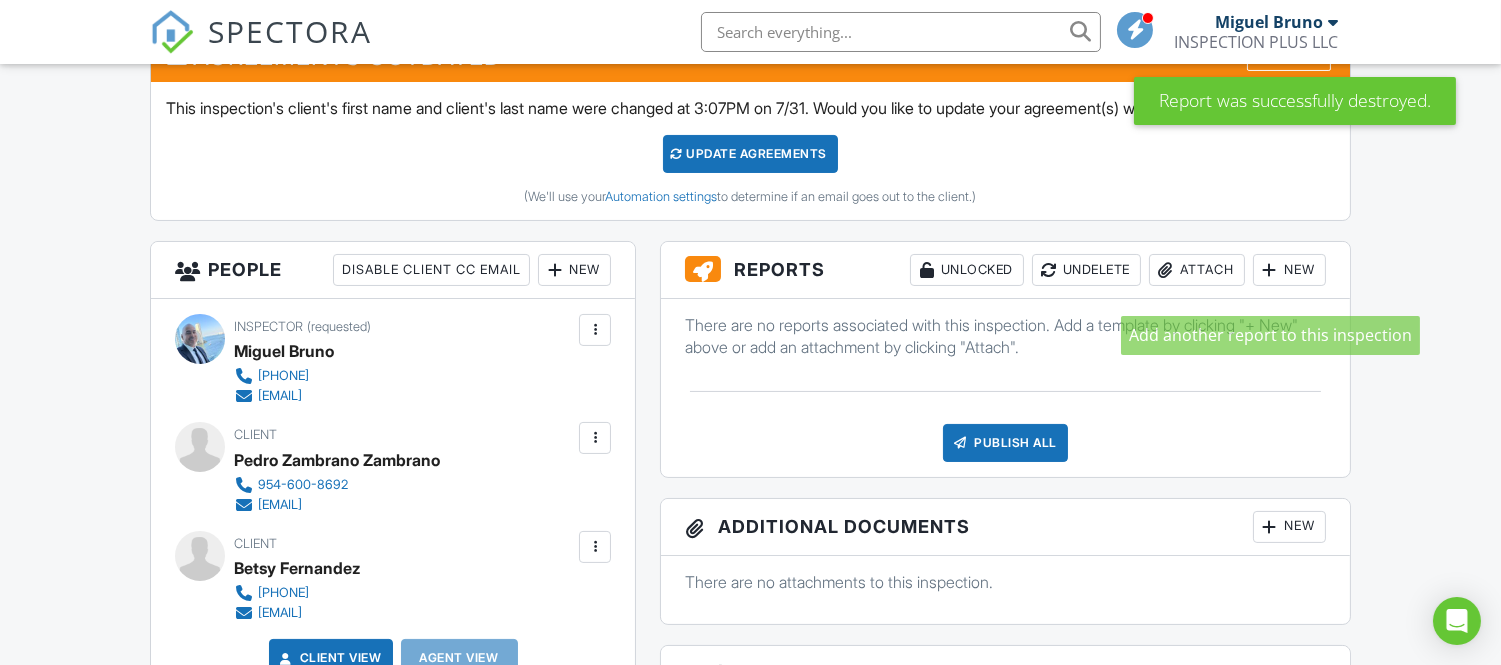 click at bounding box center [1270, 270] 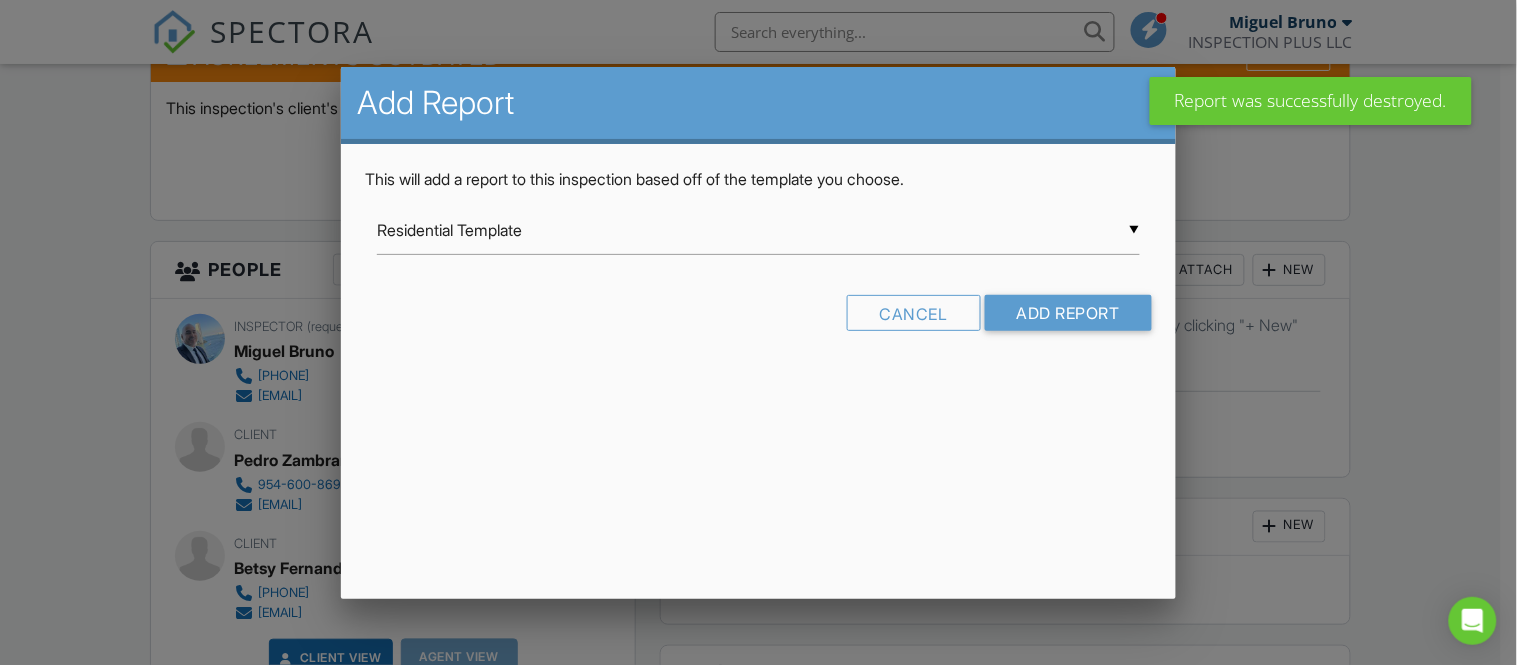 click on "▼ Residential Template Residential Template Room-by-Room Residential Template Florida 4-Point Inspection Form (2025) Florida Uniform Mitigation Verification Inspection Form  Residential Template
Room-by-Room Residential Template
Florida 4-Point Inspection Form (2025)
Florida Uniform Mitigation Verification Inspection Form" at bounding box center (758, 230) 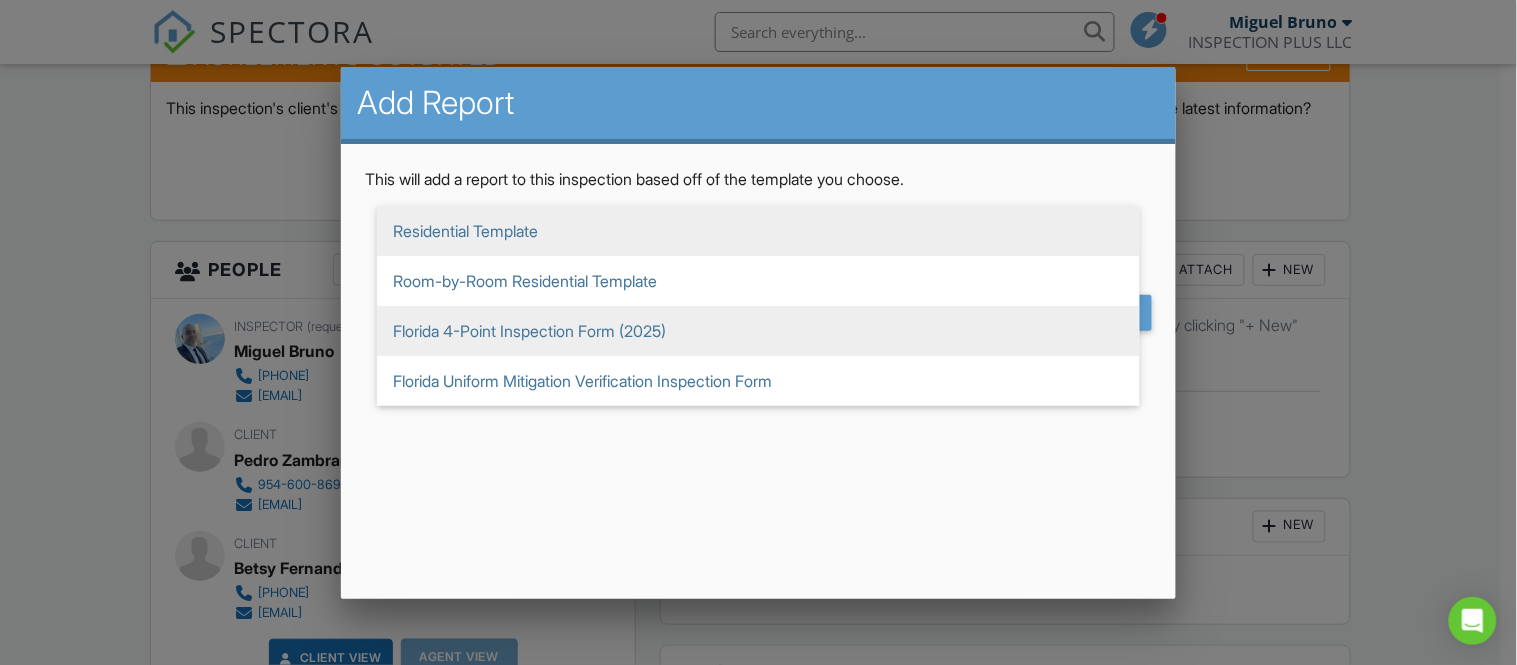 click on "Florida 4-Point Inspection Form (2025)" at bounding box center [758, 331] 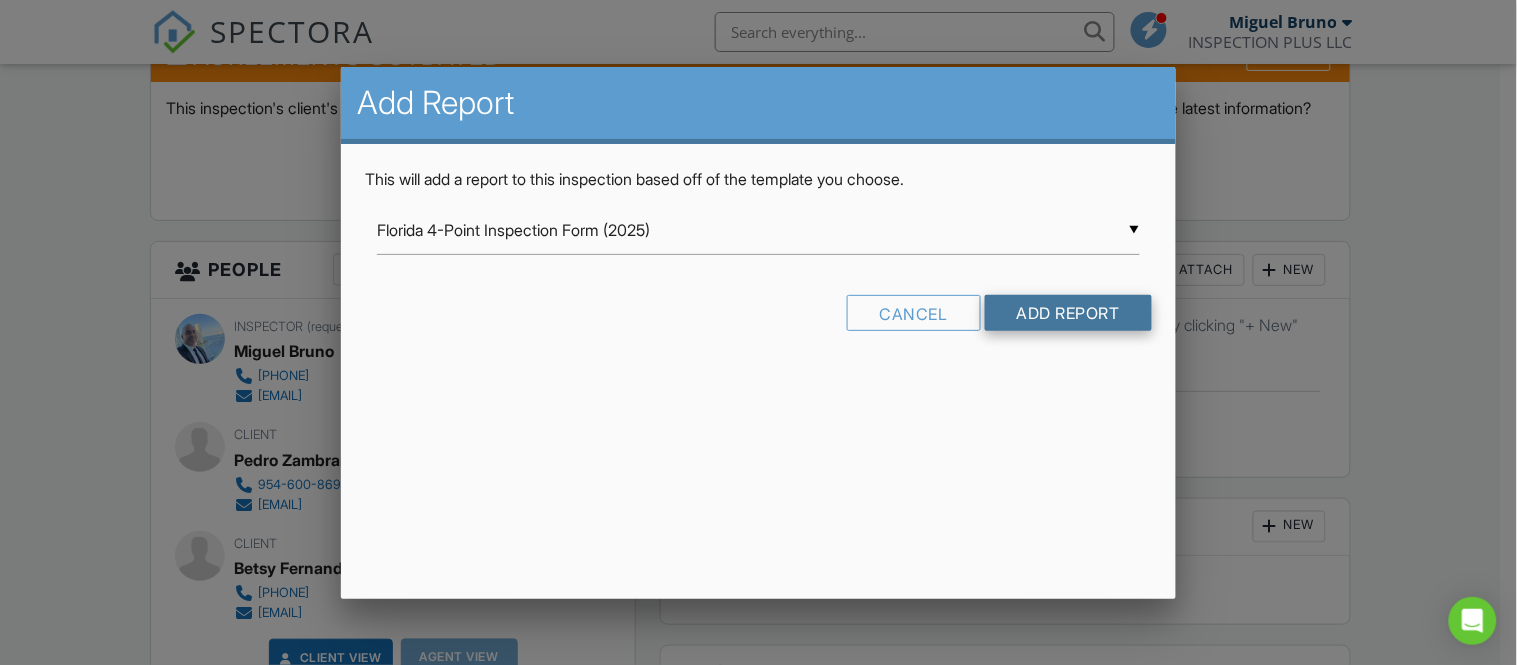 click on "Add Report" at bounding box center (1068, 313) 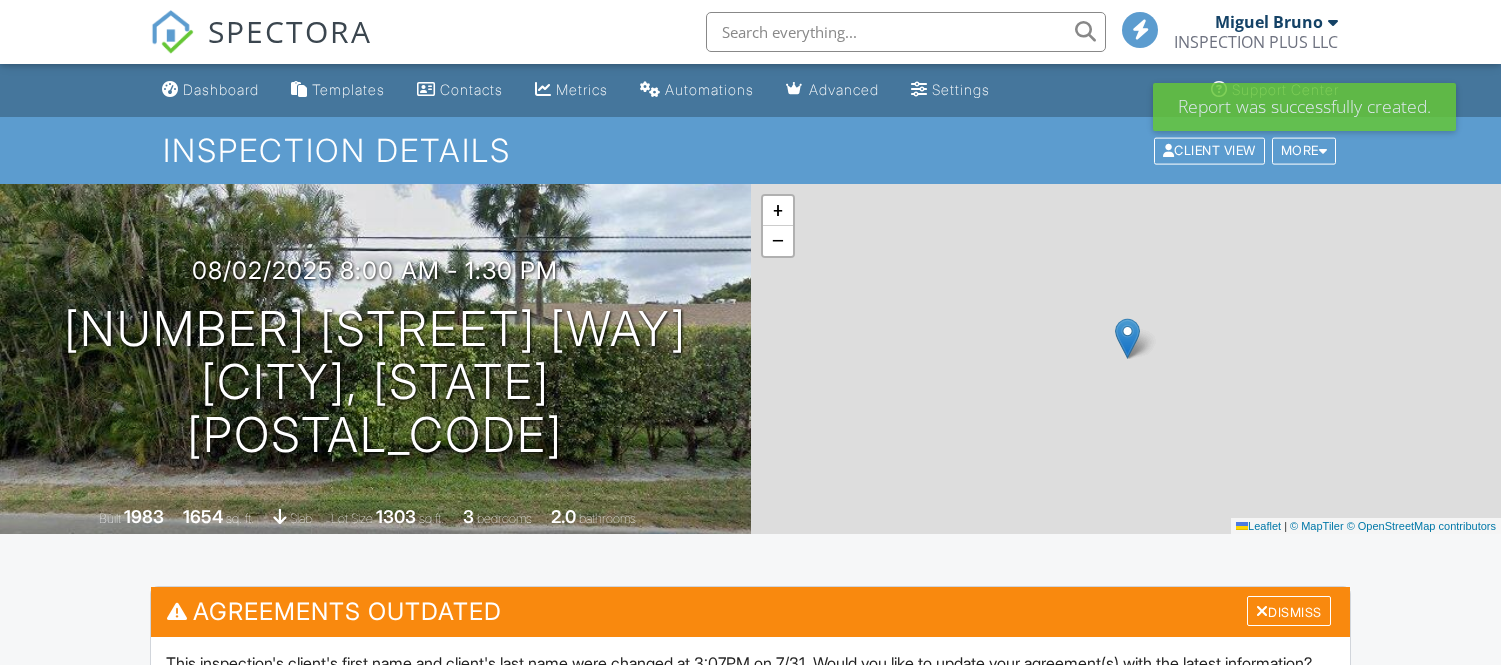 scroll, scrollTop: 555, scrollLeft: 0, axis: vertical 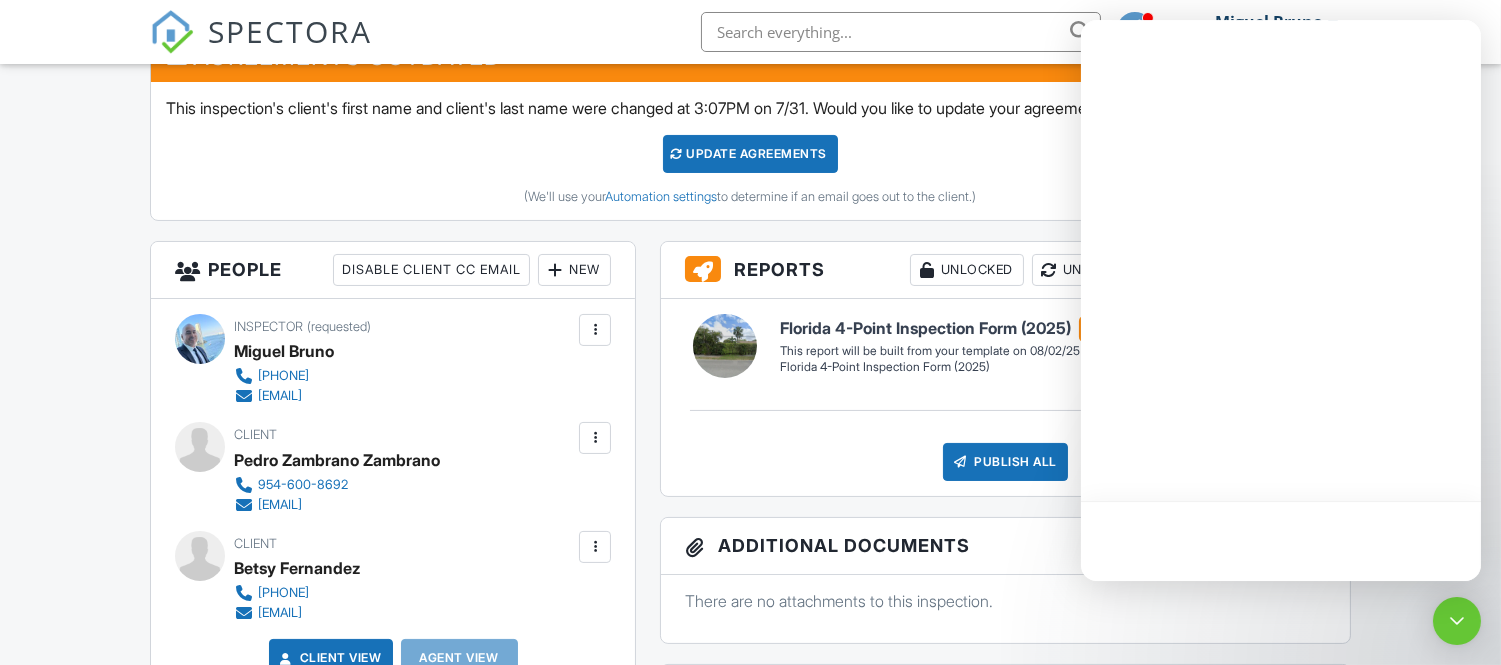 click at bounding box center [1281, 300] 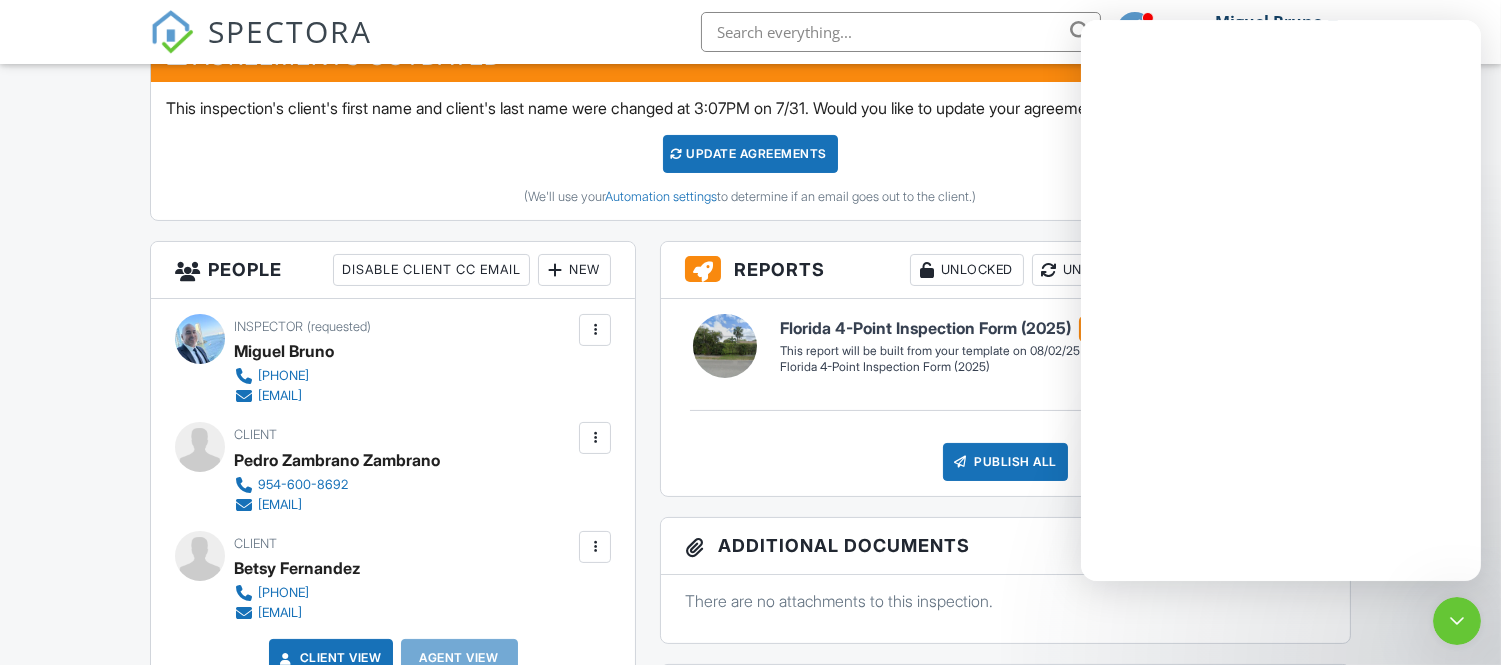 scroll, scrollTop: 0, scrollLeft: 0, axis: both 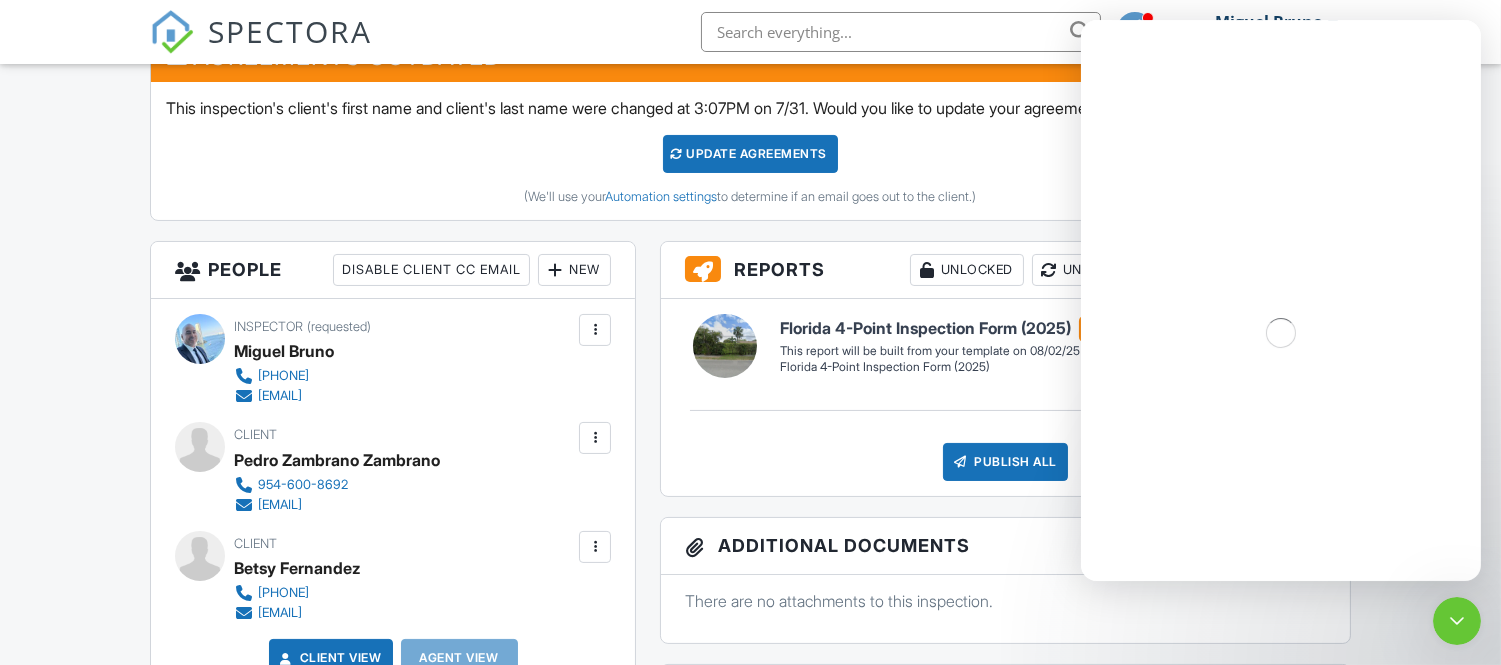 click on "Agreements Outdated
Dismiss
This inspection's client's first name and client's last name were changed at  3:07PM on 7/31. Would you like to update your agreement(s) with the latest information?
Update Agreements
(We'll use your  Automation settings  to determine if an email goes out to the client.)" at bounding box center [750, 136] 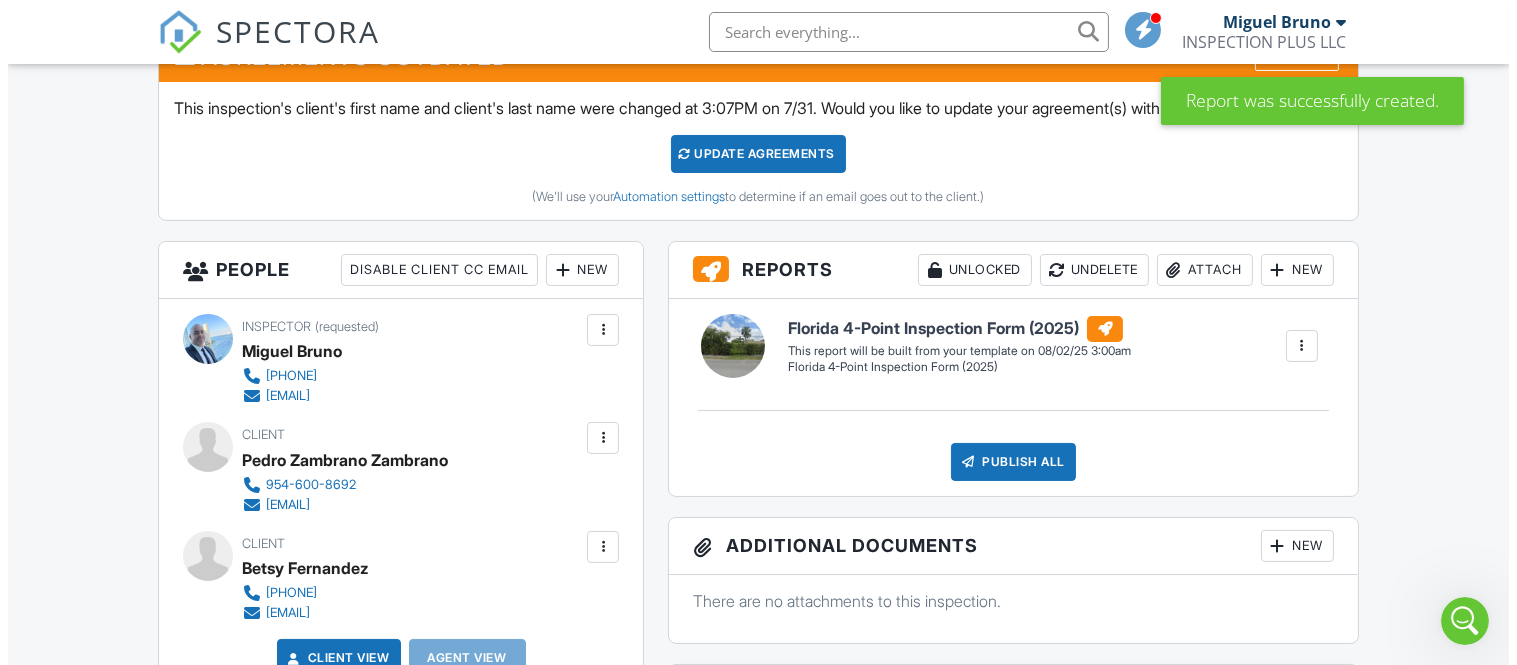 scroll, scrollTop: 0, scrollLeft: 0, axis: both 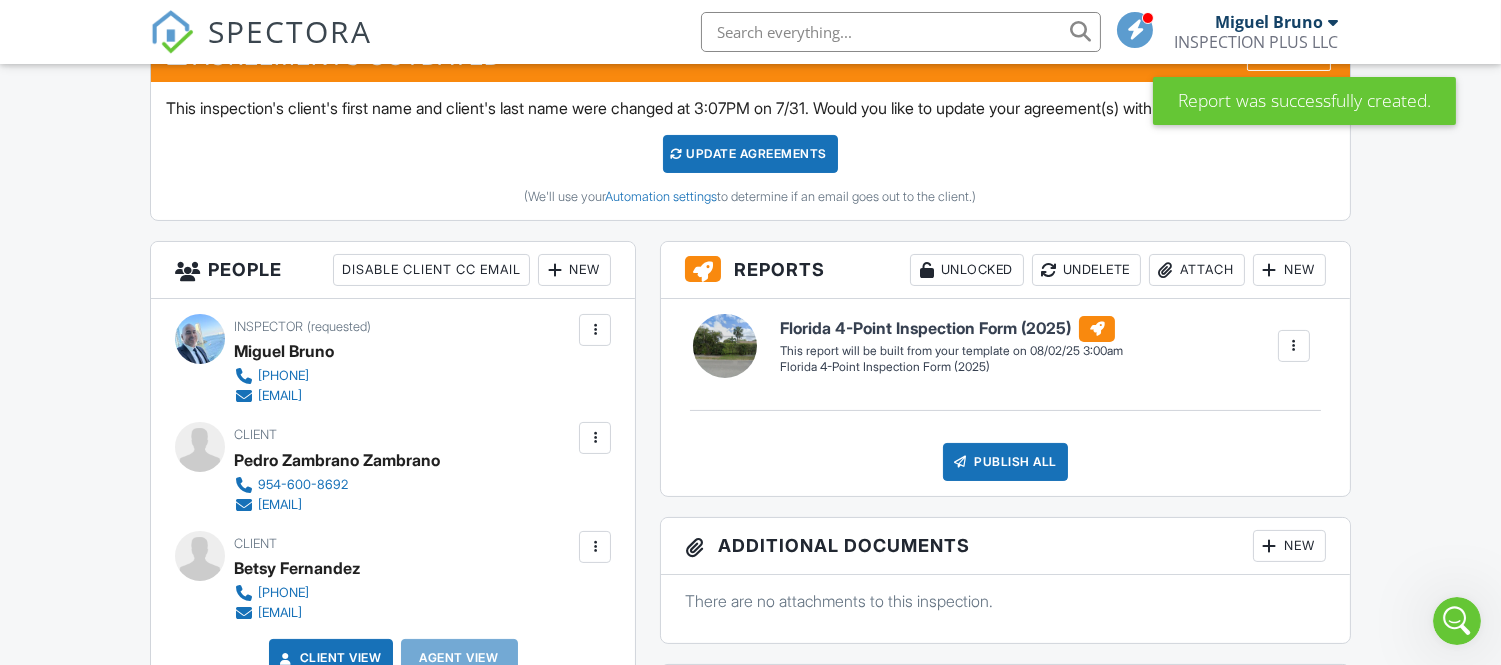 click on "New" at bounding box center [1289, 270] 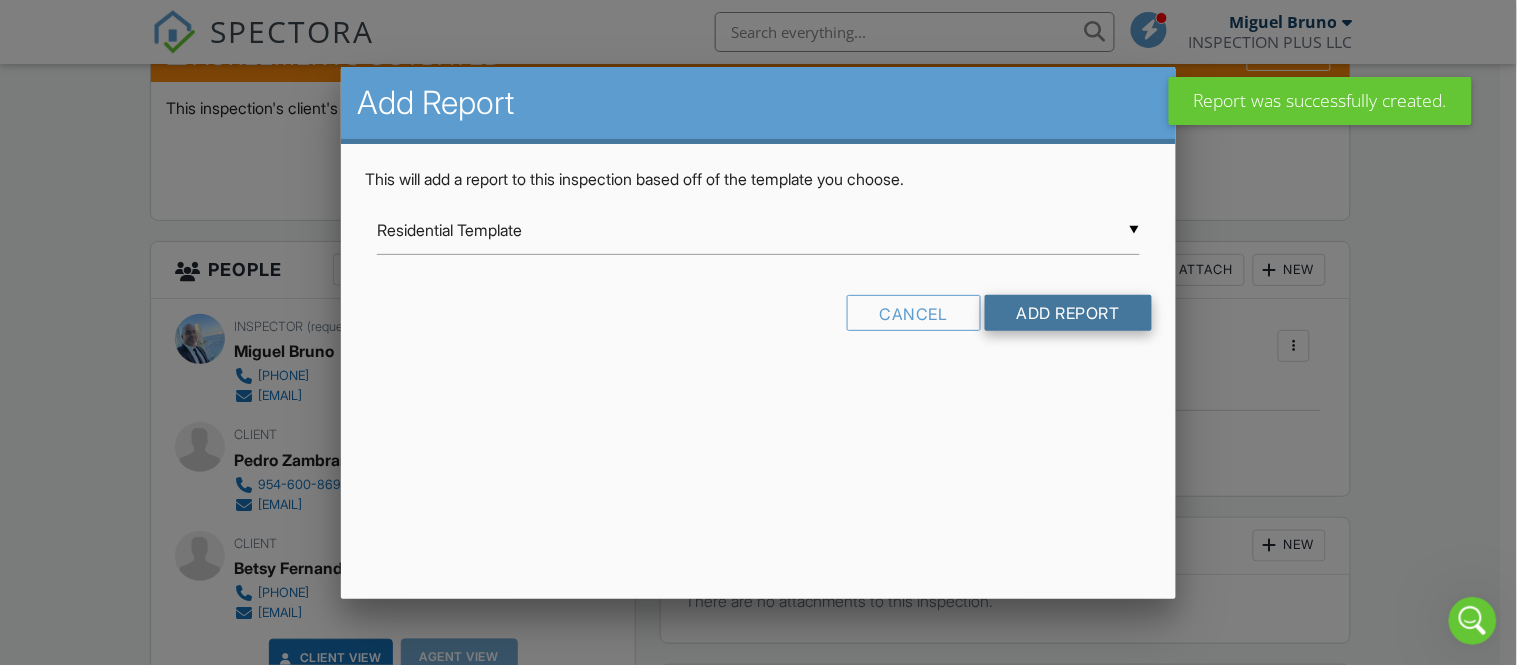 scroll, scrollTop: 31844, scrollLeft: 0, axis: vertical 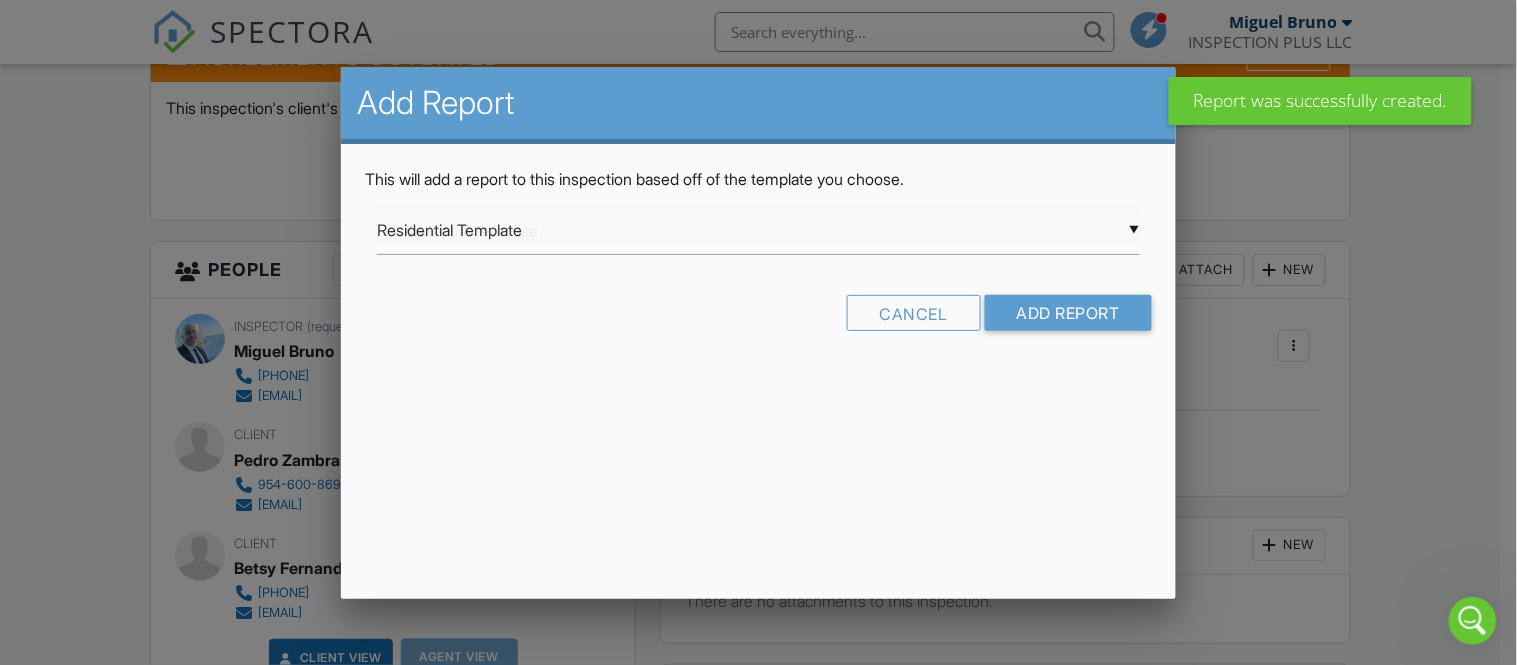 click on "▼ Residential Template Residential Template Room-by-Room Residential Template Florida 4-Point Inspection Form (2025) Florida Uniform Mitigation Verification Inspection Form  Residential Template
Room-by-Room Residential Template
Florida 4-Point Inspection Form (2025)
Florida Uniform Mitigation Verification Inspection Form" at bounding box center [758, 230] 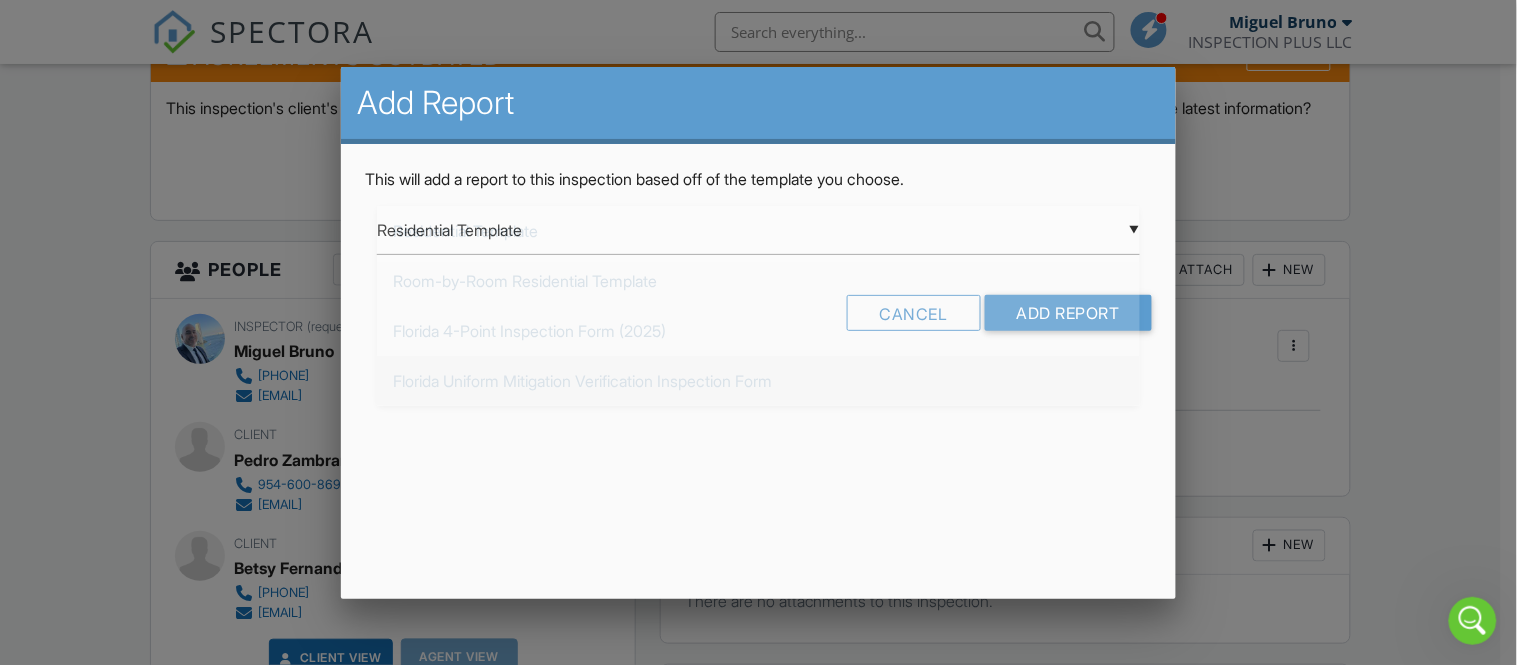 click on "Florida Uniform Mitigation Verification Inspection Form" at bounding box center (758, 381) 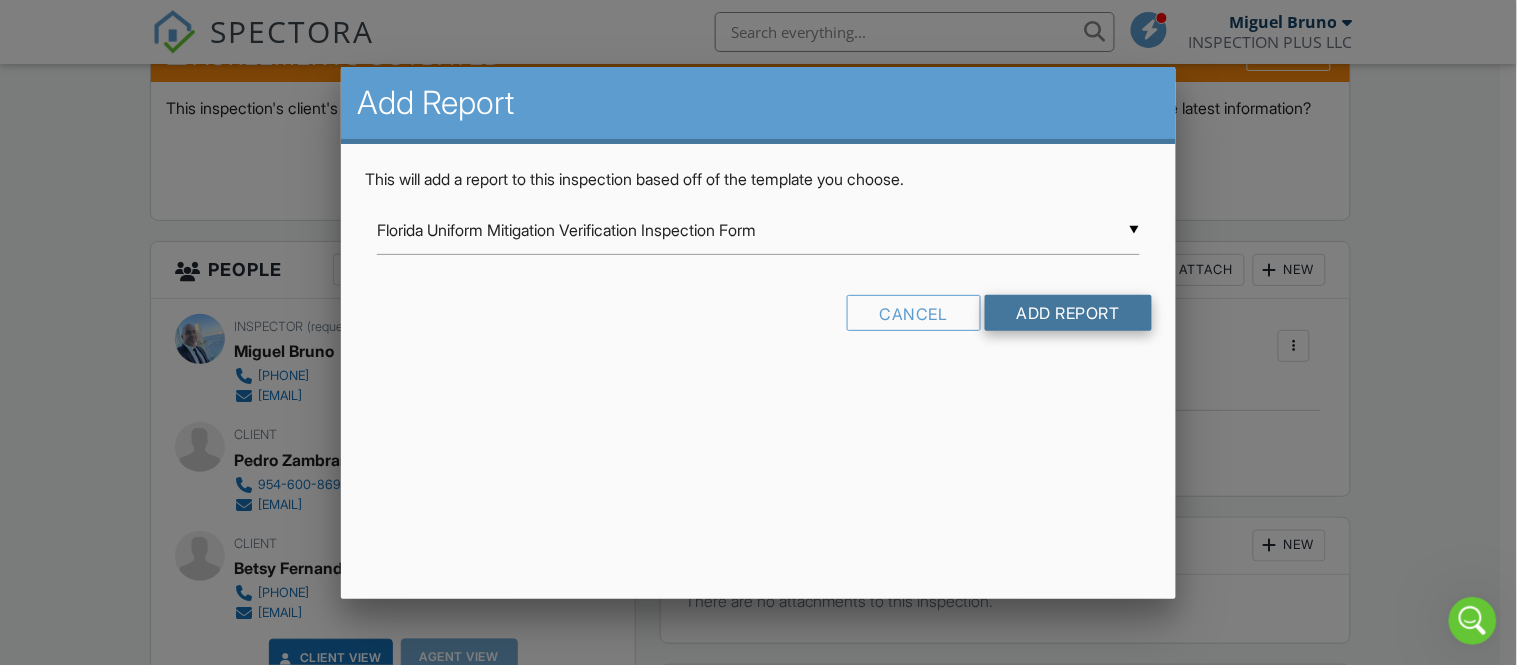 click on "Add Report" at bounding box center [1068, 313] 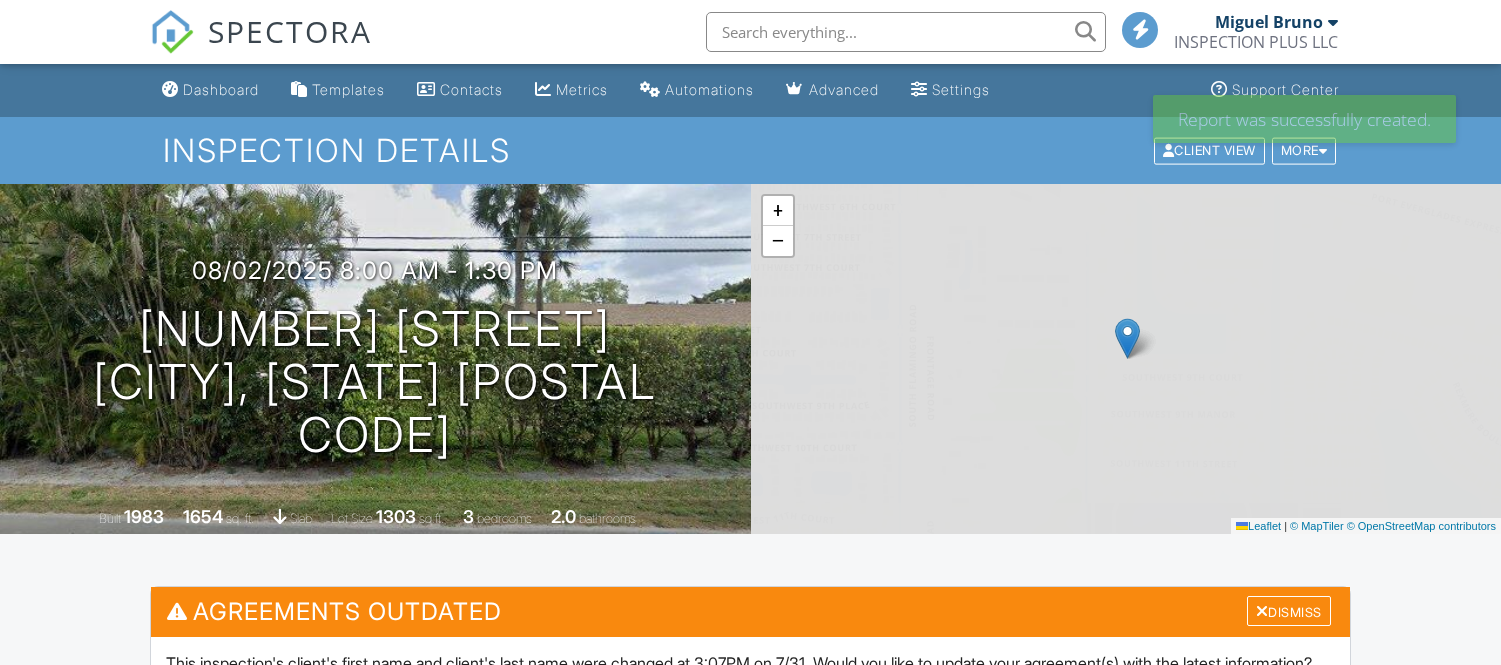 scroll, scrollTop: 0, scrollLeft: 0, axis: both 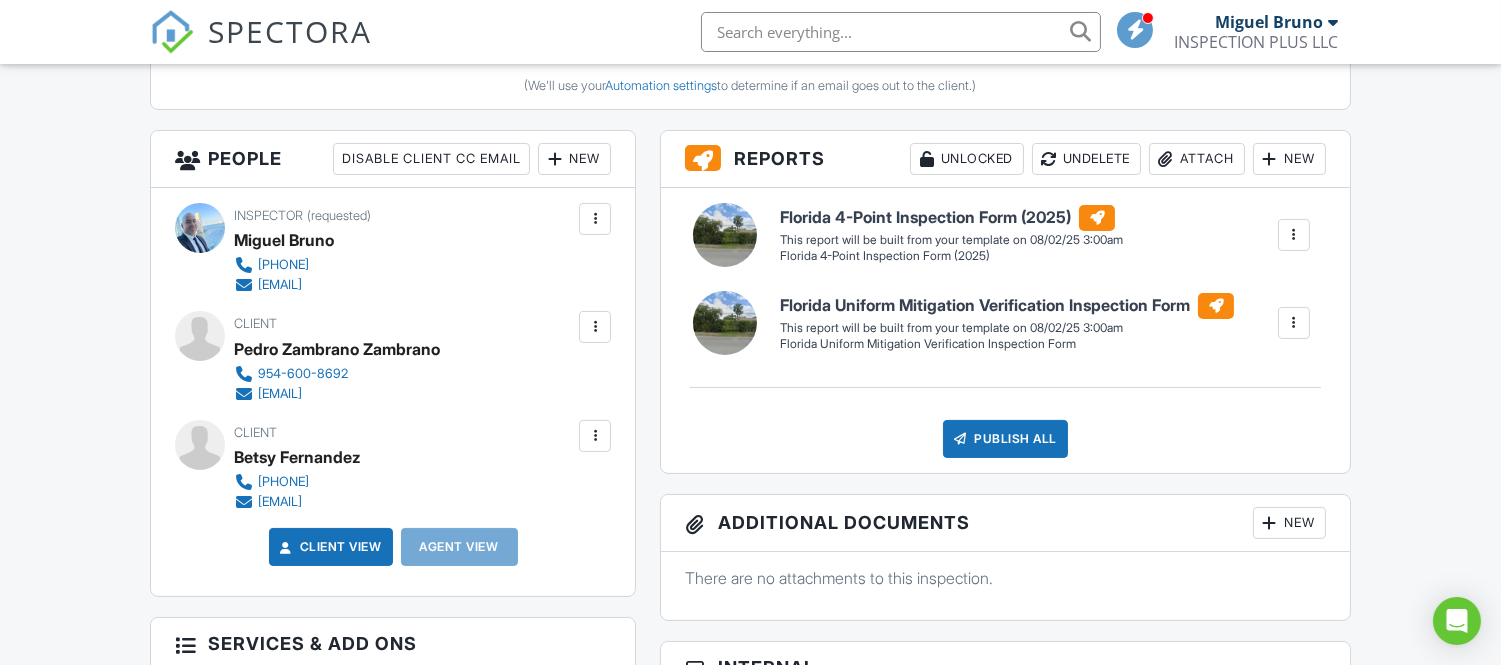 click at bounding box center [1294, 323] 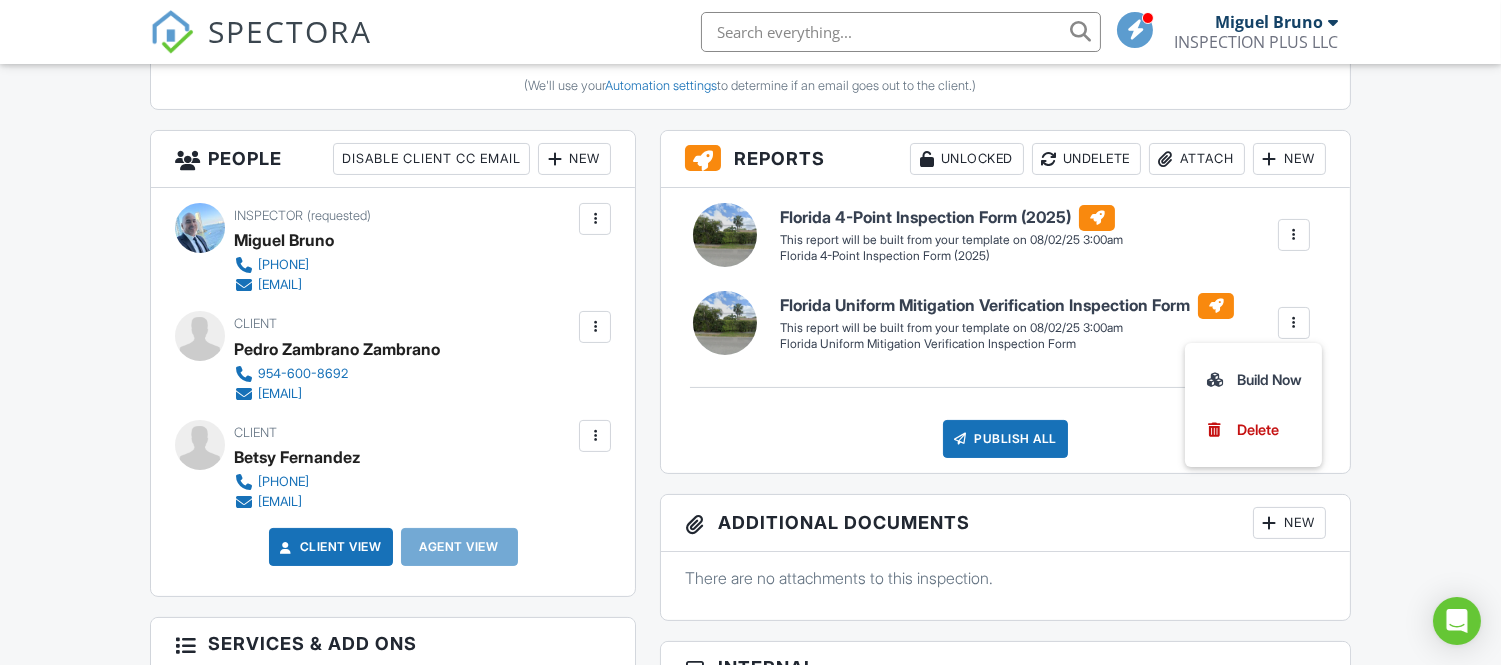 click on "Florida 4-Point Inspection Form (2025)
Florida 4-Point Inspection Form (2025)
Edit
View
Florida 4-Point Inspection Form (2025)
Florida 4-Point Inspection Form (2025)
This report will be built from your template on 08/02/25  3:00am
Quick Publish
Copy
Build Now
Delete
Florida Uniform Mitigation Verification Inspection Form
Florida Uniform Mitigation Verification Inspection Form
Edit
View
Florida Uniform Mitigation Verification Inspection Form
Florida Uniform Mitigation Verification Inspection Form
This report will be built from your template on 08/02/25  3:00am
Quick Publish
Copy
Build Now
Delete
Publish All
Checking report completion" at bounding box center [1005, 330] 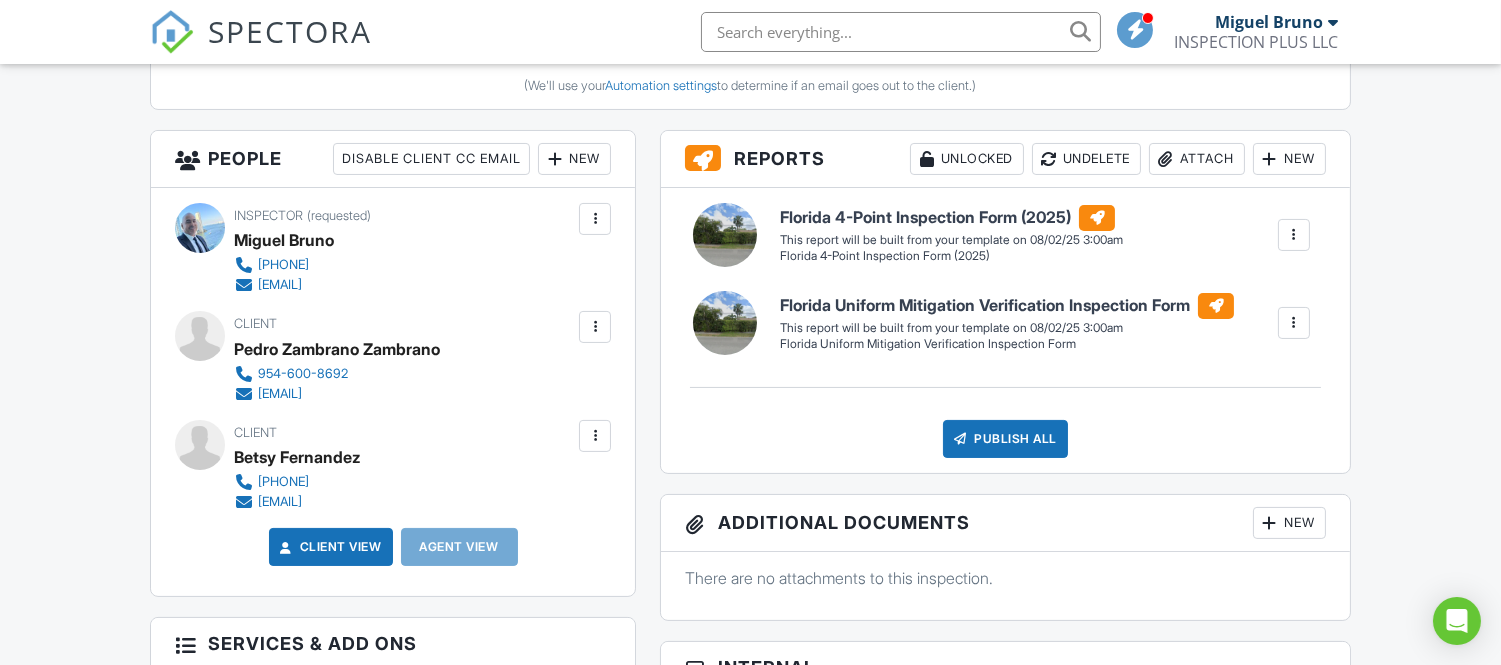 click at bounding box center [1294, 235] 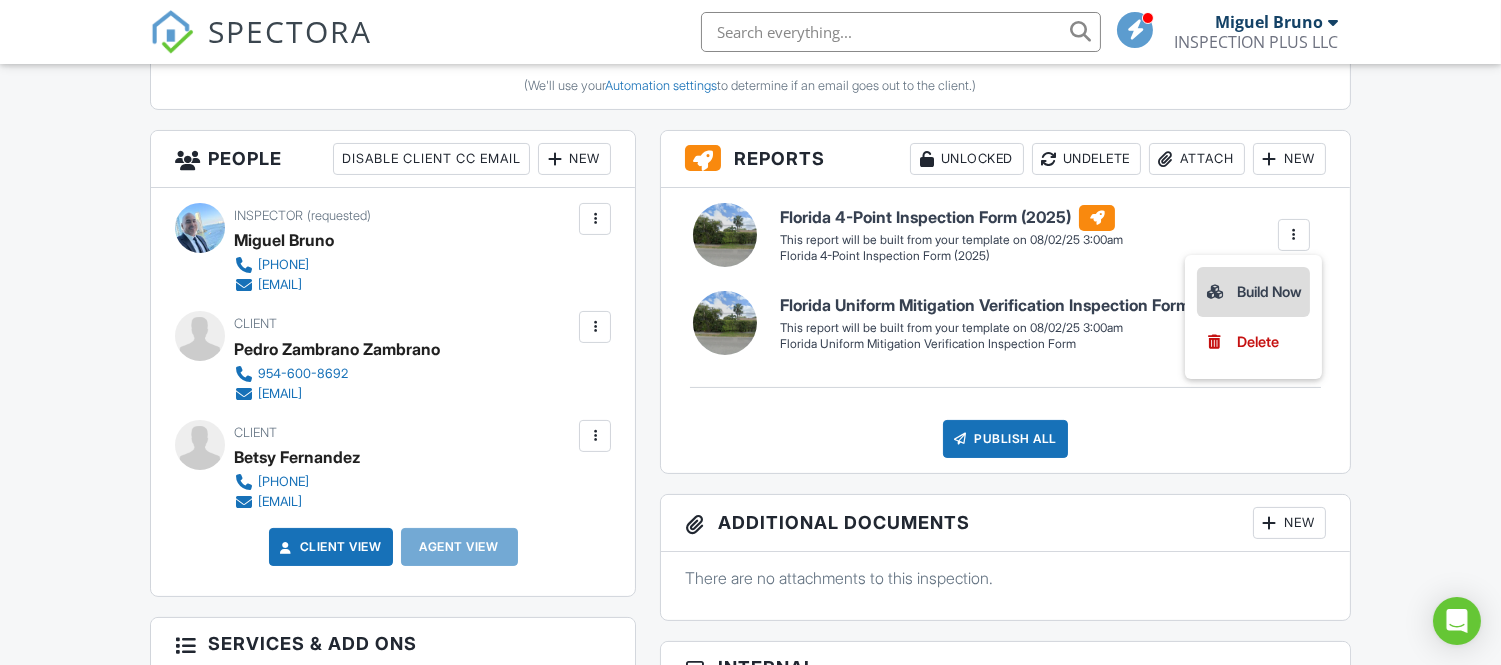 click on "Build Now" at bounding box center (1253, 292) 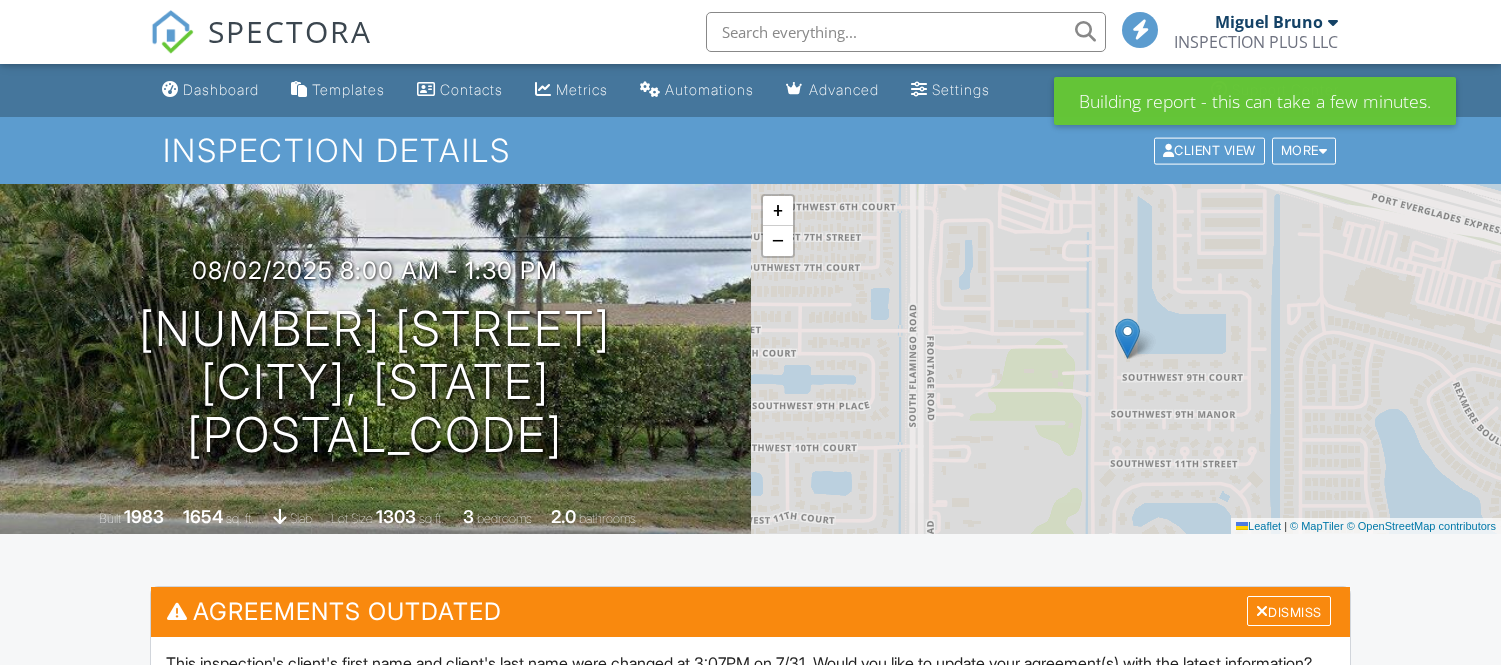 scroll, scrollTop: 222, scrollLeft: 0, axis: vertical 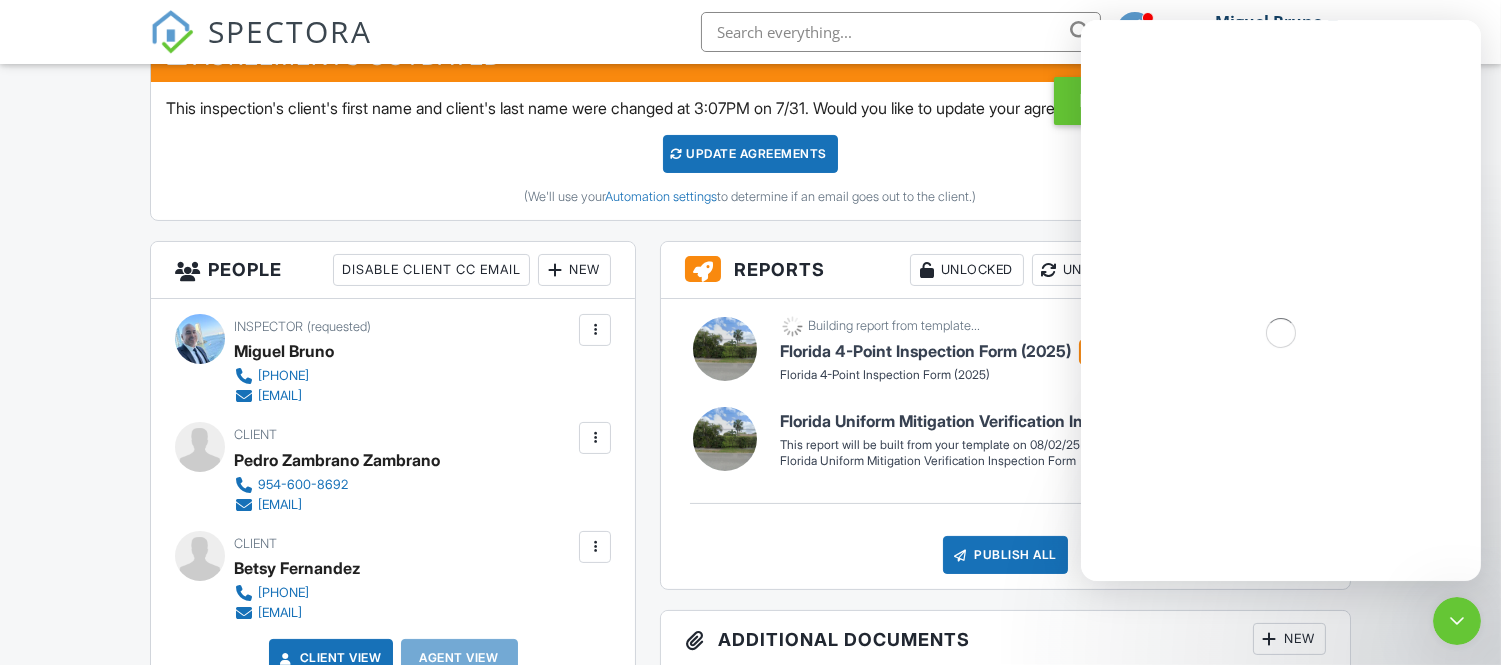 click 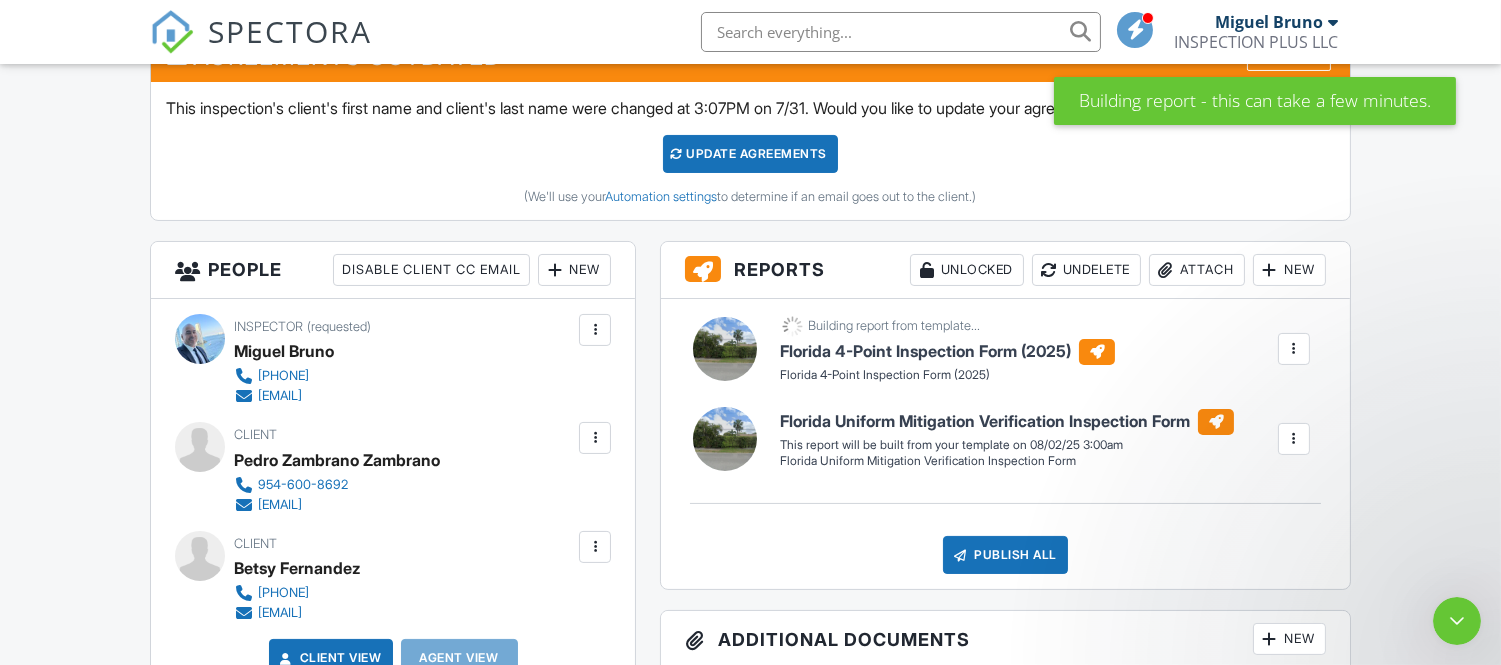 scroll, scrollTop: 0, scrollLeft: 0, axis: both 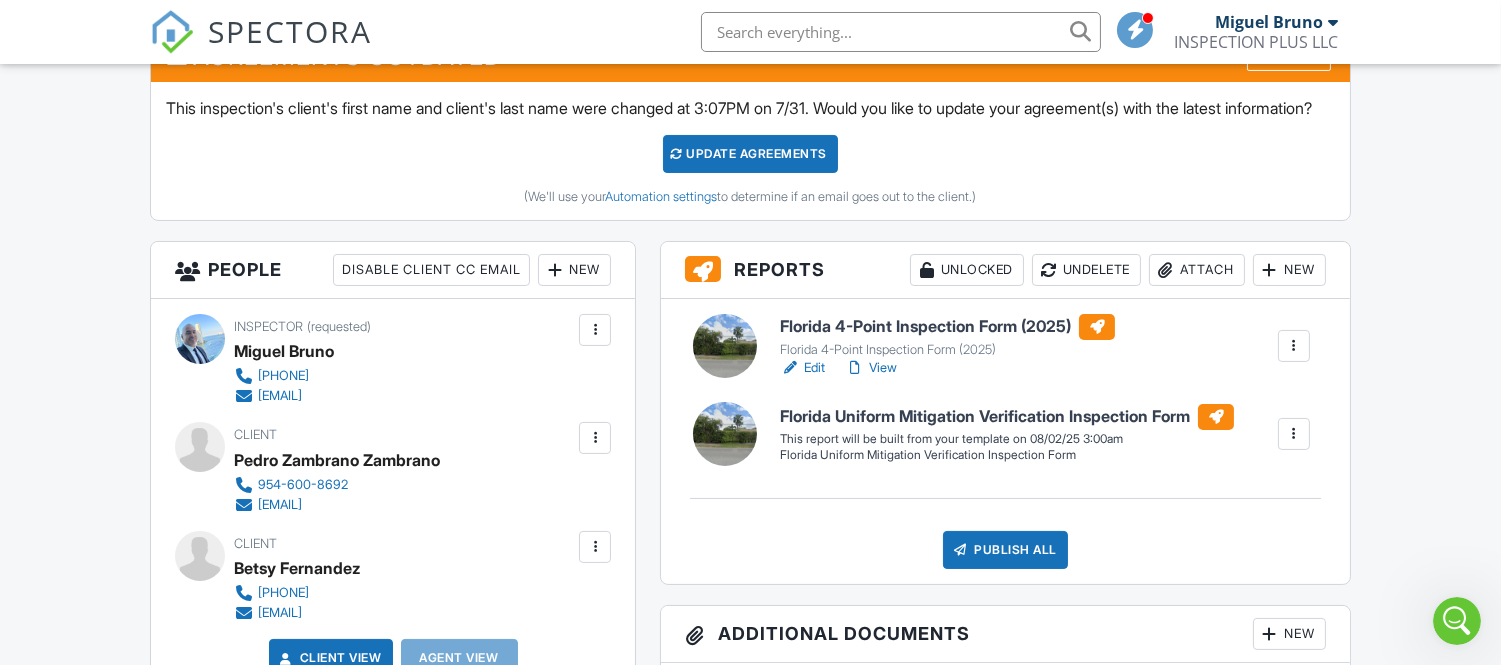 click on "Edit" at bounding box center (802, 368) 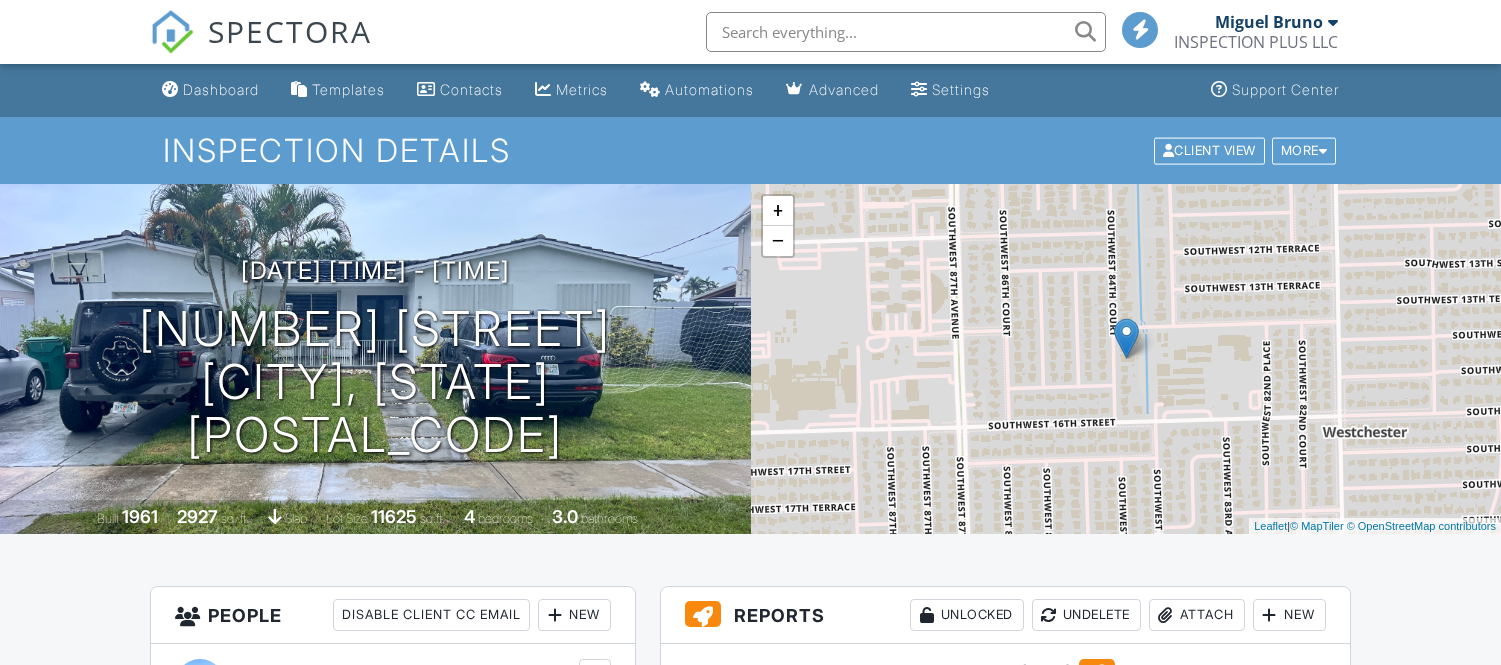 scroll, scrollTop: 333, scrollLeft: 0, axis: vertical 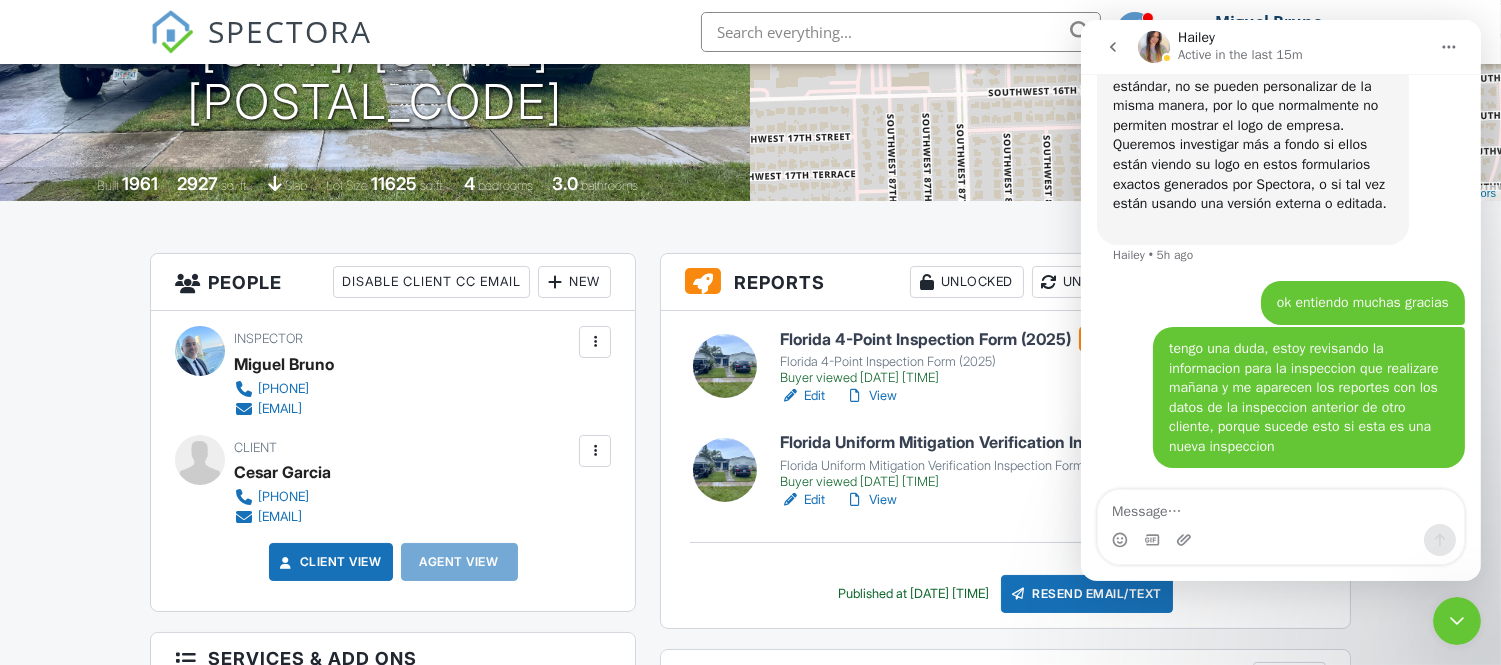 click 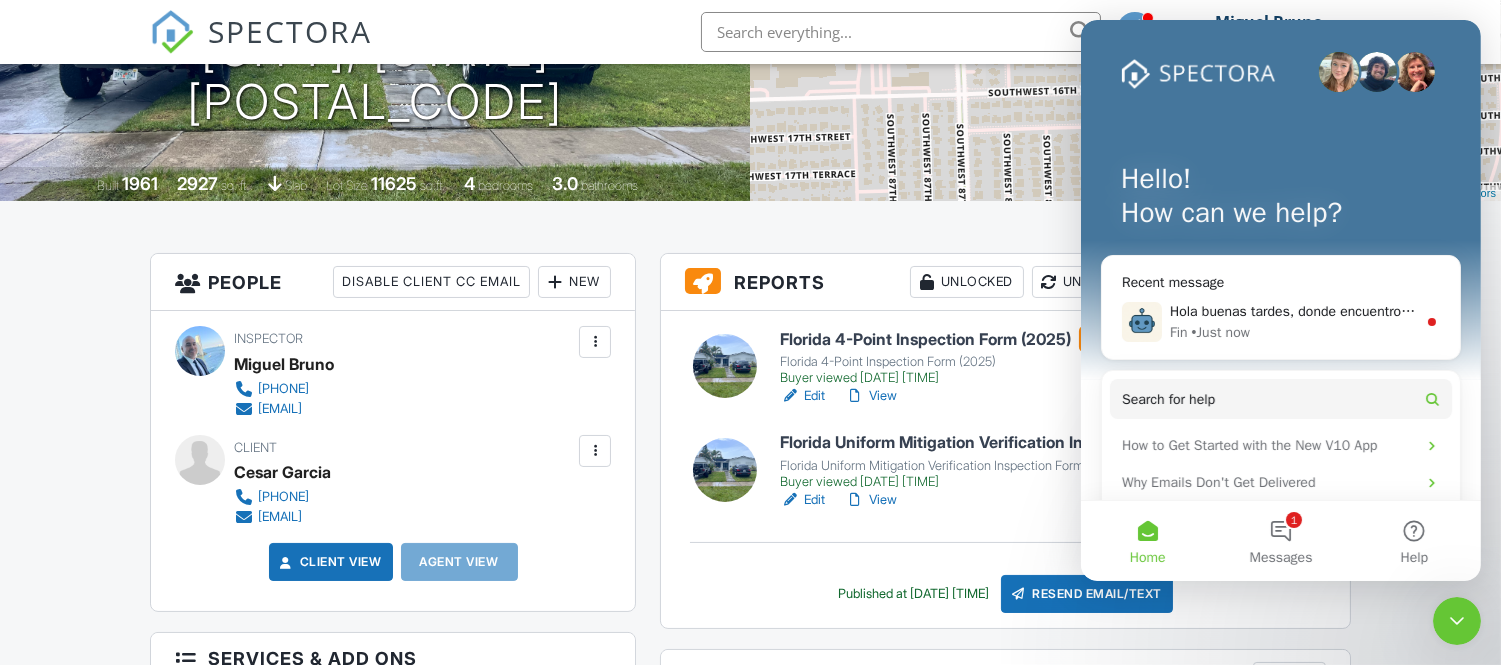 scroll, scrollTop: 0, scrollLeft: 0, axis: both 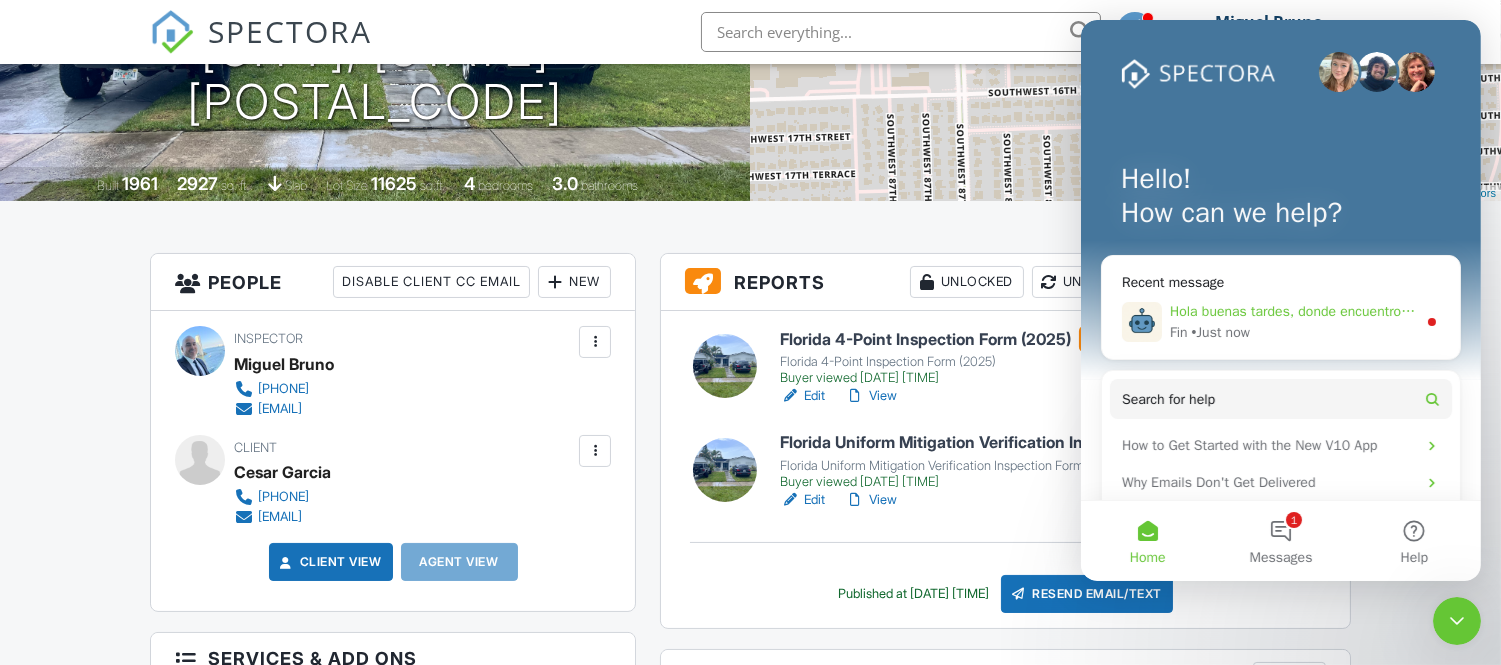 click on "Hola buenas tardes, donde encuentro el formato para el reporte de Windrunner mitigation" at bounding box center (1443, 311) 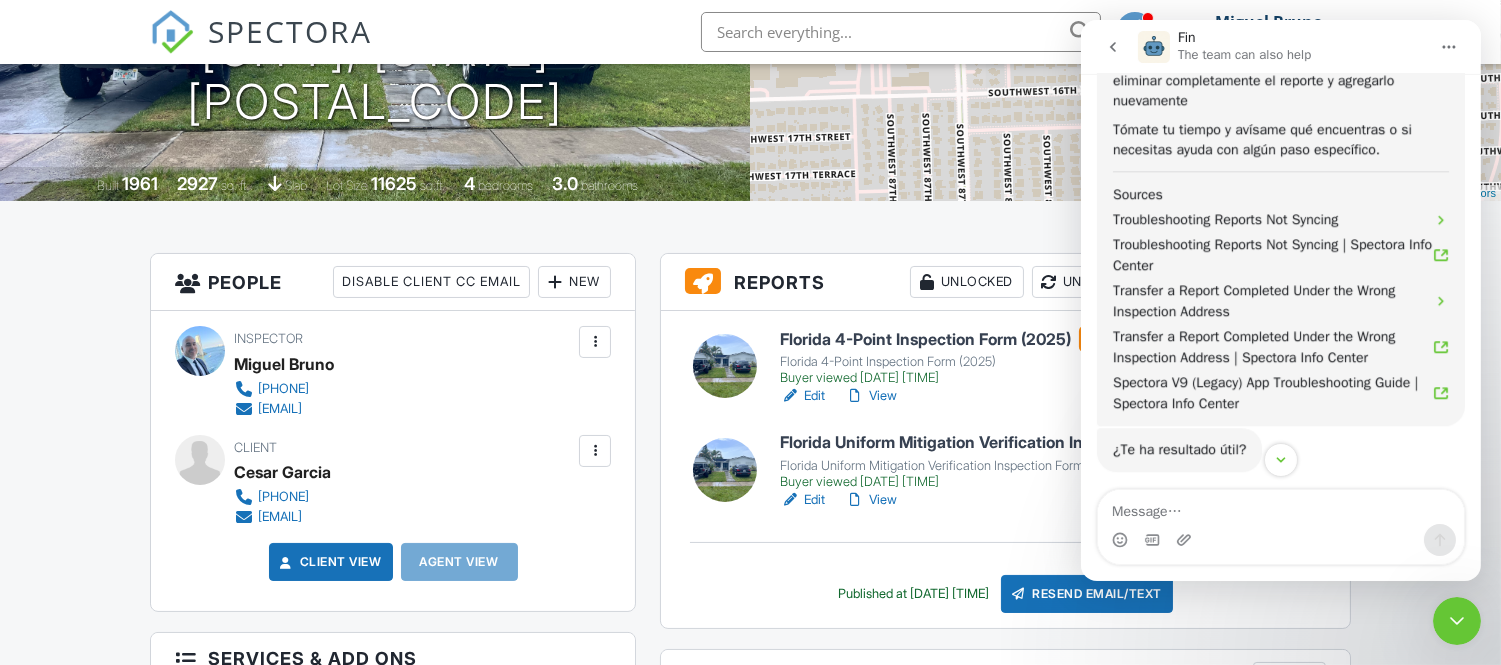scroll, scrollTop: 23636, scrollLeft: 0, axis: vertical 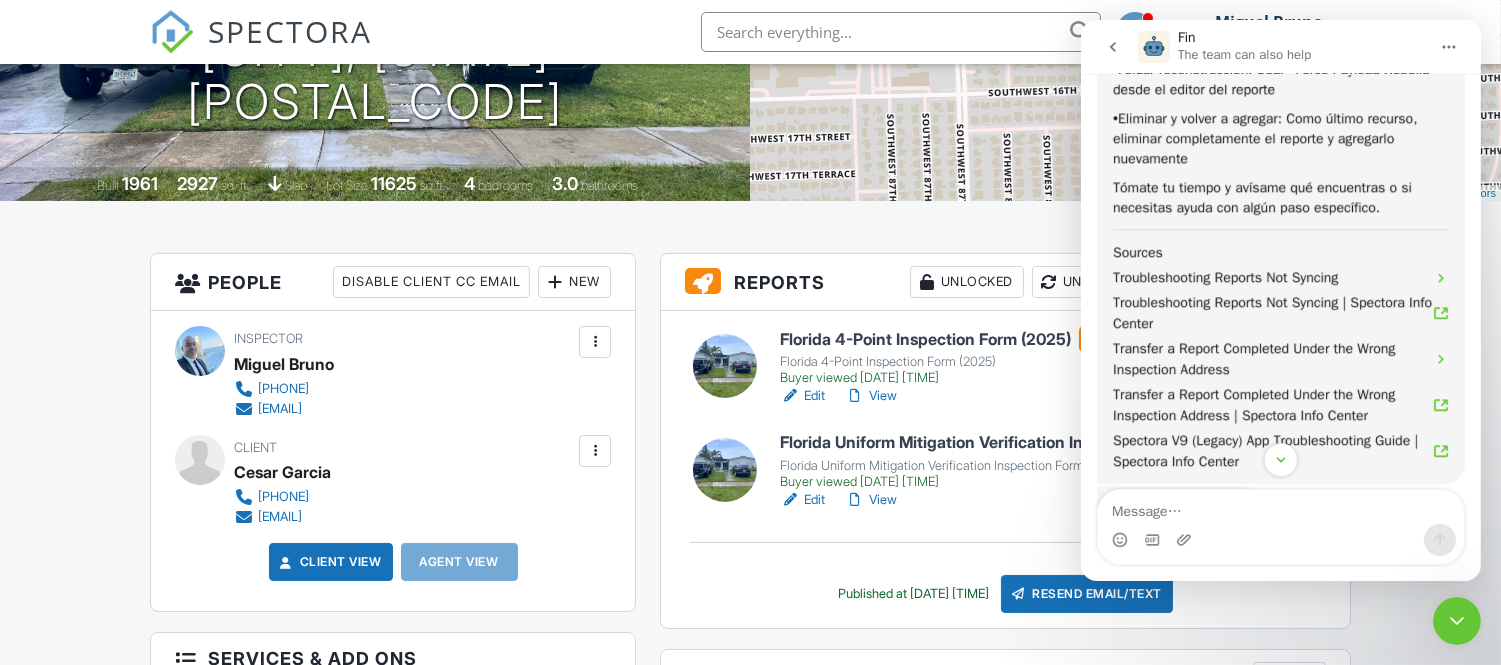 click 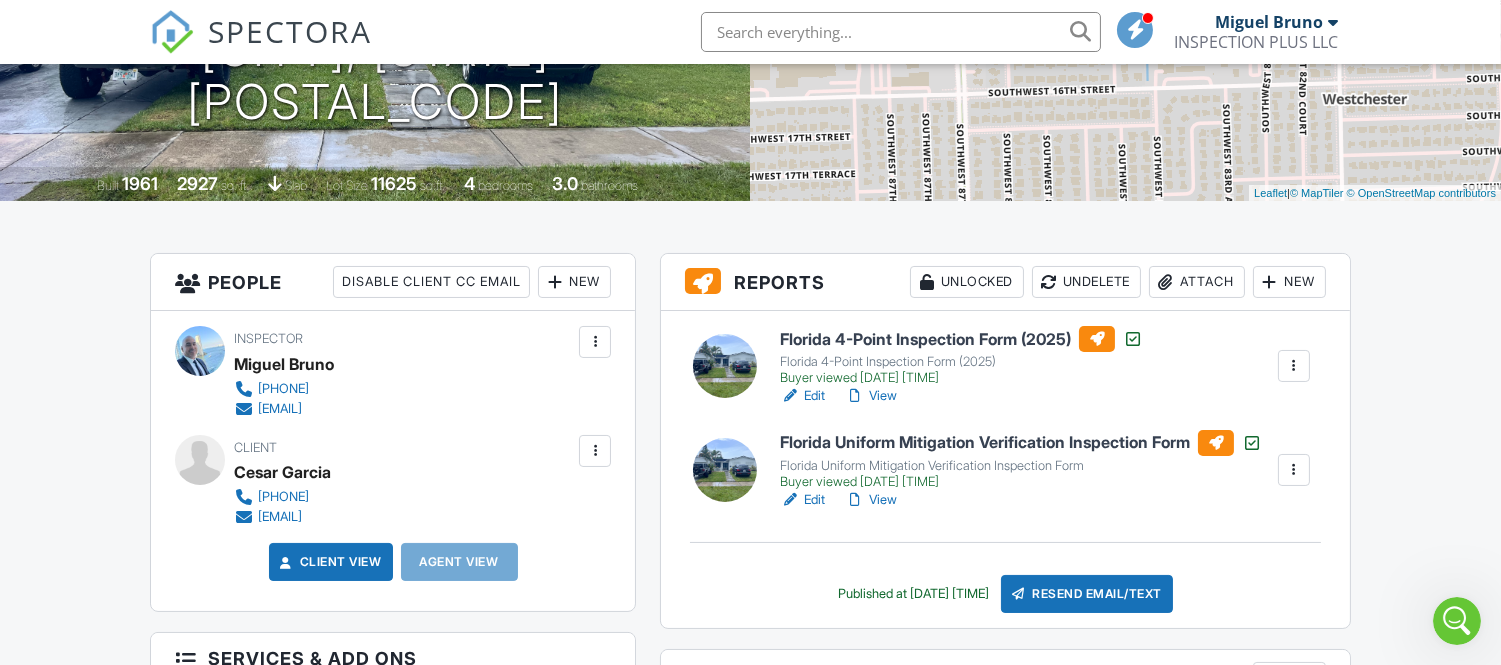 scroll, scrollTop: 0, scrollLeft: 0, axis: both 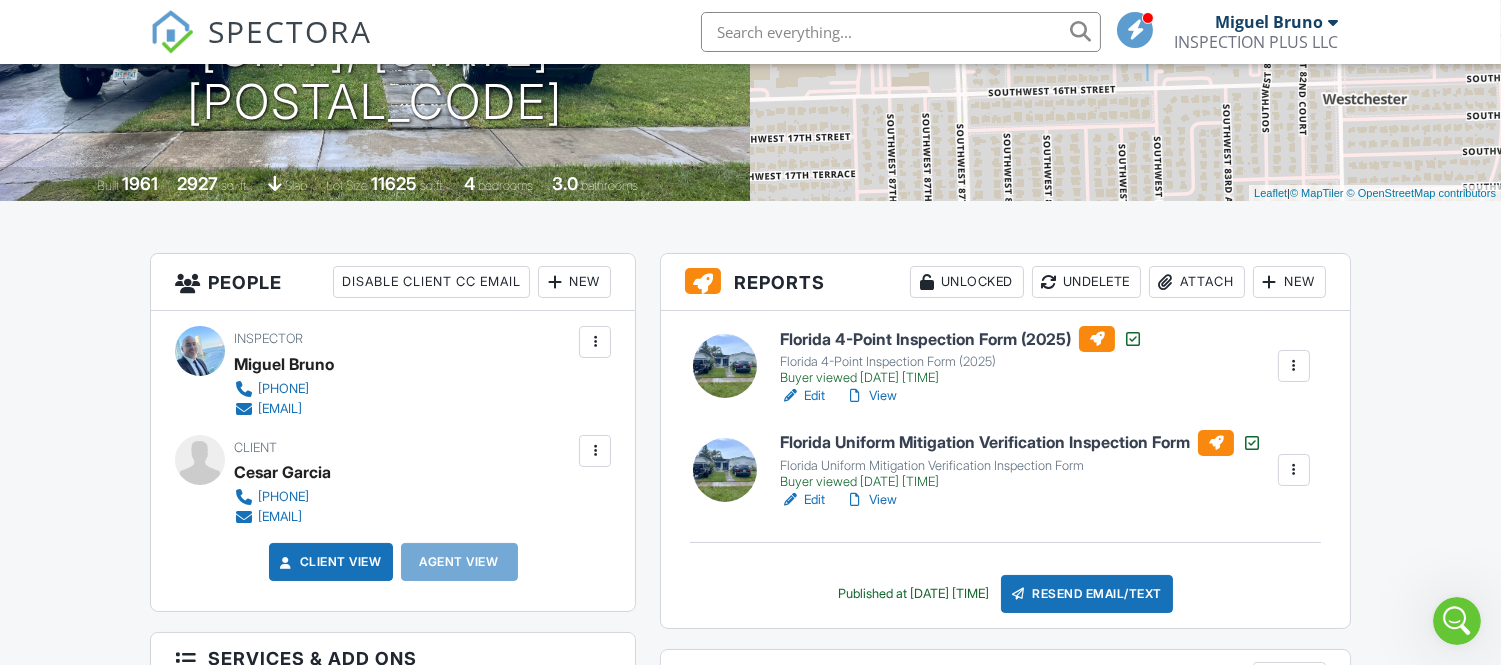 click at bounding box center [901, 32] 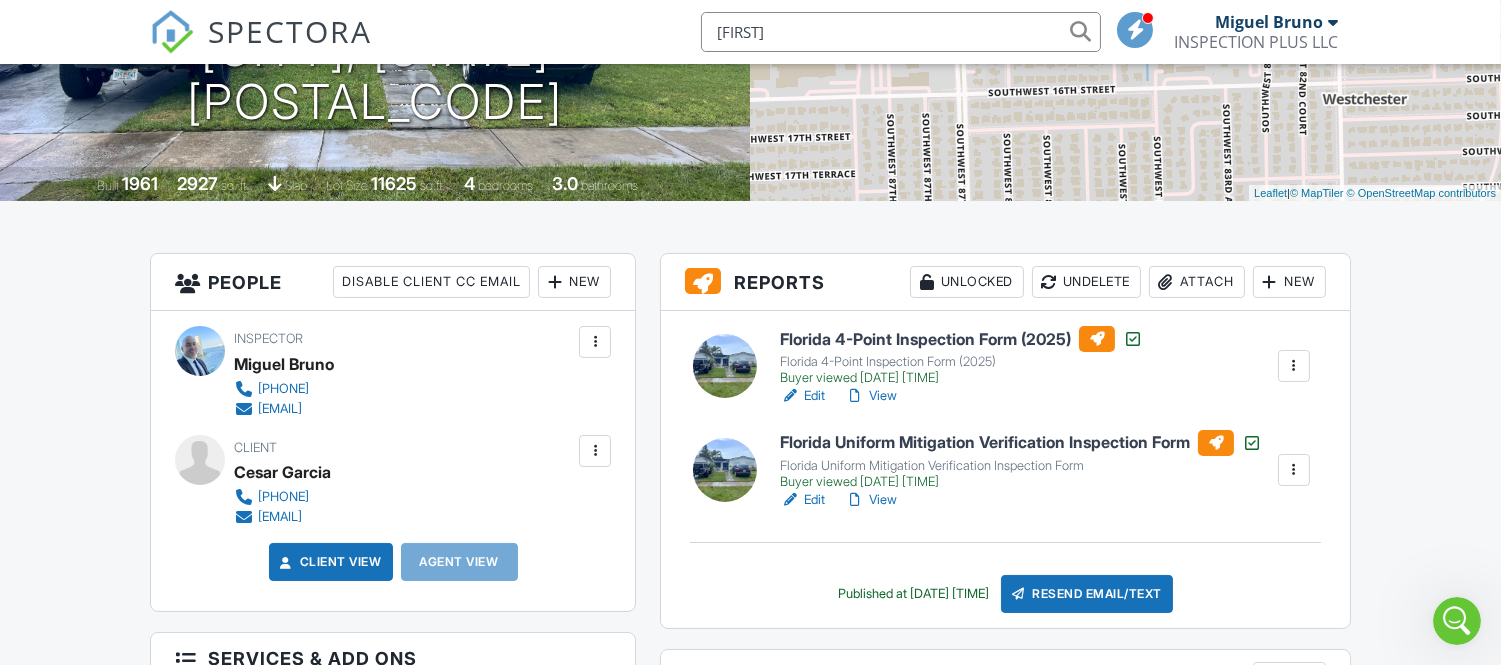 type on "pedro" 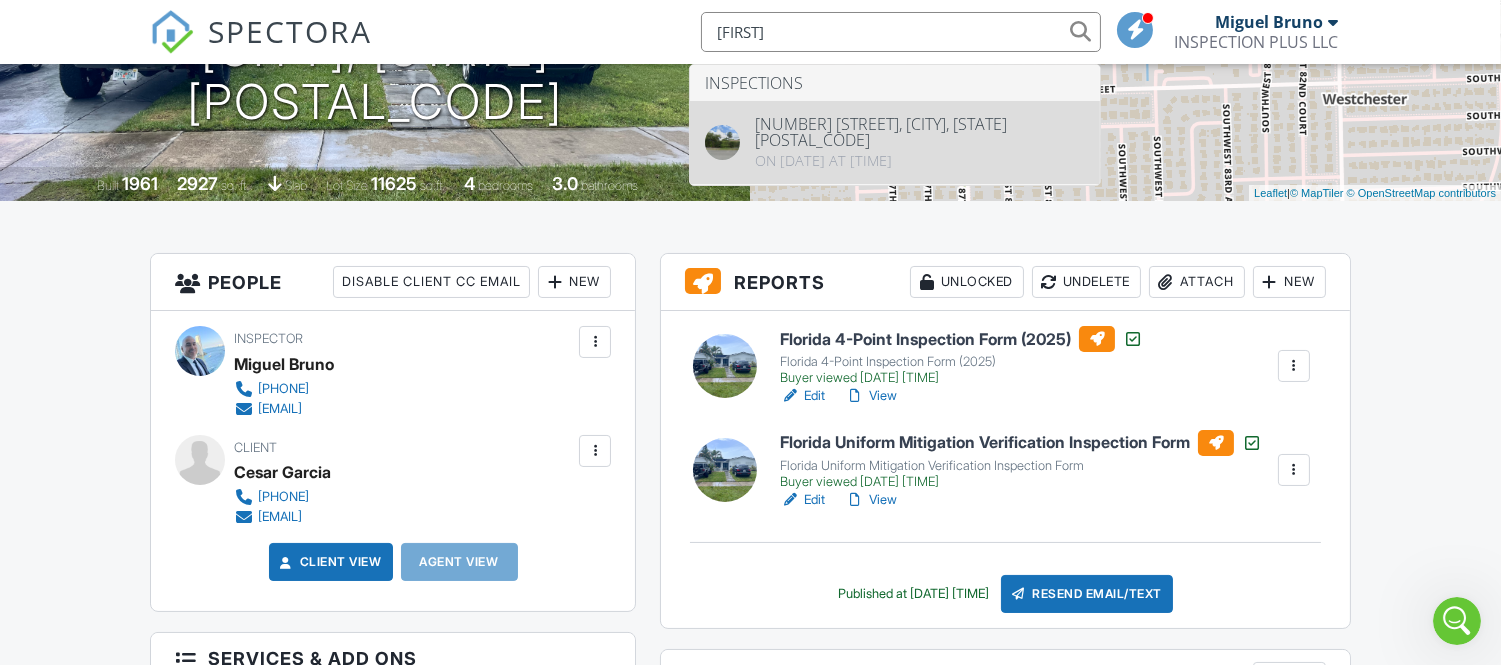 type 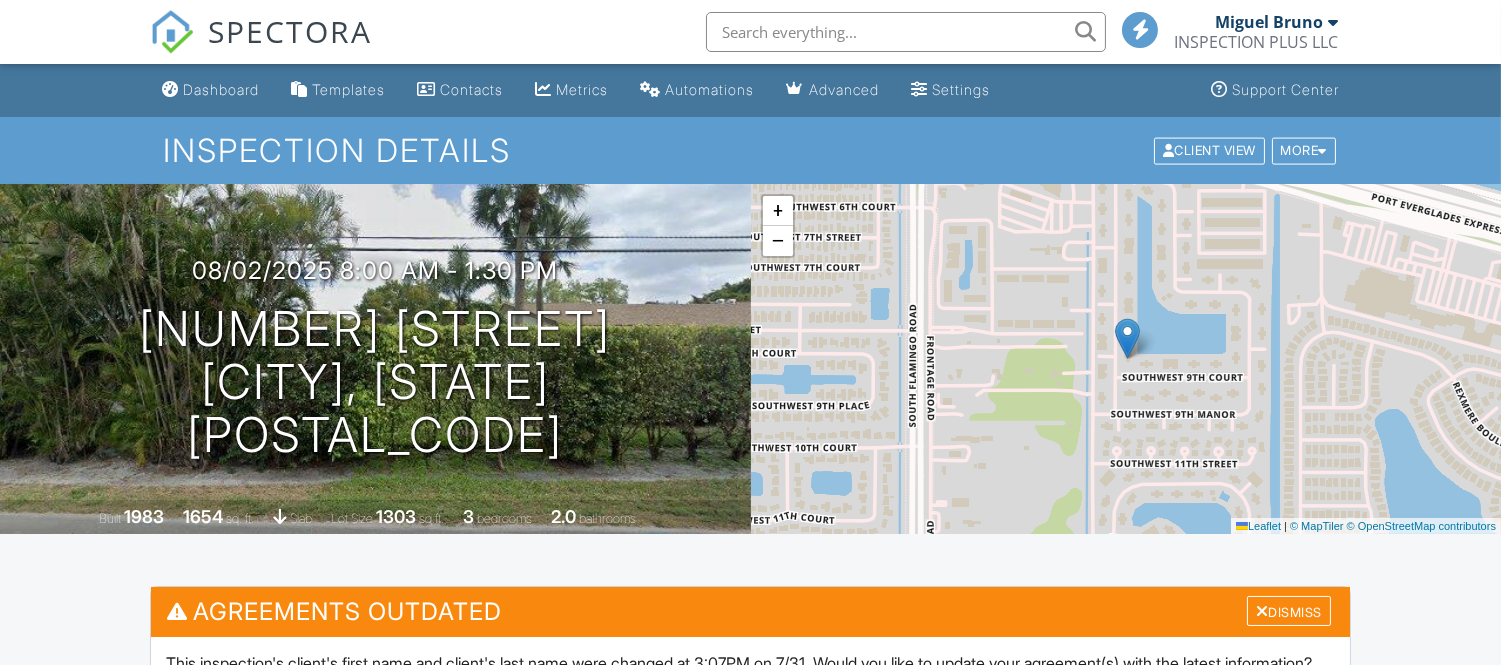 scroll, scrollTop: 444, scrollLeft: 0, axis: vertical 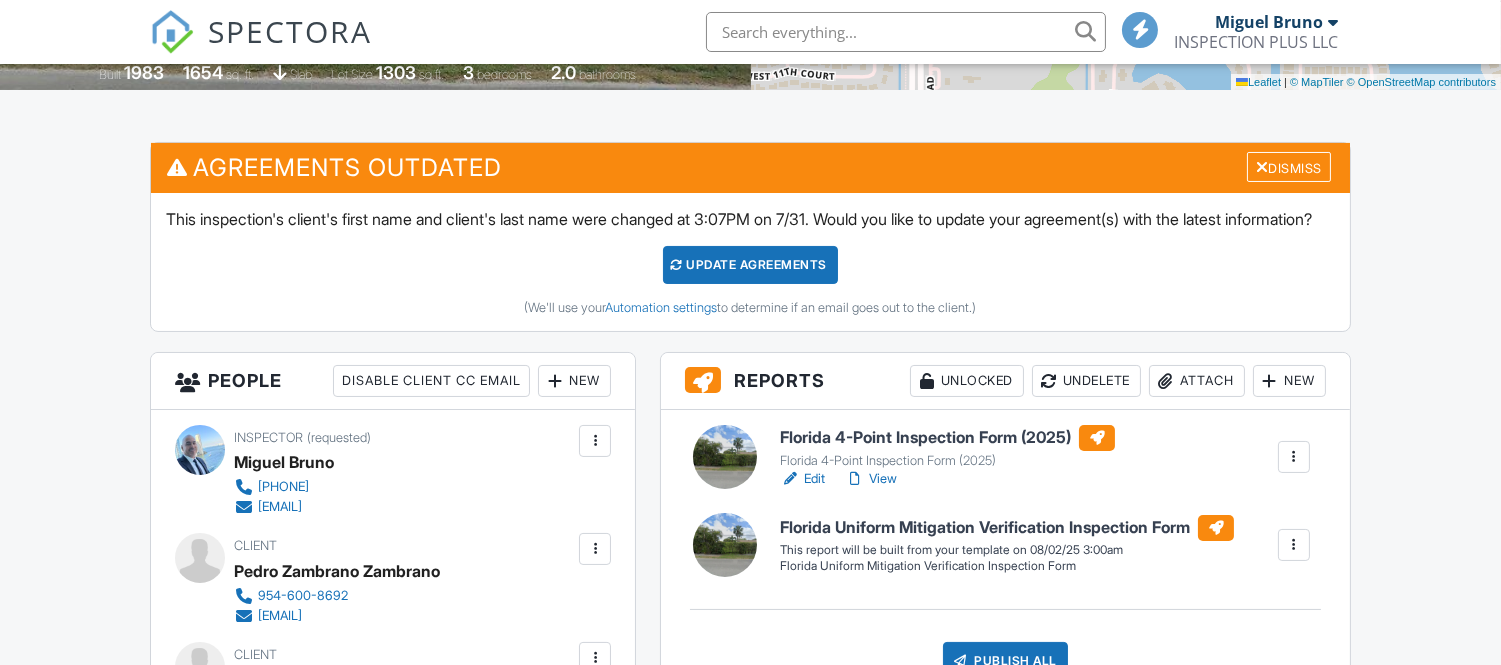 click at bounding box center [1294, 457] 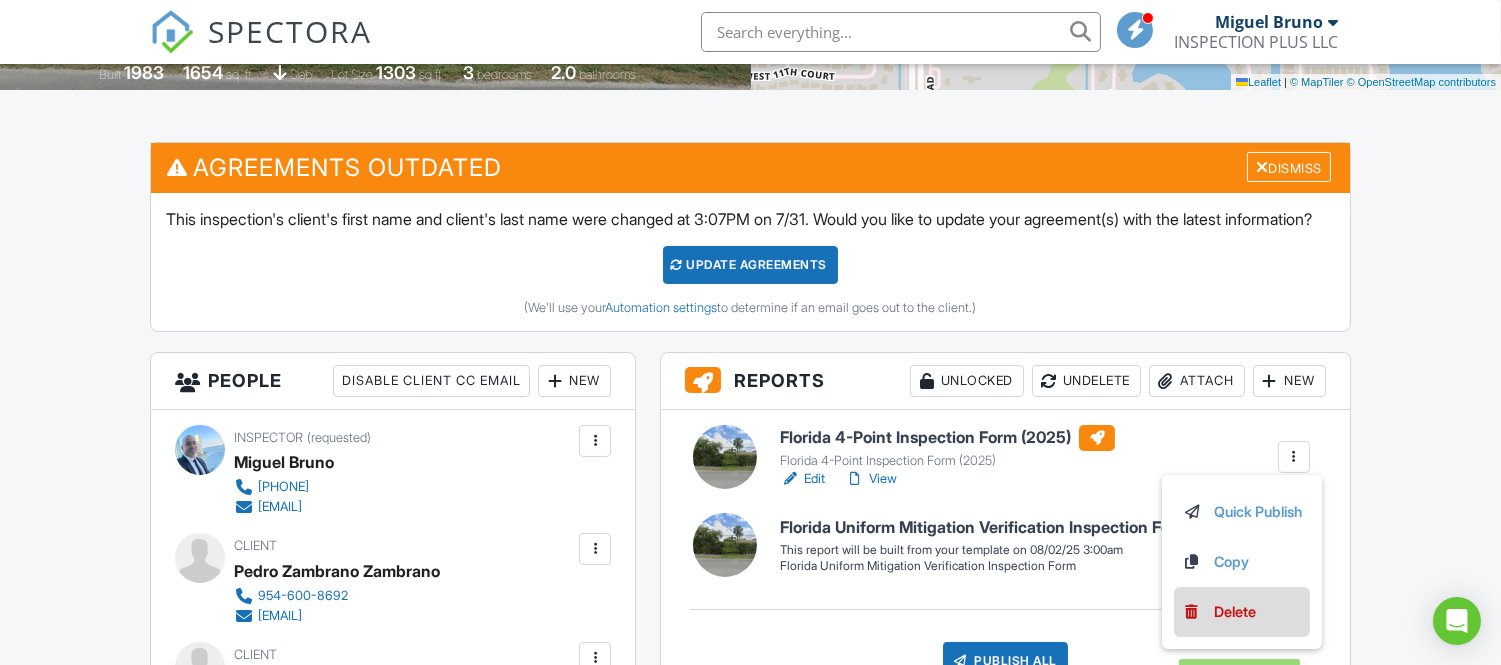 click on "Delete" at bounding box center [1235, 612] 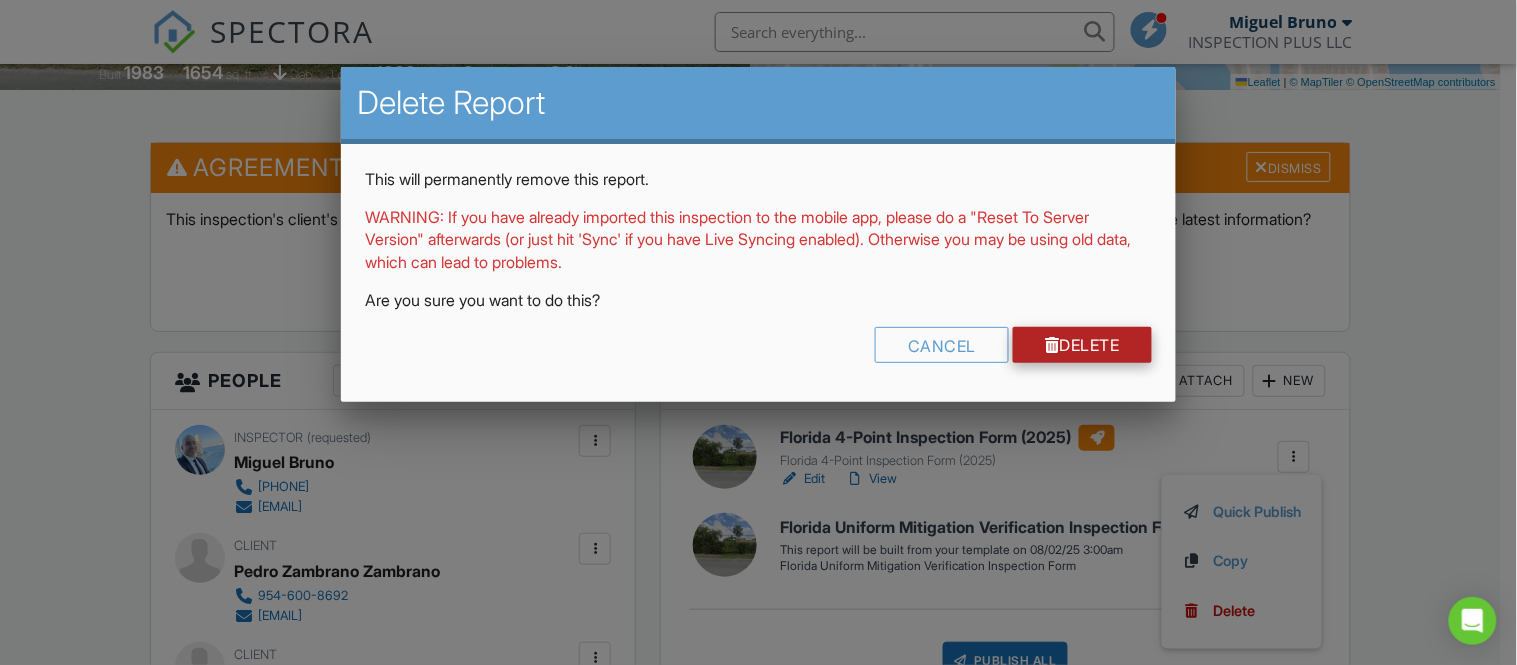 click on "Delete" at bounding box center (1082, 345) 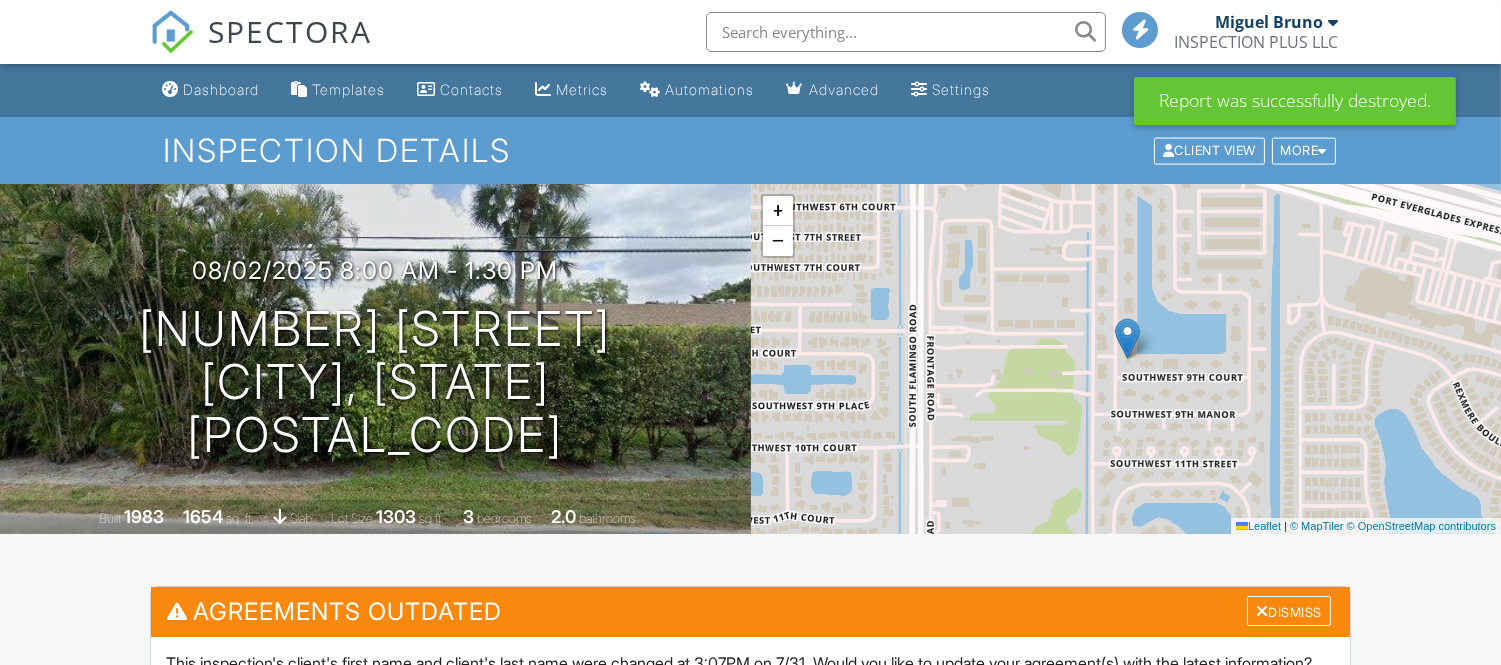 scroll, scrollTop: 444, scrollLeft: 0, axis: vertical 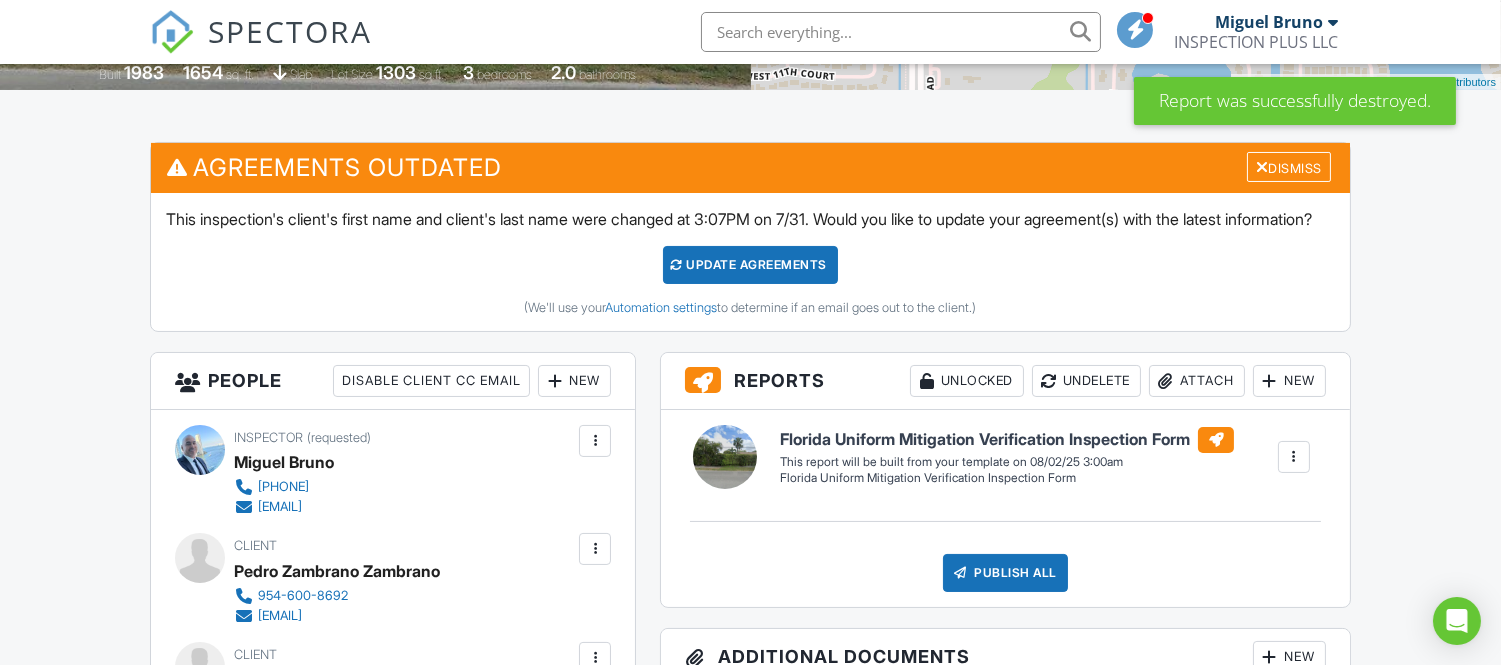click on "New" at bounding box center [1289, 381] 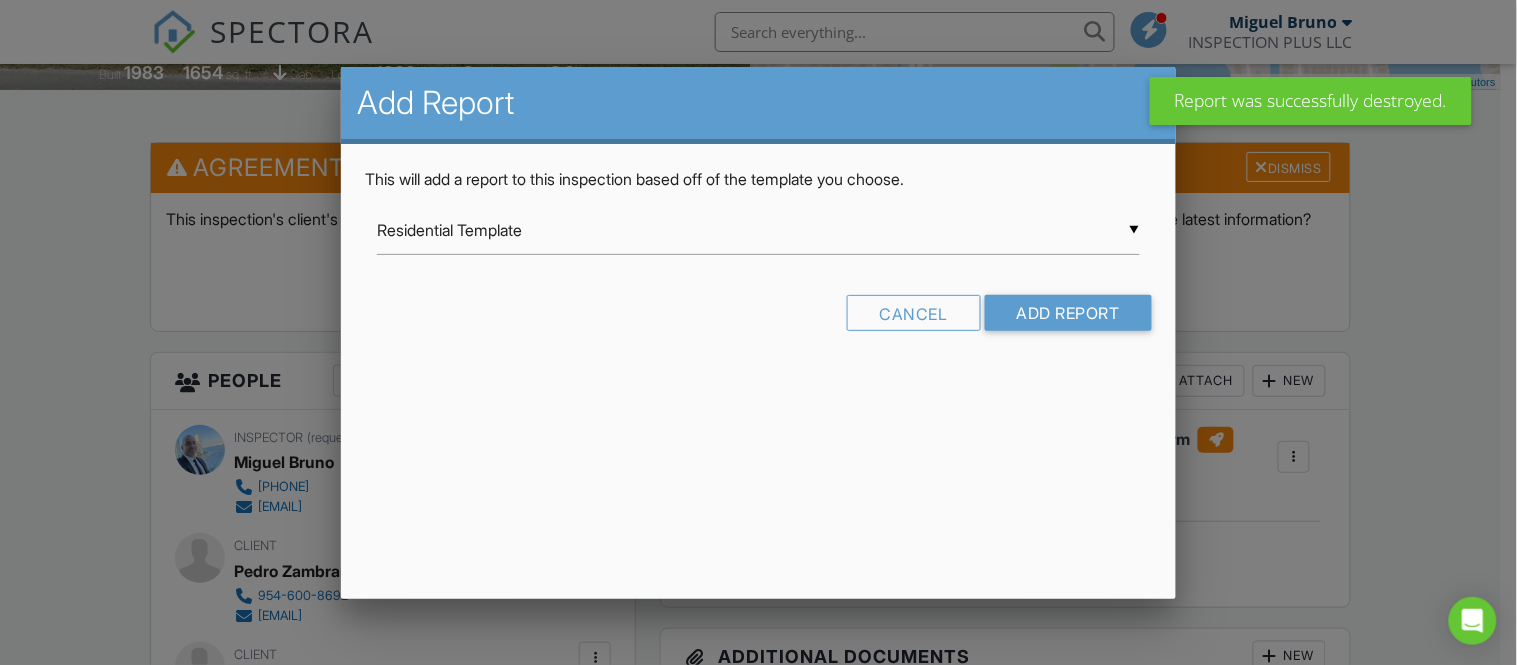 click on "▼ Residential Template Residential Template Room-by-Room Residential Template Florida 4-Point Inspection Form (2025) Florida Uniform Mitigation Verification Inspection Form  Residential Template
Room-by-Room Residential Template
Florida 4-Point Inspection Form (2025)
Florida Uniform Mitigation Verification Inspection Form" at bounding box center [758, 230] 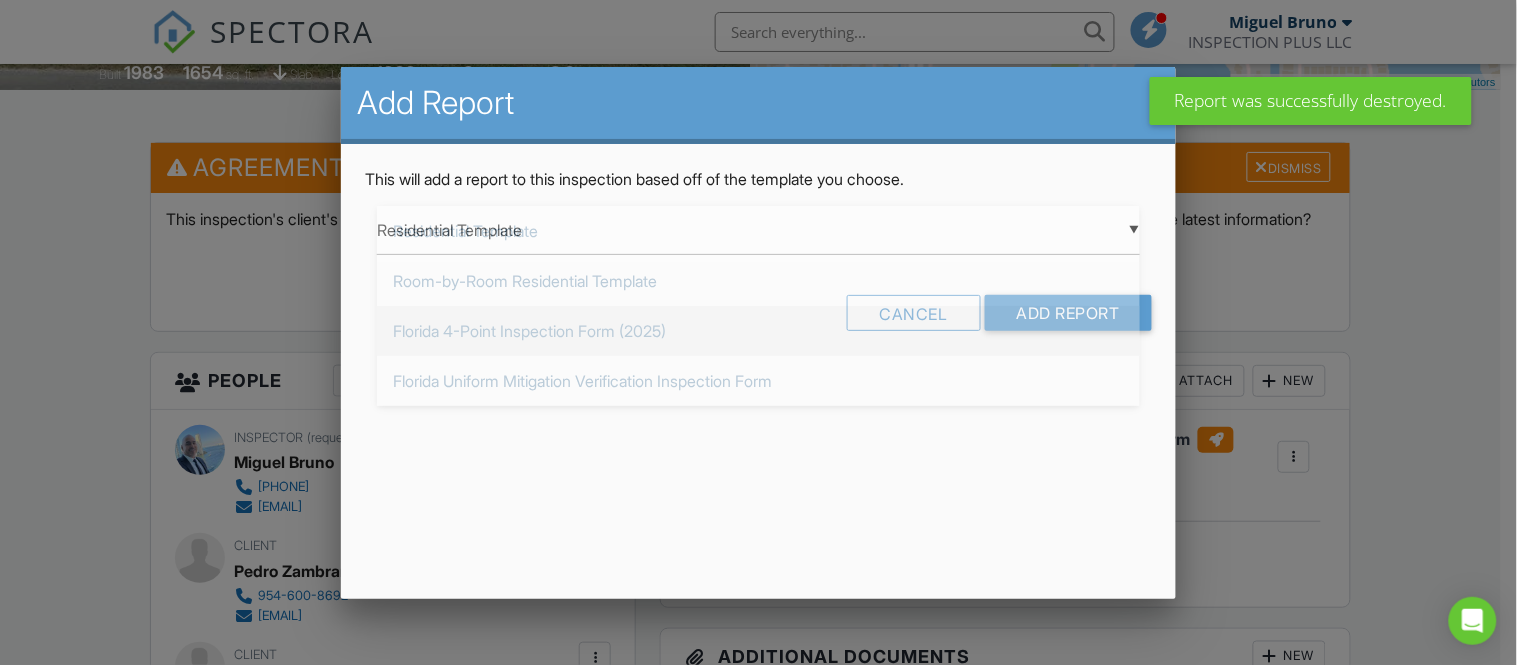 click on "Florida 4-Point Inspection Form (2025)" at bounding box center (758, 331) 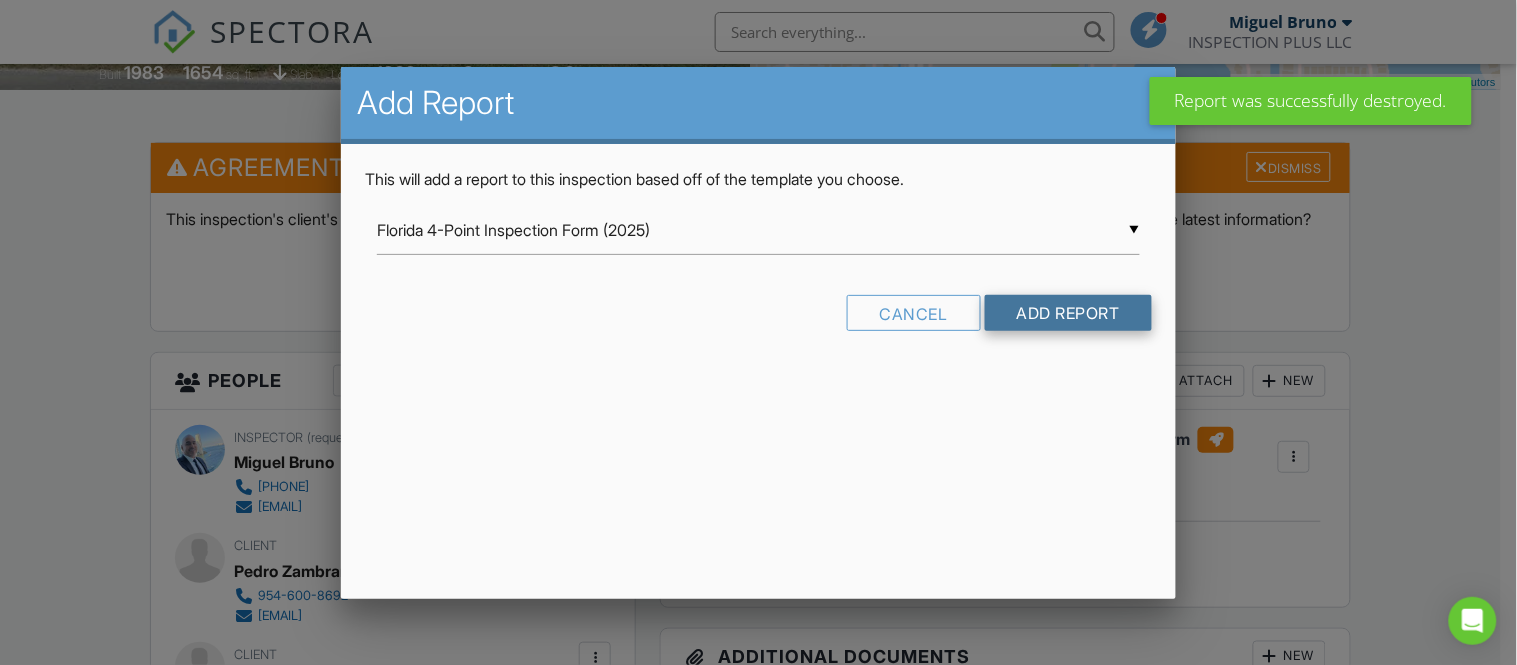 click on "Add Report" at bounding box center (1068, 313) 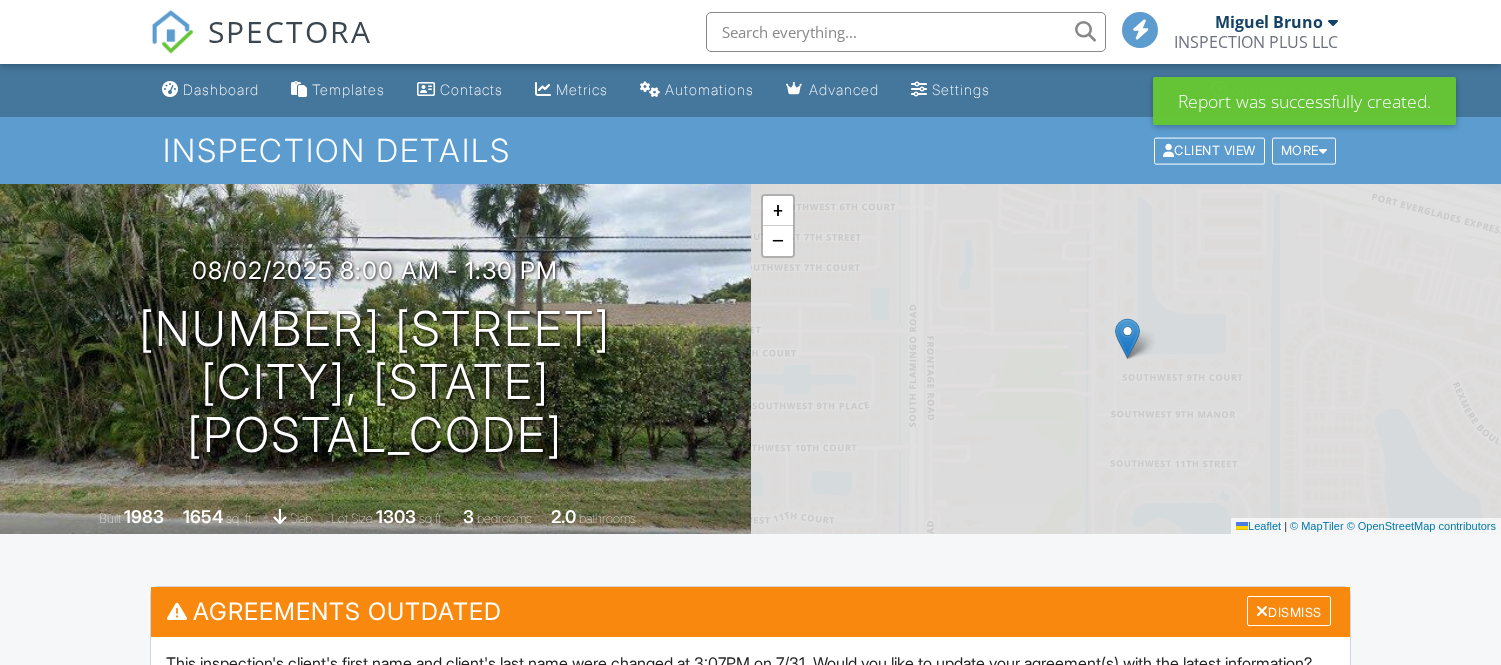 scroll, scrollTop: 555, scrollLeft: 0, axis: vertical 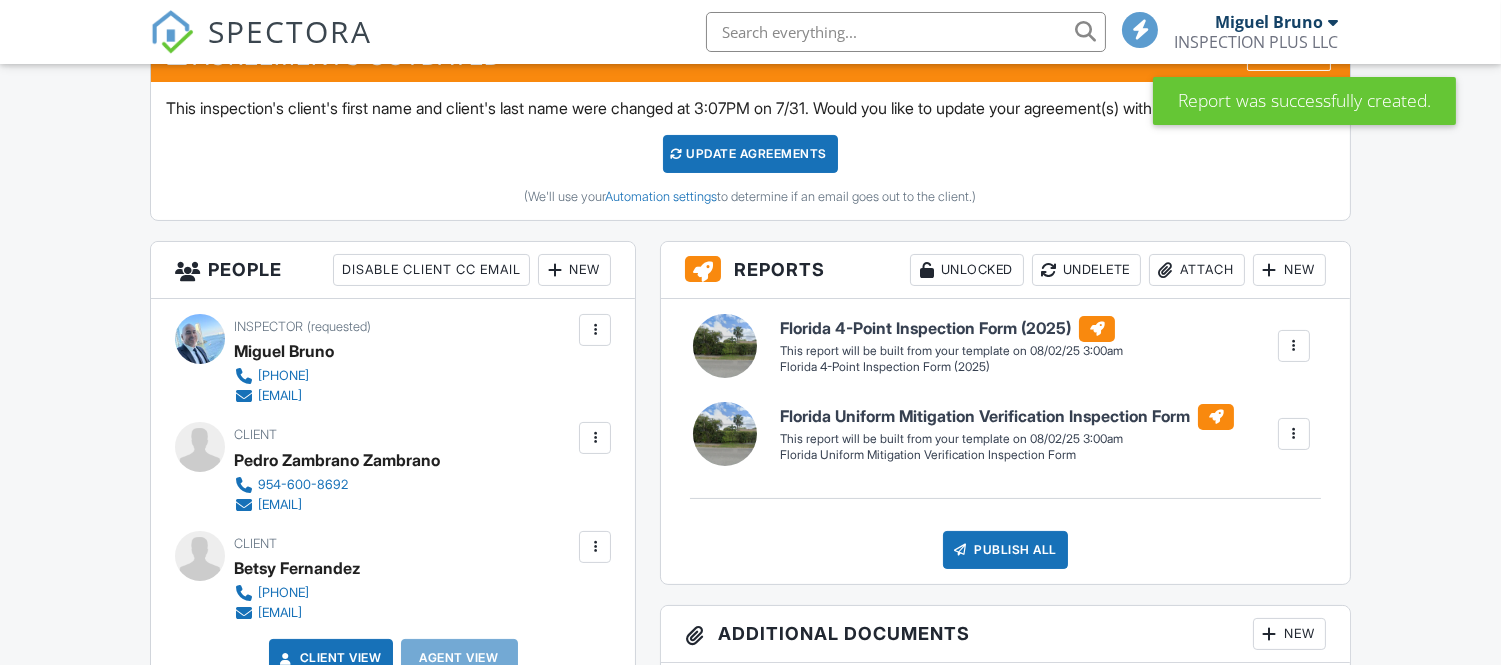 click at bounding box center (1294, 346) 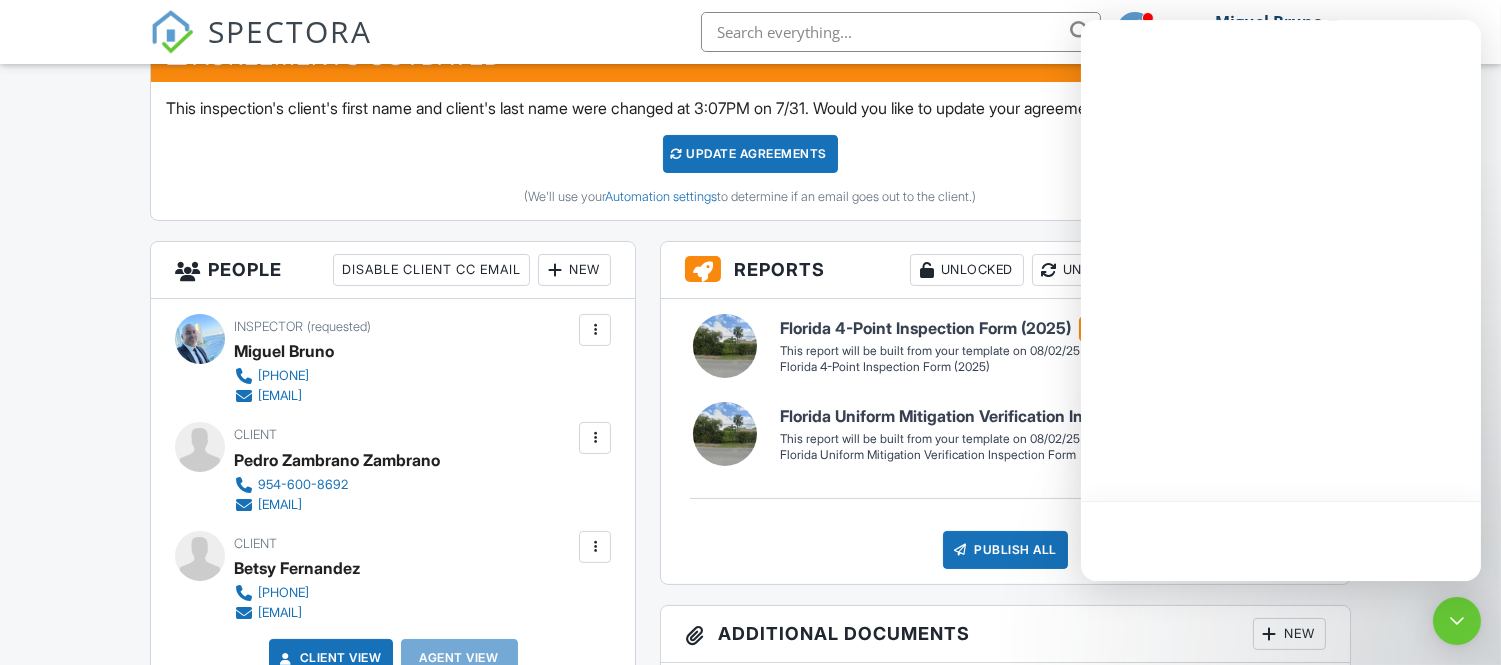 click on "SPECTORA
Miguel Bruno
INSPECTION PLUS LLC
Role:
Inspector
Change Role
Dashboard
New Inspection
Inspections
Calendar
Template Editor
Contacts
Automations
Team
Metrics
Payments
Data Exports
Billing
Reporting
Advanced
Settings
What's New
Sign Out
Change Active Role
Your account has more than one possible role. Please choose how you'd like to view the site:
Company/Agency
City
Role
Dashboard
Templates
Contacts
Metrics
Automations
Advanced
Settings
Support Center
Inspection Details
Client View
More
Property Details
Reschedule
Reorder / Copy
Share" at bounding box center [750, 1135] 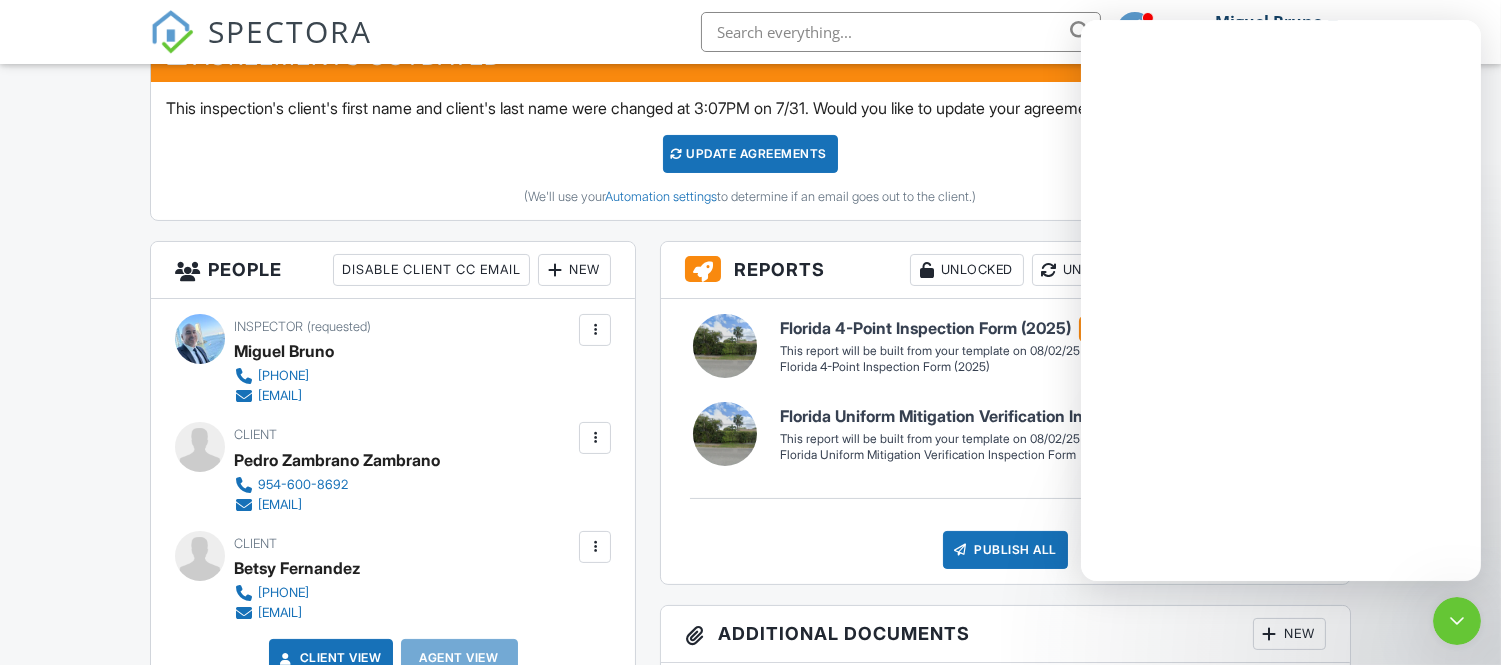 scroll, scrollTop: 0, scrollLeft: 0, axis: both 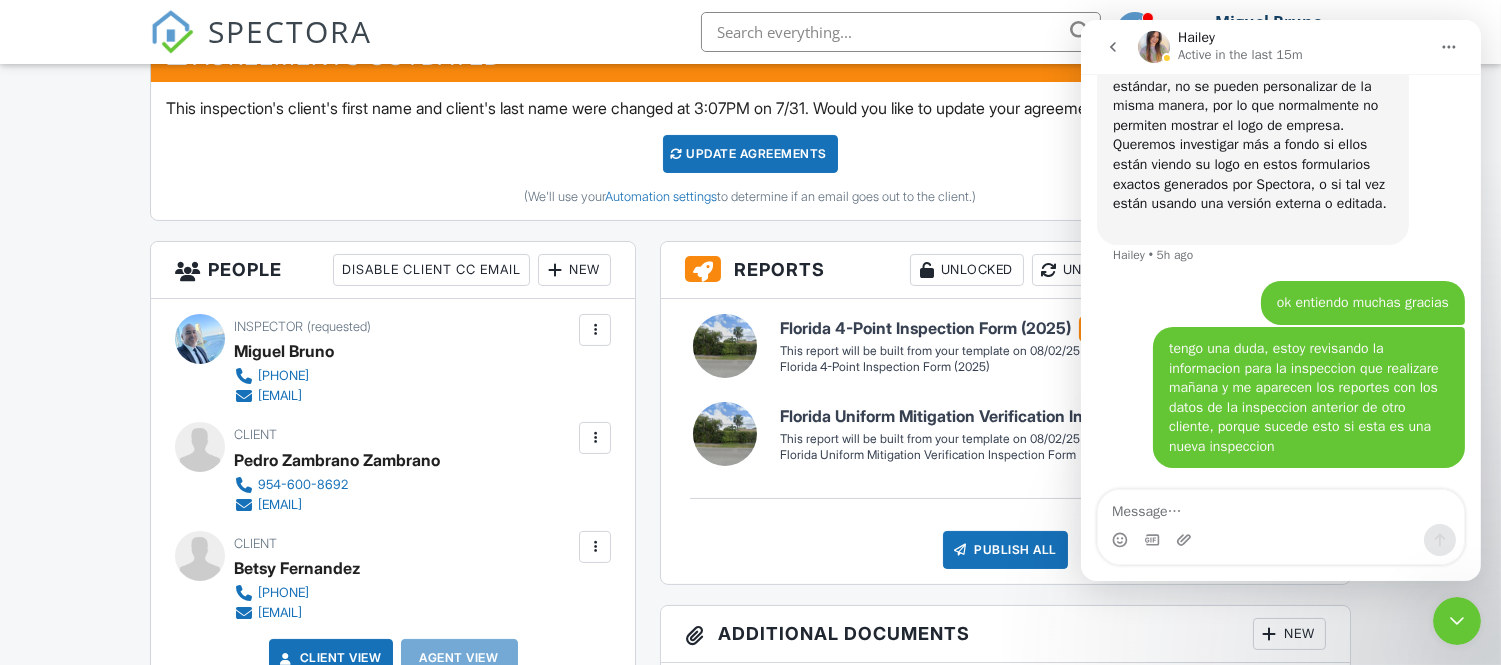 click 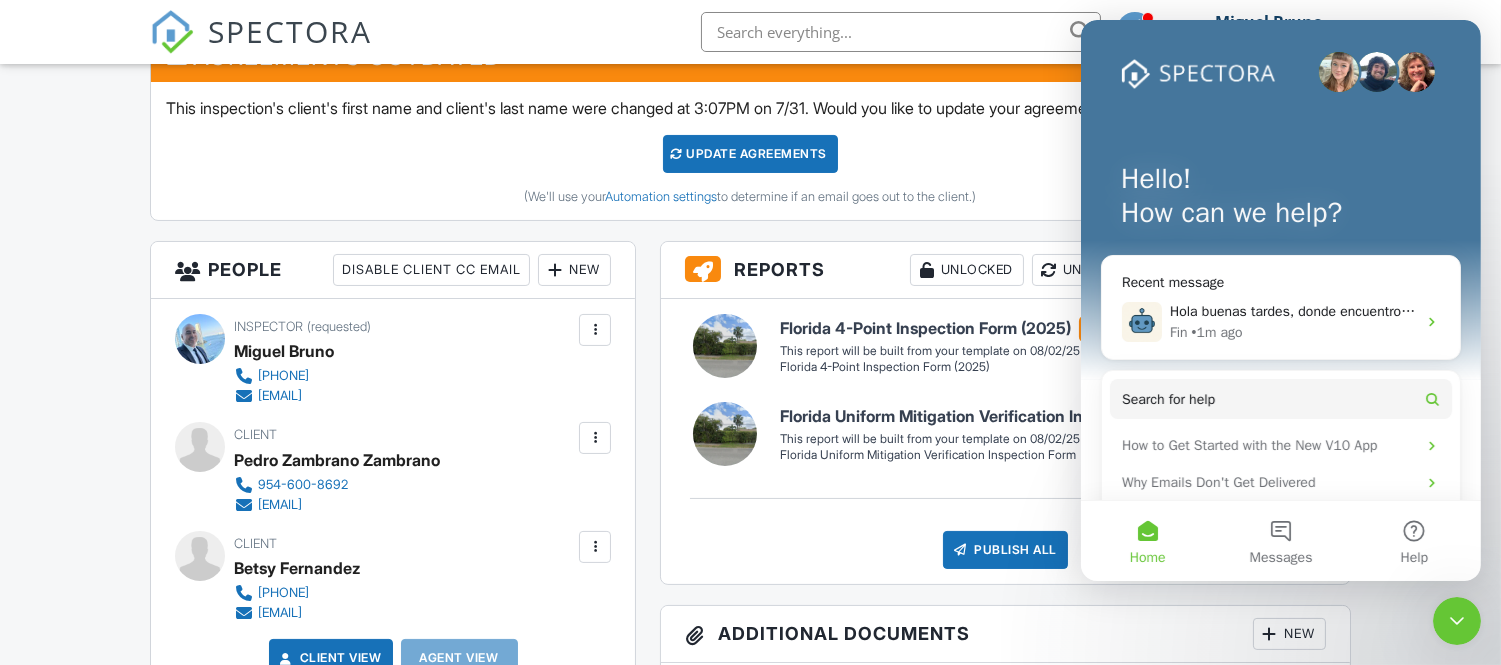 scroll, scrollTop: 0, scrollLeft: 0, axis: both 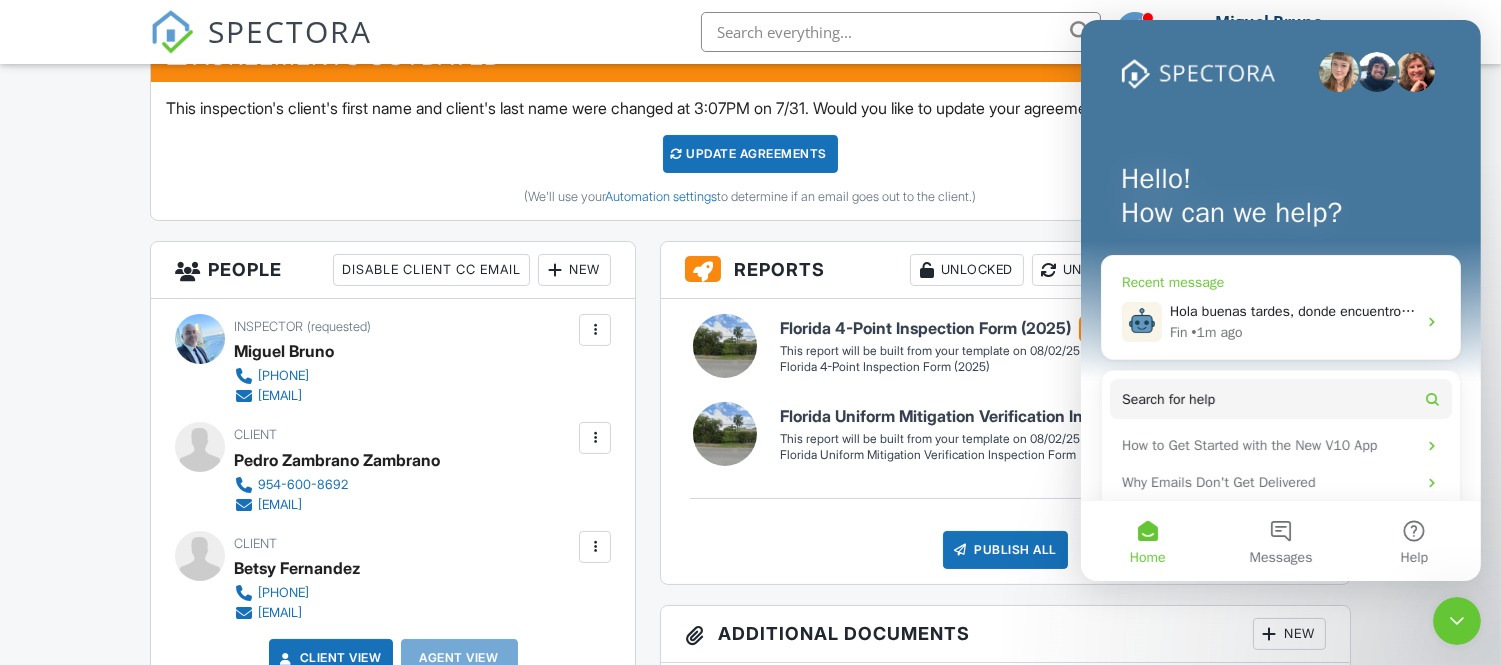 click on "•  1m ago" at bounding box center (1216, 332) 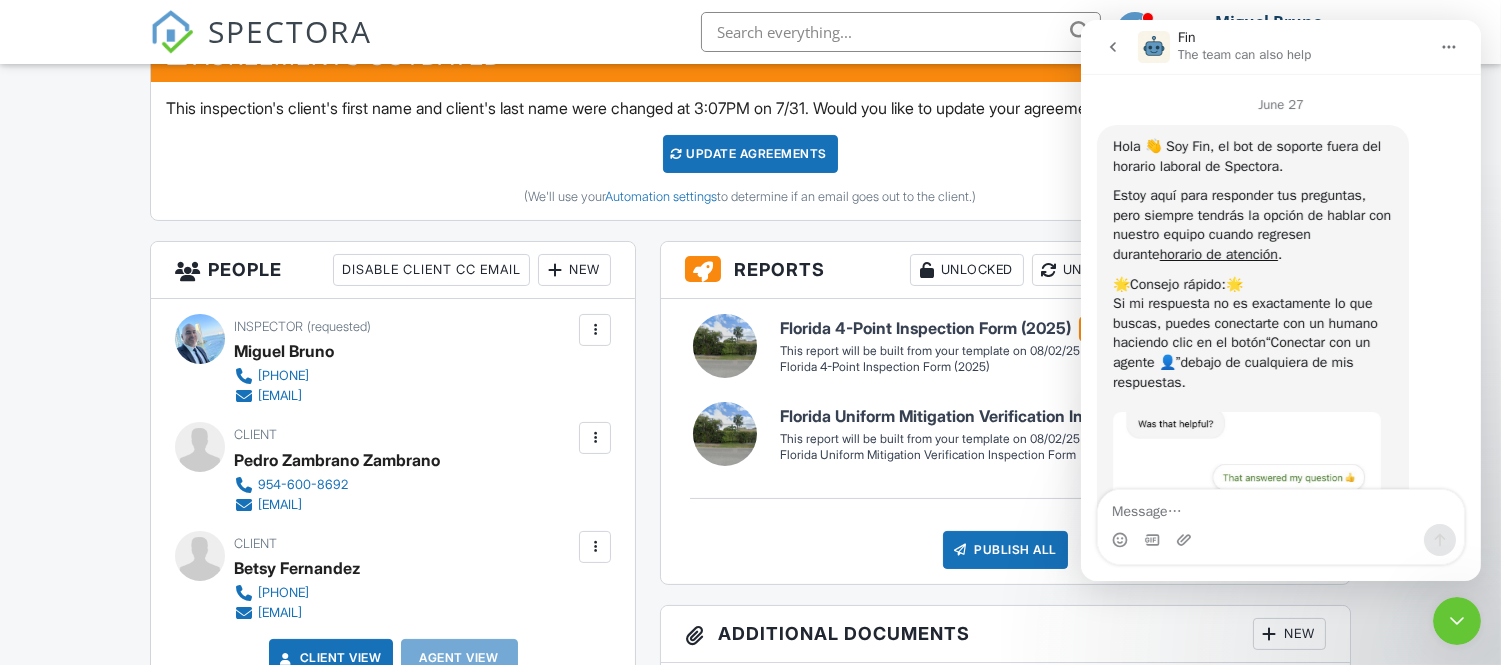 scroll, scrollTop: 24303, scrollLeft: 0, axis: vertical 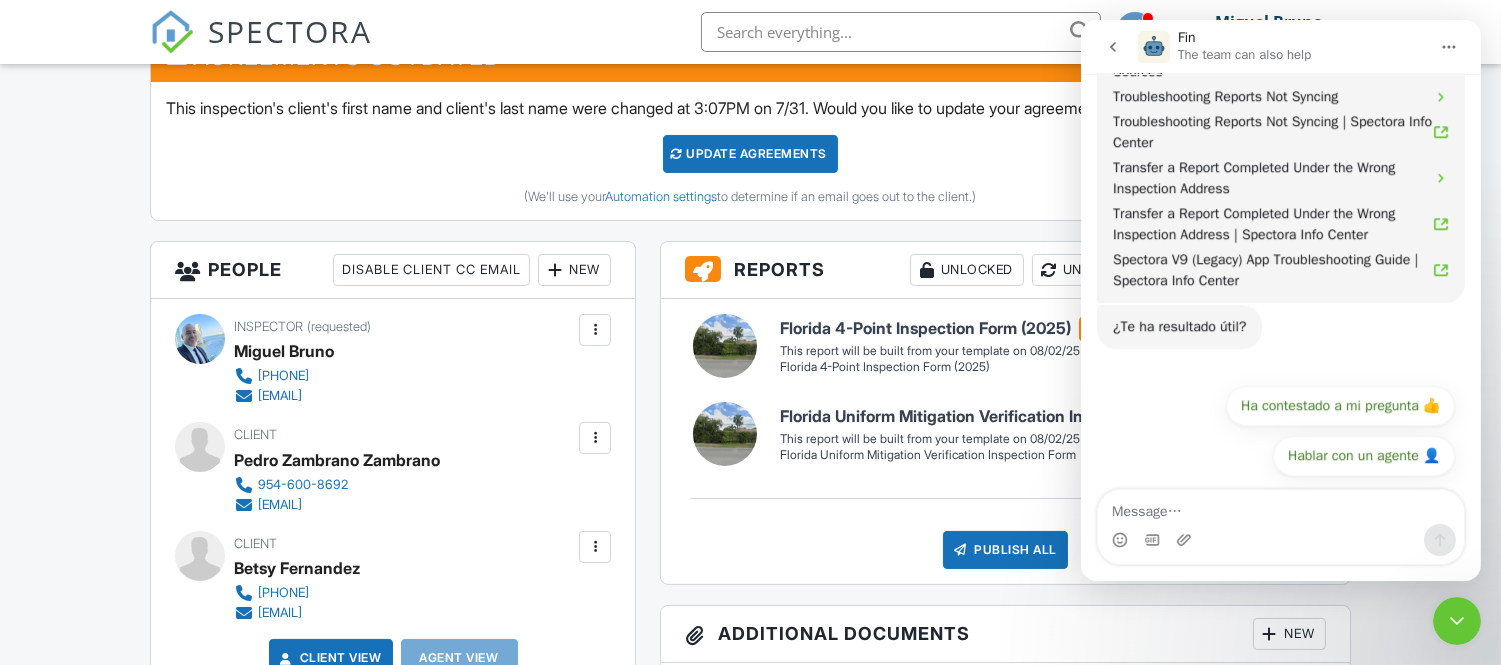 click 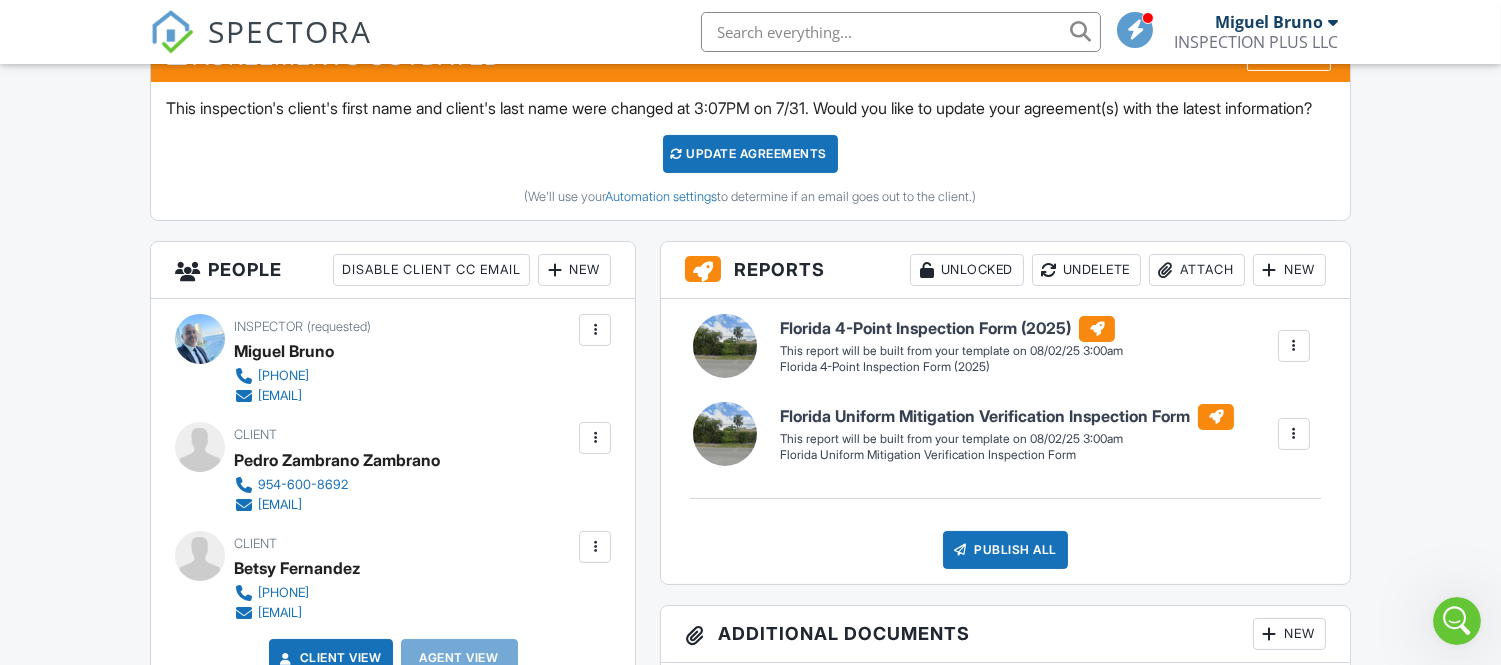scroll, scrollTop: 0, scrollLeft: 0, axis: both 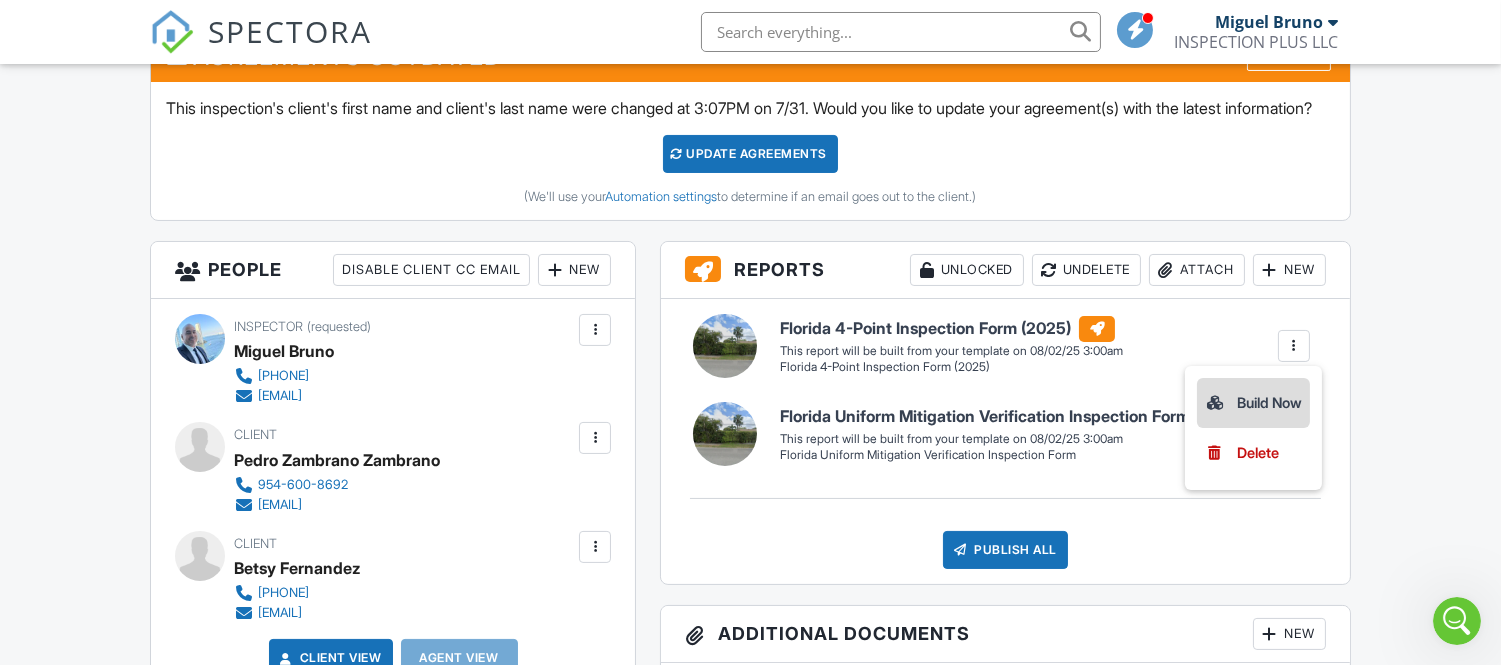 click on "Build Now" at bounding box center (1253, 403) 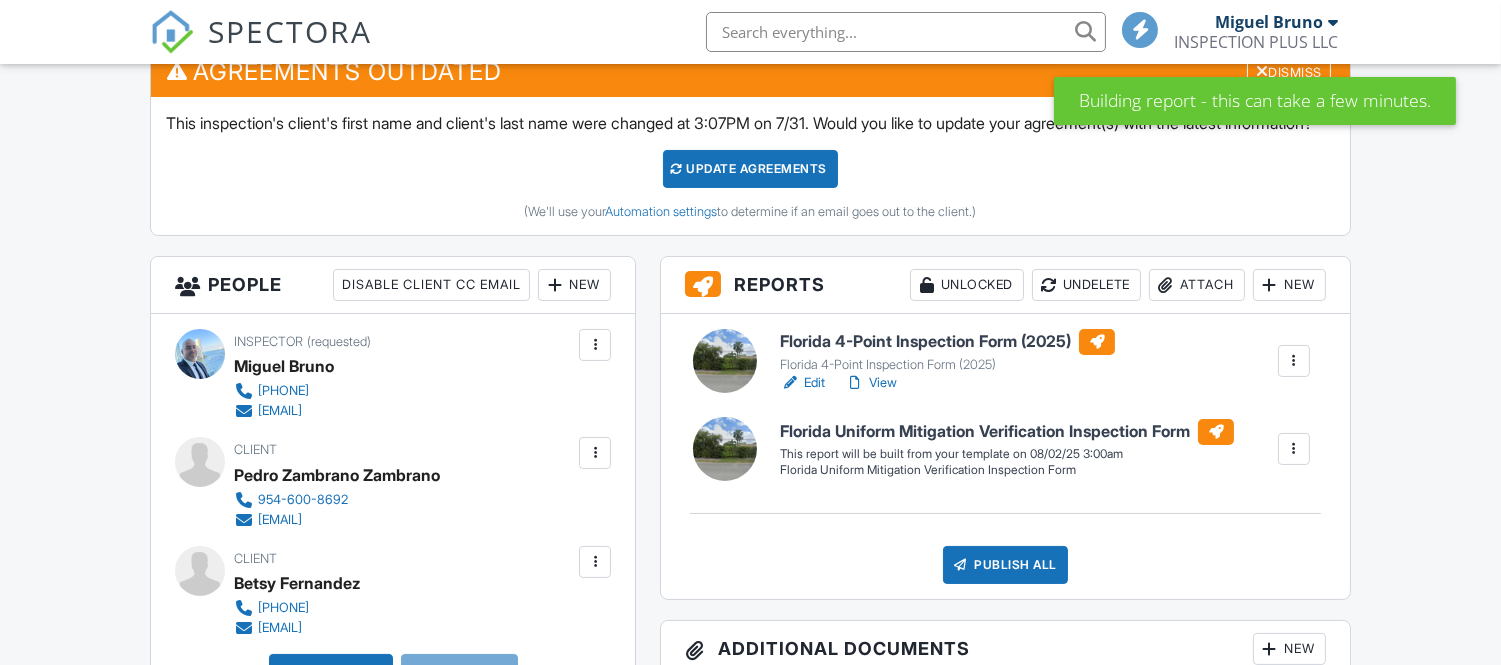 scroll, scrollTop: 555, scrollLeft: 0, axis: vertical 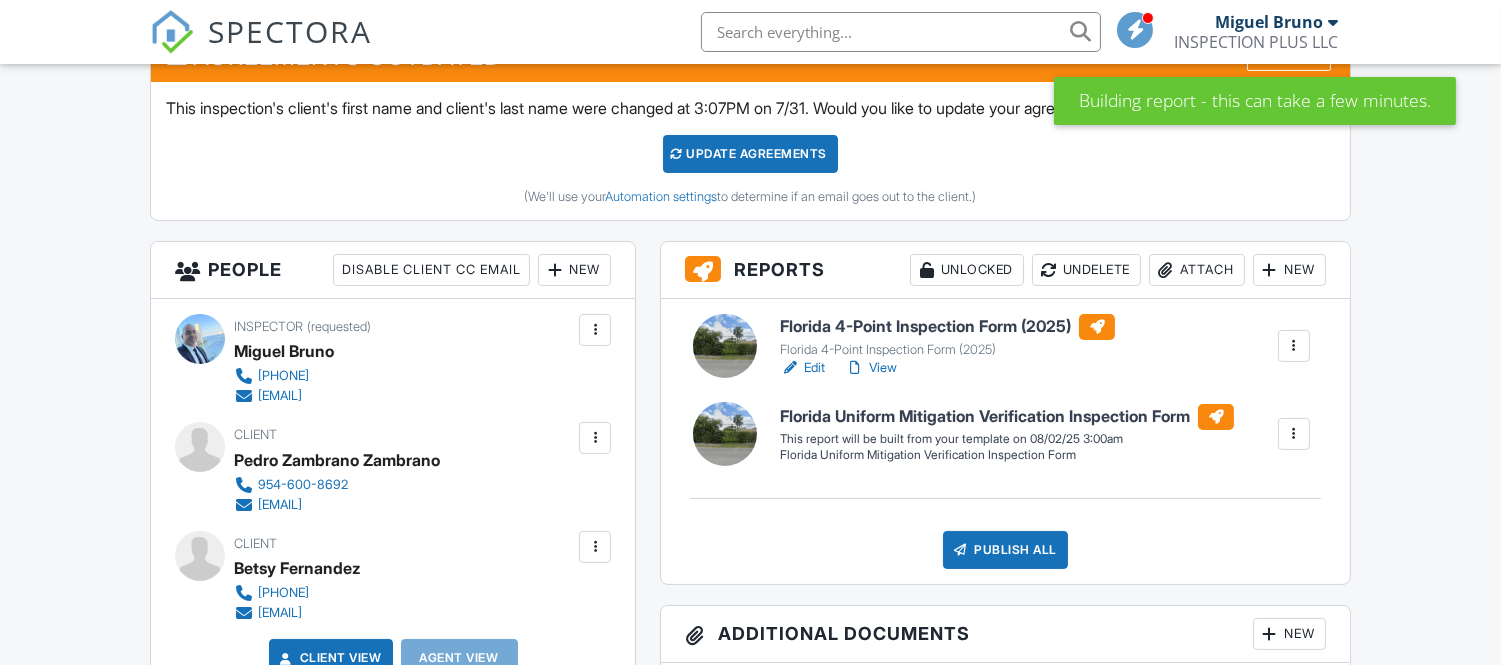 click on "Edit" at bounding box center [802, 368] 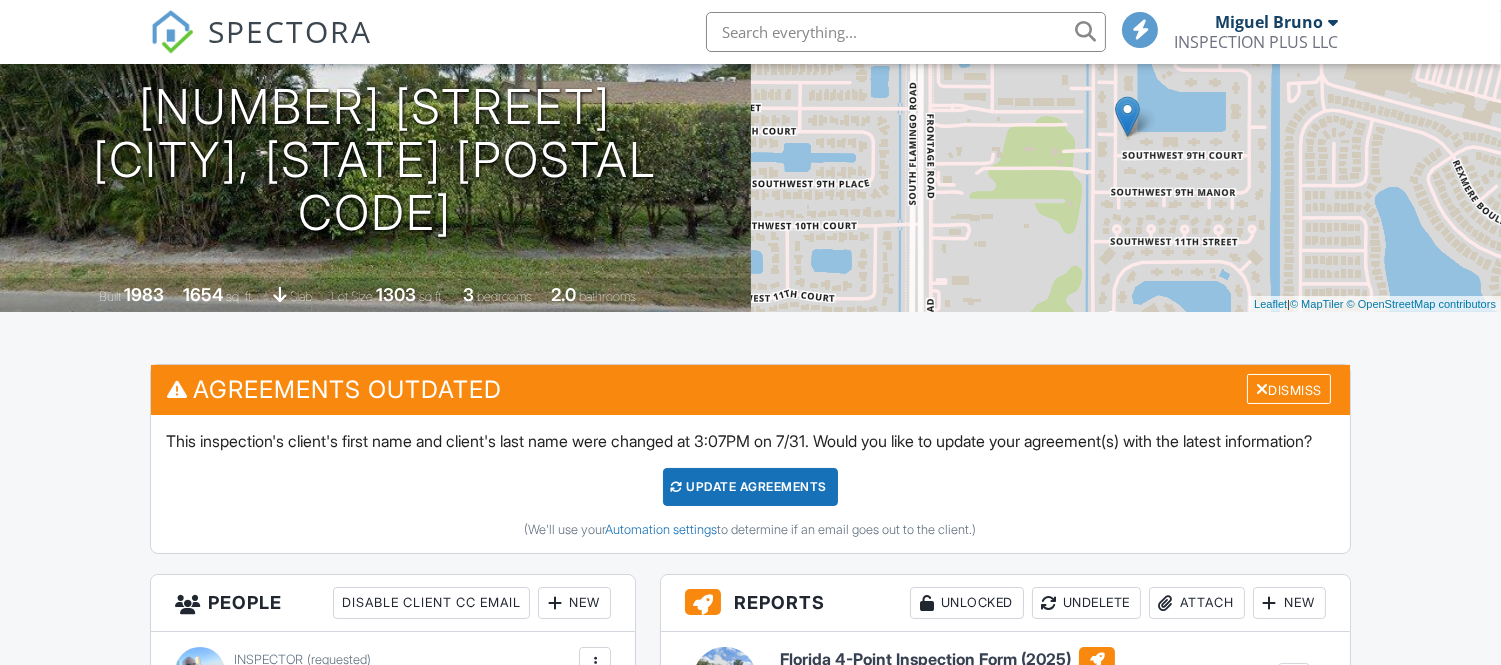scroll, scrollTop: 0, scrollLeft: 0, axis: both 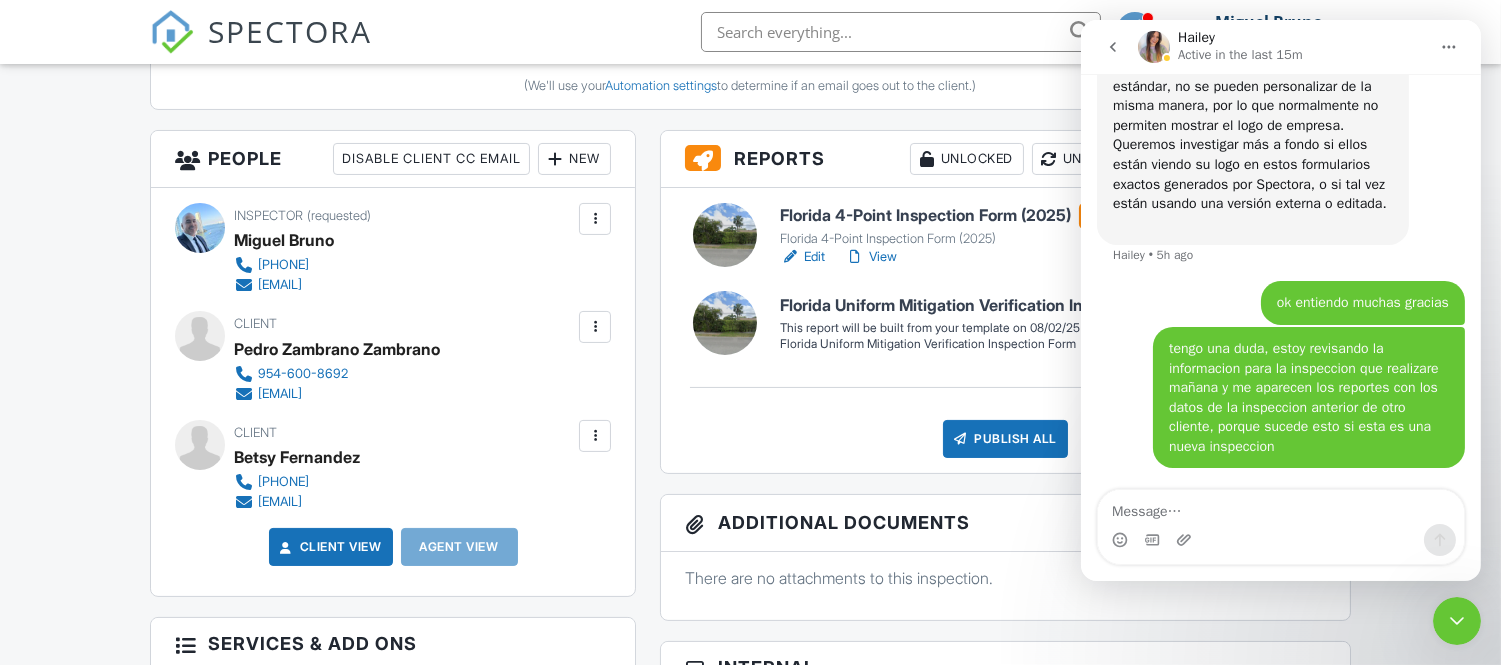 click 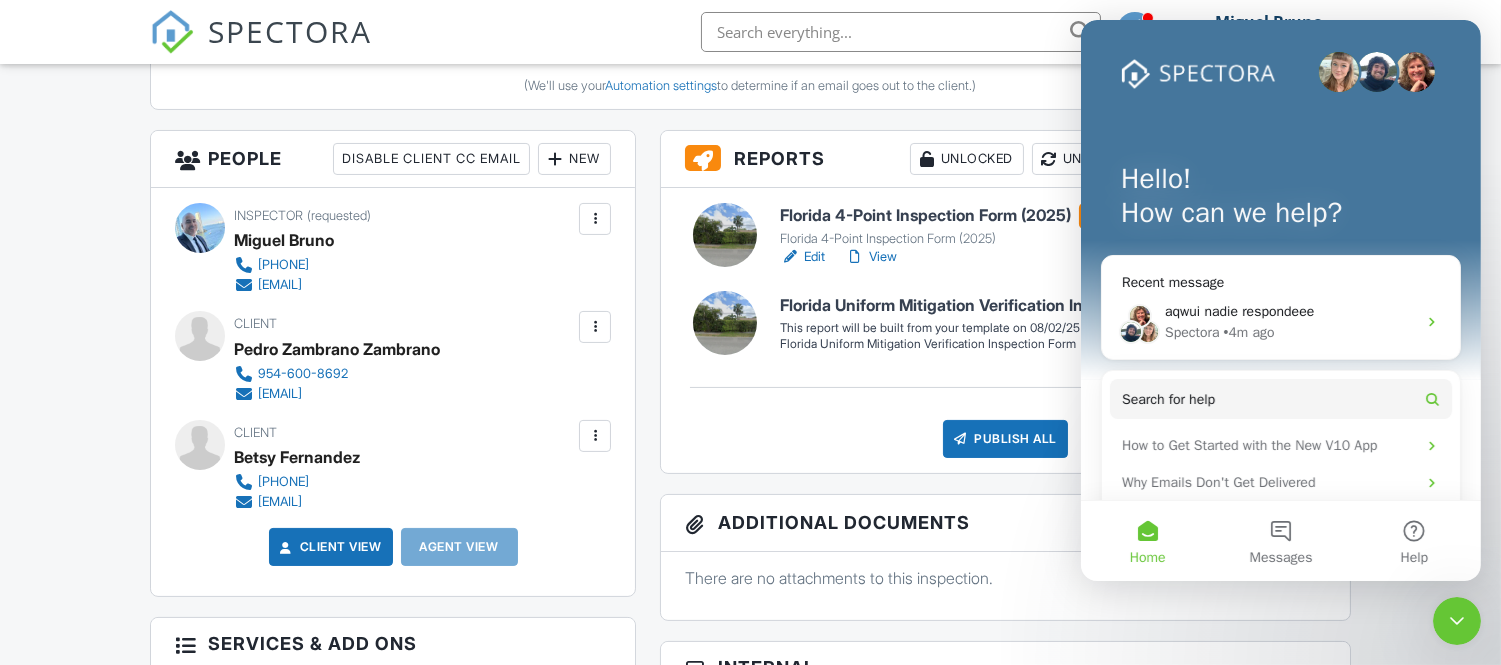 scroll, scrollTop: 0, scrollLeft: 0, axis: both 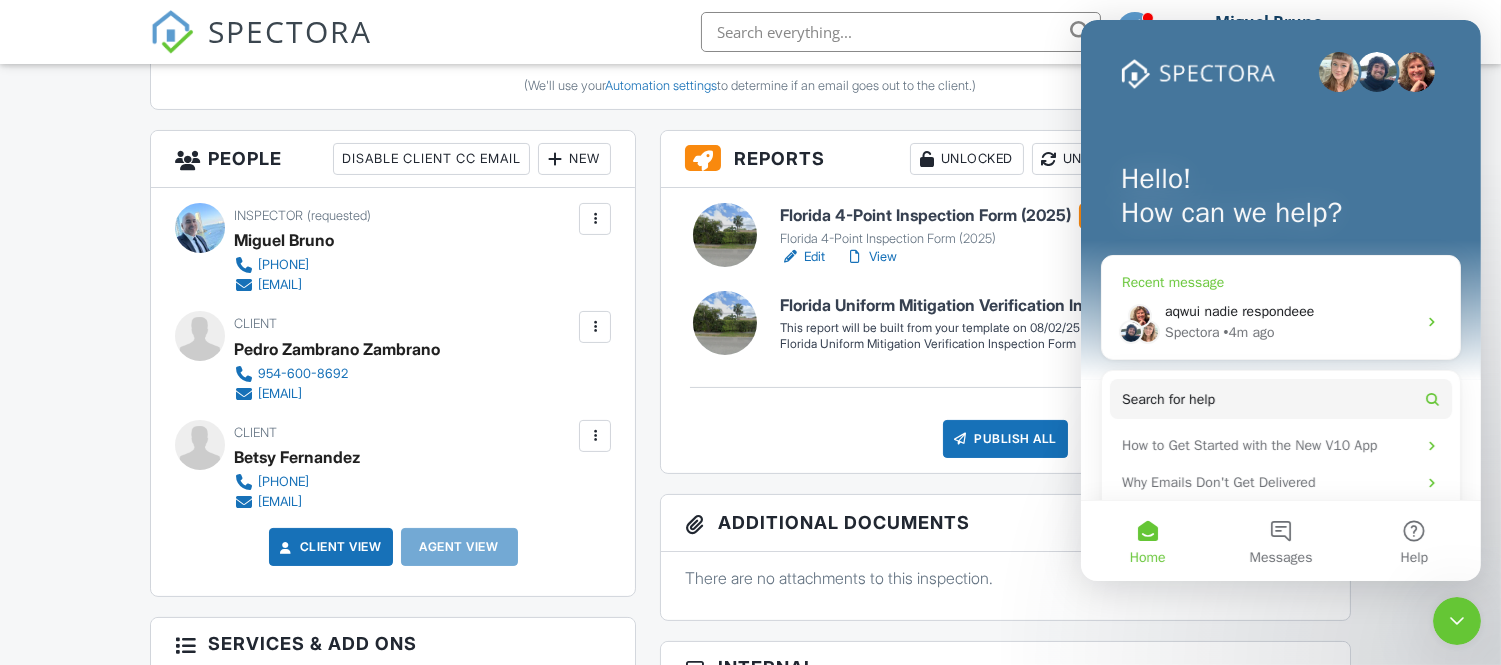 click on "aqwui nadie respondeee" at bounding box center [1238, 311] 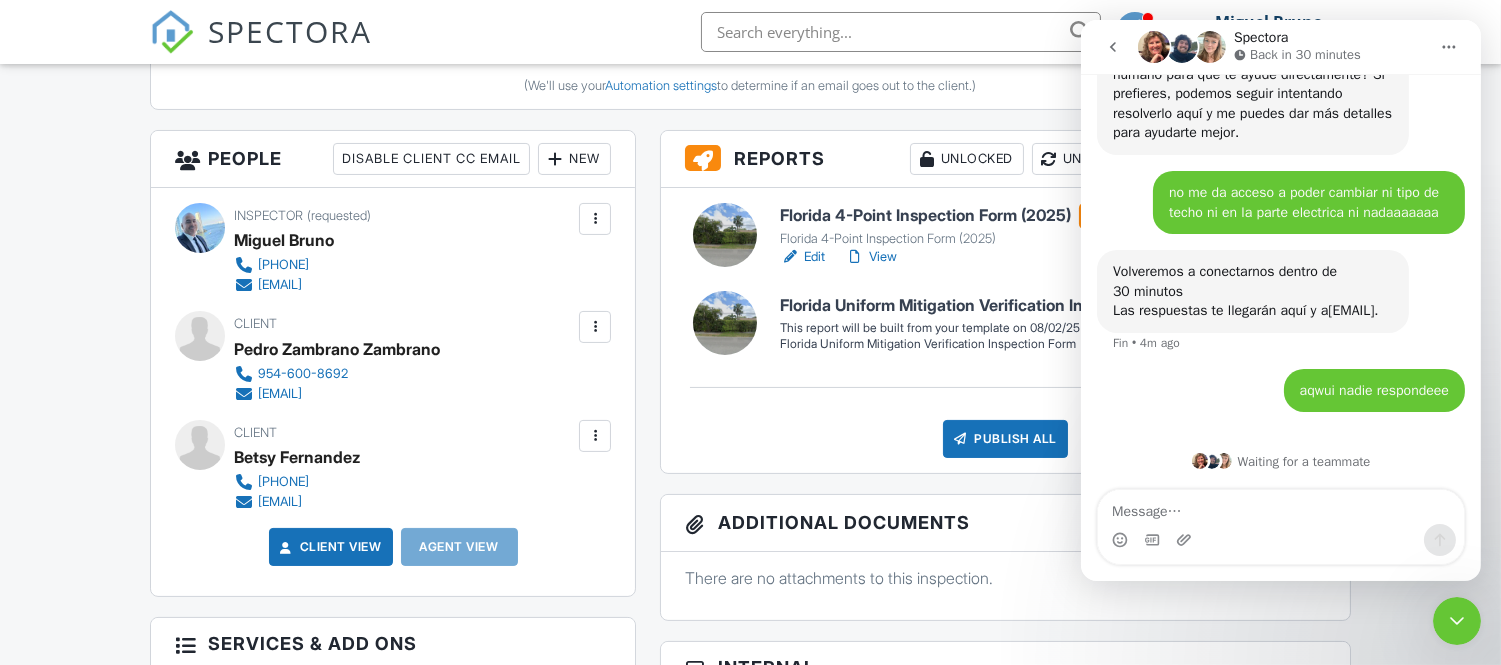 scroll, scrollTop: 29061, scrollLeft: 0, axis: vertical 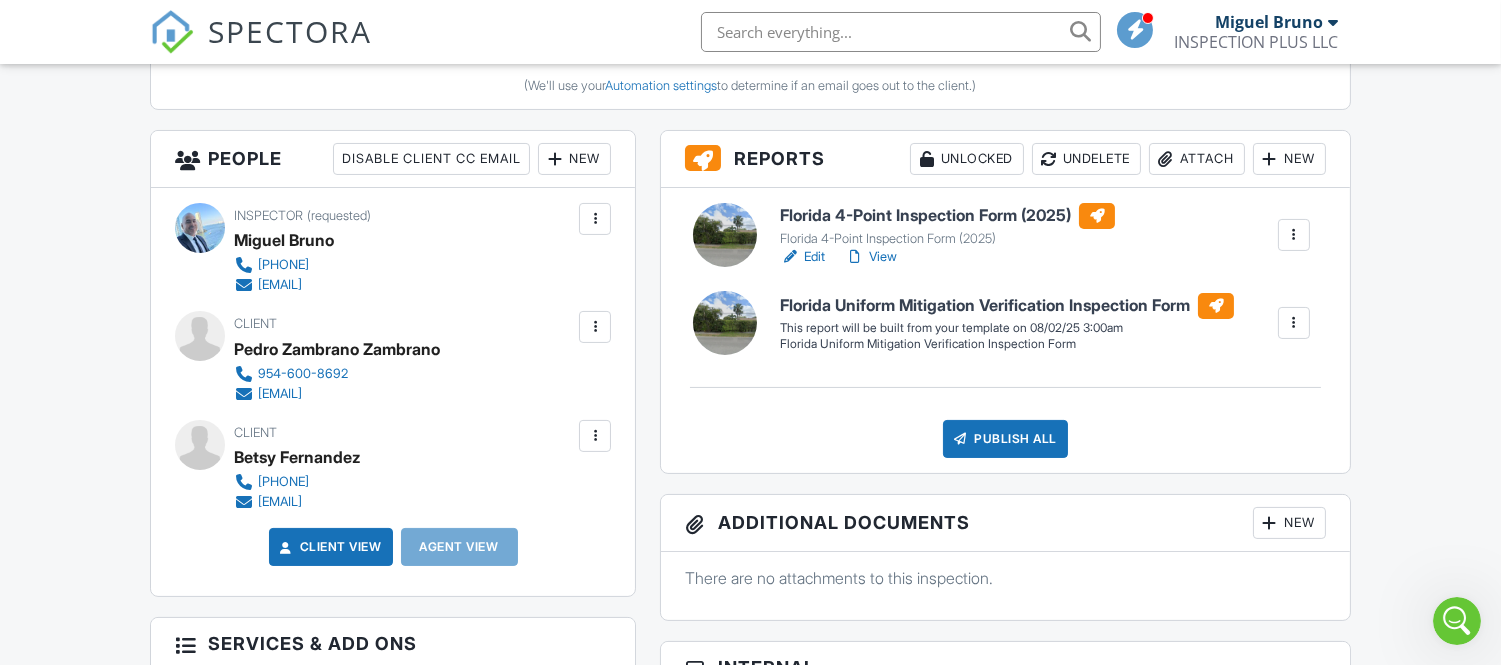 click at bounding box center (1294, 235) 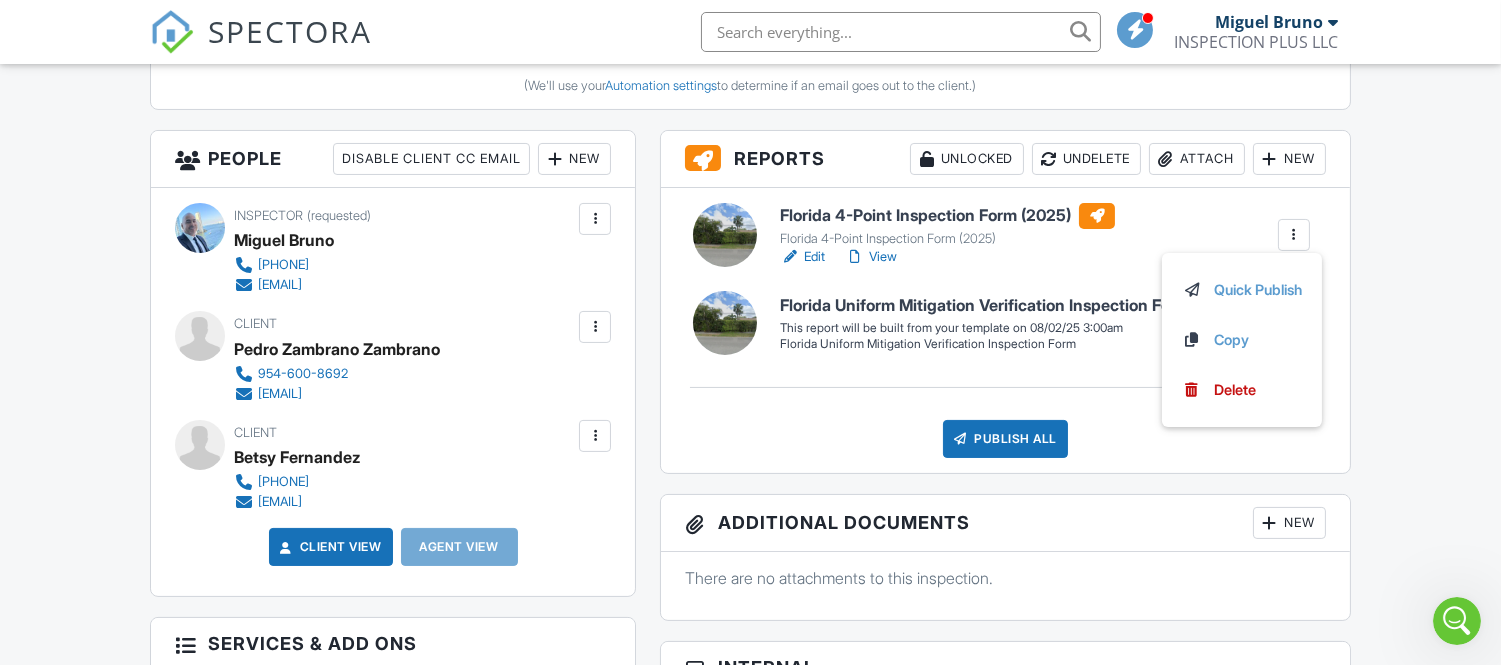 click on "Florida 4-Point Inspection Form (2025)
Florida 4-Point Inspection Form (2025)
Edit
View
Quick Publish
Copy
Delete
Florida Uniform Mitigation Verification Inspection Form
Florida Uniform Mitigation Verification Inspection Form
Edit
View
Florida Uniform Mitigation Verification Inspection Form
Florida Uniform Mitigation Verification Inspection Form
This report will be built from your template on 08/02/25  3:00am
Quick Publish
Copy
Build Now
Delete
Publish All
Checking report completion" at bounding box center [1005, 330] 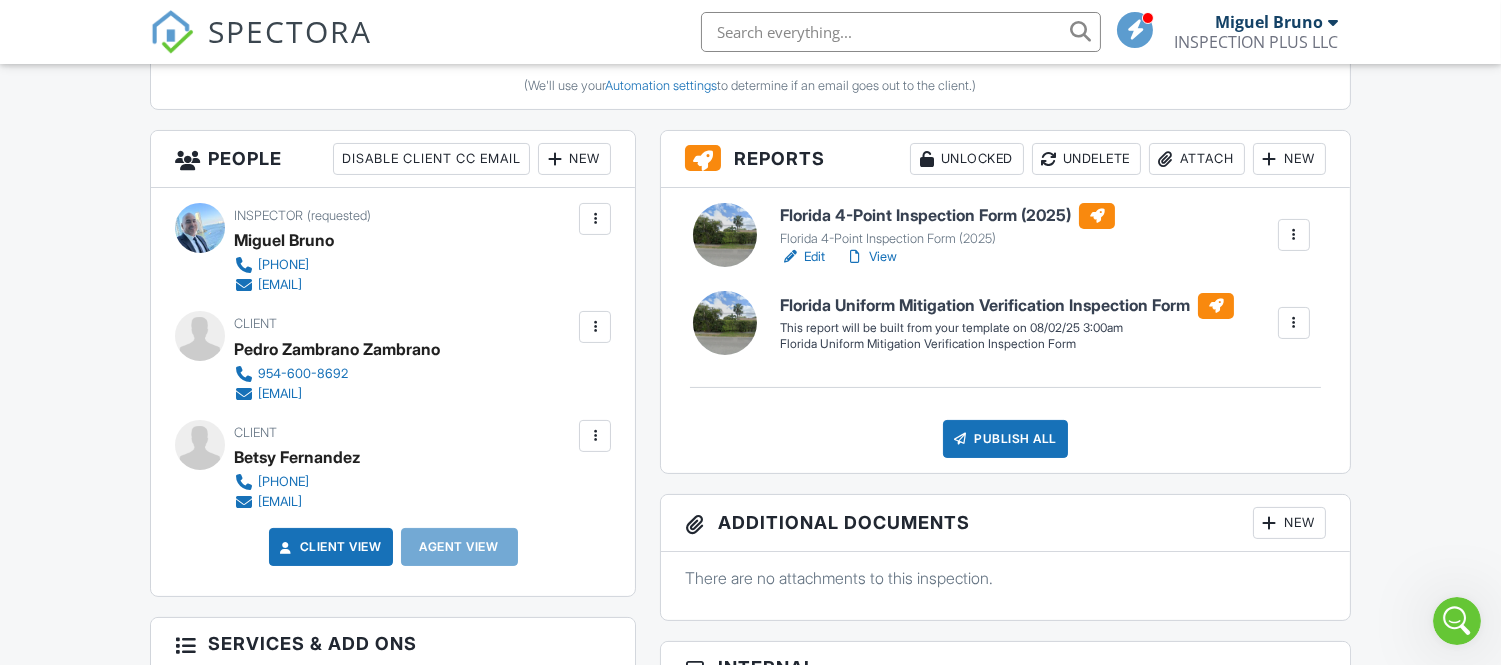 click on "Edit" at bounding box center (802, 257) 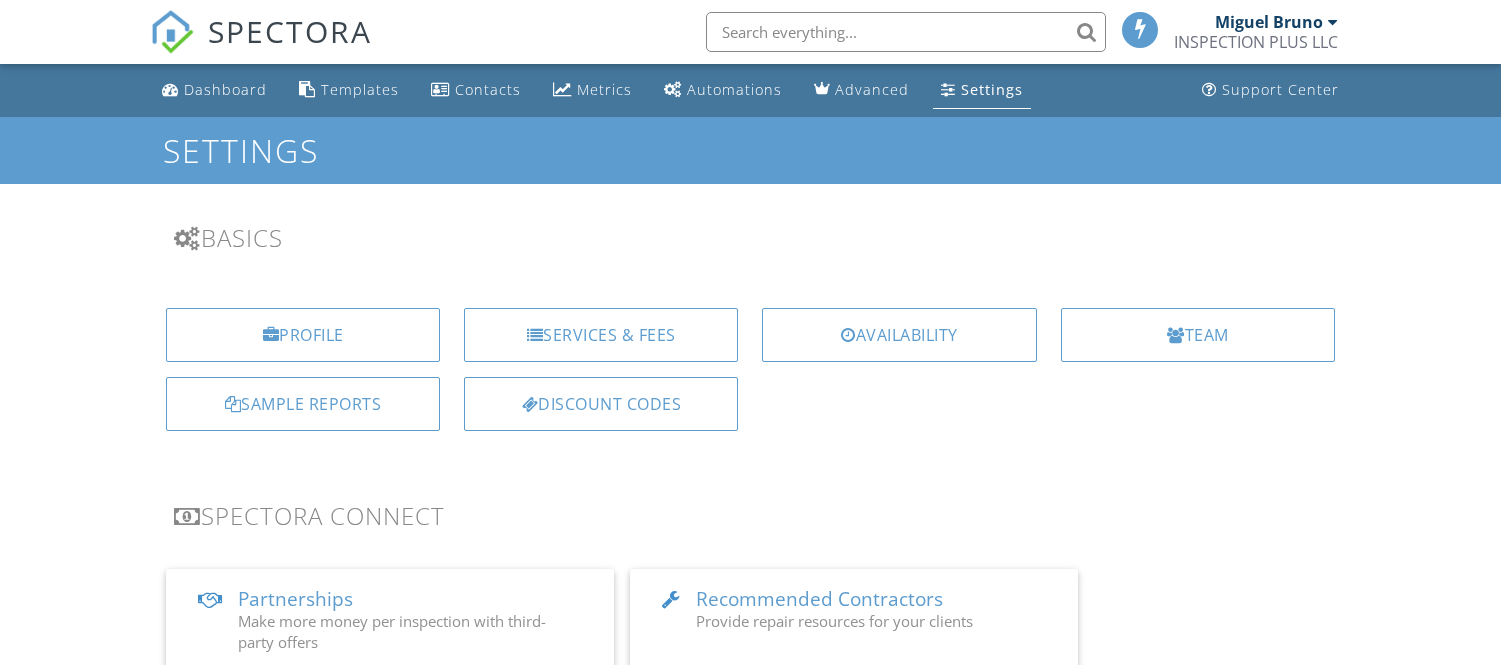 scroll, scrollTop: 0, scrollLeft: 0, axis: both 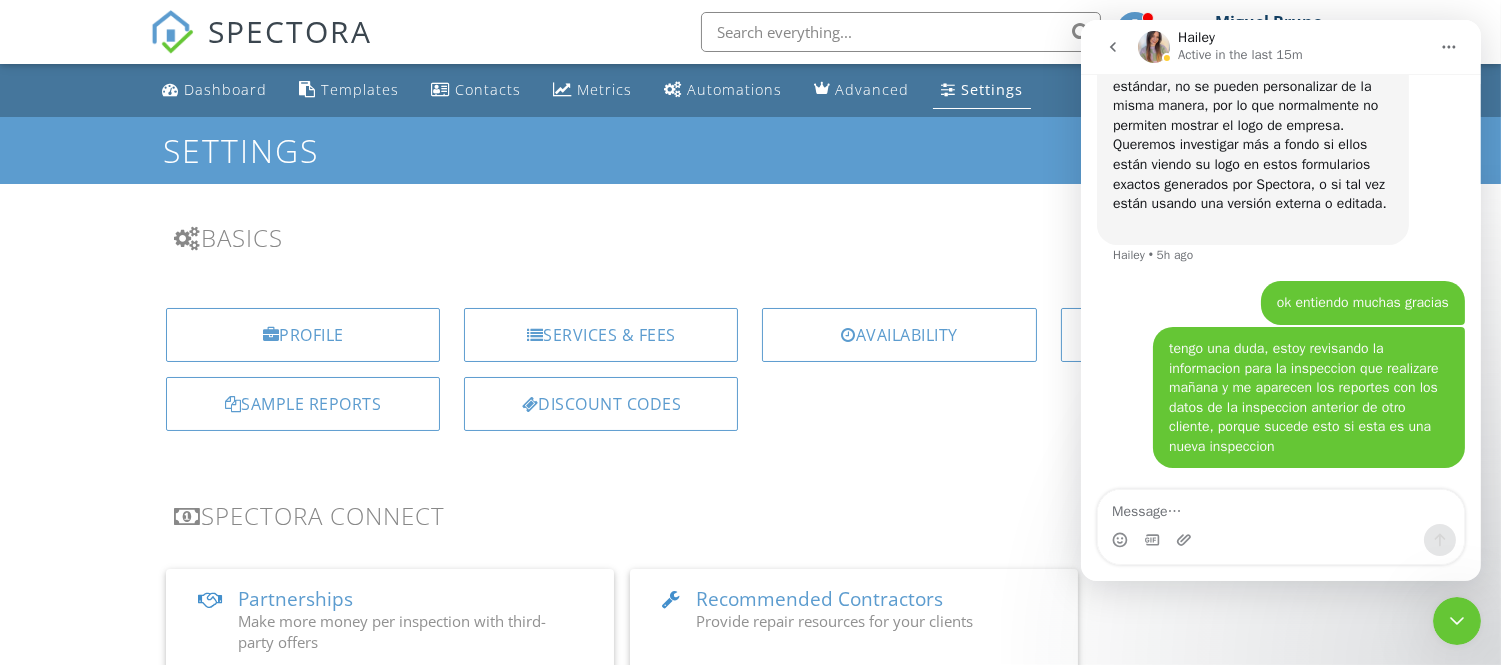 click 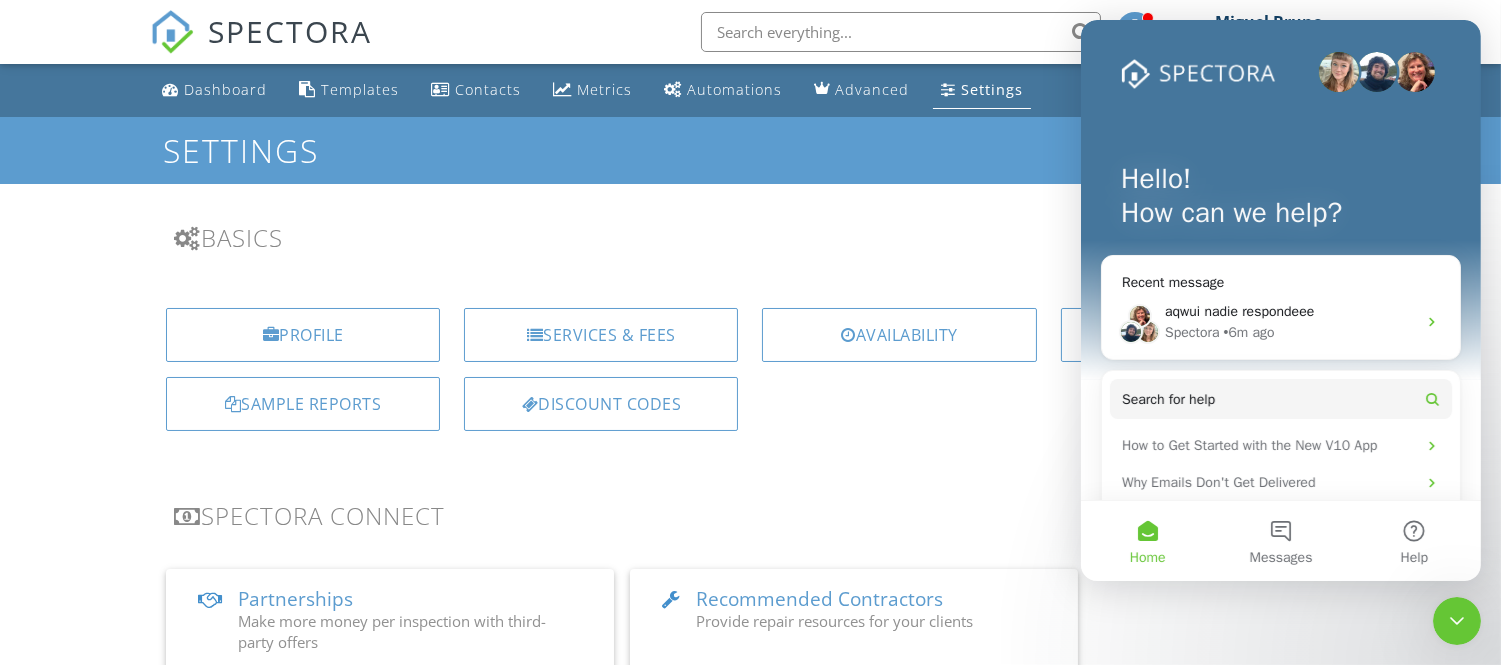 scroll, scrollTop: 0, scrollLeft: 0, axis: both 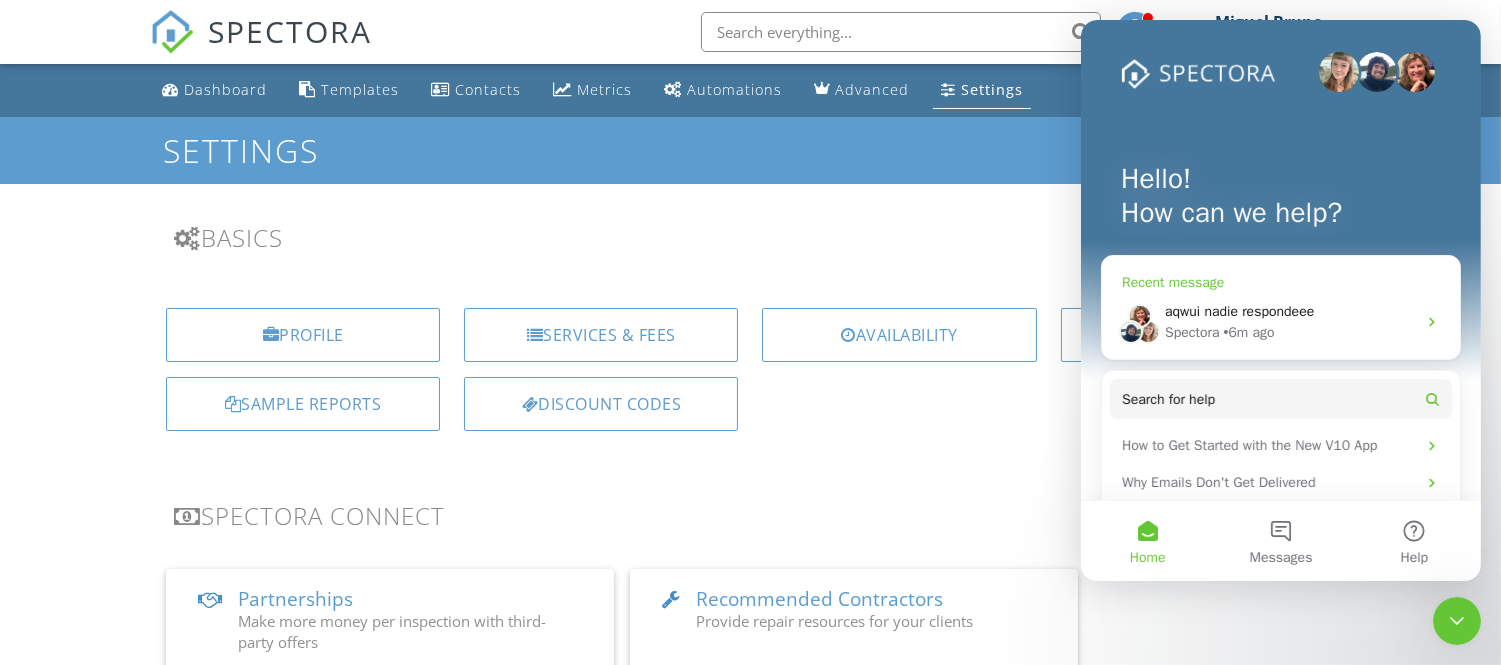 click on "aqwui nadie respondeee" at bounding box center [1238, 311] 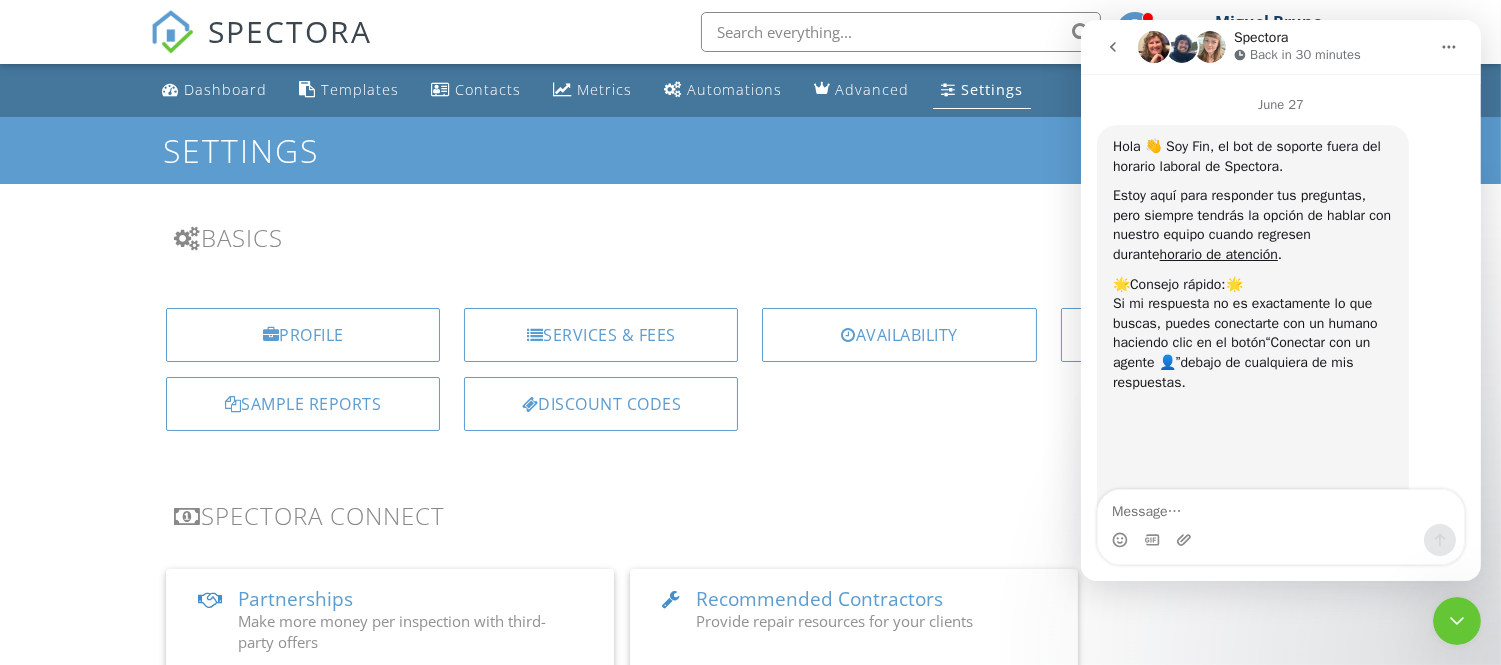 scroll, scrollTop: 29061, scrollLeft: 0, axis: vertical 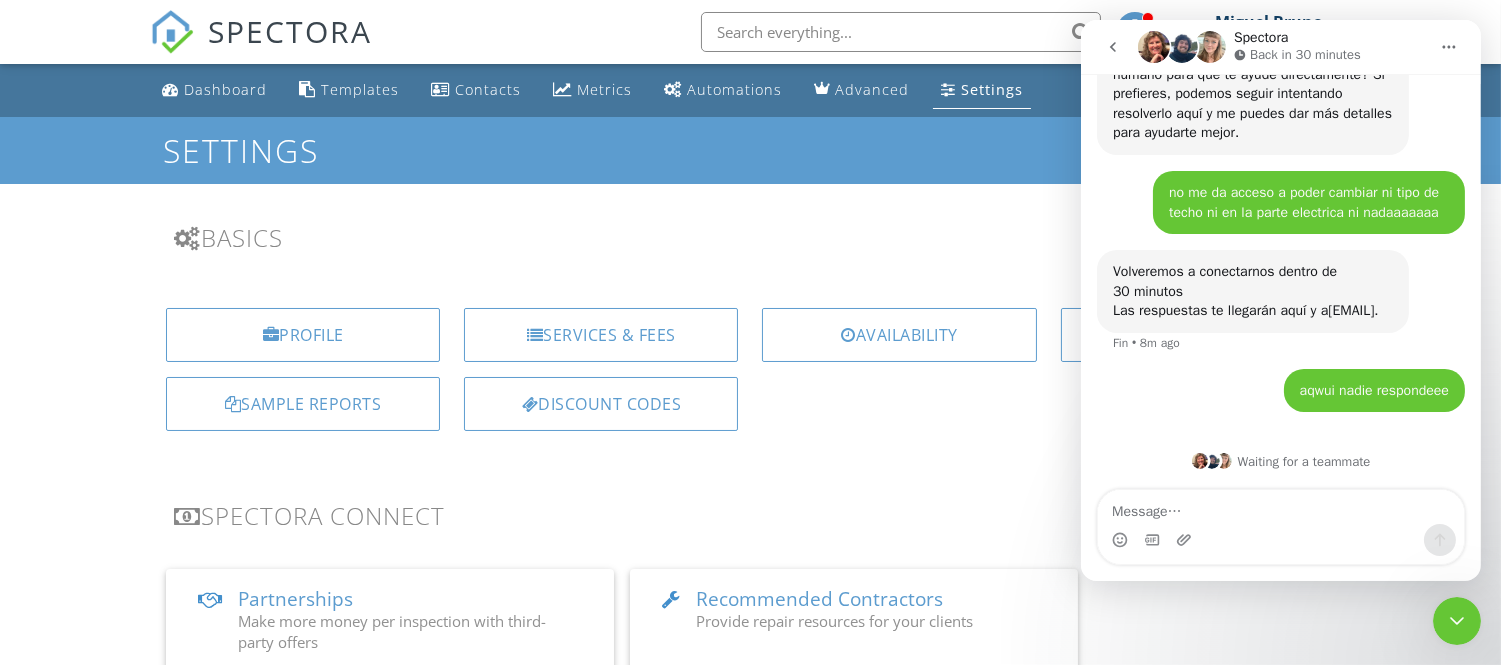 click at bounding box center (1112, 47) 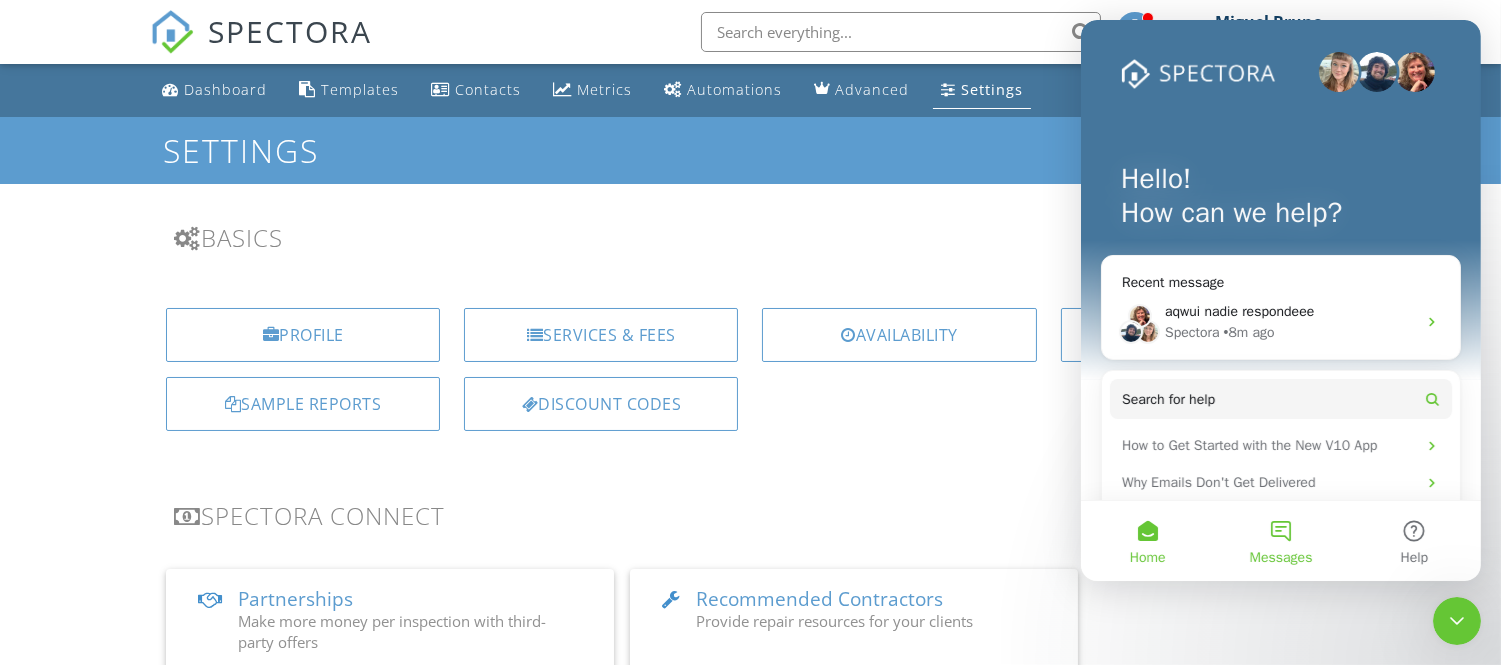 click on "Messages" at bounding box center (1279, 541) 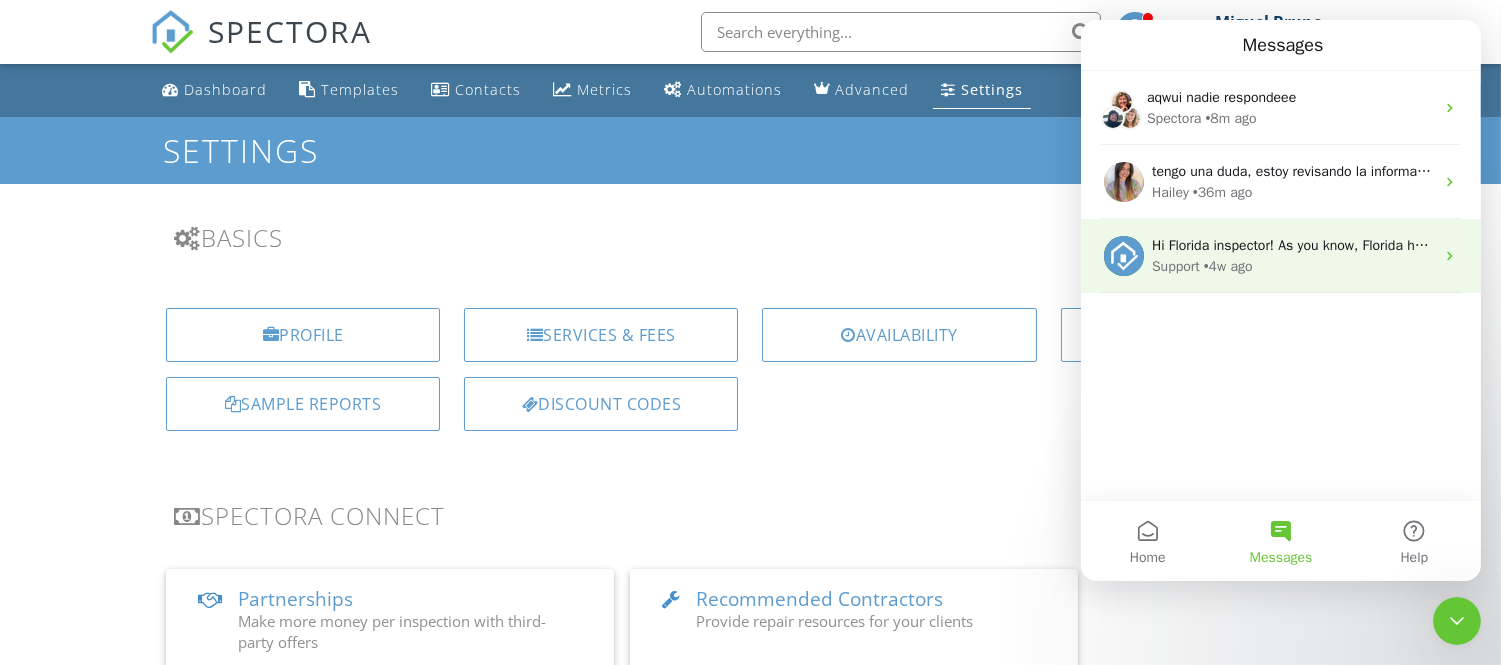 click on "Hi Florida inspector! As you know, Florida has some specific requirements. Follow these steps to ensure you are set up for success!  1. Download Wind Mit, 4-Point, WDO, and Roof Inspection forms from the Template Center , 2. Go to Settings > Services & Fees to add these templates as the default for your services, 3. Add your signature & credentials in Settings > Profile You'll speed up your inspection time for each inspection while ensuring your PDFs are exactly what is required.  Click here for more information on our special Florida forms  Let us know if you have any questions!" at bounding box center [2944, 245] 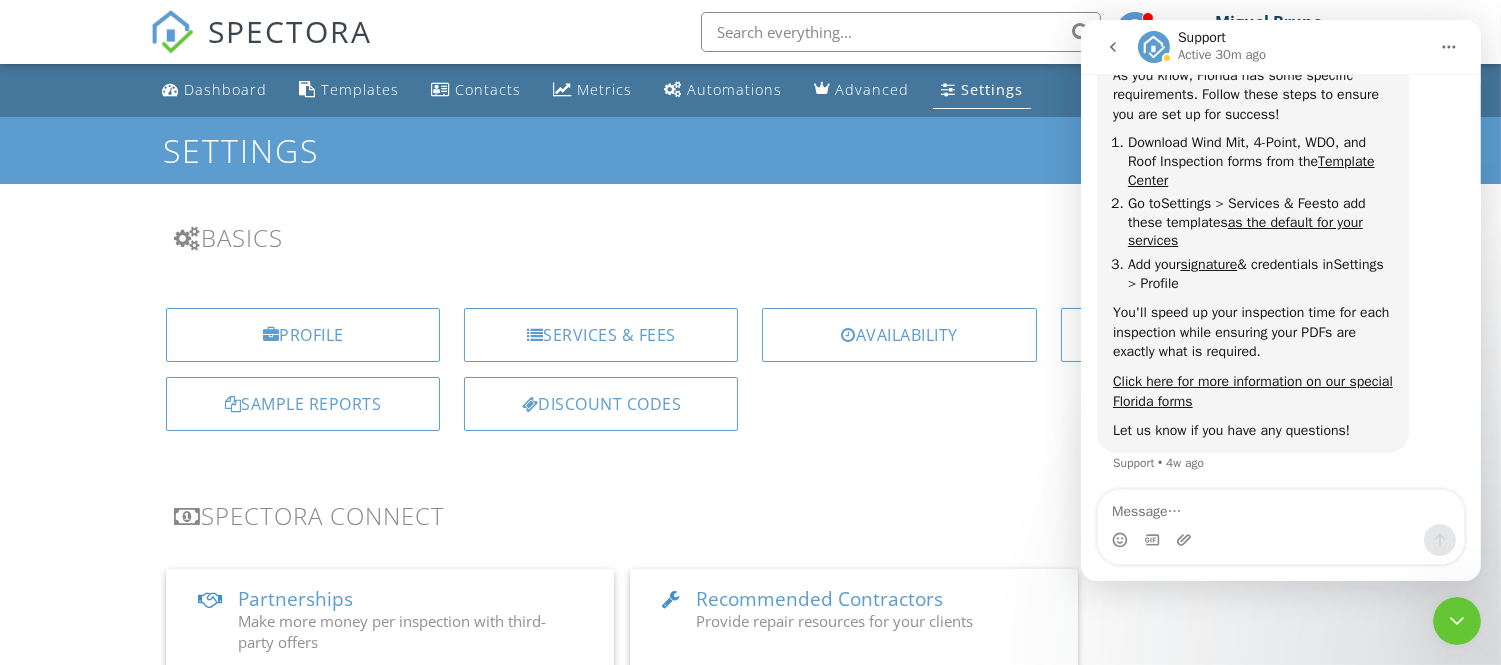 scroll, scrollTop: 136, scrollLeft: 0, axis: vertical 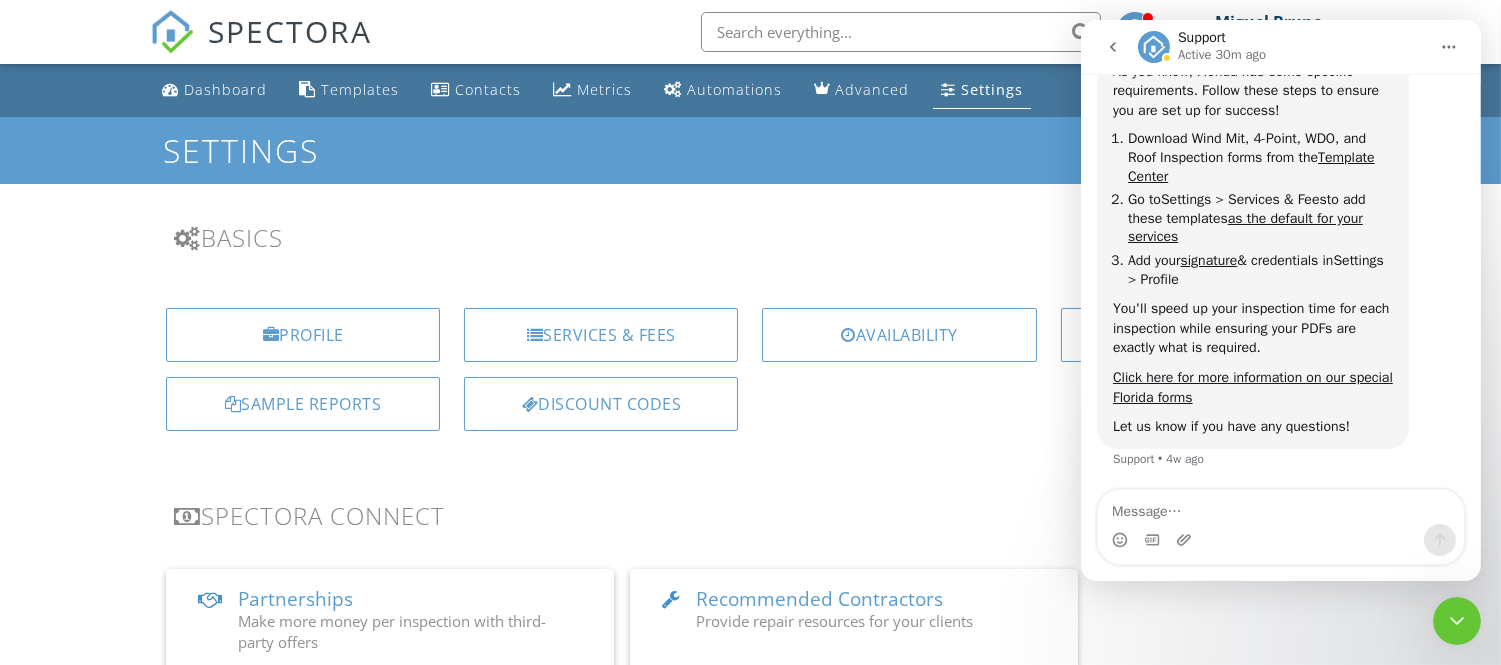 click at bounding box center [1280, 507] 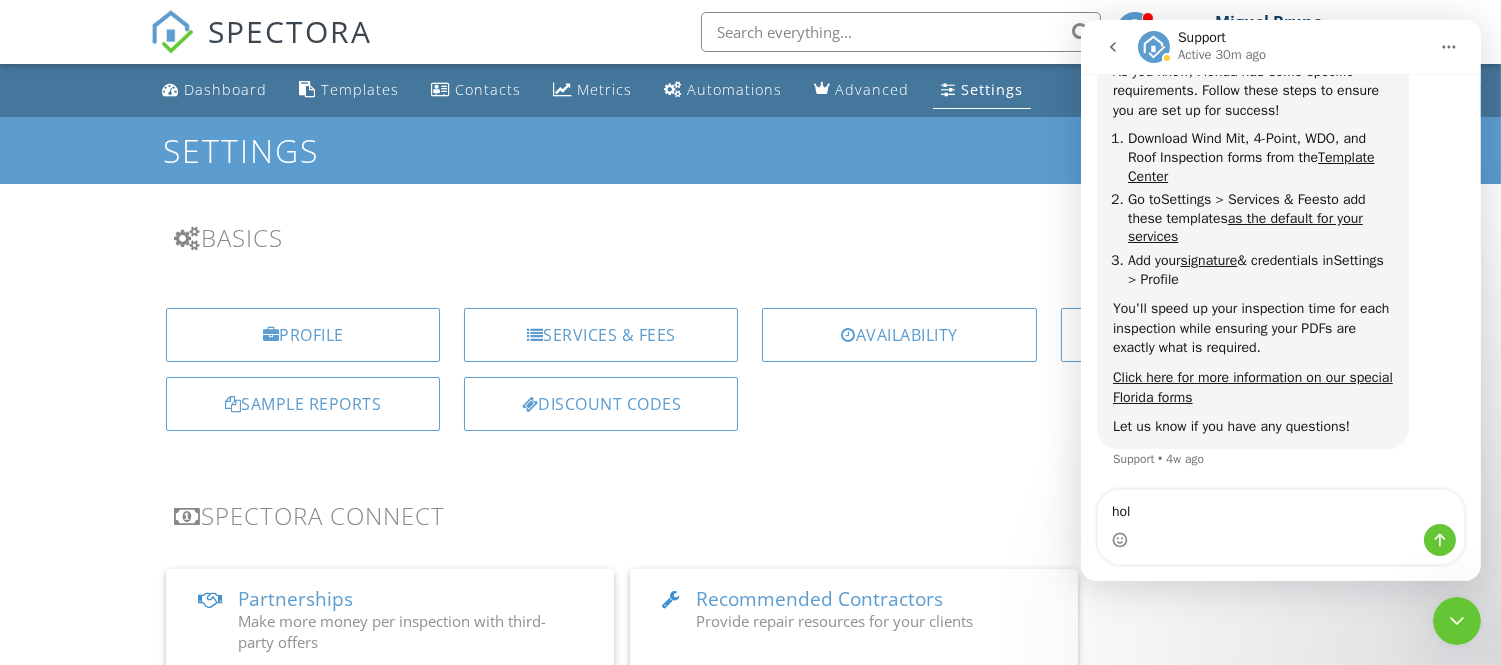 type on "hola" 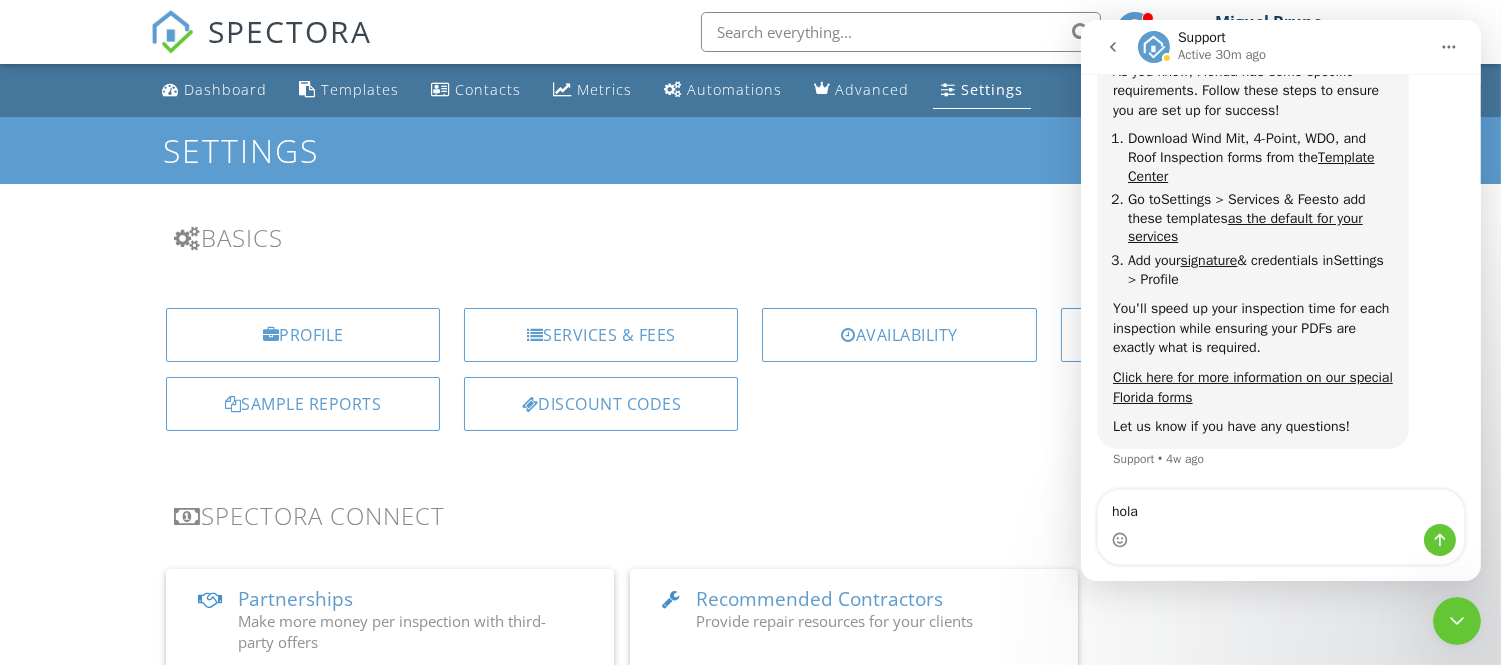 type 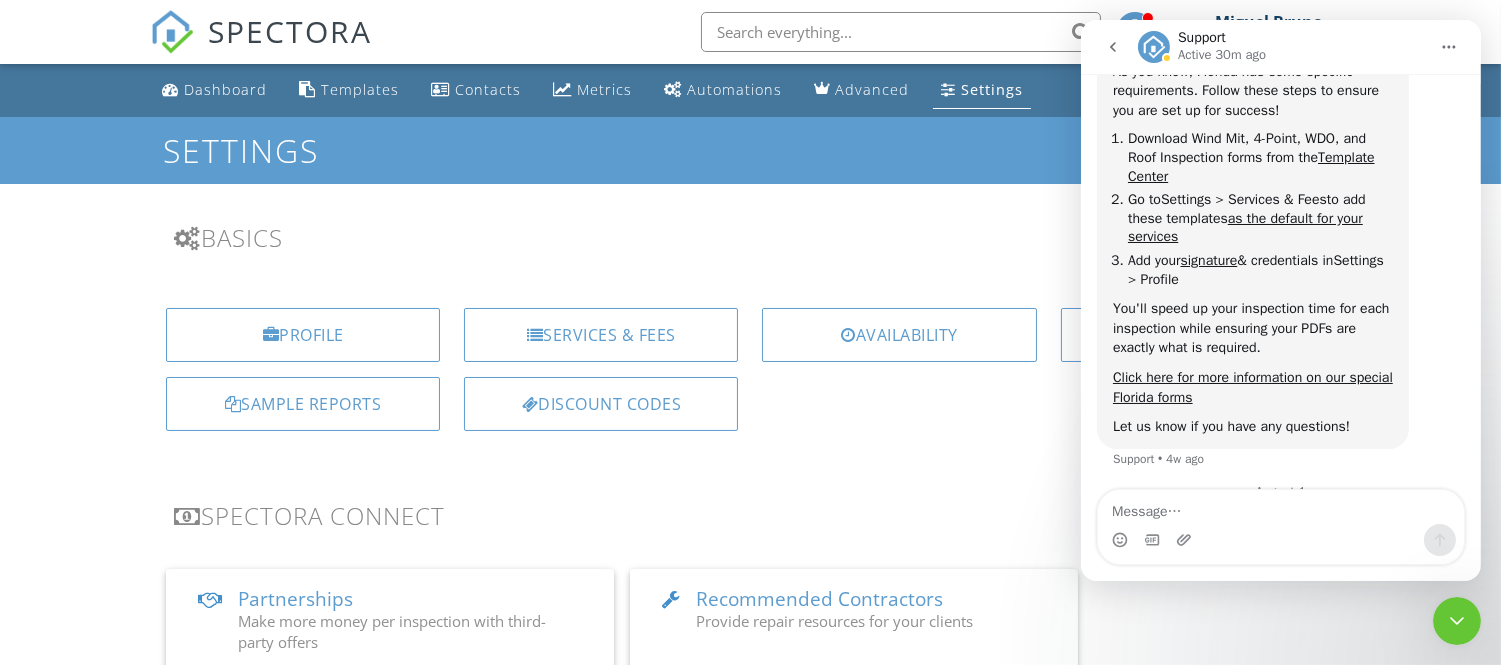 scroll, scrollTop: 223, scrollLeft: 0, axis: vertical 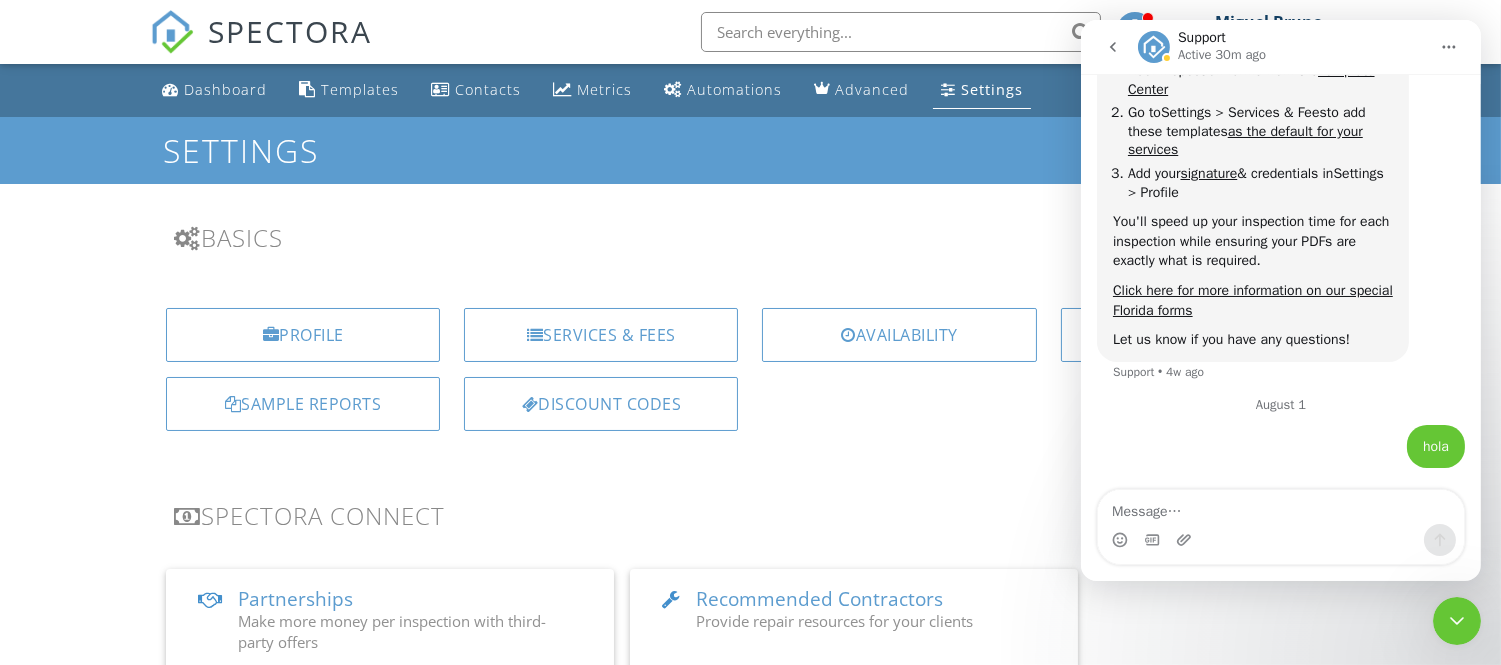 click 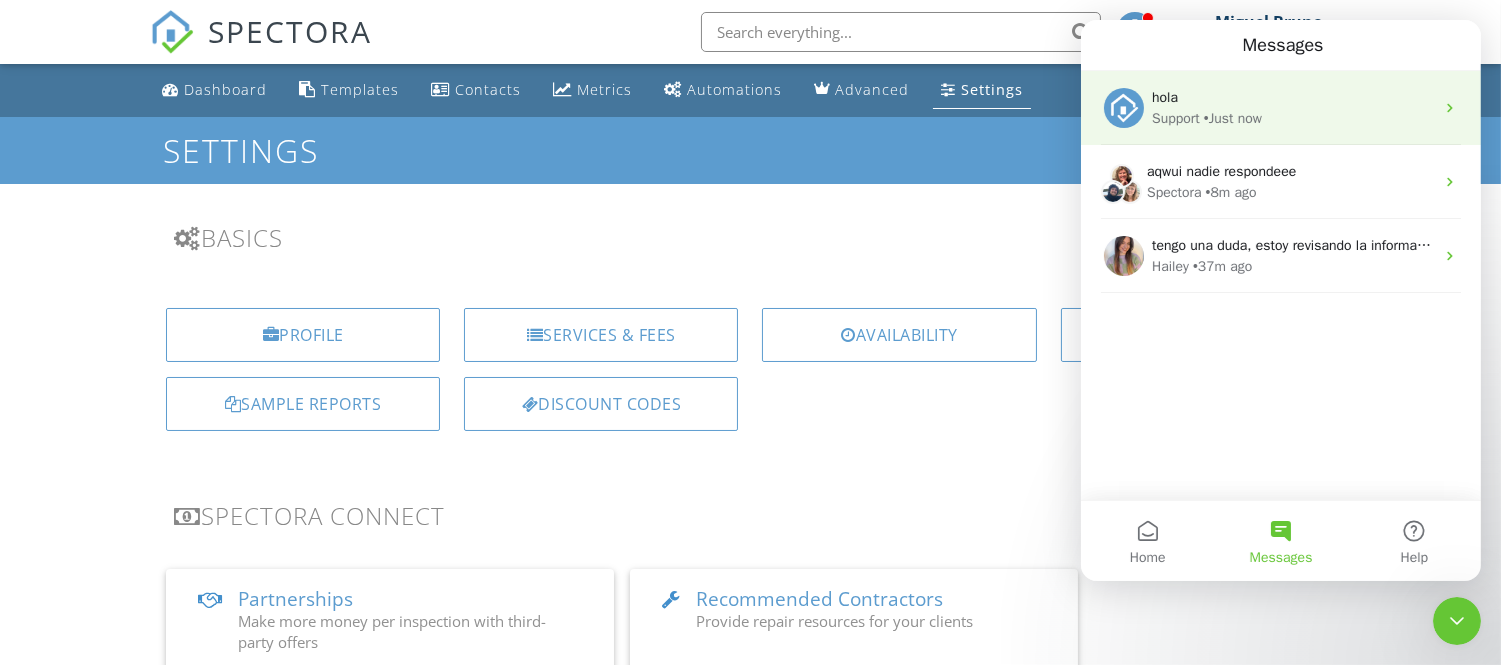 scroll, scrollTop: 0, scrollLeft: 0, axis: both 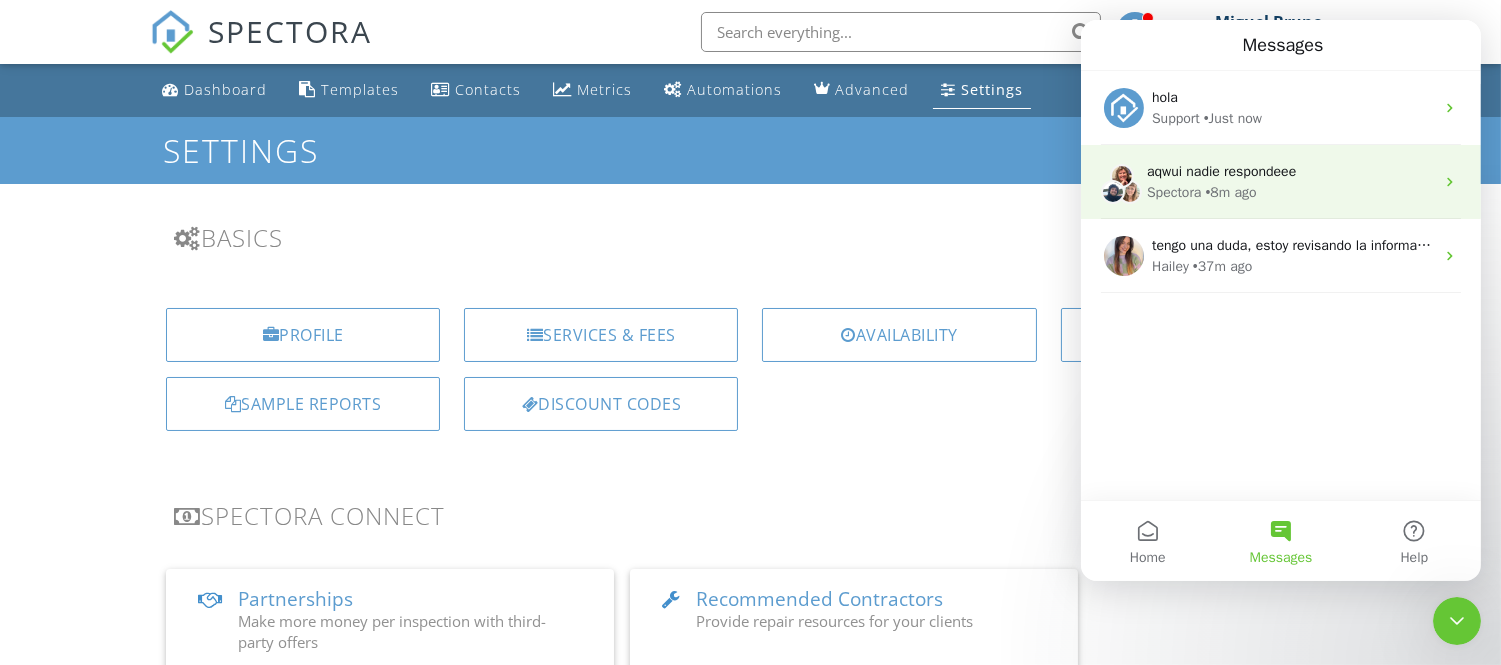 click on "•  8m ago" at bounding box center (1230, 192) 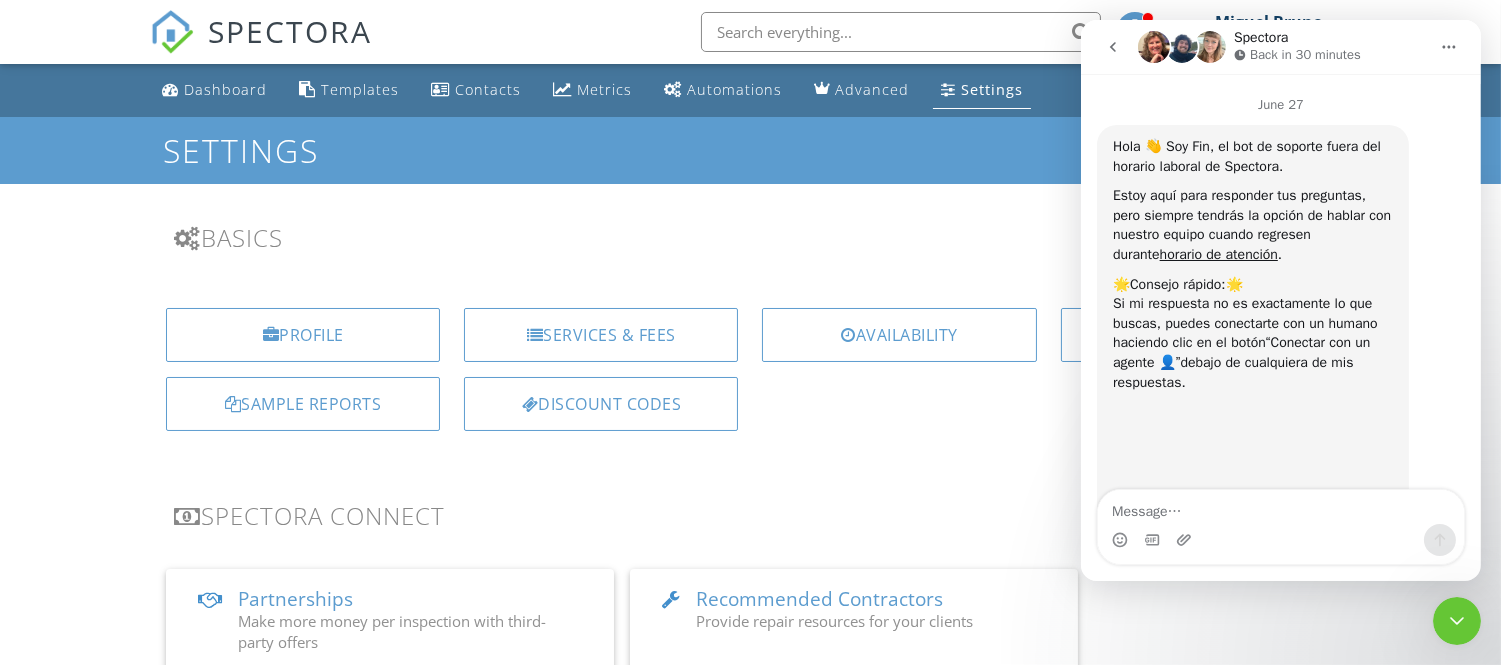 scroll, scrollTop: 29061, scrollLeft: 0, axis: vertical 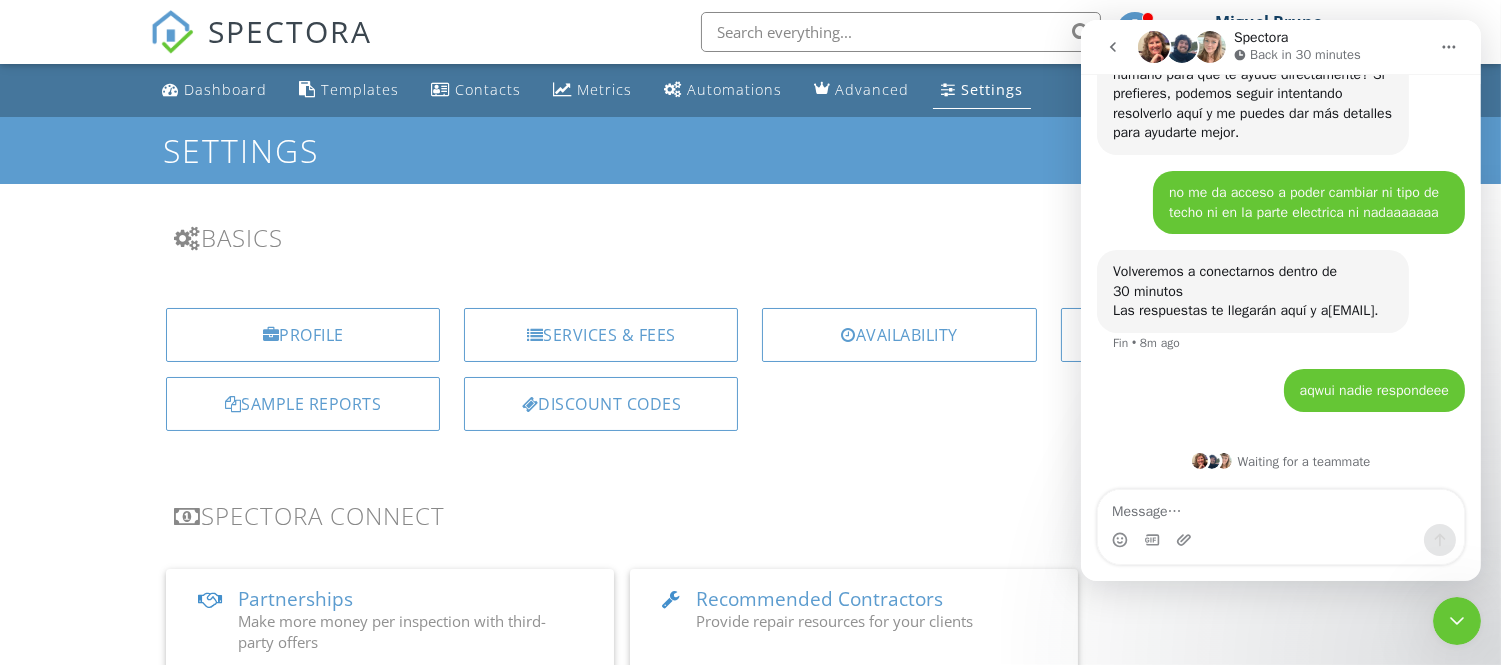 click on "Waiting for a teammate" at bounding box center (1280, 461) 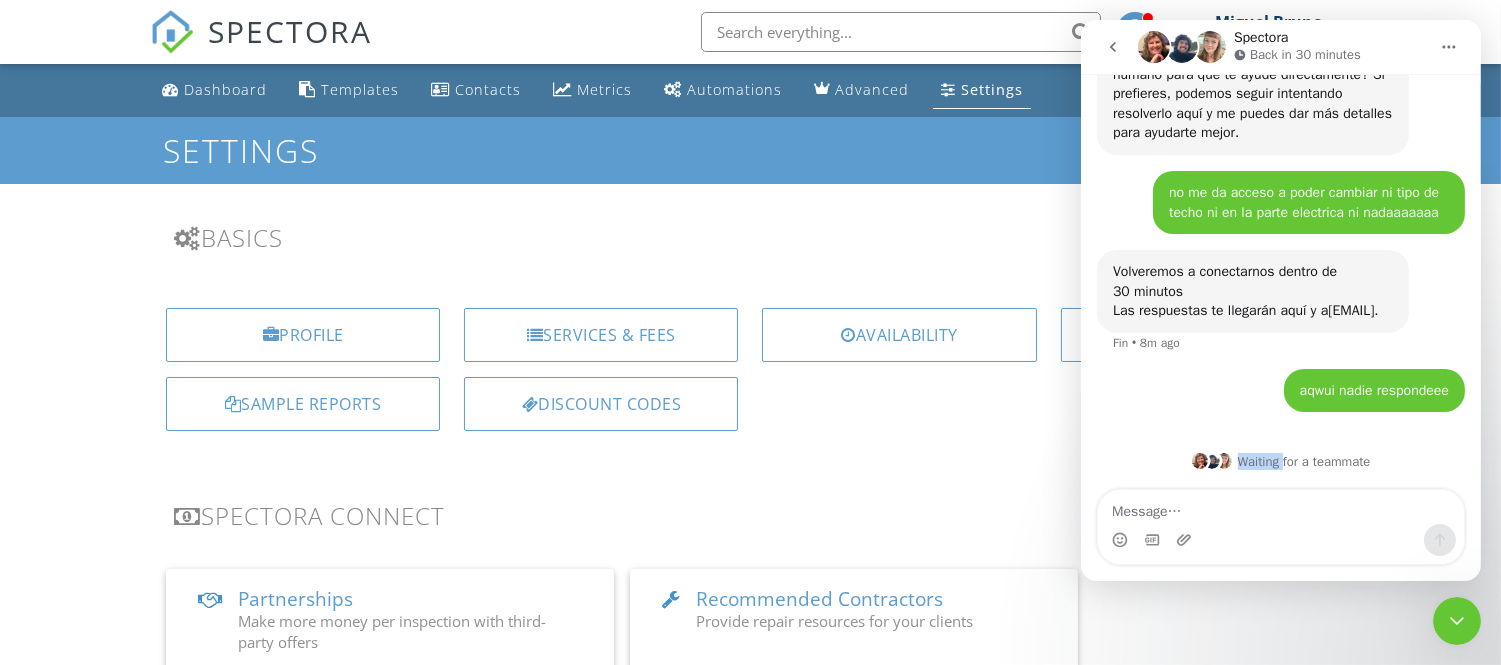 click on "Waiting for a teammate" at bounding box center [1280, 461] 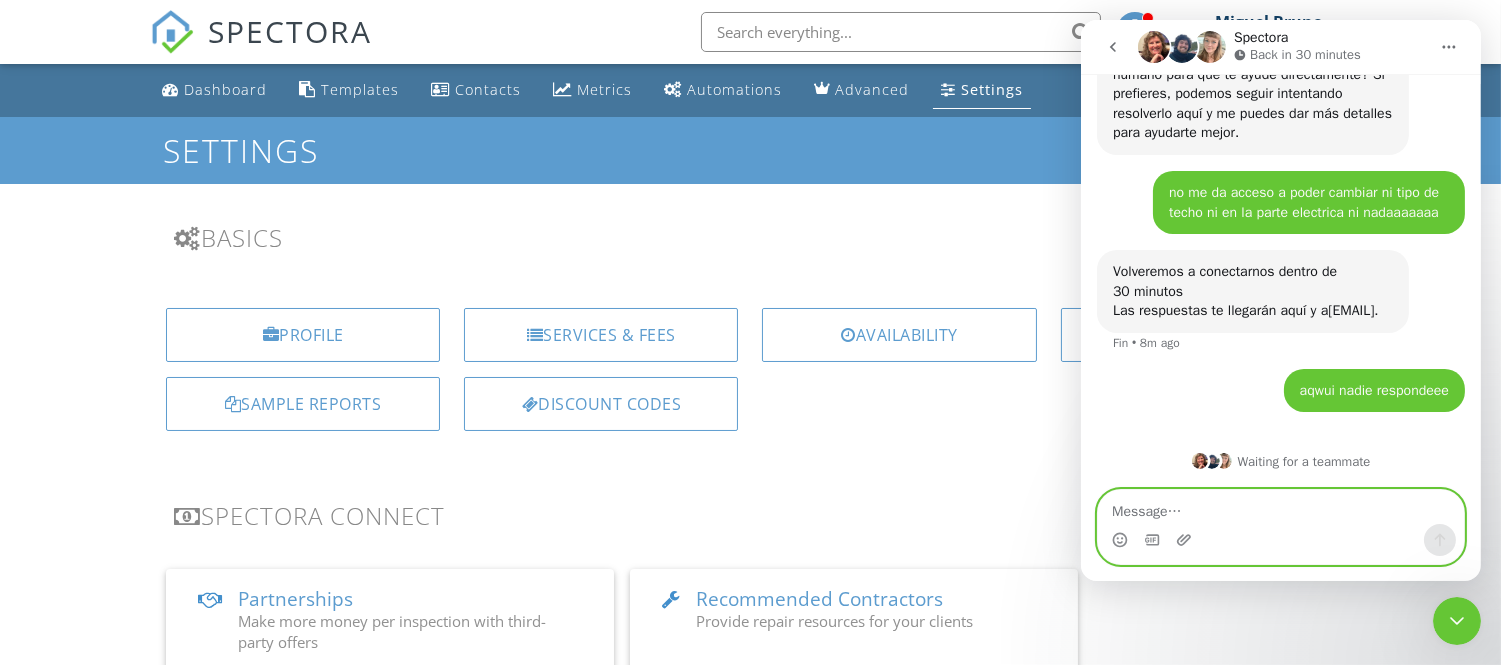 click at bounding box center (1280, 507) 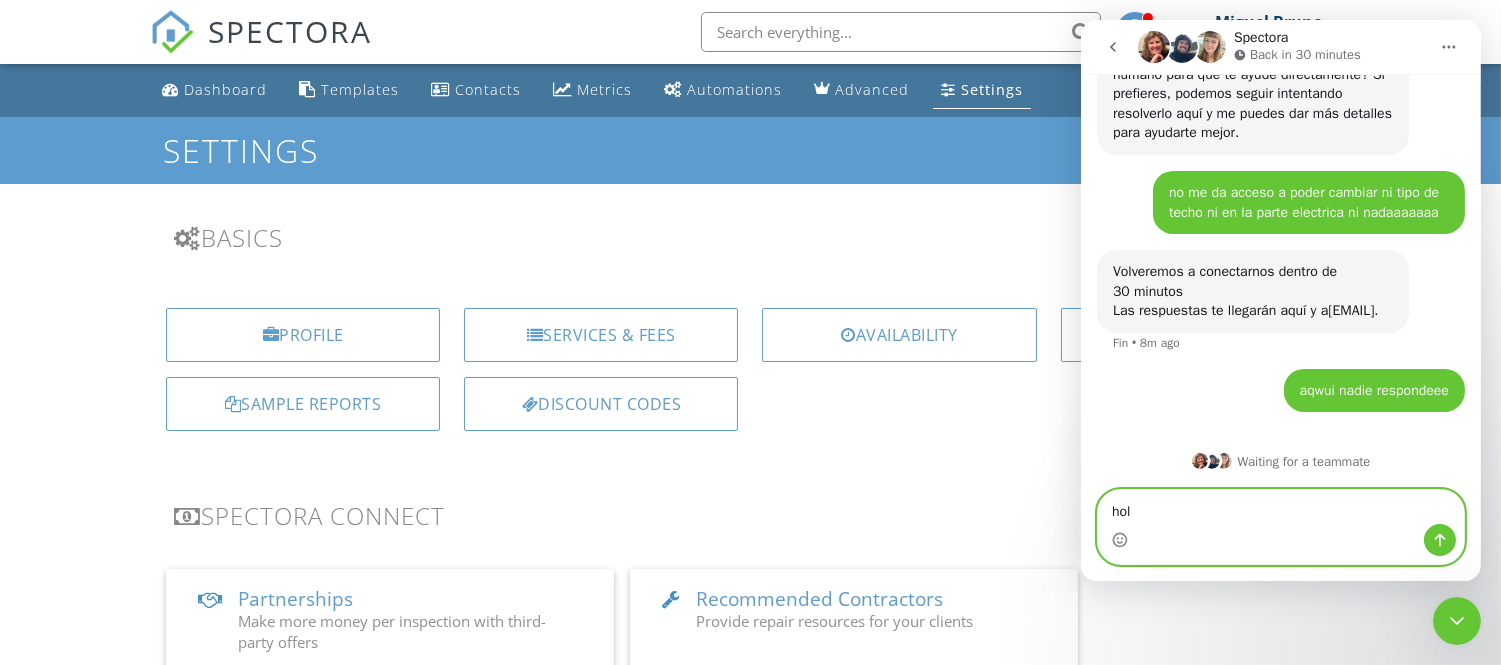 type on "hola" 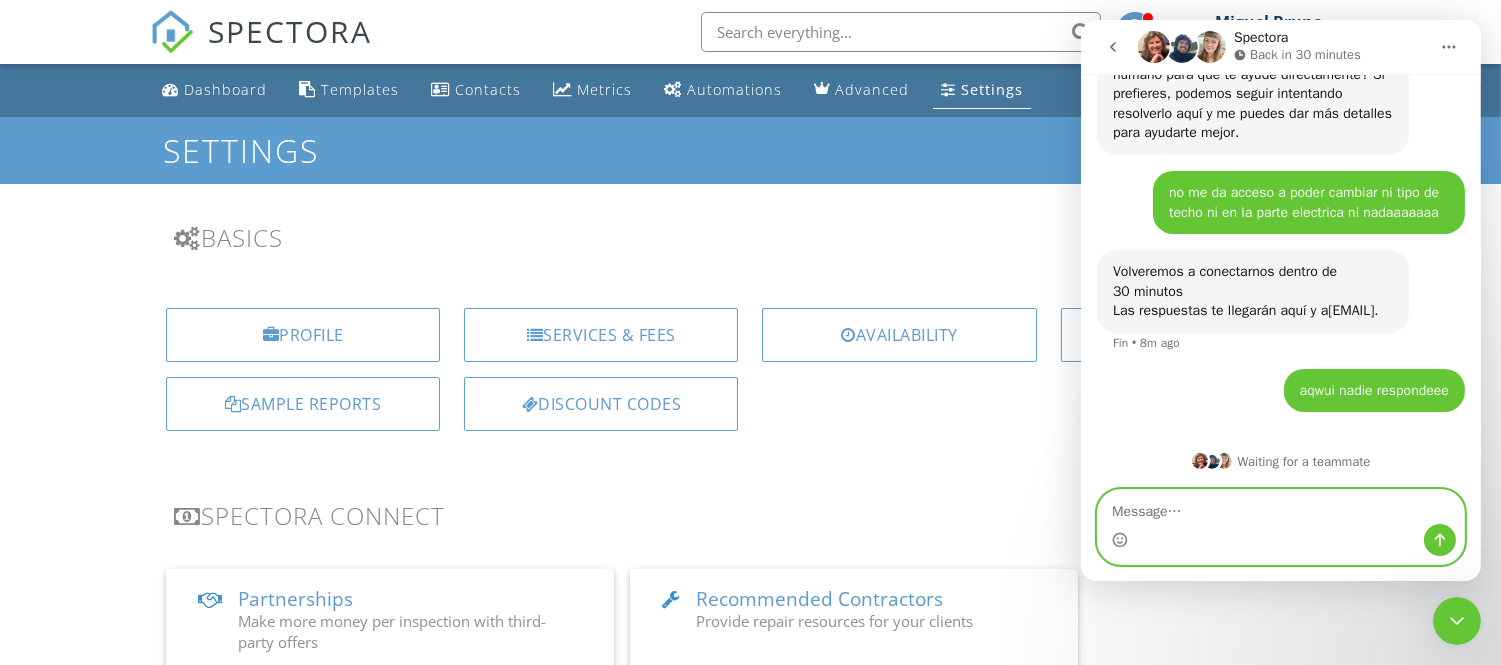 scroll, scrollTop: 29106, scrollLeft: 0, axis: vertical 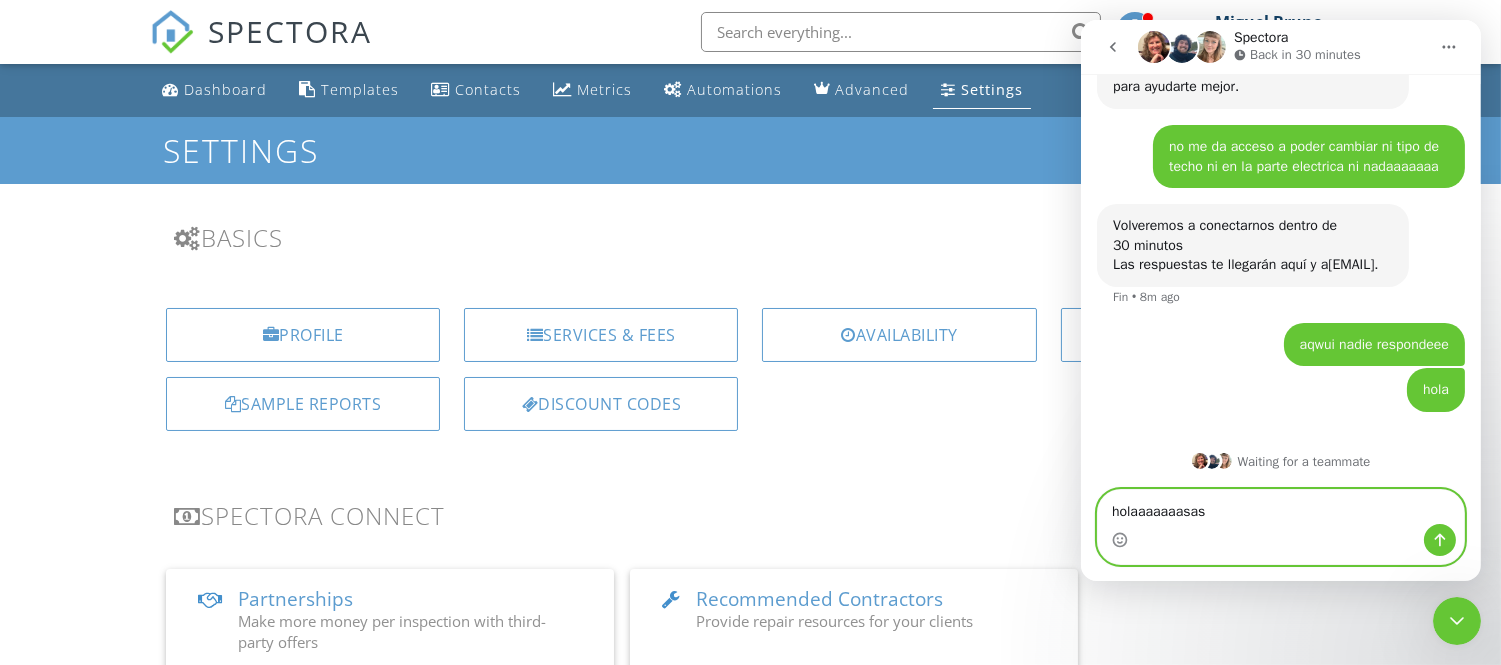 type on "holaaaaaaasasa" 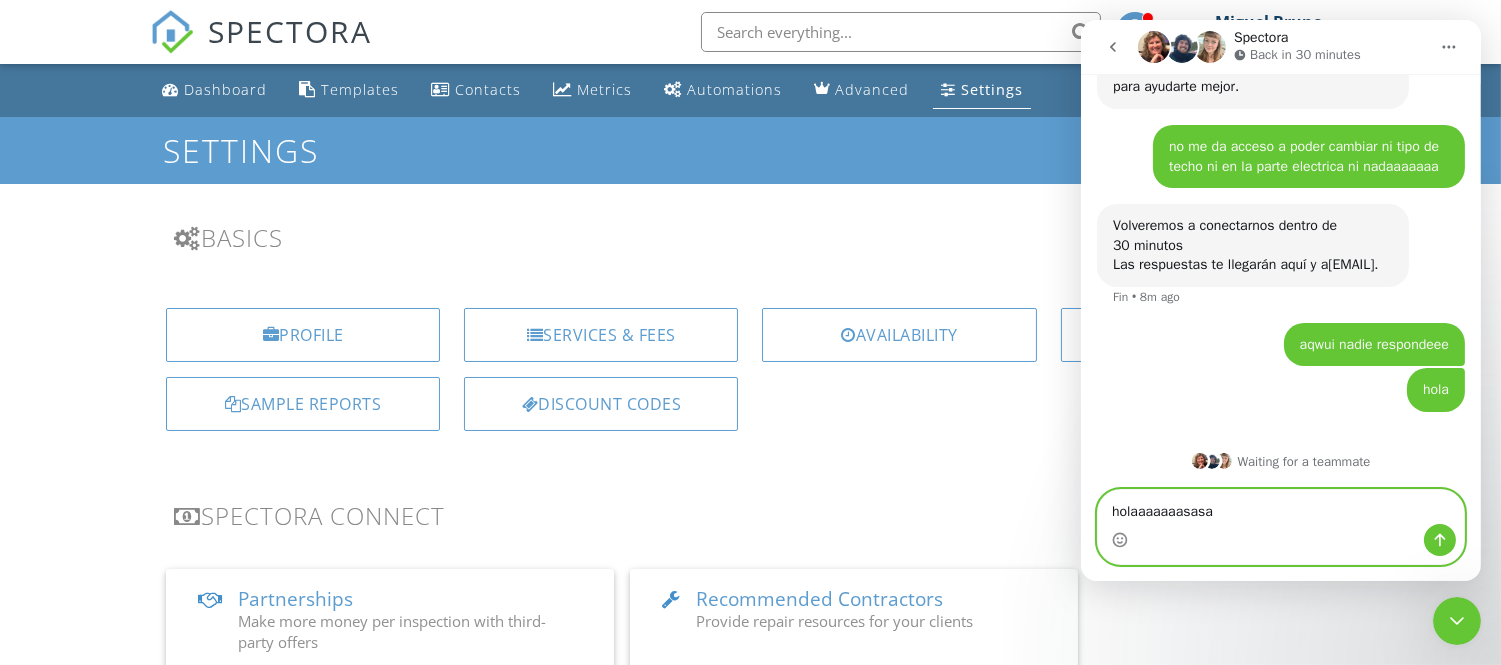 type 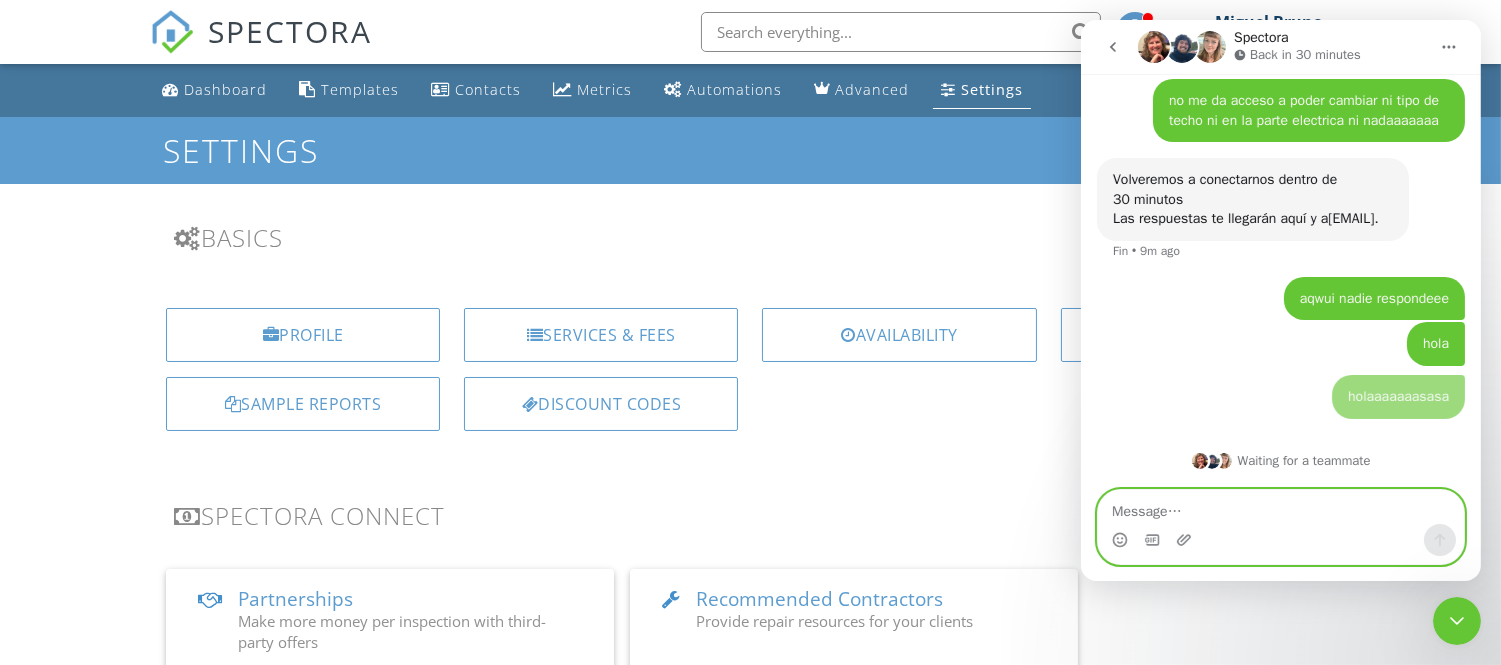 scroll, scrollTop: 29152, scrollLeft: 0, axis: vertical 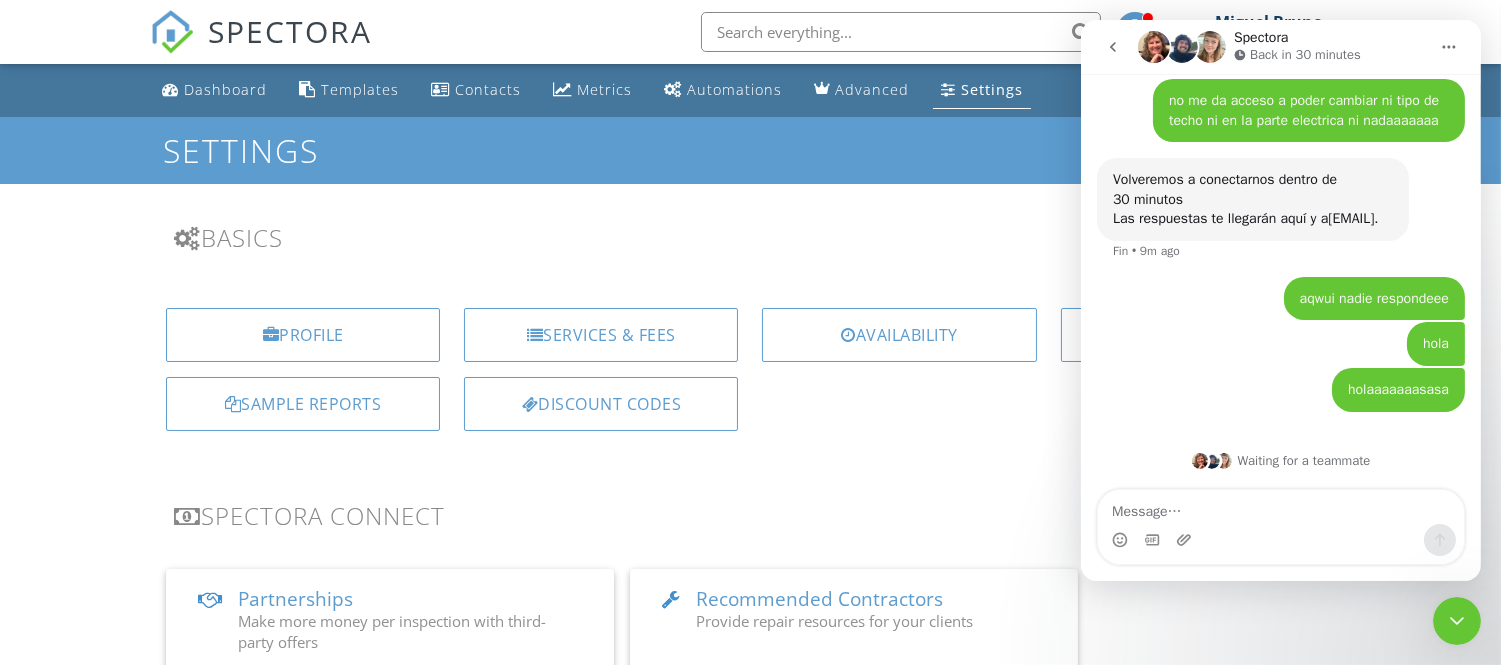 click 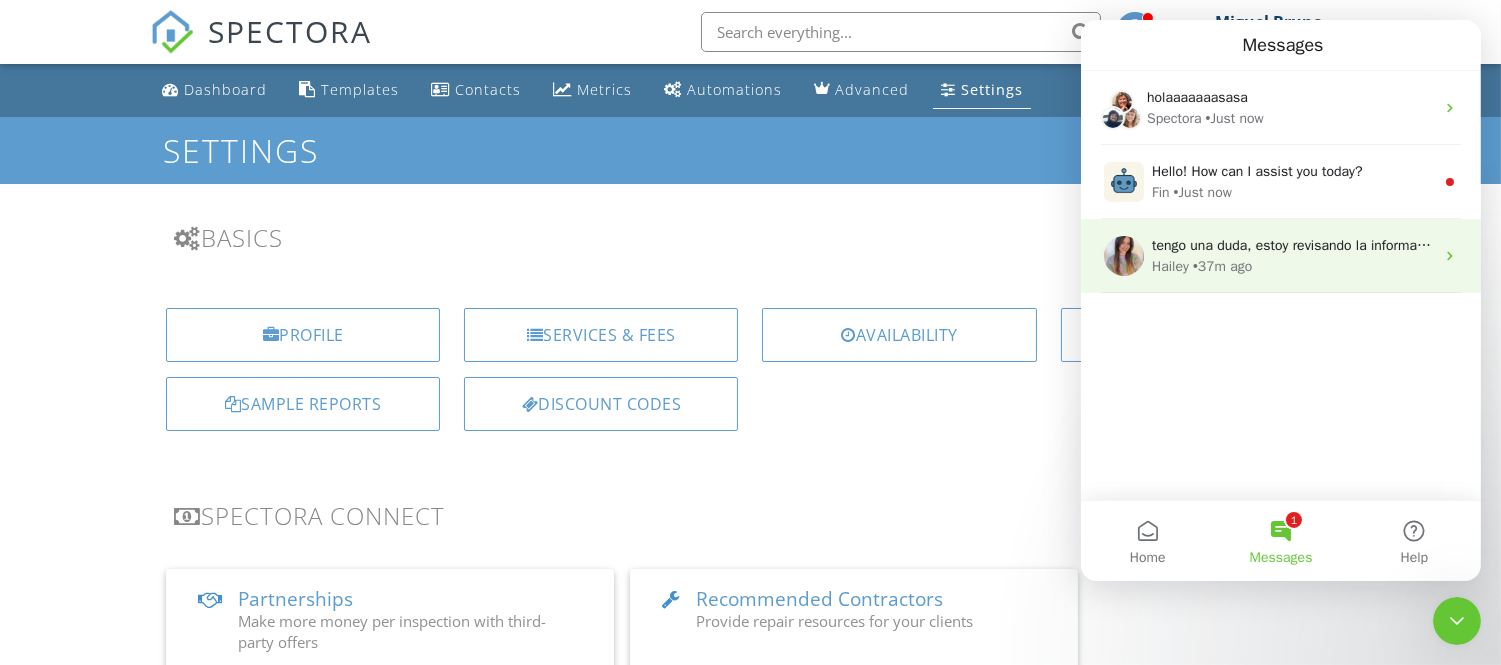 scroll, scrollTop: 0, scrollLeft: 0, axis: both 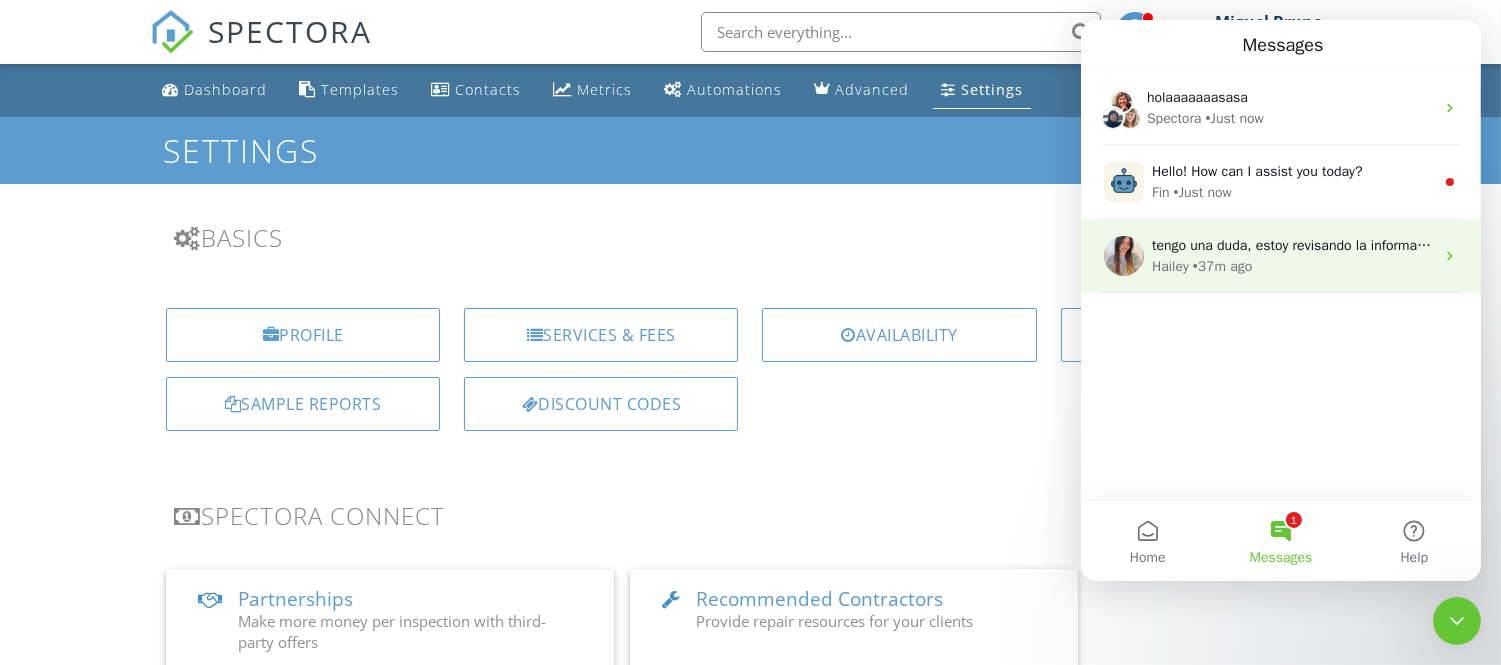 click on "•  37m ago" at bounding box center [1221, 266] 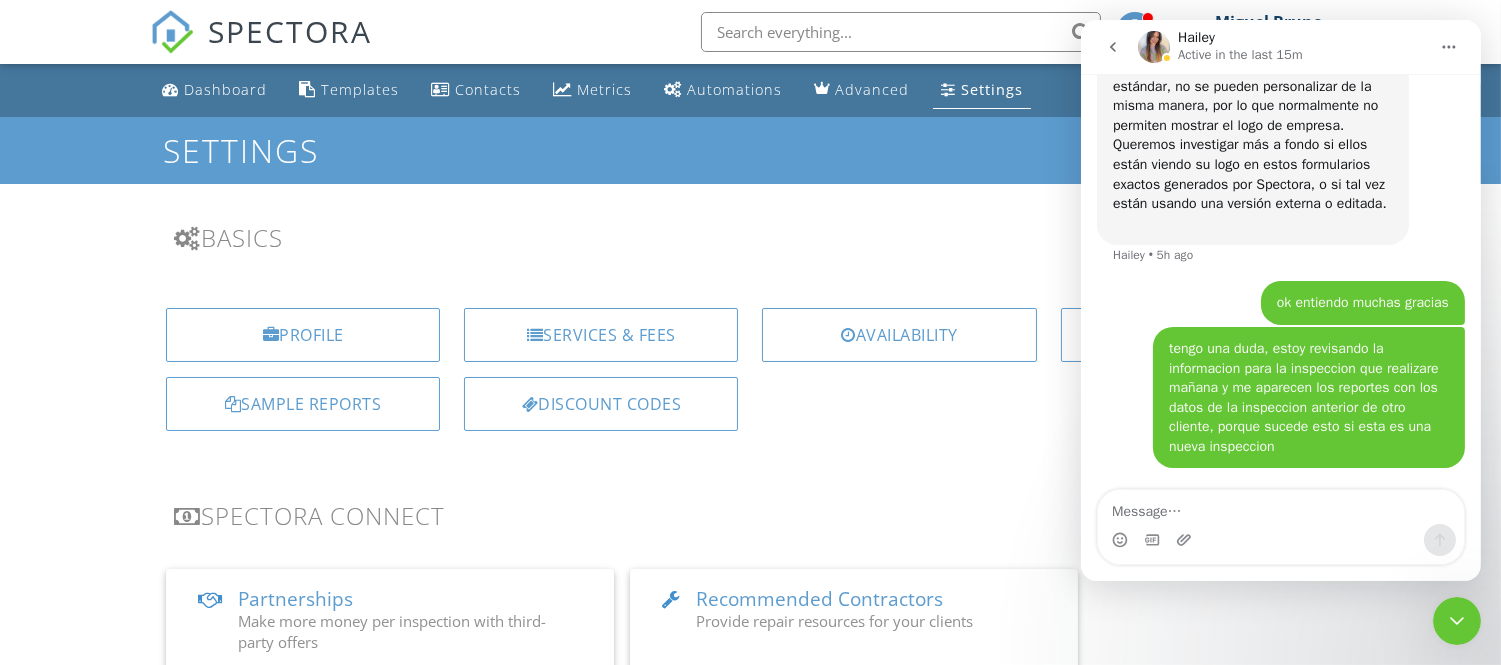 scroll, scrollTop: 31845, scrollLeft: 0, axis: vertical 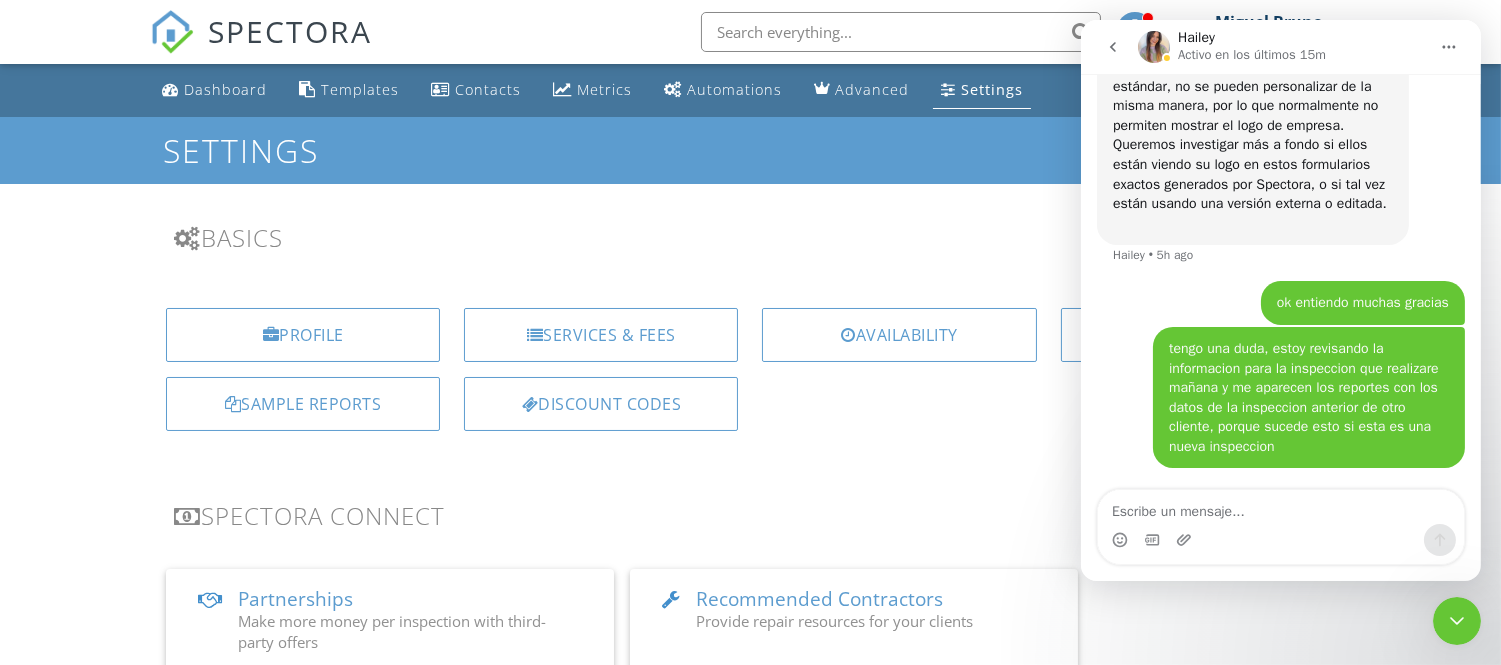 click on "¡Hola! Estoy aquí para ayudar a responder tus preguntas y guiarte a través de Spectora.  Cuantos más detalles puedas compartir en tu pregunta, mejor podré apoyarte; ¡los detalles me ayudan a darte la información más precisa! 😊 ​ 🌟  Consejo rápido:  🌟  Si mi respuesta no es exactamente lo que buscas, puedes conectarte con un humano haciendo clic en el botón  “Conectar con un agente 👤”  debajo de cualquiera de mis respuestas.  ​ Fin   • AI Agent  •   1d ago Hola buenos días, saludos Miguel    •   1d ago Hola buenos días, saludos Miguel    •   1d ago Buenos días, ¿en qué puedo ayudarte hoy? Fin   • AI Agent  •   1d ago Los reportes que hice no salieron con mi logo, como puedo hacer para que aparezca mi loco en los reportes.? Miguel    •   1d ago Hola Miguel, para que tu logo aparezca en tus reportes, necesitas agregarlo a tu perfil. Aquí te explico cómo hacerlo: Pasos para agregar tu logo: Haz clic en  "Settings"  (Configuración) Haz clic en  "Profile" "View"" at bounding box center (1280, -15216) 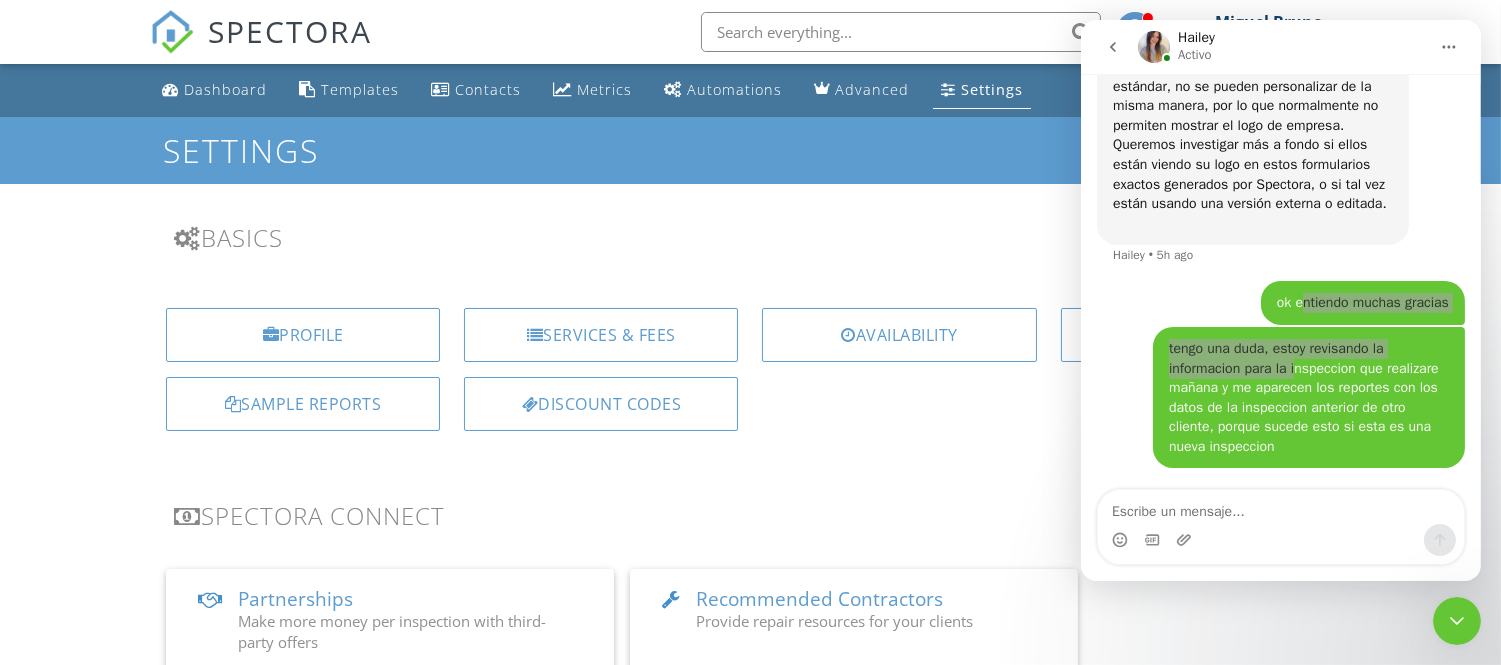 click 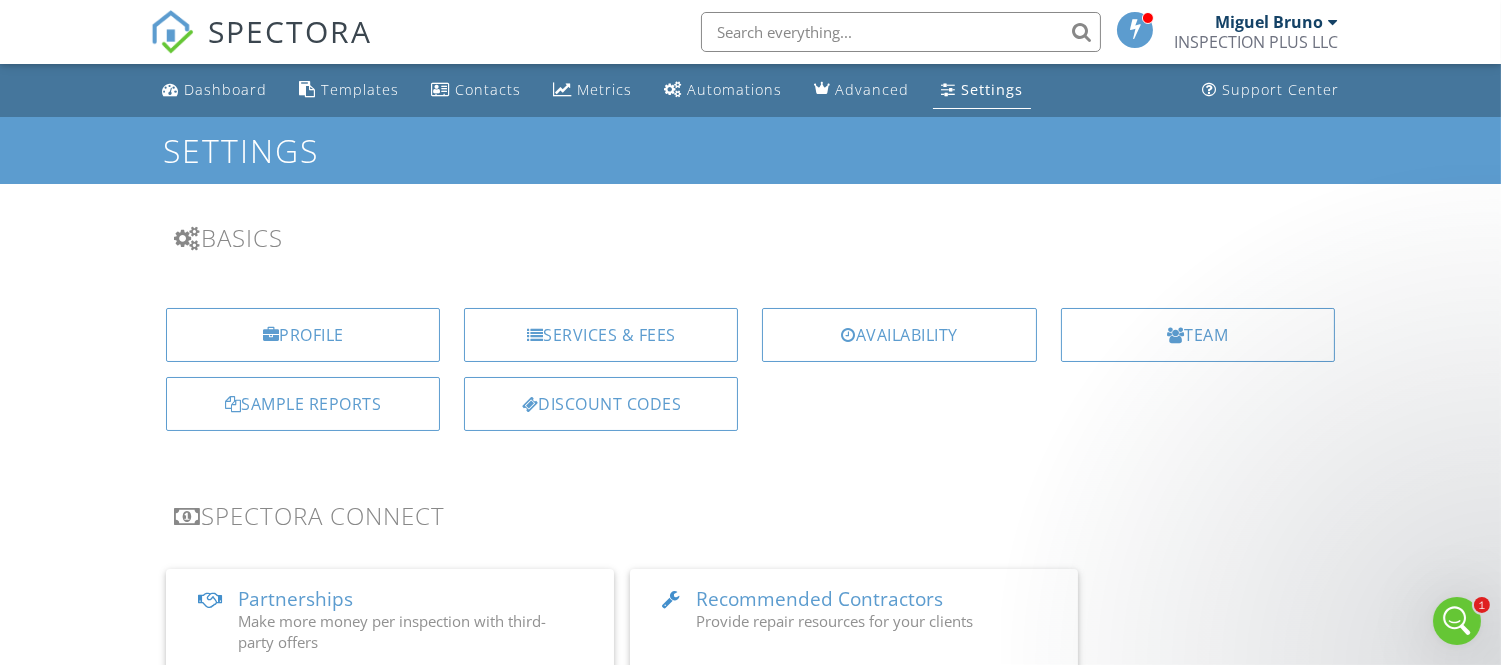 scroll, scrollTop: 0, scrollLeft: 0, axis: both 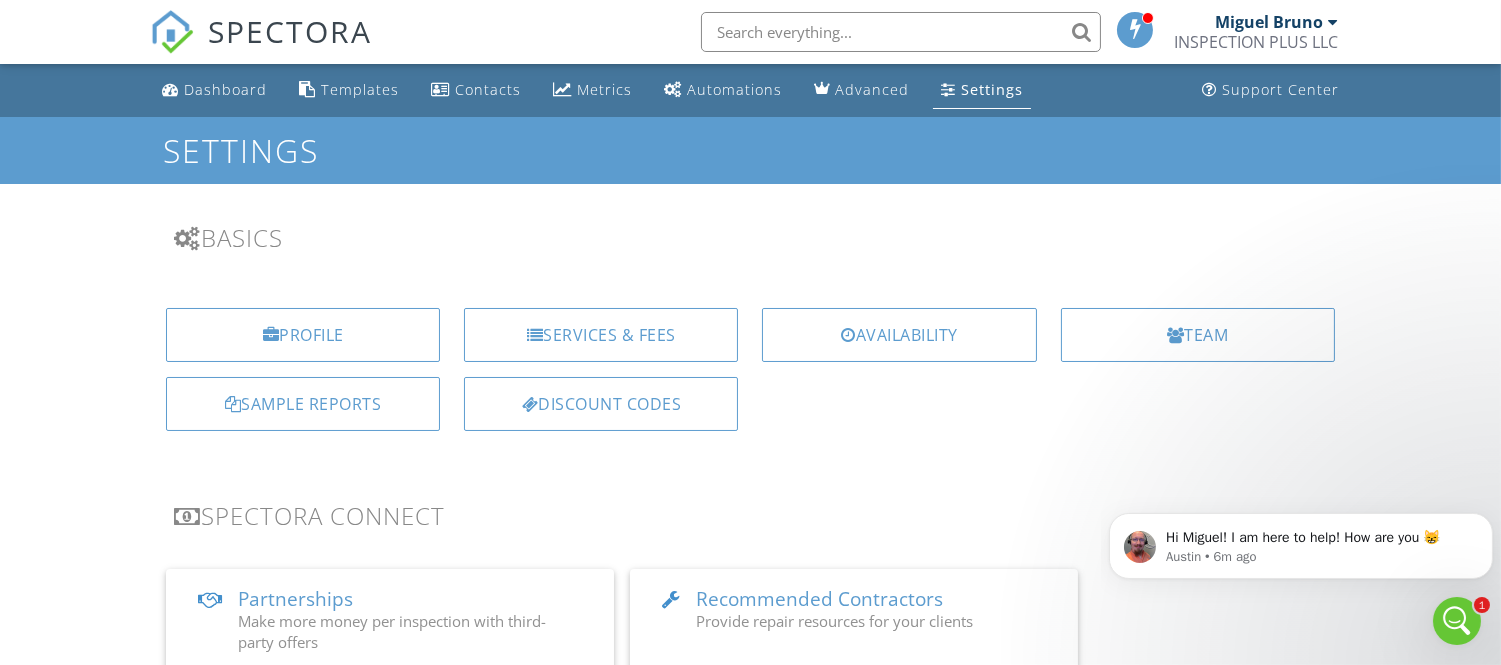 click on "Miguel Bruno" at bounding box center [1269, 22] 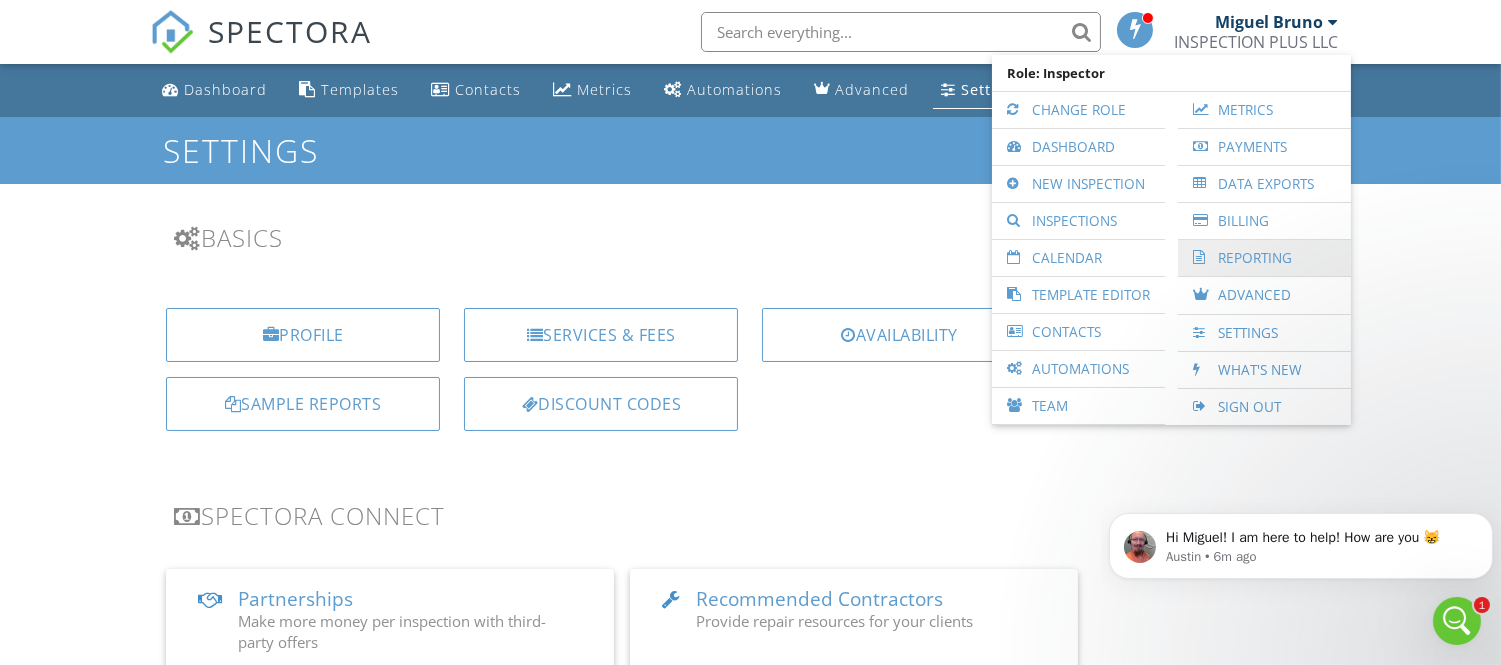 click on "Reporting" at bounding box center [1264, 258] 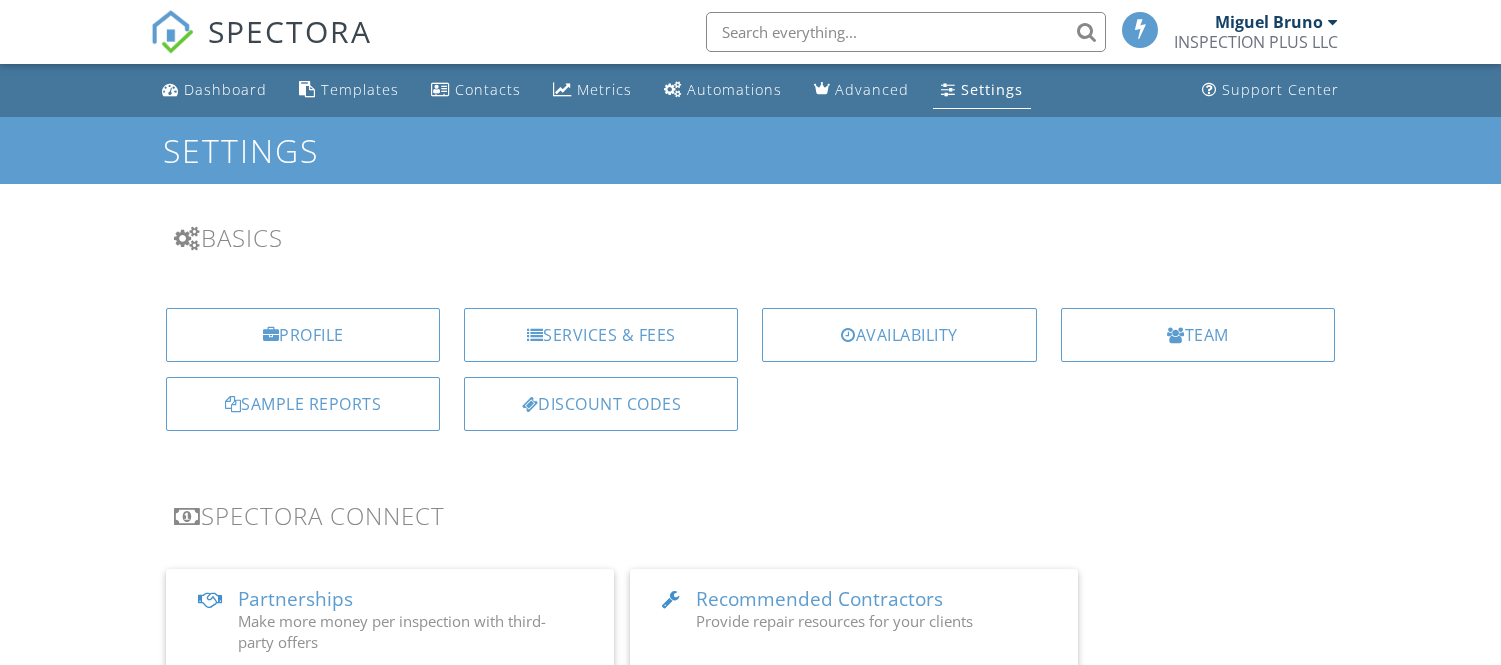 scroll, scrollTop: 0, scrollLeft: 0, axis: both 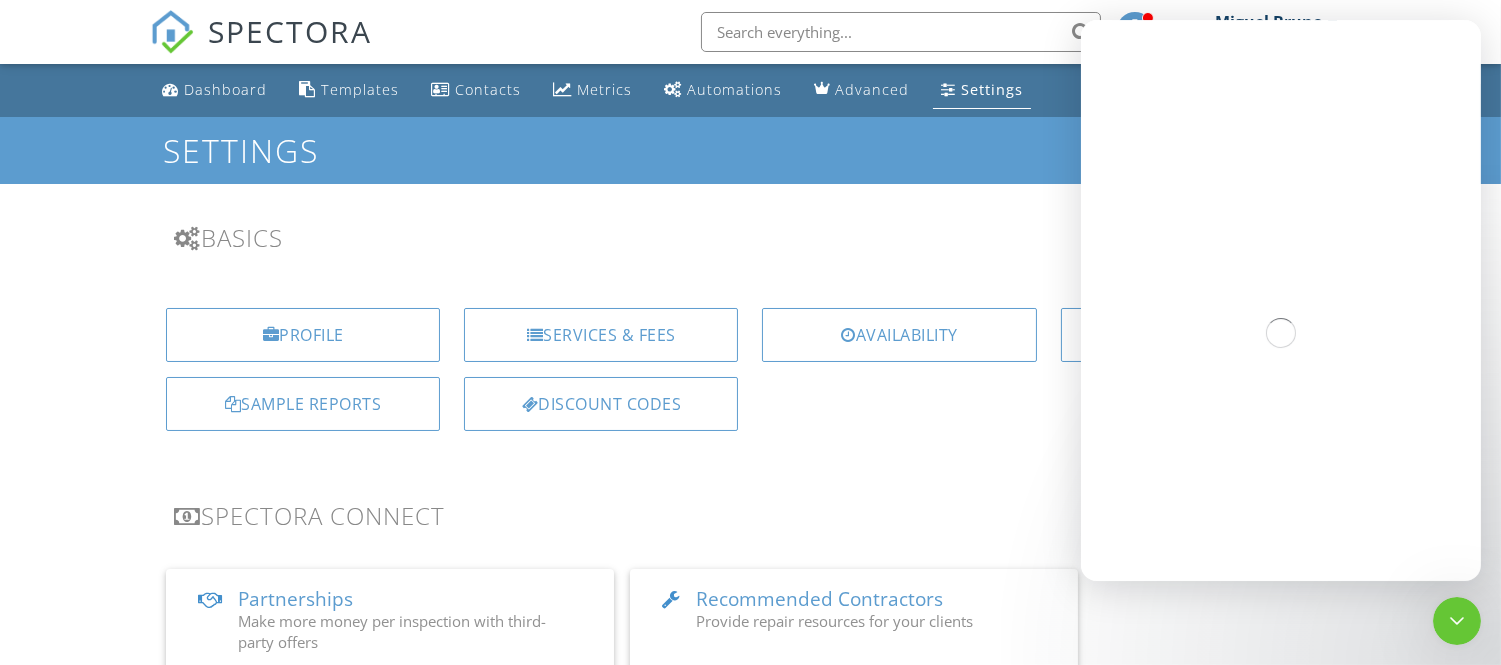 click at bounding box center [1456, 620] 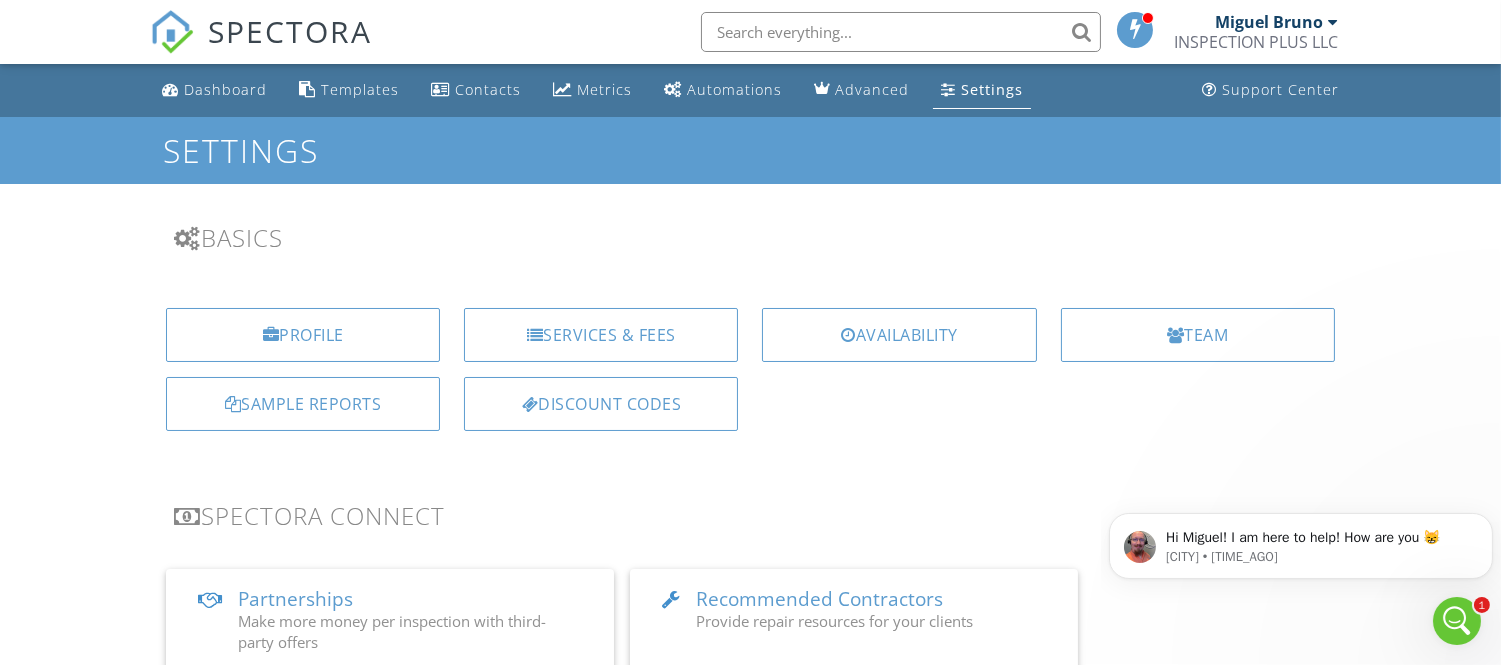 scroll, scrollTop: 0, scrollLeft: 0, axis: both 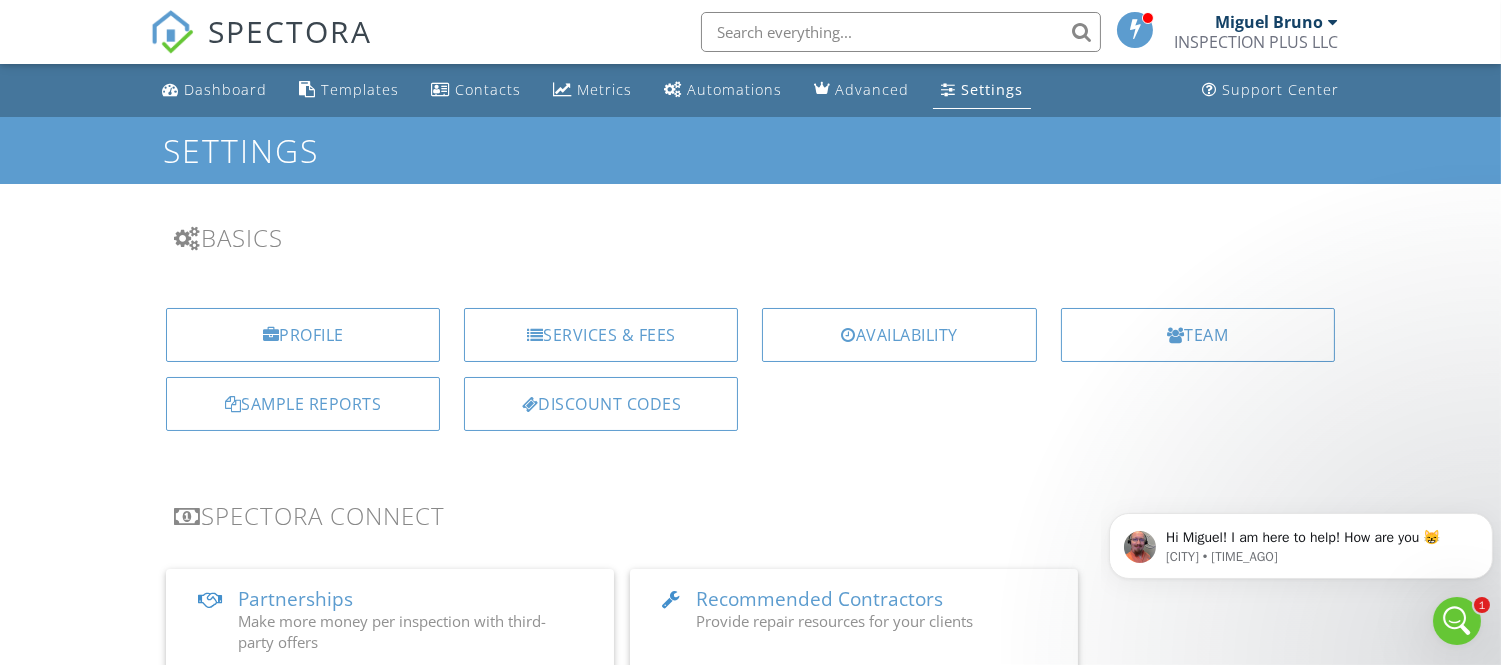 click on "Settings" at bounding box center [992, 89] 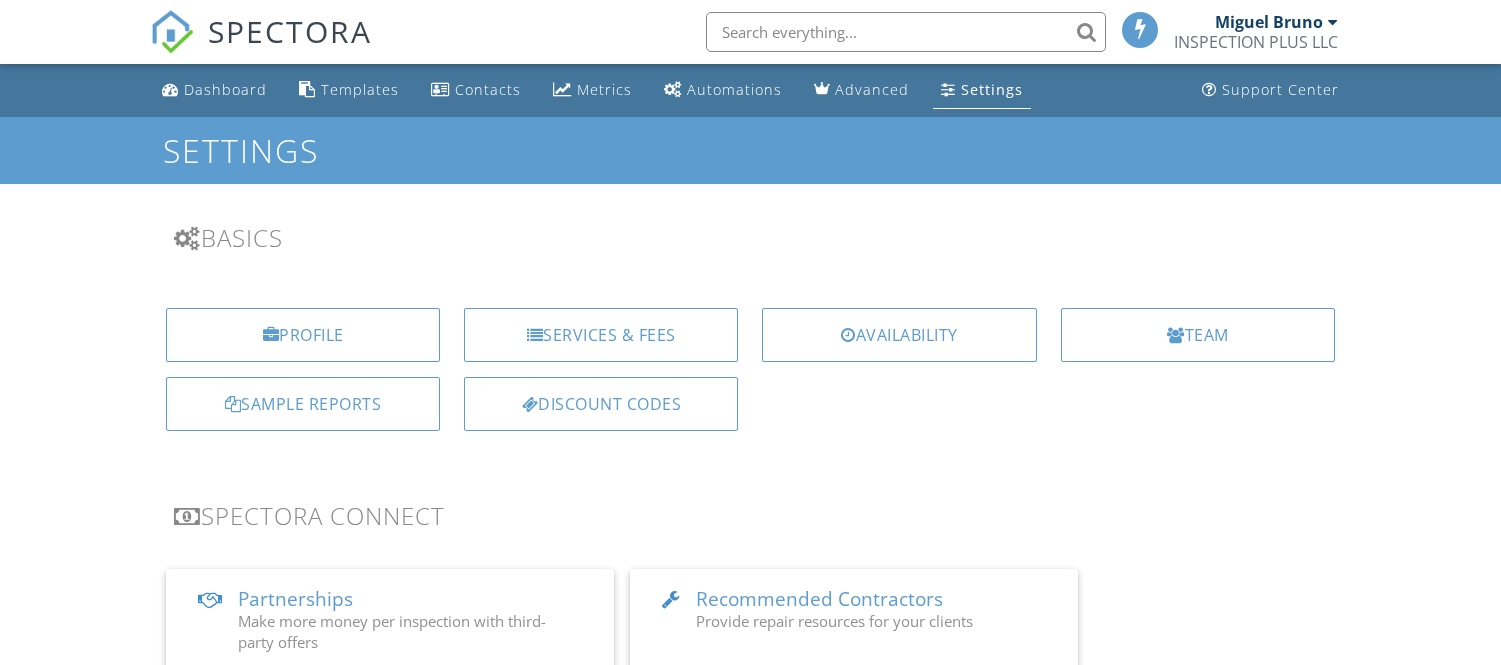 scroll, scrollTop: 0, scrollLeft: 0, axis: both 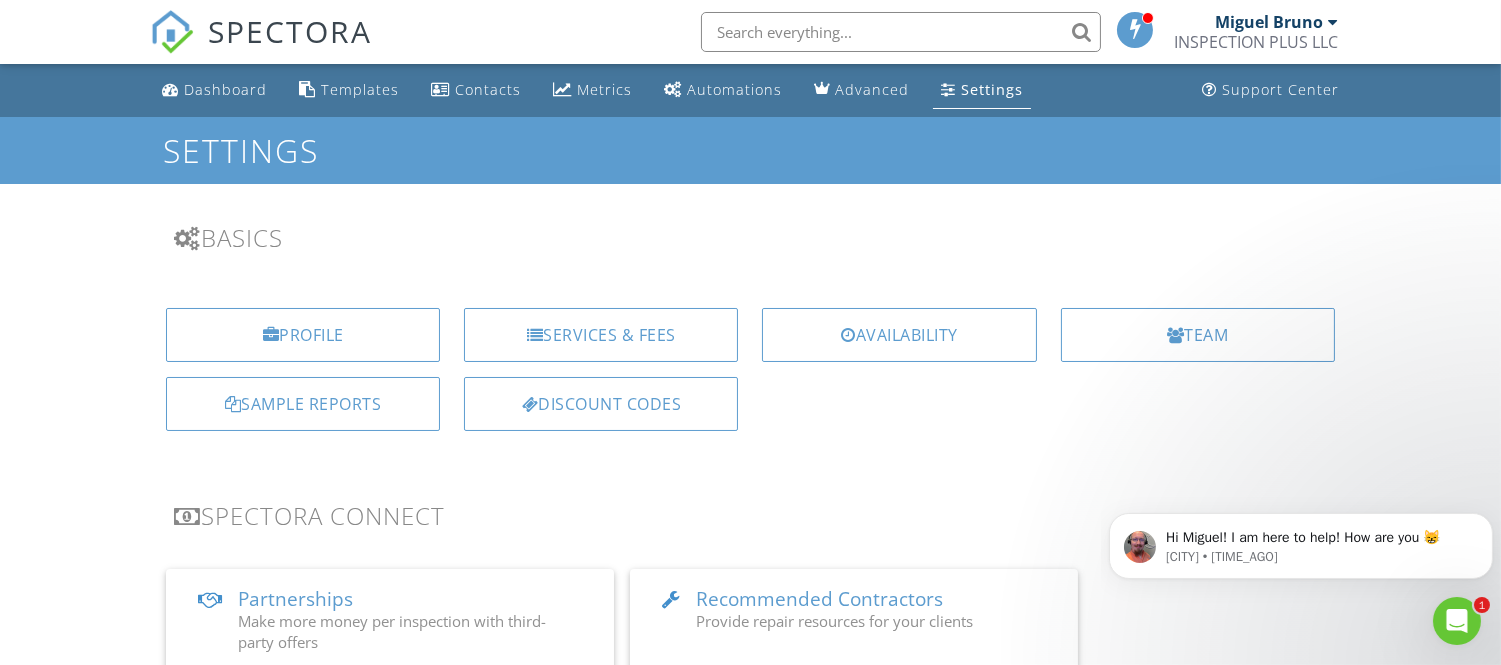 click on "Miguel Bruno" at bounding box center [1269, 22] 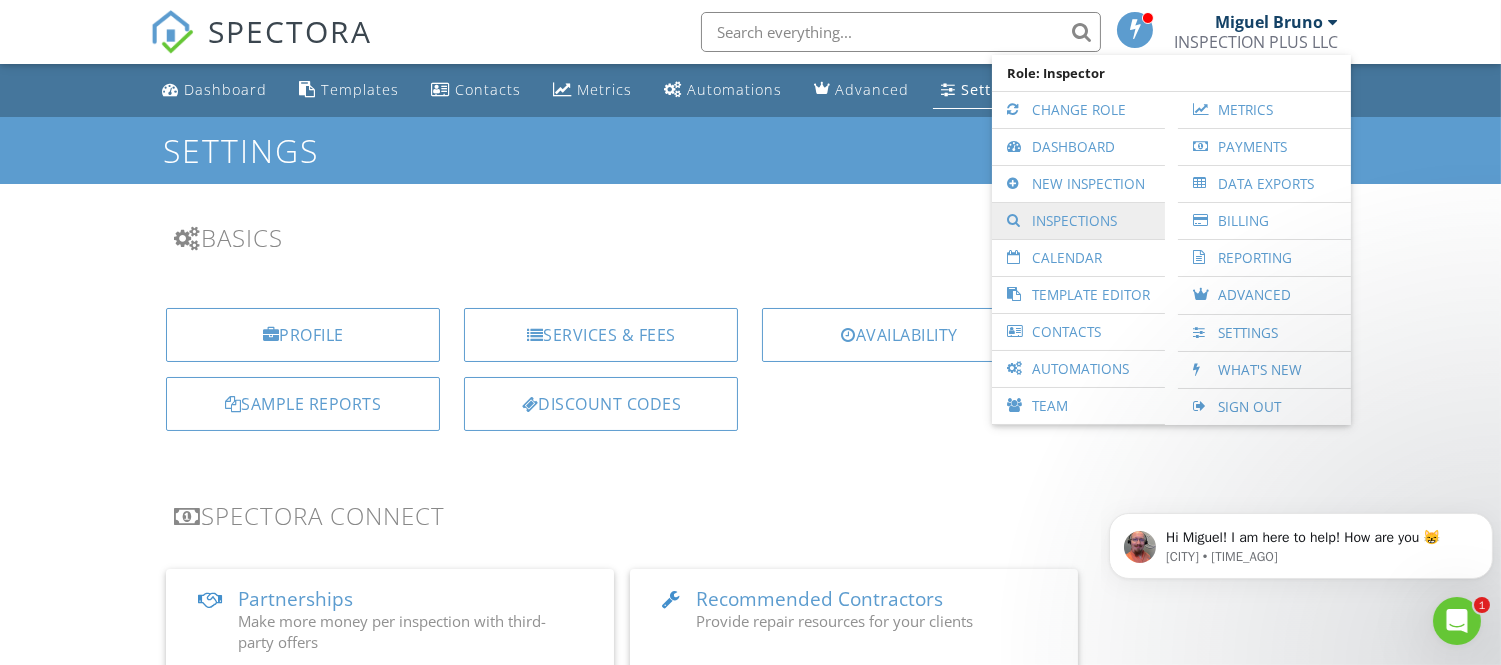 click on "Inspections" at bounding box center [1078, 221] 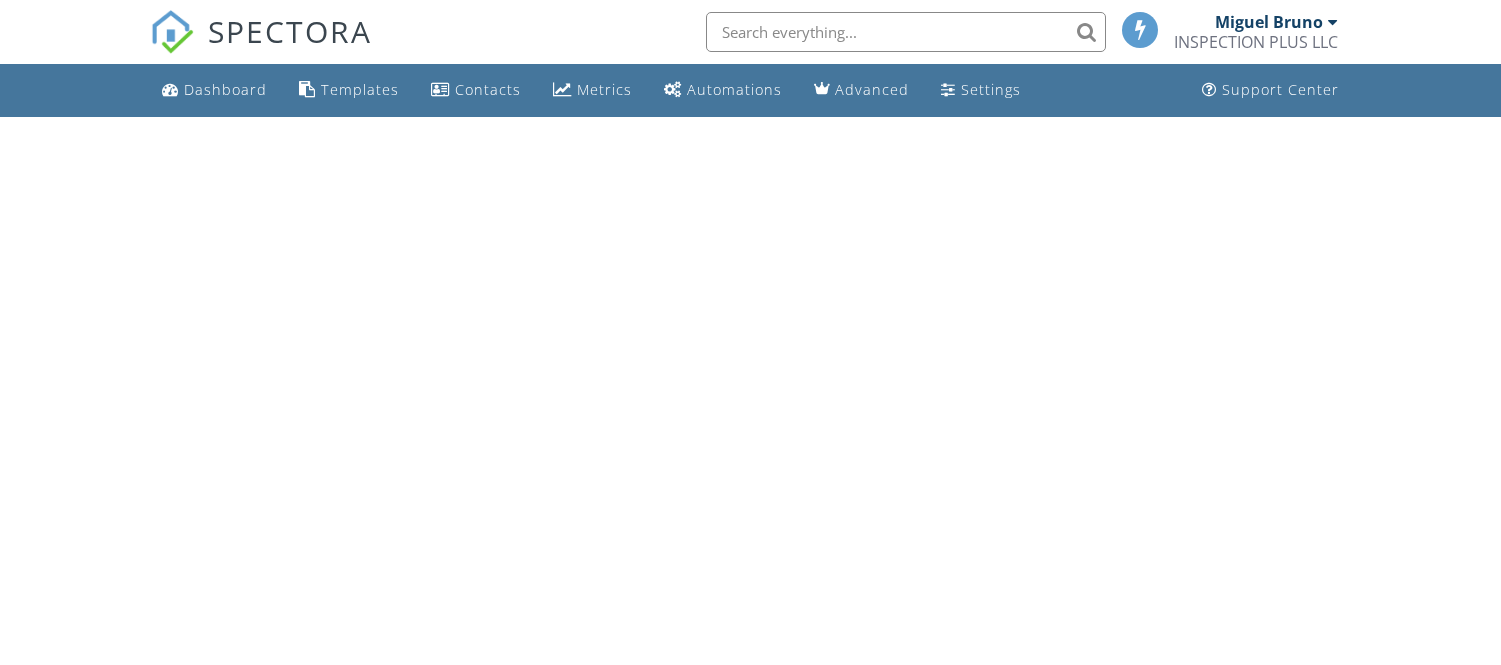 scroll, scrollTop: 0, scrollLeft: 0, axis: both 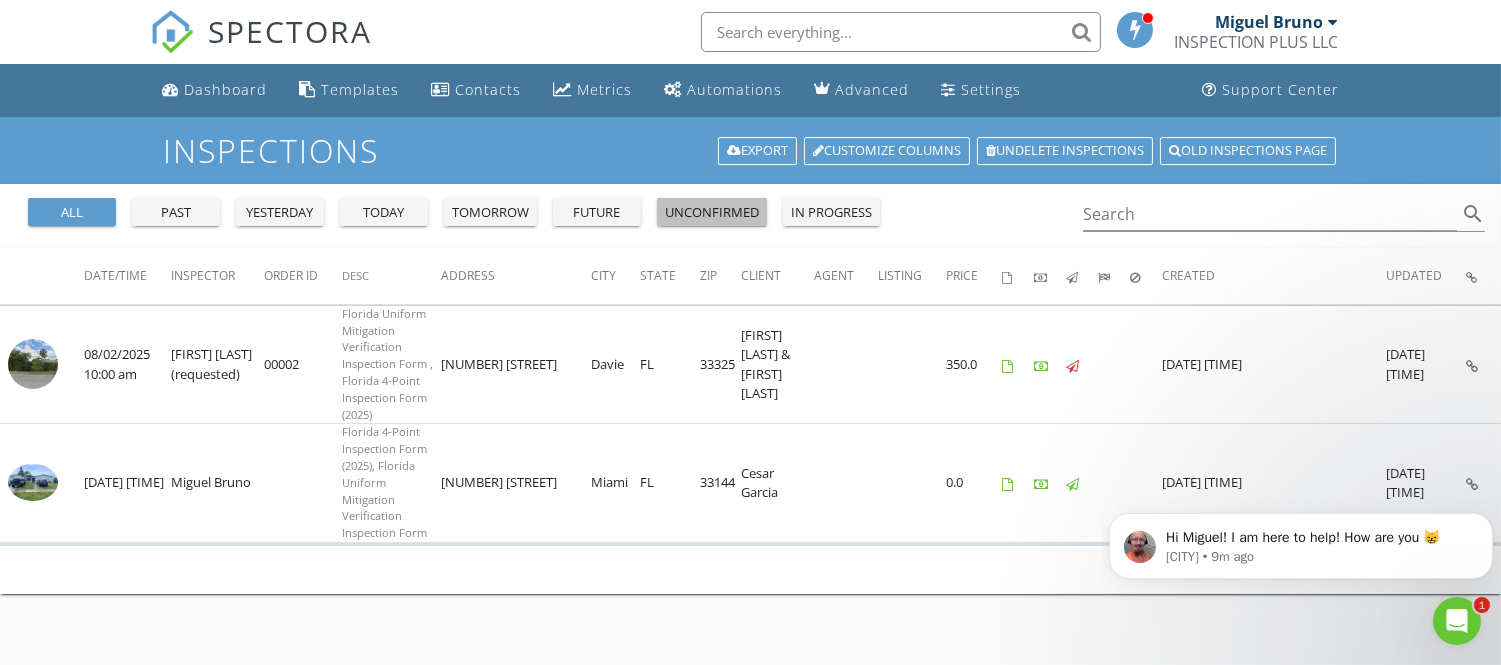 click on "unconfirmed" at bounding box center (712, 213) 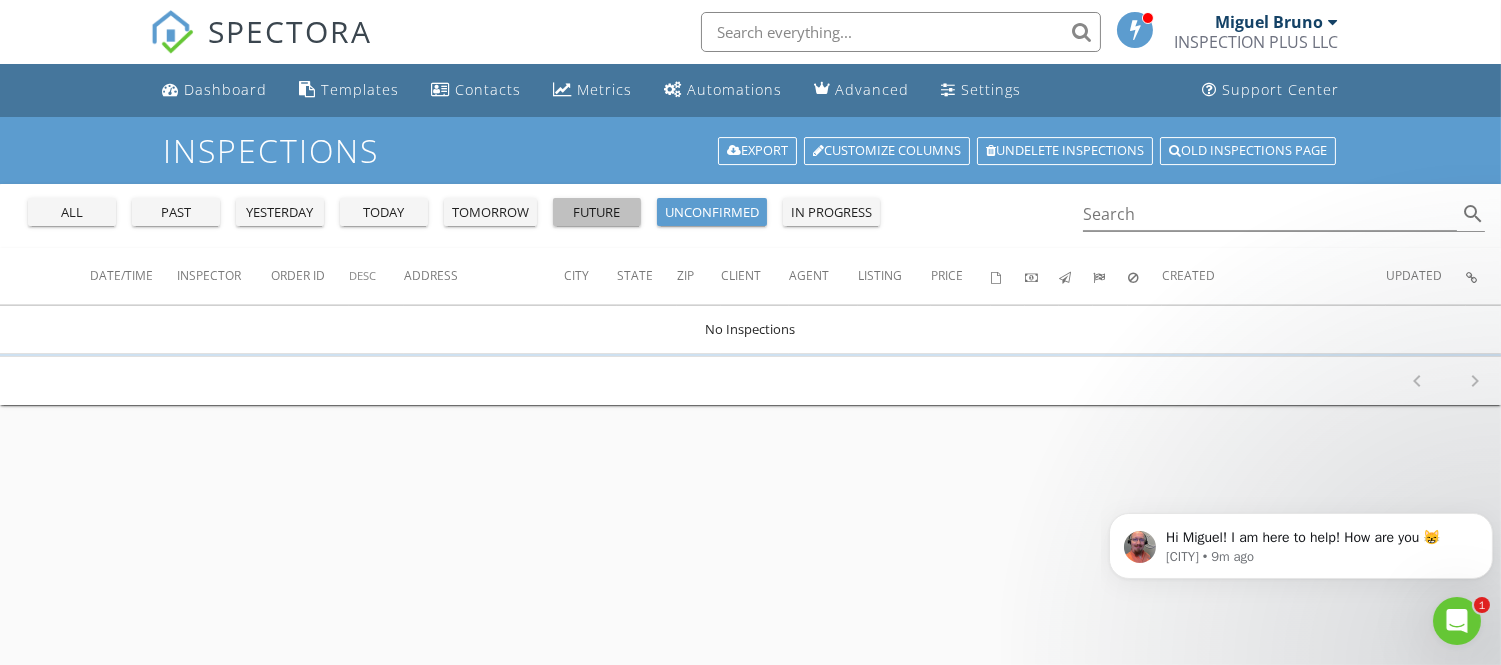 click on "future" at bounding box center [597, 213] 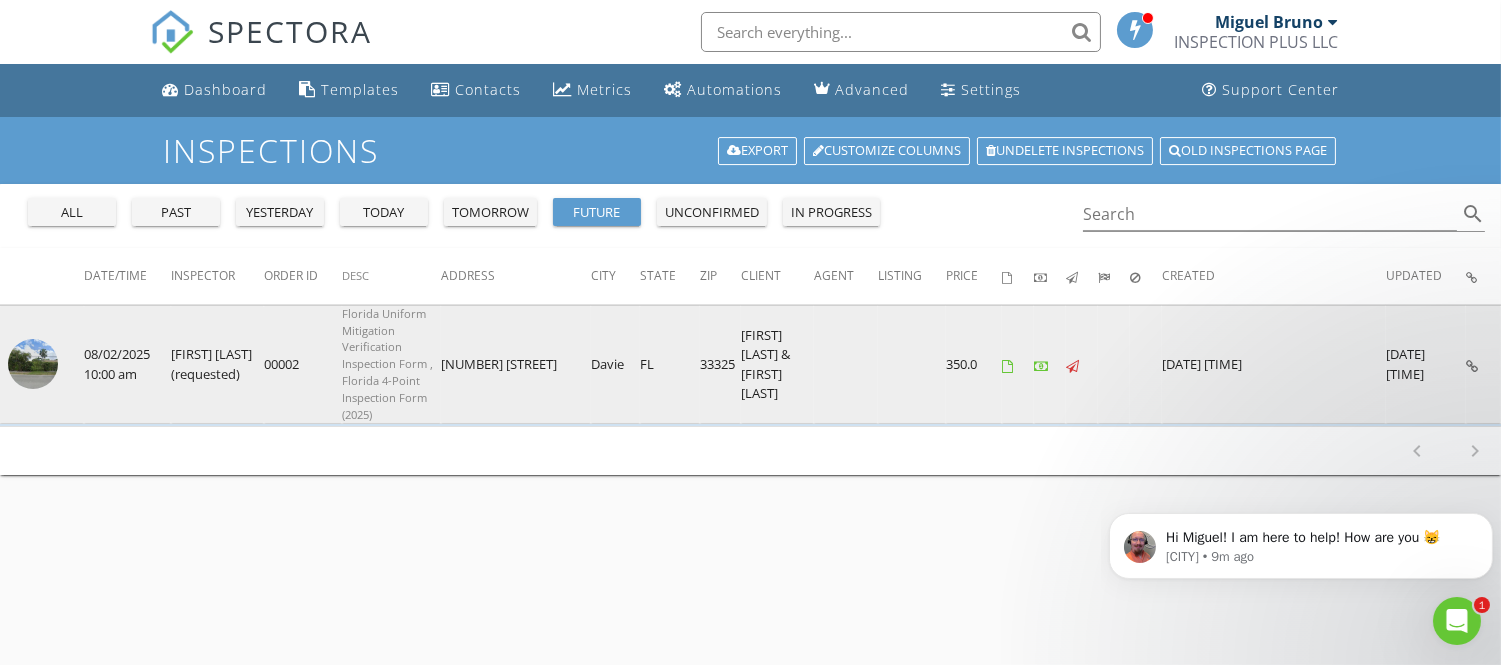 click at bounding box center [1472, 366] 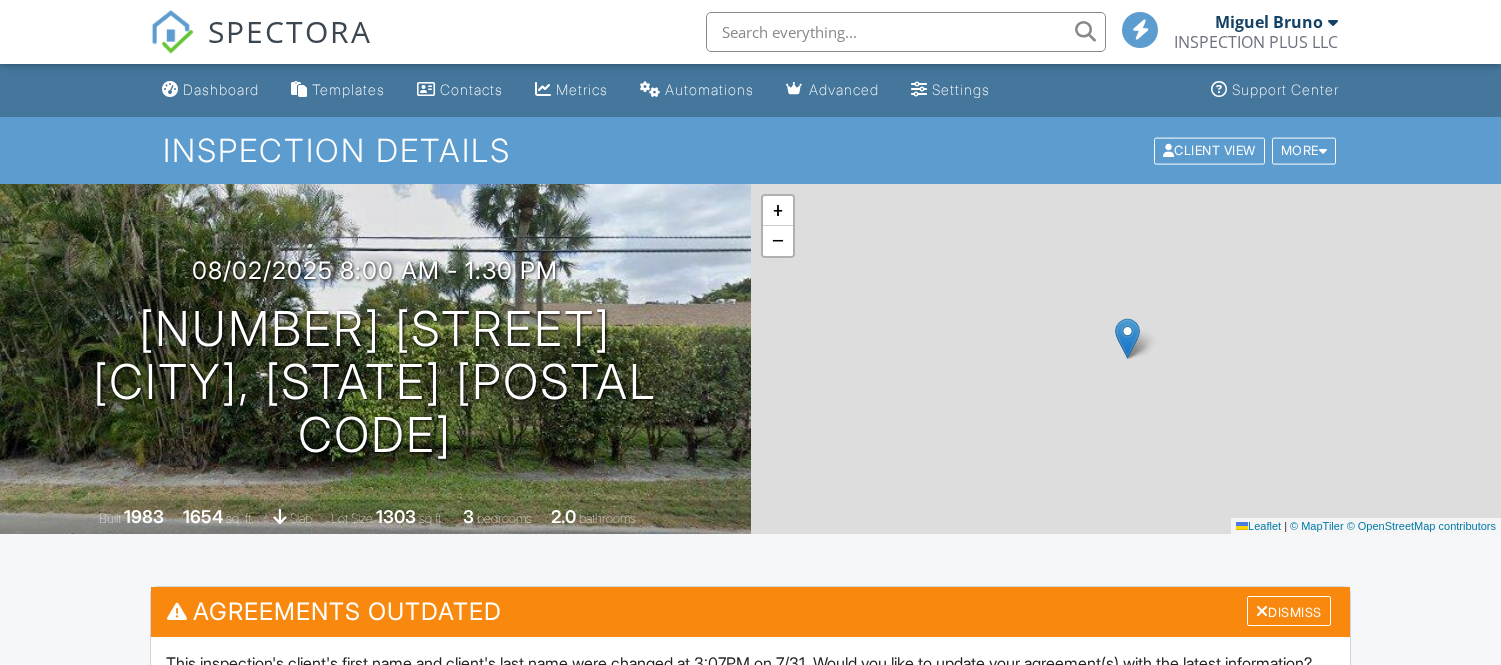 scroll, scrollTop: 0, scrollLeft: 0, axis: both 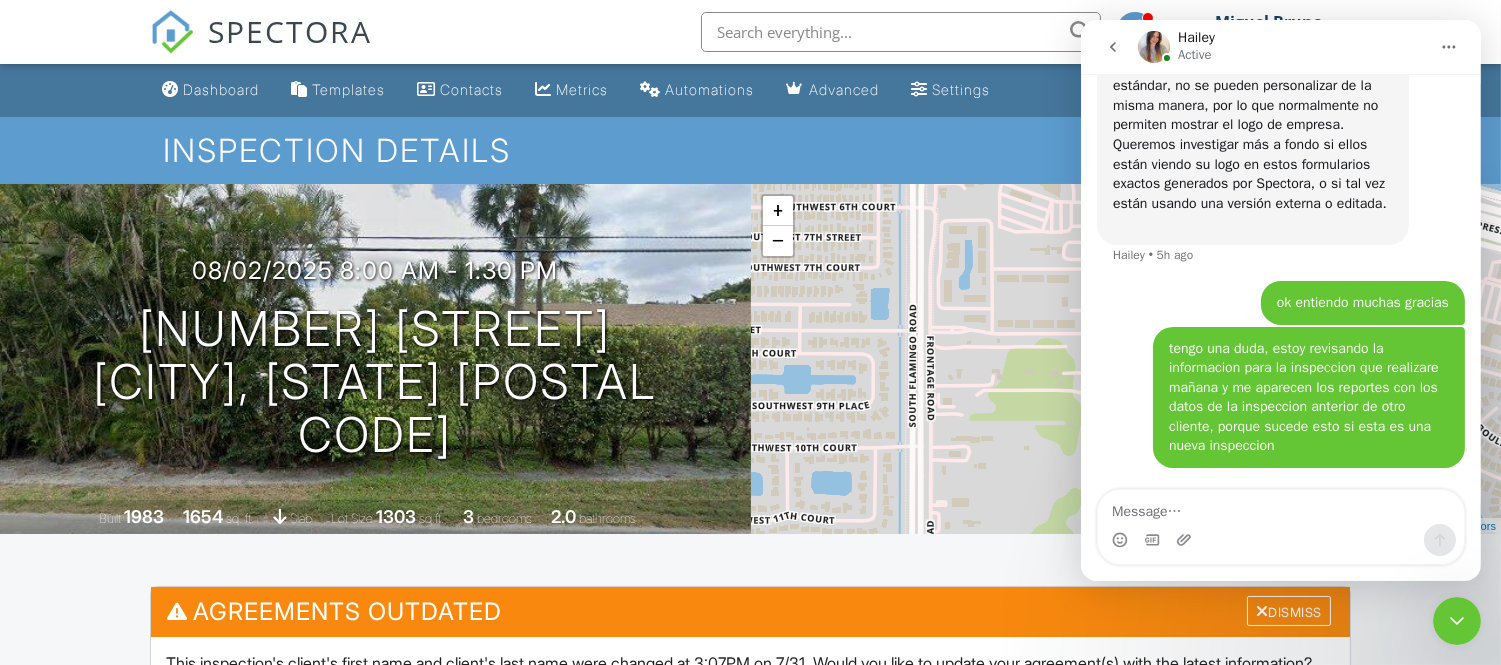 click at bounding box center (1456, 620) 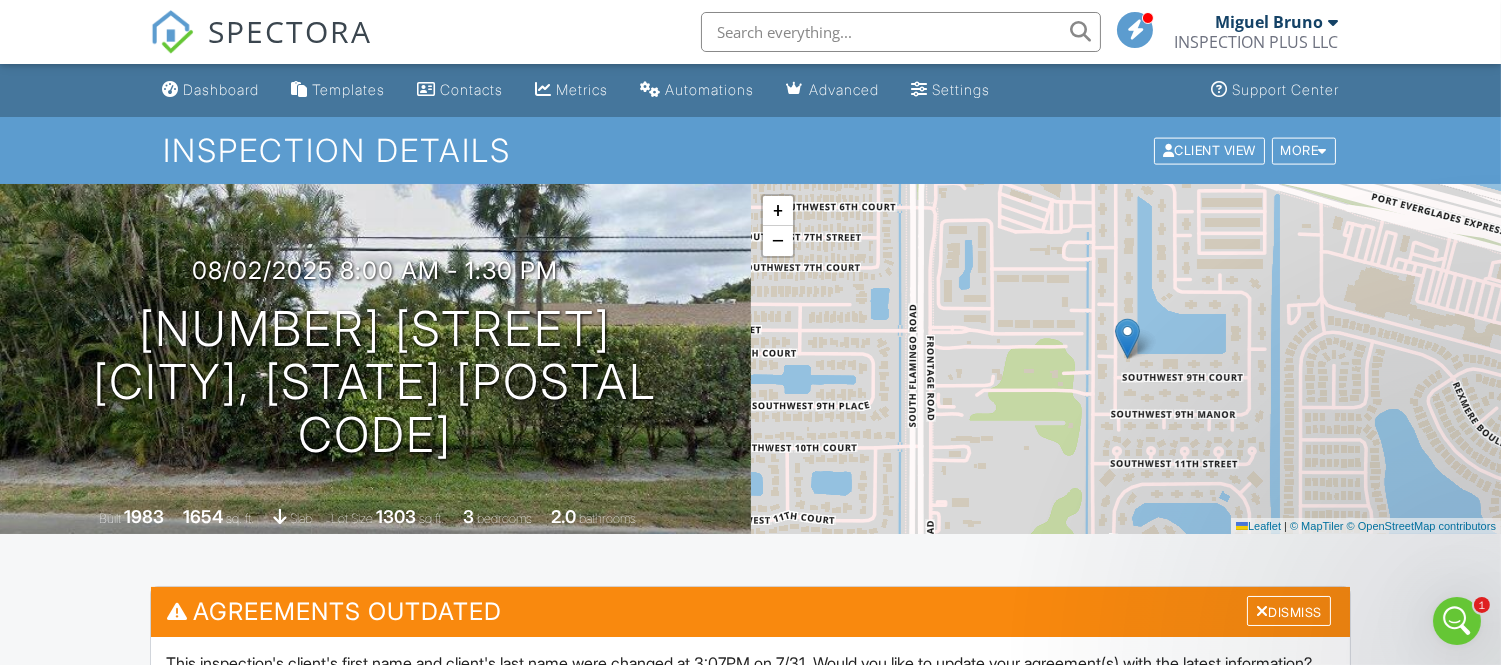 scroll, scrollTop: 0, scrollLeft: 0, axis: both 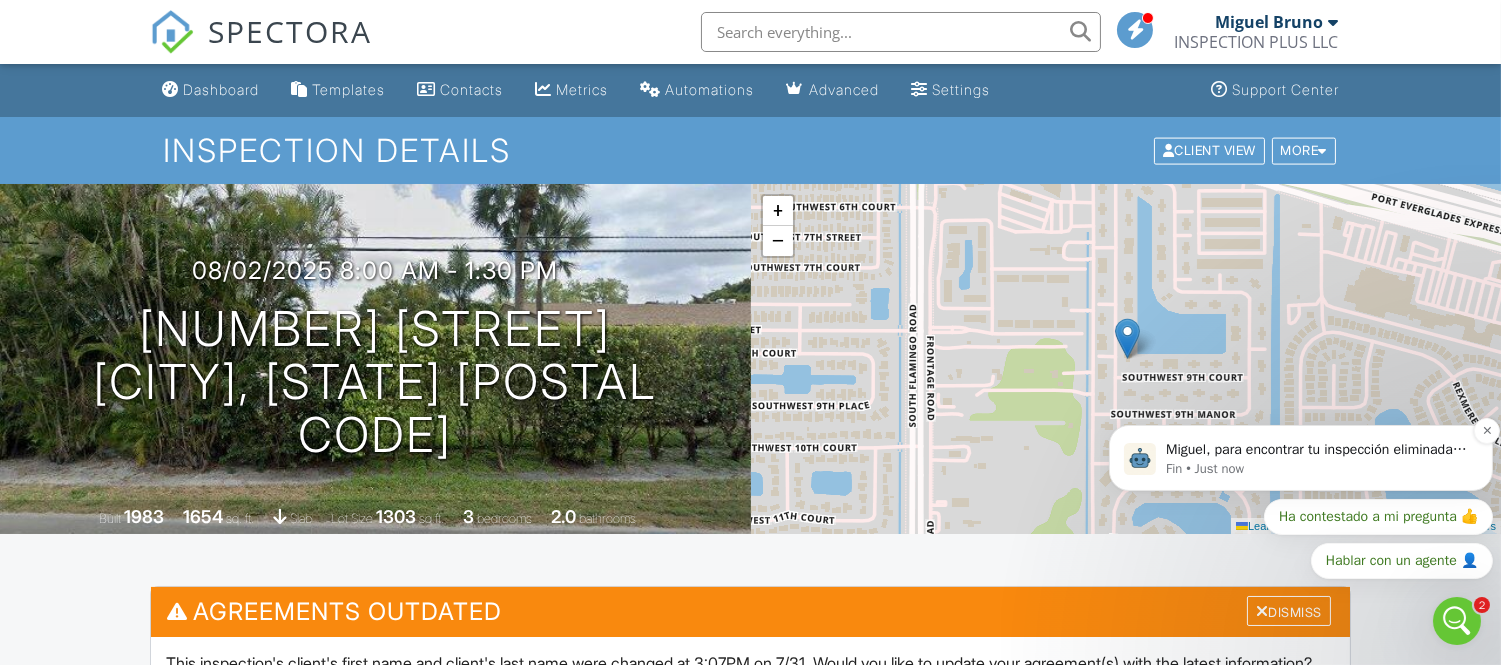 click on "Fin • Just now" at bounding box center [1316, 468] 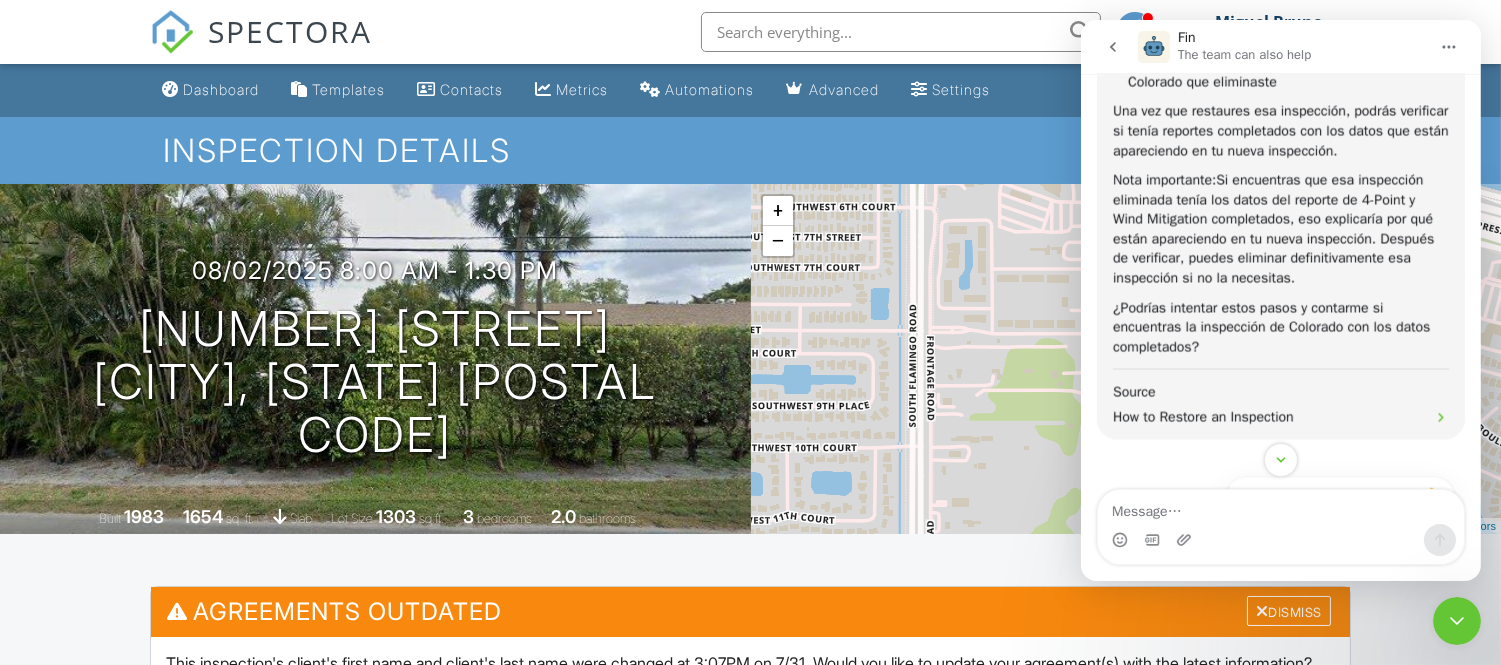 scroll, scrollTop: 7200, scrollLeft: 0, axis: vertical 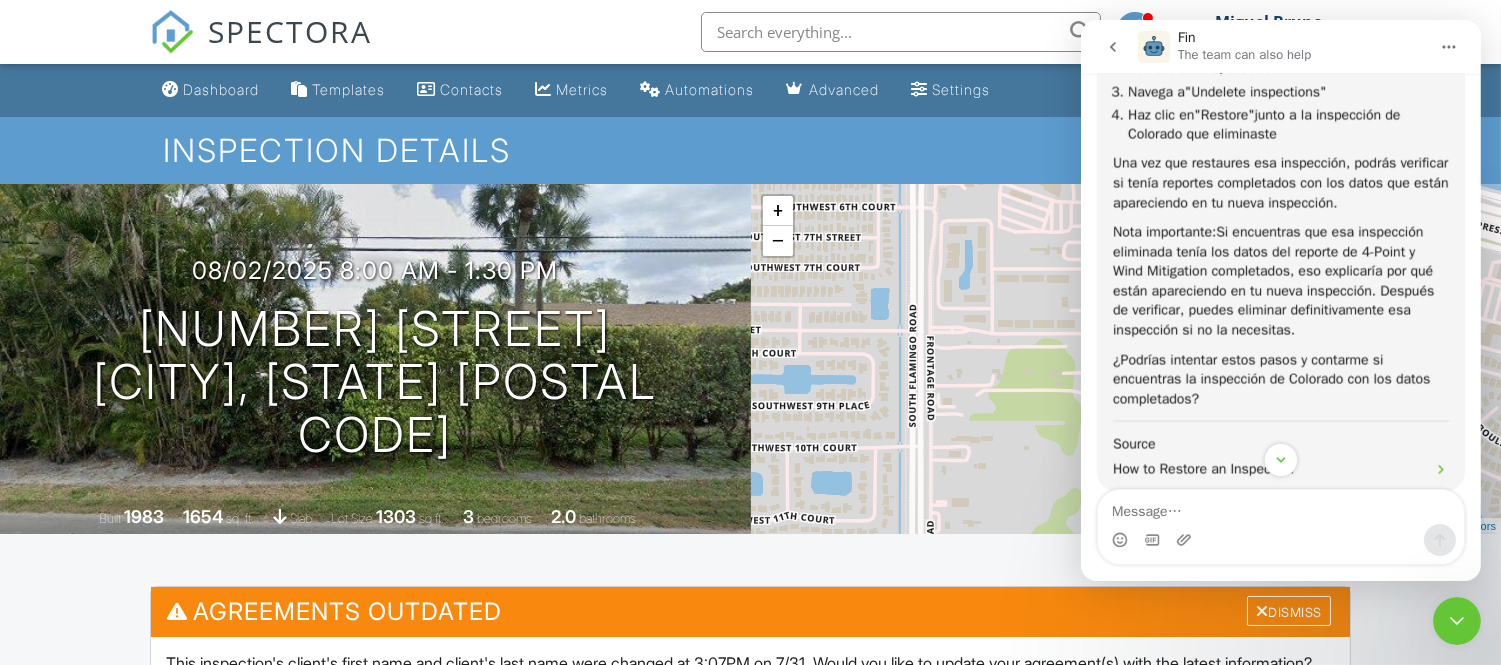 click 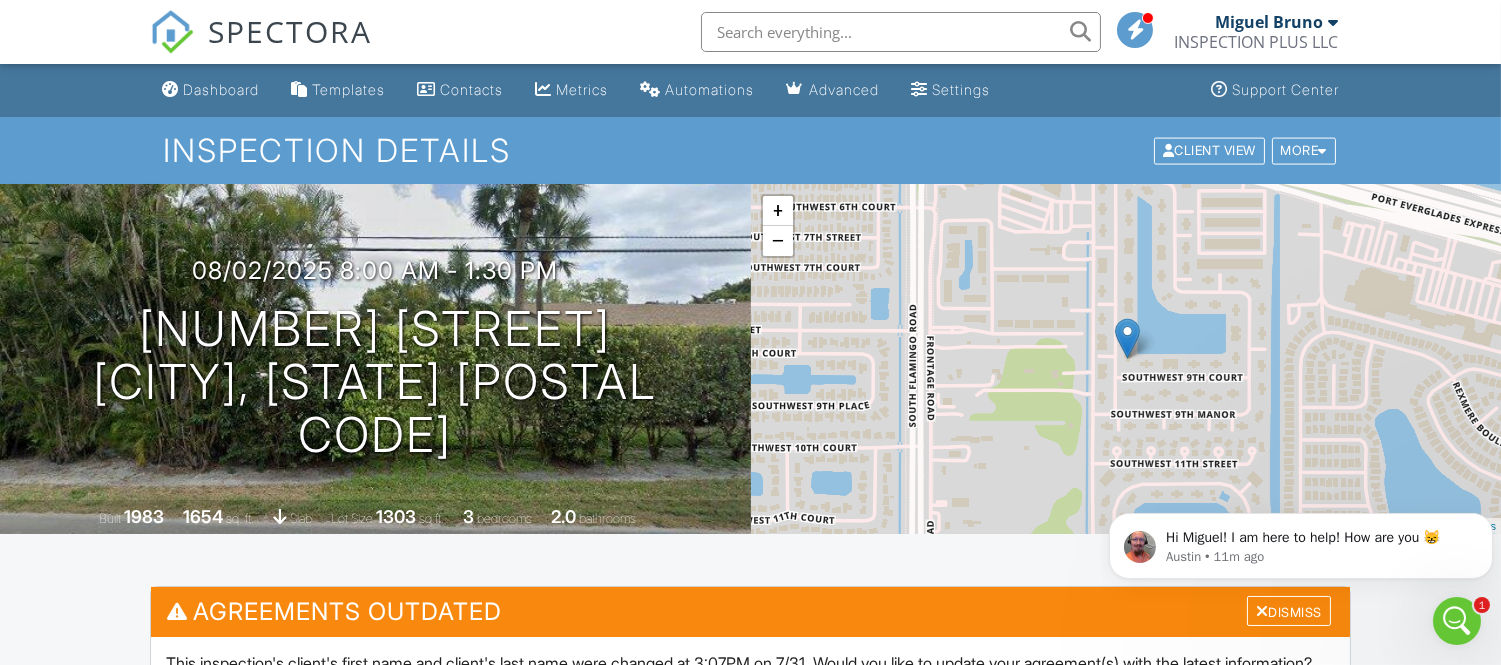scroll, scrollTop: 0, scrollLeft: 0, axis: both 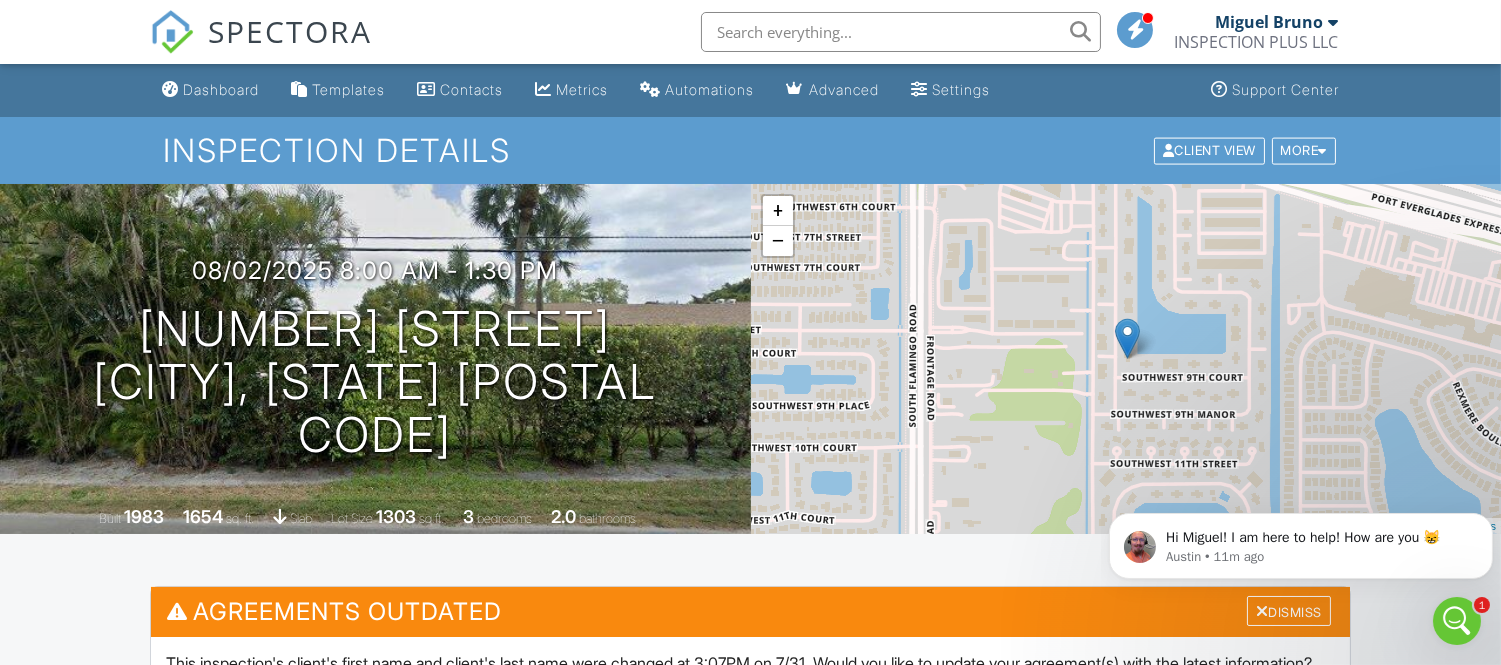 click at bounding box center [1333, 22] 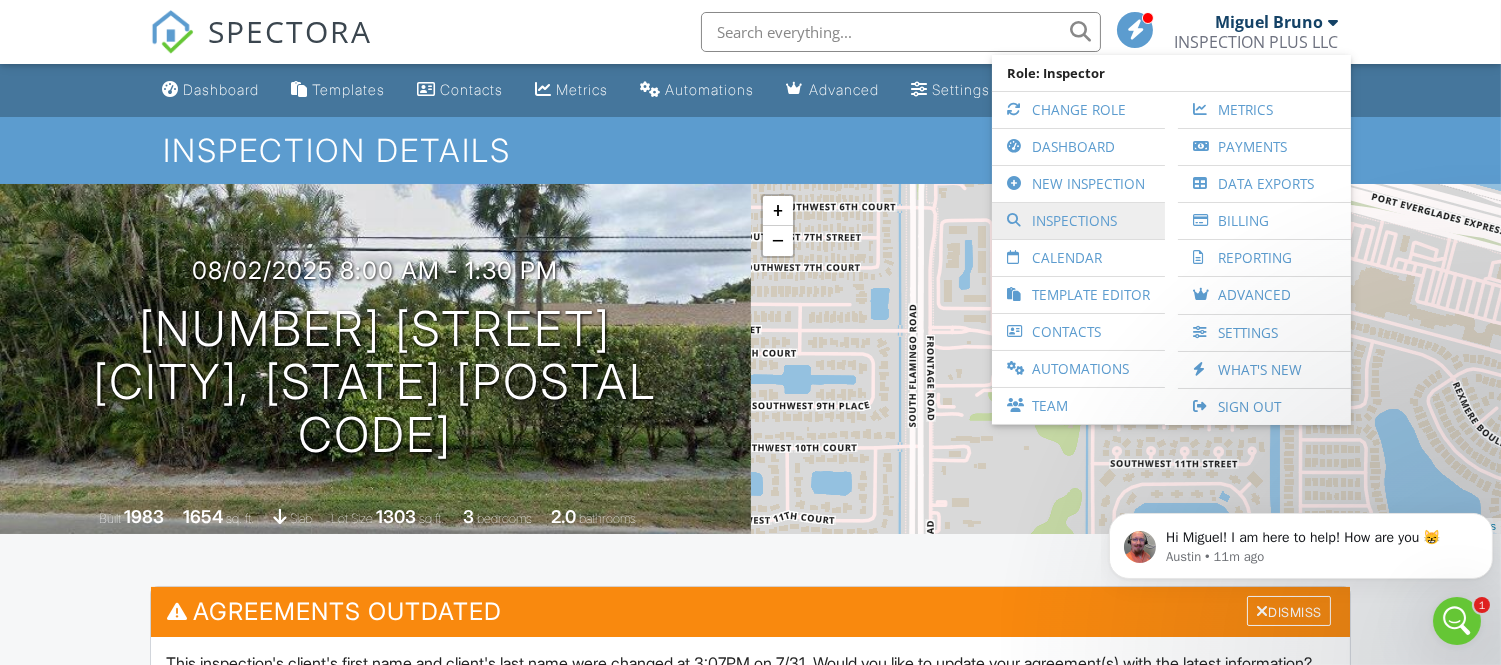 click on "Inspections" at bounding box center (1078, 221) 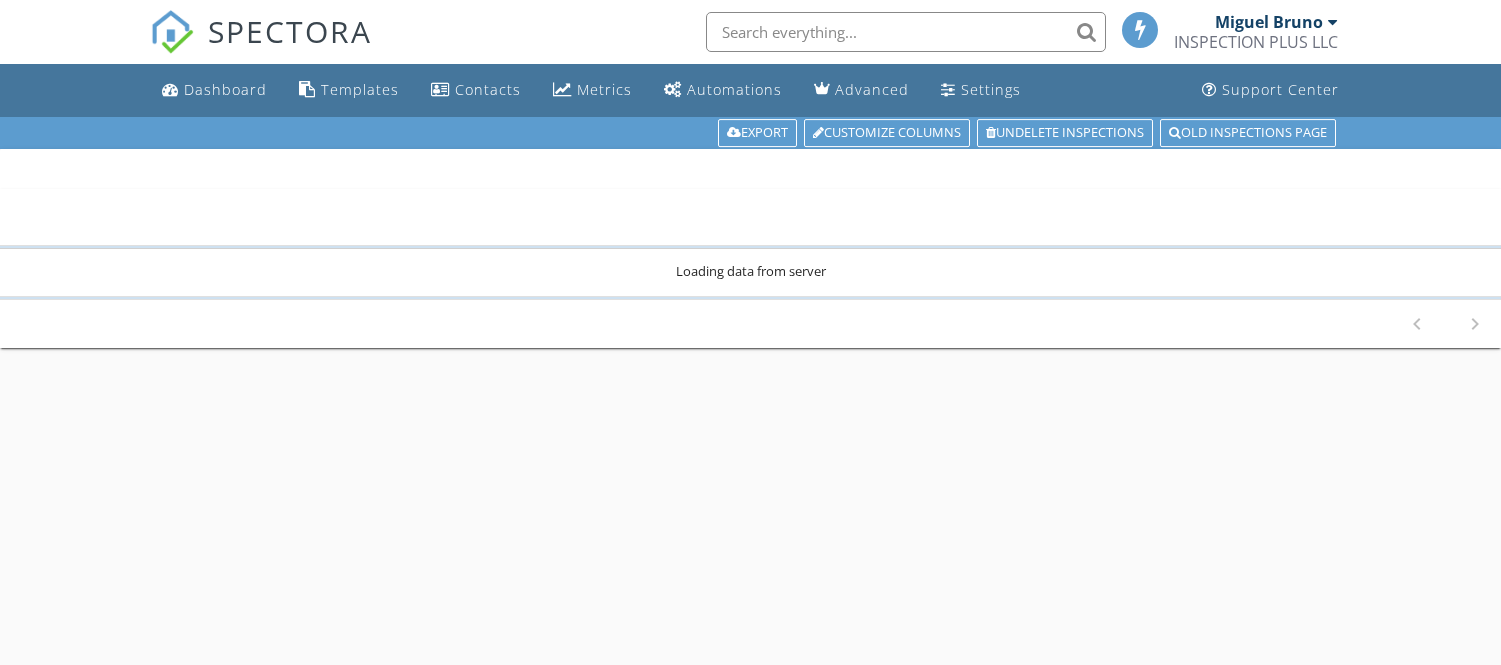 scroll, scrollTop: 0, scrollLeft: 0, axis: both 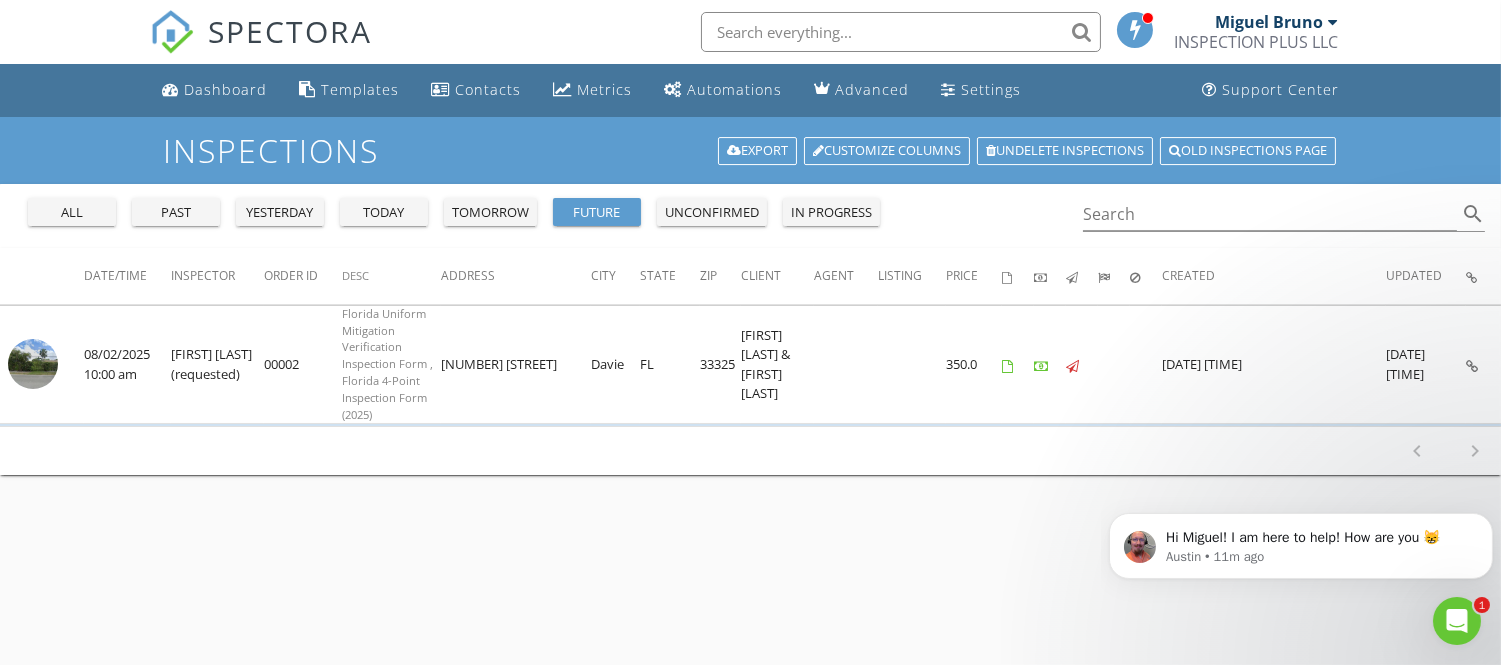 click 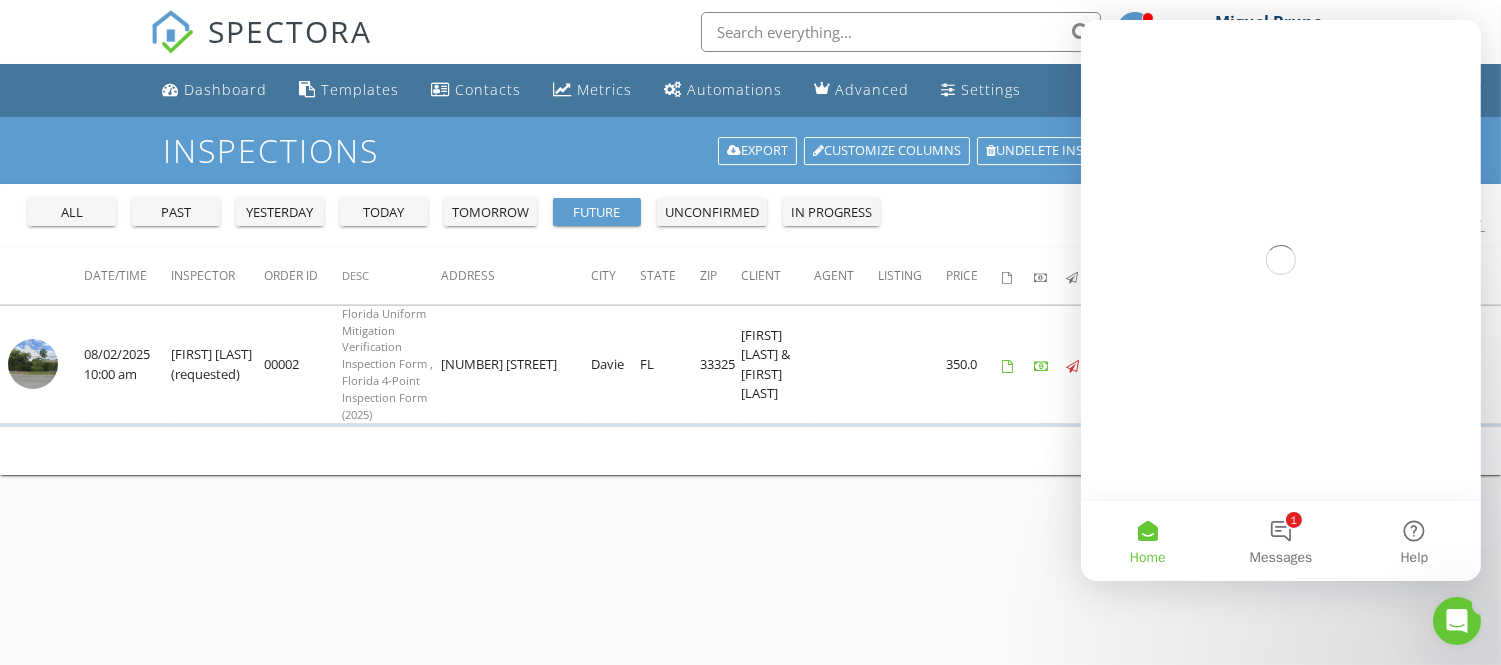 scroll, scrollTop: 0, scrollLeft: 0, axis: both 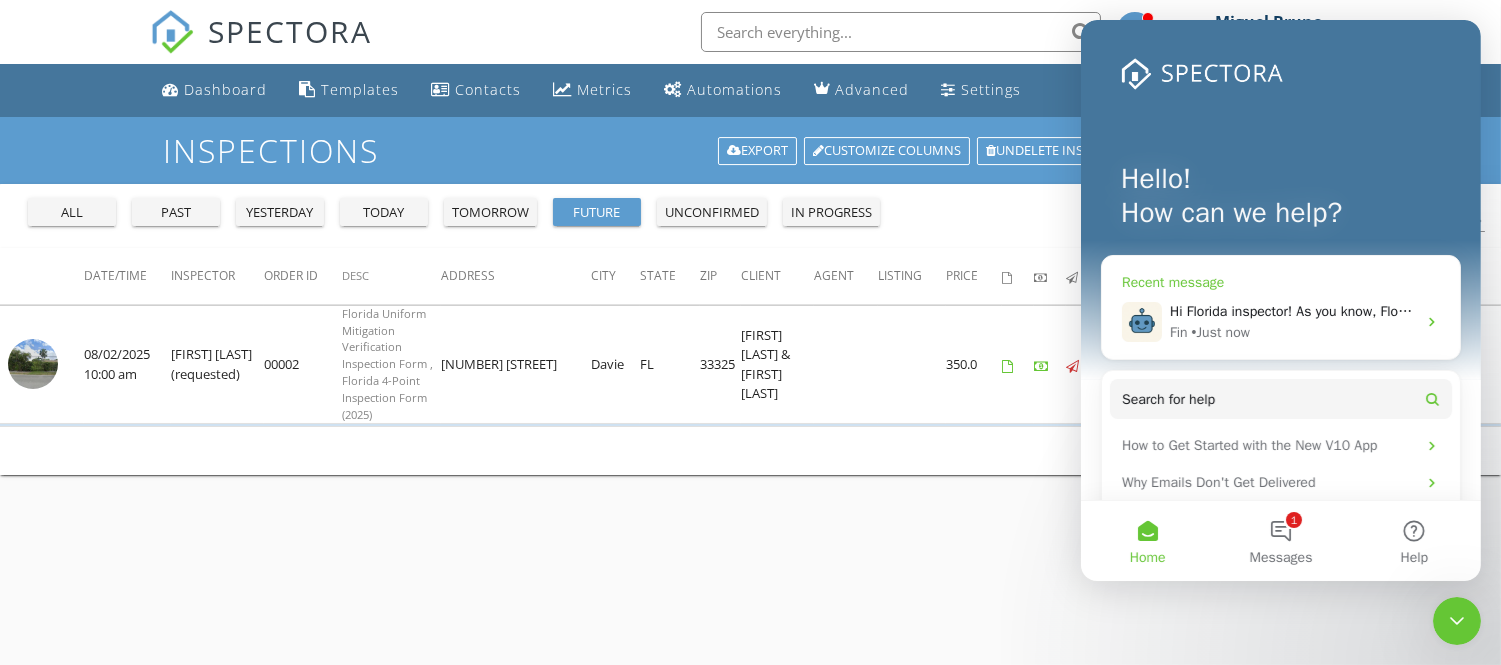 click on "Hi Florida inspector! As you know, Florida has some specific requirements. Follow these steps to ensure you are set up for success!  1. Download Wind Mit, 4-Point, WDO, and Roof Inspection forms from the Template Center , 2. Go to Settings > Services & Fees to add these templates as the default for your services, 3. Add your signature & credentials in Settings > Profile You'll speed up your inspection time for each inspection while ensuring your PDFs are exactly what is required.  Click here for more information on our special Florida forms  Let us know if you have any questions!" at bounding box center (2962, 311) 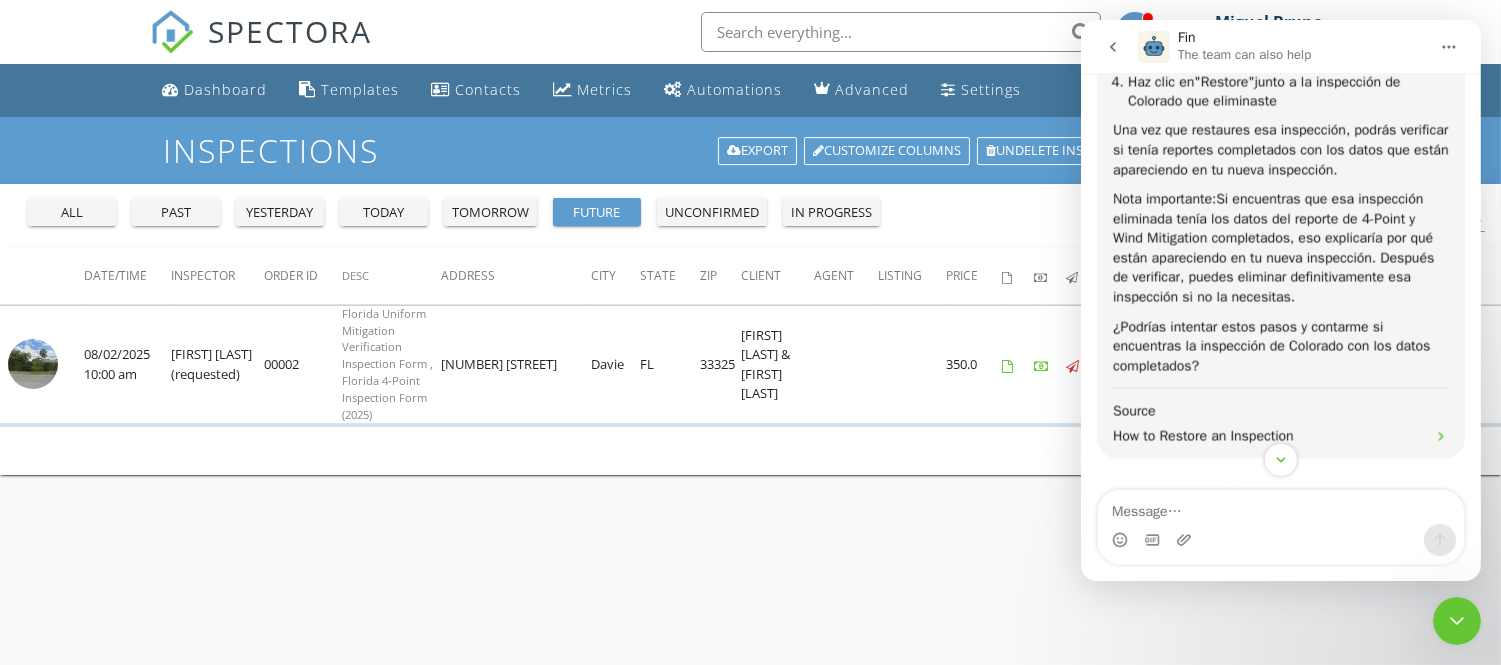 scroll, scrollTop: 7200, scrollLeft: 0, axis: vertical 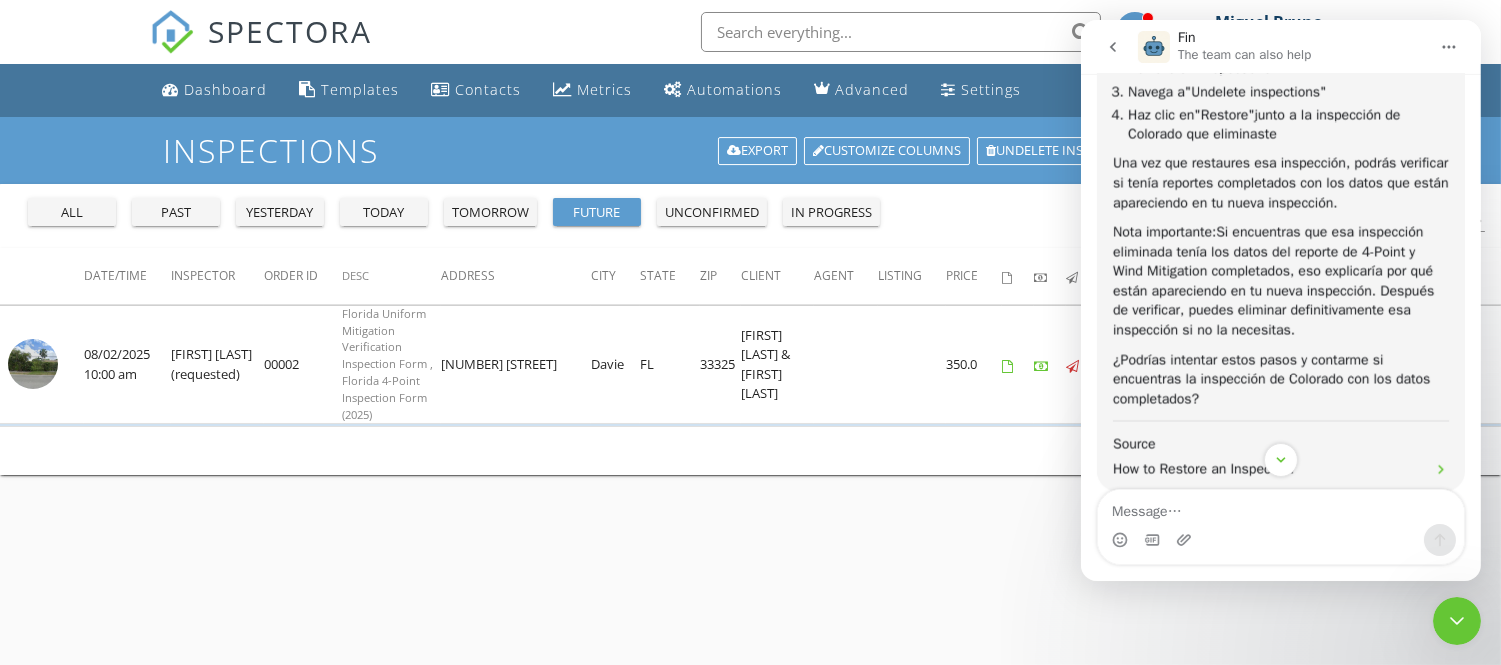 click 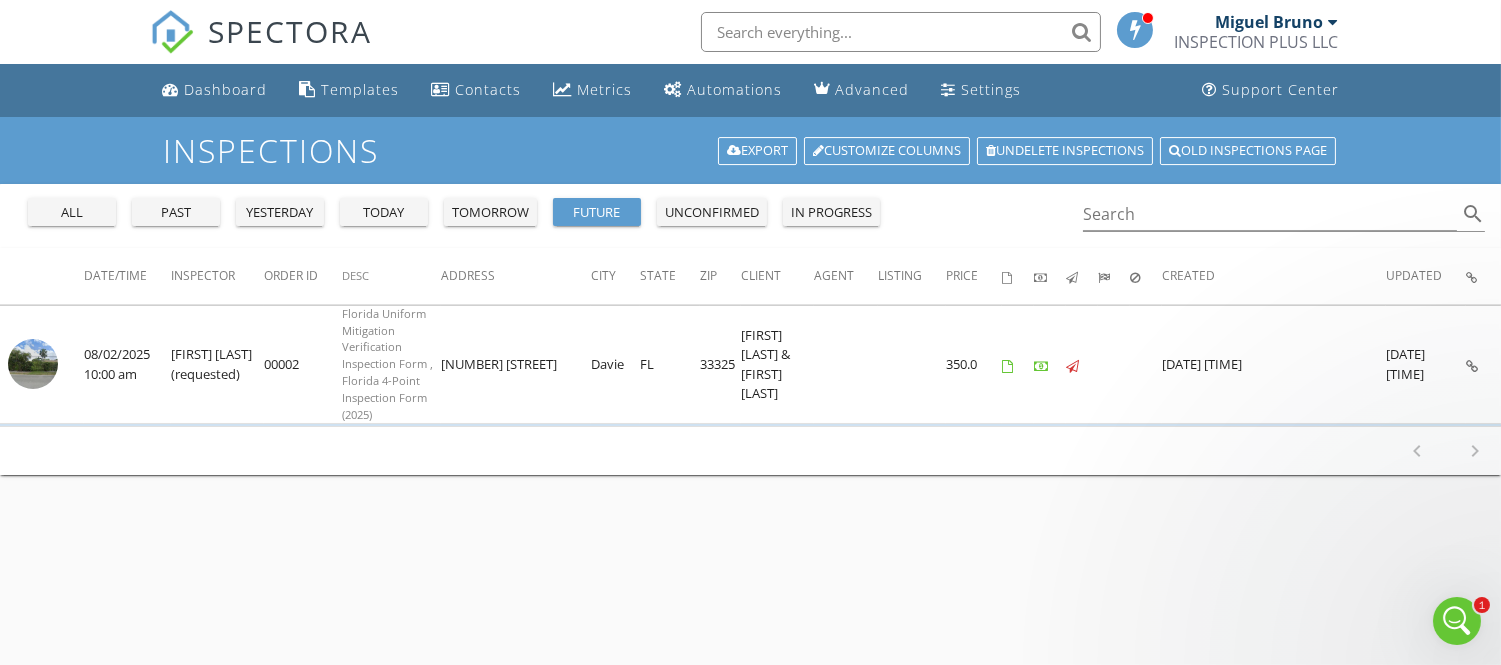 scroll, scrollTop: 0, scrollLeft: 0, axis: both 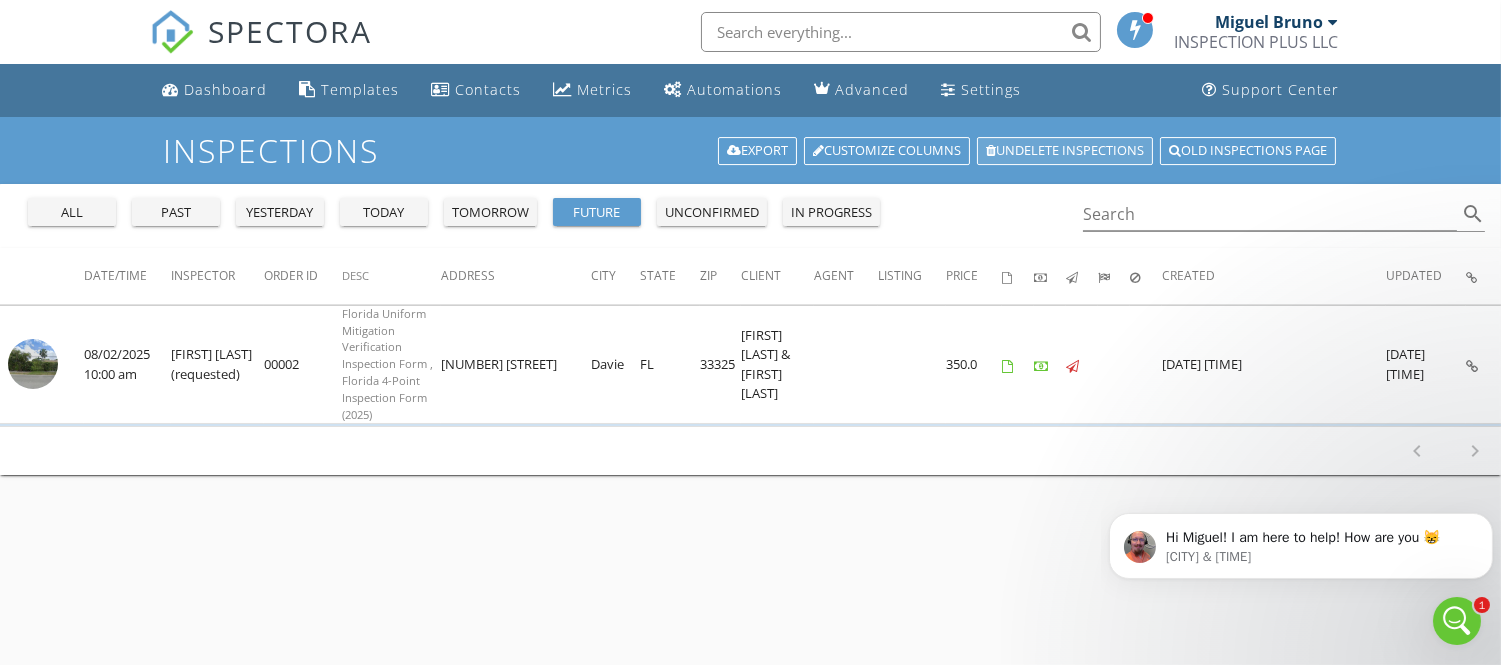 click on "Undelete inspections" at bounding box center [1065, 151] 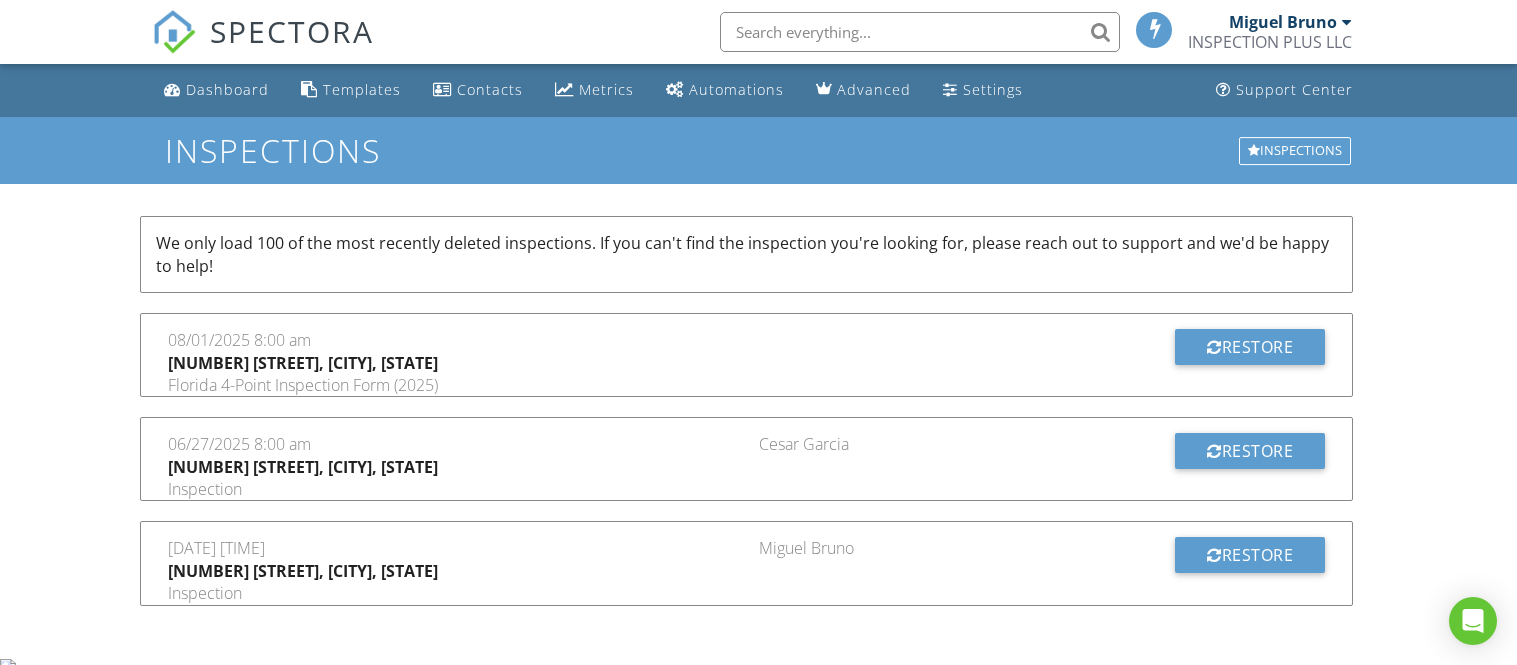 scroll, scrollTop: 0, scrollLeft: 0, axis: both 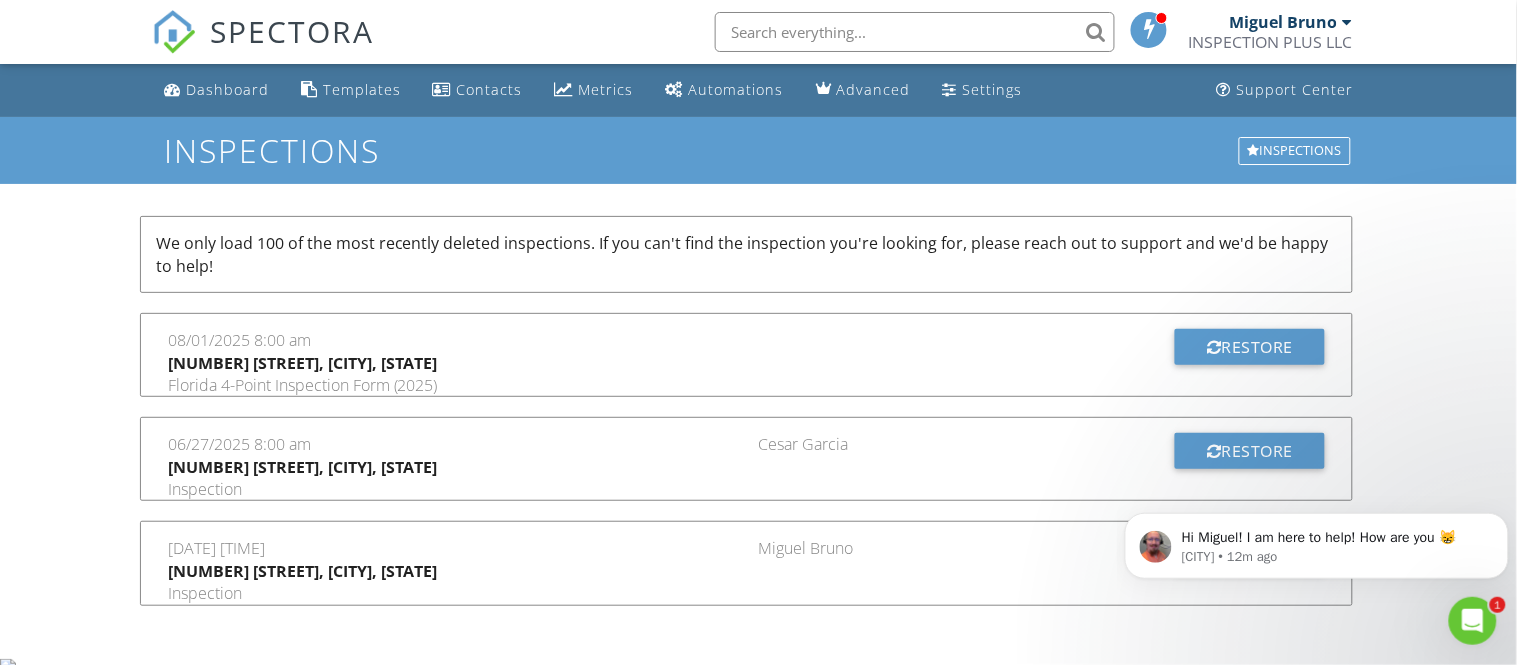 click on "Dashboard
Templates
Contacts
Metrics
Automations
Advanced
Settings
Support Center
Inspections
Inspections
We only load 100 of the most recently deleted inspections. If you can't find the inspection you're looking for, please reach out to support and we'd be happy to help!
[DATE]  [TIME]
[NUMBER] [STREET], [CITY], [STATE]
Florida 4-Point Inspection Form (2025)
Restore
[DATE]  [TIME]
[NUMBER] [STREET], [CITY], [STATE]
Inspection
[FIRST] [LAST]
Restore
[DATE]  [TIME]
[NUMBER] [STREET], [CITY], [STATE]
Inspection
[FIRST] [LAST]
Restore" at bounding box center (758, 361) 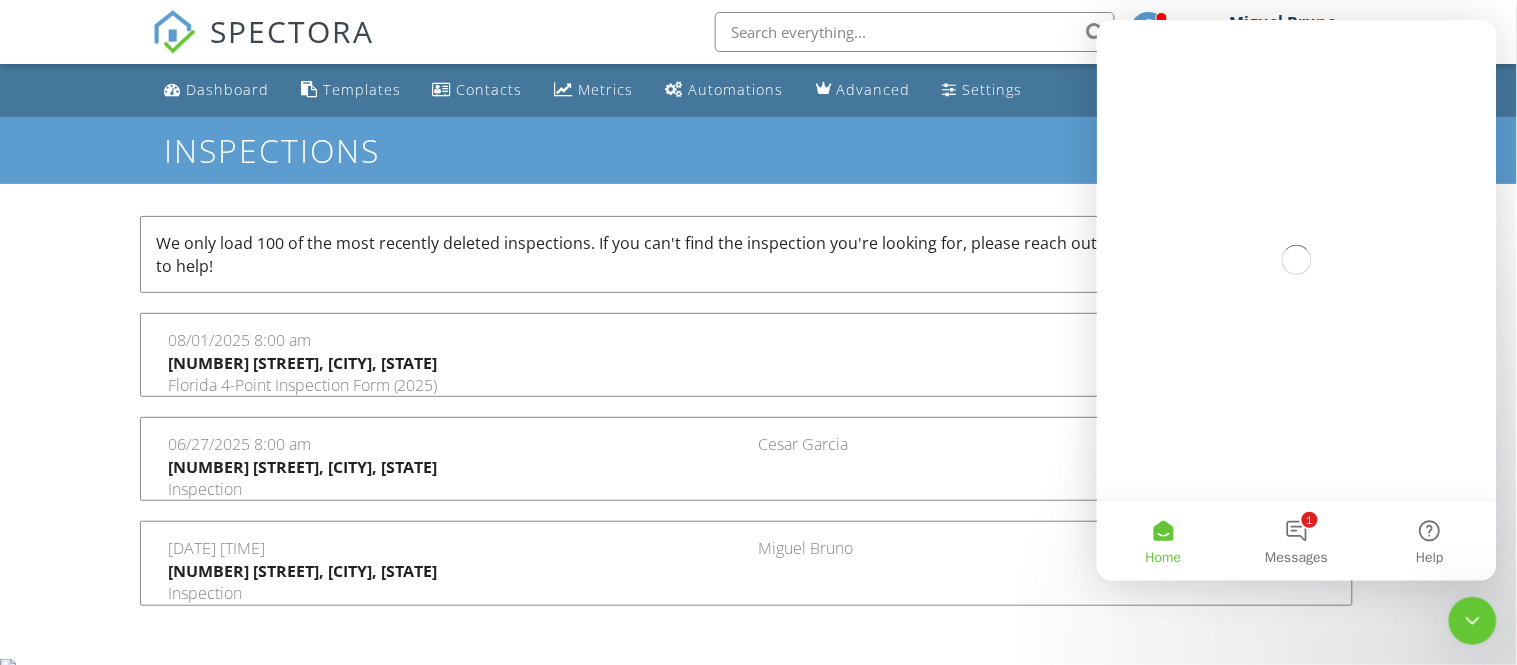 scroll, scrollTop: 0, scrollLeft: 0, axis: both 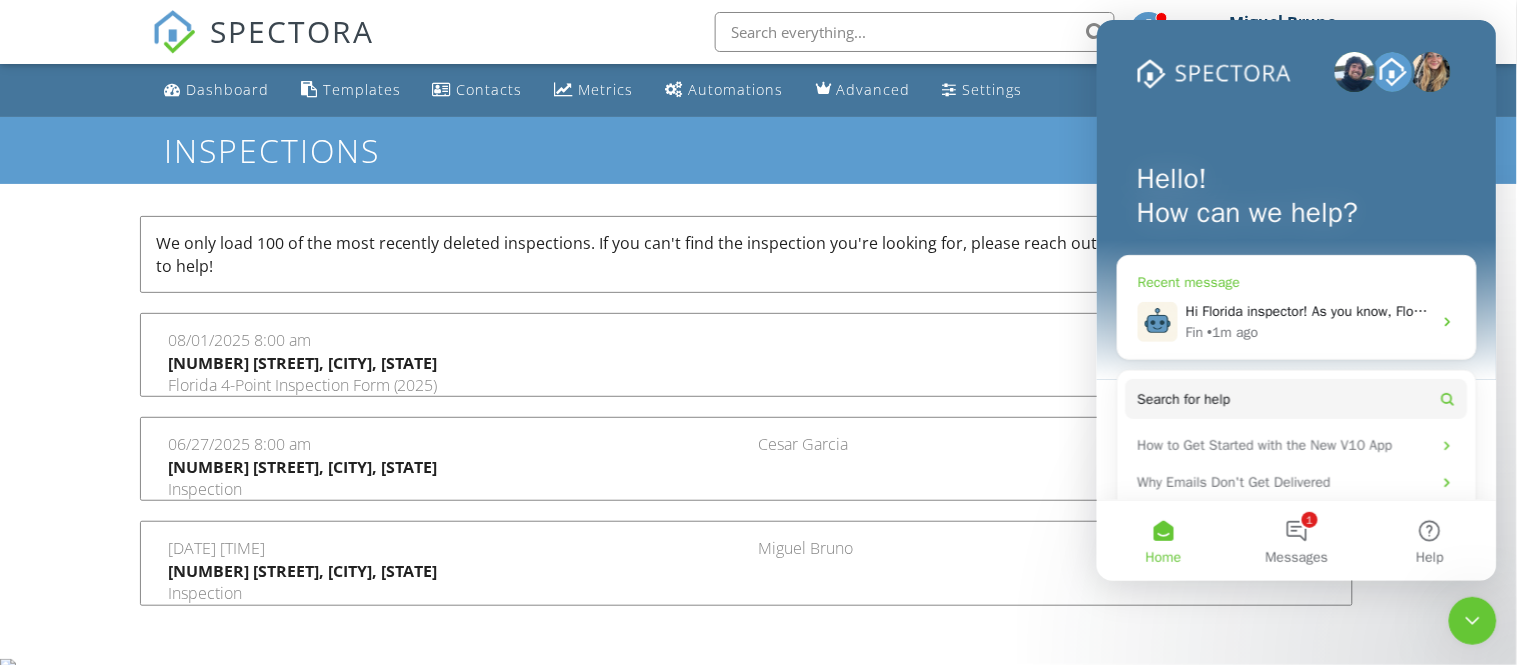 click on "Hi Florida inspector! As you know, Florida has some specific requirements. Follow these steps to ensure you are set up for success!  1. Download Wind Mit, 4-Point, WDO, and Roof Inspection forms from the Template Center , 2. Go to Settings > Services & Fees to add these templates as the default for your services, 3. Add your signature & credentials in Settings > Profile You'll speed up your inspection time for each inspection while ensuring your PDFs are exactly what is required.  Click here for more information on our special Florida forms  Let us know if you have any questions!" at bounding box center [2978, 310] 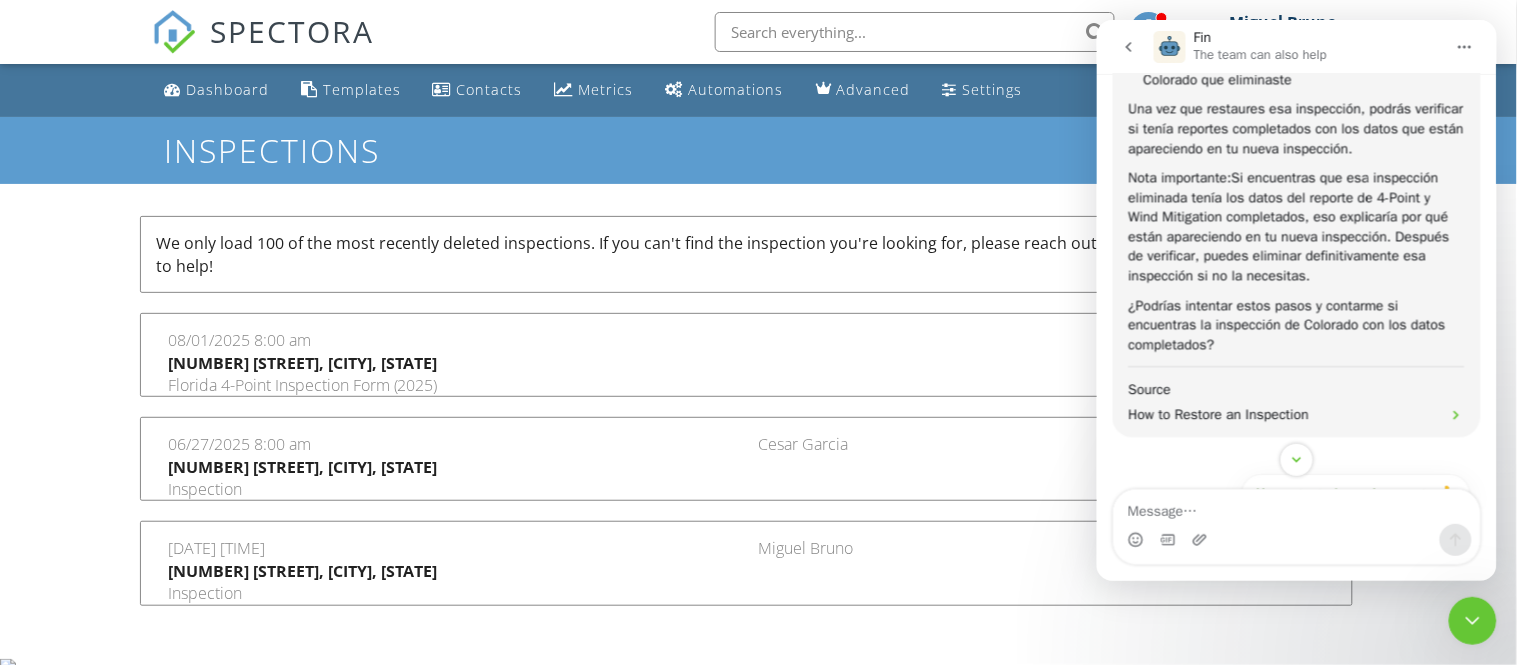 scroll, scrollTop: 7200, scrollLeft: 0, axis: vertical 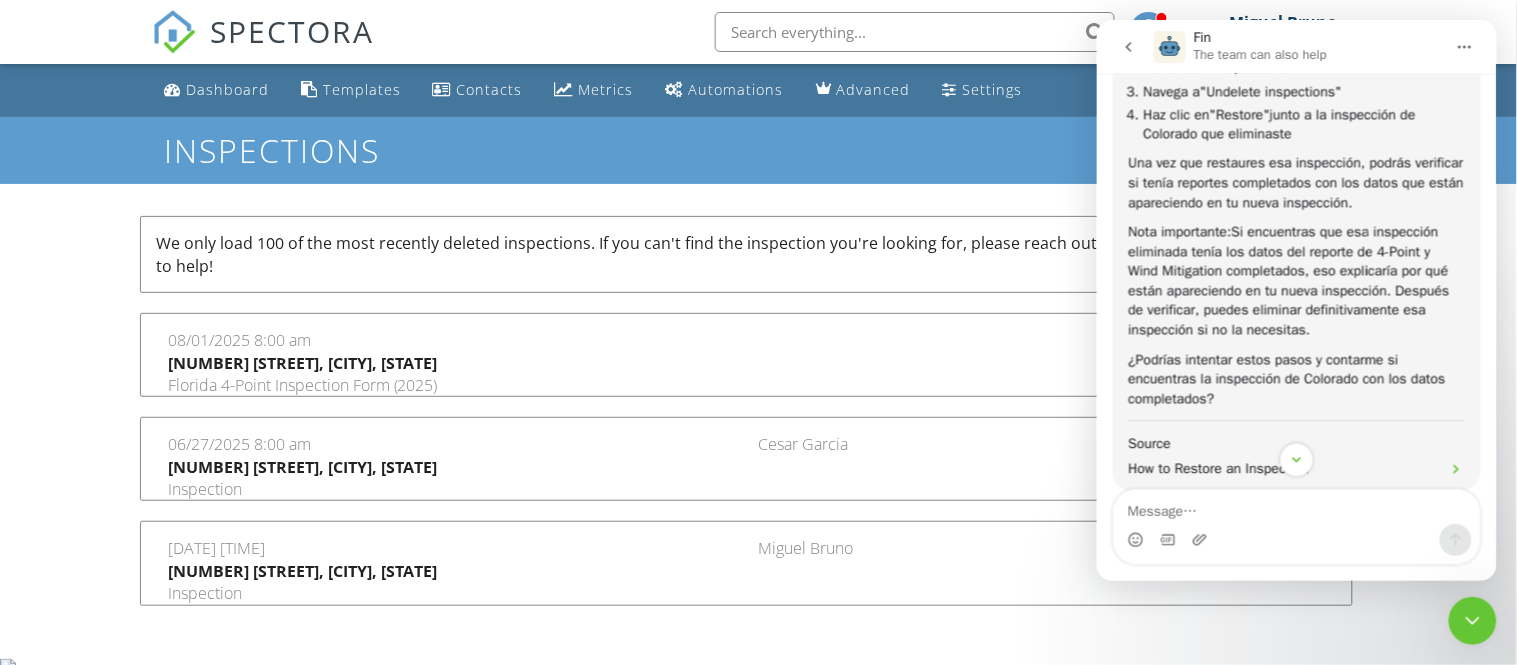 click 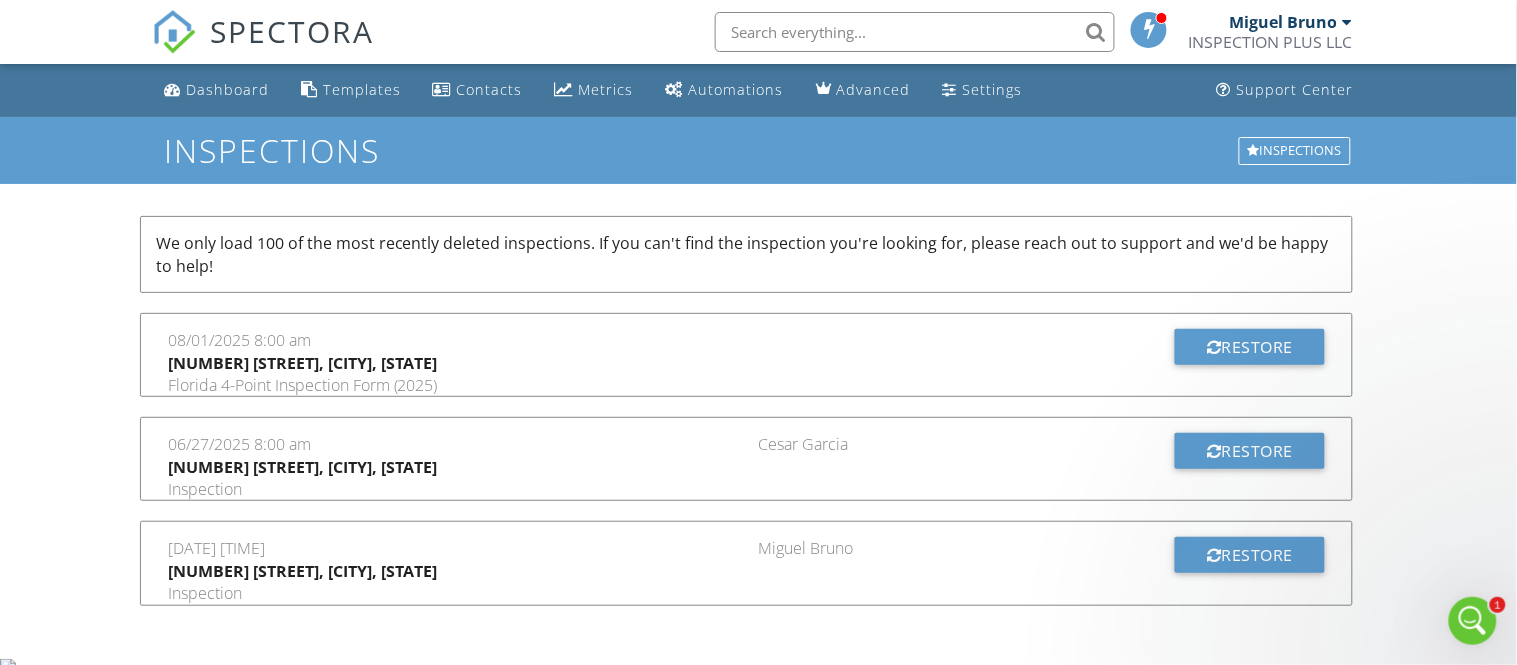 scroll, scrollTop: 0, scrollLeft: 0, axis: both 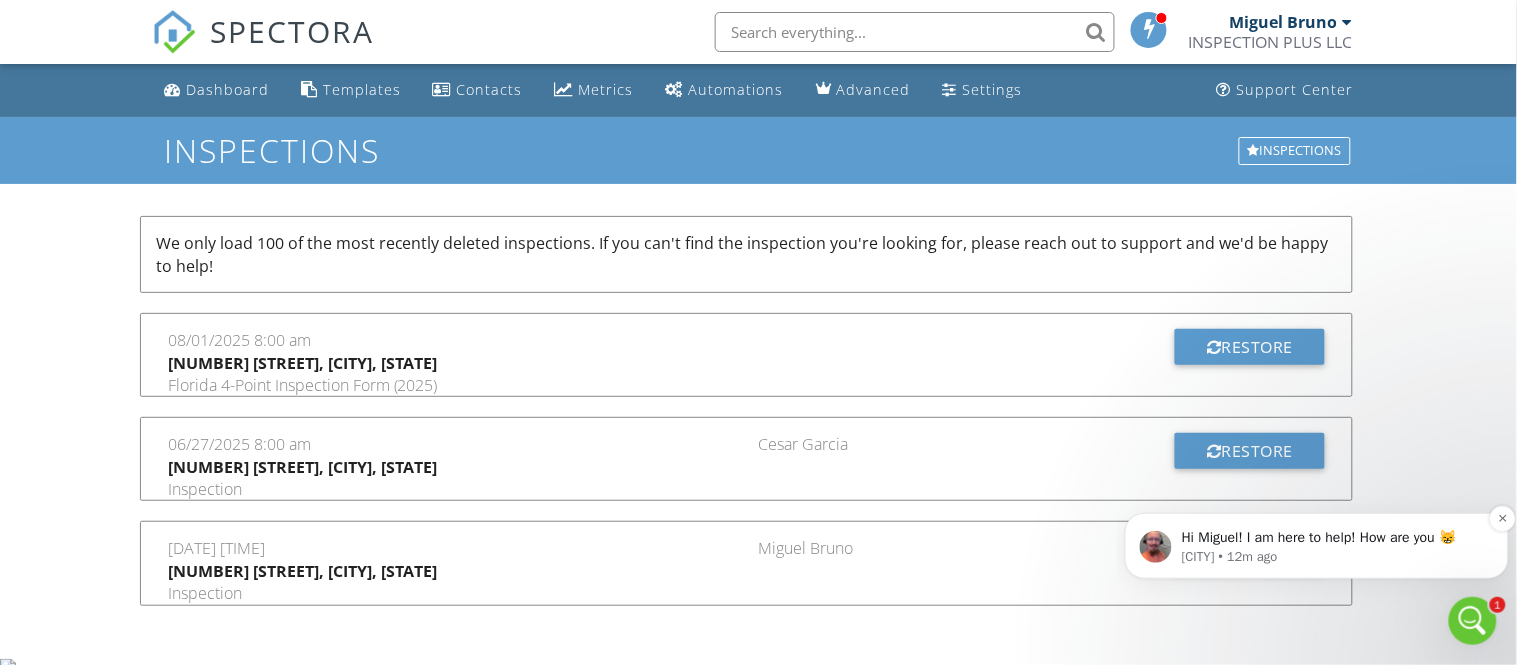 click on "Hi Miguel! I am here to help! How are you 😸" at bounding box center (1332, 537) 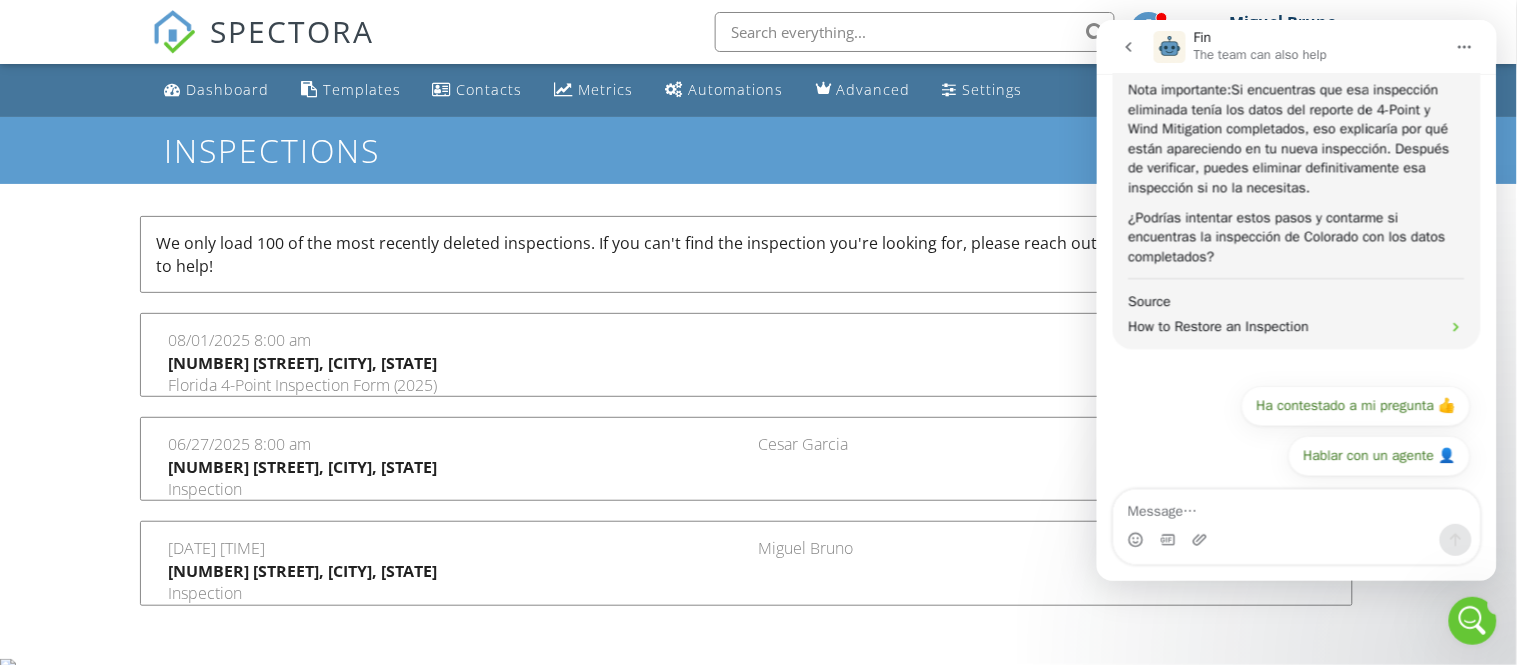 scroll, scrollTop: 0, scrollLeft: 0, axis: both 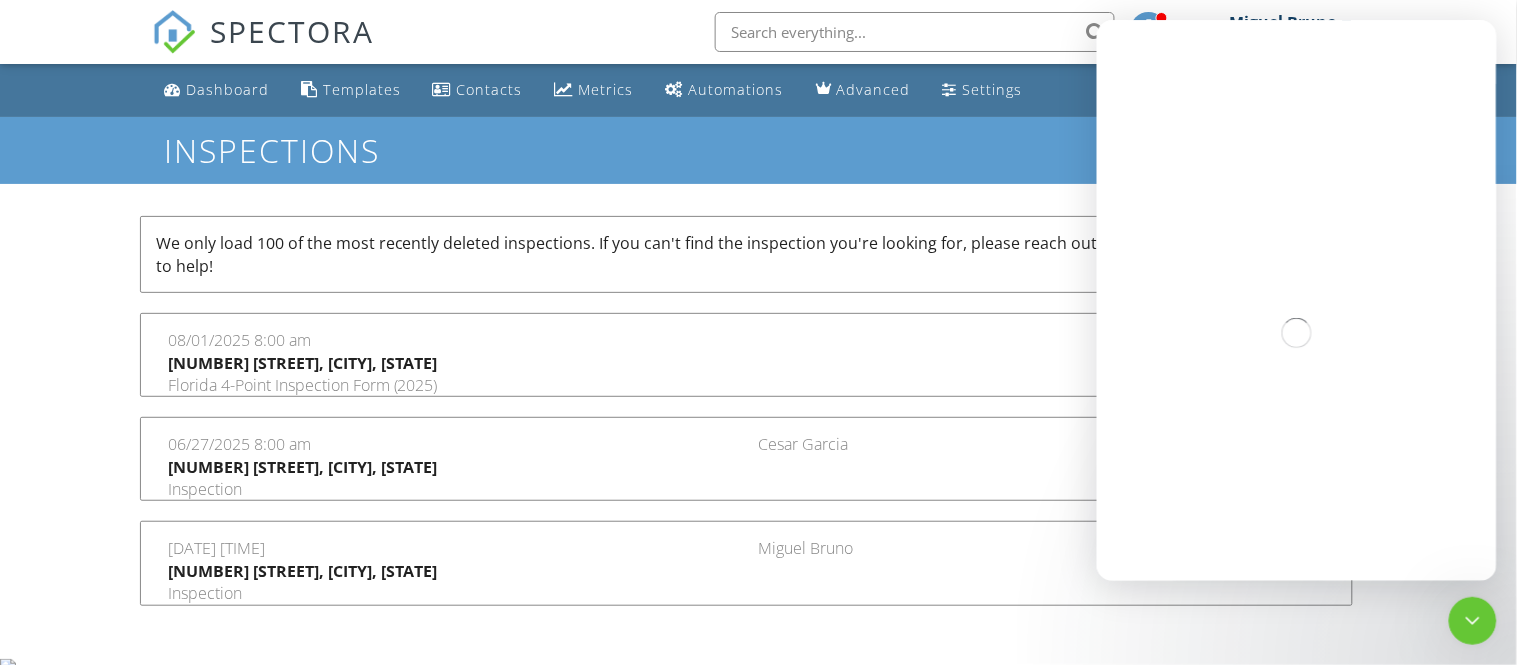 click 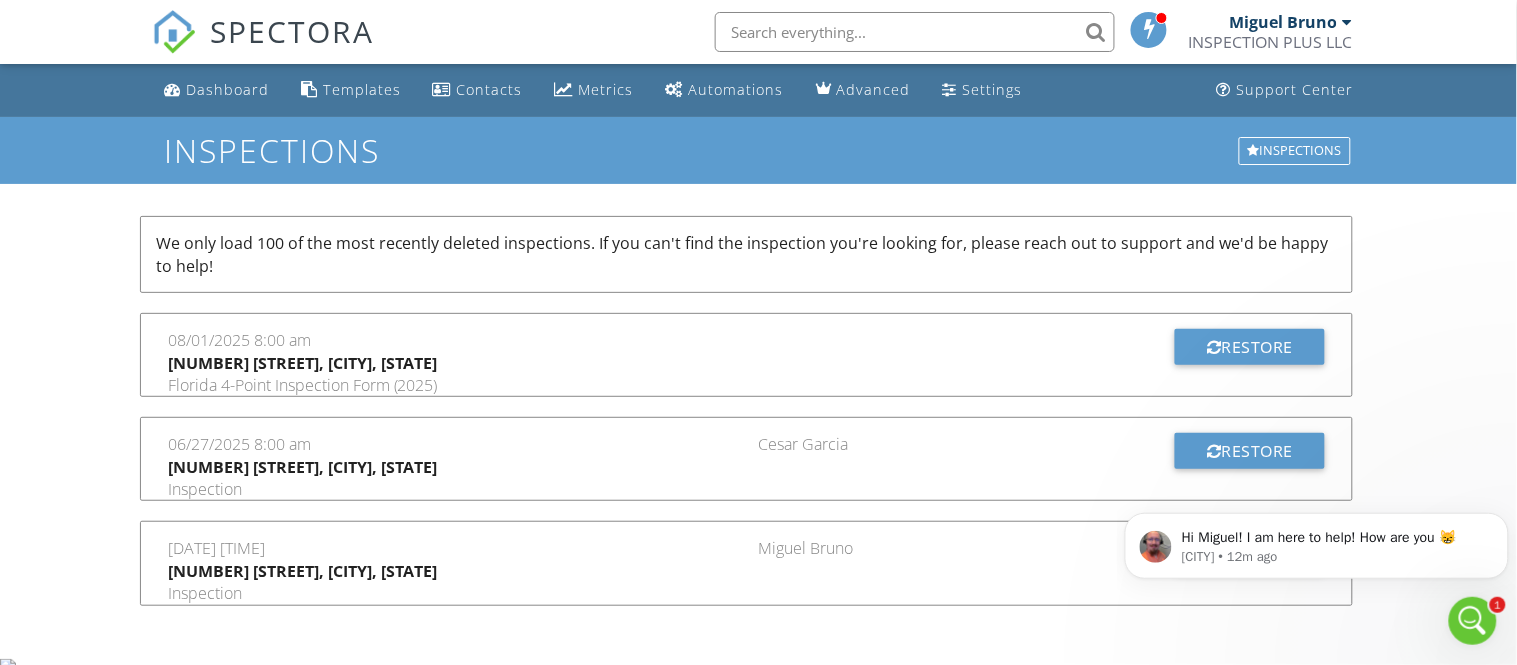 scroll, scrollTop: 0, scrollLeft: 0, axis: both 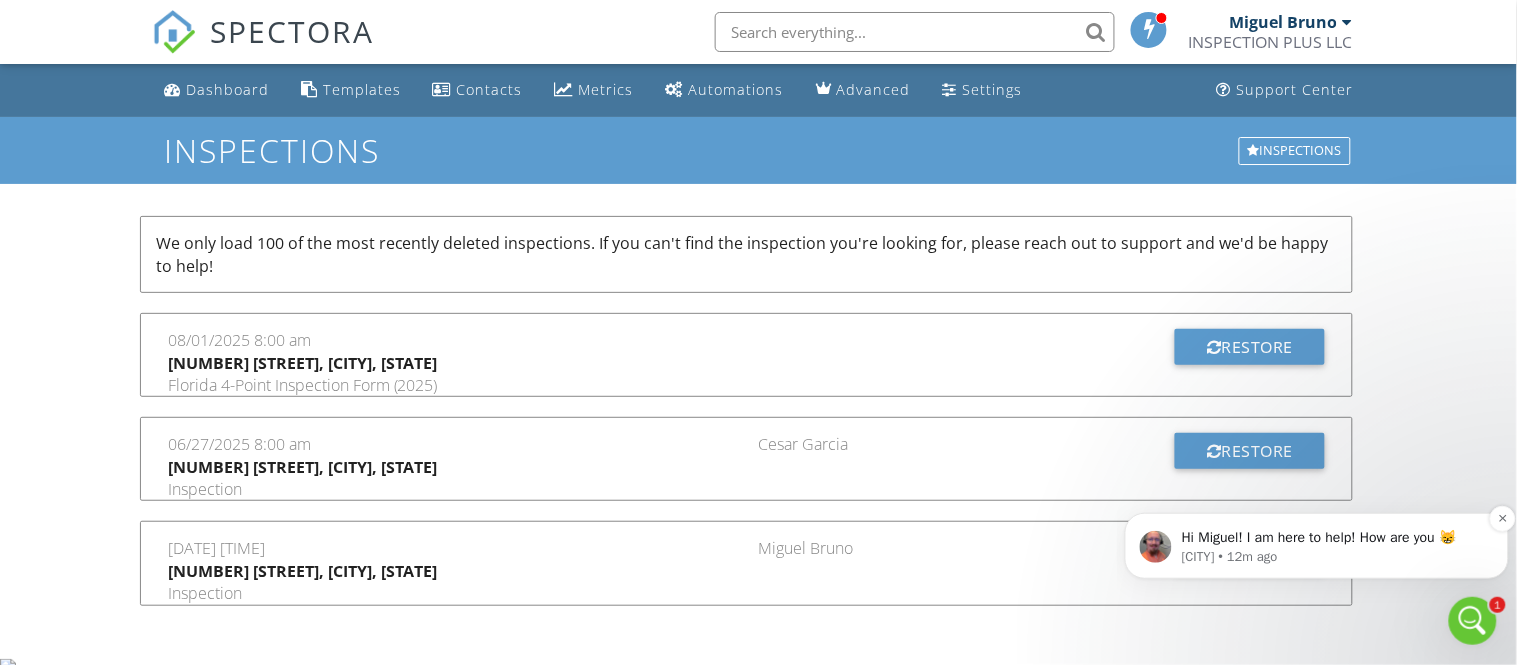 click on "Hi Miguel! I am here to help! How are you 😸" at bounding box center [1332, 537] 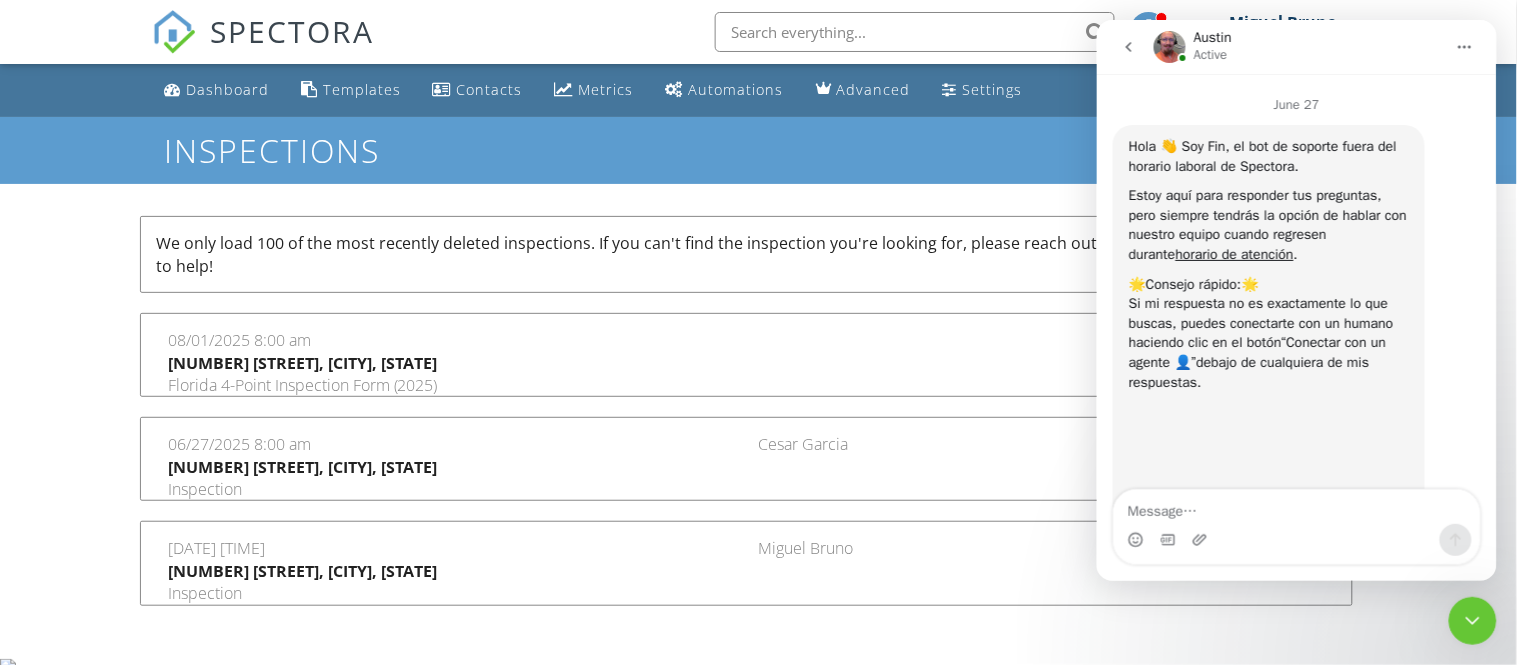 scroll, scrollTop: 2, scrollLeft: 0, axis: vertical 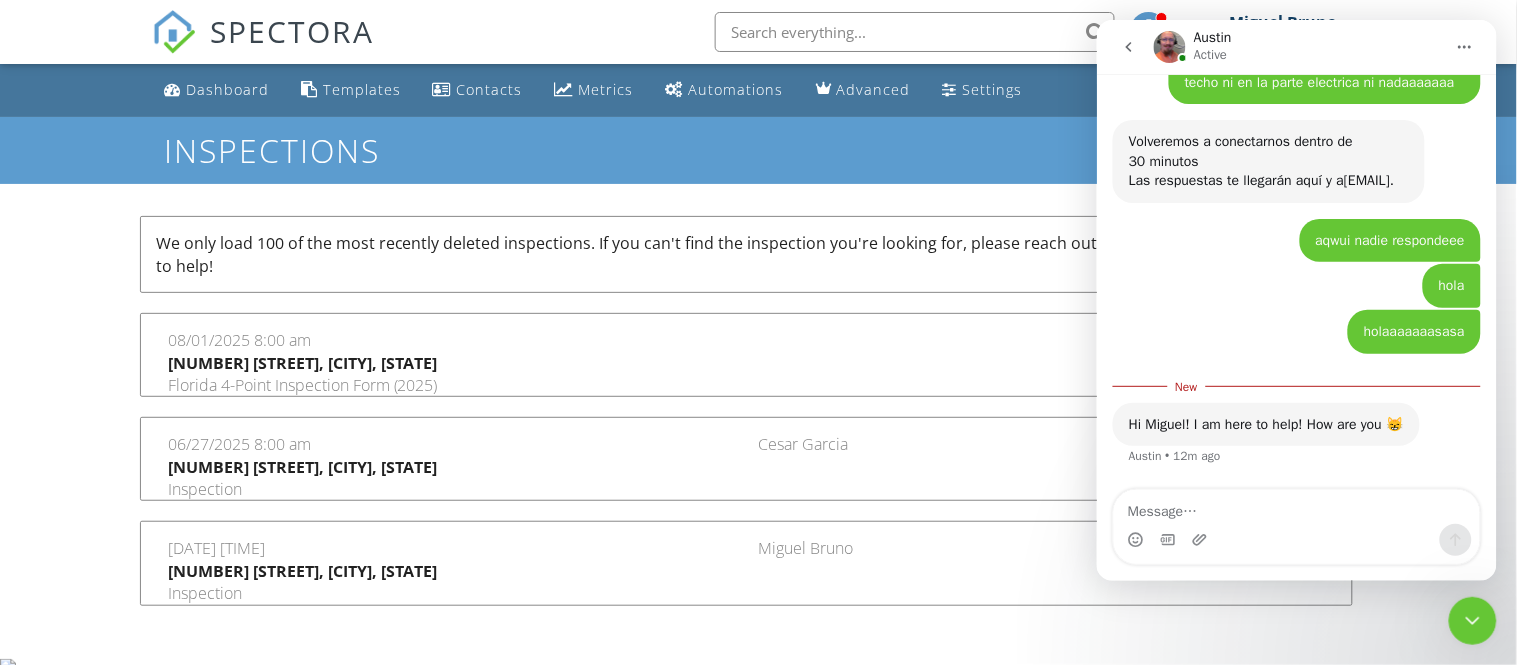 click at bounding box center (1472, 620) 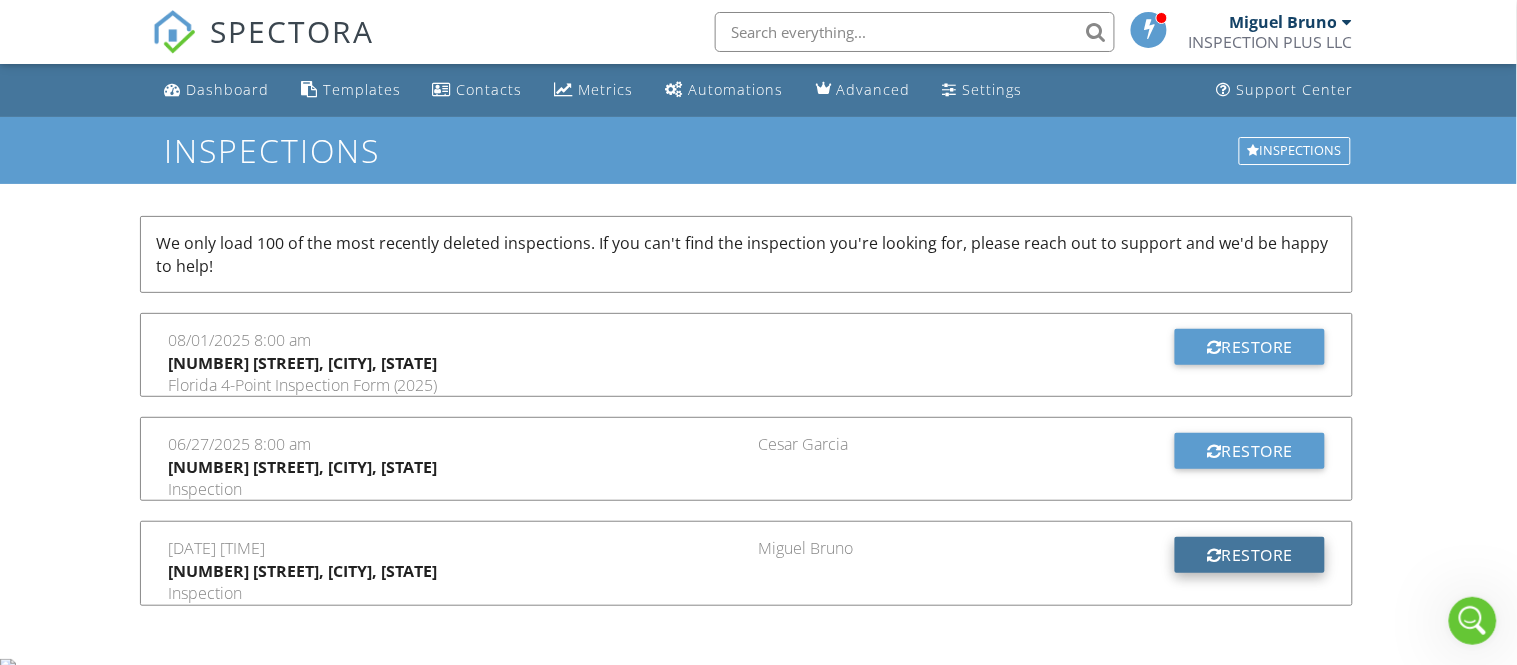 click on "Restore" at bounding box center (1250, 555) 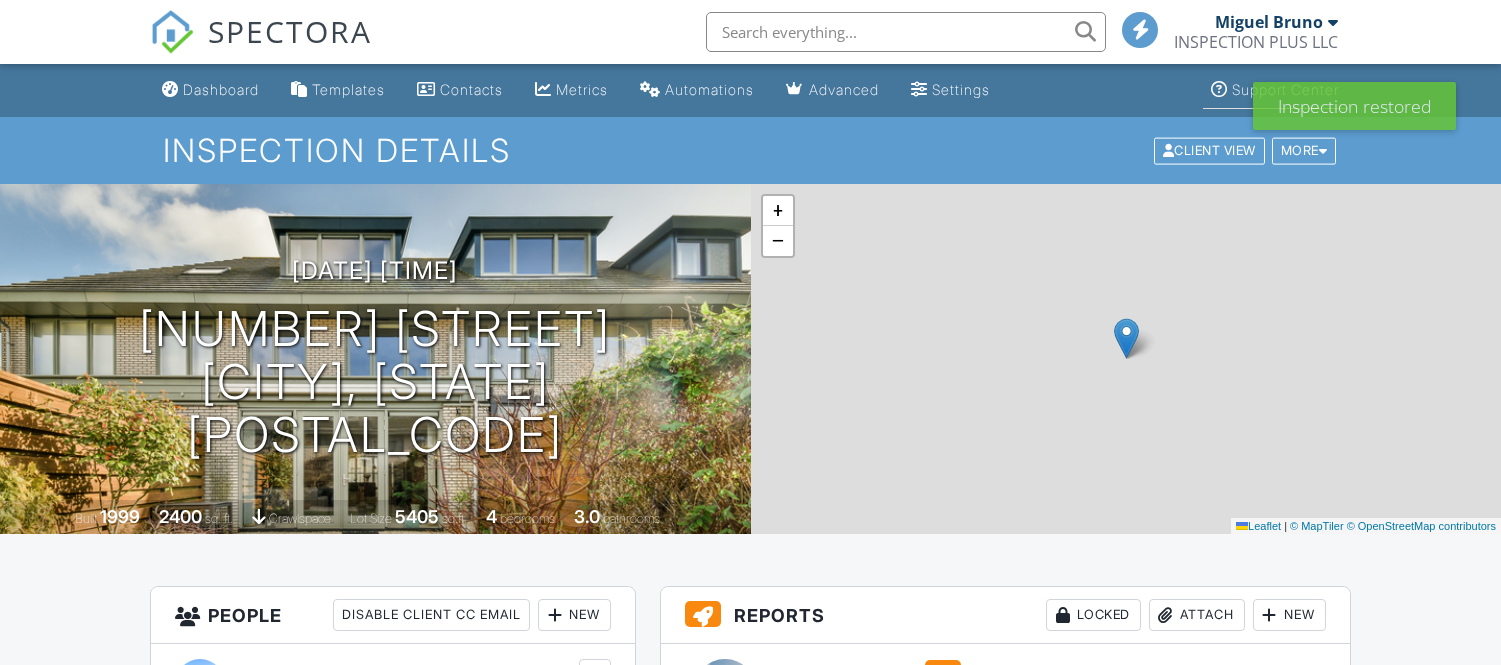 scroll, scrollTop: 0, scrollLeft: 0, axis: both 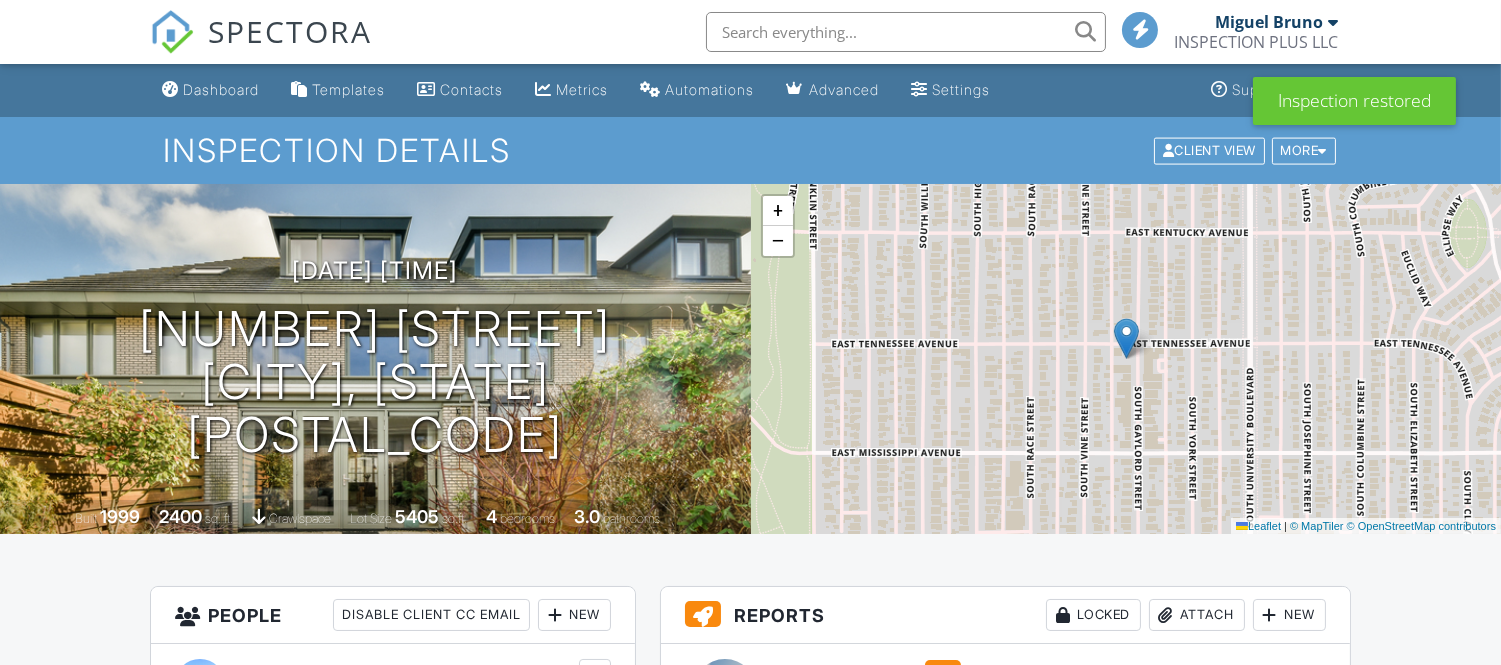 click at bounding box center (1333, 22) 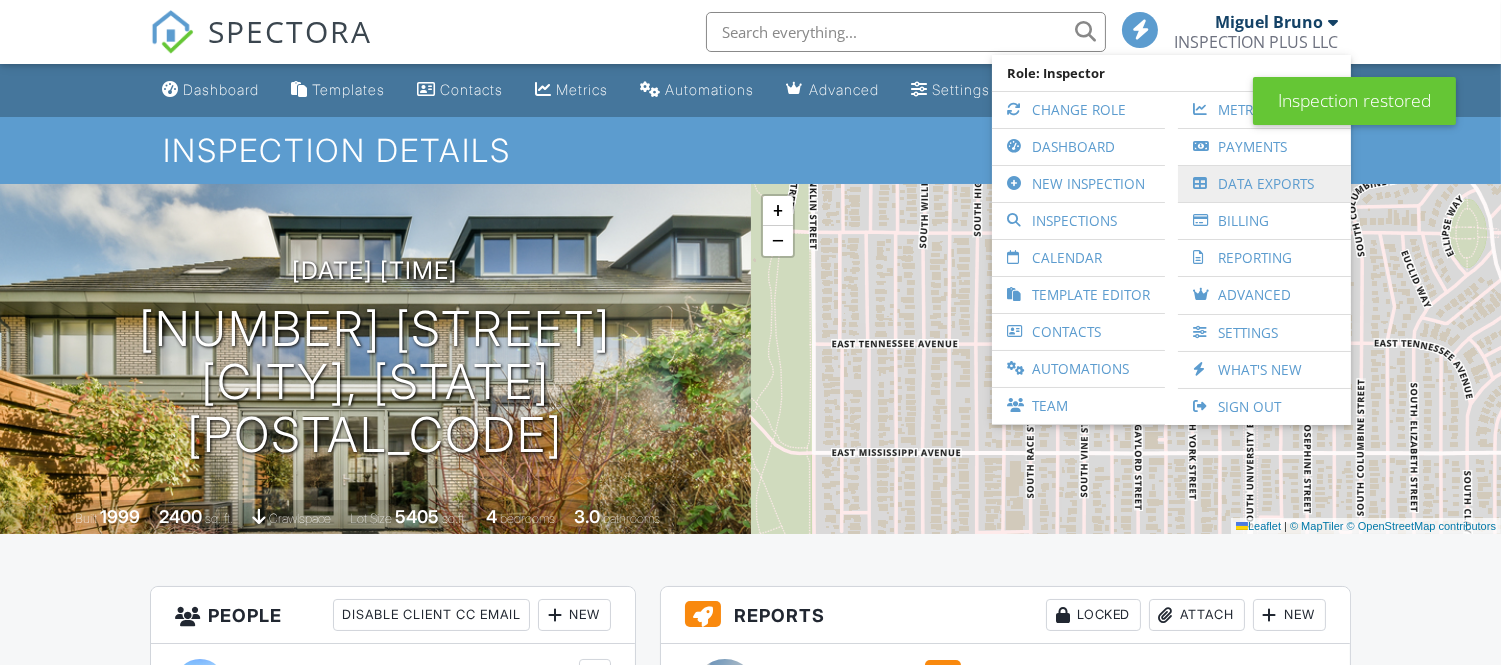 scroll, scrollTop: 0, scrollLeft: 0, axis: both 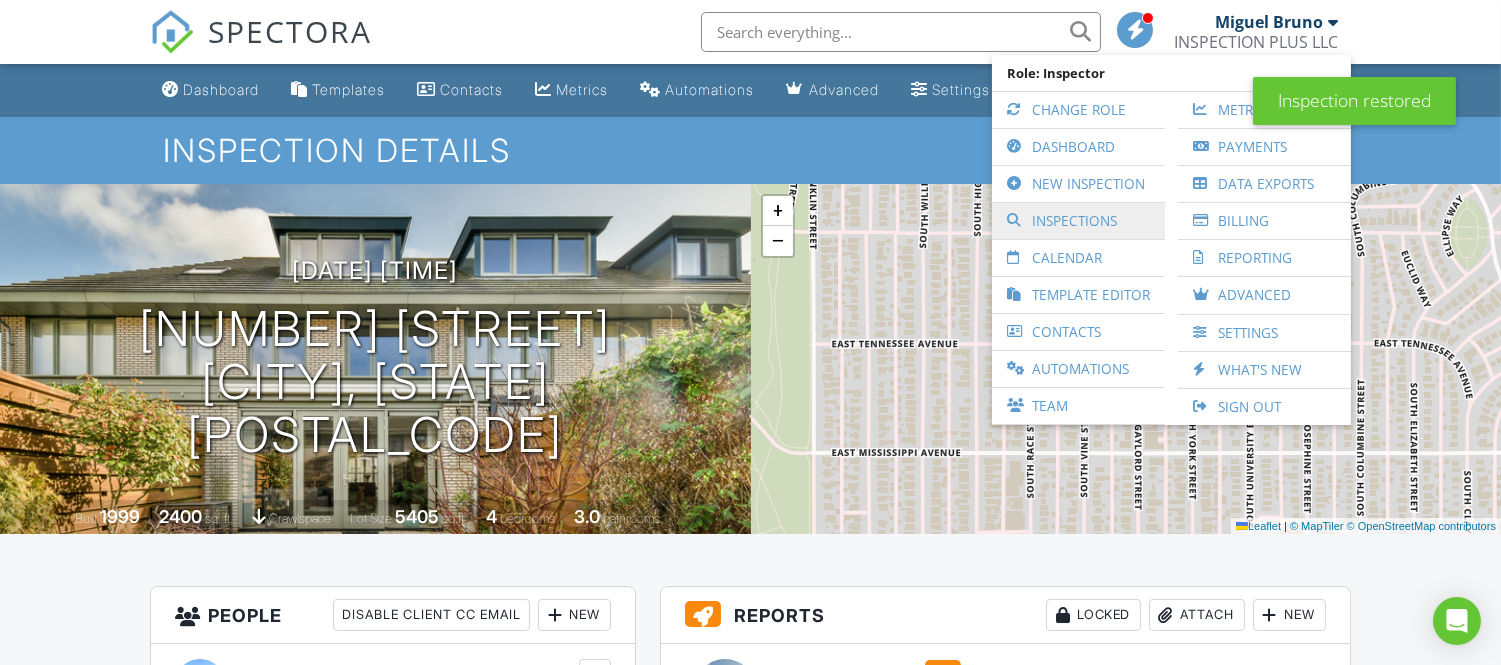 click on "Inspections" at bounding box center [1078, 221] 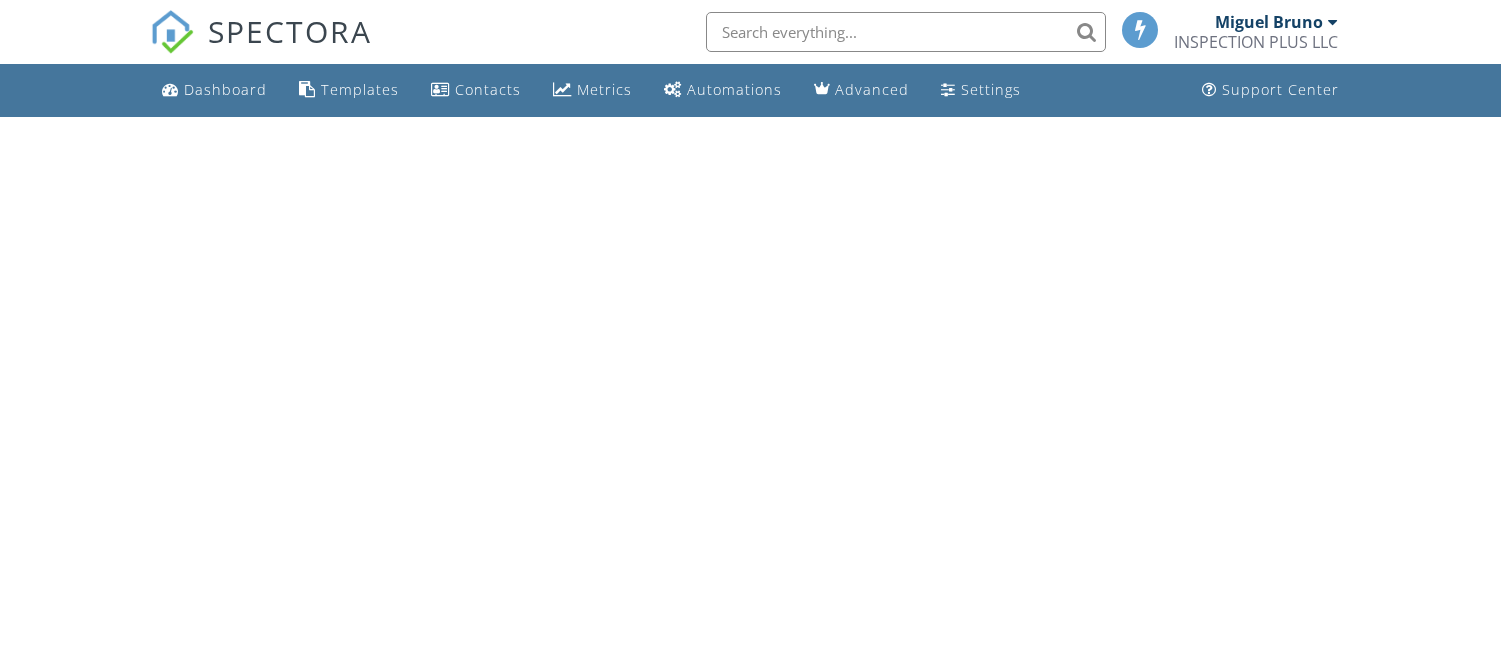 scroll, scrollTop: 0, scrollLeft: 0, axis: both 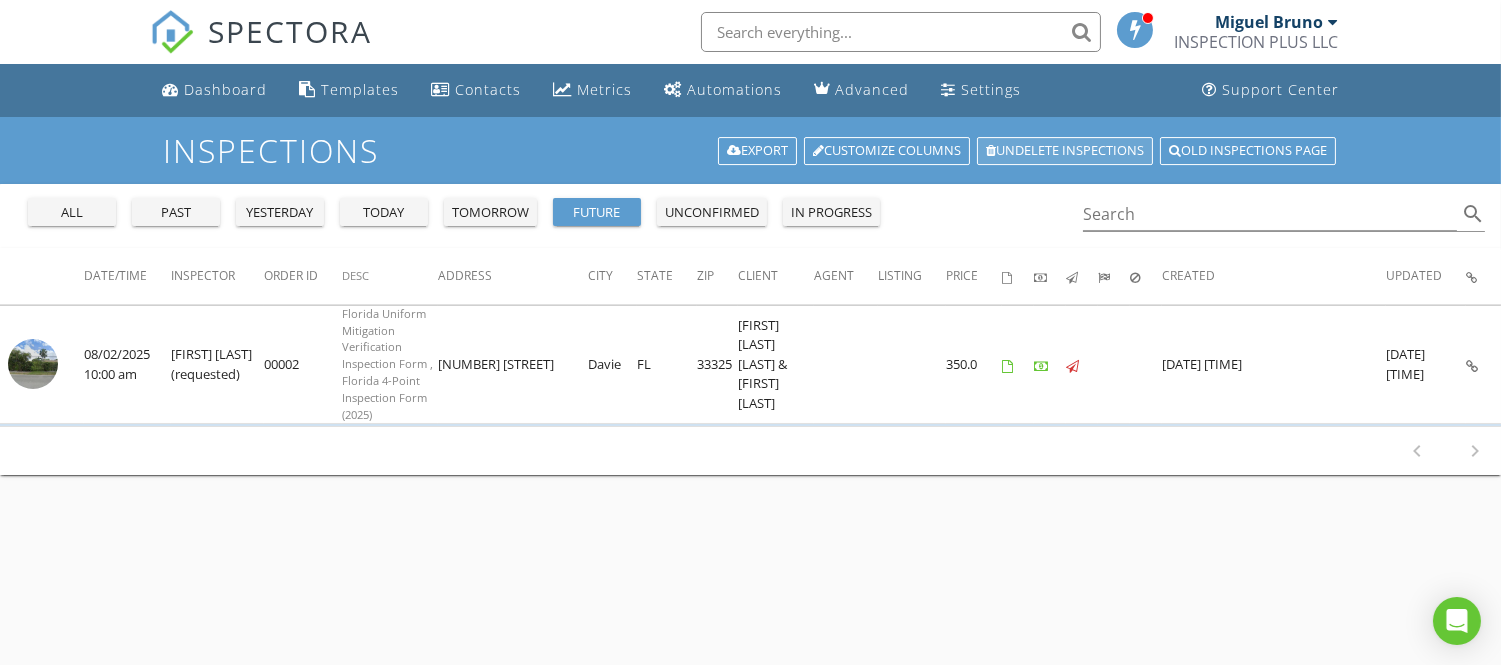 click on "Undelete inspections" at bounding box center [1065, 151] 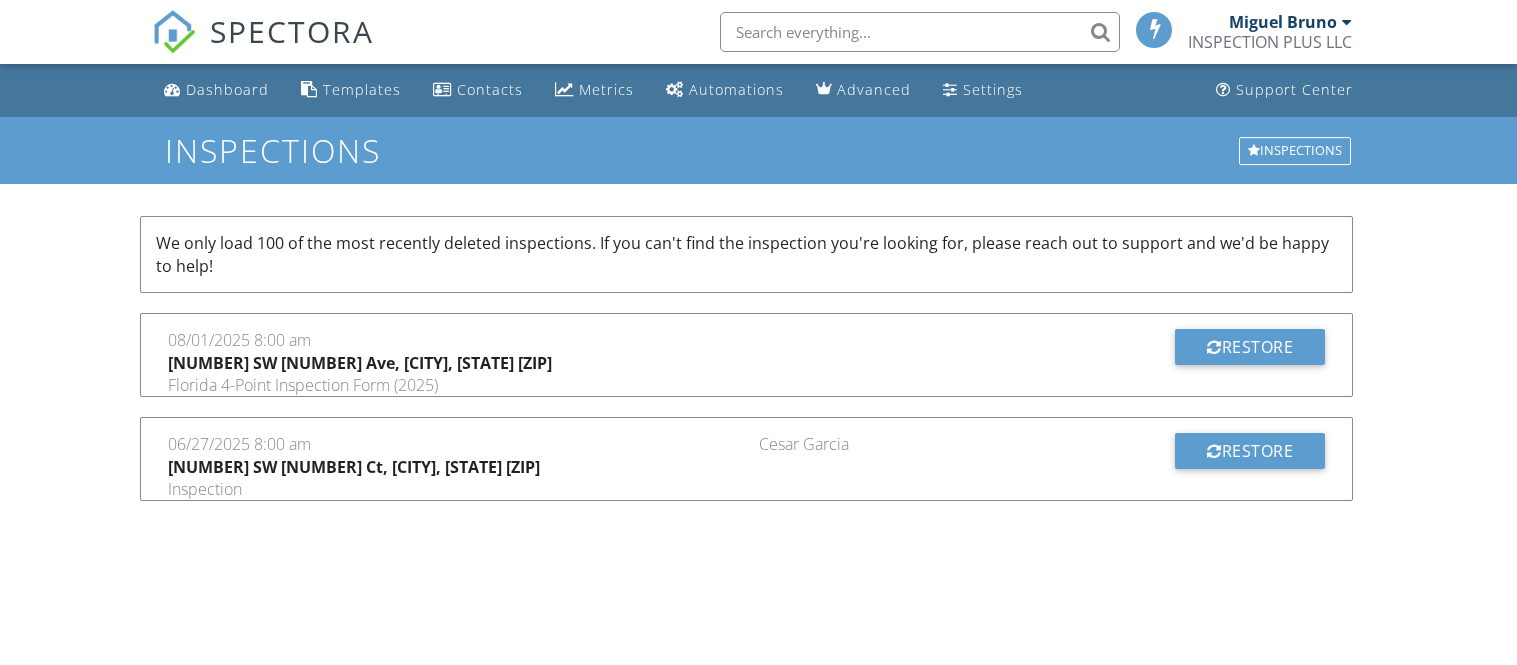 scroll, scrollTop: 0, scrollLeft: 0, axis: both 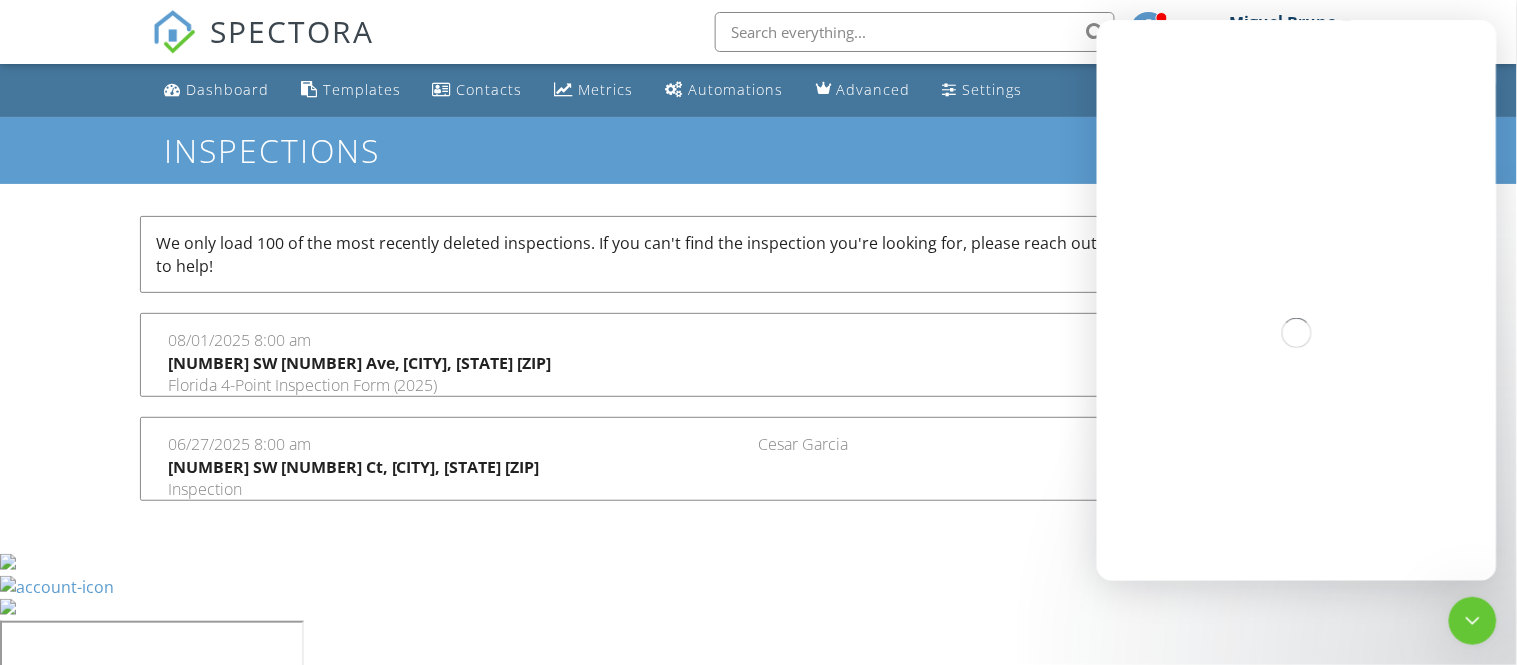click 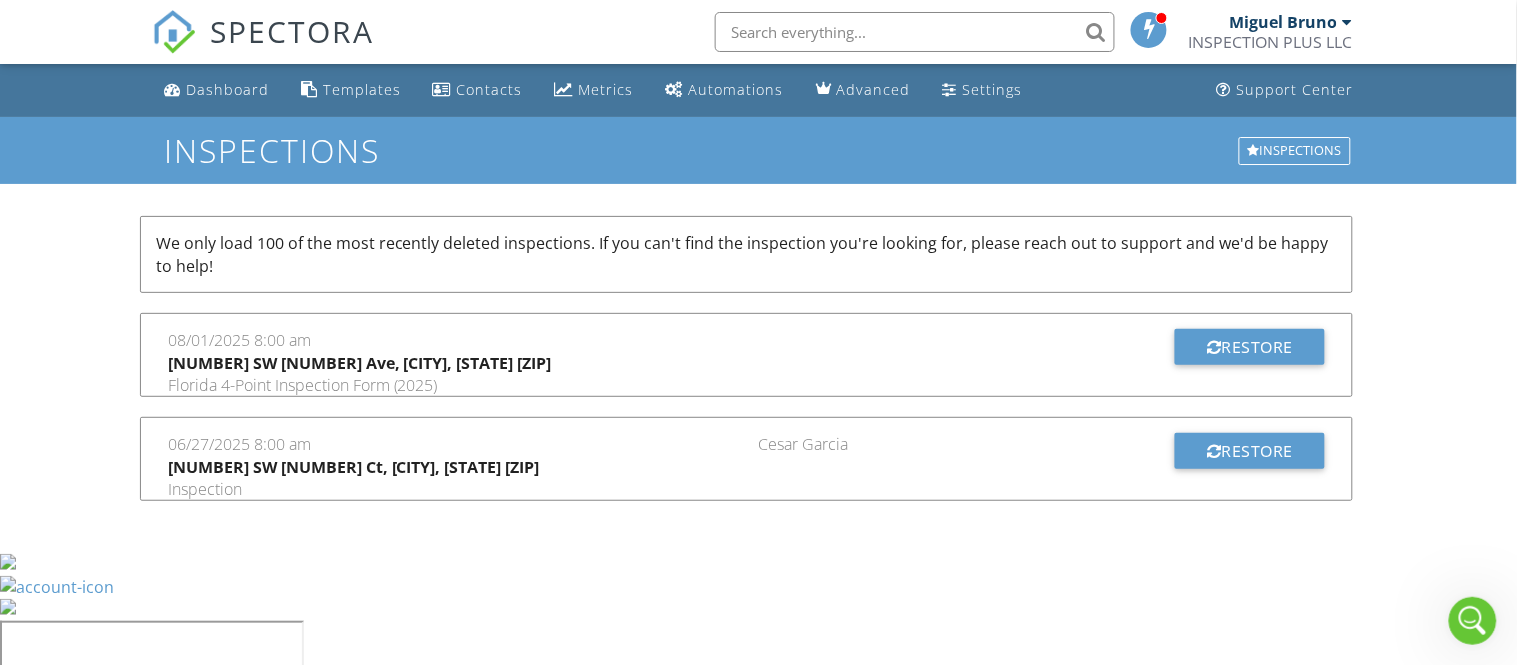 scroll, scrollTop: 0, scrollLeft: 0, axis: both 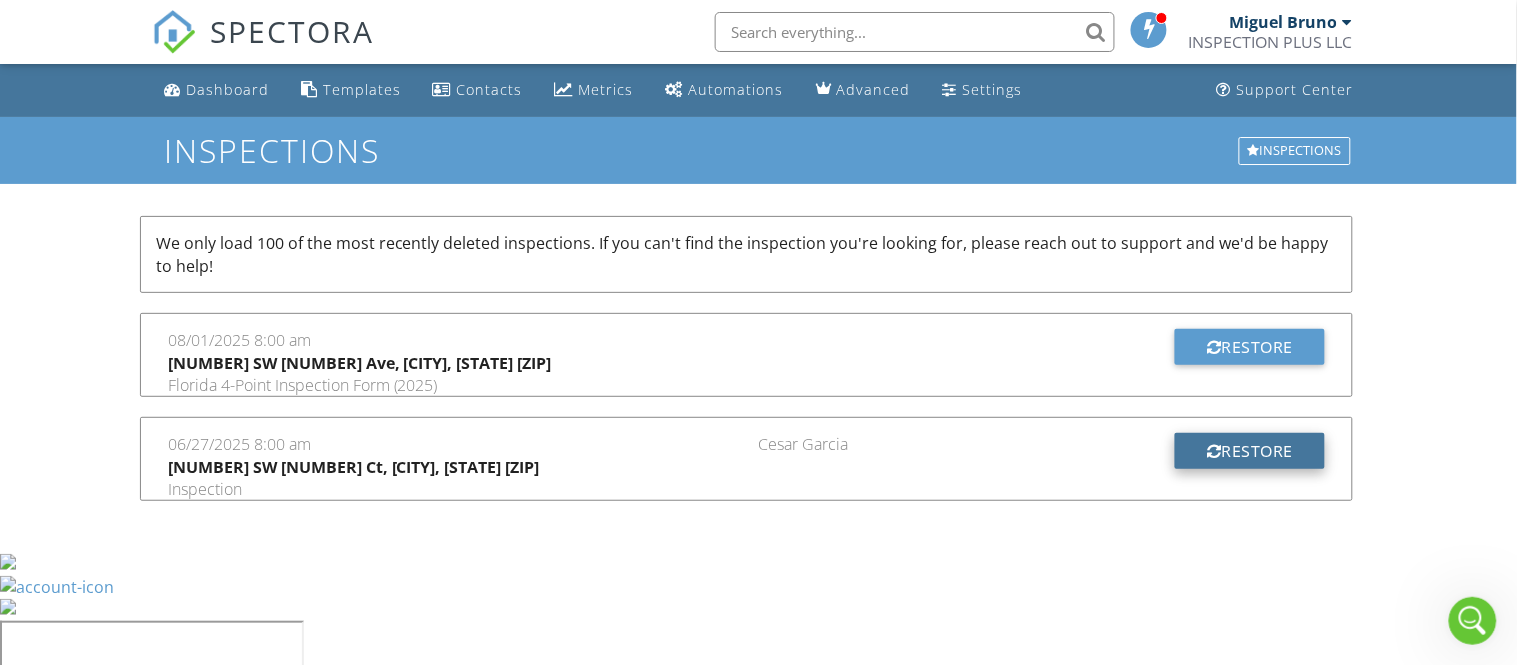 click on "Restore" at bounding box center [1250, 451] 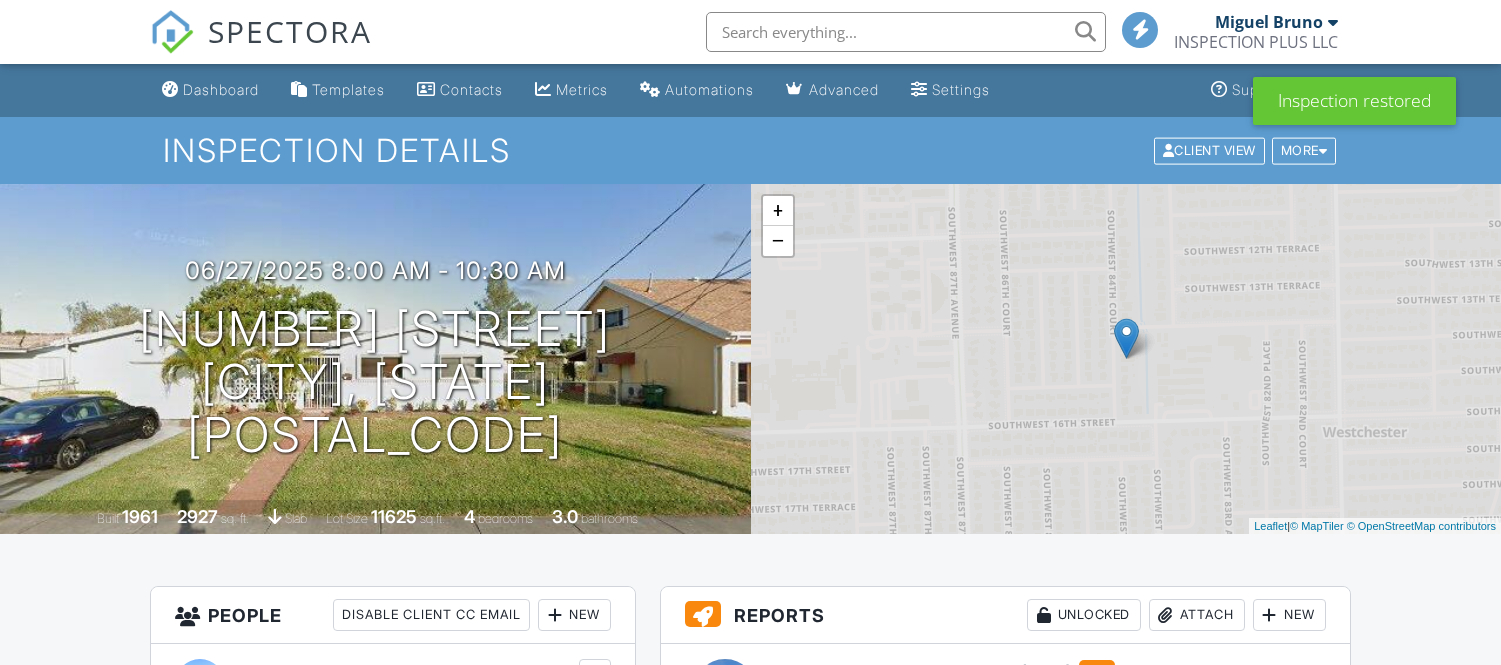 scroll, scrollTop: 0, scrollLeft: 0, axis: both 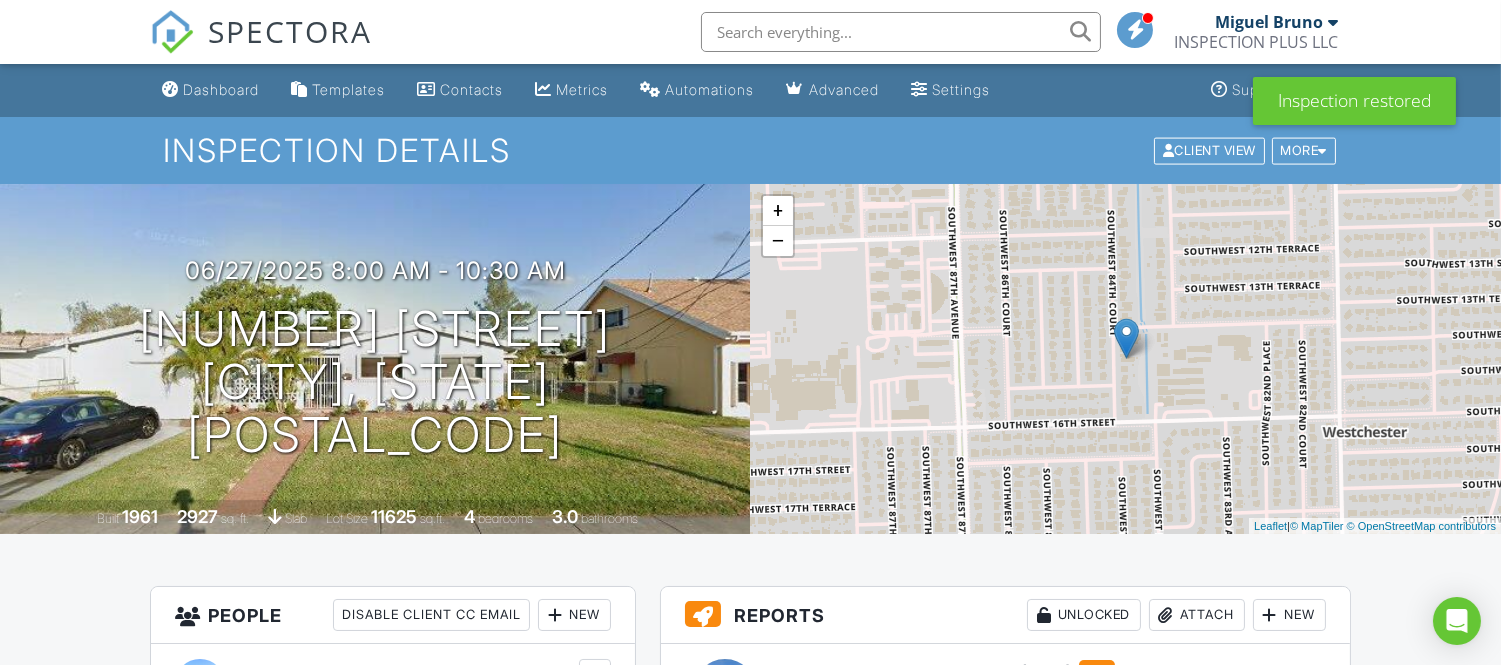 click on "Miguel Bruno" at bounding box center (1269, 22) 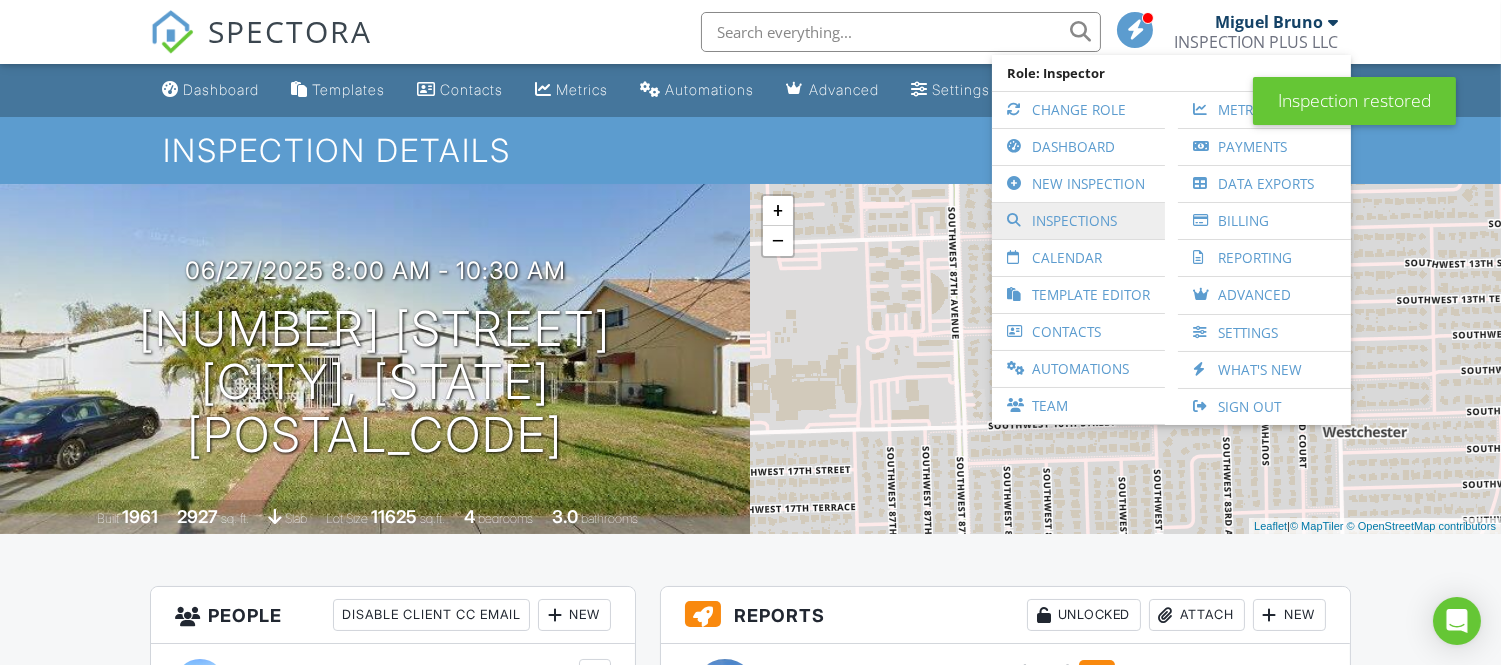 click on "Inspections" at bounding box center [1078, 221] 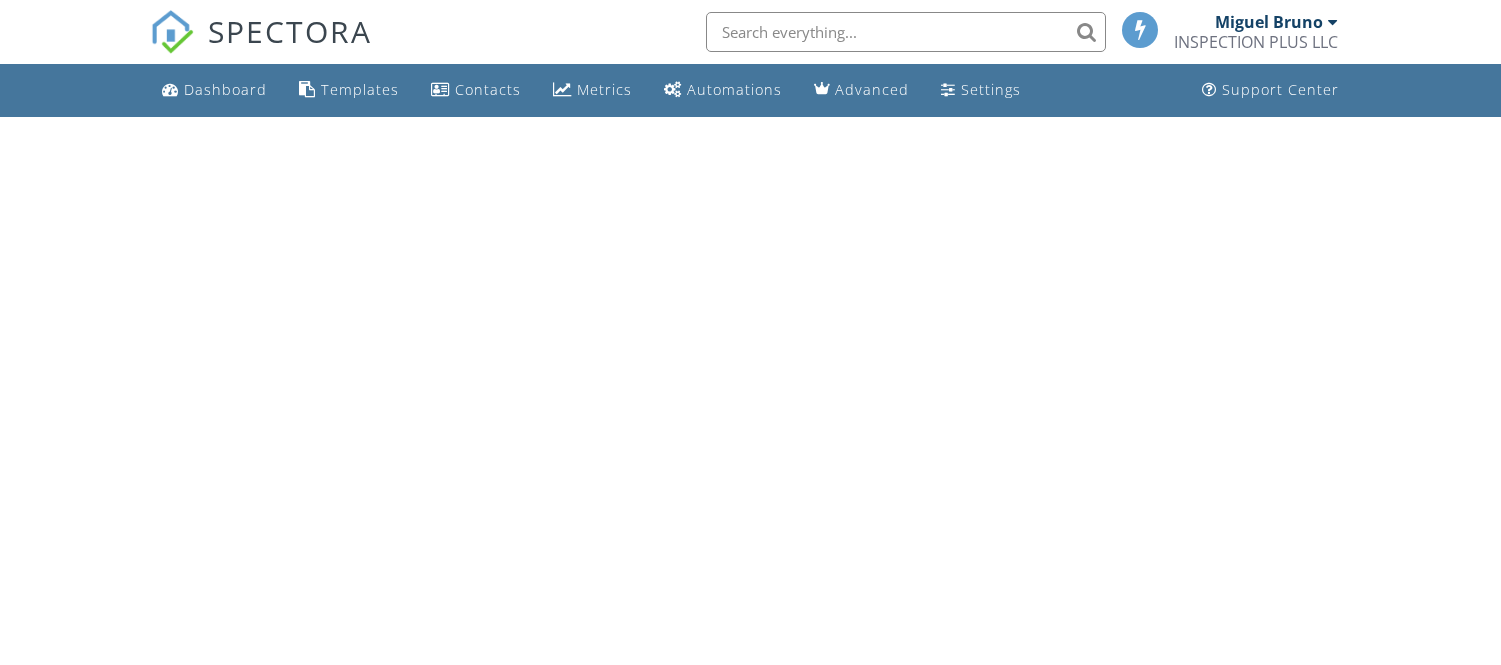 scroll, scrollTop: 0, scrollLeft: 0, axis: both 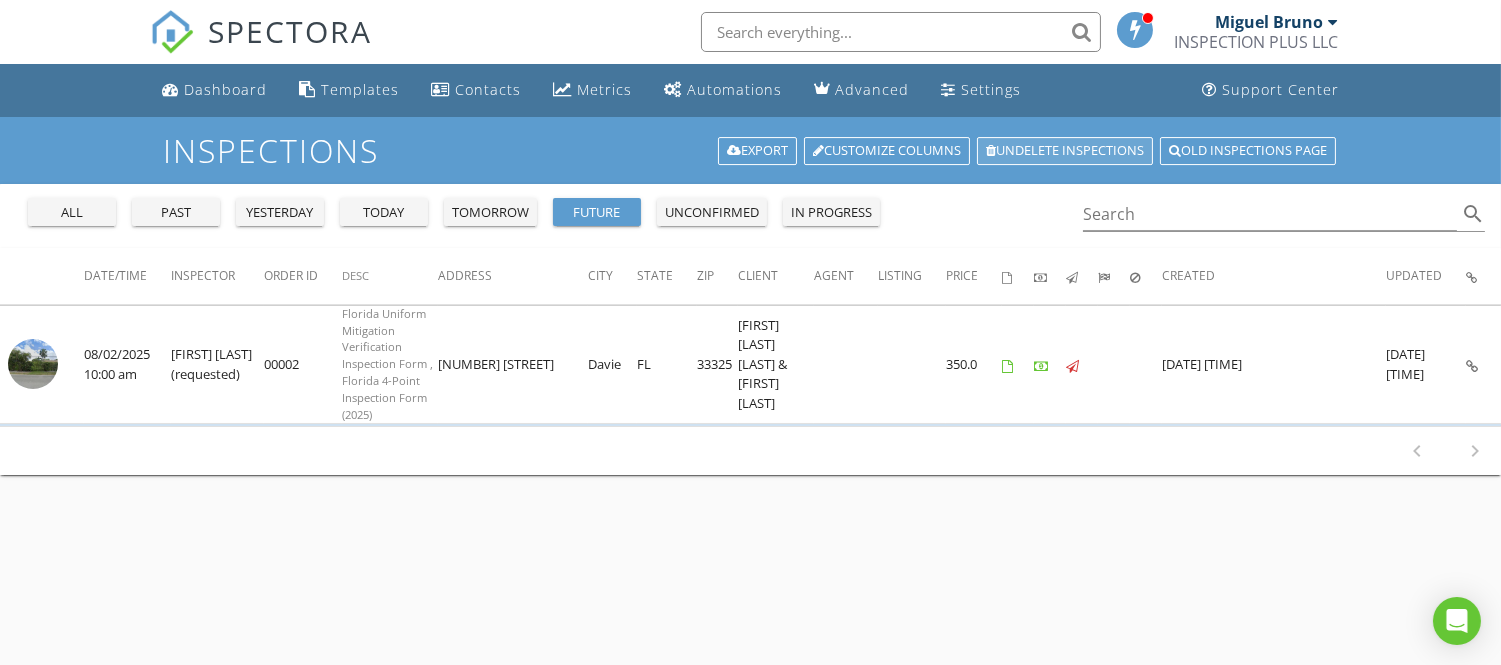 click on "Undelete inspections" at bounding box center (1065, 151) 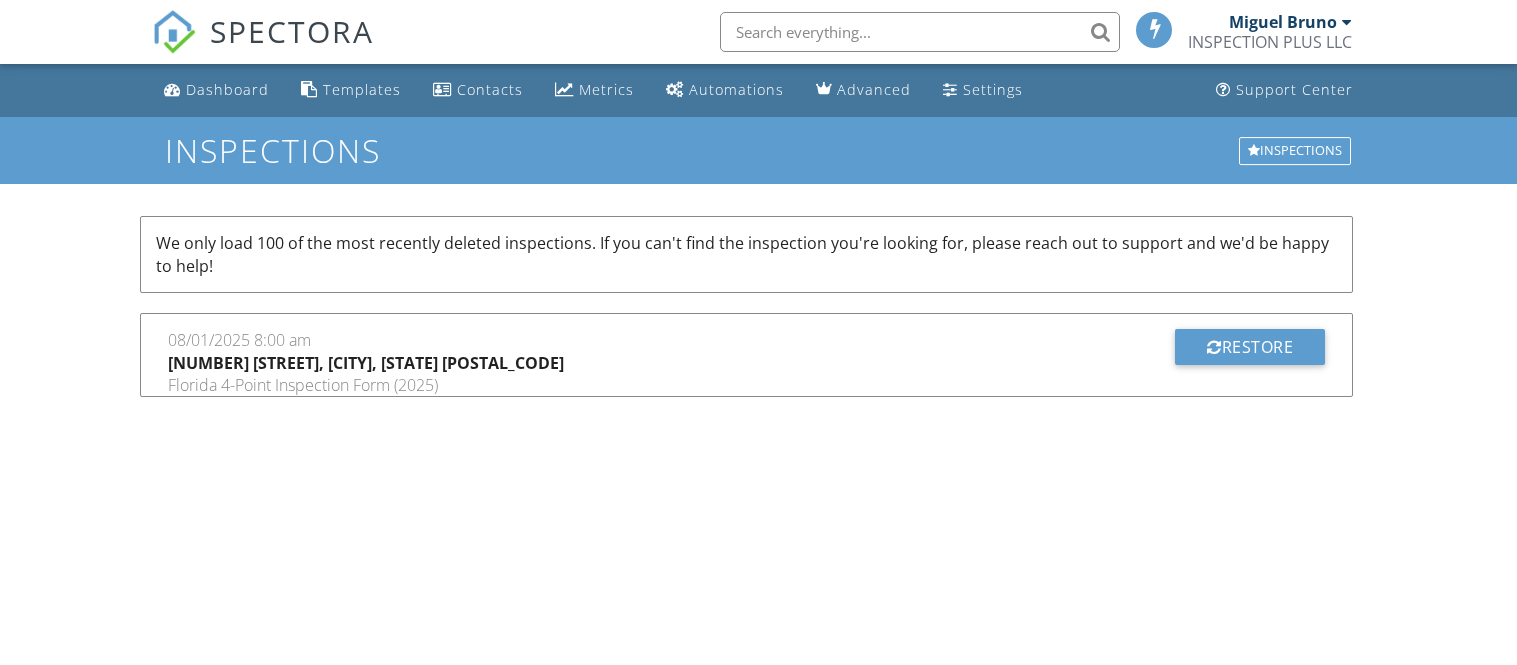 scroll, scrollTop: 0, scrollLeft: 0, axis: both 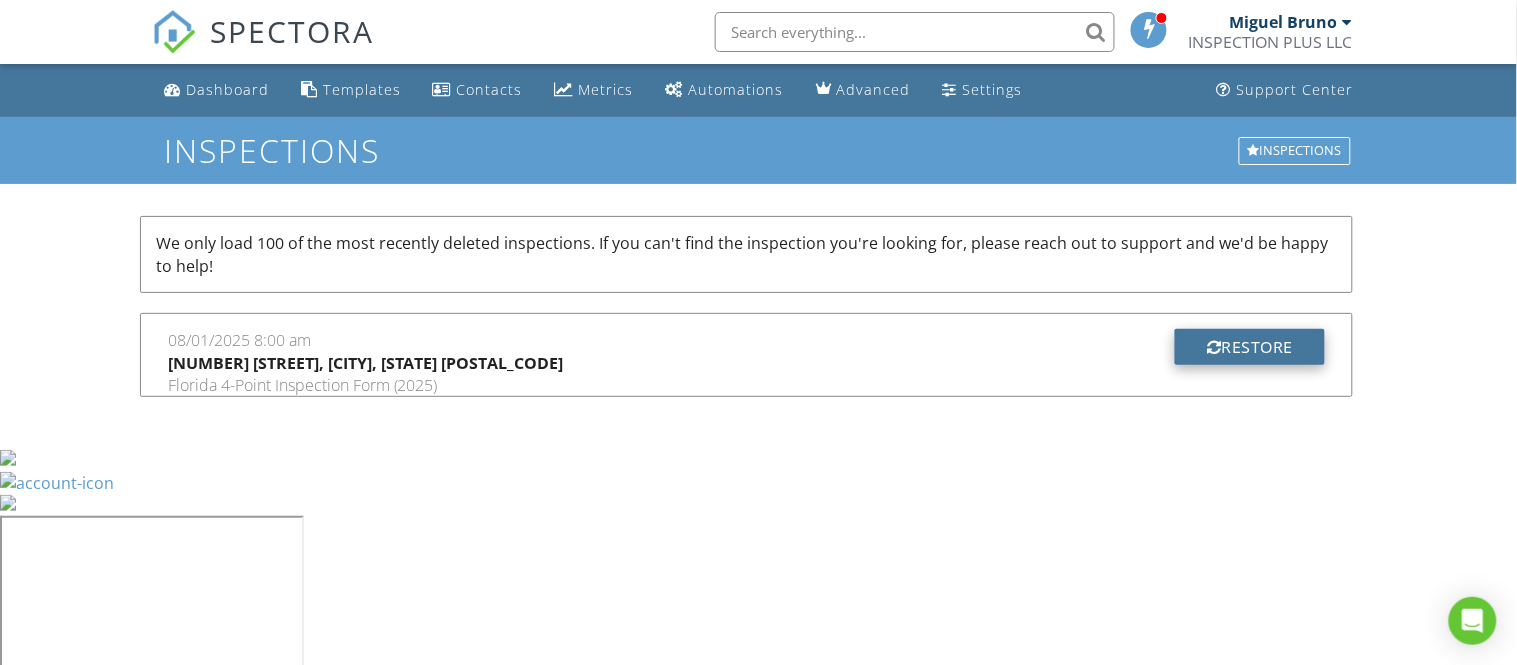 click on "Restore" at bounding box center [1250, 347] 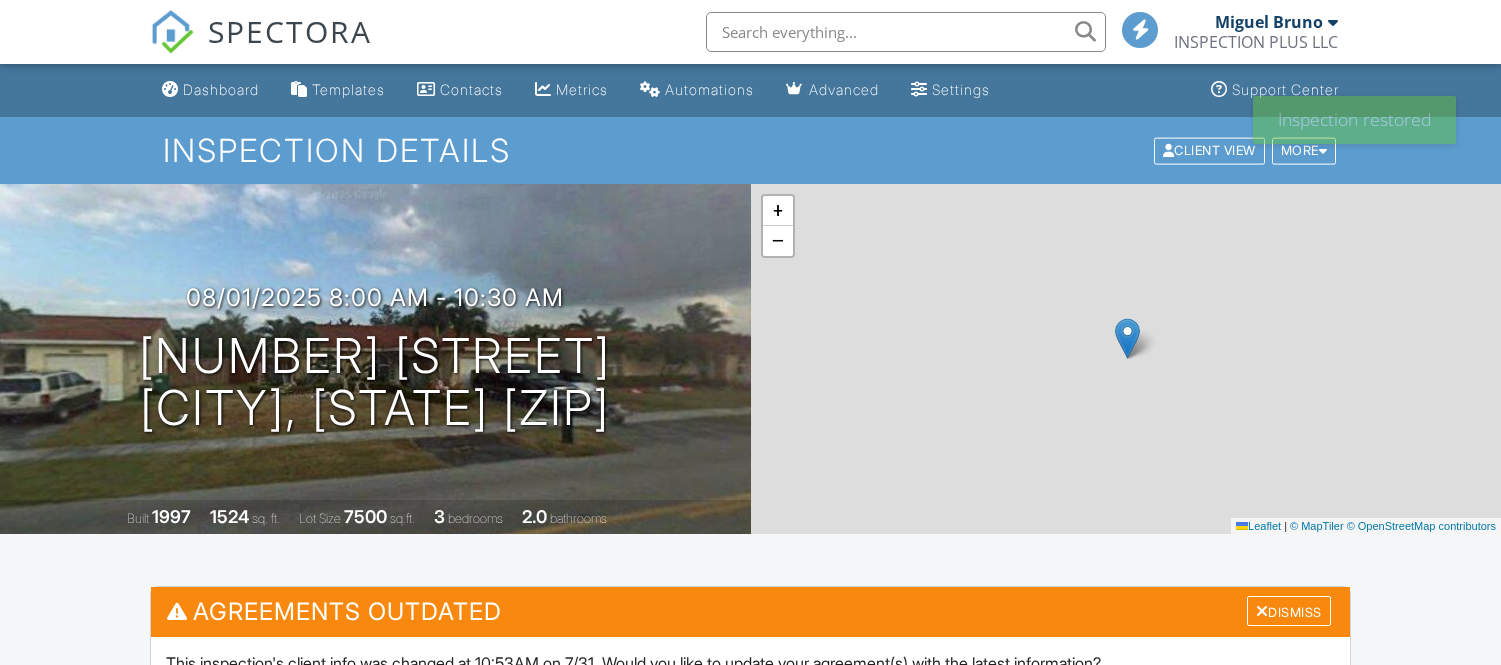 scroll, scrollTop: 0, scrollLeft: 0, axis: both 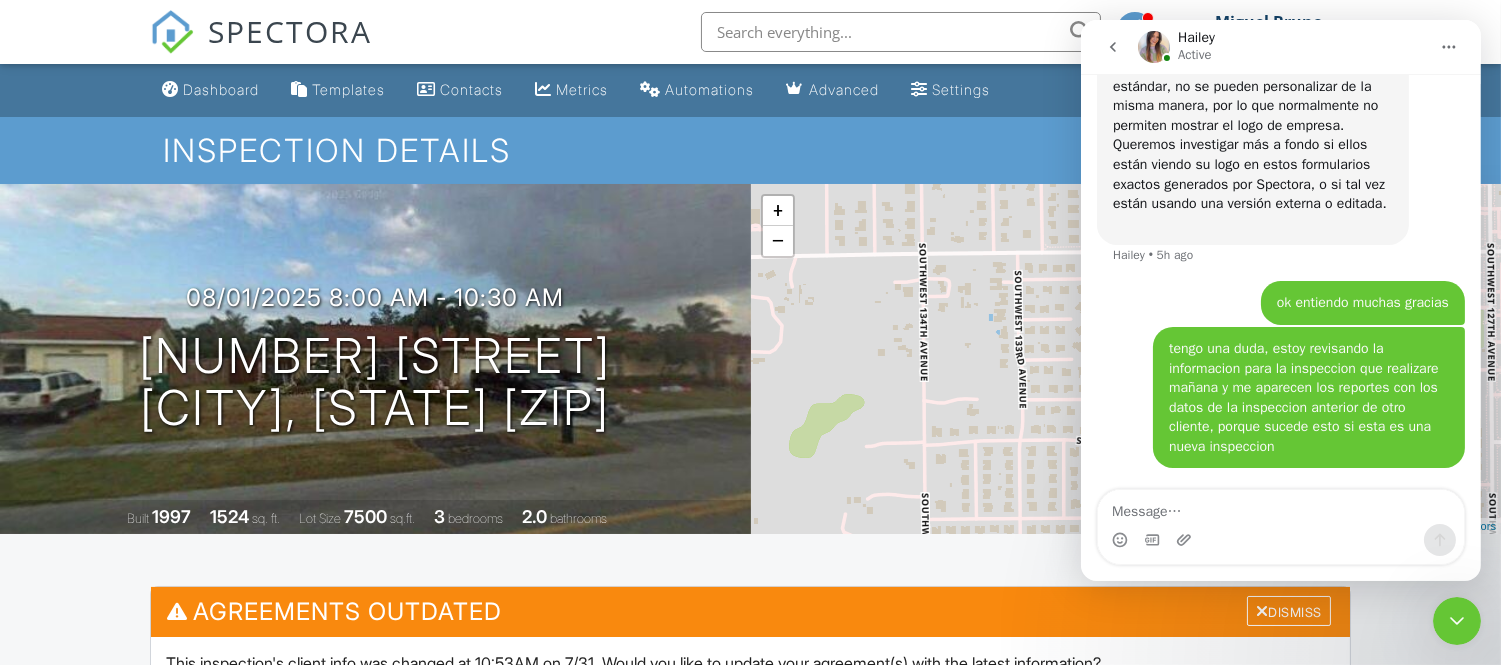 click 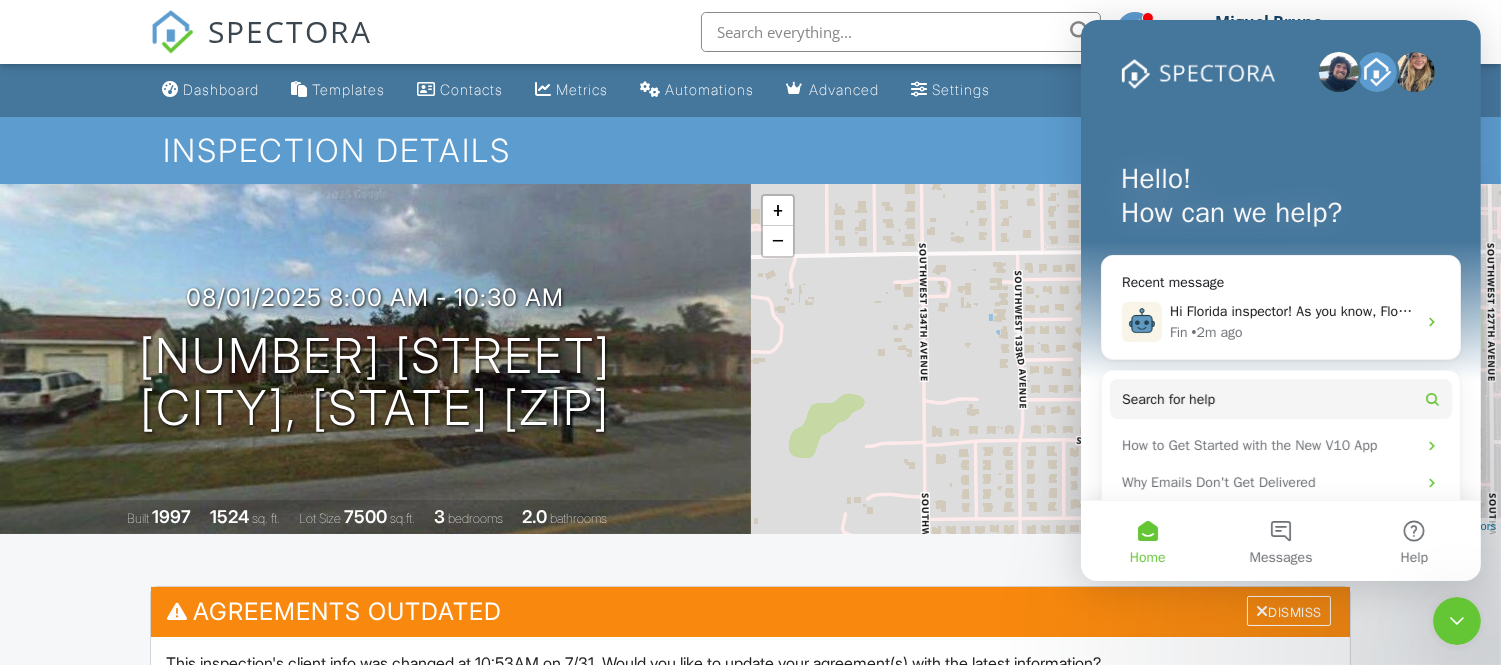 scroll, scrollTop: 0, scrollLeft: 0, axis: both 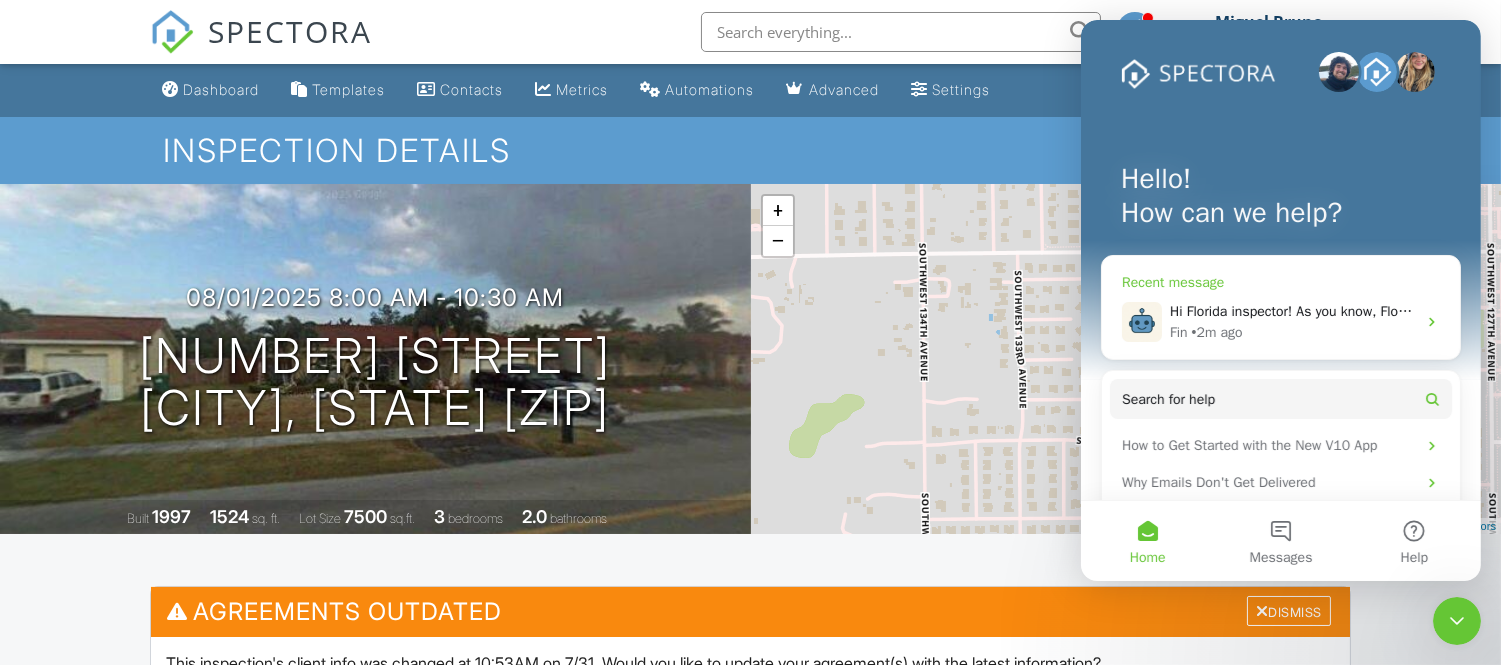 click on "Fin •  2m ago" at bounding box center (1292, 332) 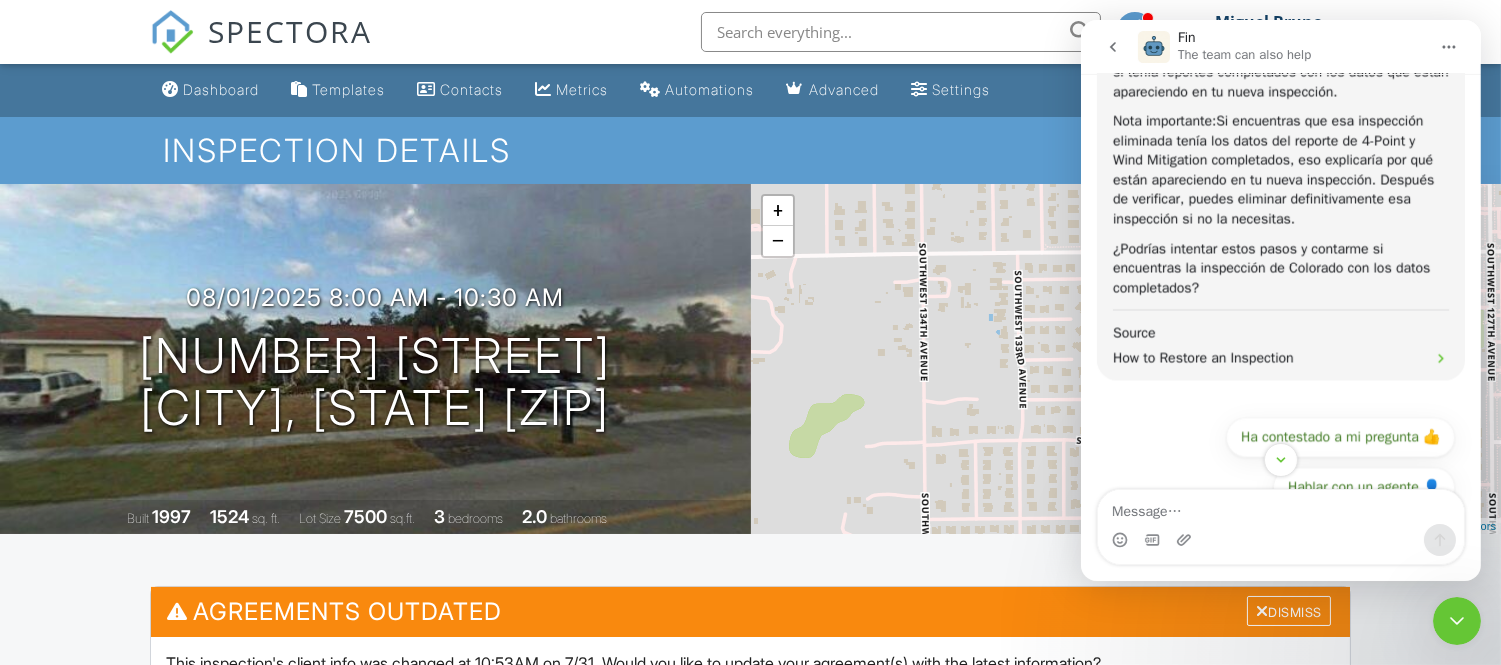 scroll, scrollTop: 7422, scrollLeft: 0, axis: vertical 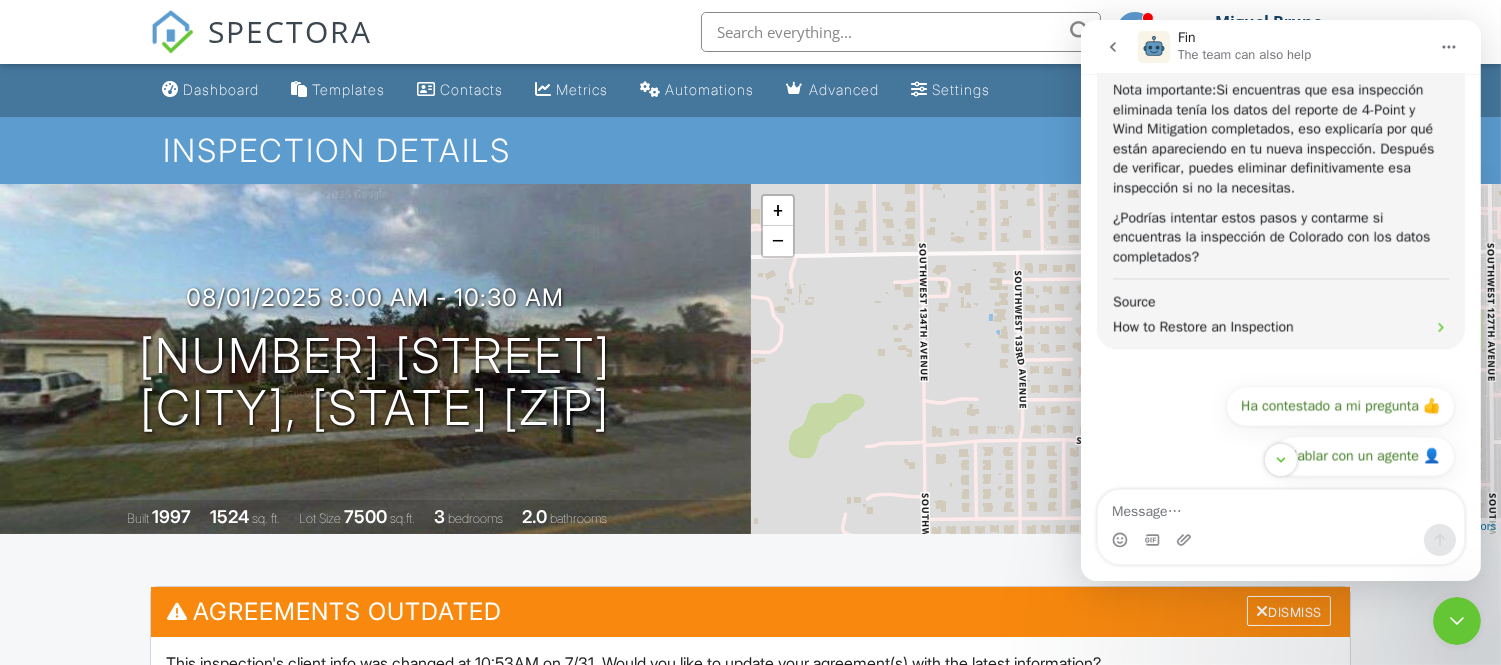 click 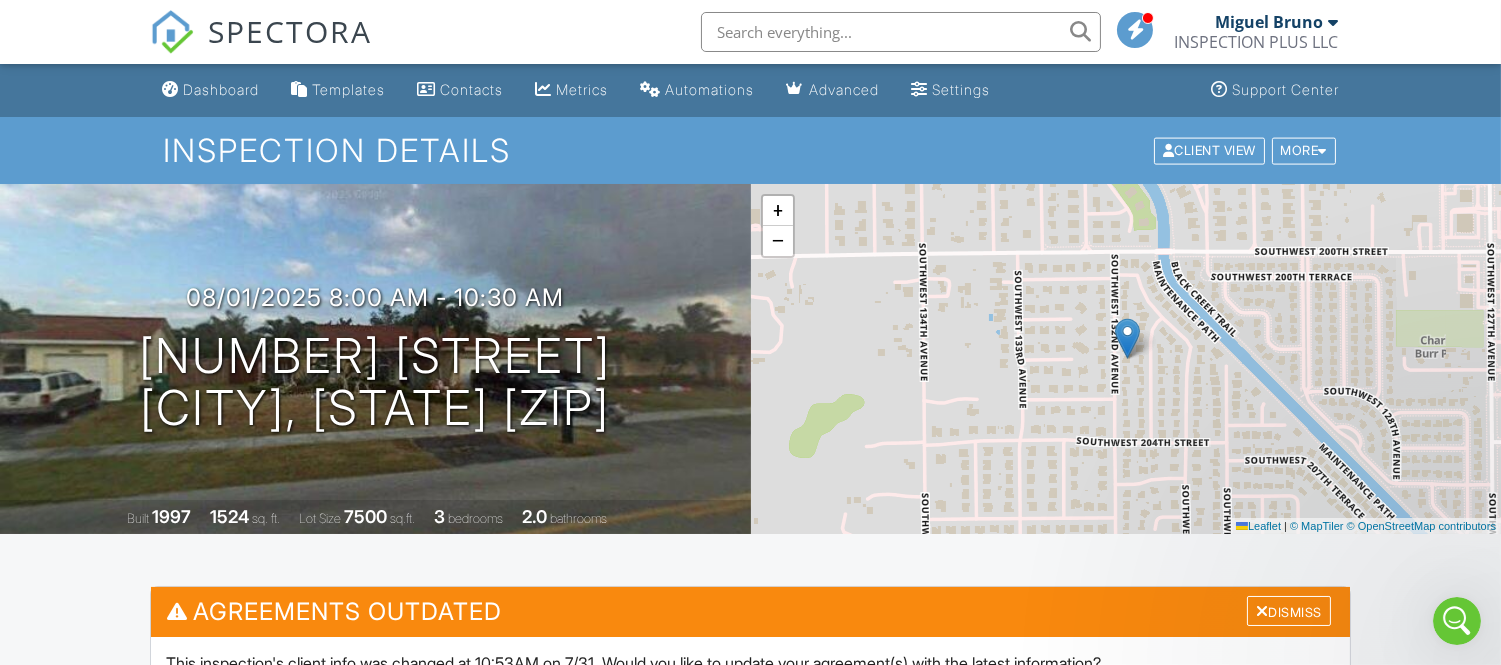 scroll, scrollTop: 0, scrollLeft: 0, axis: both 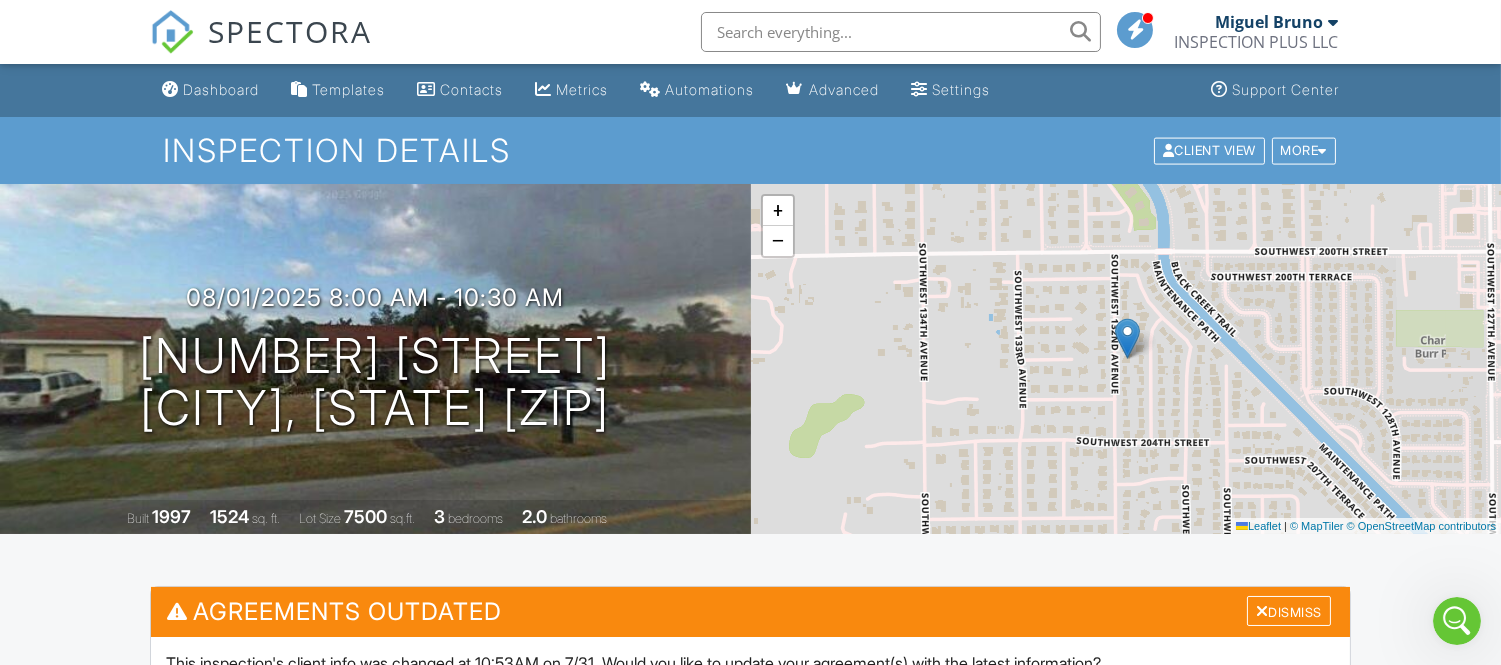 click on "INSPECTION PLUS LLC" at bounding box center (1256, 42) 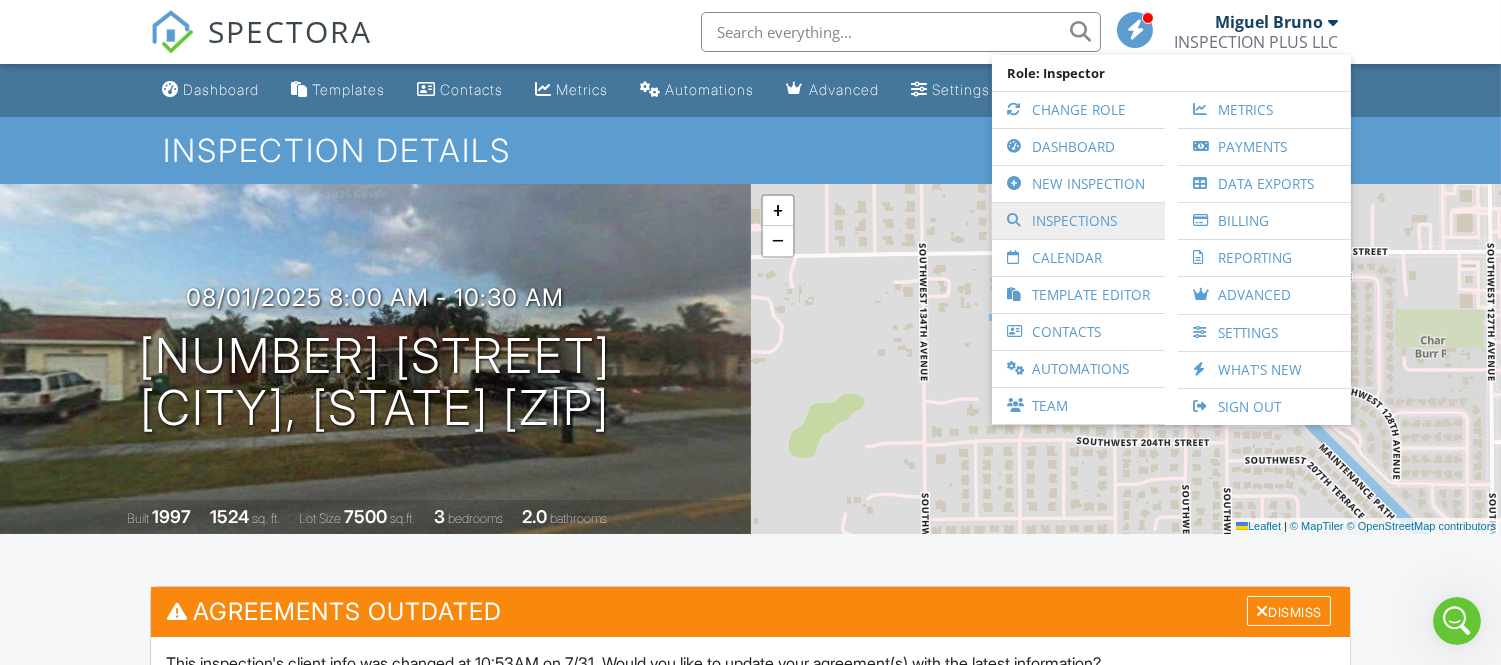 click on "Inspections" at bounding box center [1078, 221] 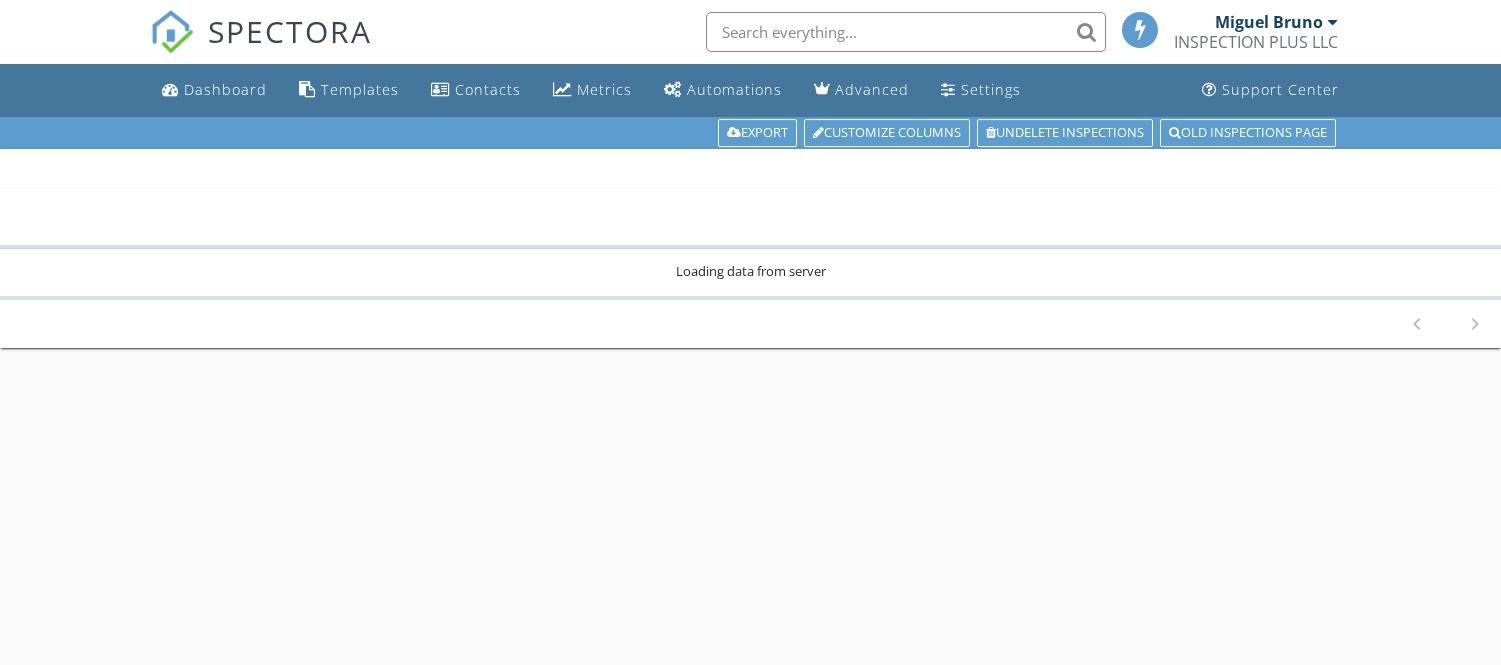 scroll, scrollTop: 0, scrollLeft: 0, axis: both 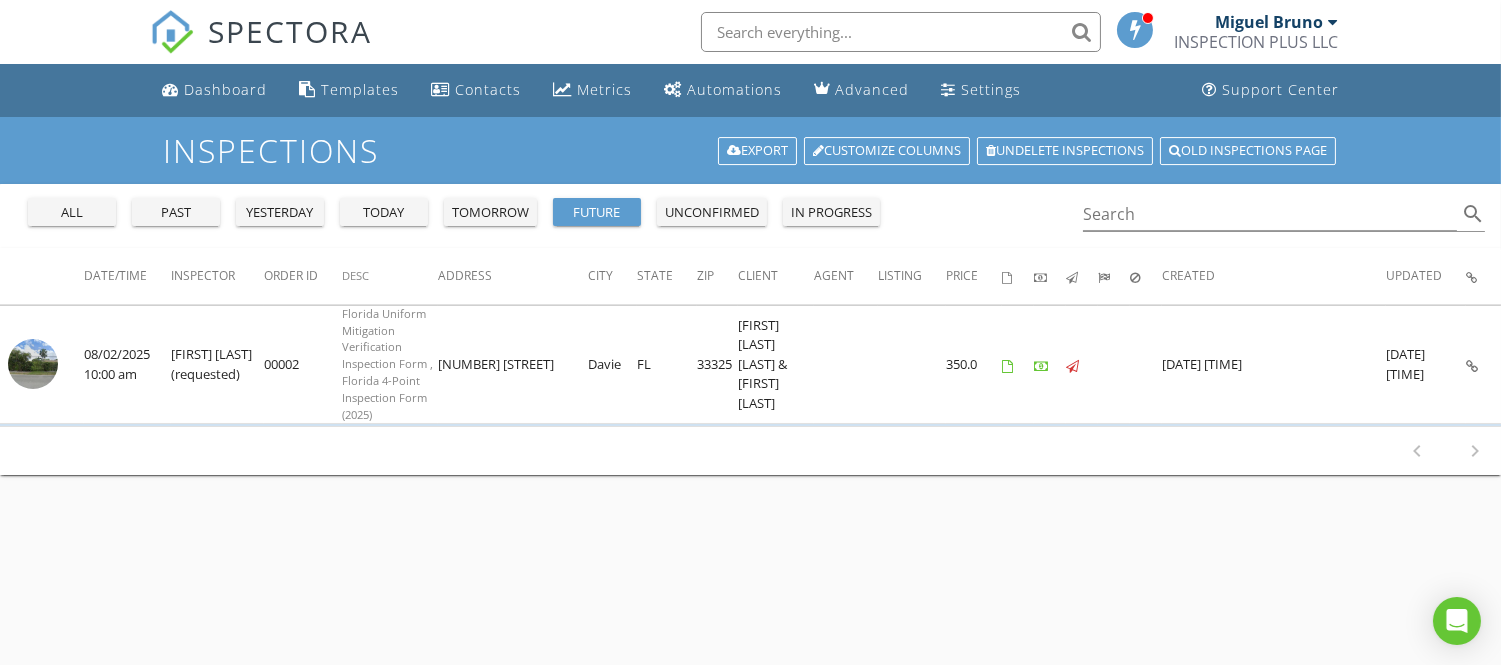click on "all" at bounding box center (72, 213) 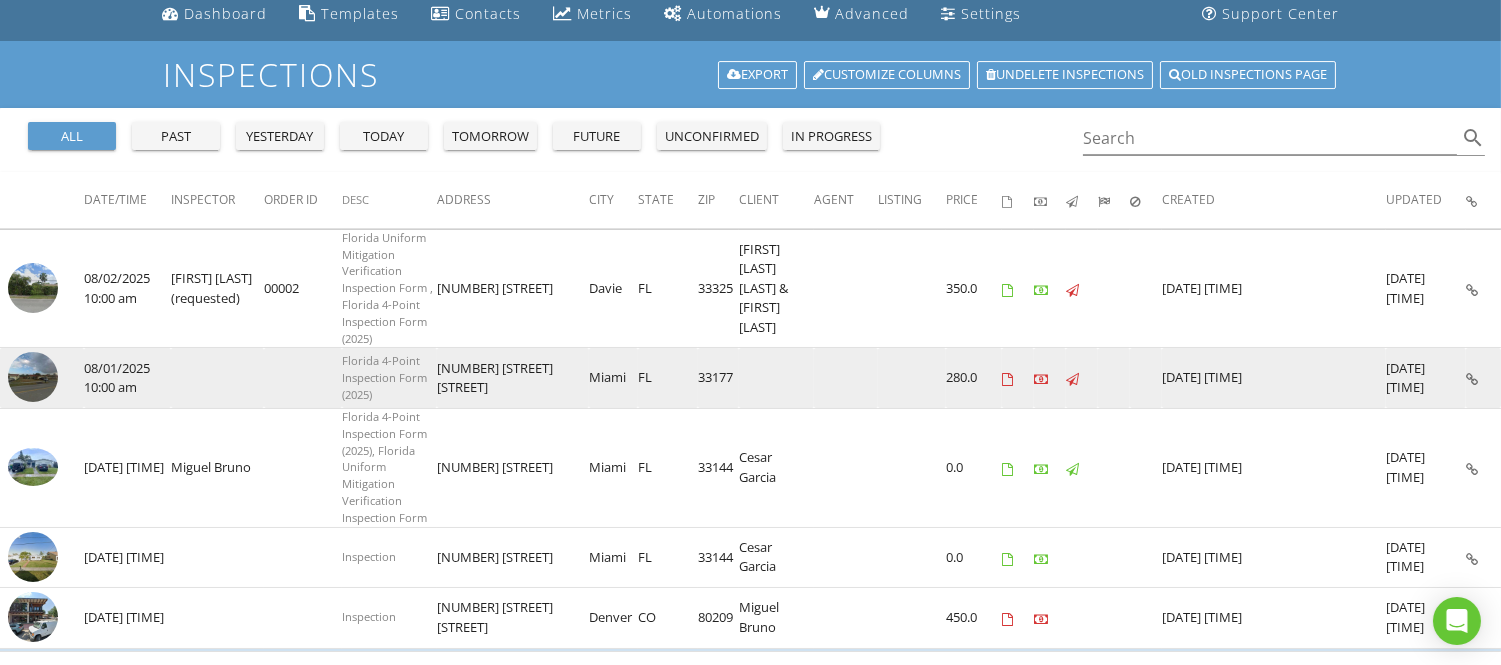 scroll, scrollTop: 111, scrollLeft: 0, axis: vertical 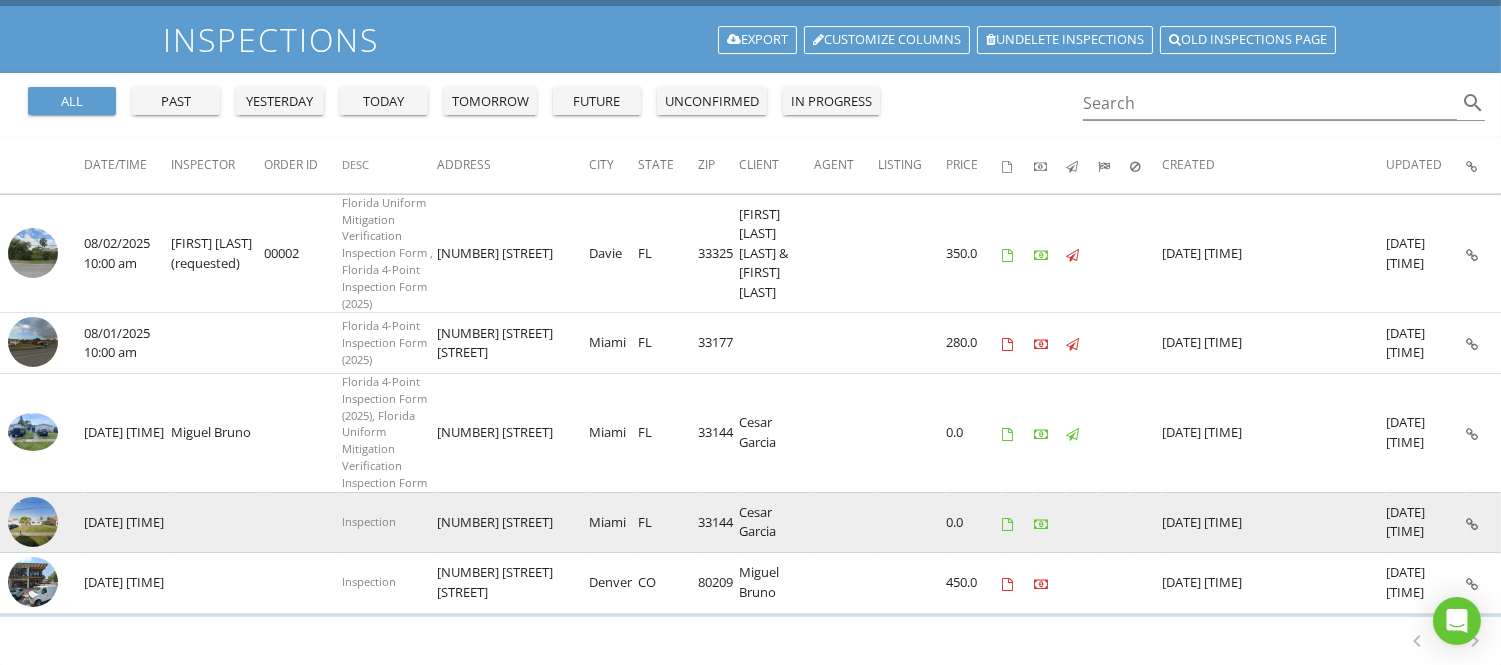 click at bounding box center [33, 522] 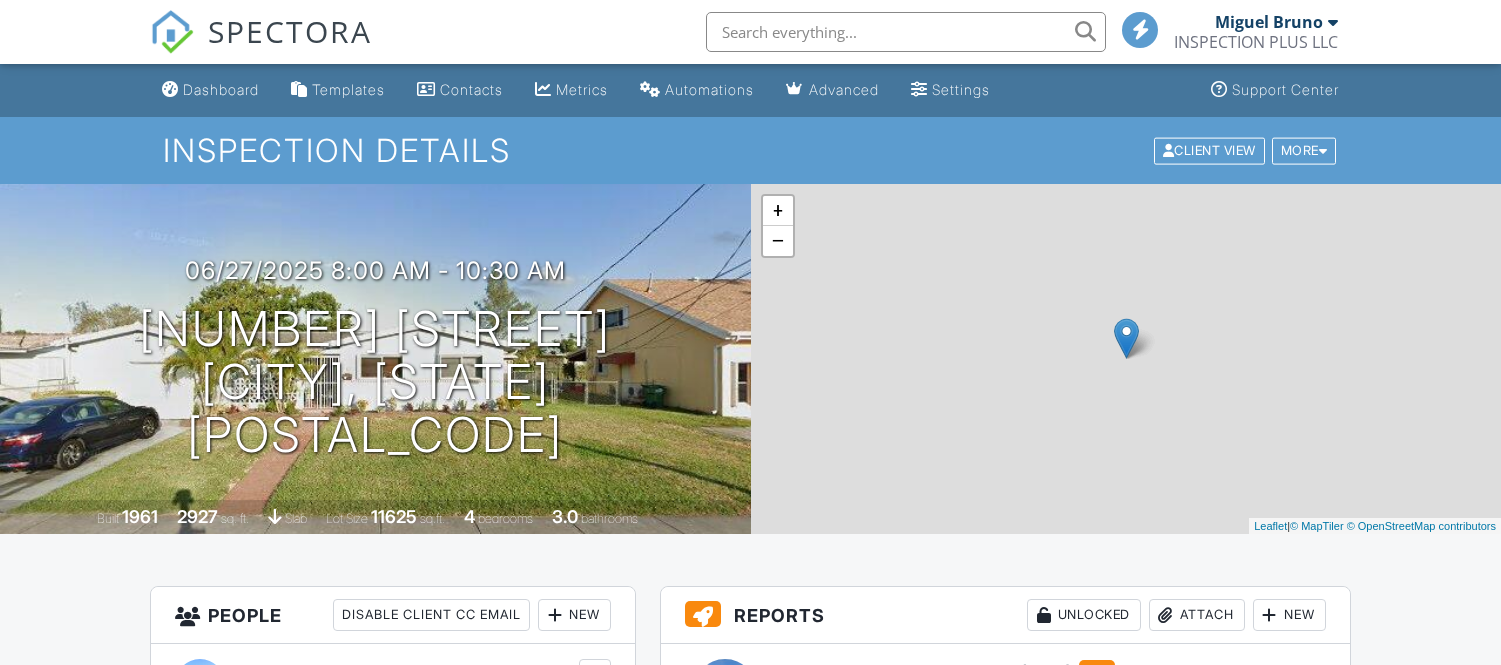 scroll, scrollTop: 0, scrollLeft: 0, axis: both 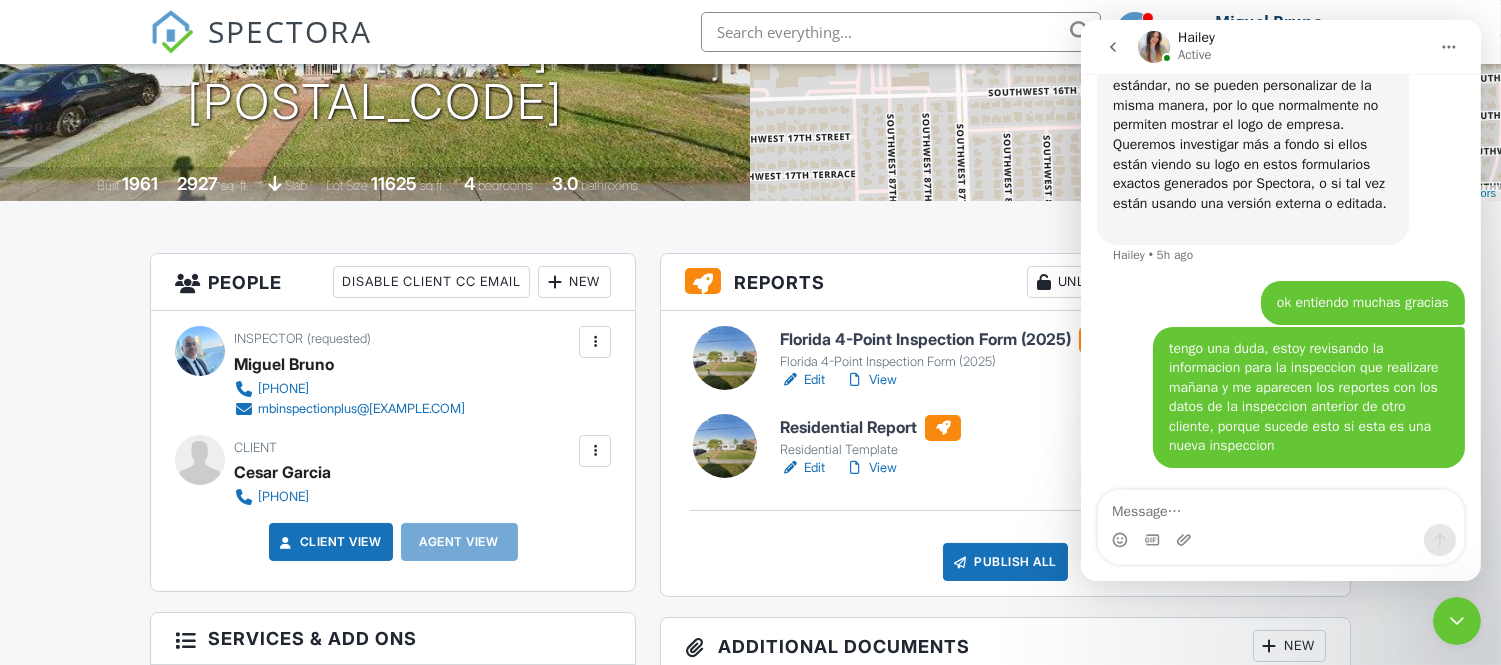 click at bounding box center (1112, 47) 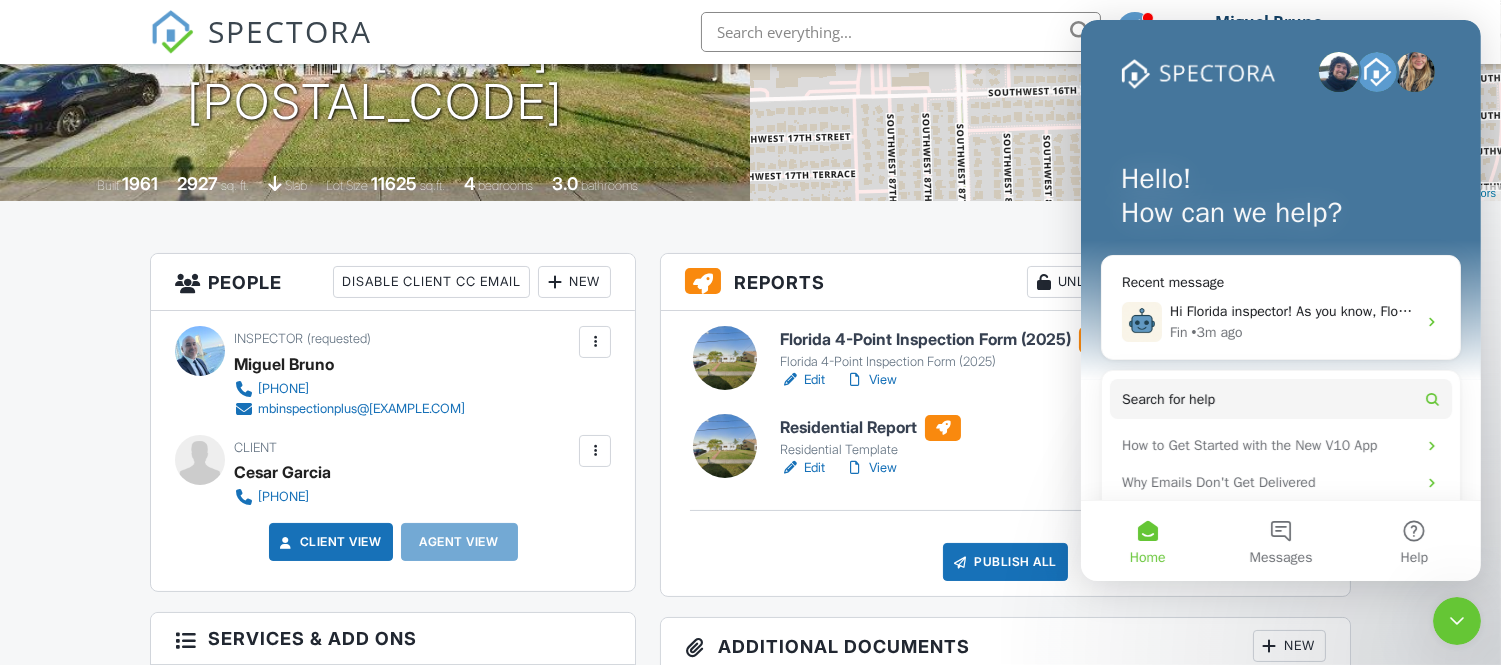 scroll, scrollTop: 0, scrollLeft: 0, axis: both 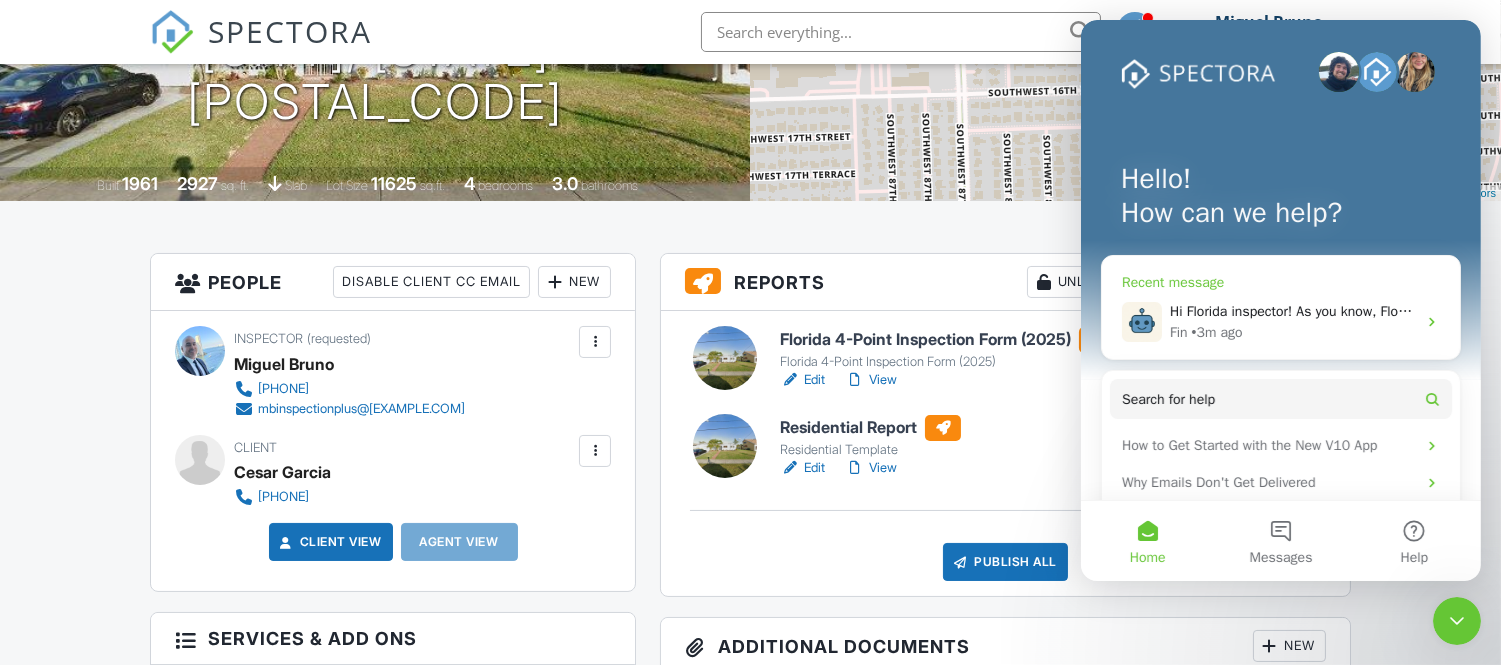 click on "Hi Florida inspector! As you know, Florida has some specific requirements. Follow these steps to ensure you are set up for success!  1. Download Wind Mit, 4-Point, WDO, and Roof Inspection forms from the Template Center , 2. Go to Settings > Services & Fees to add these templates as the default for your services, 3. Add your signature & credentials in Settings > Profile You'll speed up your inspection time for each inspection while ensuring your PDFs are exactly what is required.  Click here for more information on our special Florida forms  Let us know if you have any questions!" at bounding box center [2962, 311] 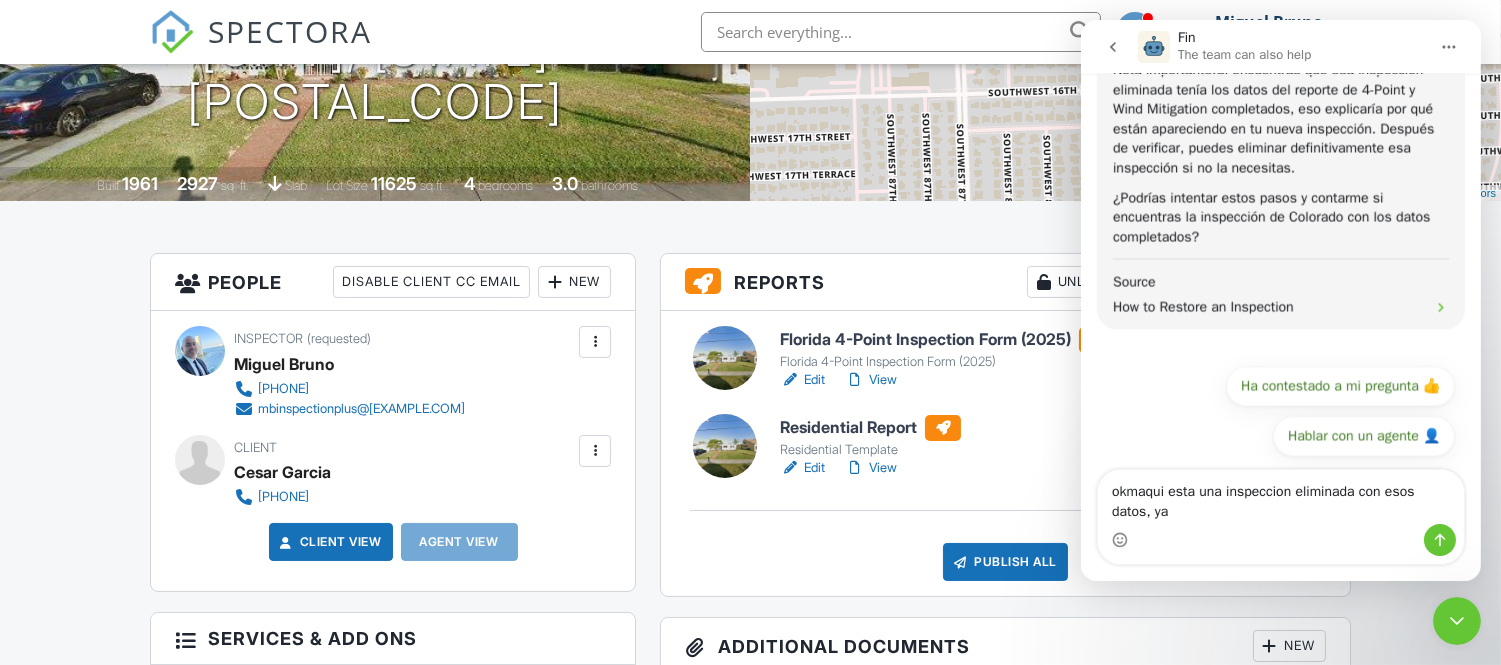 scroll, scrollTop: 7553, scrollLeft: 0, axis: vertical 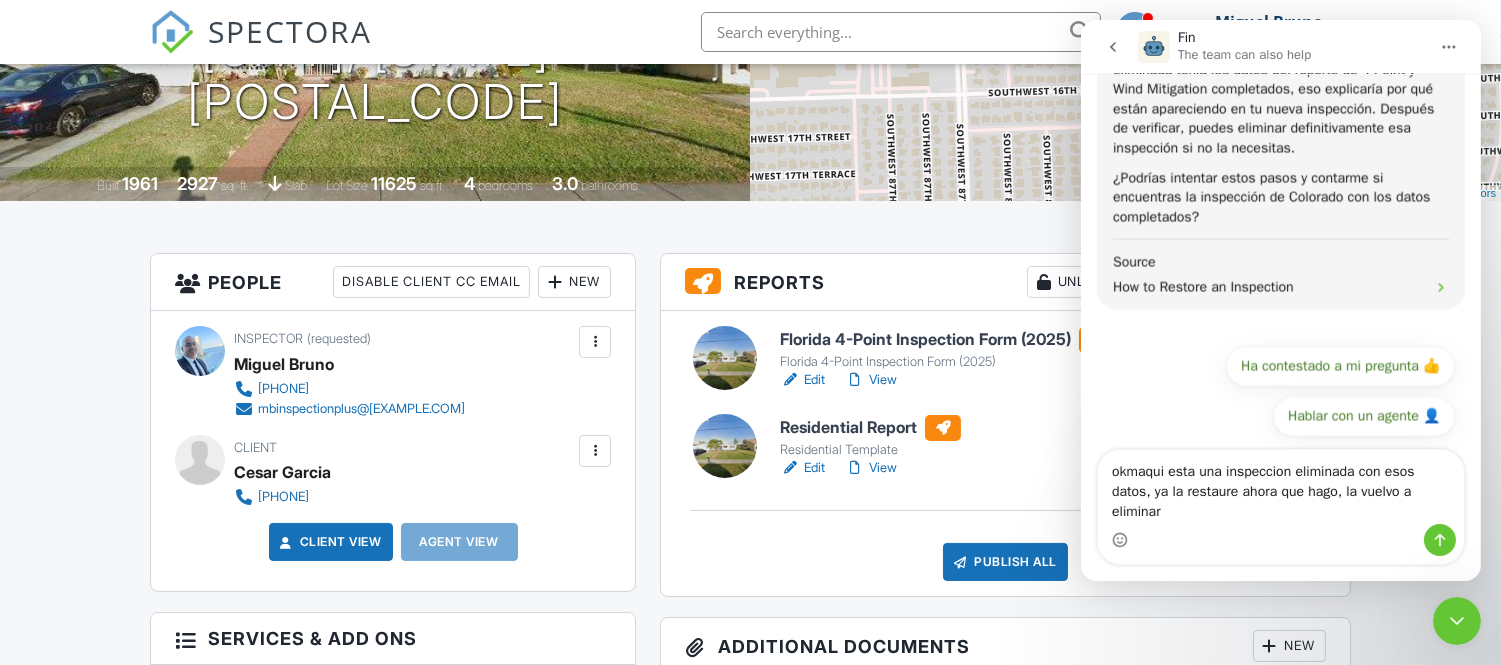 type on "okmaqui esta una inspeccion eliminada con esos datos, ya la restaure ahora que hago, la vuelvo a eliminar?" 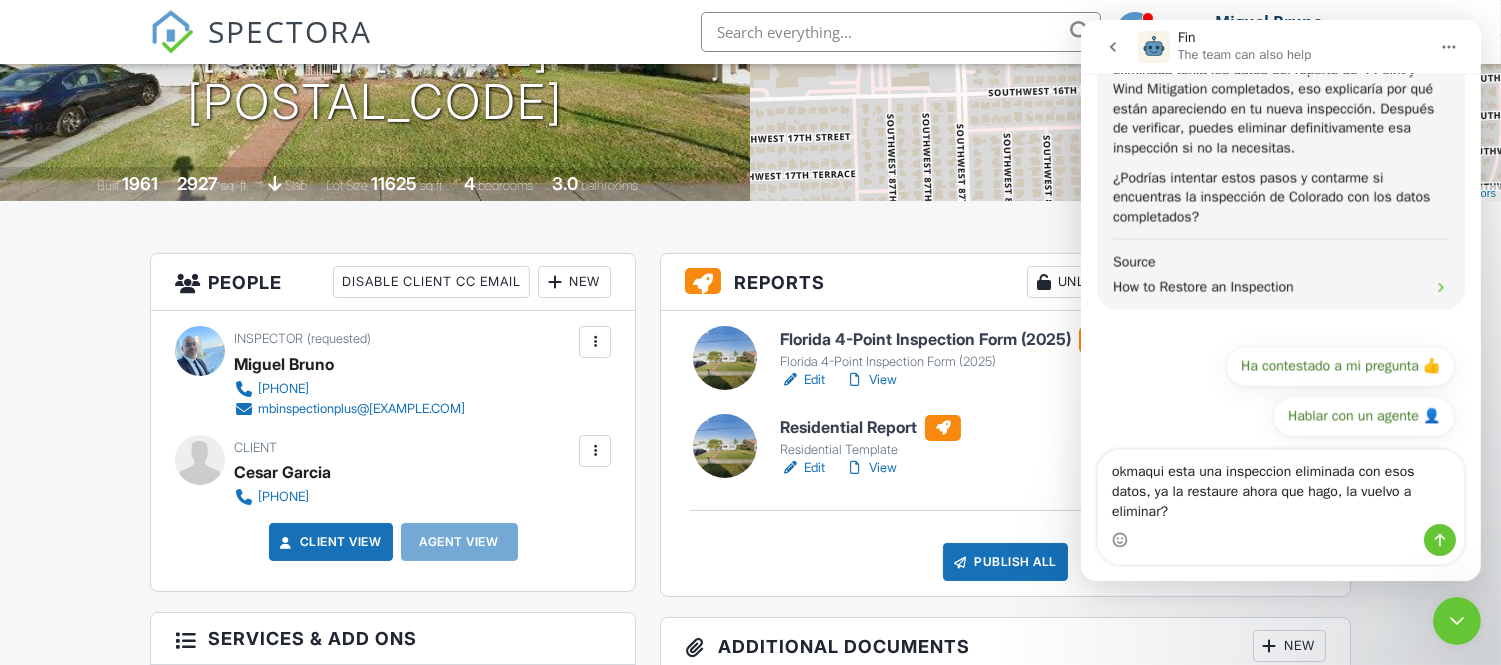 type 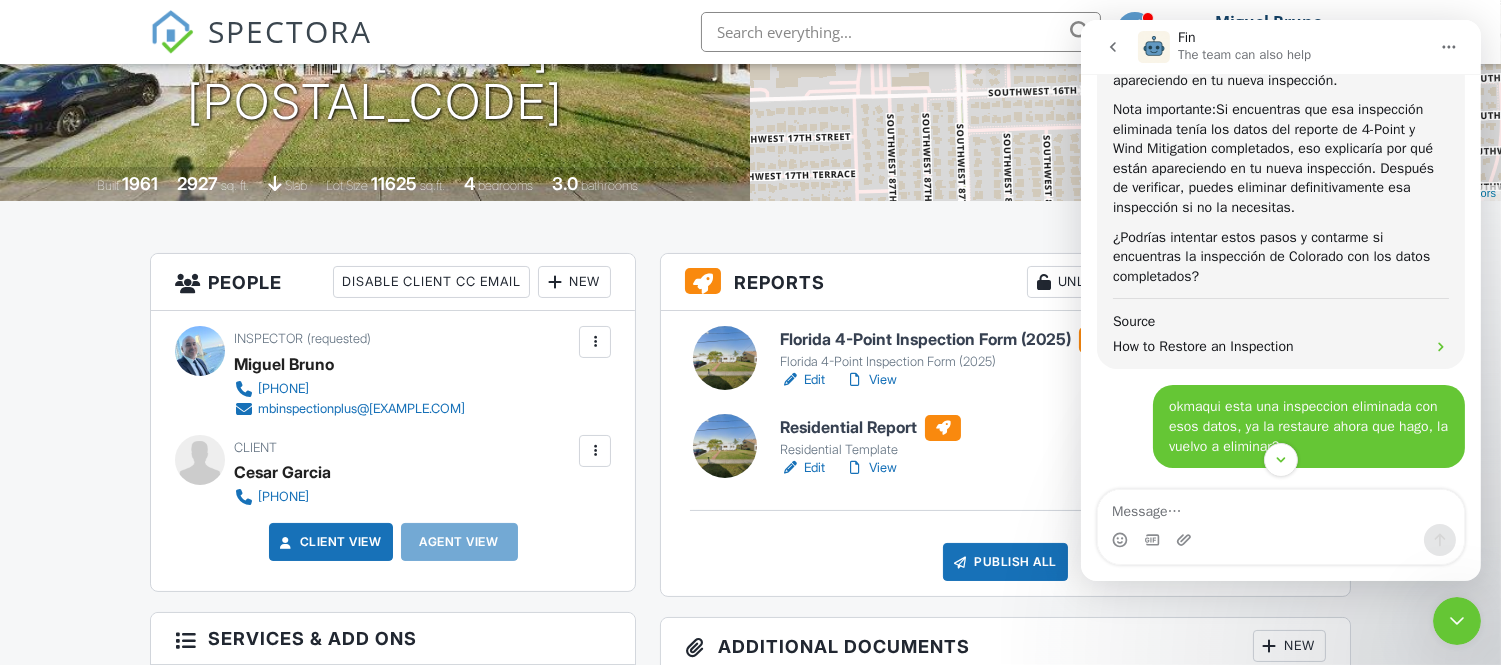 scroll, scrollTop: 7512, scrollLeft: 0, axis: vertical 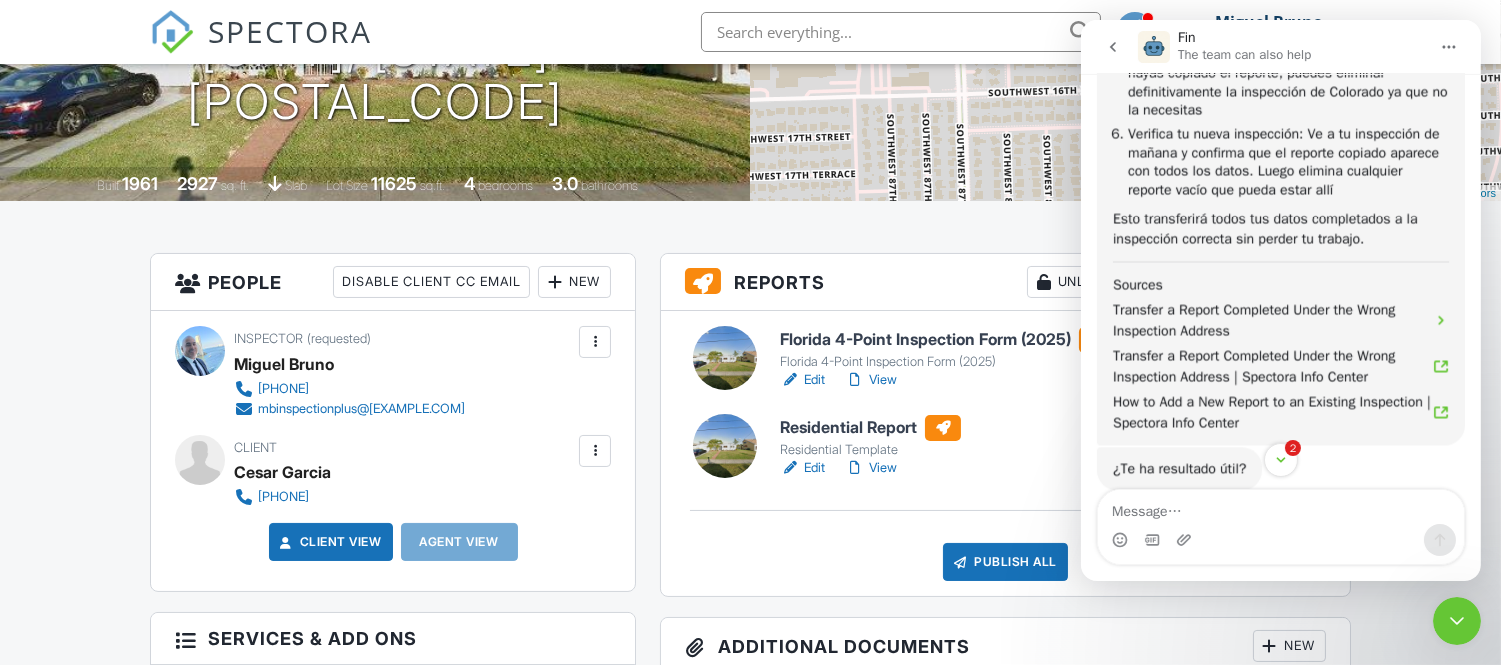 click 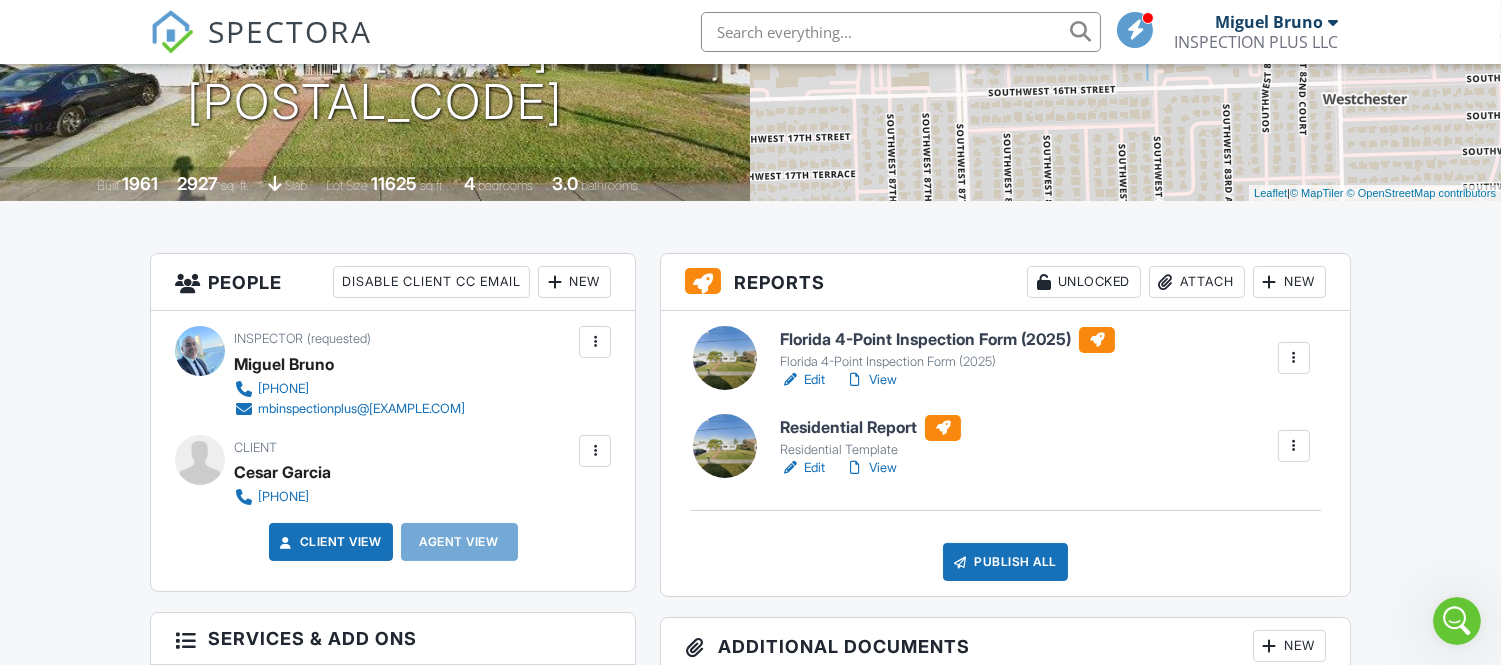 scroll, scrollTop: 0, scrollLeft: 0, axis: both 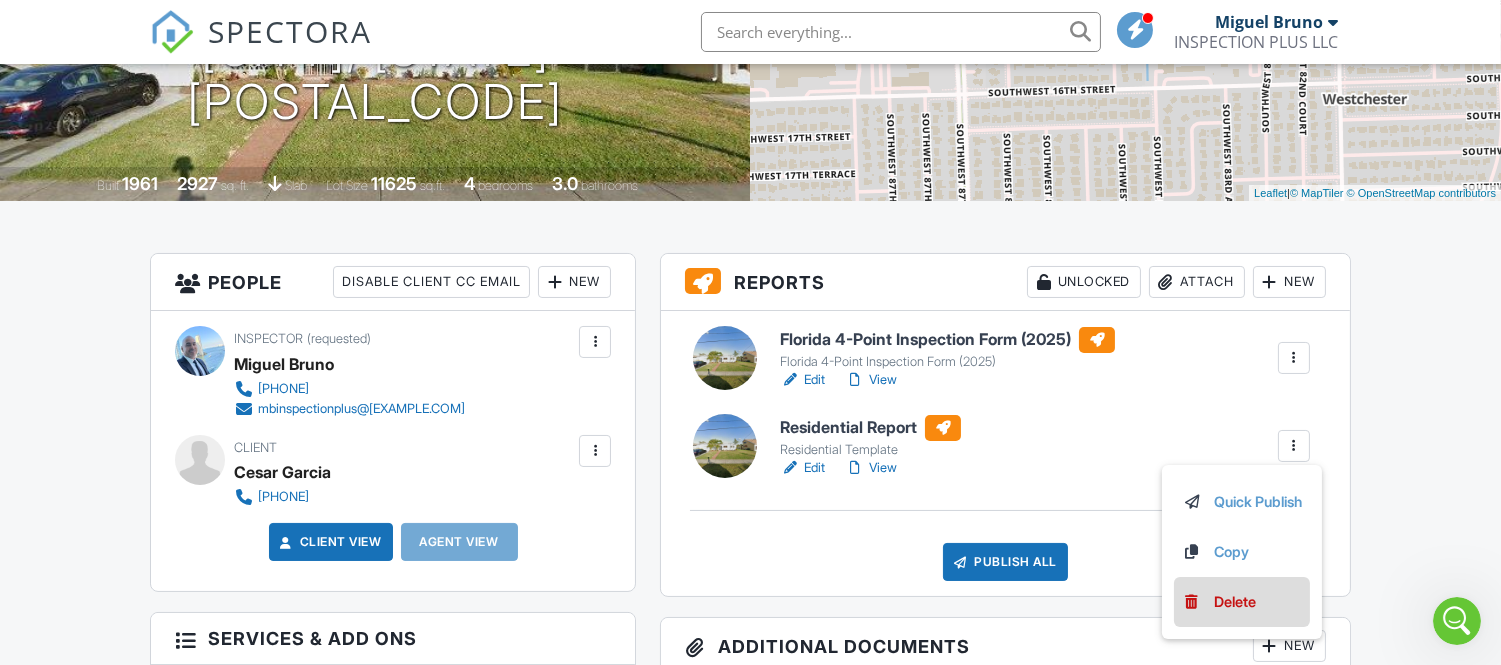 click on "Delete" at bounding box center (1235, 602) 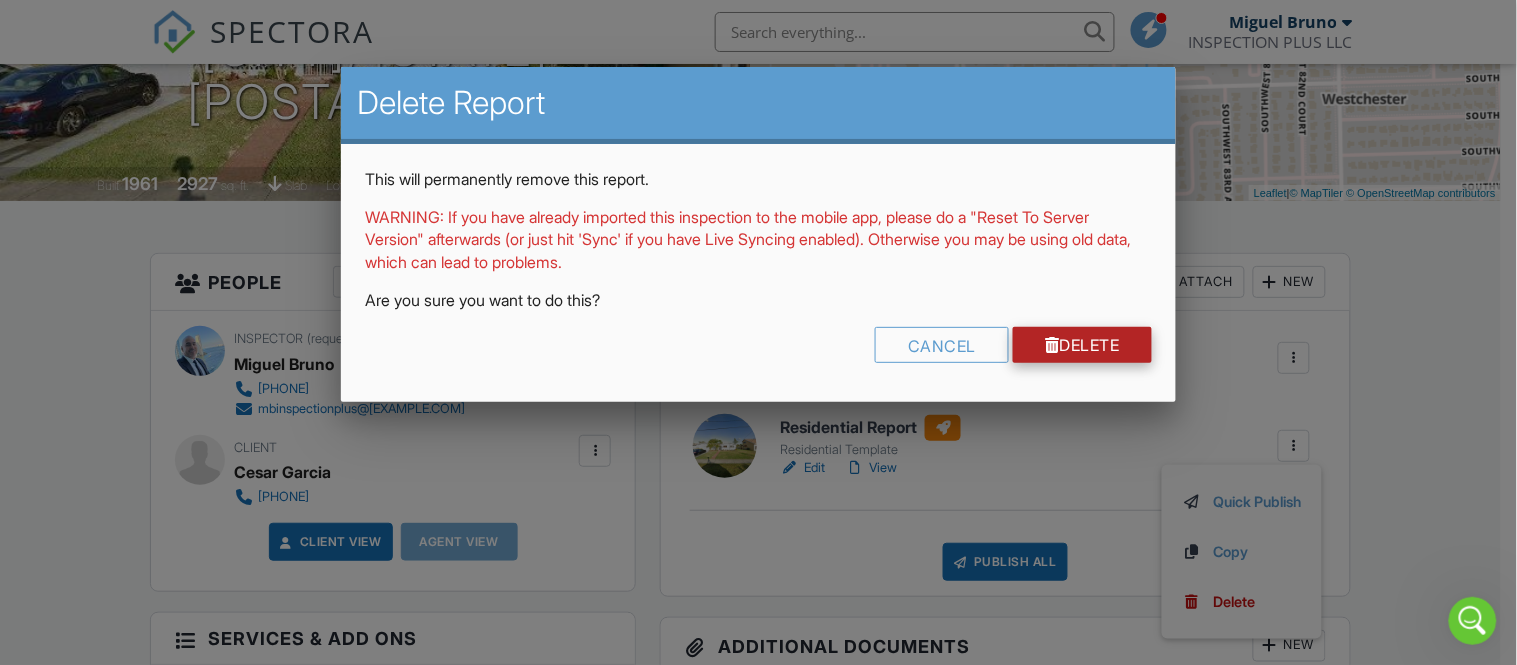 click on "Delete" at bounding box center (1082, 345) 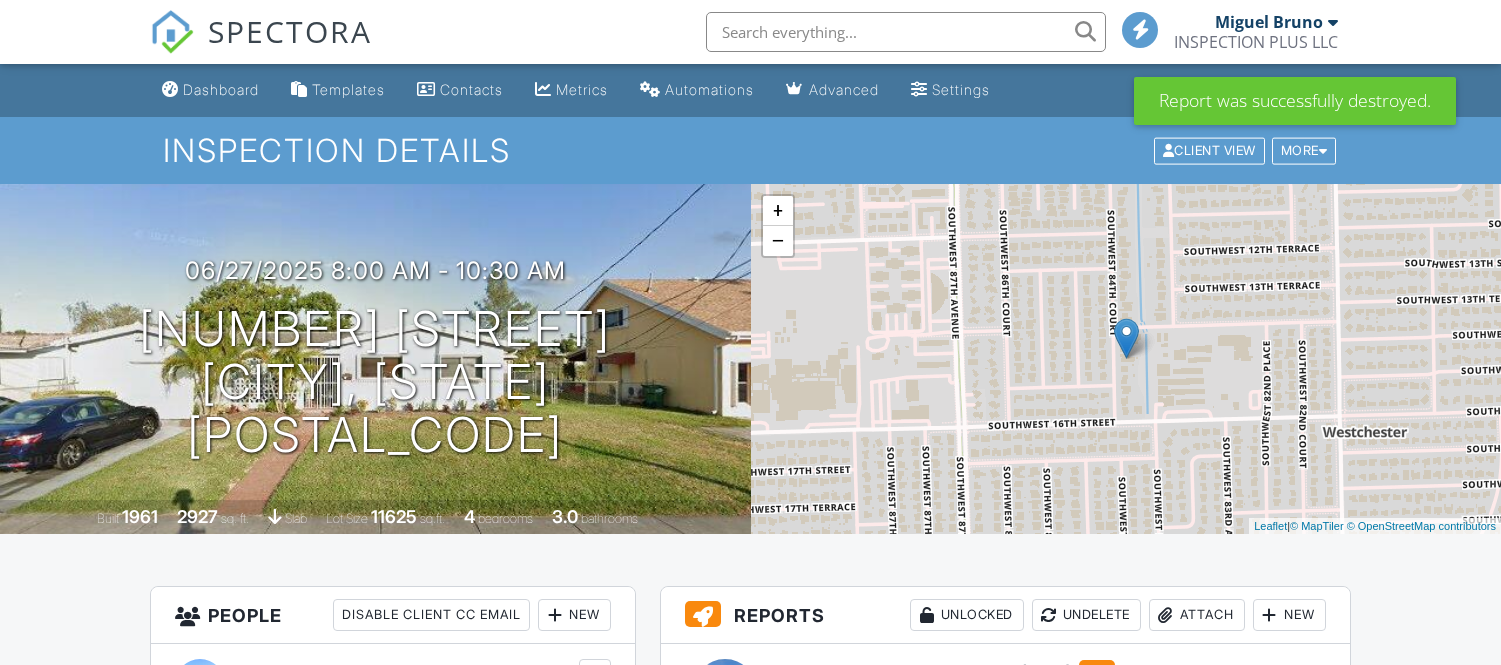 scroll, scrollTop: 444, scrollLeft: 0, axis: vertical 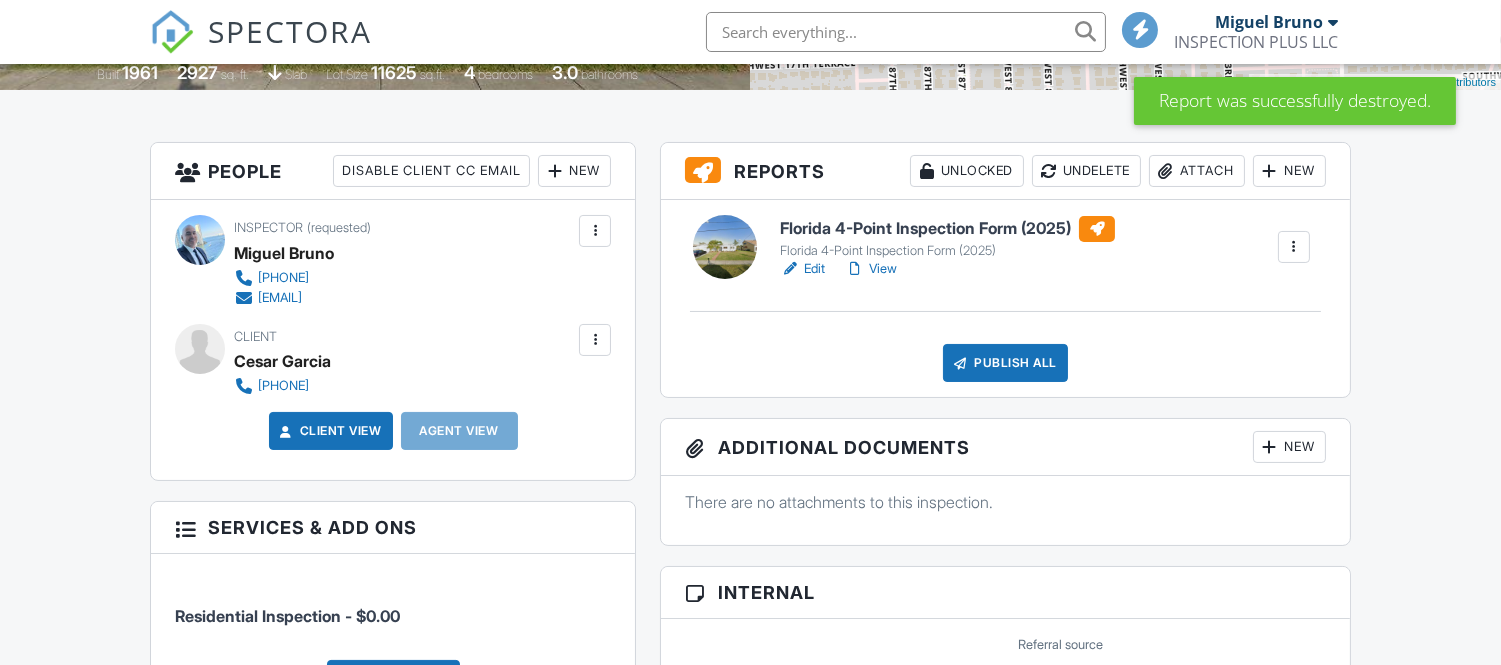 click at bounding box center (1294, 247) 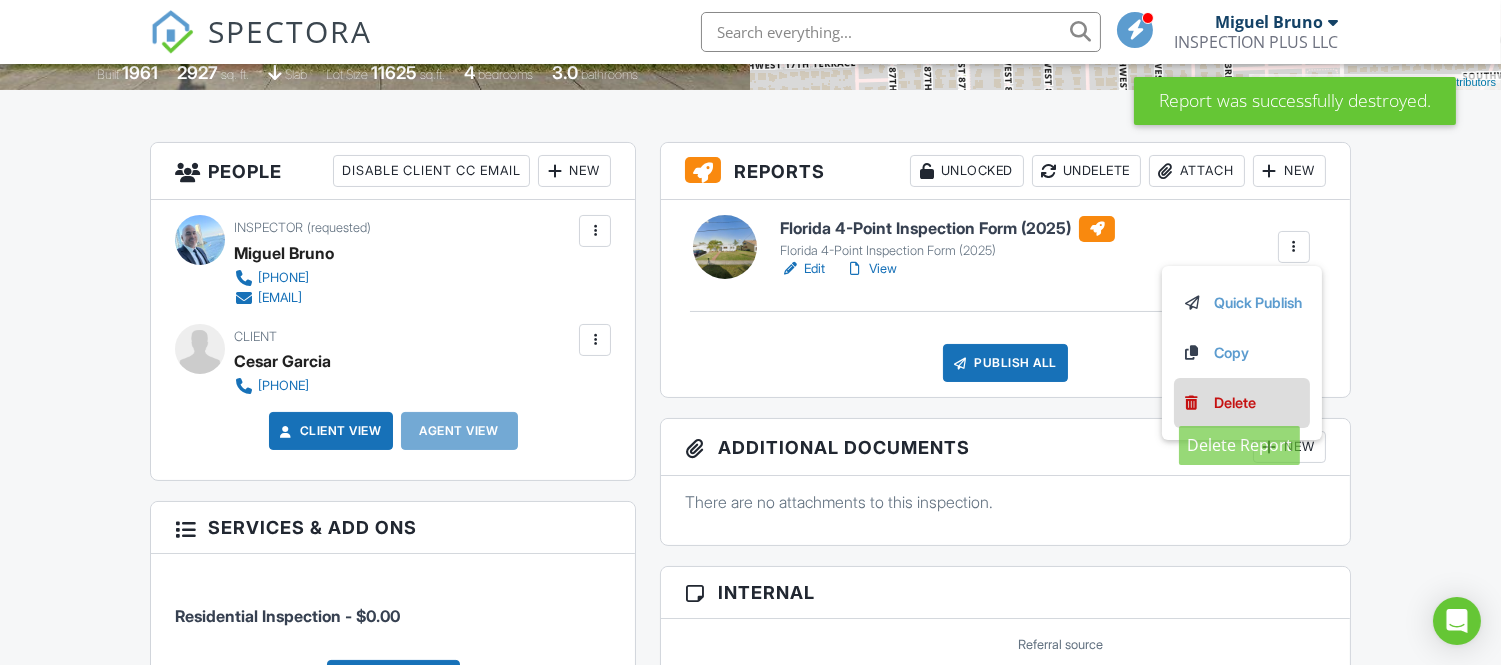 click on "Delete" at bounding box center (1235, 403) 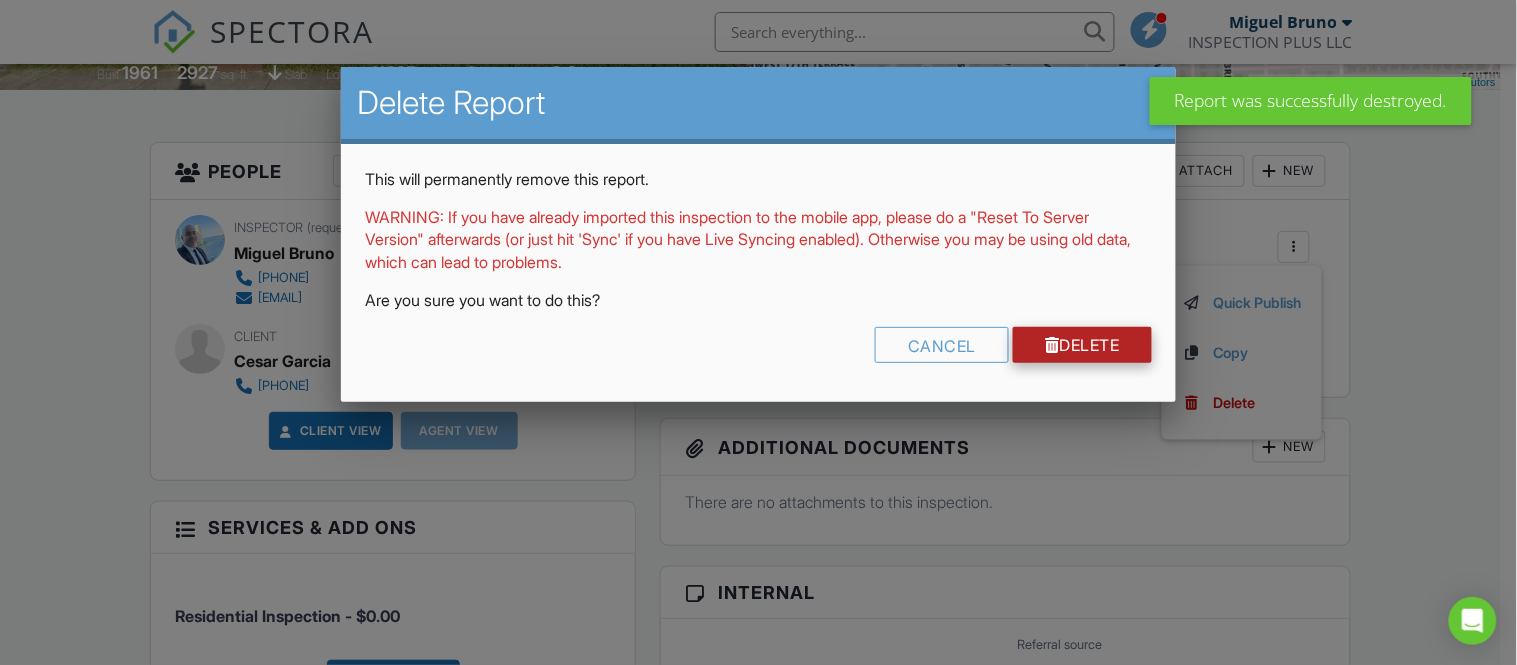 click on "Delete" at bounding box center (1082, 345) 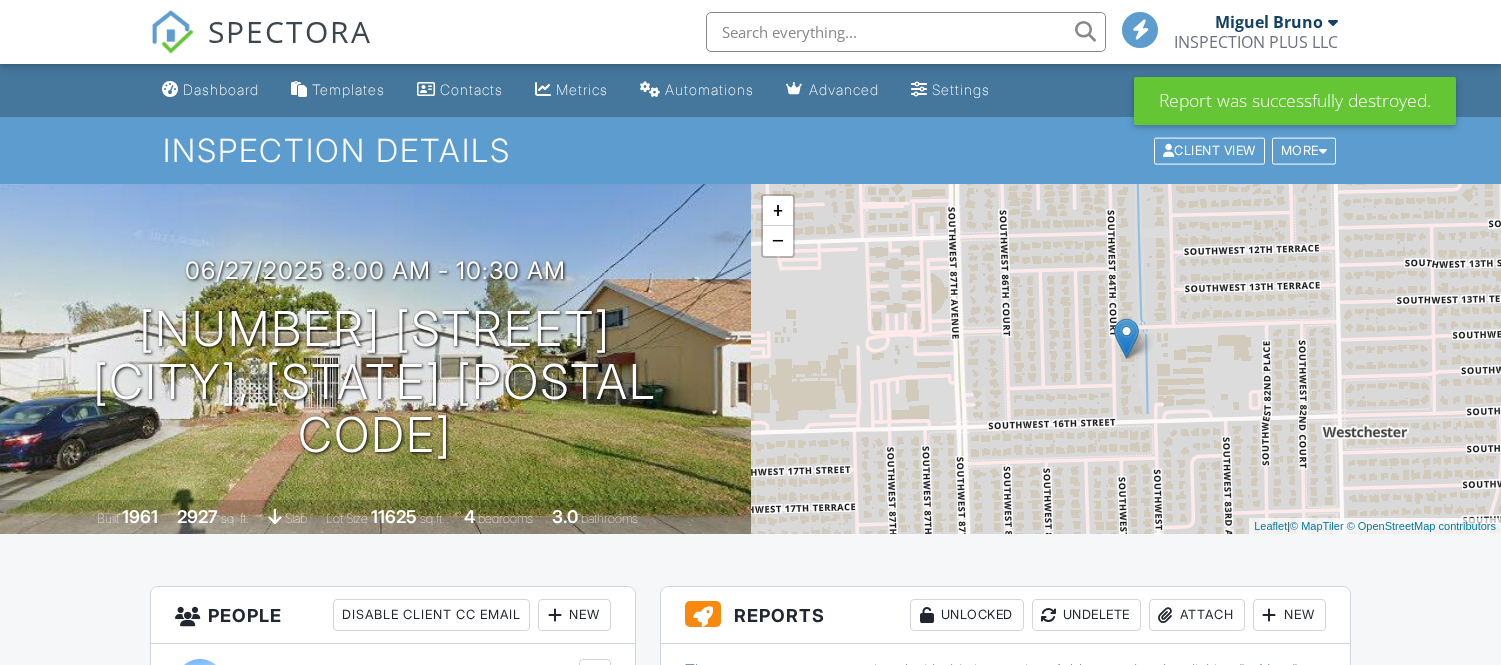 scroll, scrollTop: 0, scrollLeft: 0, axis: both 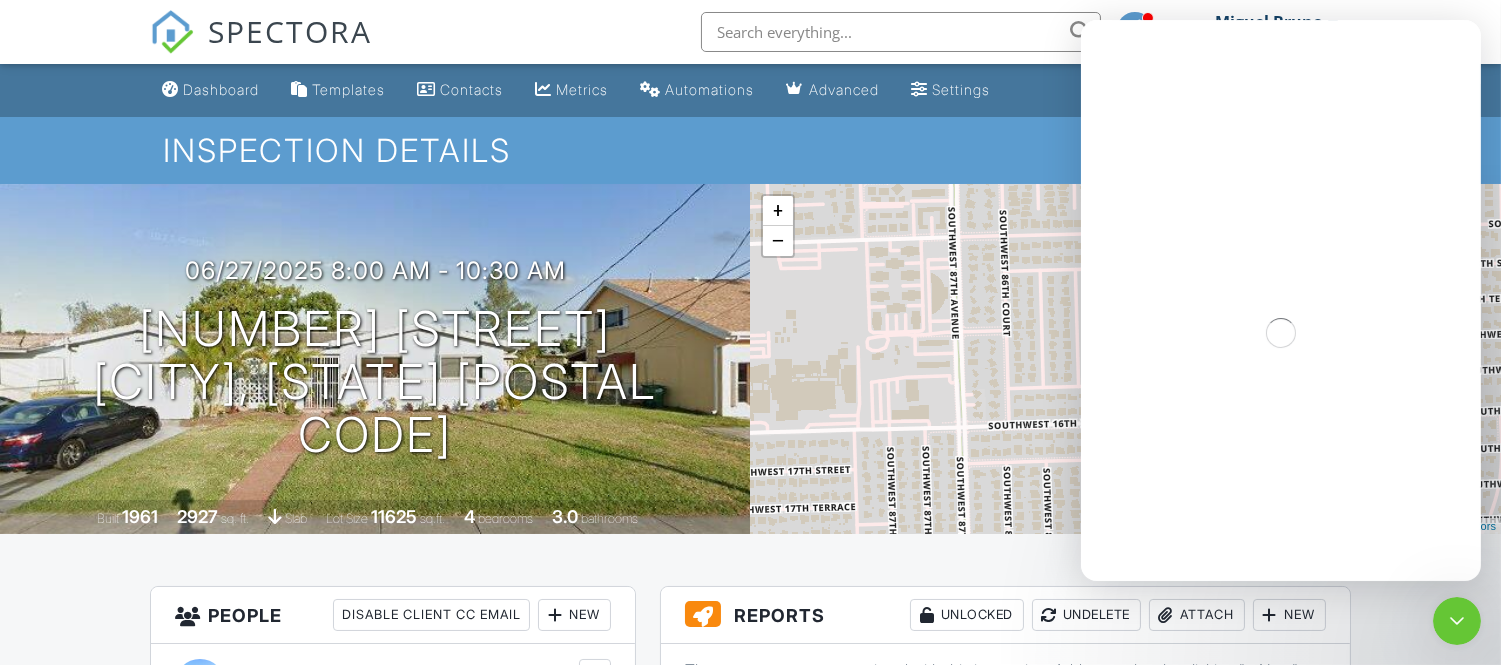 click 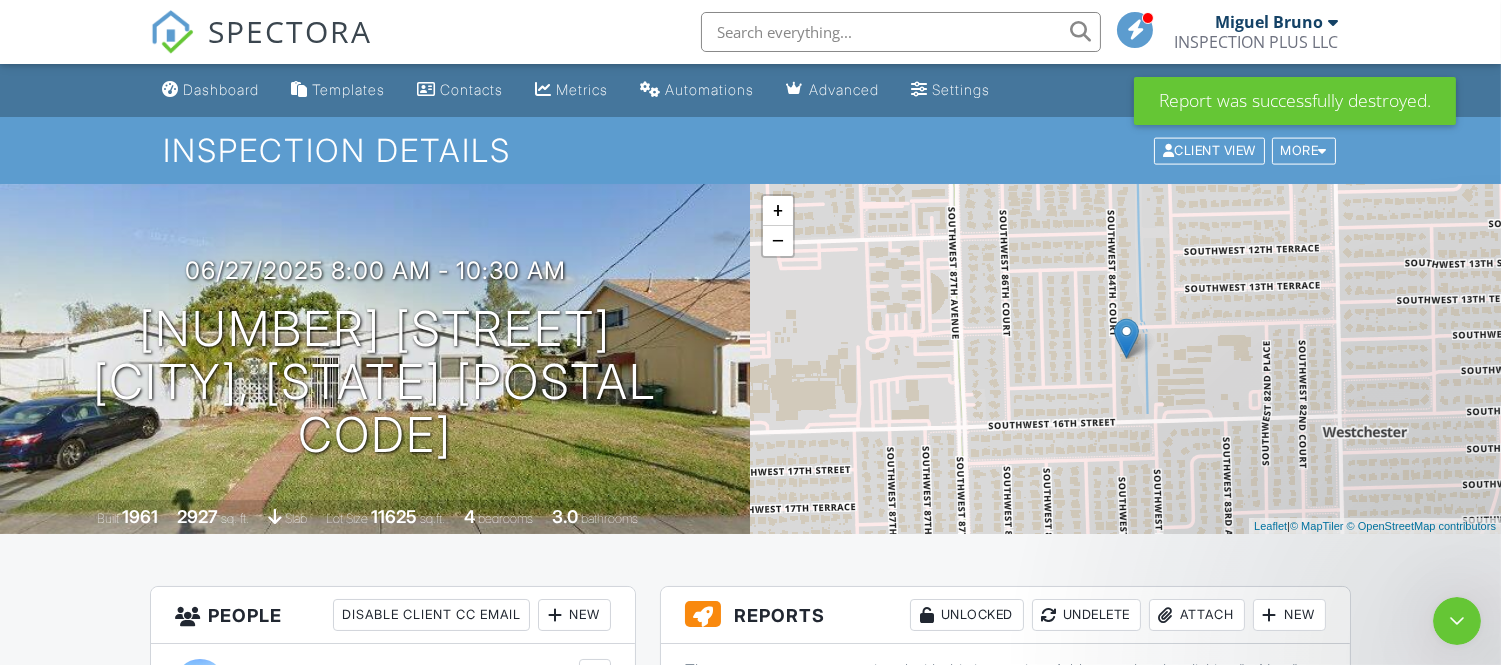 scroll, scrollTop: 0, scrollLeft: 0, axis: both 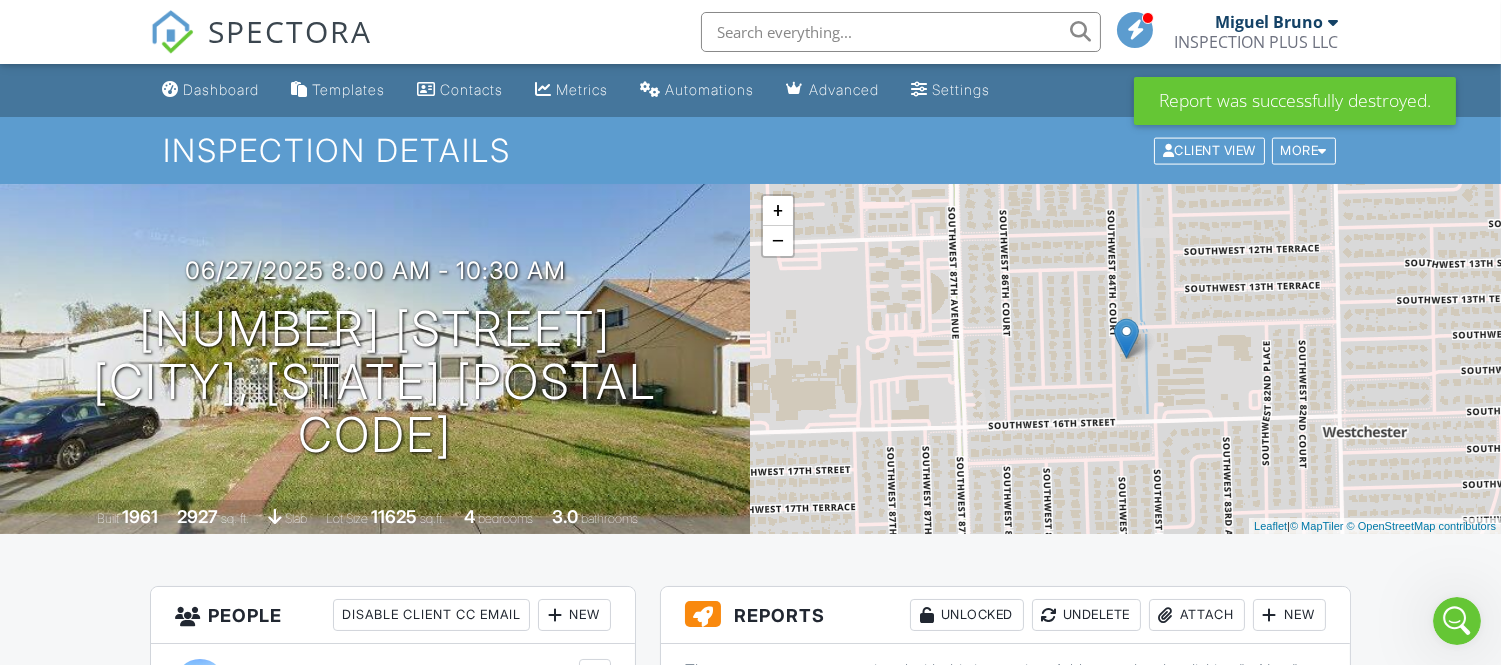 click on "Miguel Bruno" at bounding box center (1276, 22) 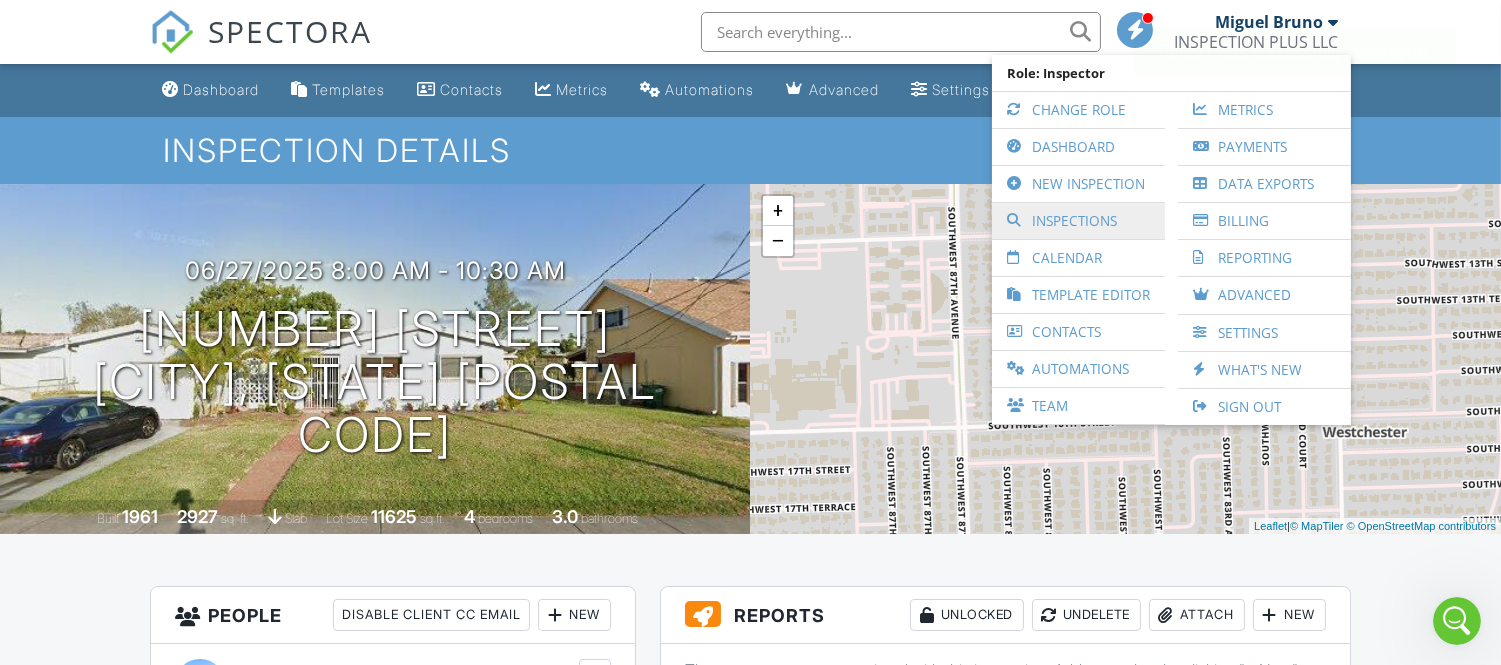 click on "Inspections" at bounding box center [1078, 221] 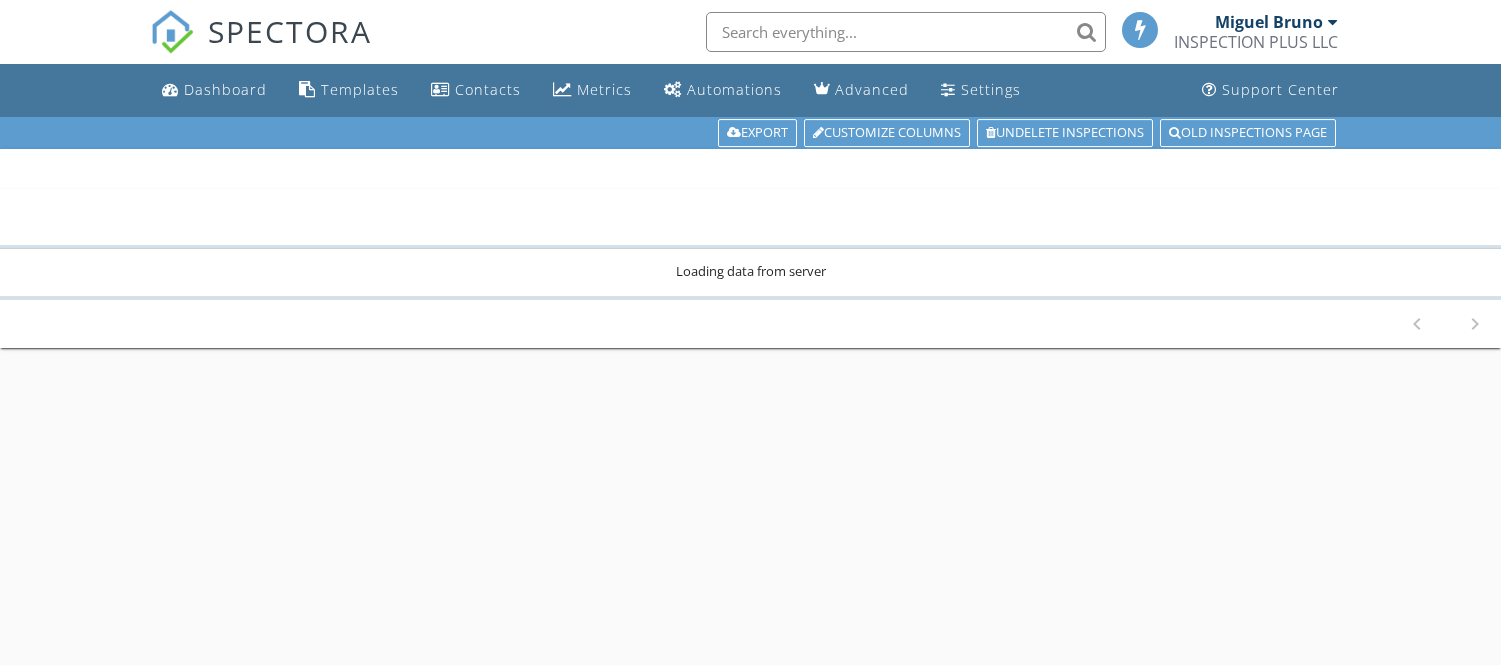 scroll, scrollTop: 0, scrollLeft: 0, axis: both 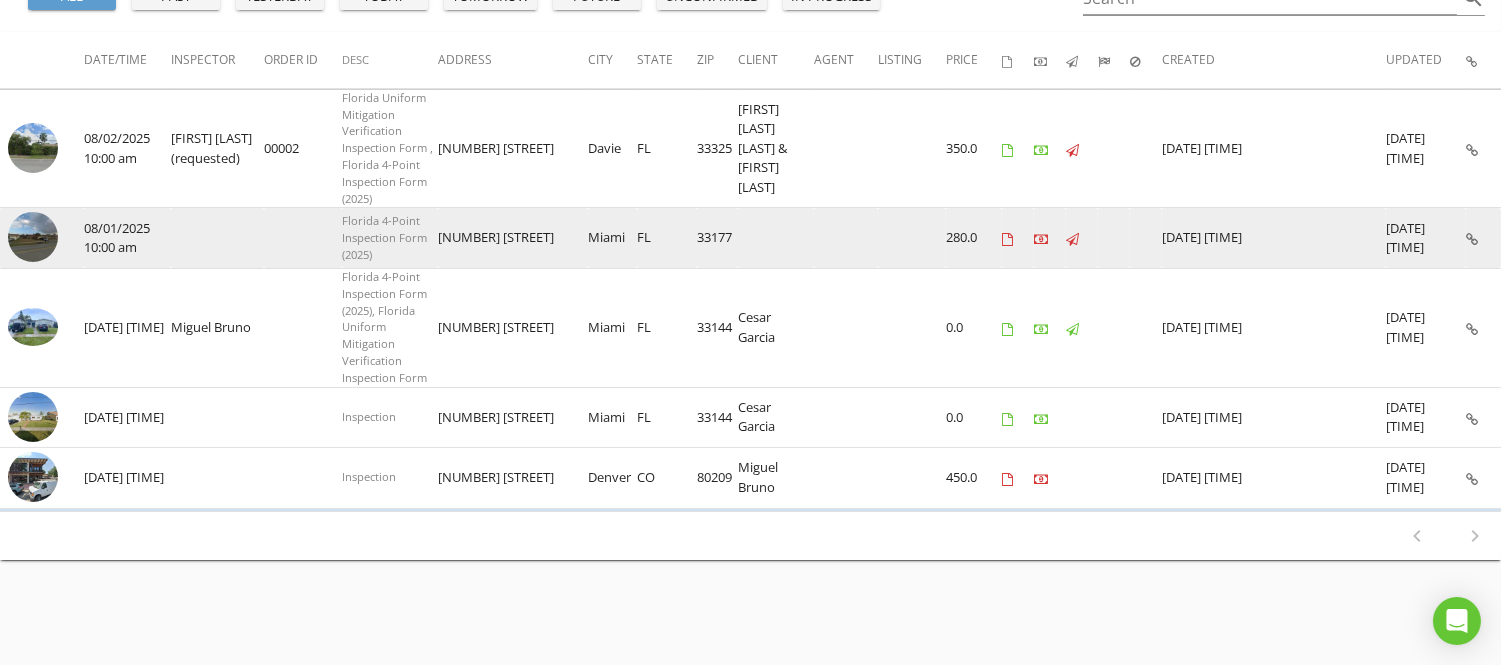 drag, startPoint x: 764, startPoint y: 253, endPoint x: 703, endPoint y: 227, distance: 66.309875 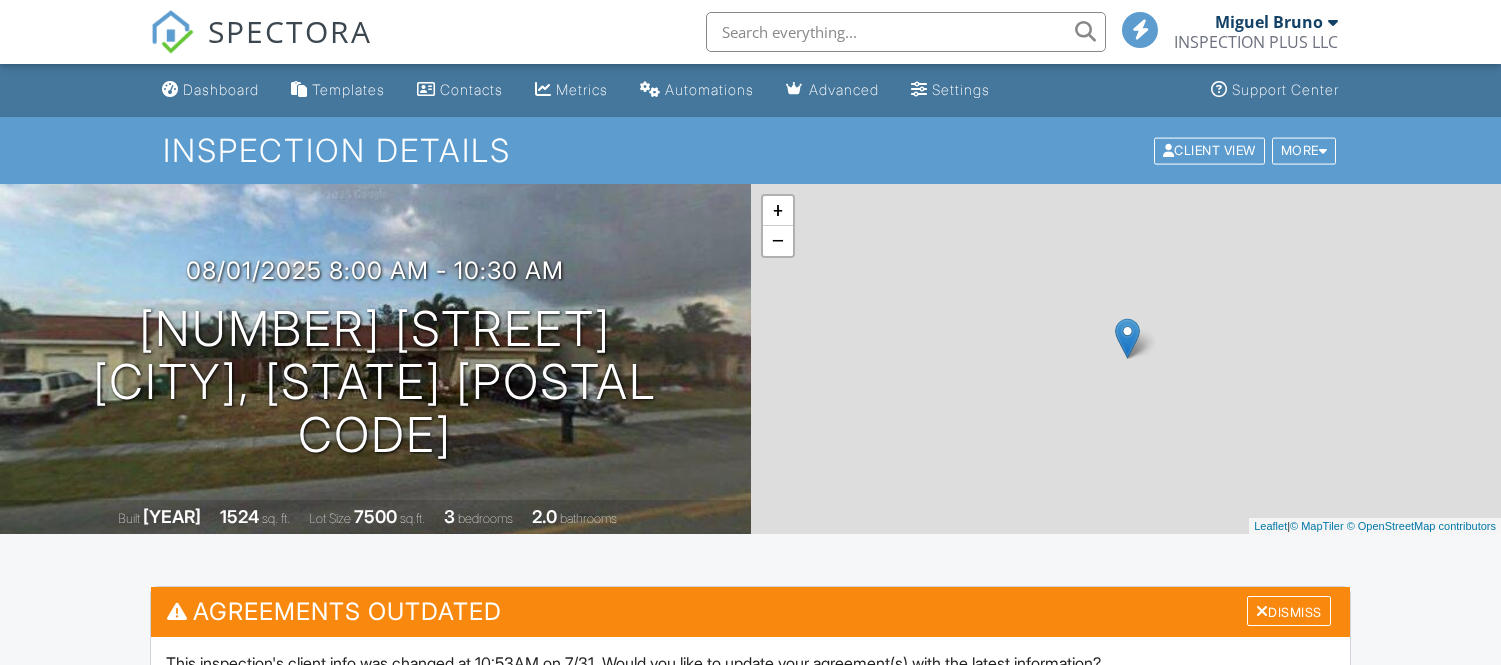 scroll, scrollTop: 0, scrollLeft: 0, axis: both 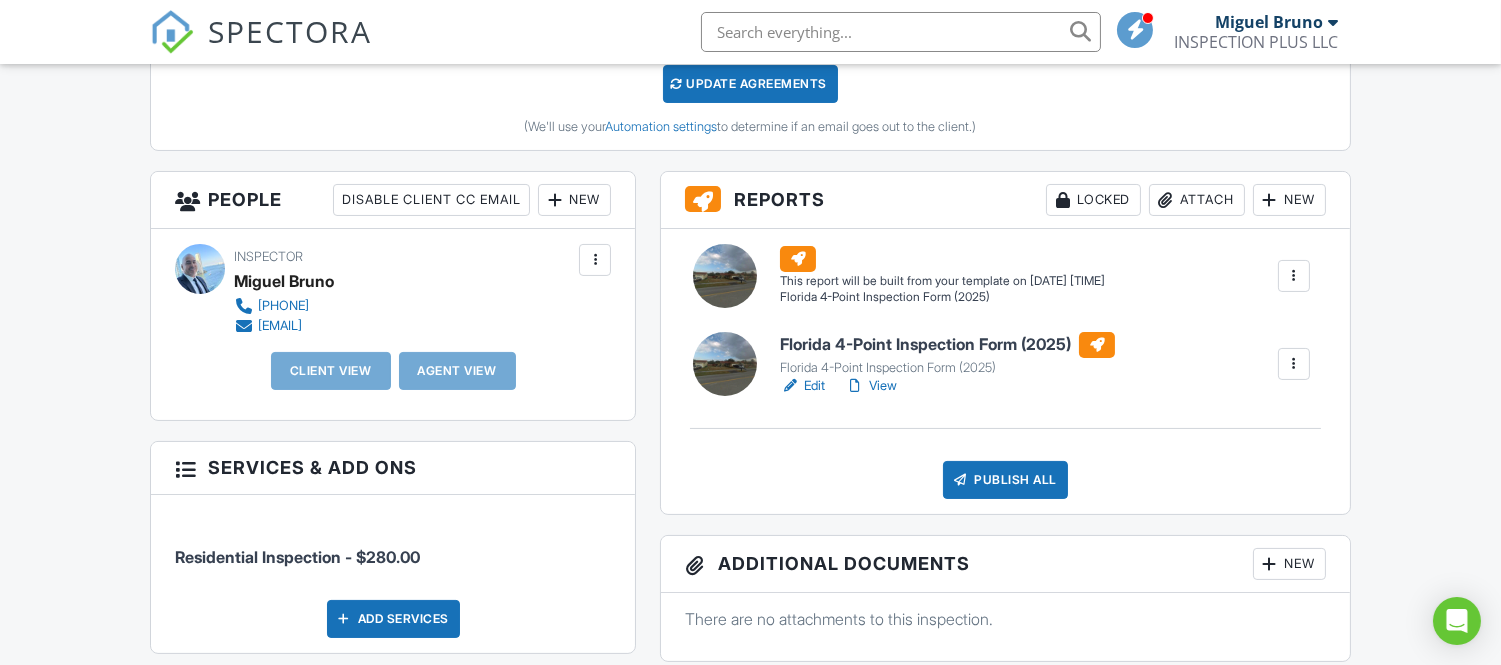click at bounding box center [1294, 364] 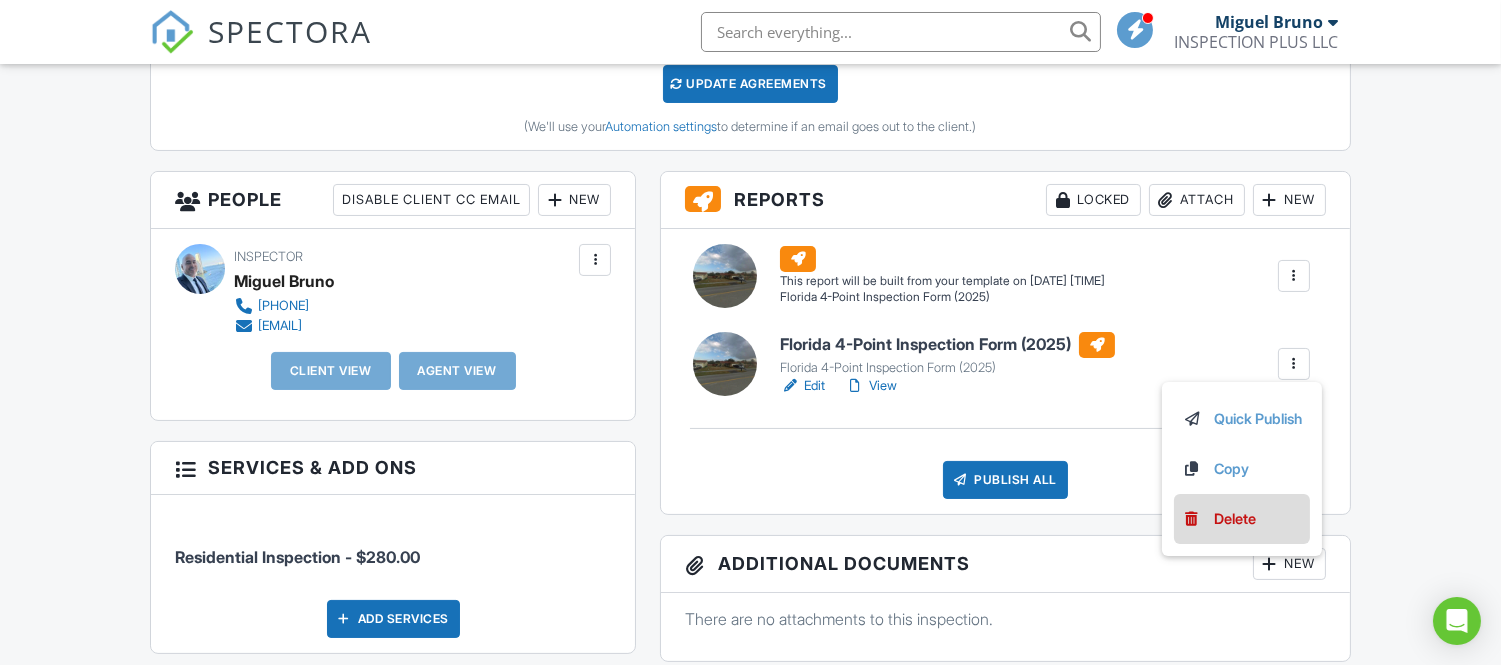 click on "Delete" at bounding box center (1235, 519) 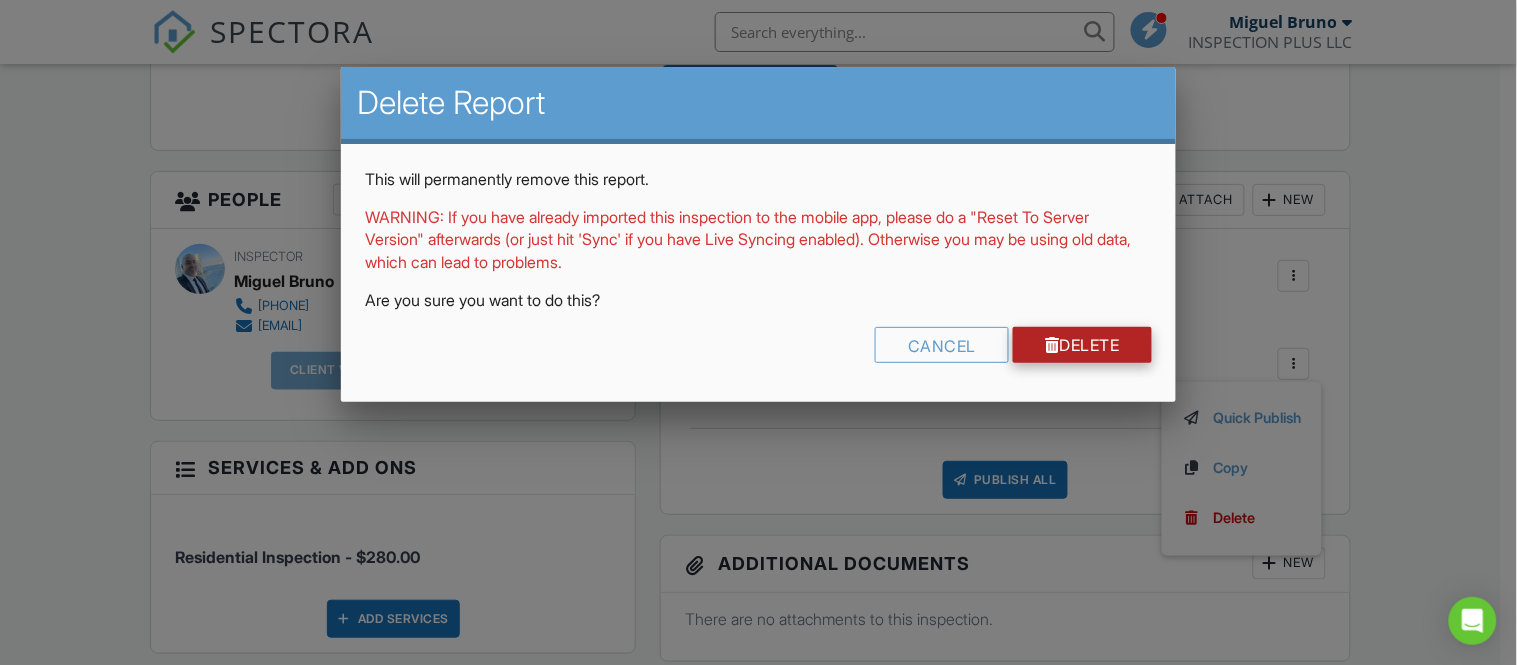 click on "Delete" at bounding box center [1082, 345] 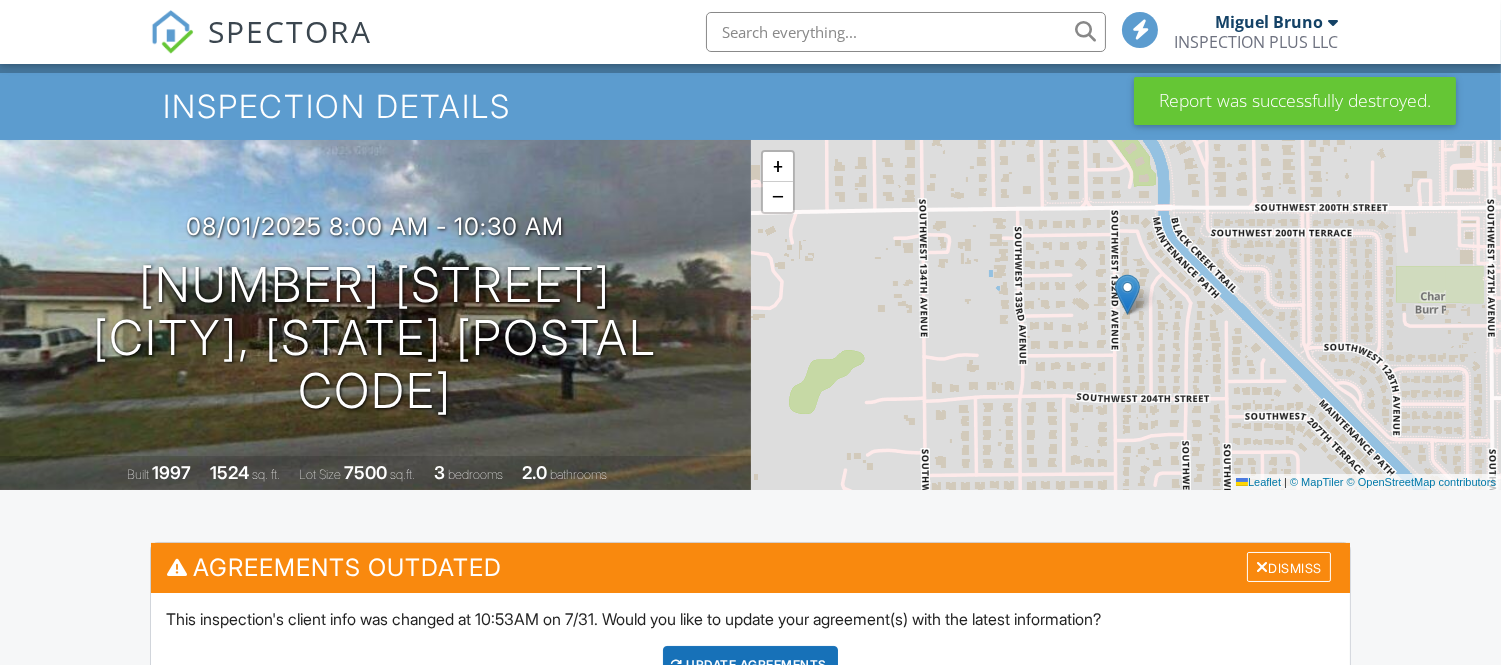 scroll, scrollTop: 555, scrollLeft: 0, axis: vertical 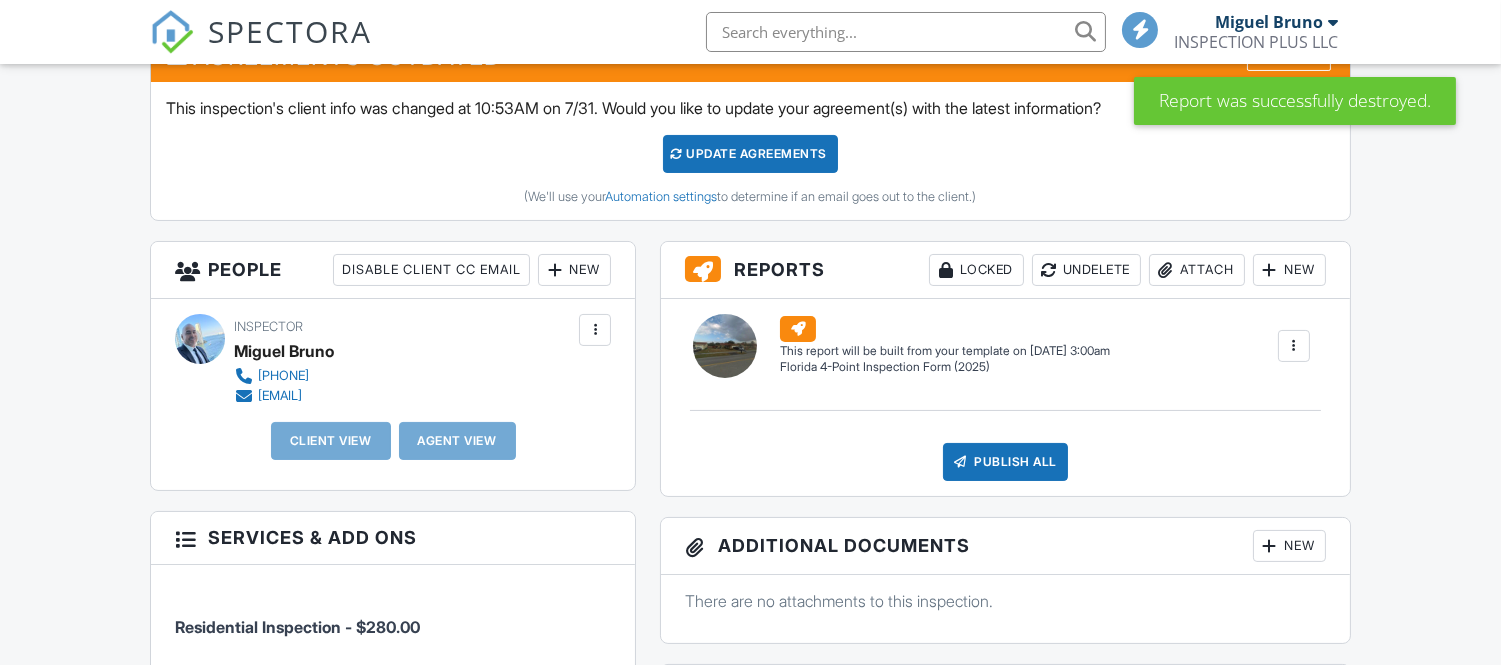 click at bounding box center (1294, 346) 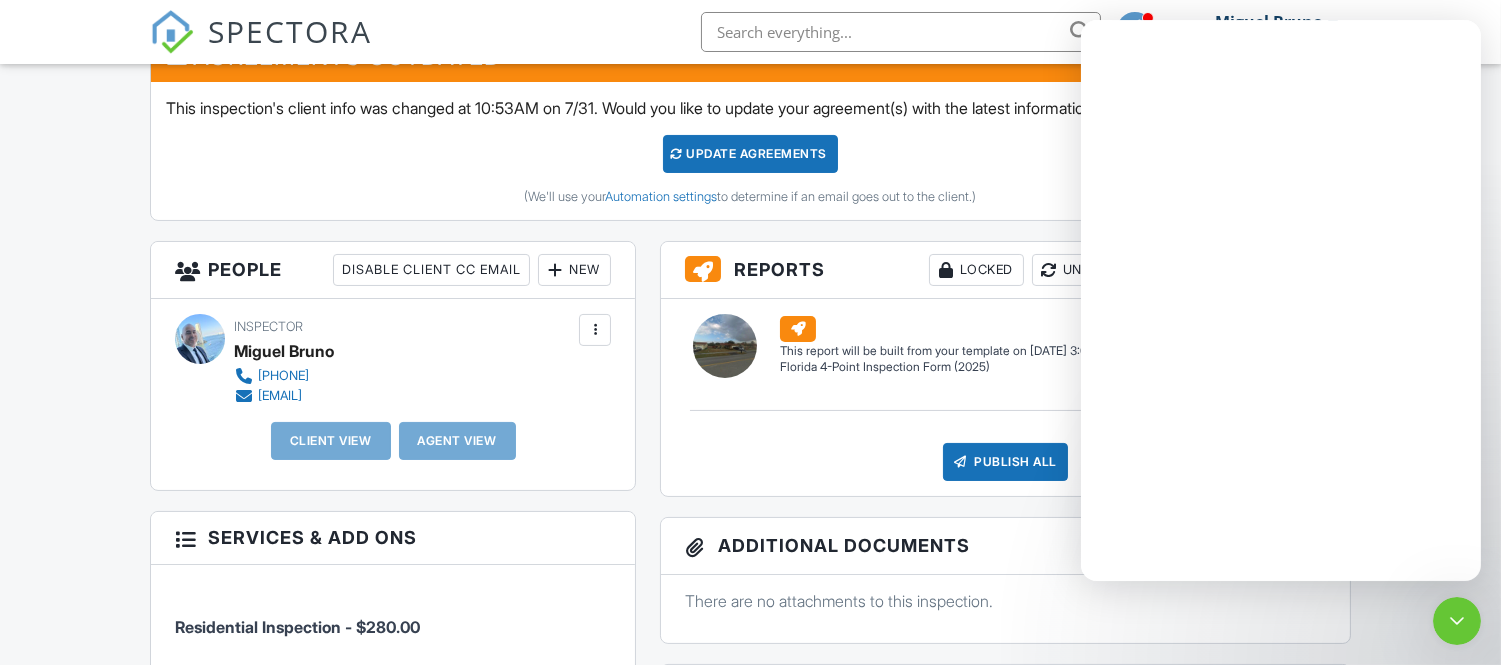 scroll, scrollTop: 0, scrollLeft: 0, axis: both 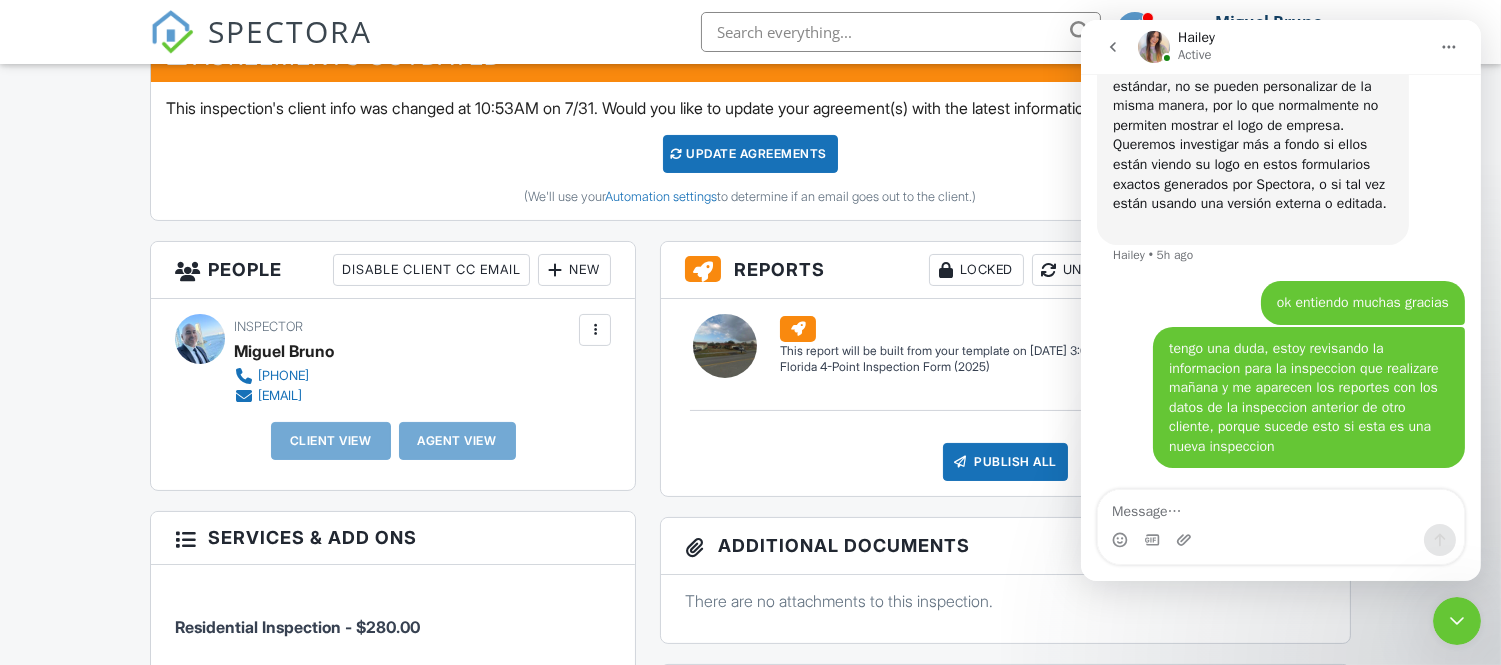 click 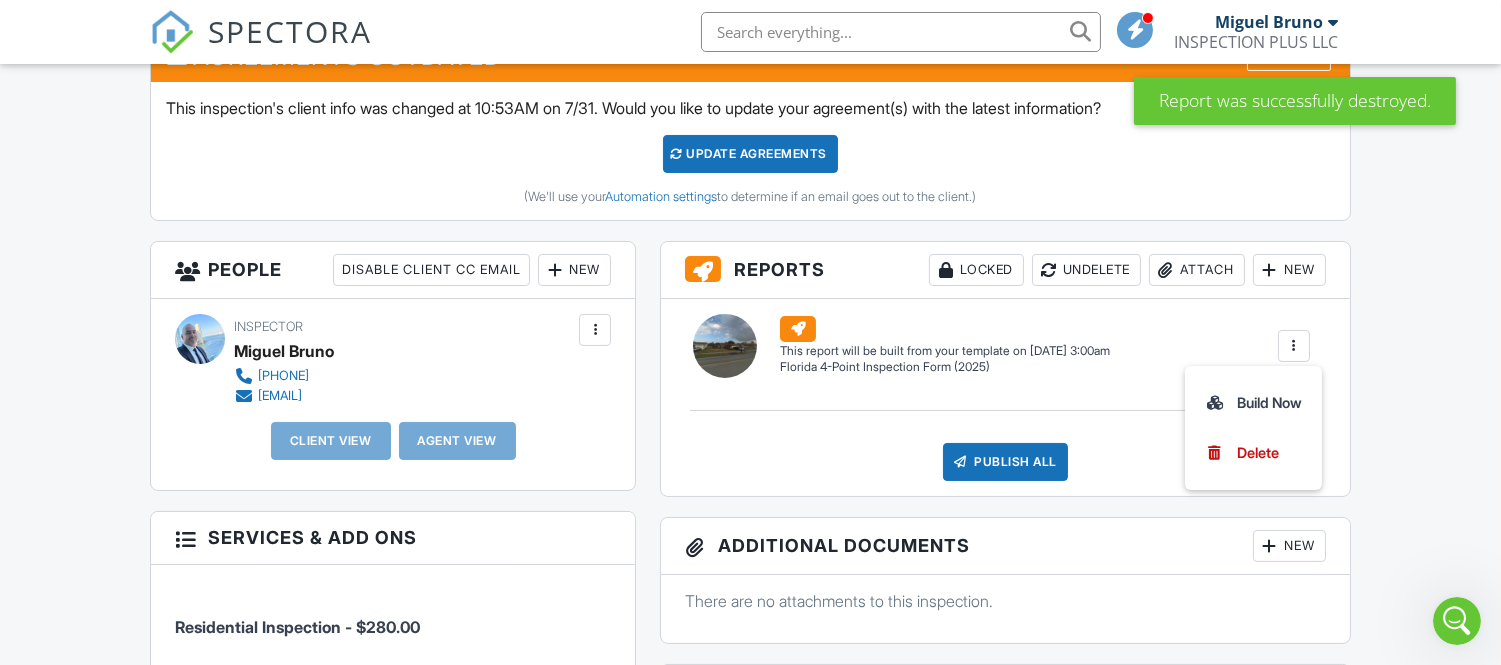 scroll, scrollTop: 0, scrollLeft: 0, axis: both 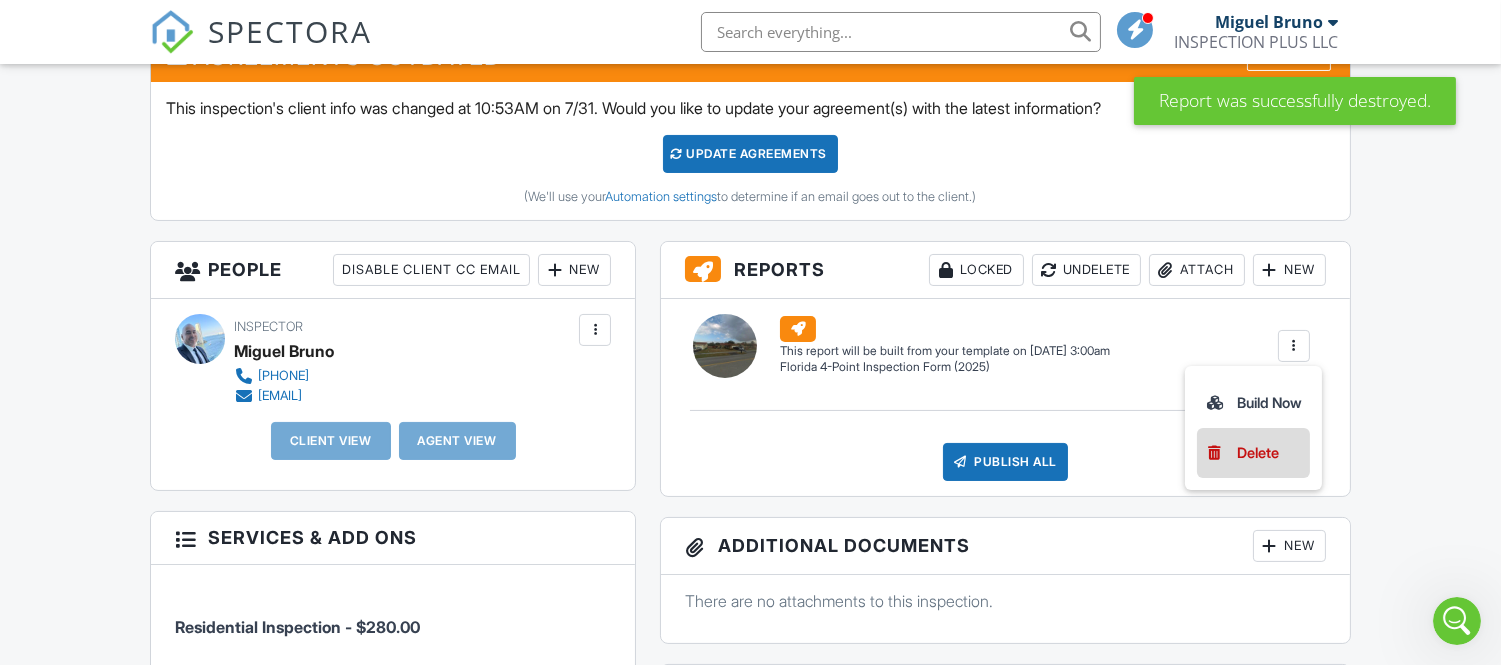 click on "Delete" at bounding box center [1258, 453] 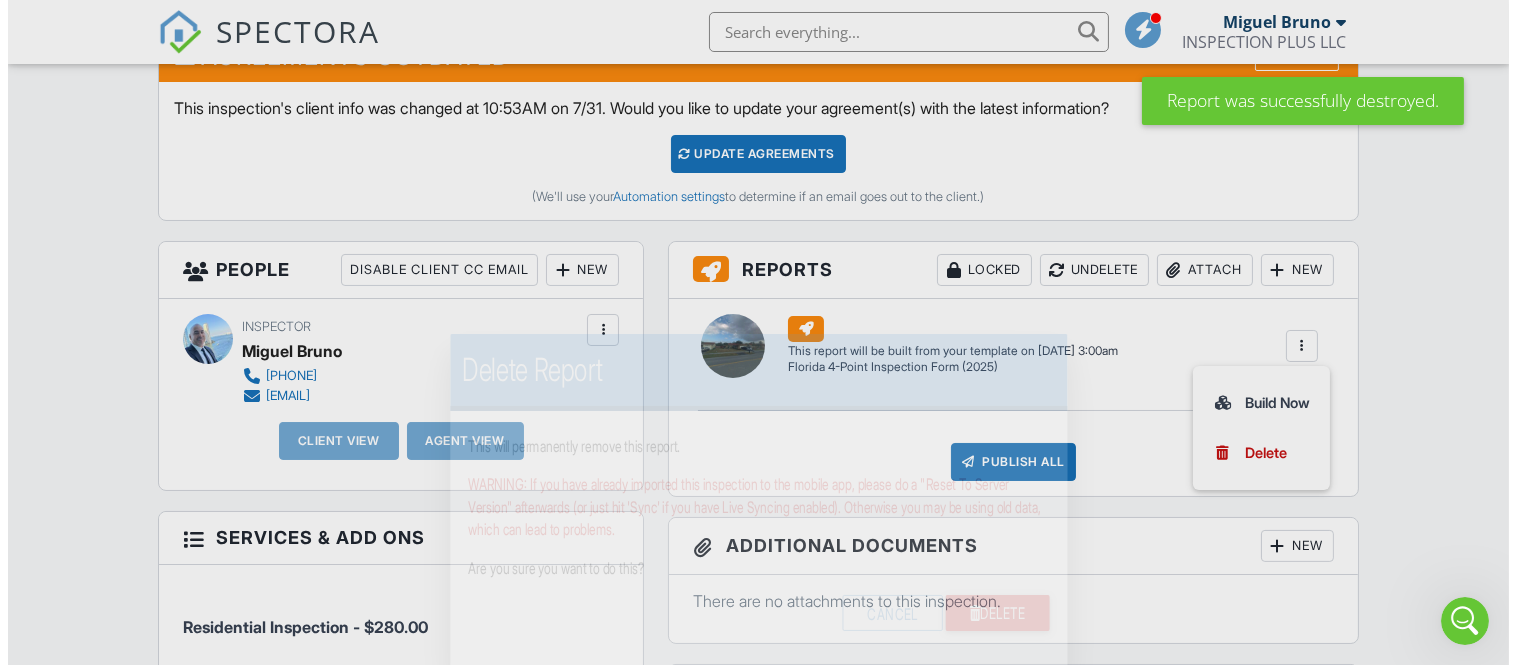 scroll, scrollTop: 31844, scrollLeft: 0, axis: vertical 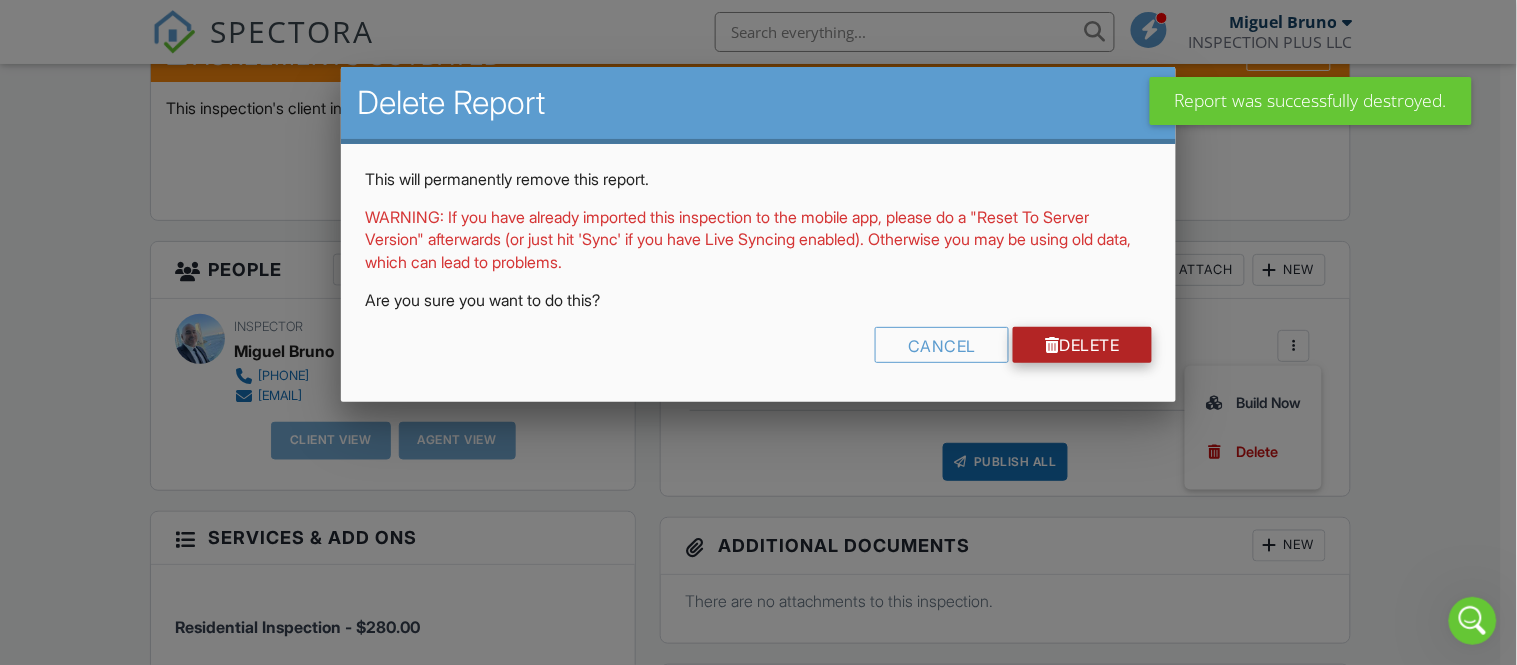 click on "Delete" at bounding box center [1082, 345] 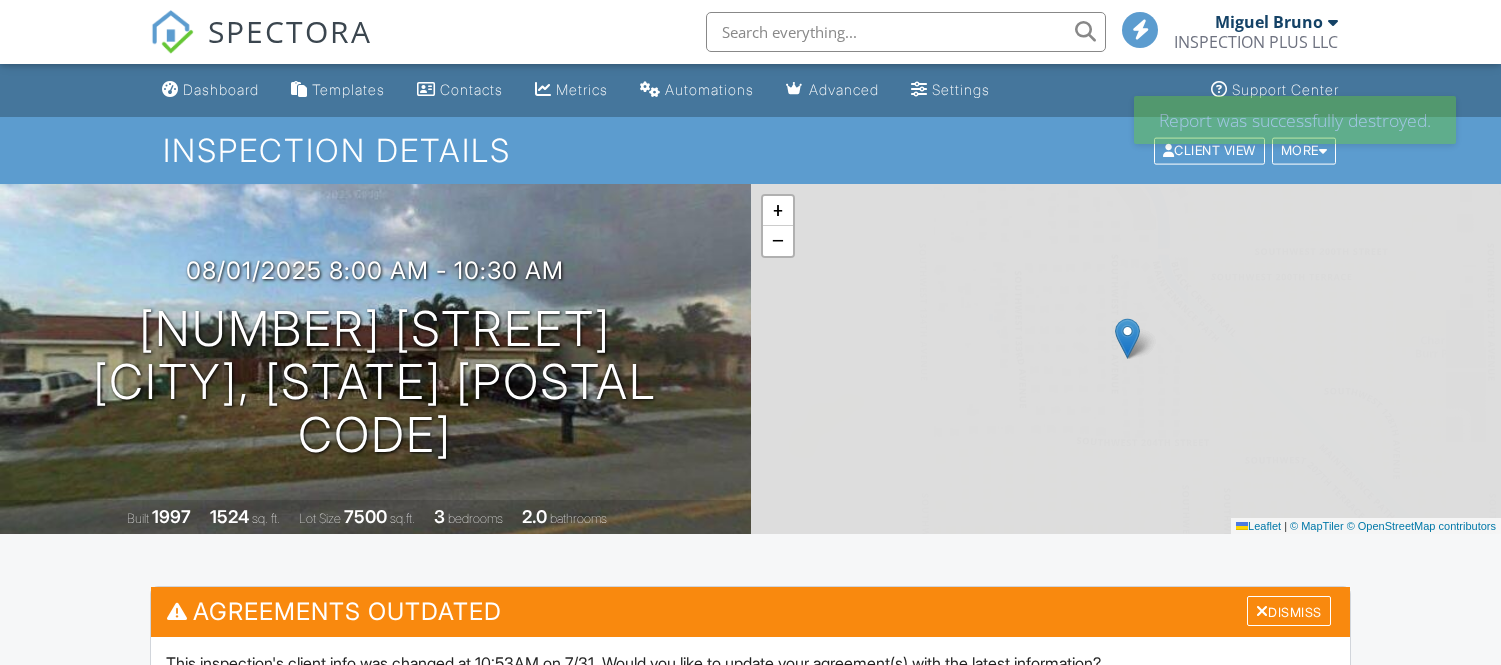 scroll, scrollTop: 0, scrollLeft: 0, axis: both 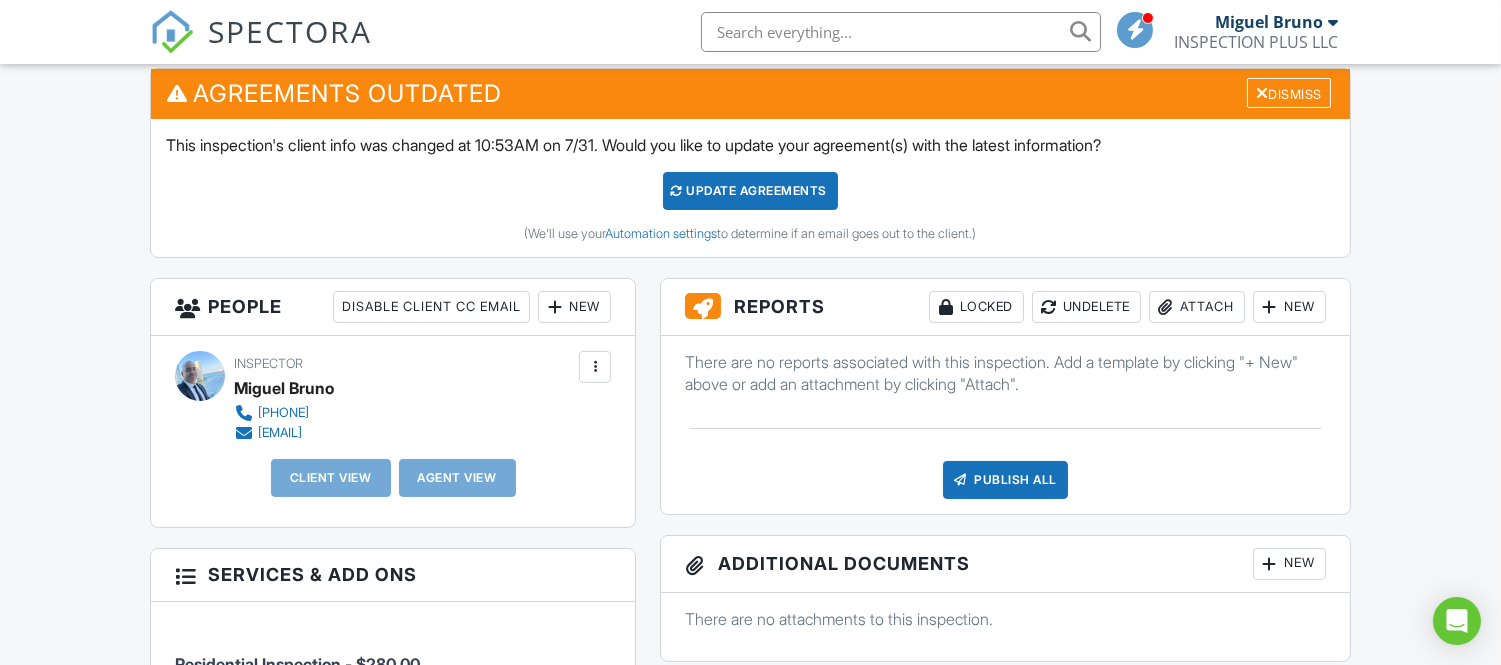 click on "Miguel Bruno" at bounding box center [1276, 22] 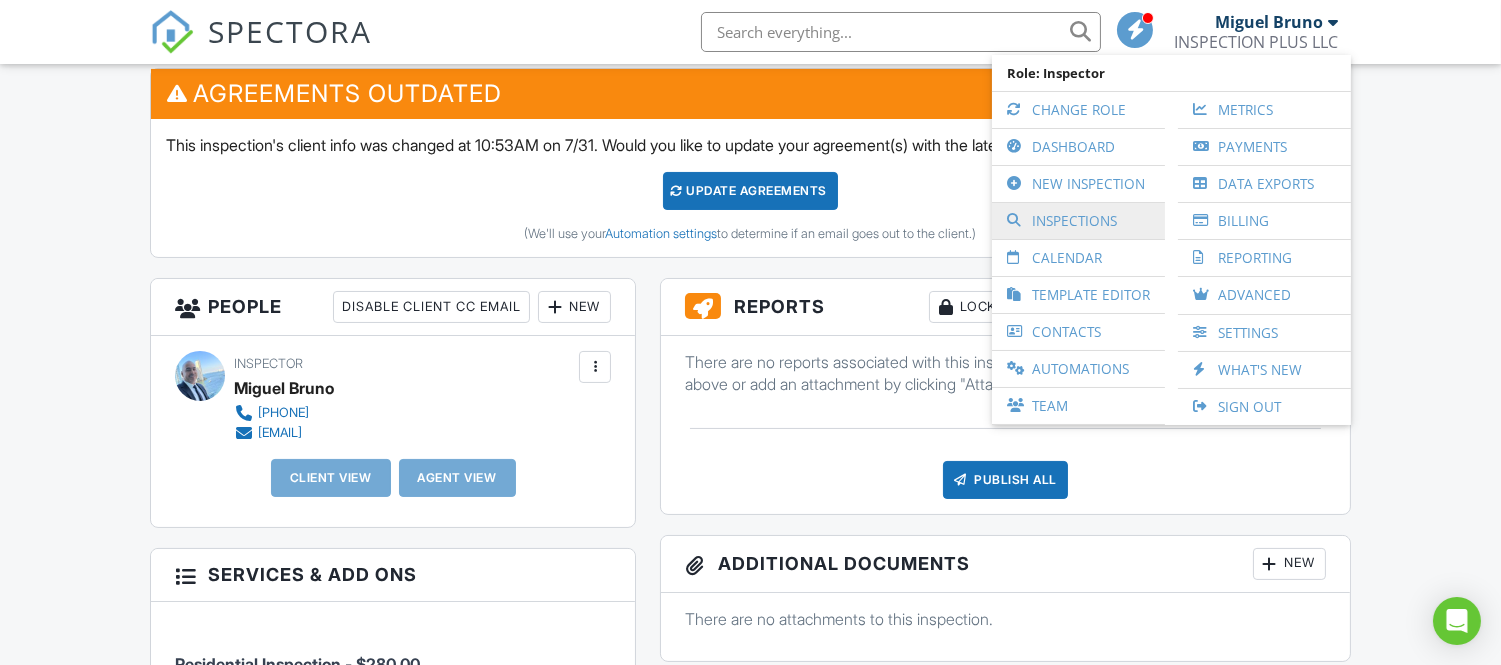 click on "Inspections" at bounding box center (1078, 221) 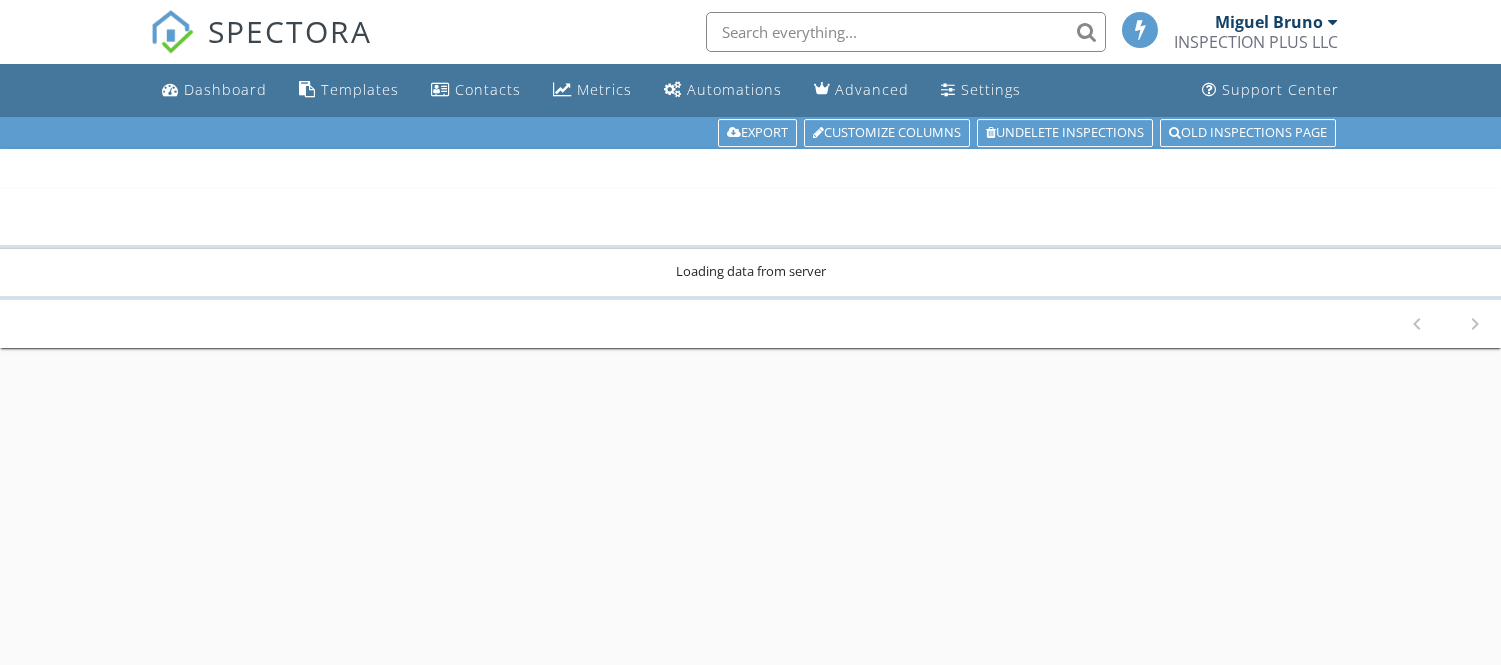 scroll, scrollTop: 0, scrollLeft: 0, axis: both 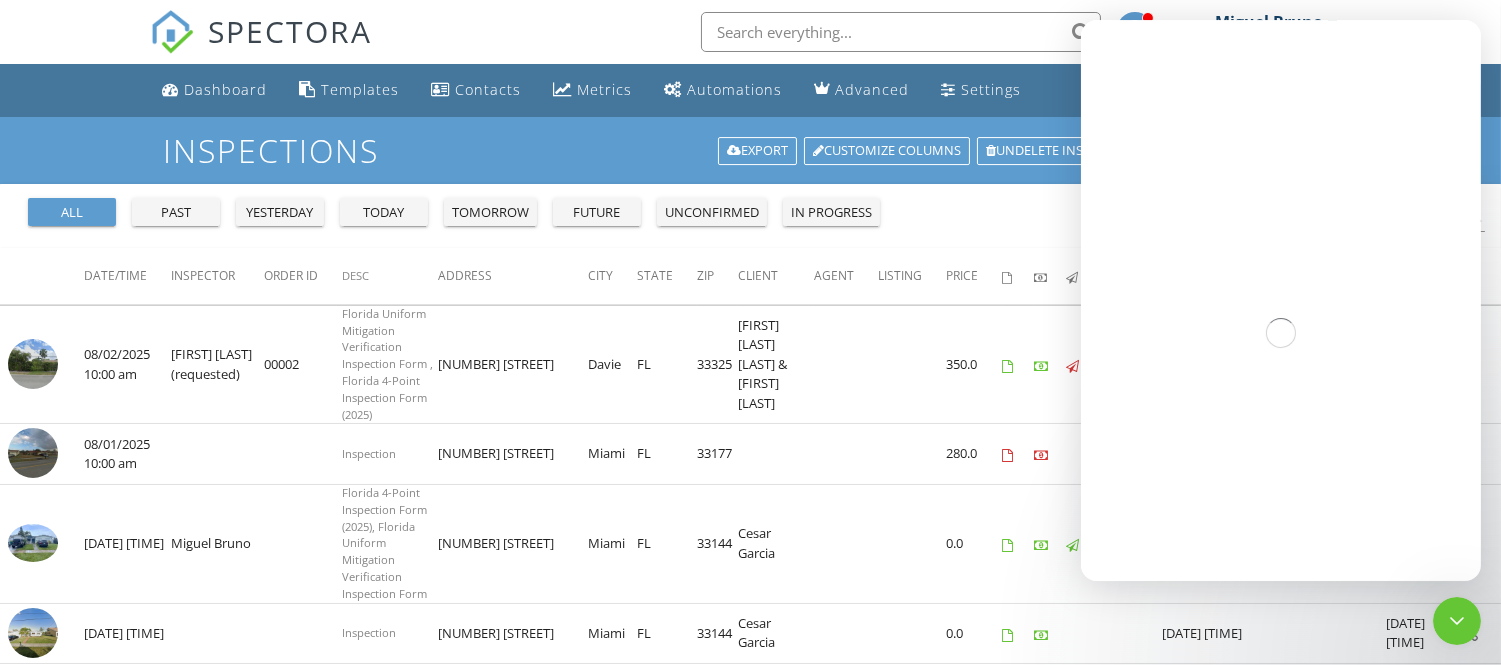 click 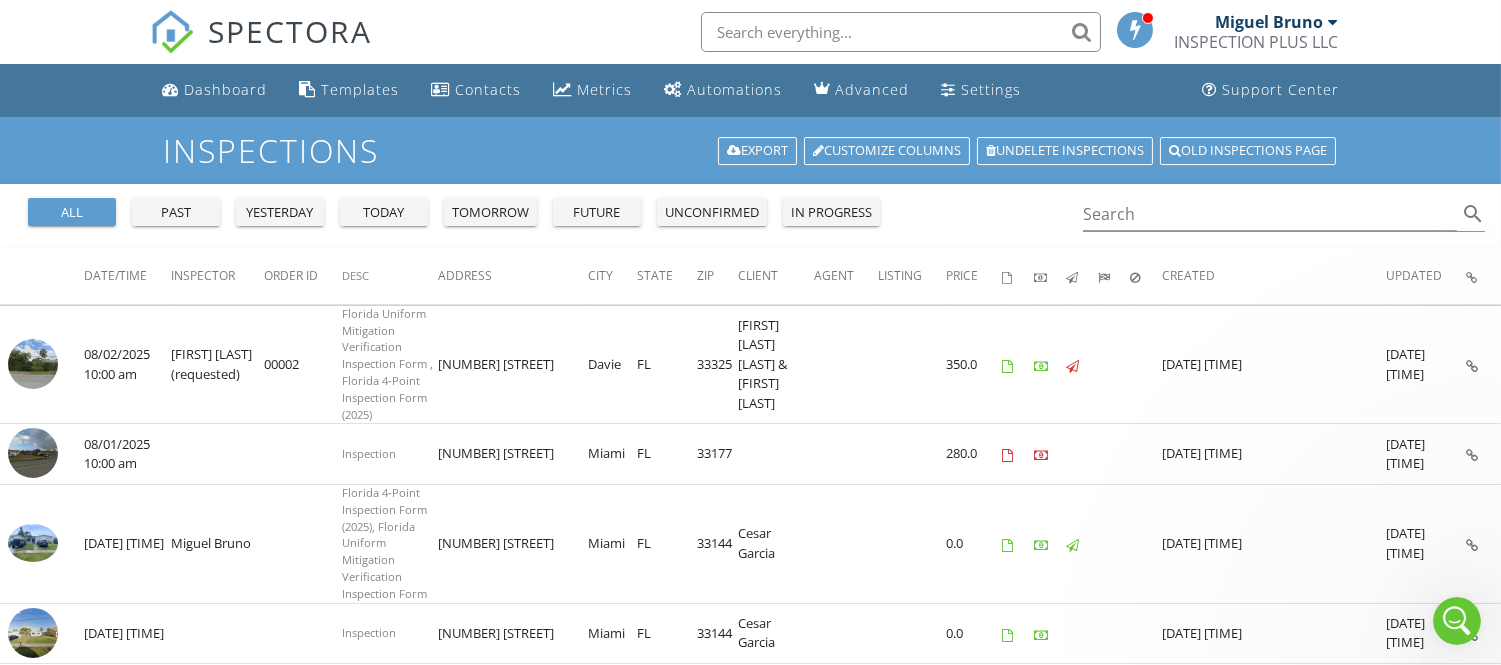 scroll, scrollTop: 0, scrollLeft: 0, axis: both 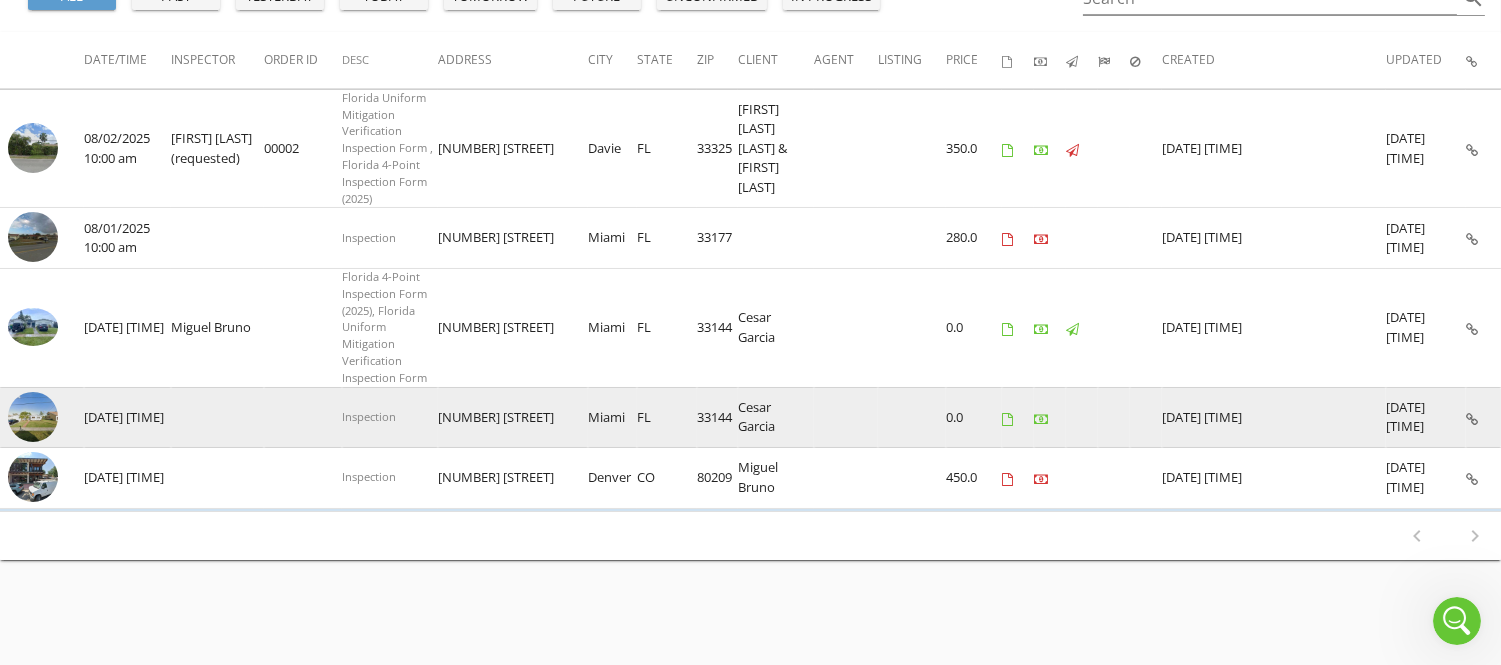 click on "06/27/2025 10:00 am" at bounding box center [127, 417] 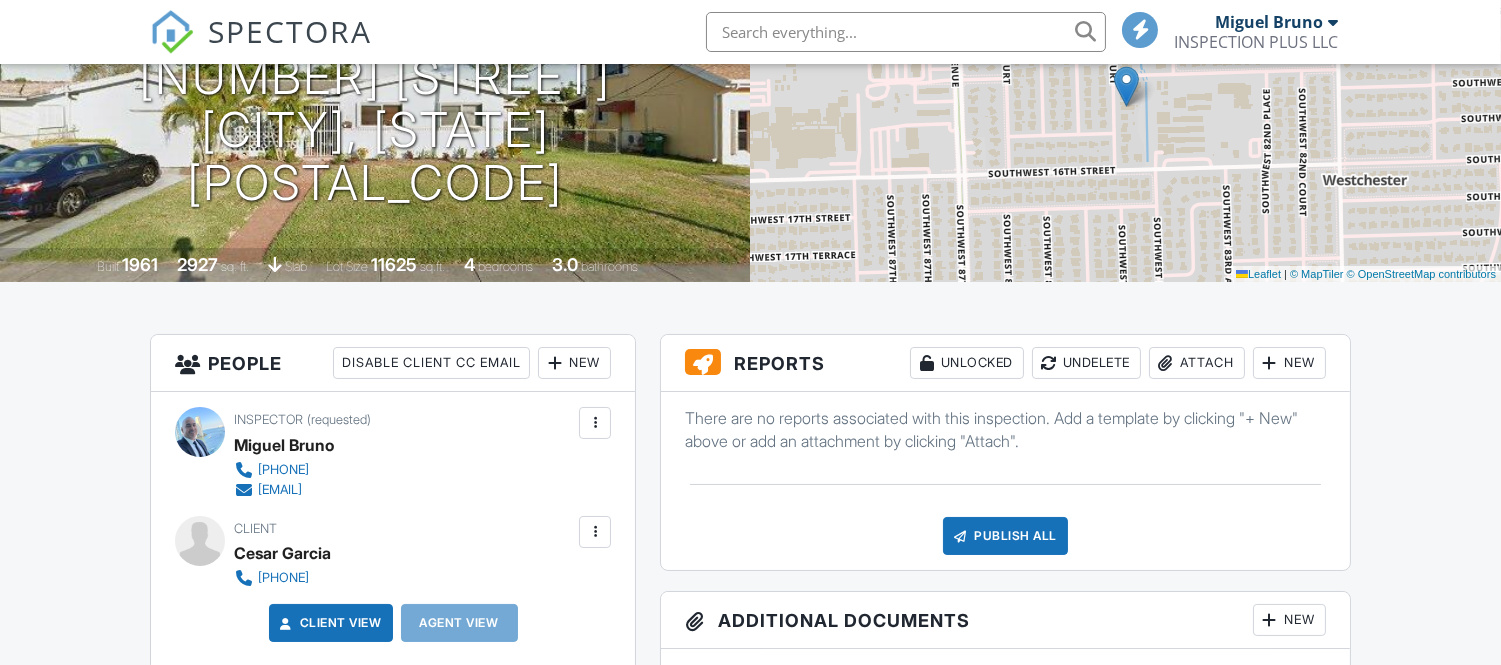 scroll, scrollTop: 658, scrollLeft: 0, axis: vertical 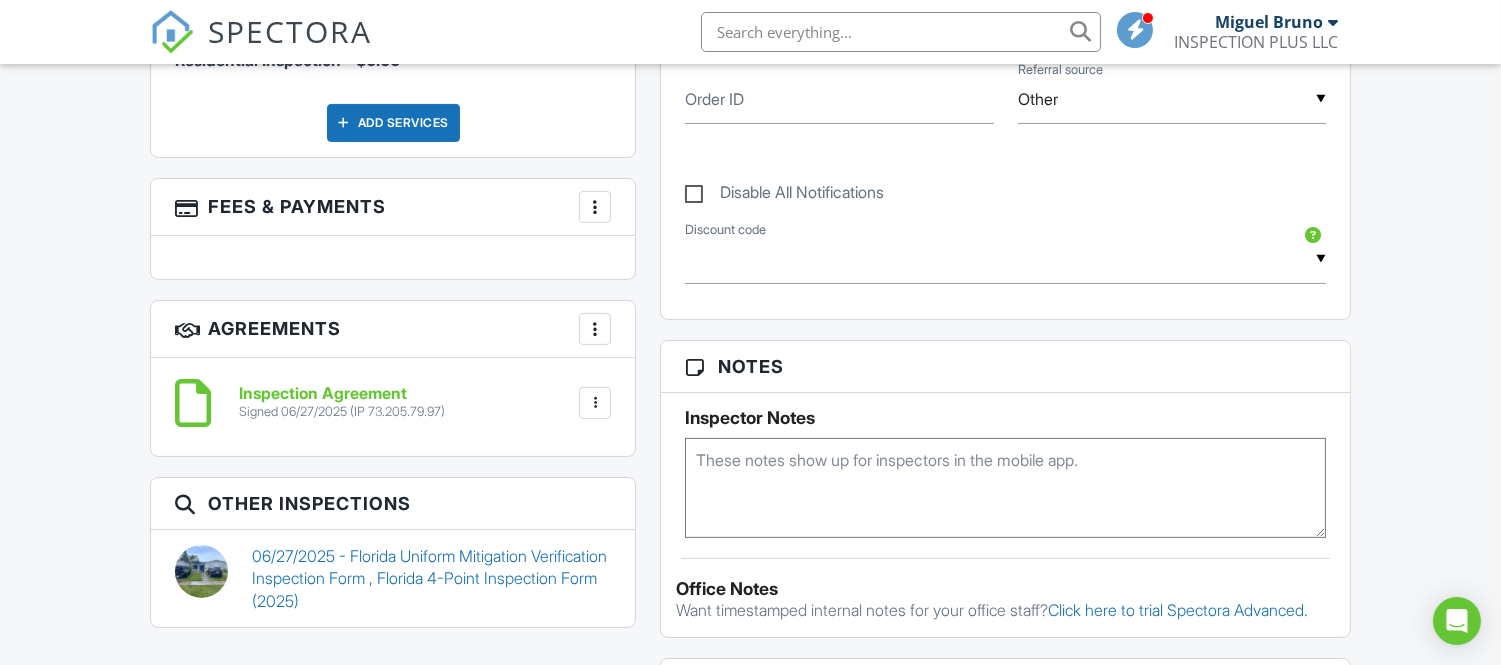 click at bounding box center (595, 403) 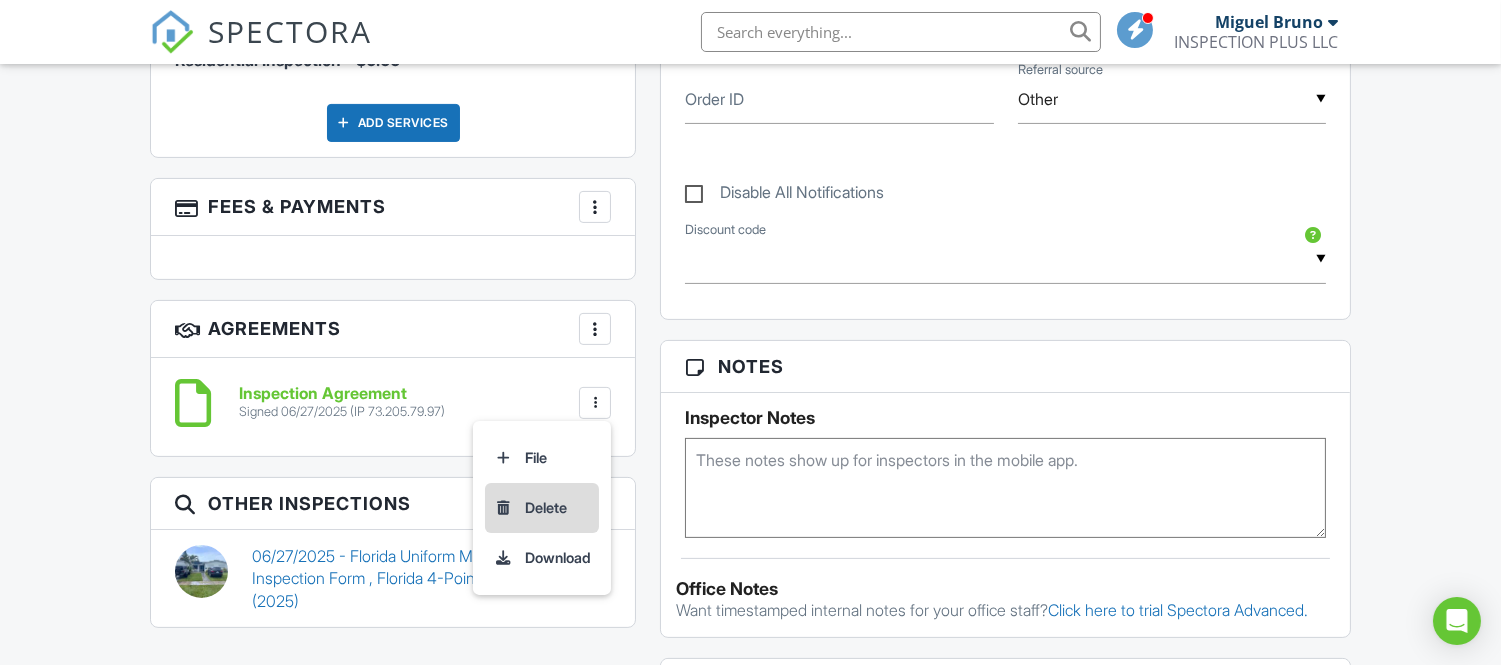 click on "Delete" at bounding box center [542, 508] 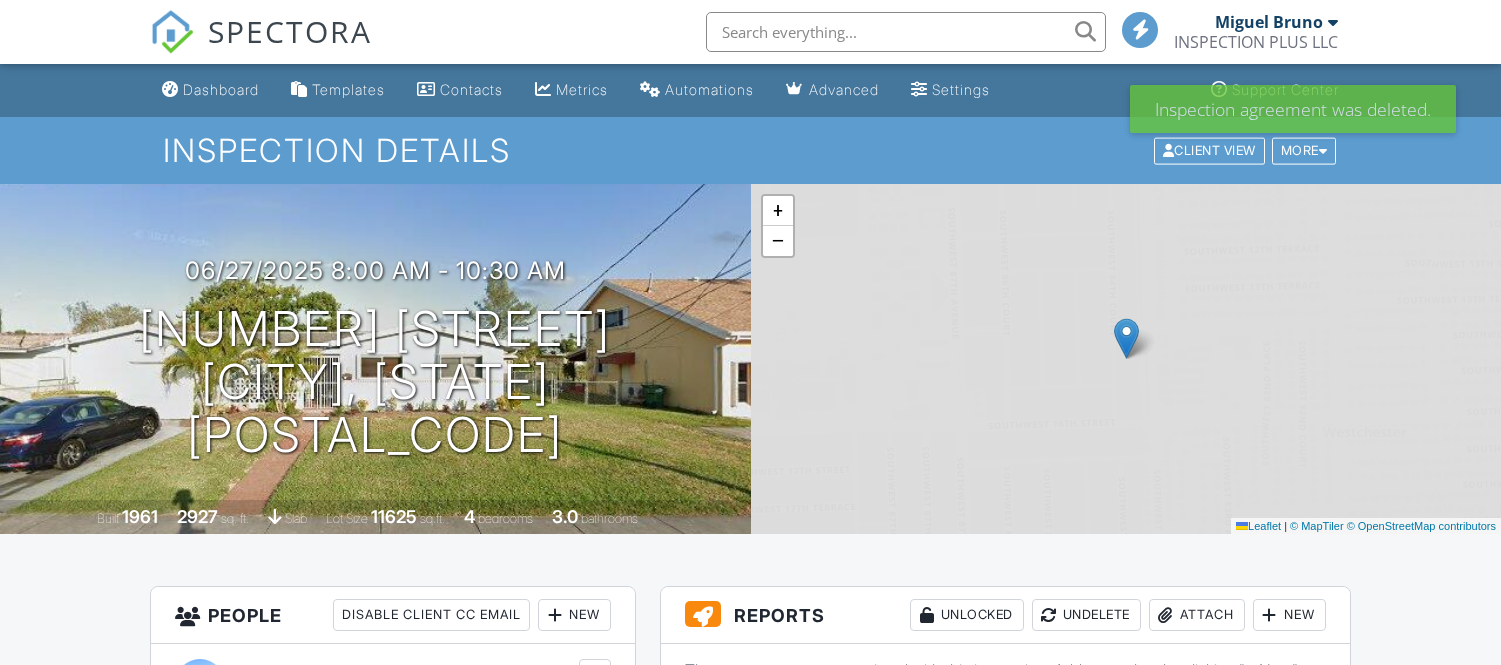 scroll, scrollTop: 0, scrollLeft: 0, axis: both 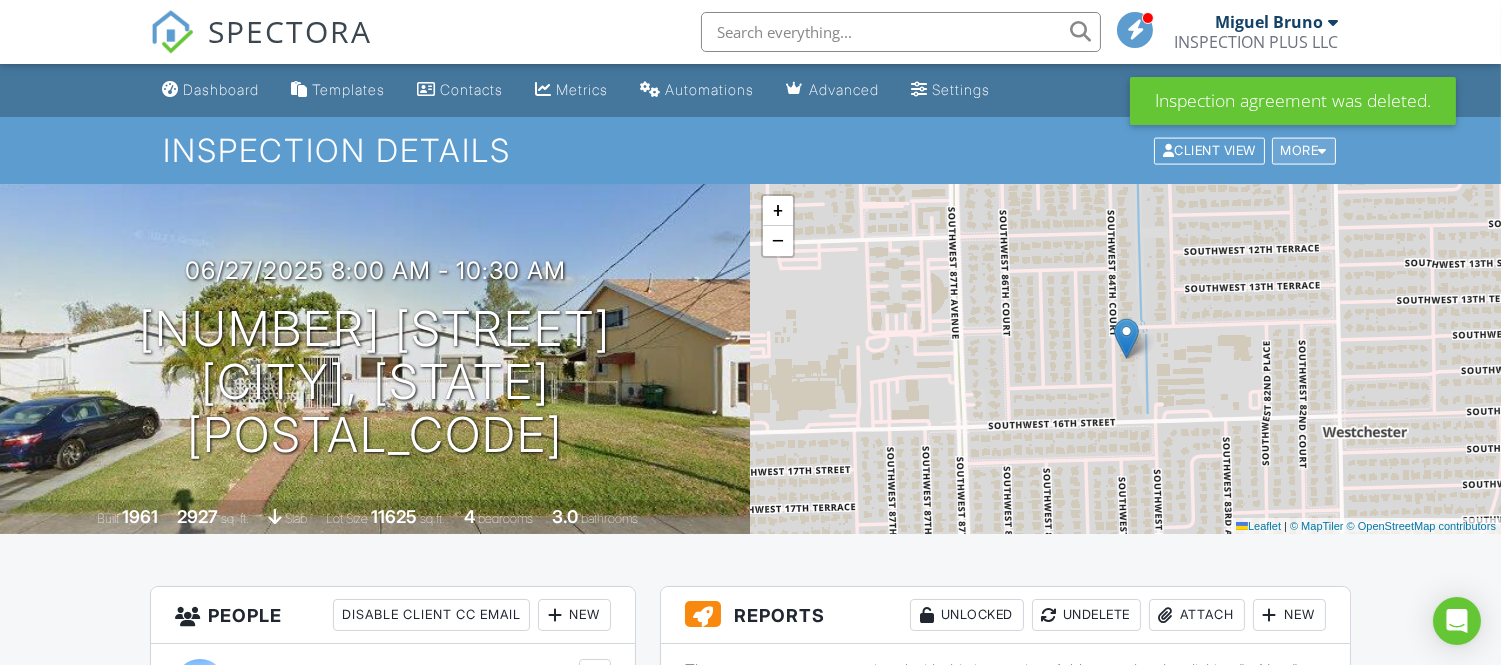 click on "More" at bounding box center [1304, 150] 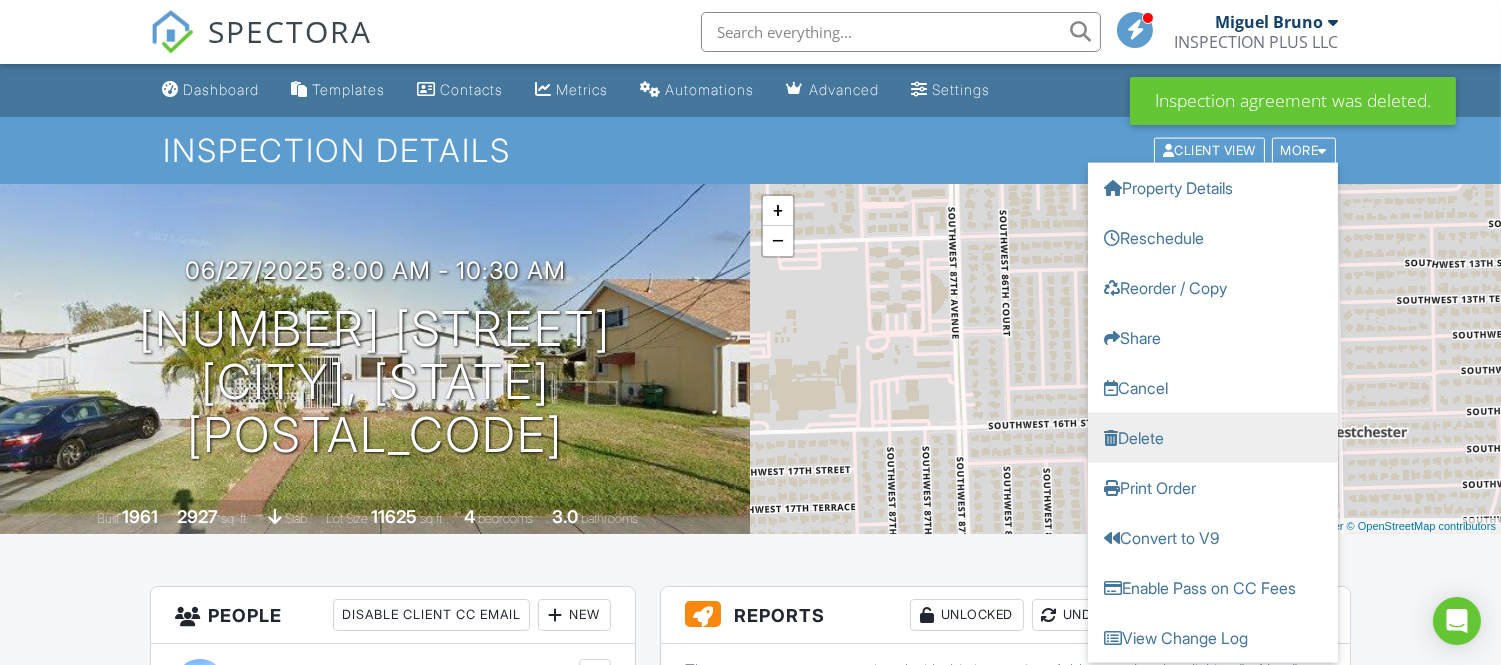 click on "Delete" at bounding box center (1213, 437) 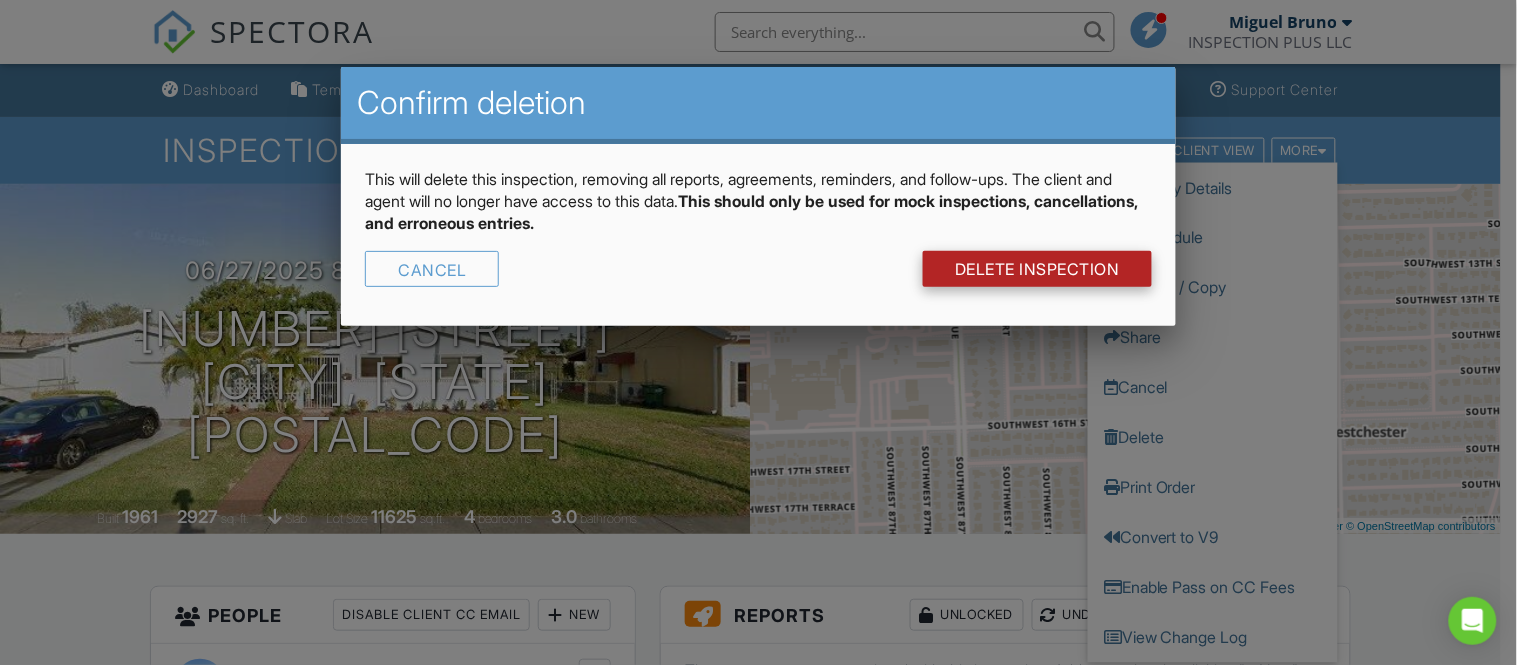 click on "DELETE Inspection" at bounding box center [1037, 269] 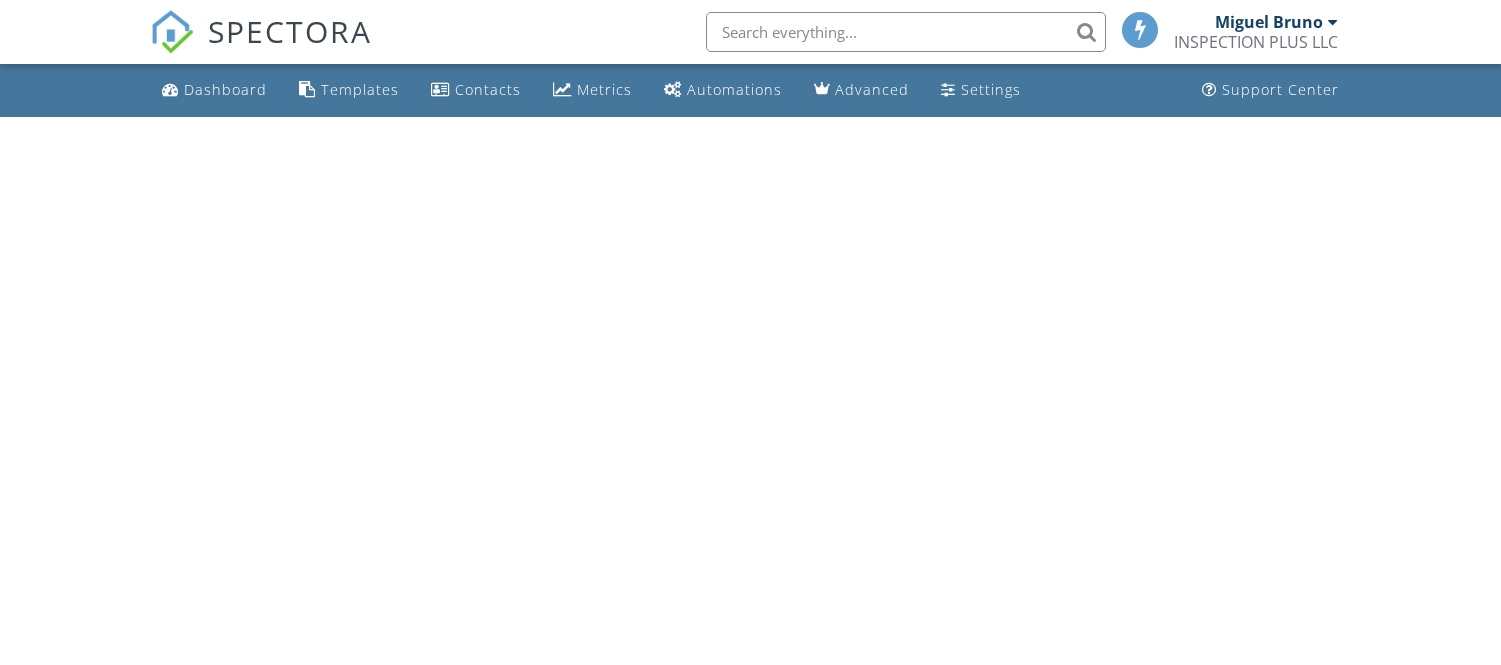scroll, scrollTop: 0, scrollLeft: 0, axis: both 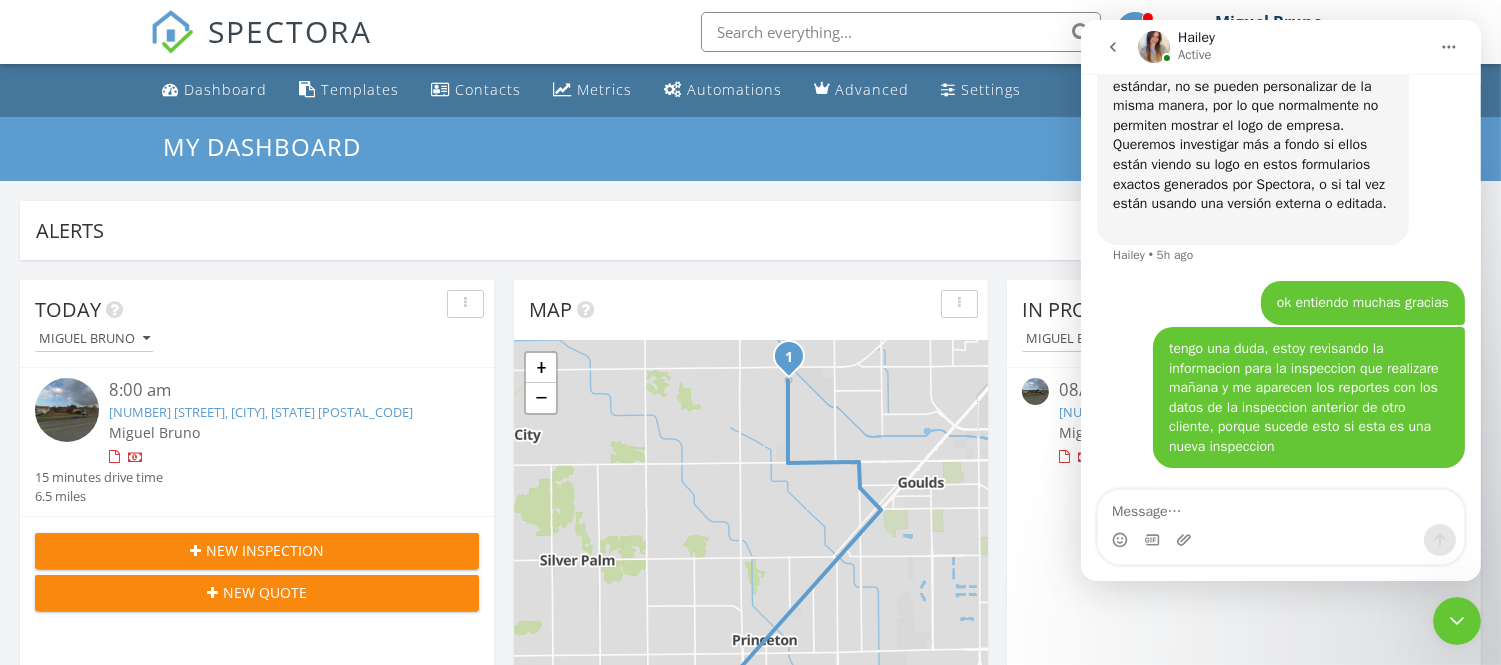 drag, startPoint x: 1458, startPoint y: 626, endPoint x: 2710, endPoint y: 1159, distance: 1360.7325 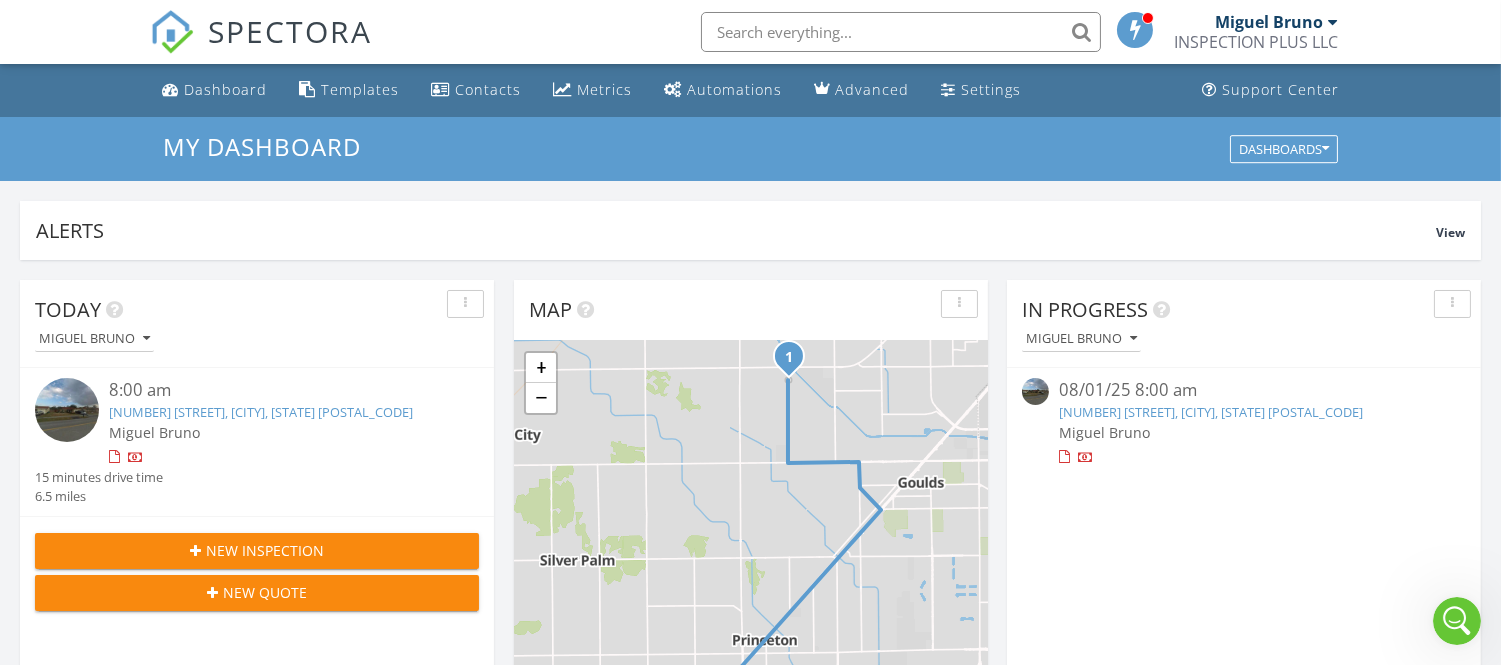 scroll, scrollTop: 273, scrollLeft: 0, axis: vertical 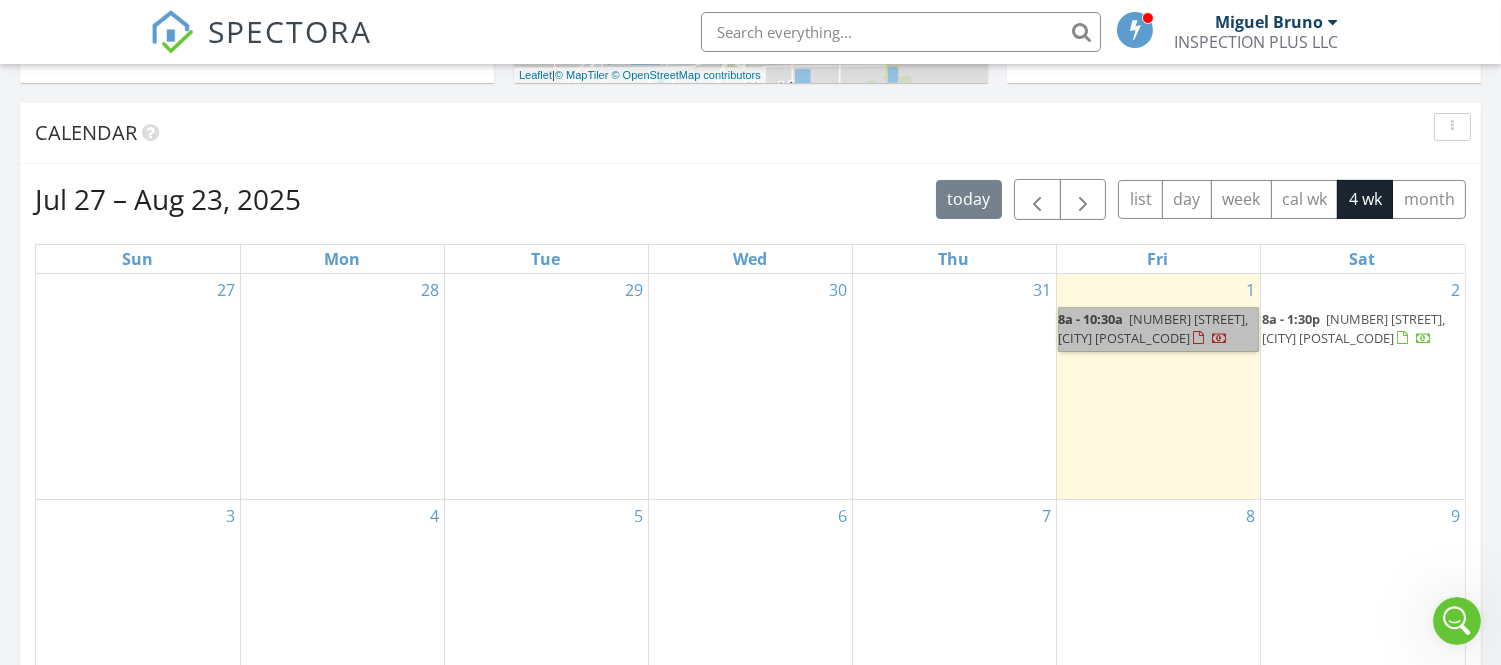 click on "1
8a - 10:30a
20205 SW 132nd Ave, Miami 33177" at bounding box center (1158, 386) 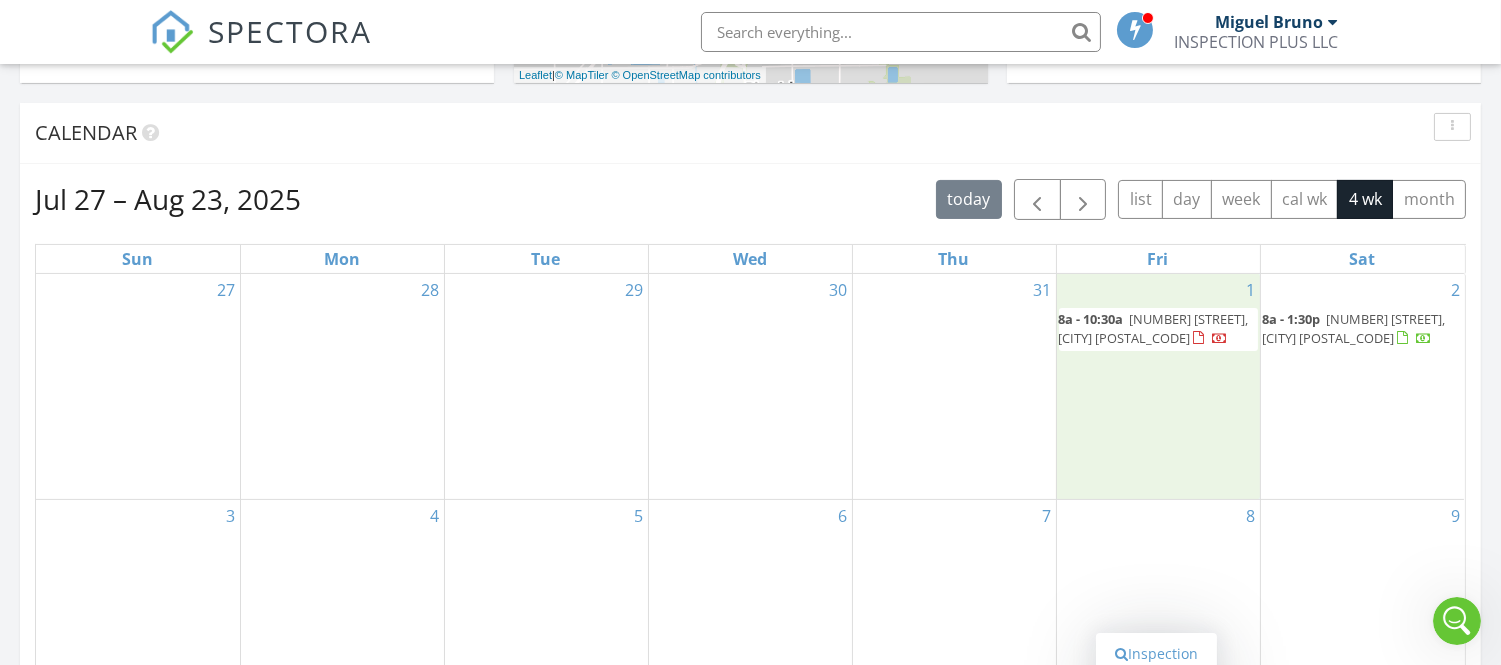 click on "Cancel" at bounding box center (1156, 717) 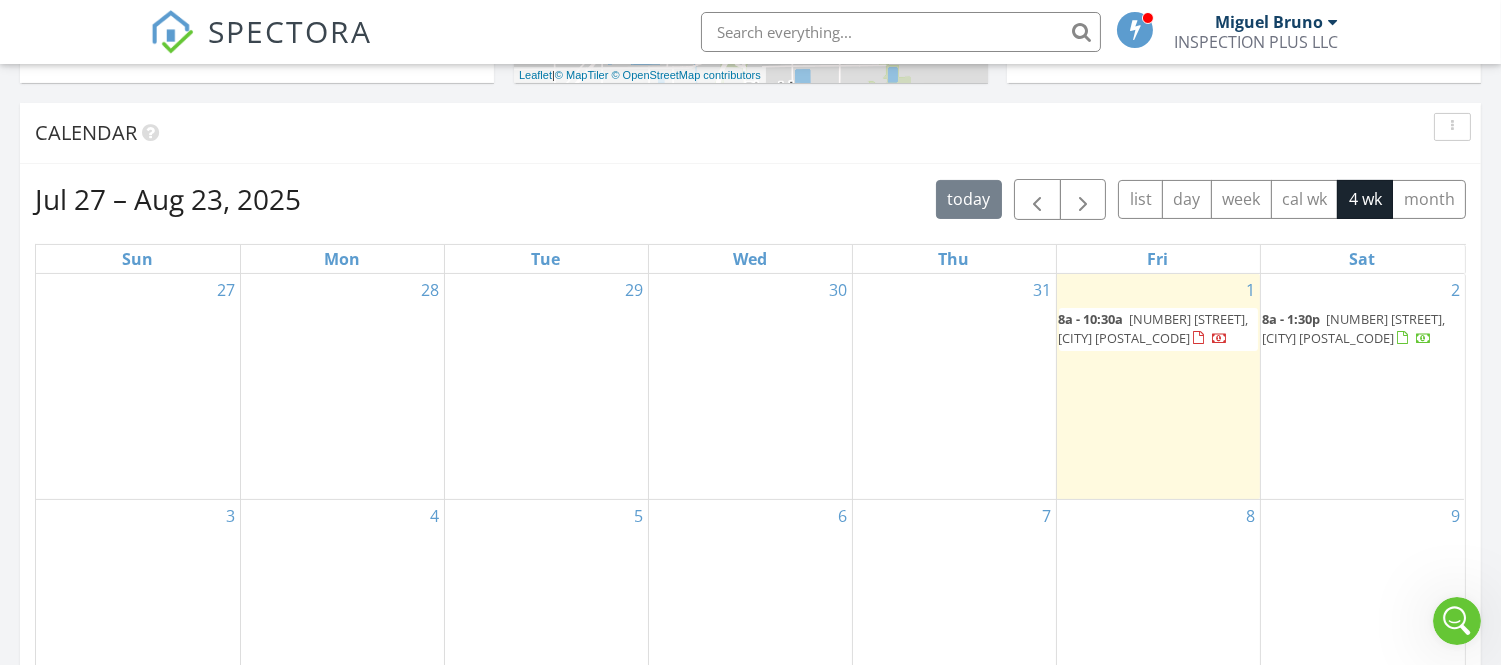 click on "1
8a - 10:30a
20205 SW 132nd Ave, Miami 33177" at bounding box center (1158, 386) 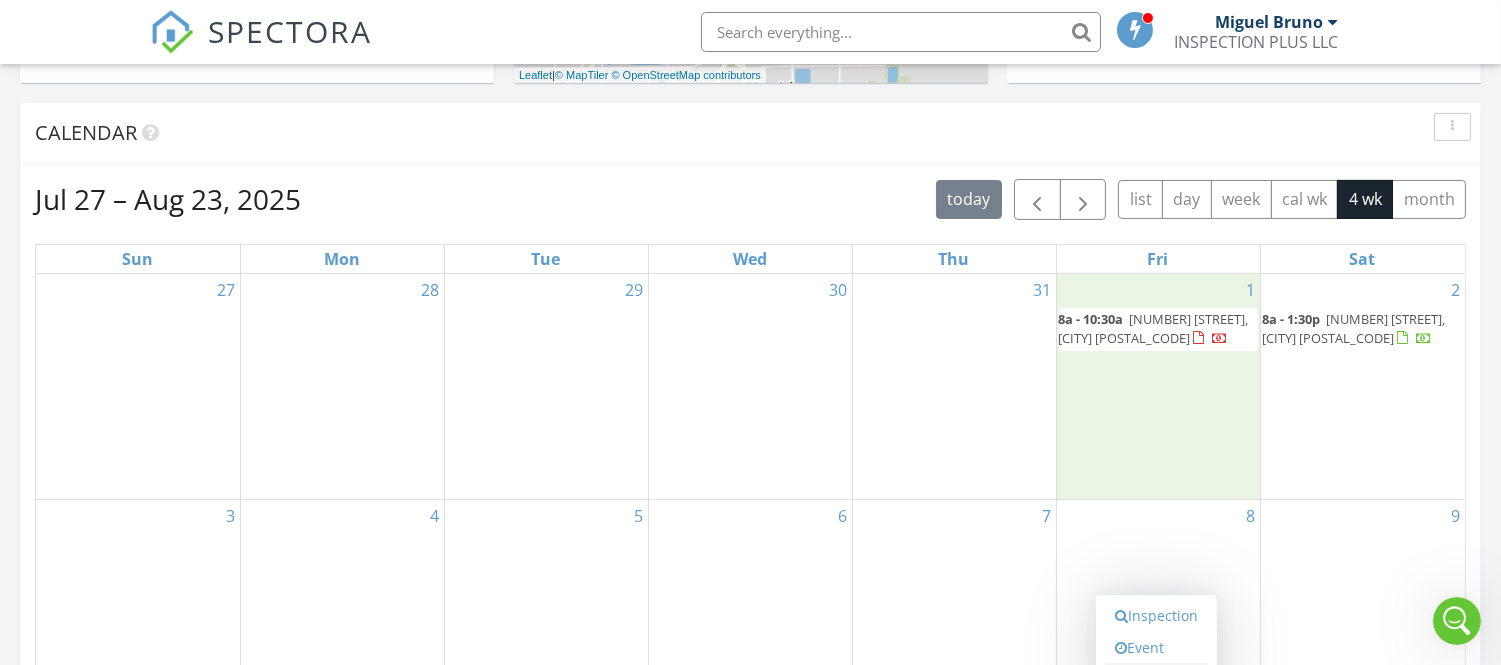 click on "Cancel" at bounding box center (1156, 679) 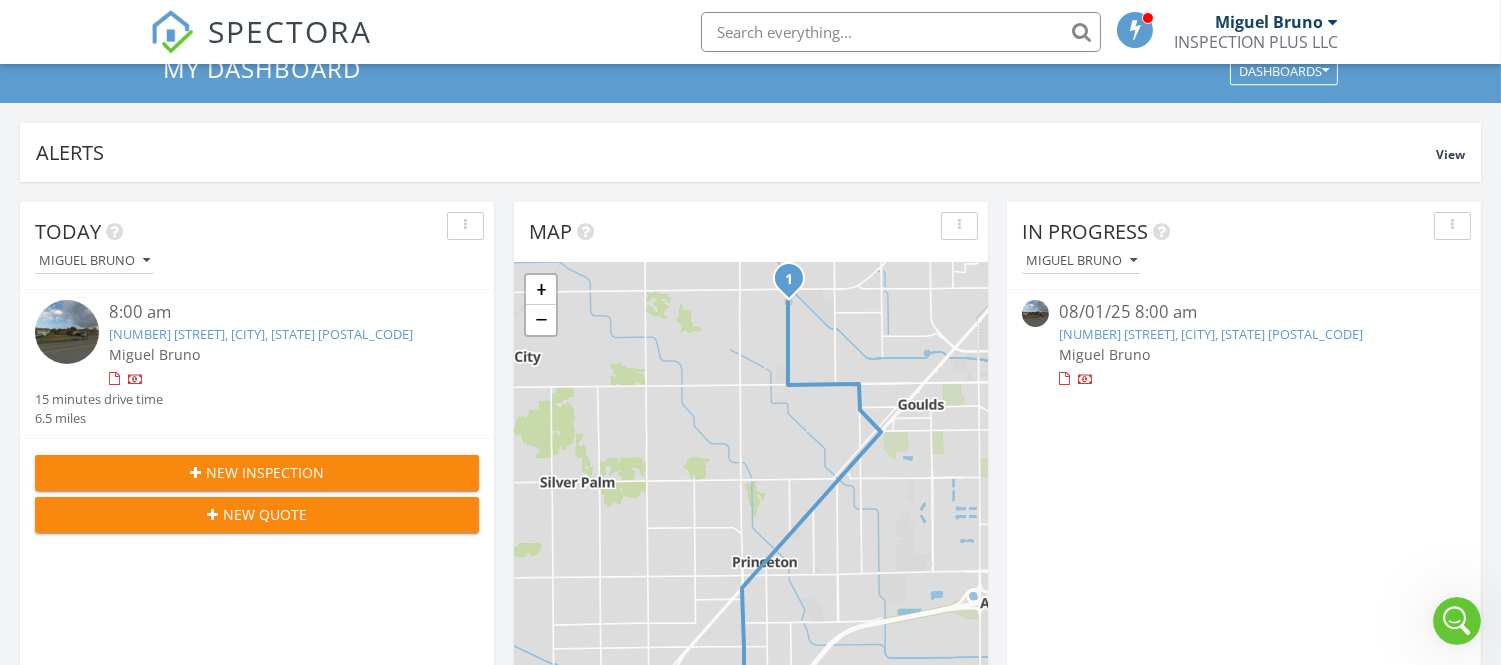 scroll, scrollTop: 0, scrollLeft: 0, axis: both 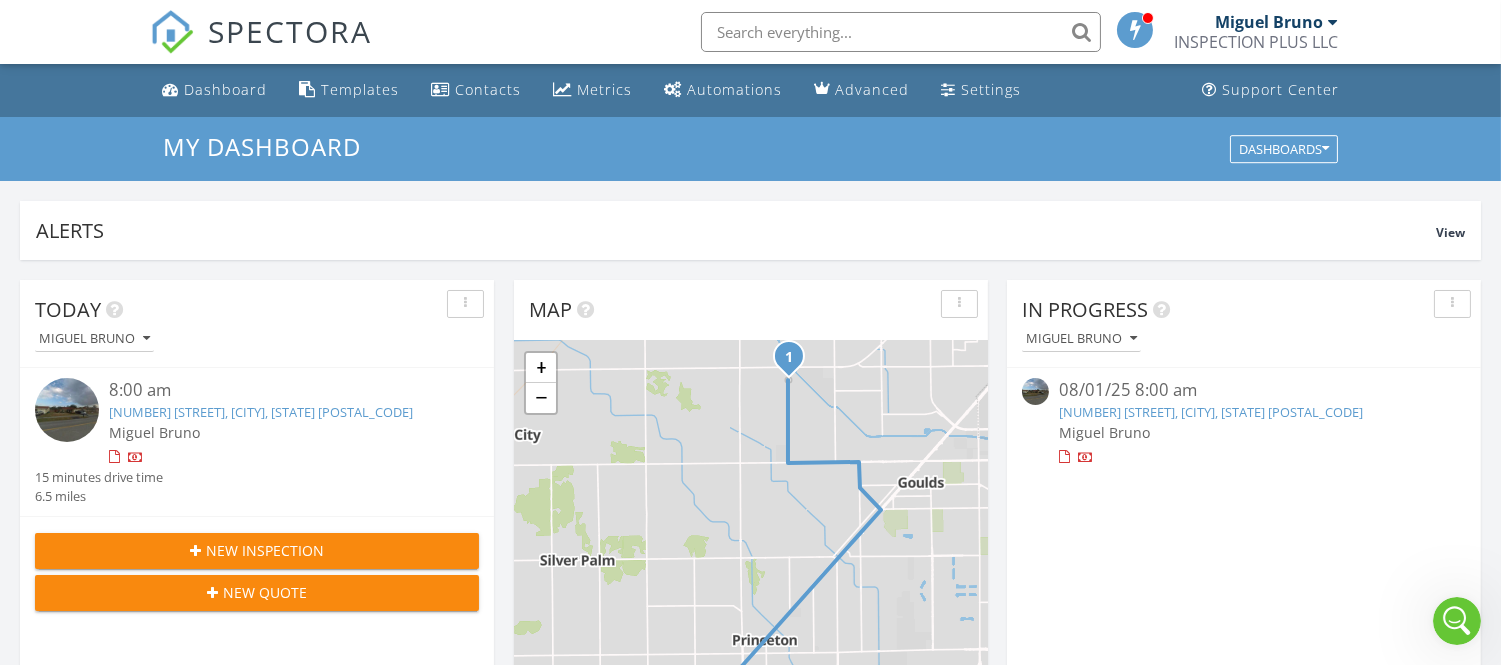 click on "Miguel Bruno" at bounding box center (1269, 22) 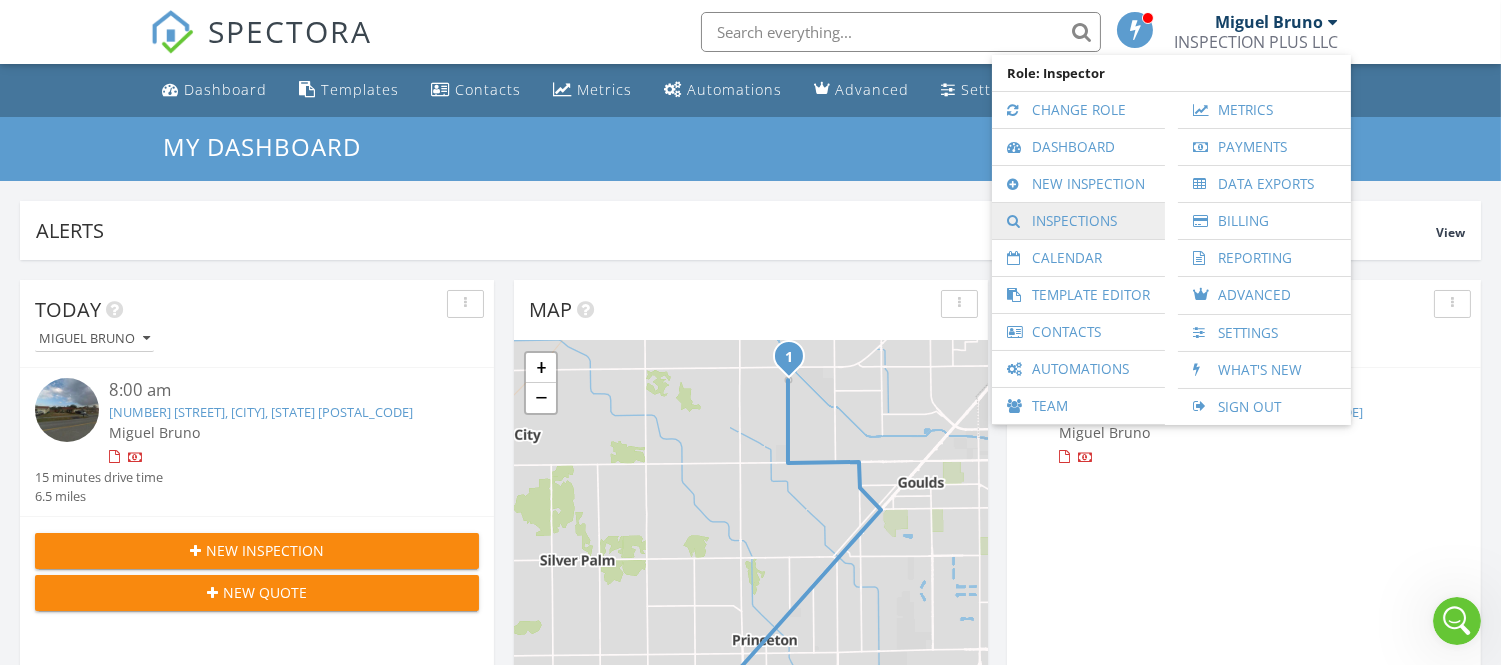 click on "Inspections" at bounding box center [1078, 221] 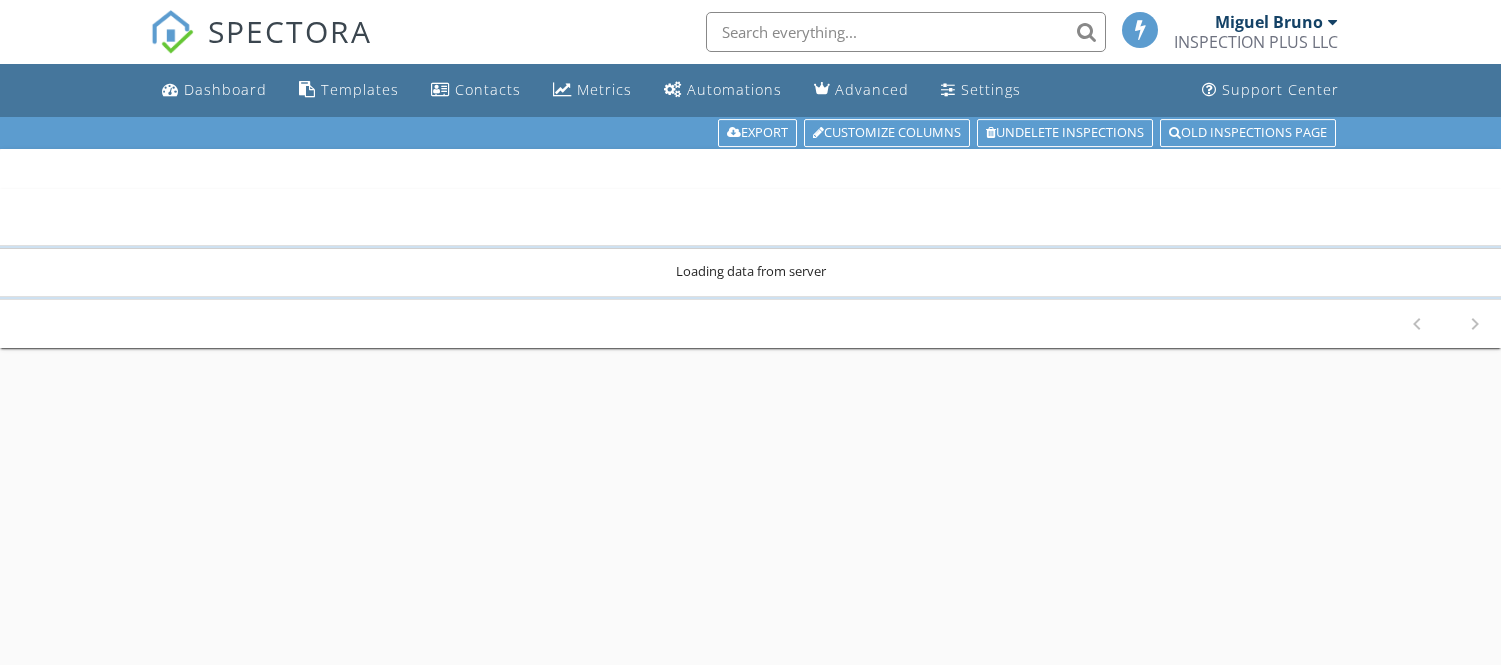 scroll, scrollTop: 0, scrollLeft: 0, axis: both 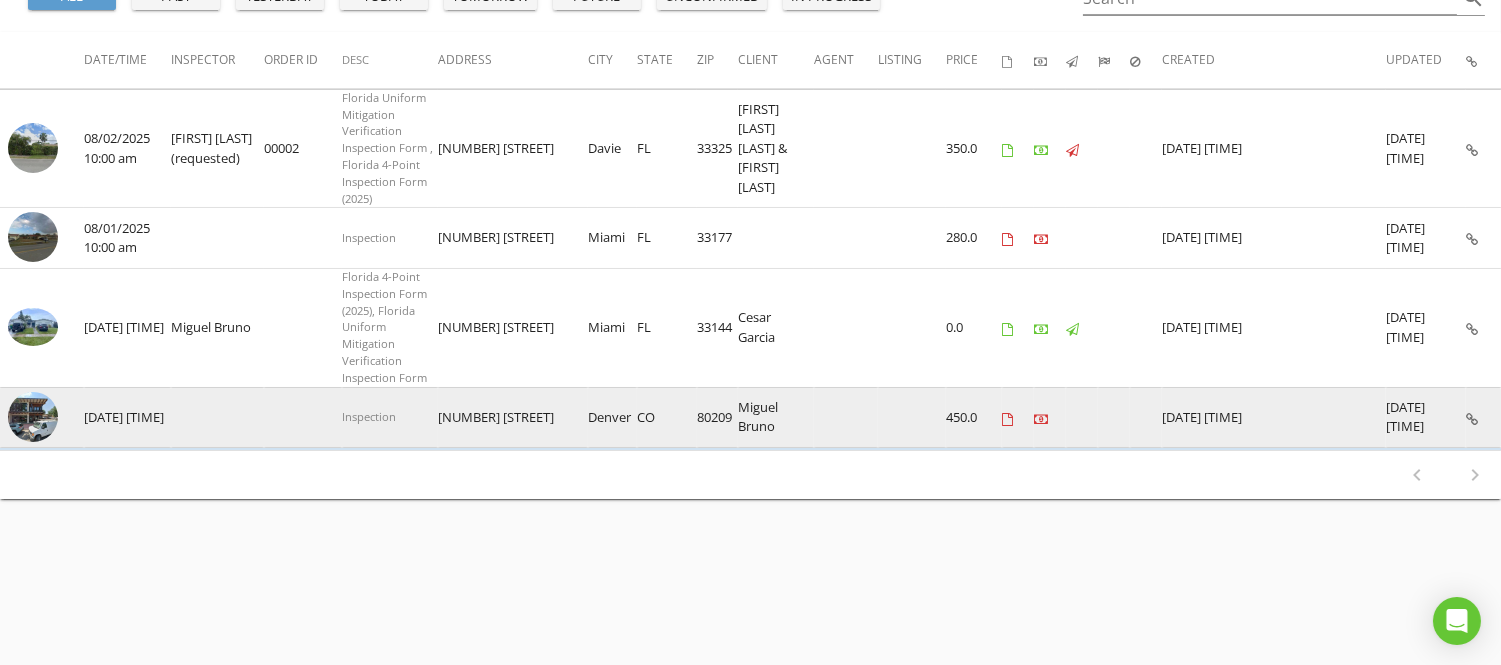 click at bounding box center (33, 417) 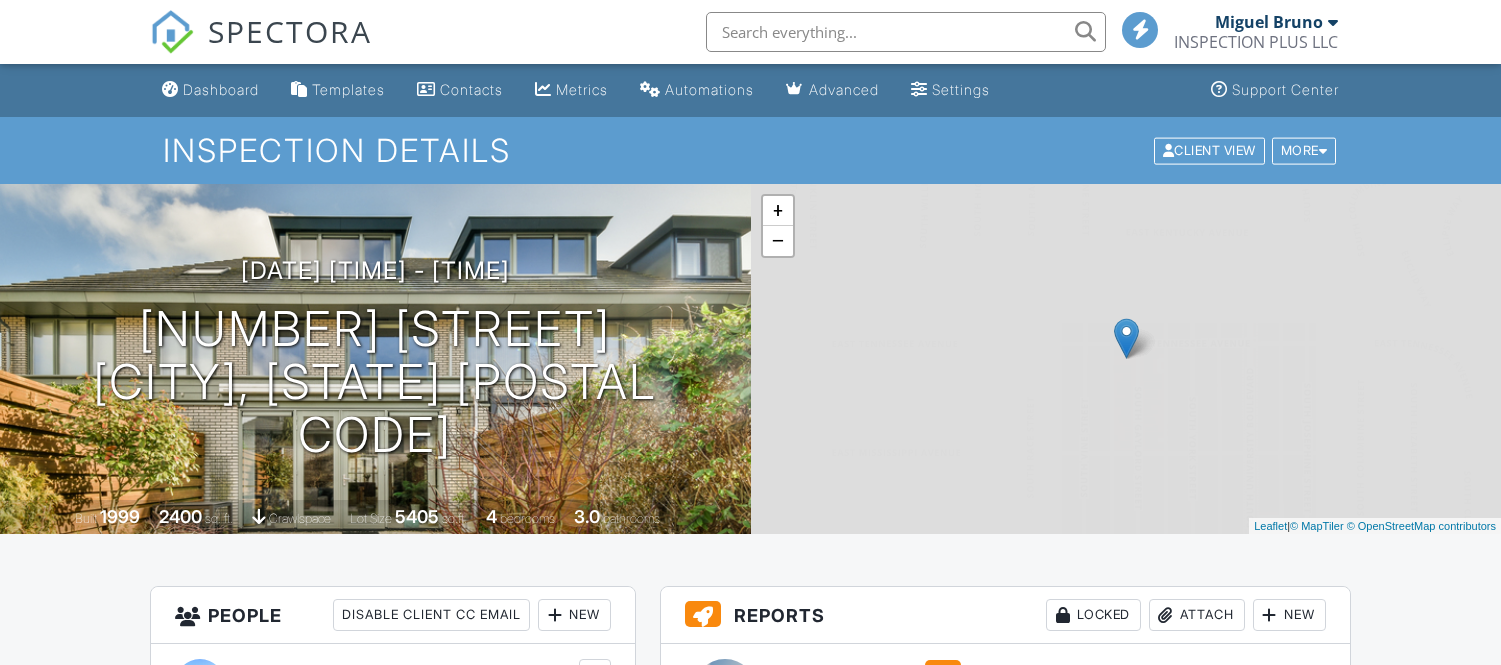 scroll, scrollTop: 666, scrollLeft: 0, axis: vertical 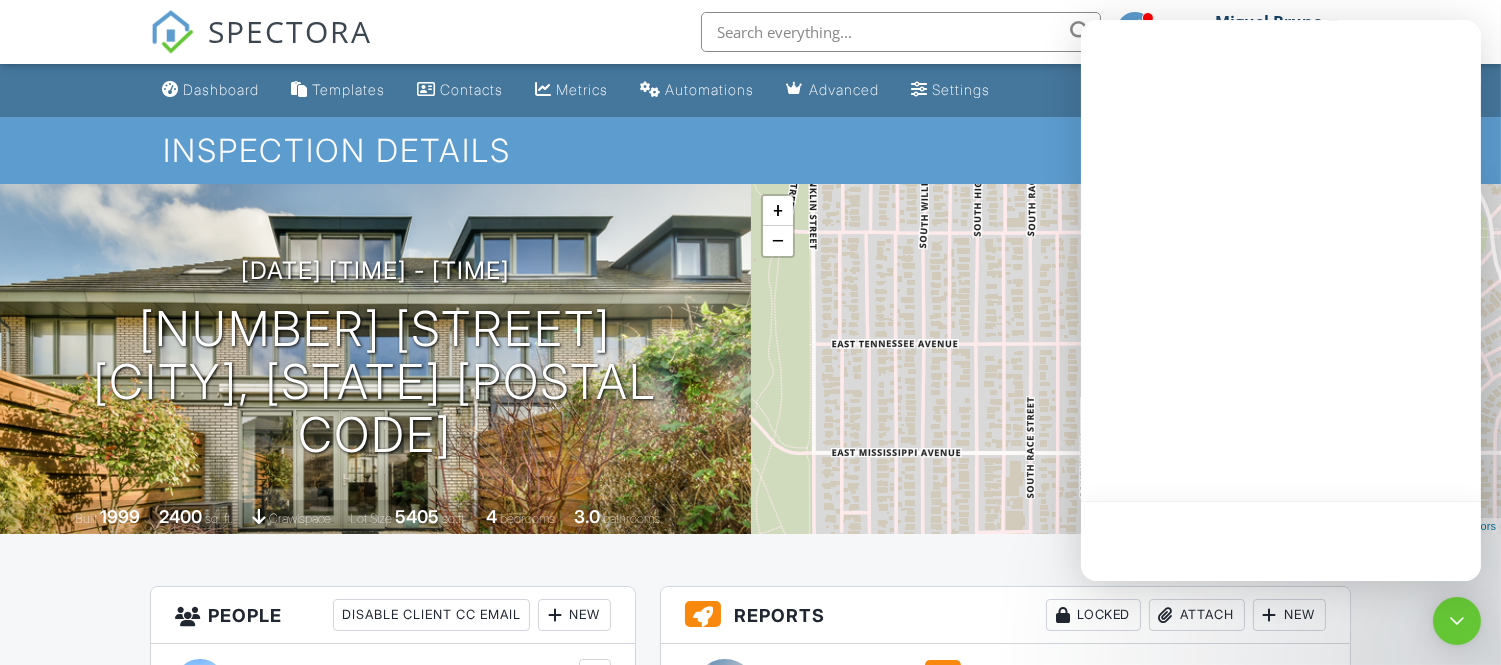 click at bounding box center (1281, 300) 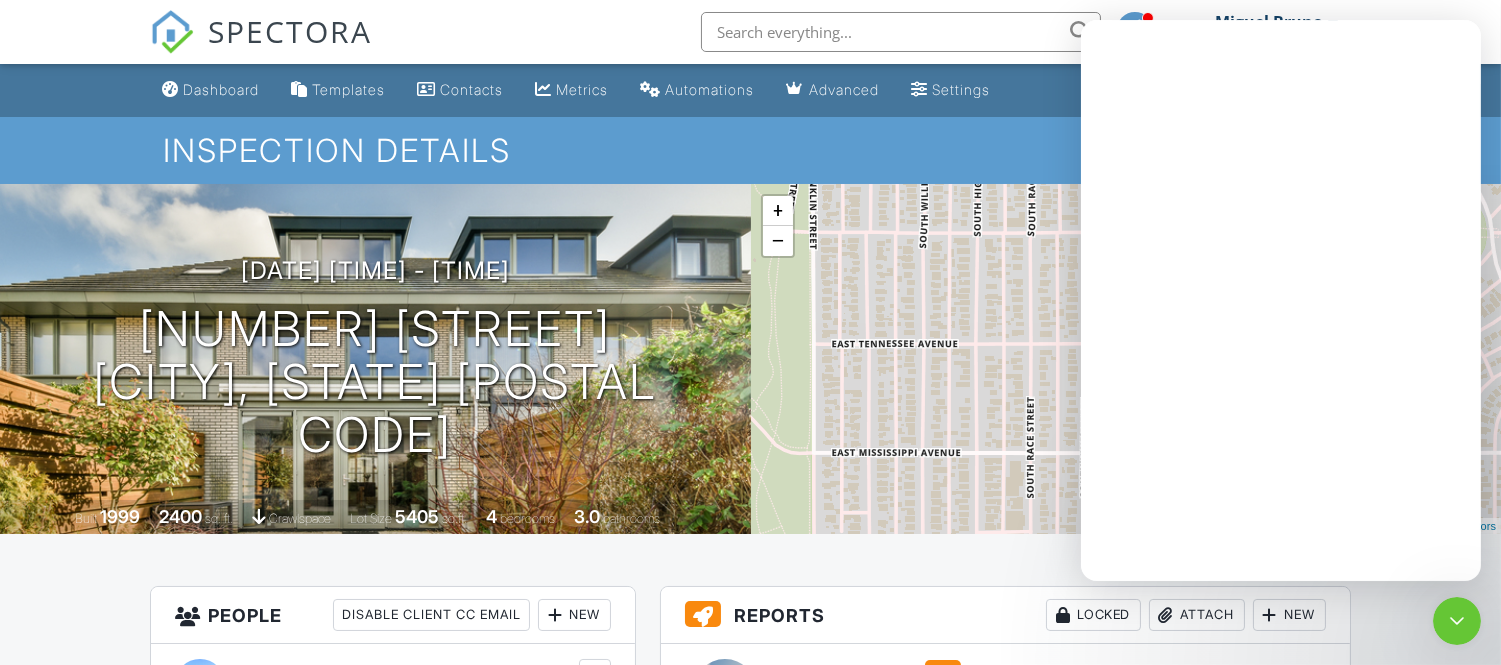 scroll, scrollTop: 0, scrollLeft: 0, axis: both 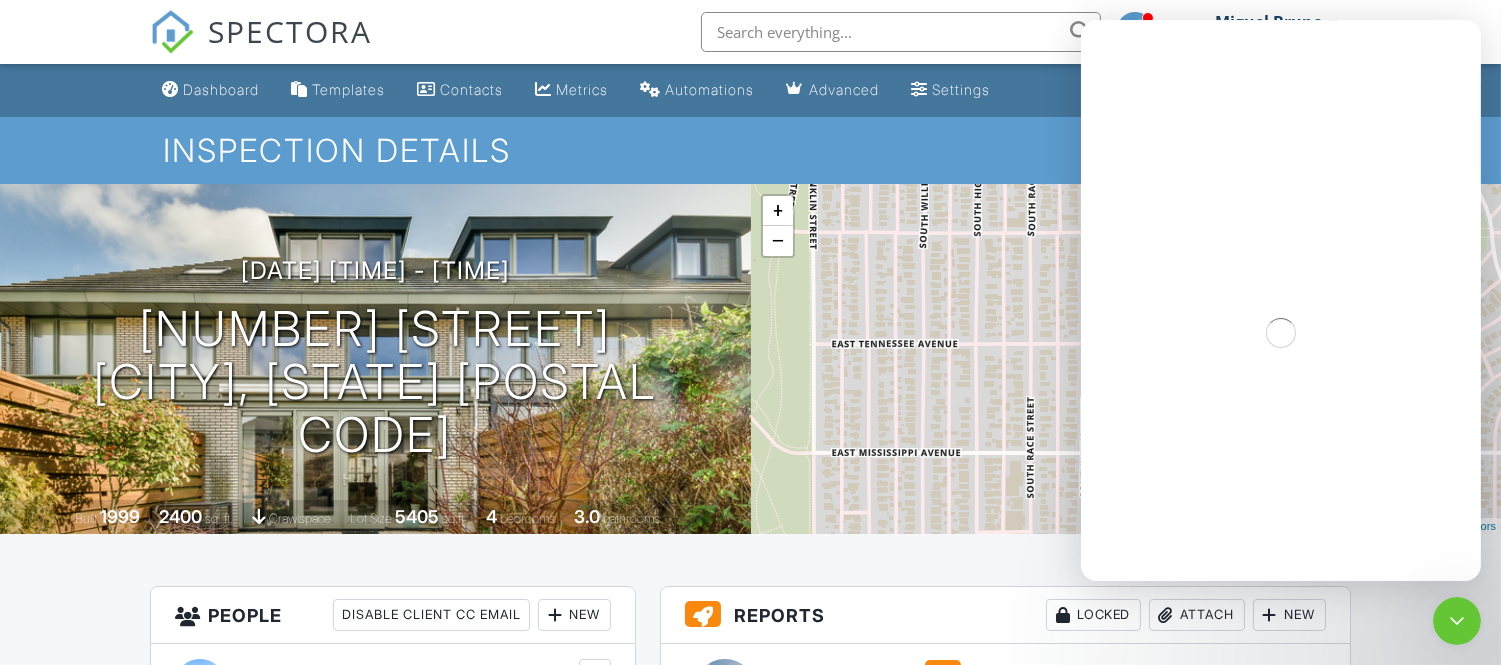 click 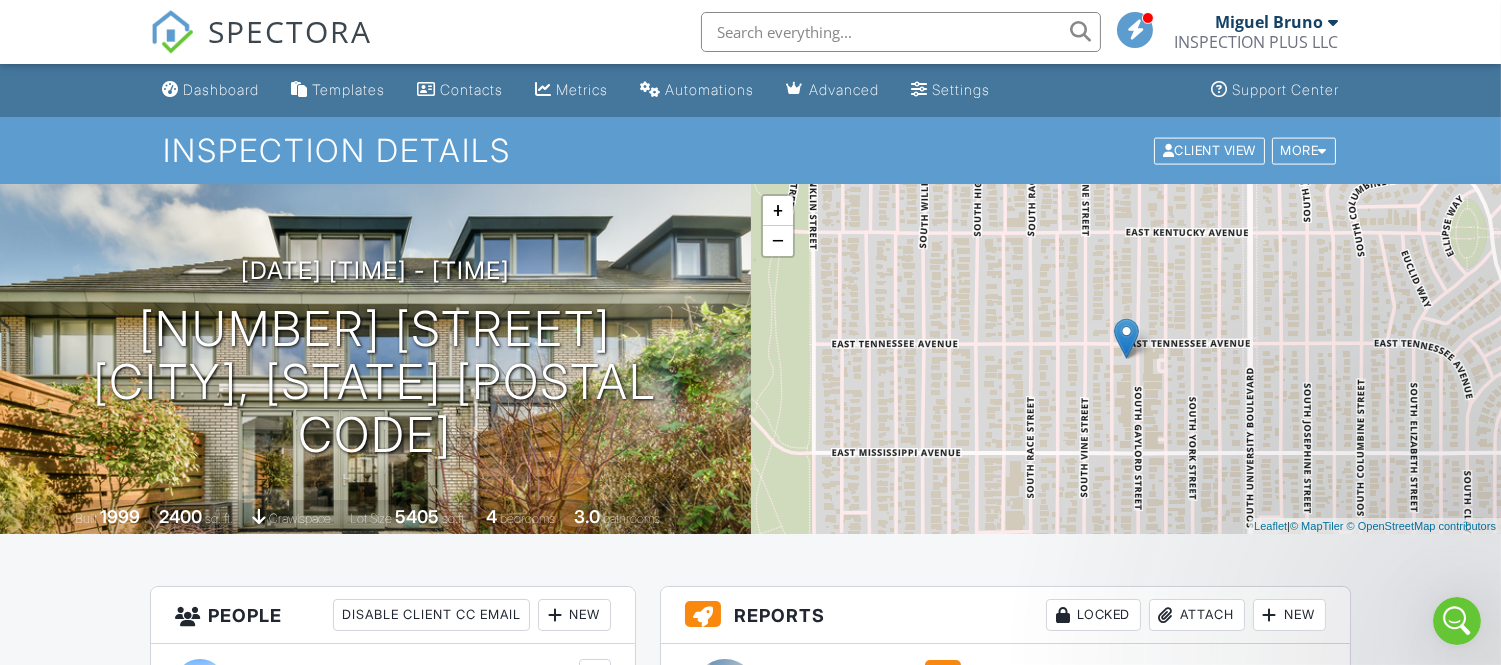 scroll, scrollTop: 0, scrollLeft: 0, axis: both 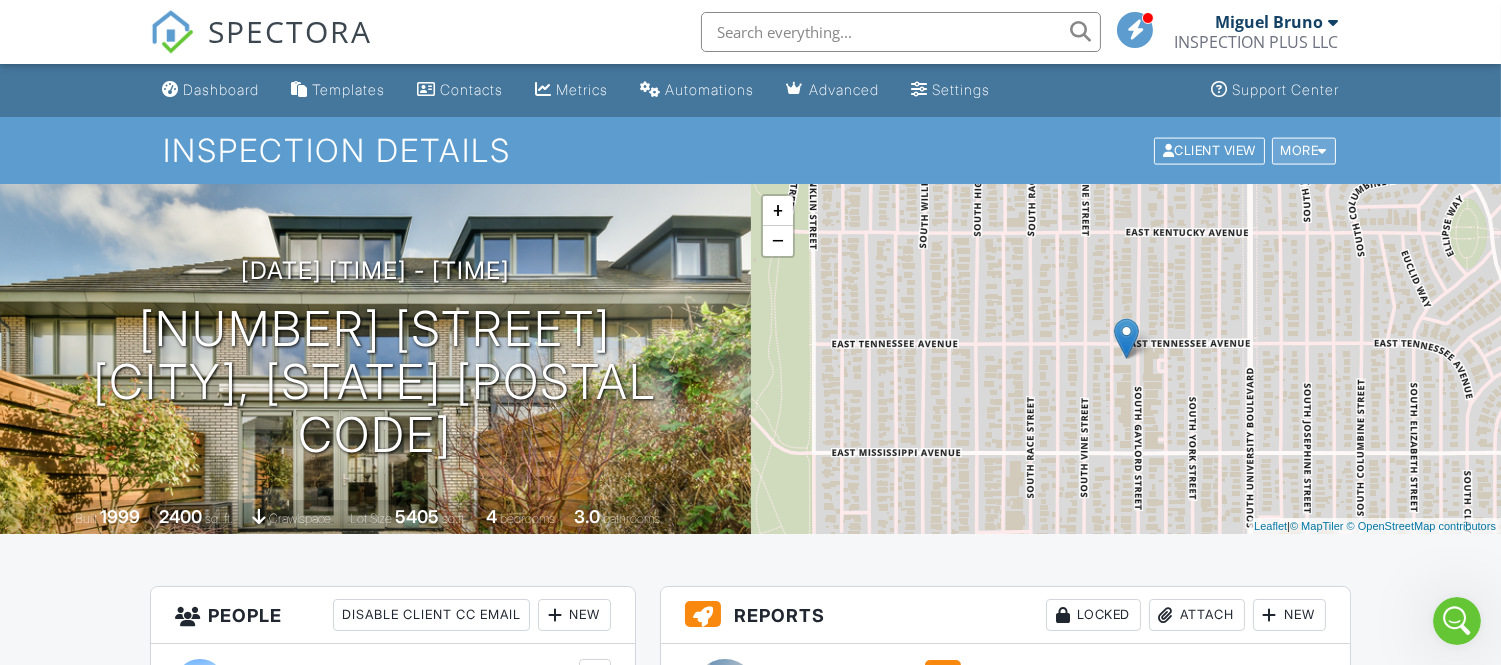 click on "More" at bounding box center (1304, 150) 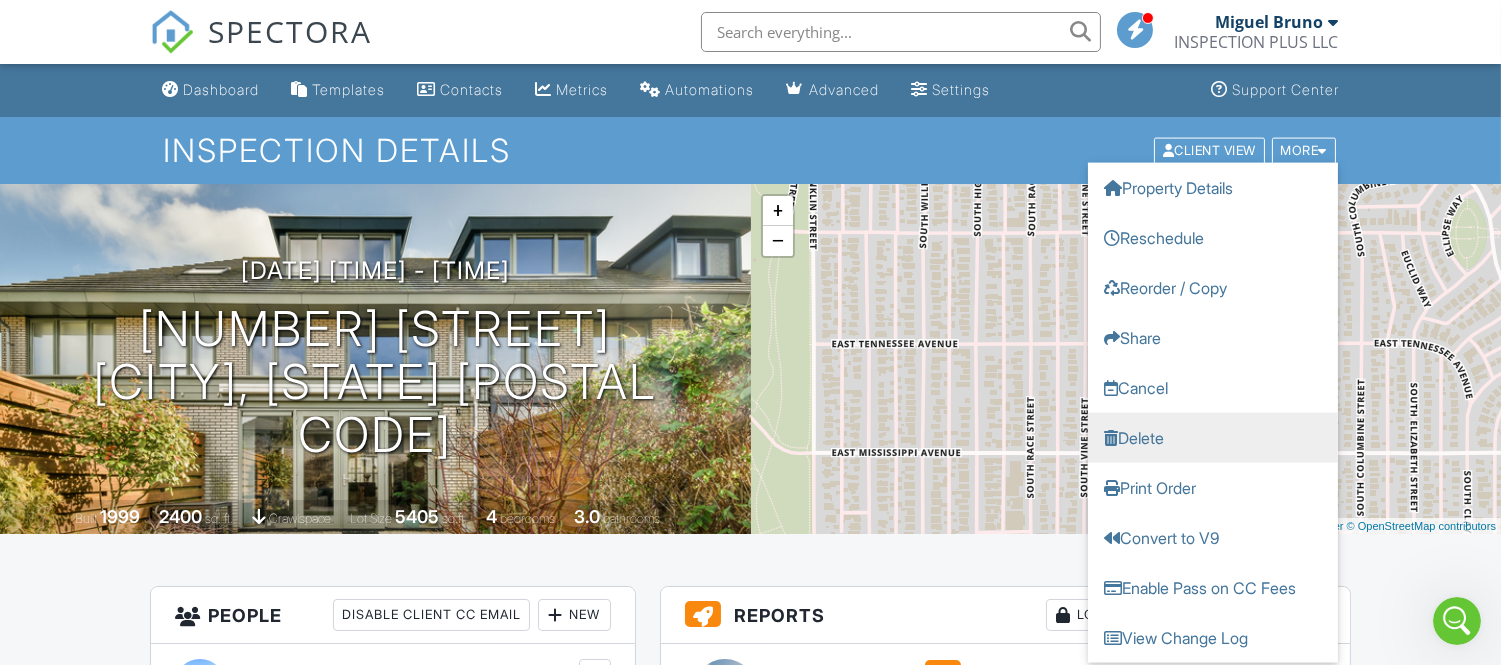 click on "Delete" at bounding box center [1213, 437] 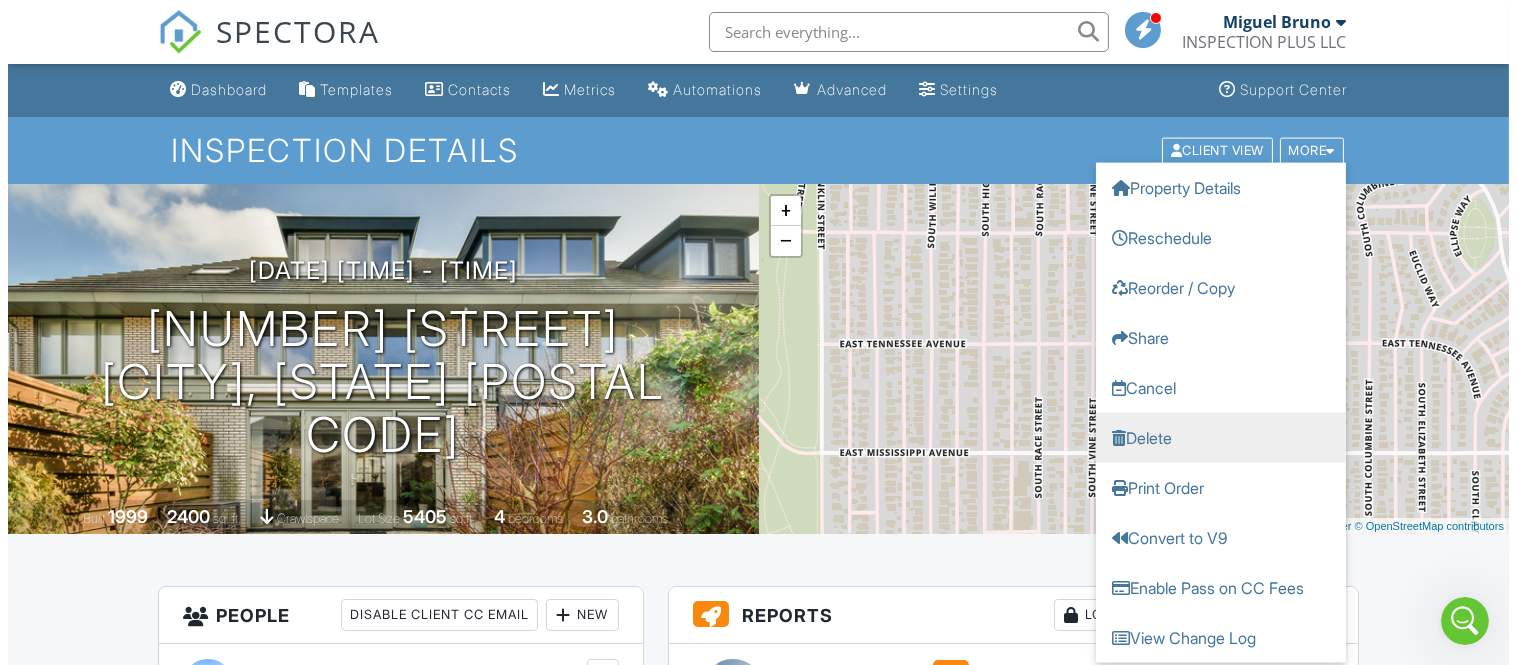 scroll, scrollTop: 31844, scrollLeft: 0, axis: vertical 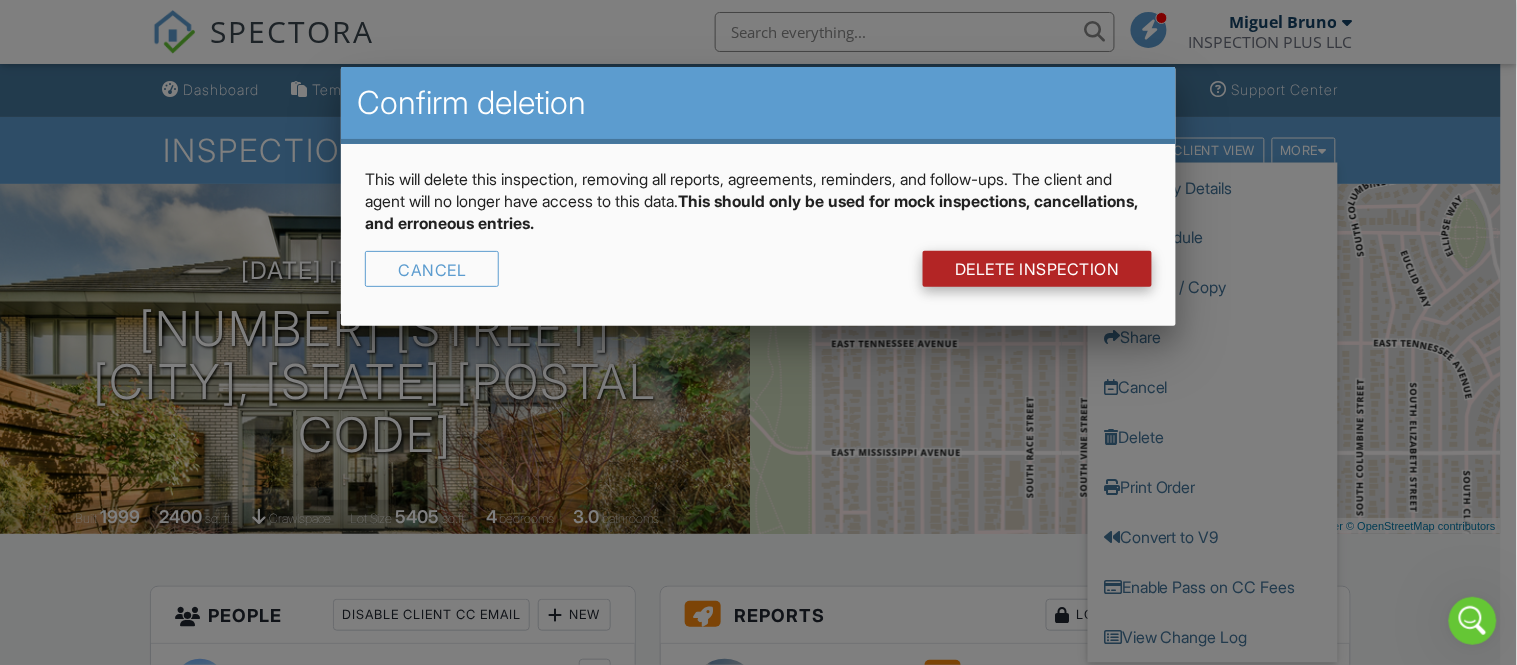 click on "DELETE Inspection" at bounding box center (1037, 269) 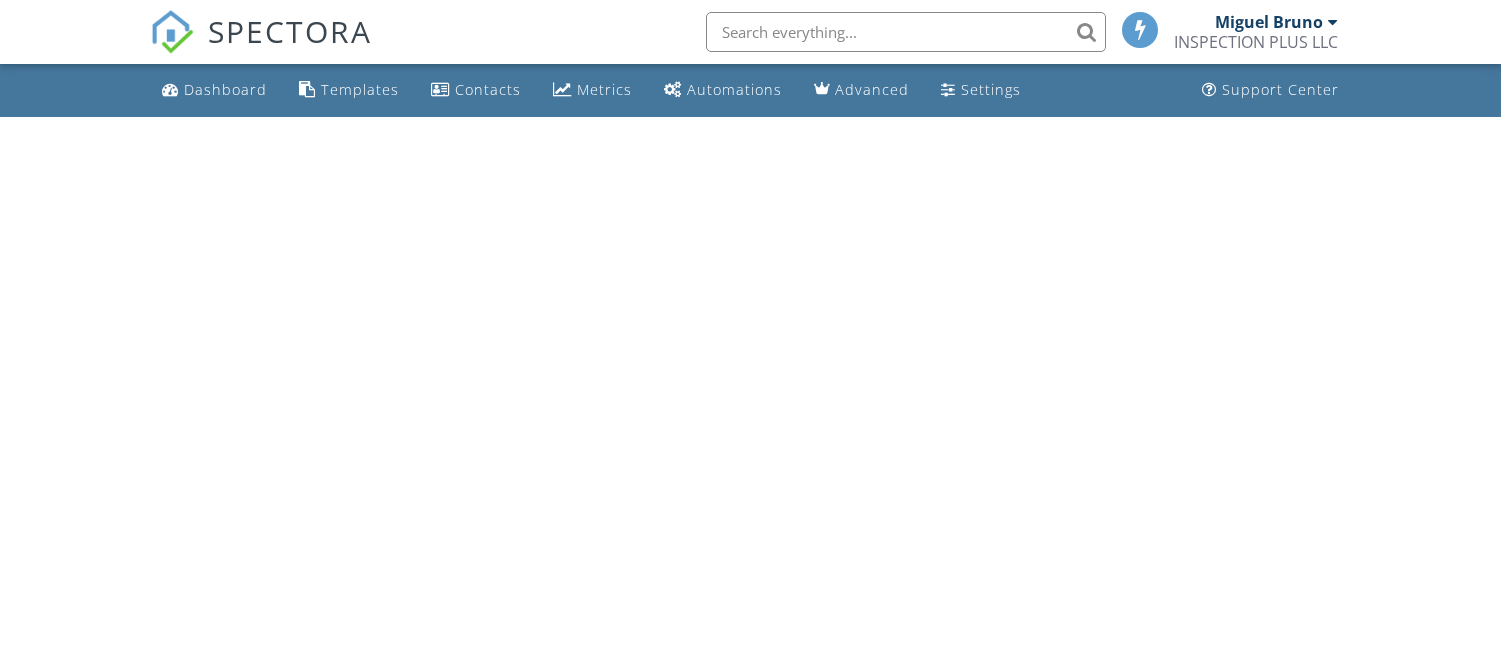 scroll, scrollTop: 0, scrollLeft: 0, axis: both 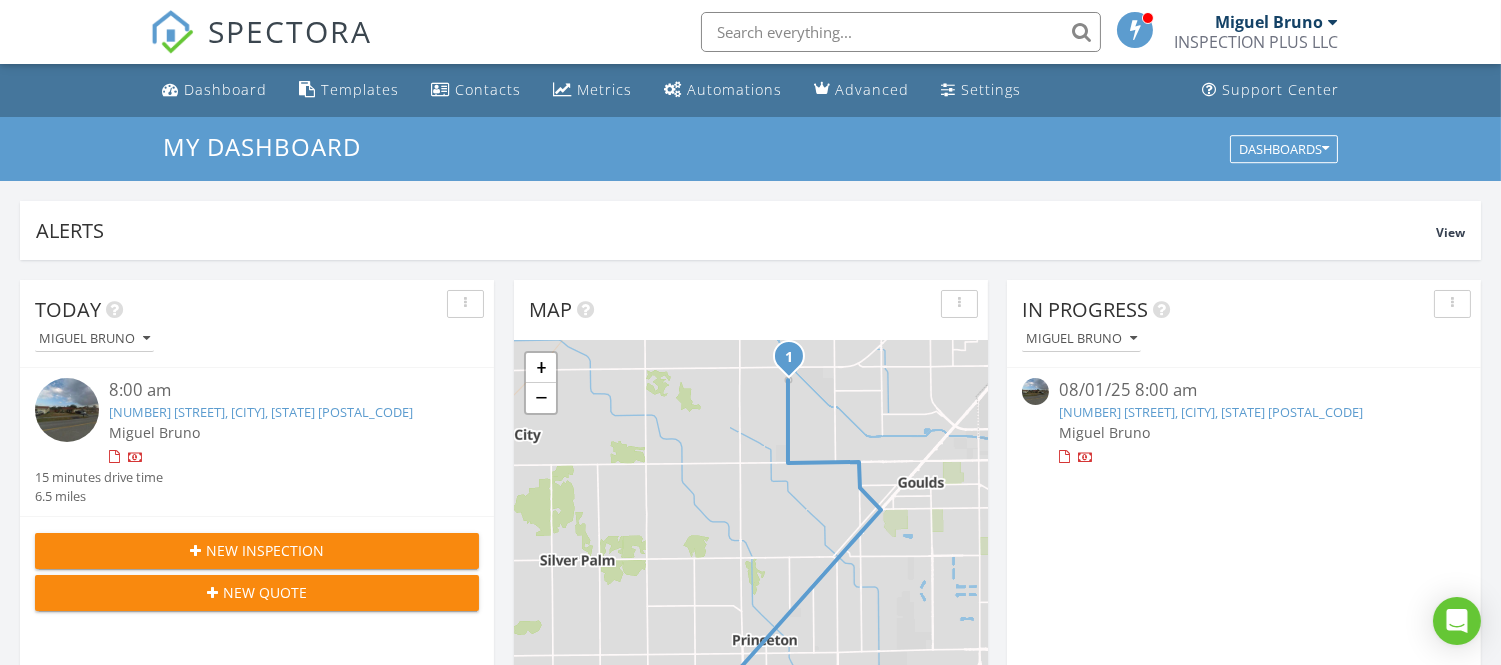 click on "INSPECTION PLUS LLC" at bounding box center (1256, 42) 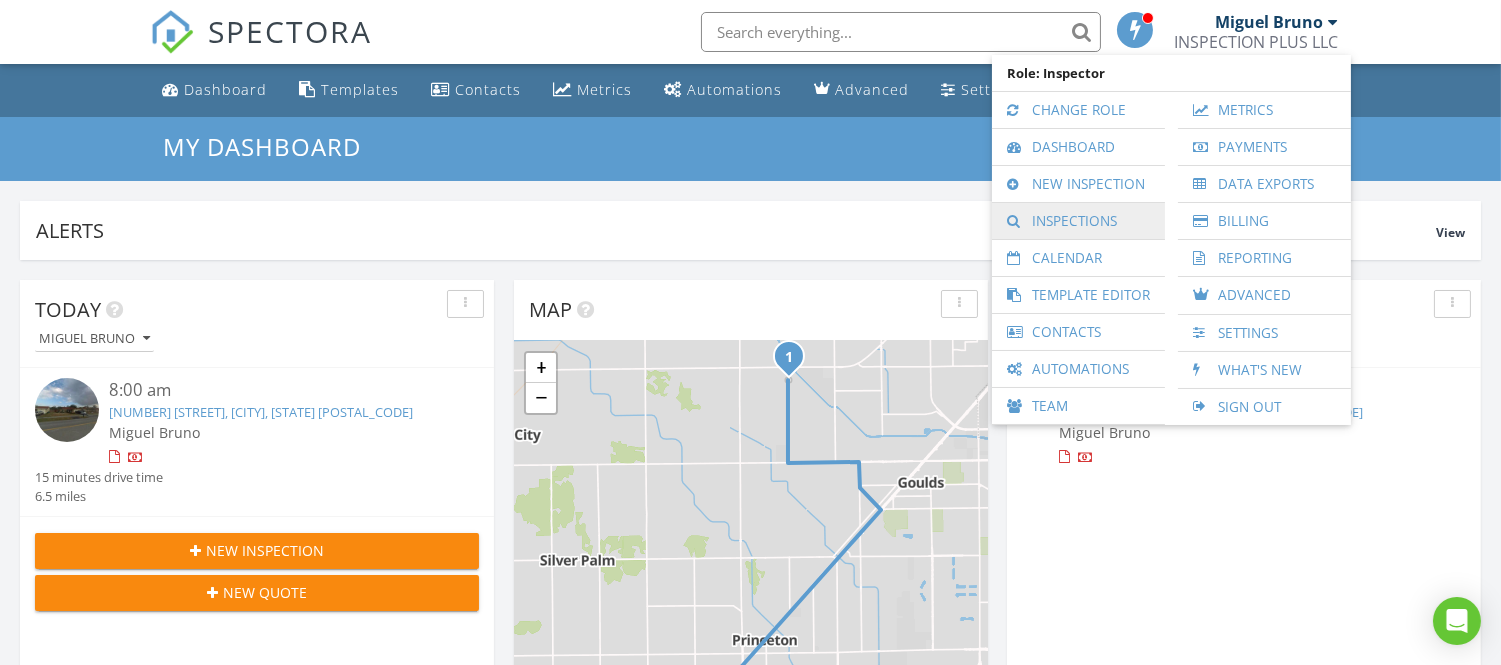 click on "Inspections" at bounding box center (1078, 221) 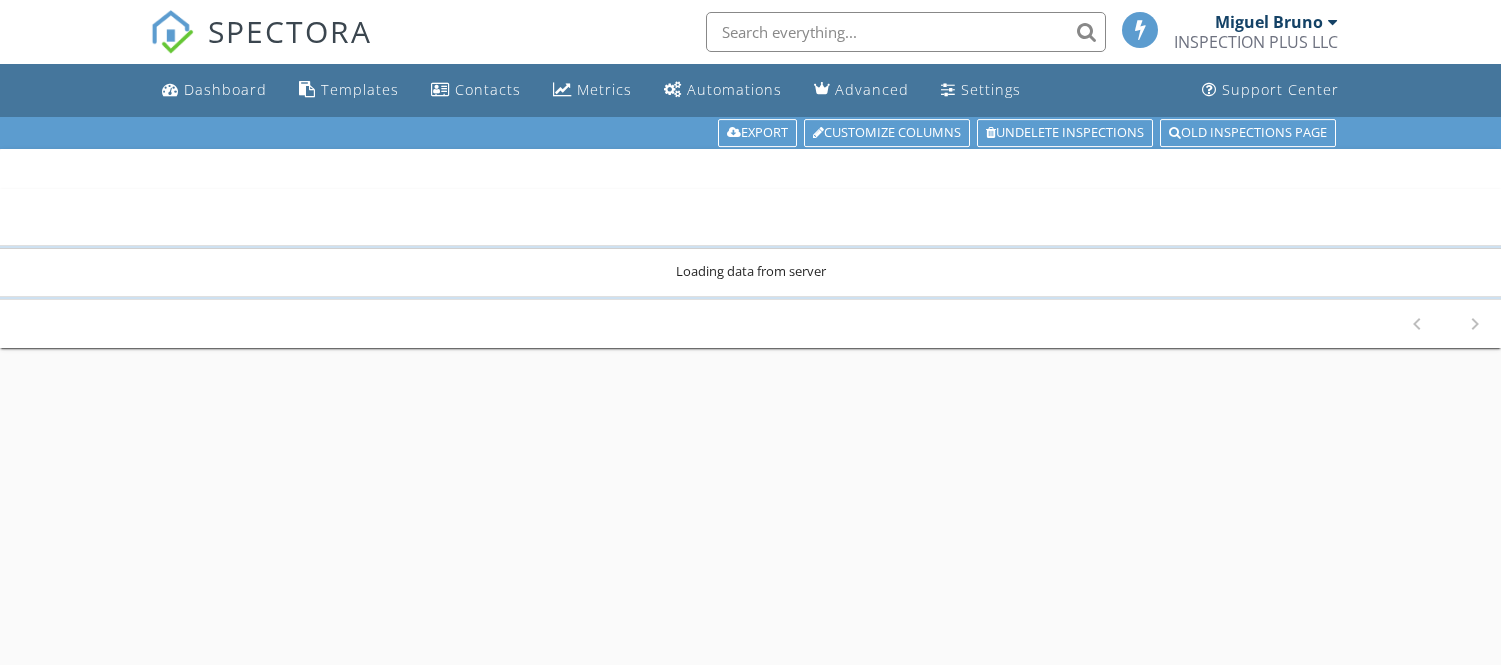 scroll, scrollTop: 0, scrollLeft: 0, axis: both 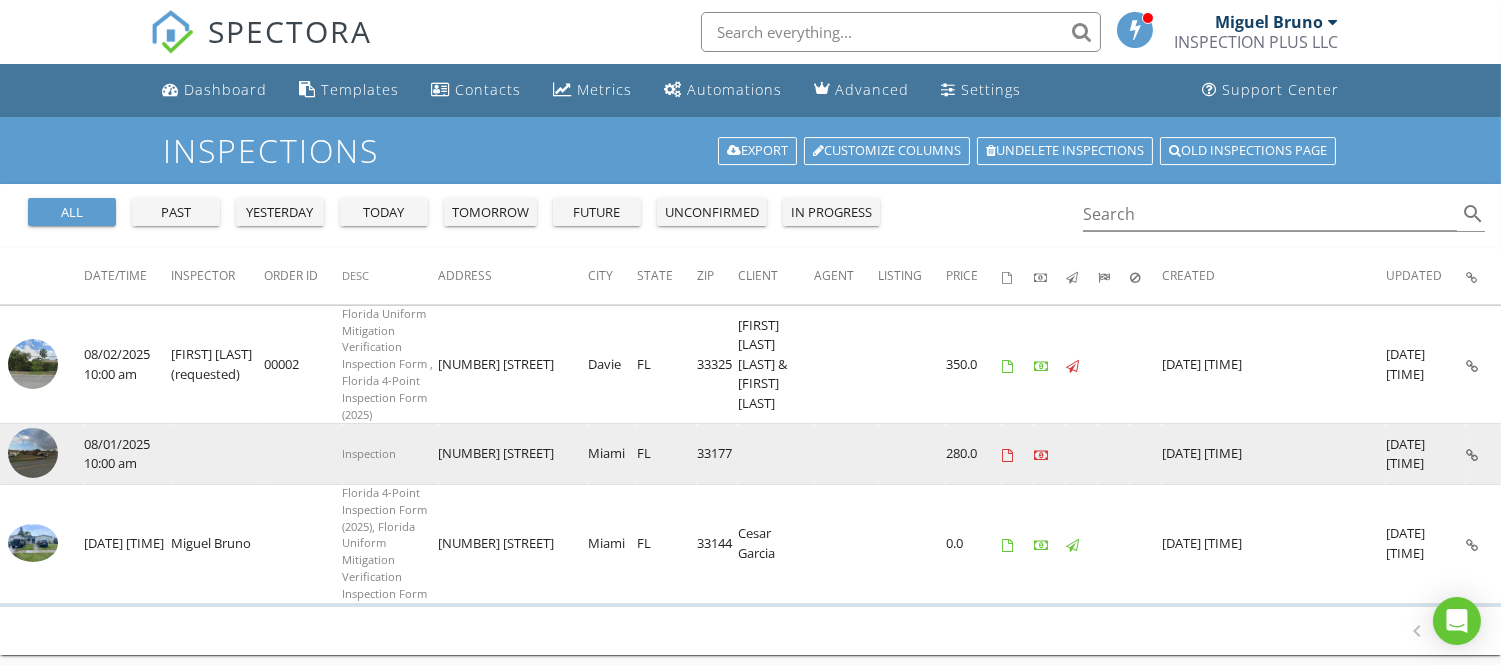 click at bounding box center [33, 453] 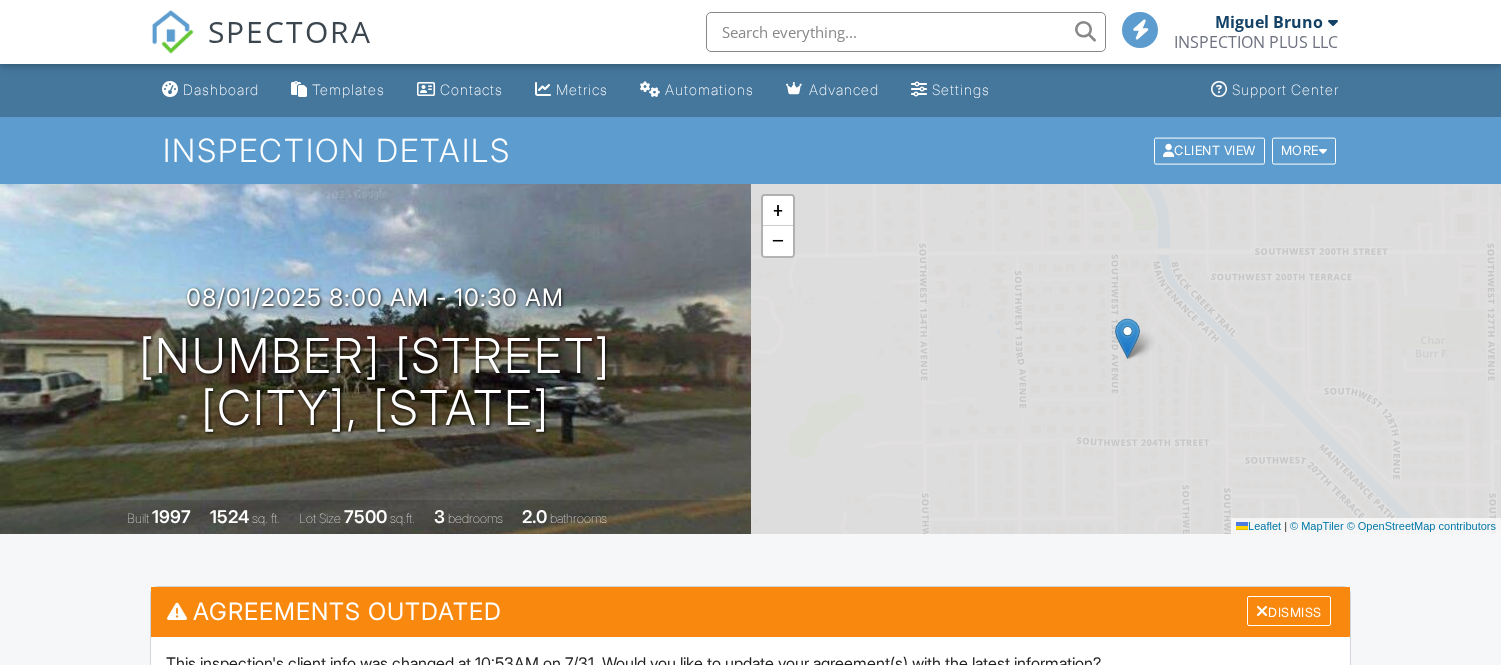 scroll, scrollTop: 0, scrollLeft: 0, axis: both 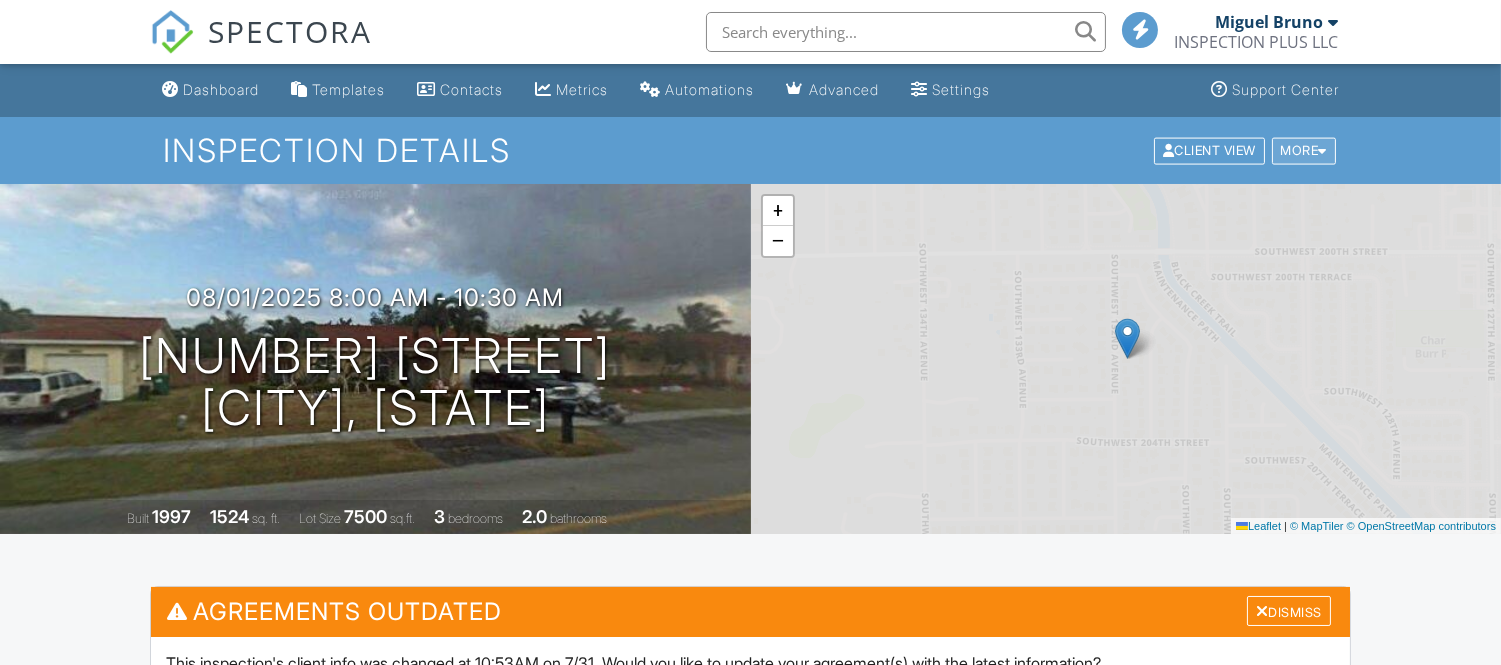 click at bounding box center (1323, 150) 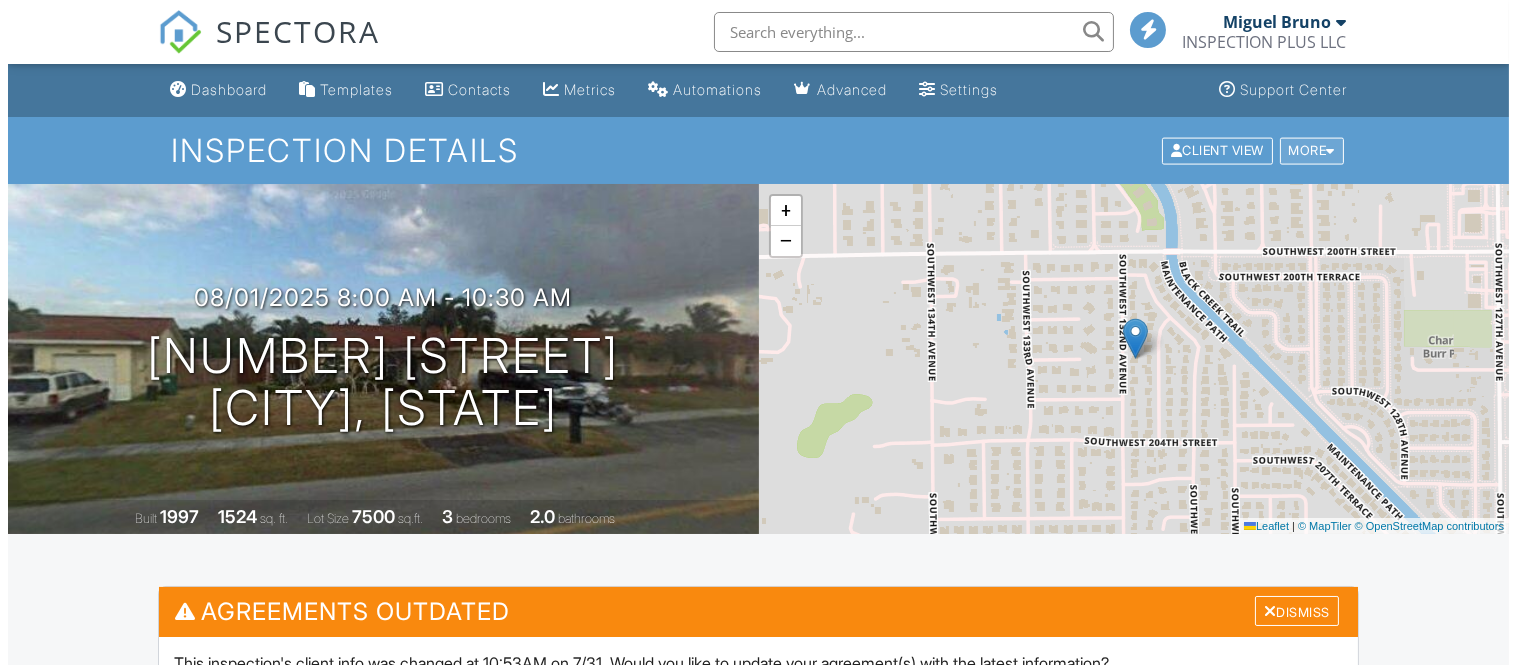 scroll, scrollTop: 0, scrollLeft: 0, axis: both 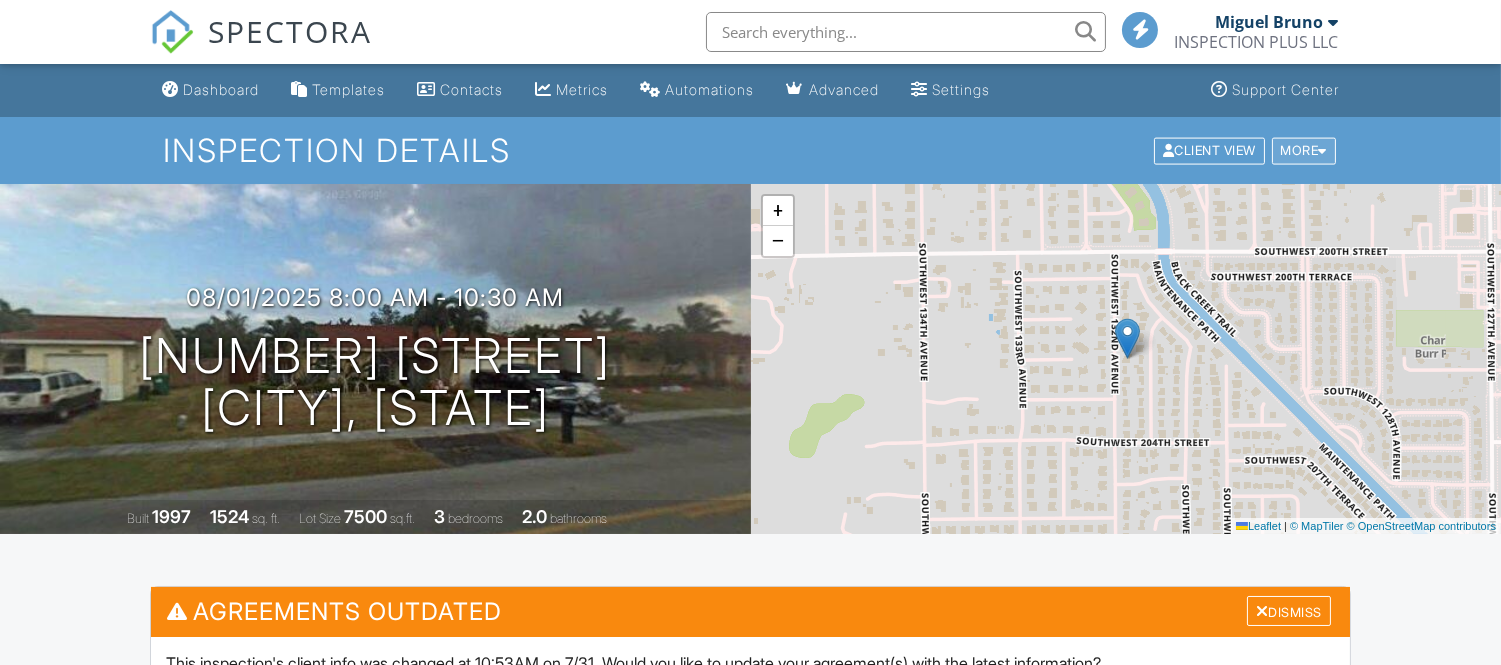 click at bounding box center [1323, 150] 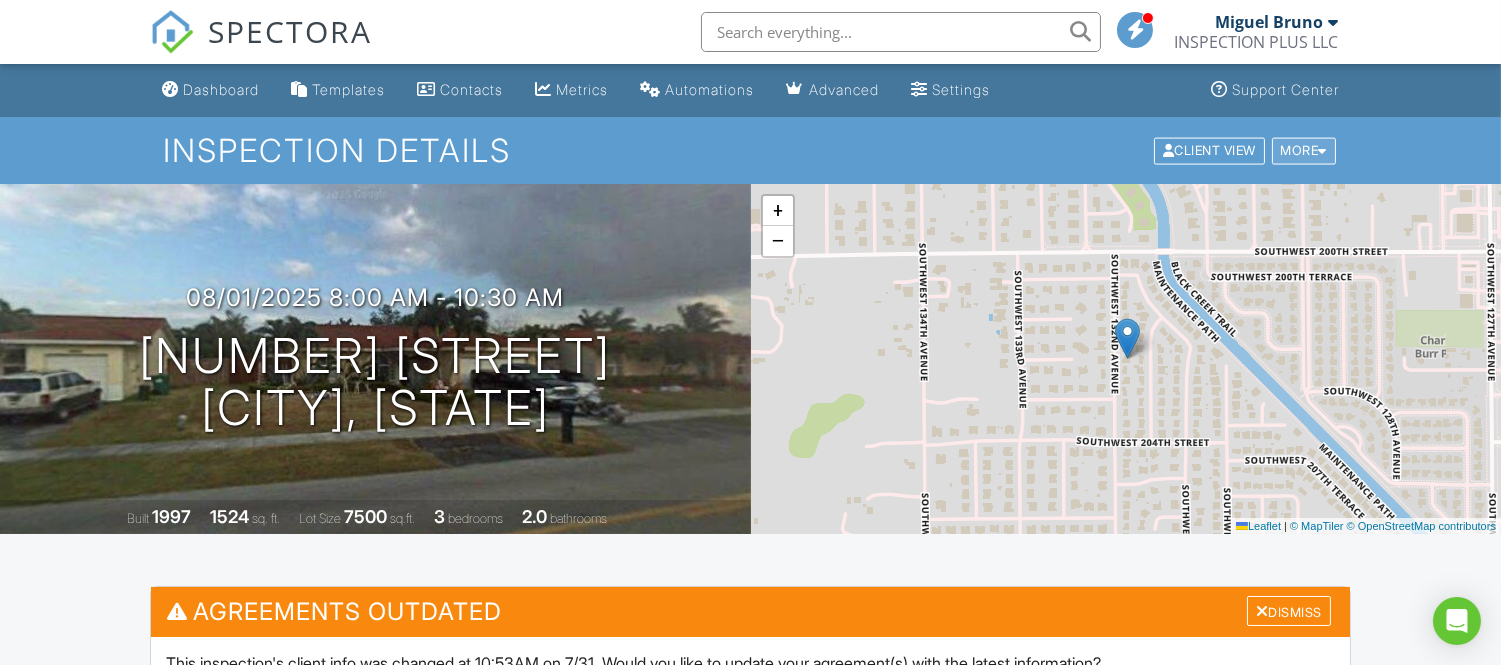 click at bounding box center [1323, 150] 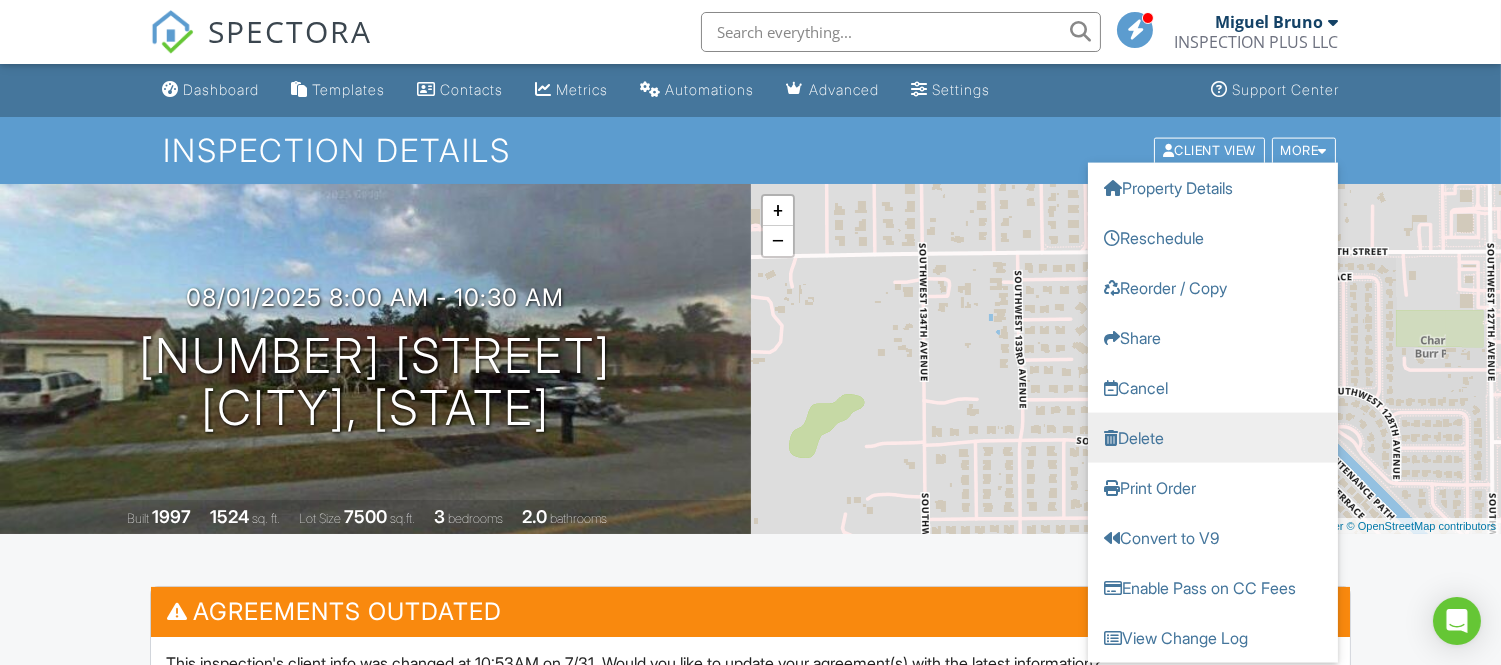 click on "Delete" at bounding box center [1213, 437] 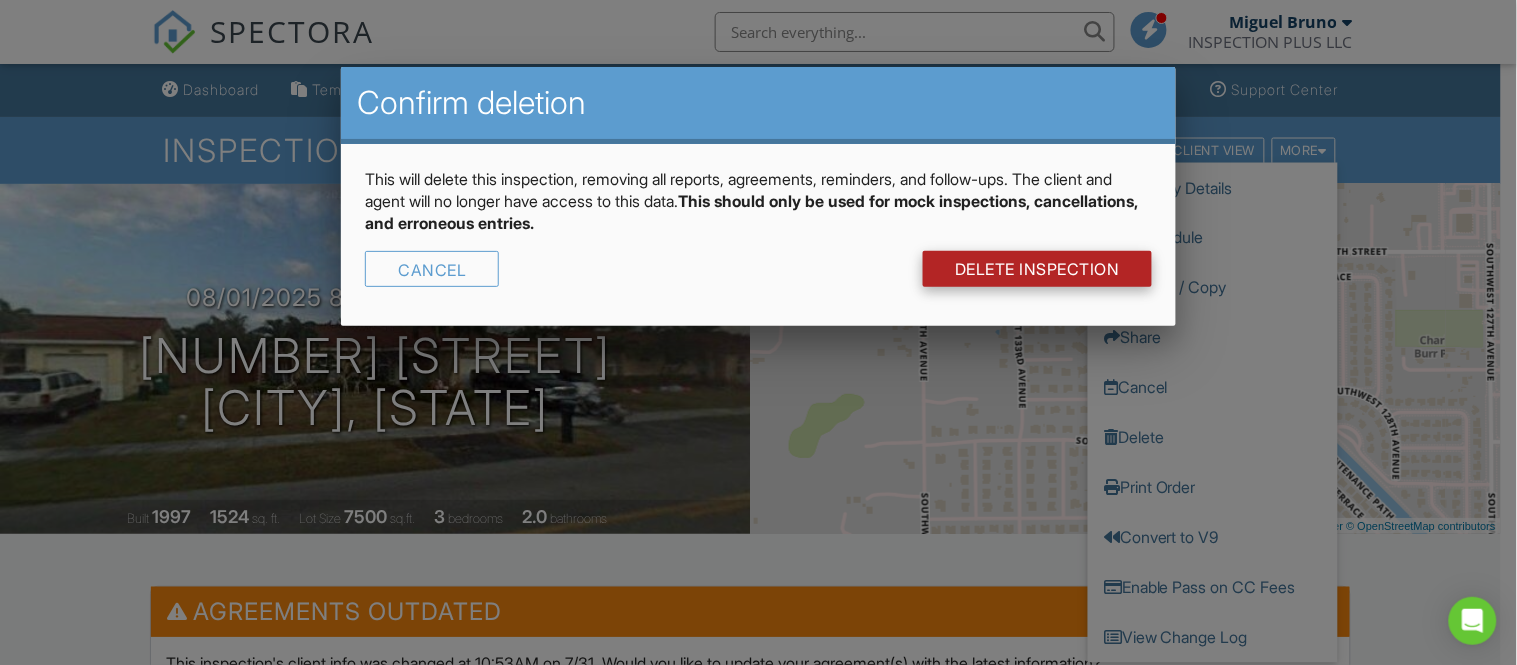 click on "DELETE Inspection" at bounding box center (1037, 269) 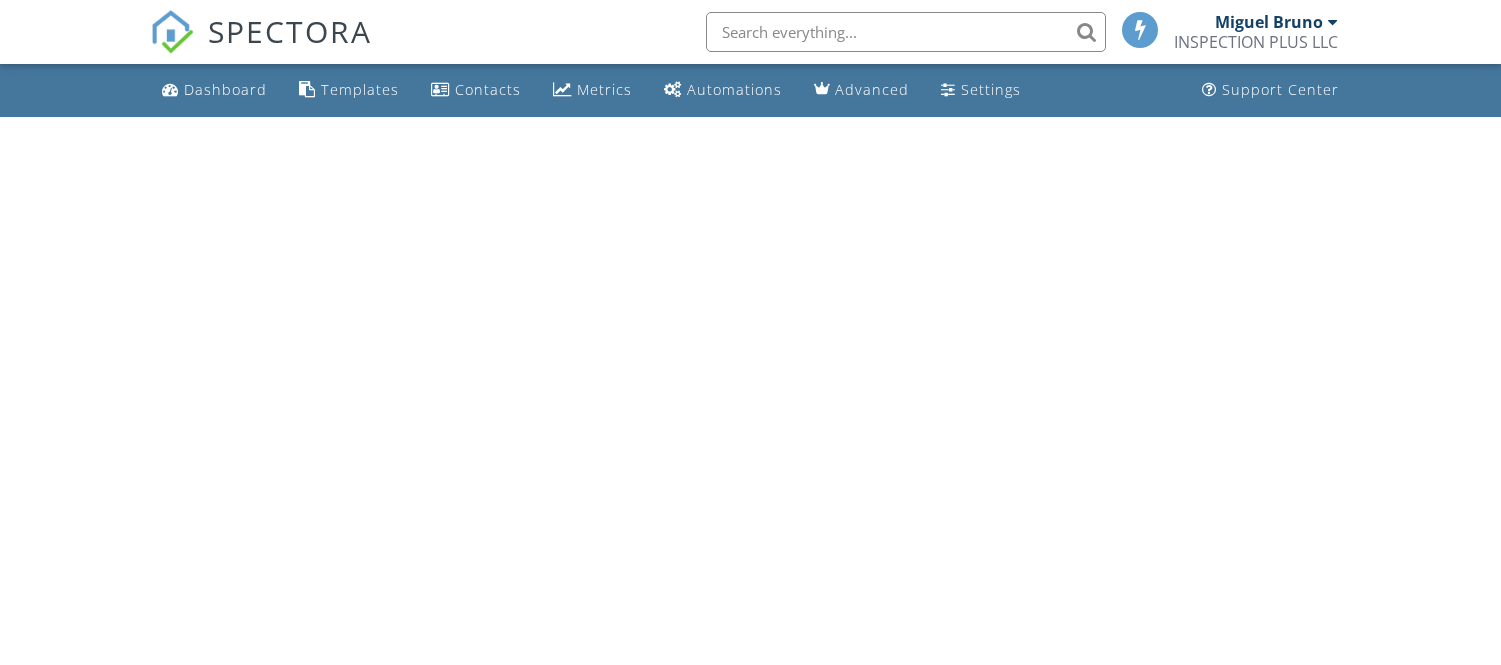 scroll, scrollTop: 0, scrollLeft: 0, axis: both 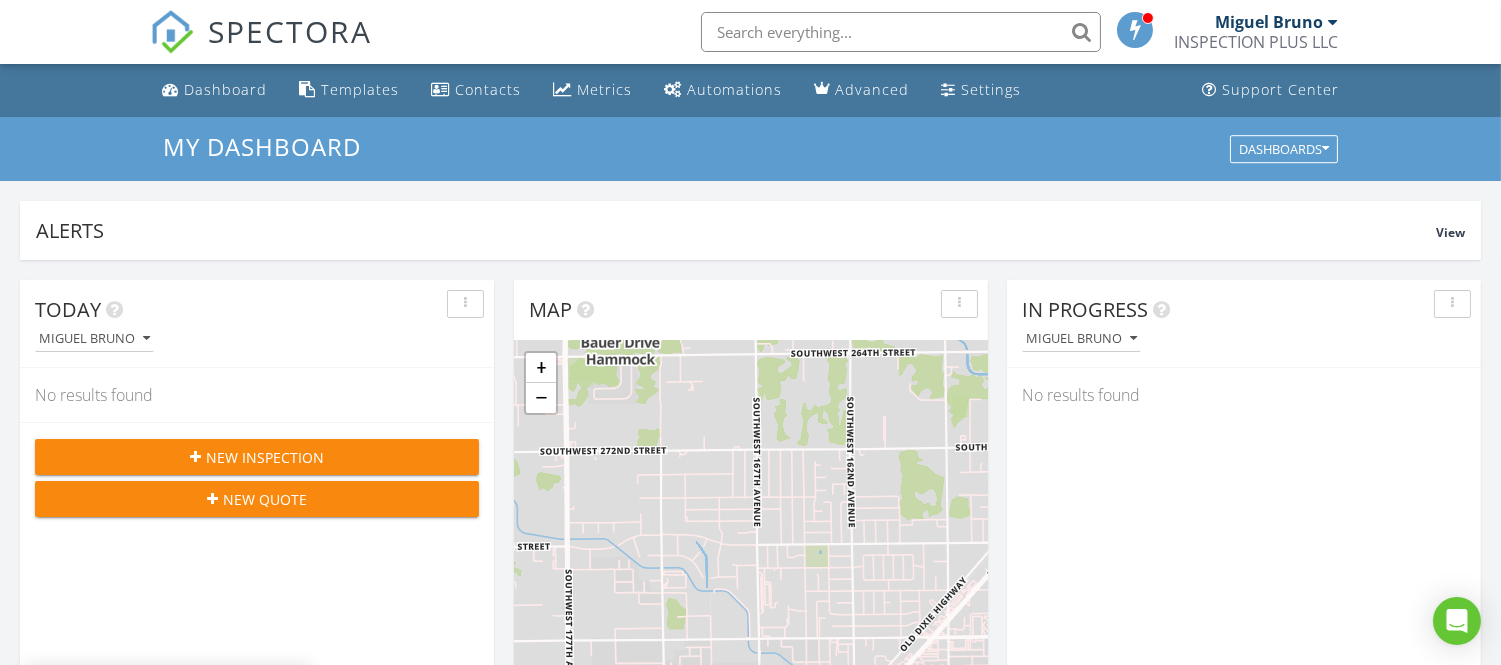 click at bounding box center (901, 32) 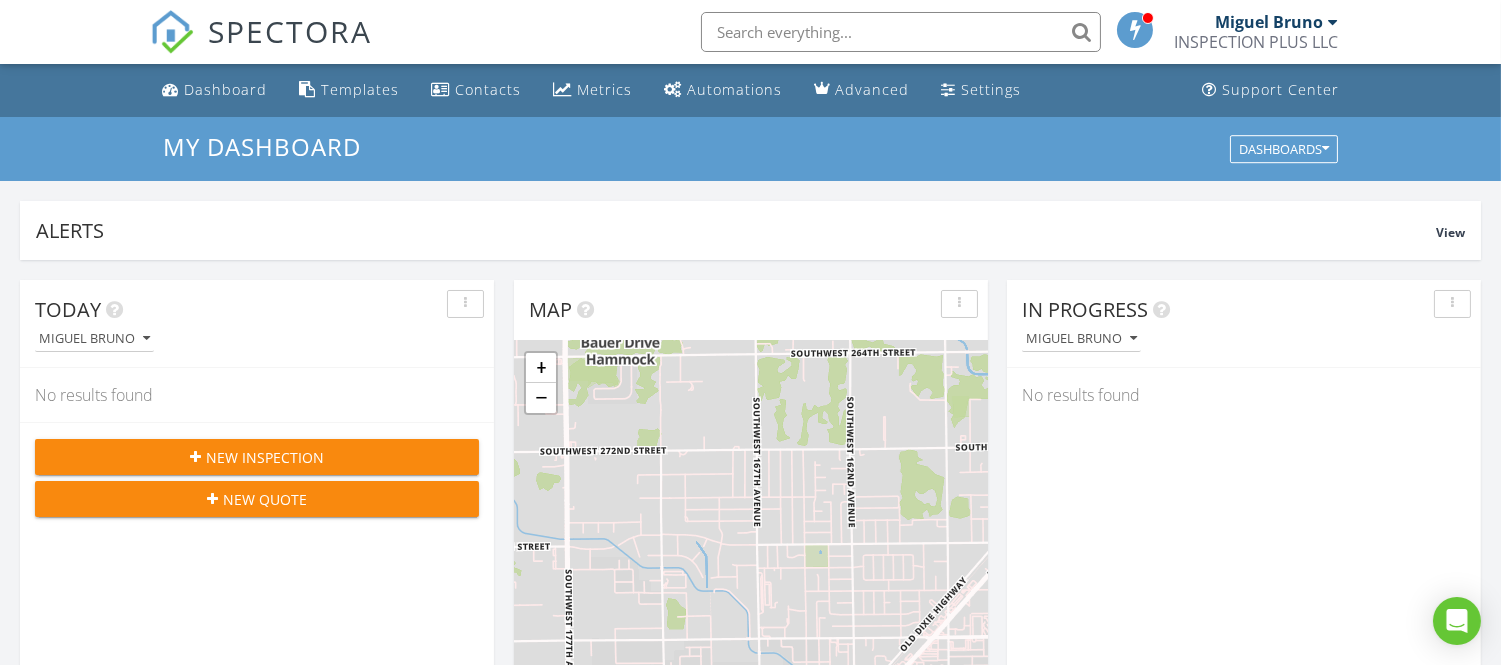 click at bounding box center [1333, 22] 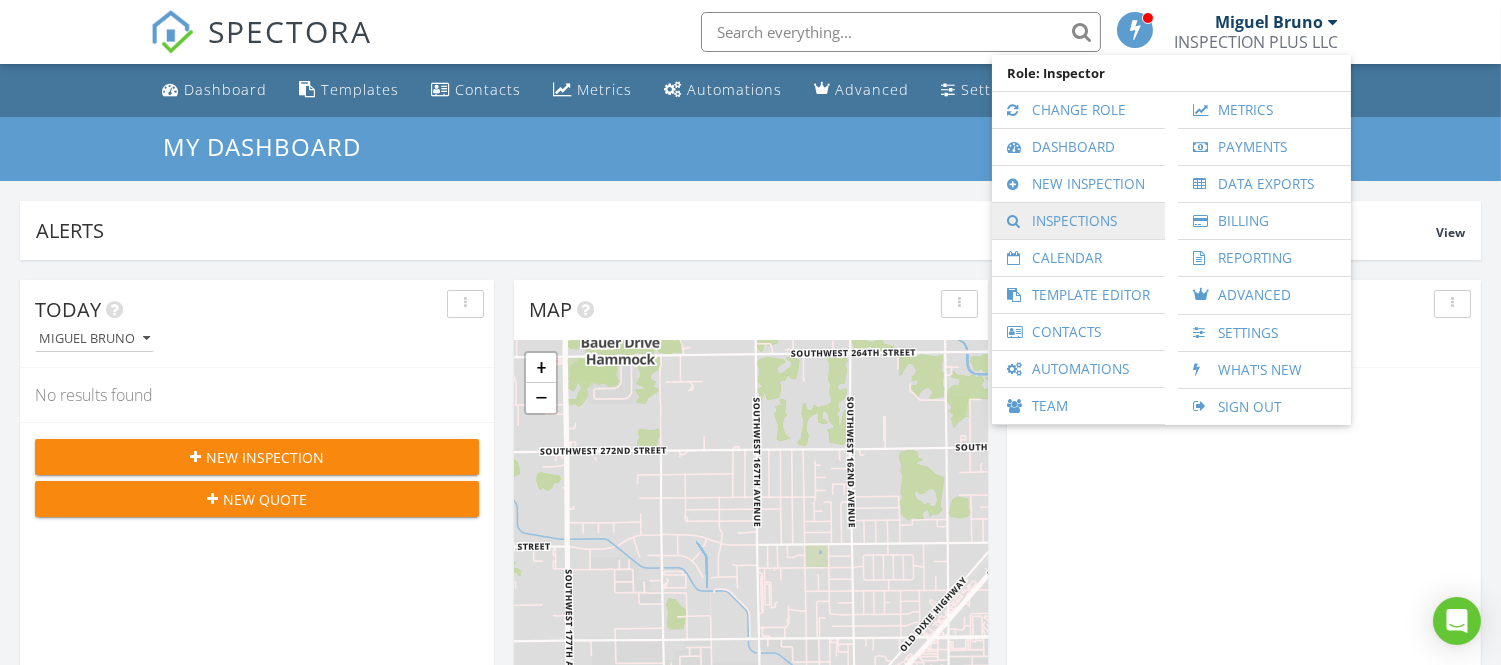 click on "Inspections" at bounding box center (1078, 221) 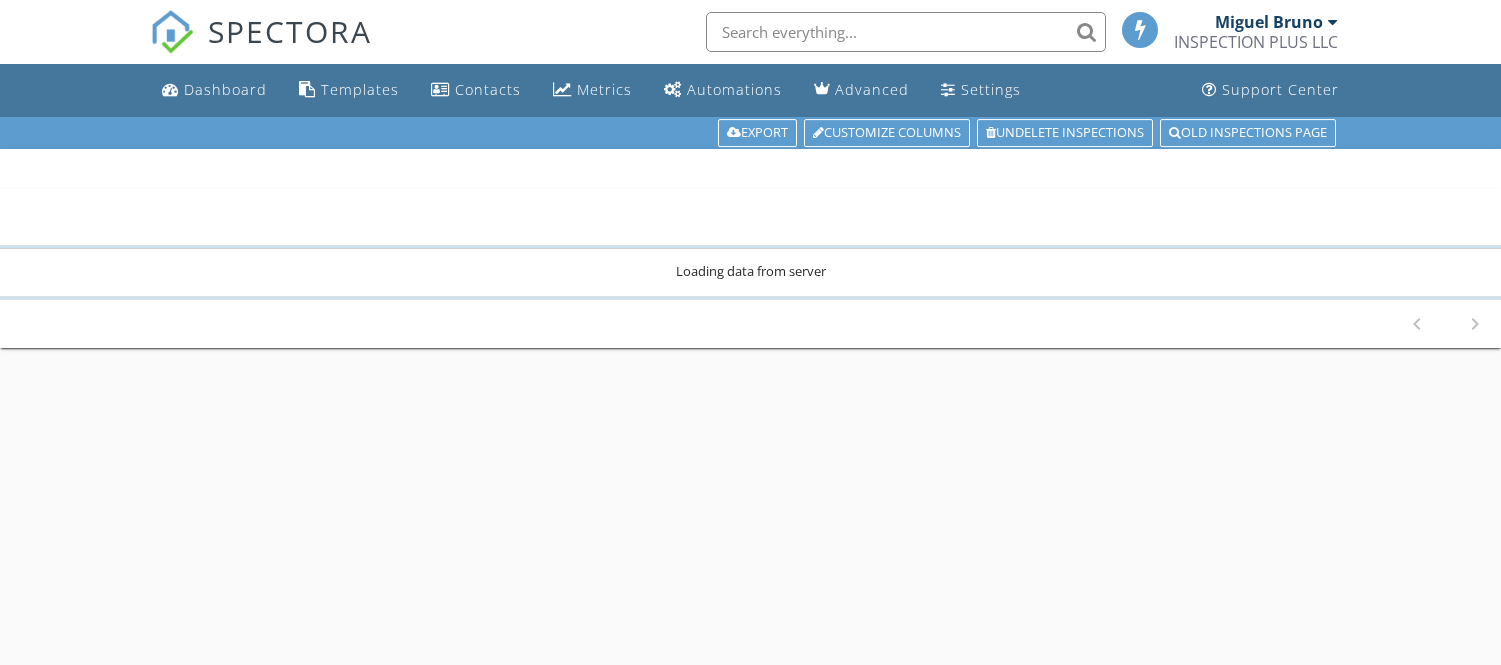 scroll, scrollTop: 0, scrollLeft: 0, axis: both 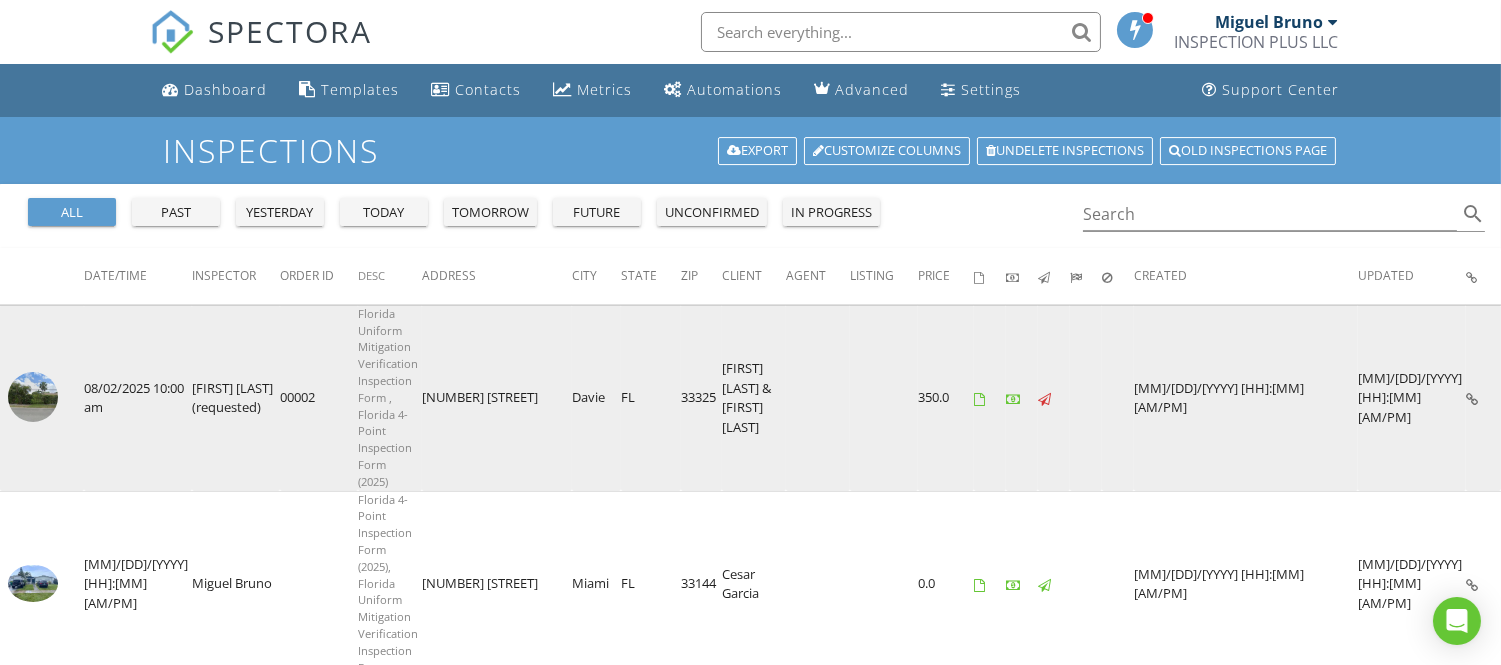 click at bounding box center [33, 397] 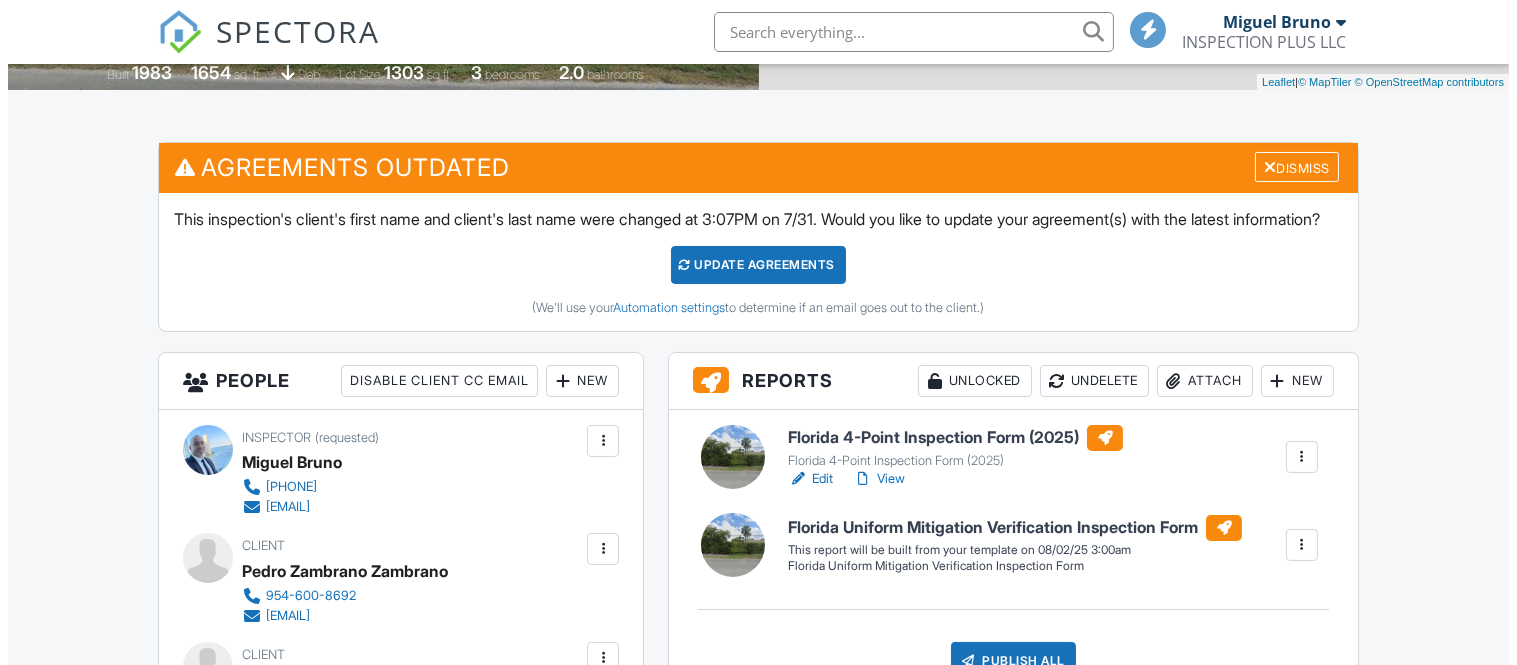 scroll, scrollTop: 0, scrollLeft: 0, axis: both 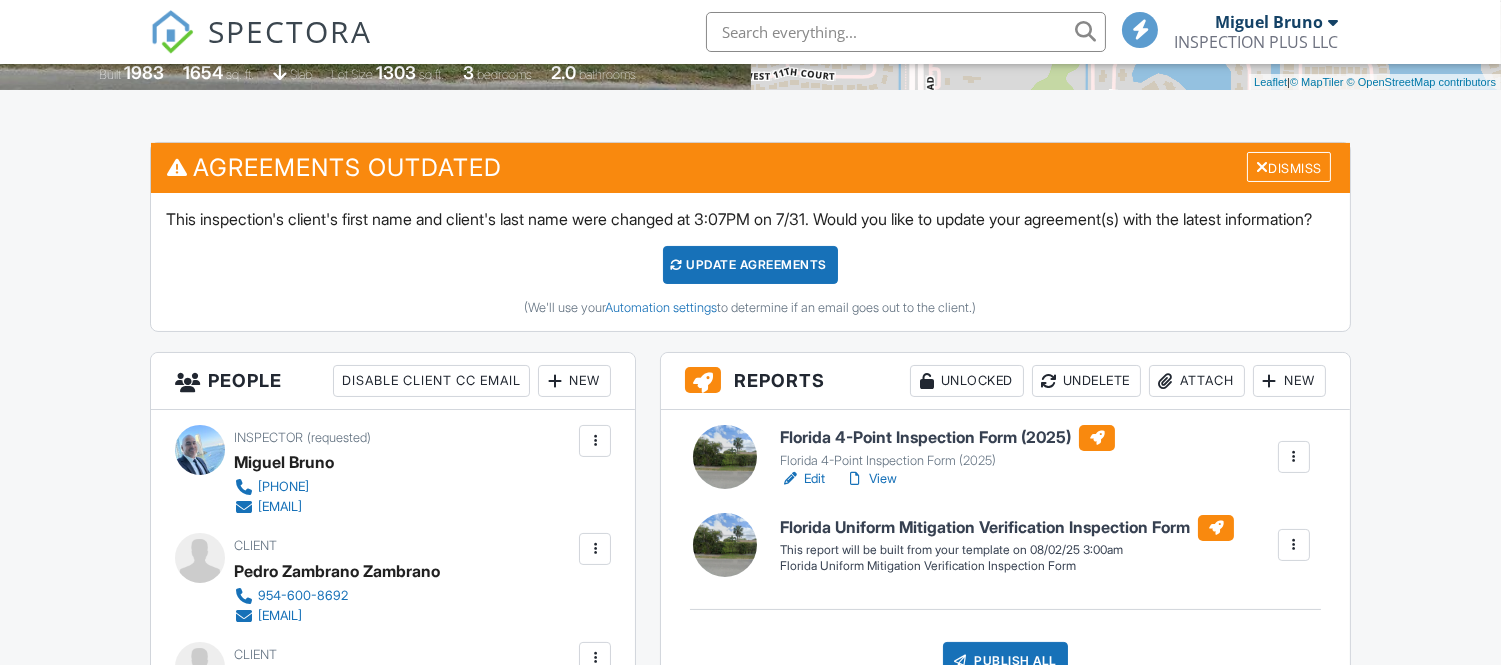 click at bounding box center (1294, 457) 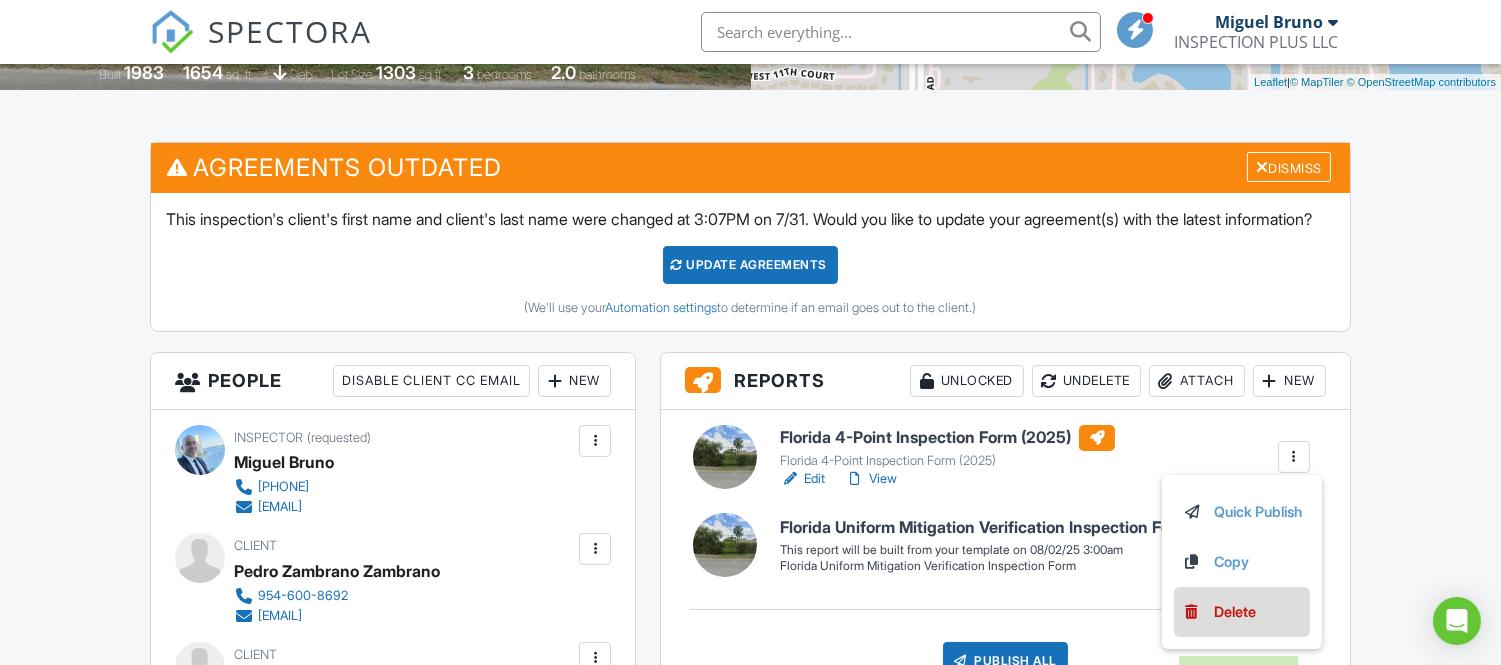 click on "Delete" at bounding box center (1235, 612) 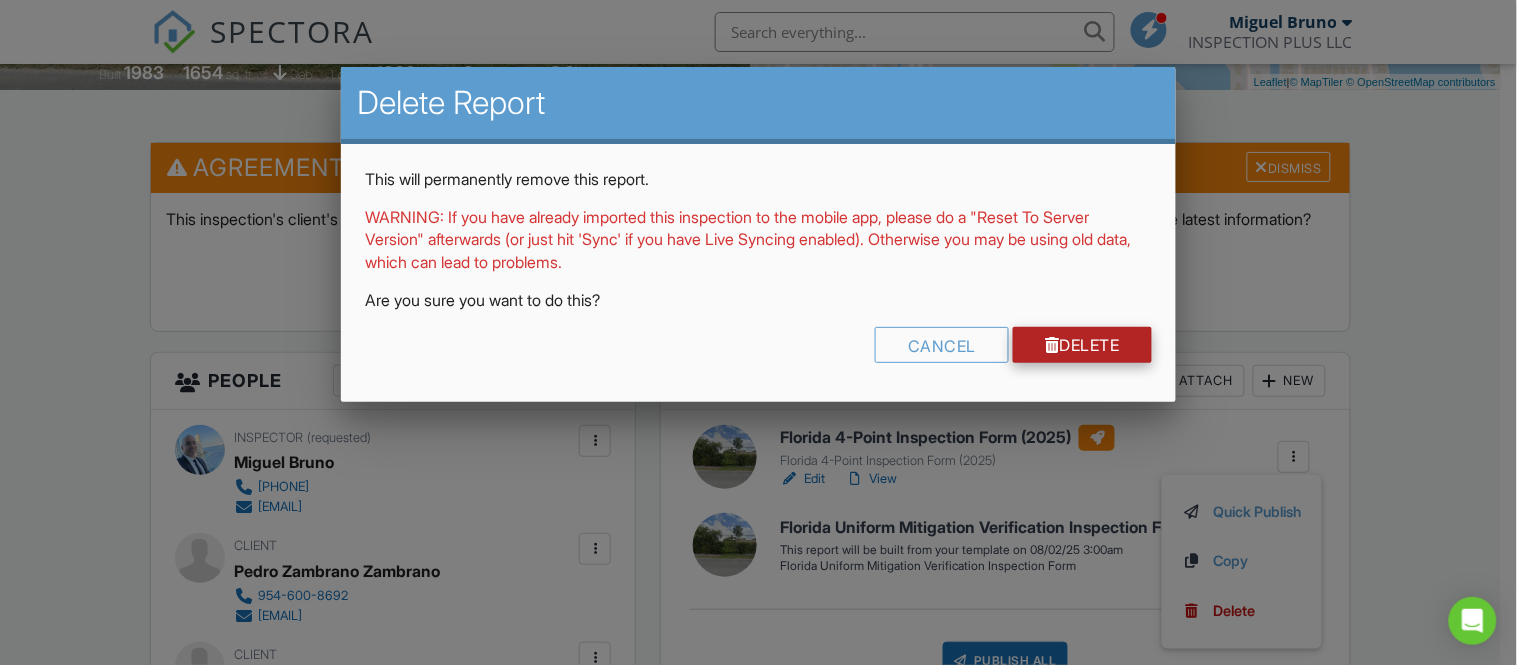 click on "Delete" at bounding box center [1082, 345] 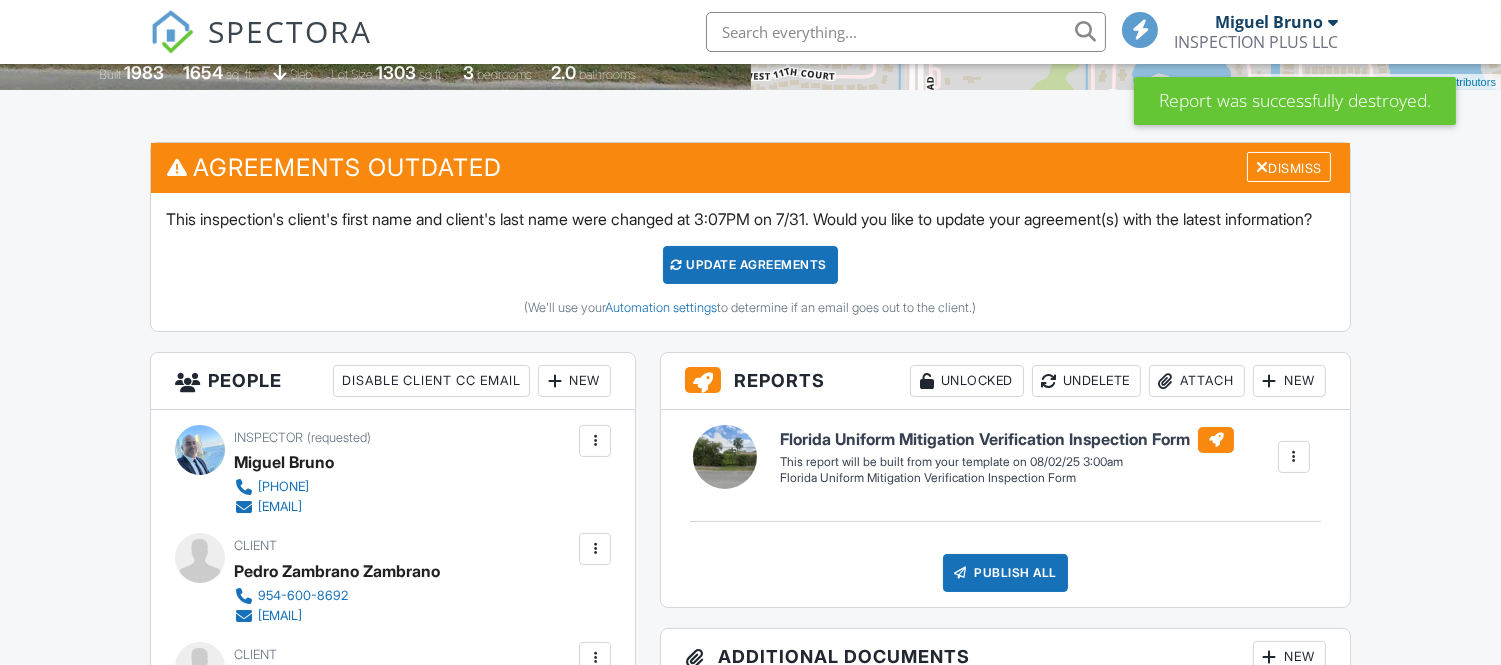 click at bounding box center (1294, 457) 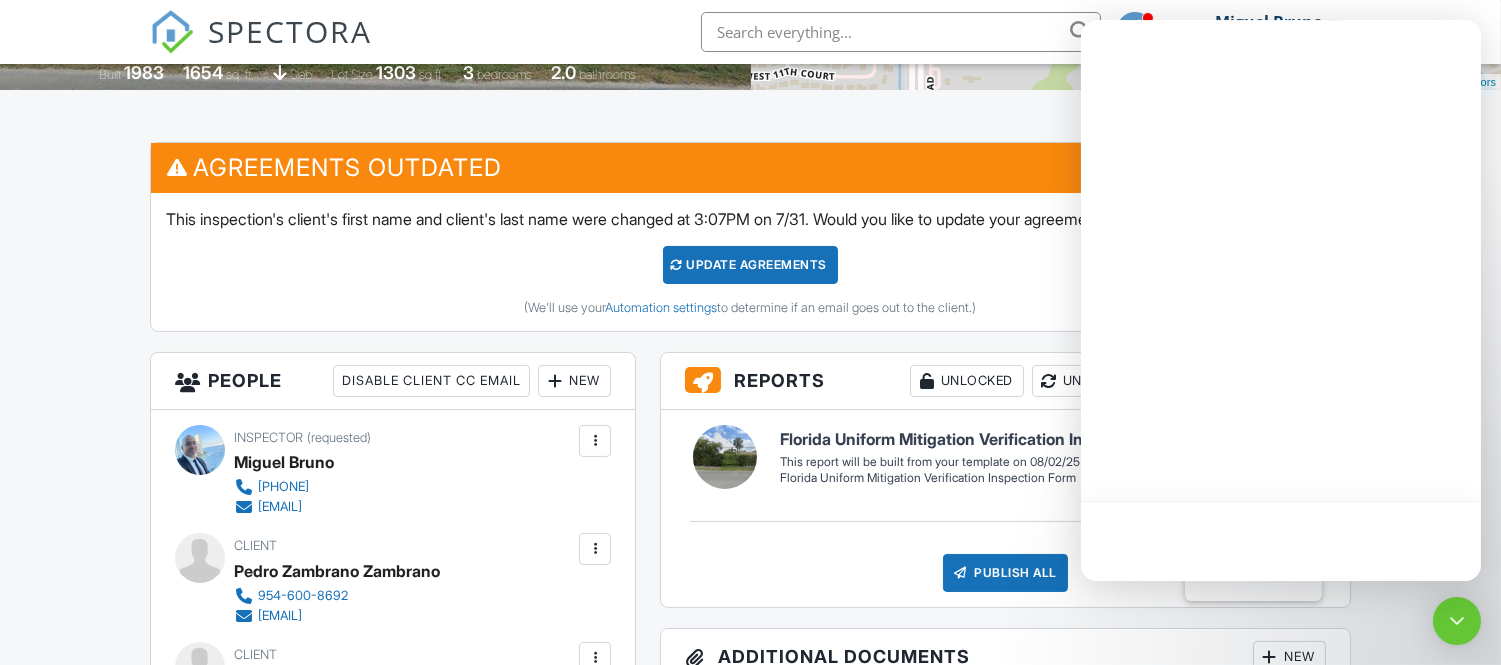 click at bounding box center (1281, 541) 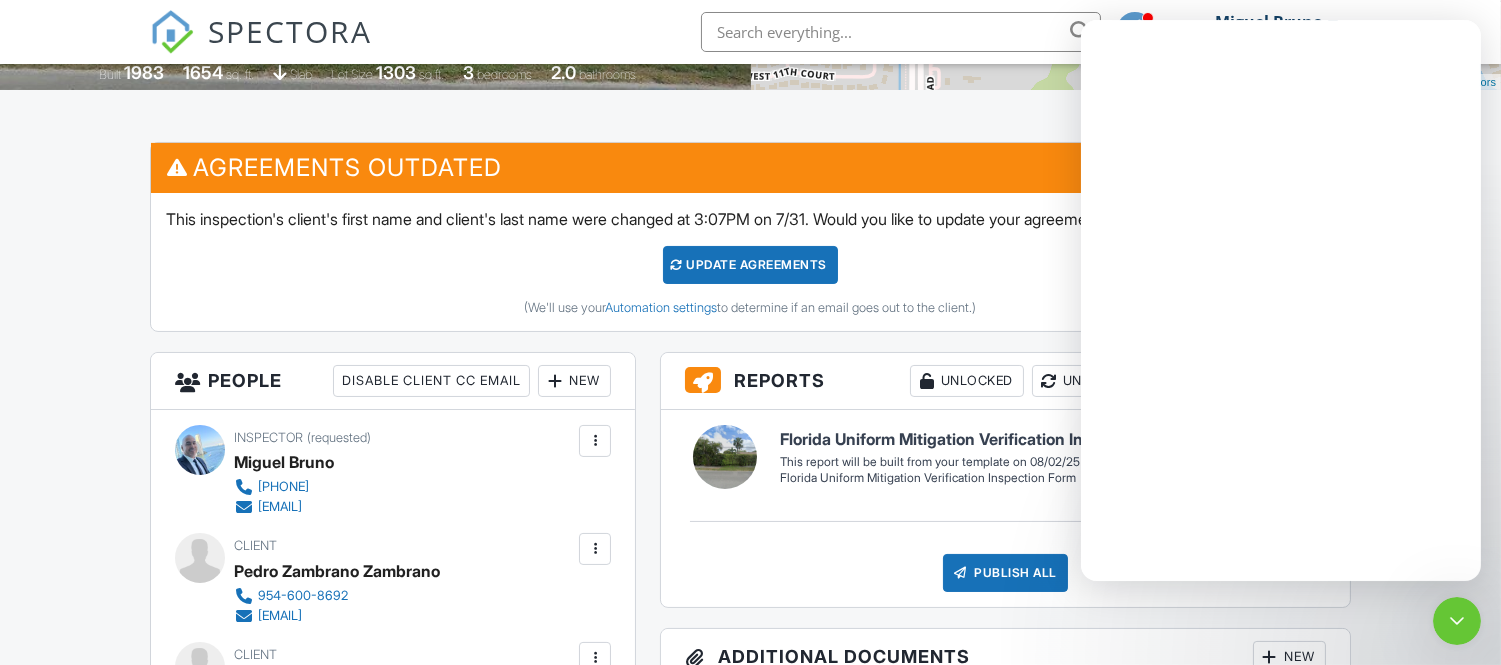 scroll, scrollTop: 0, scrollLeft: 0, axis: both 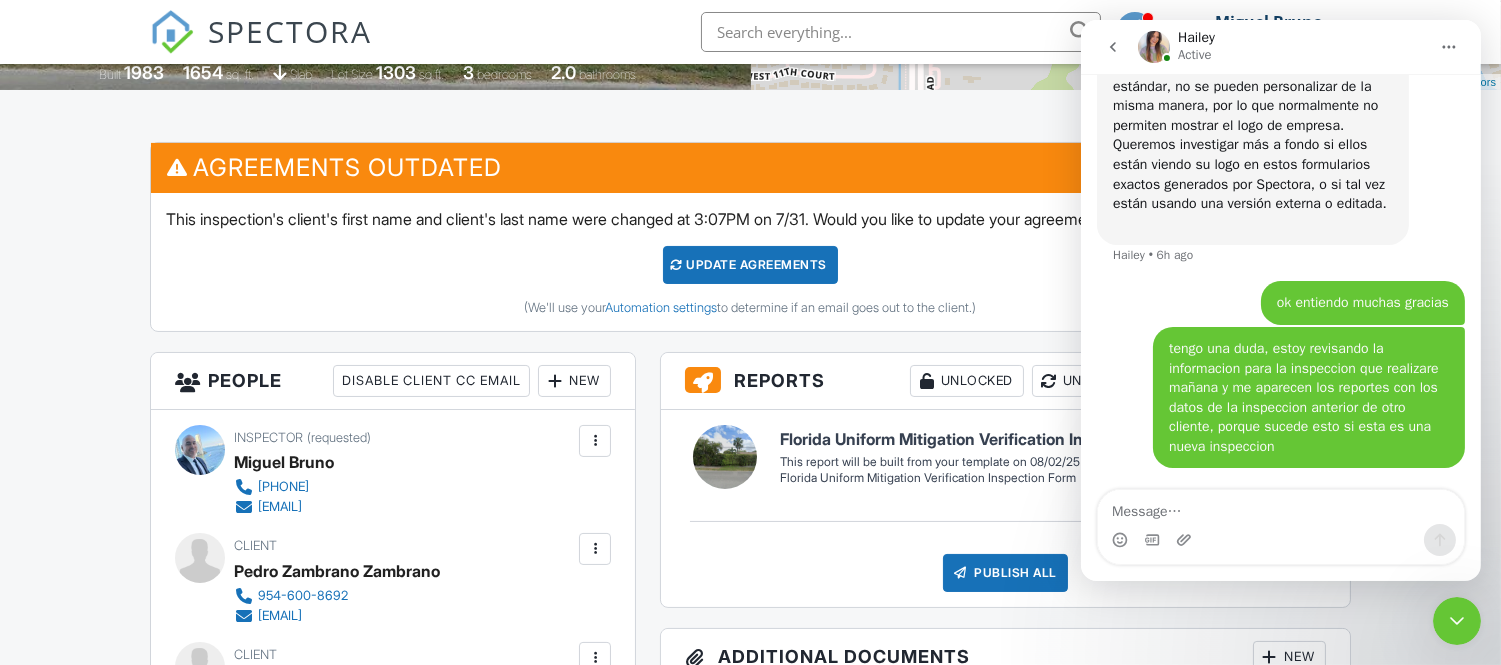 click 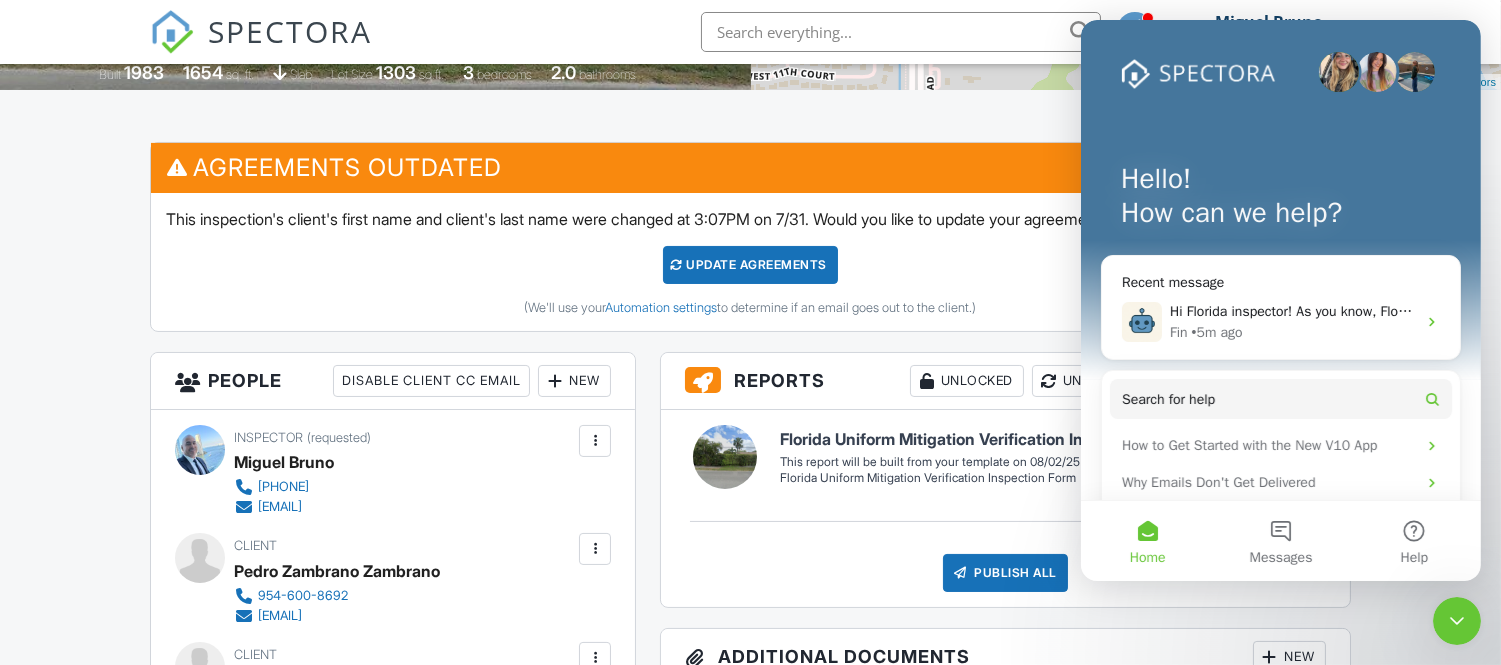 scroll, scrollTop: 0, scrollLeft: 0, axis: both 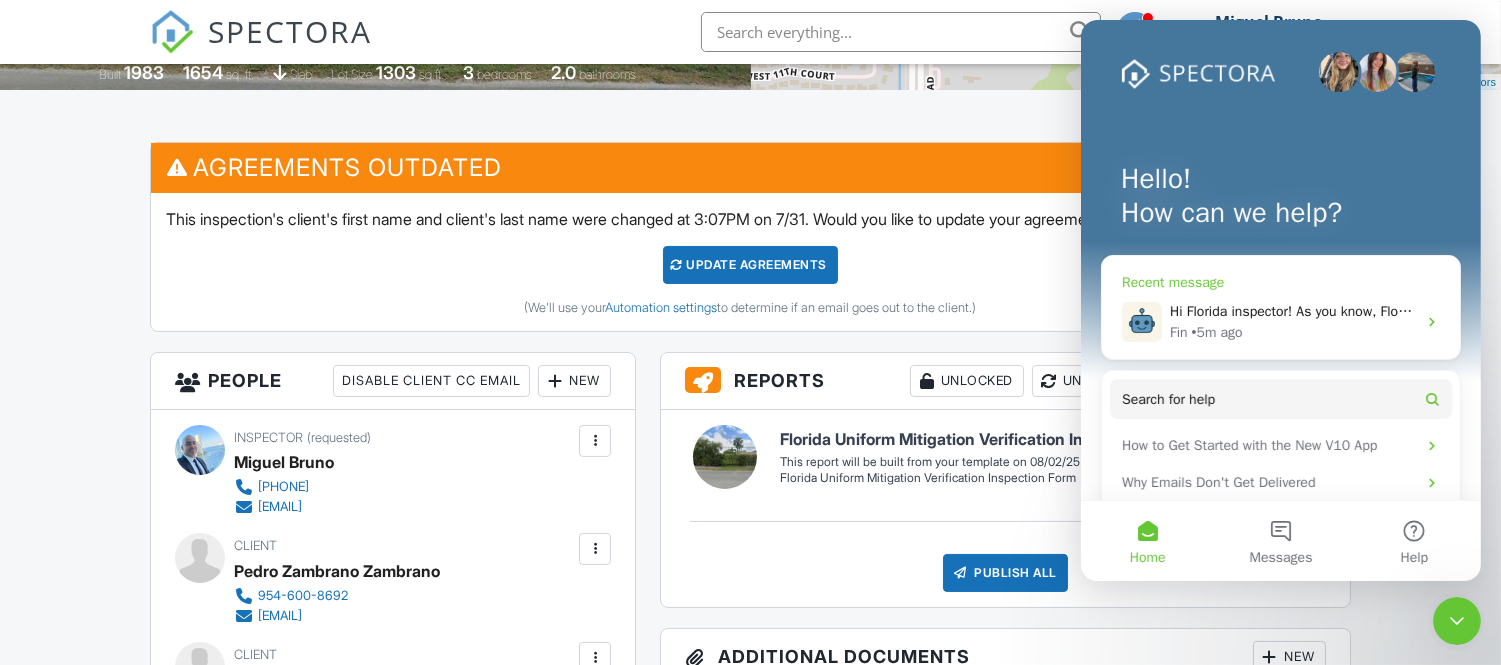 click on "Hi Florida inspector! As you know, Florida has some specific requirements. Follow these steps to ensure you are set up for success!  1. Download Wind Mit, 4-Point, WDO, and Roof Inspection forms from the Template Center , 2. Go to Settings > Services & Fees to add these templates as the default for your services, 3. Add your signature & credentials in Settings > Profile You'll speed up your inspection time for each inspection while ensuring your PDFs are exactly what is required.  Click here for more information on our special Florida forms  Let us know if you have any questions!" at bounding box center [2962, 311] 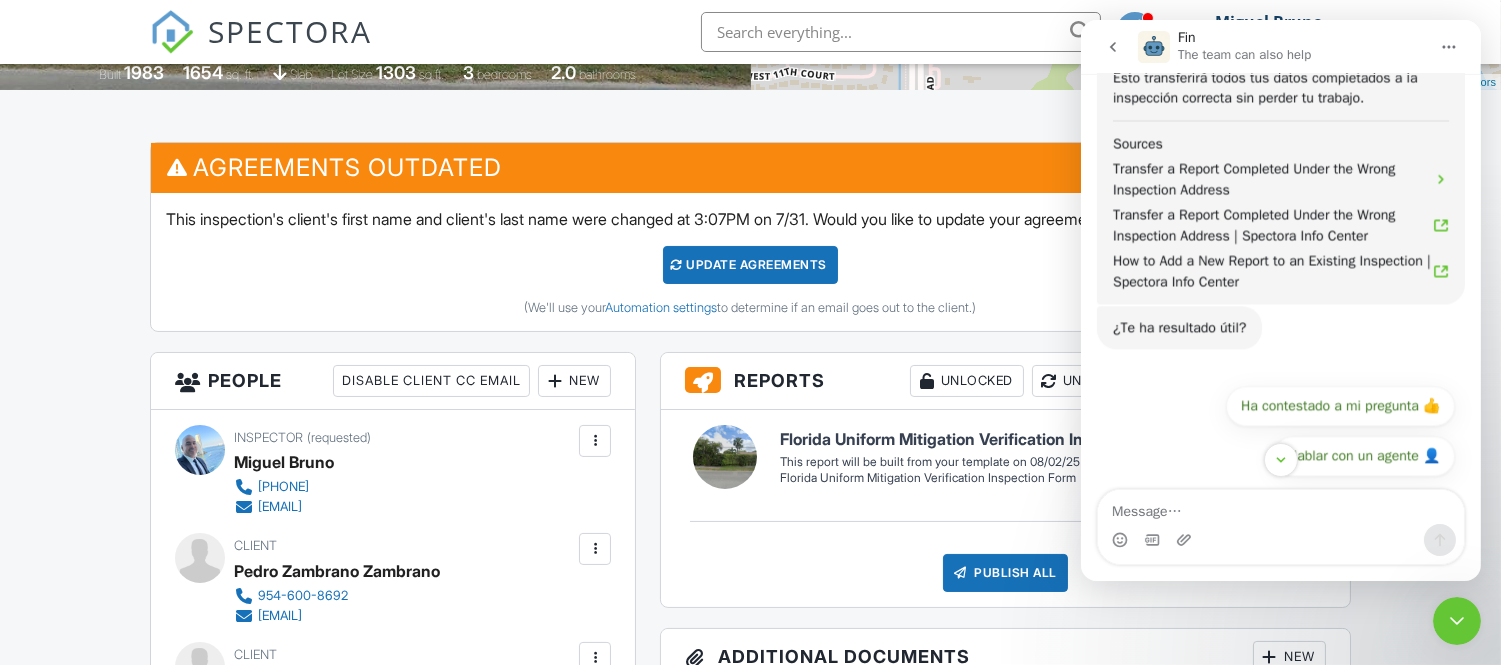 scroll, scrollTop: 8465, scrollLeft: 0, axis: vertical 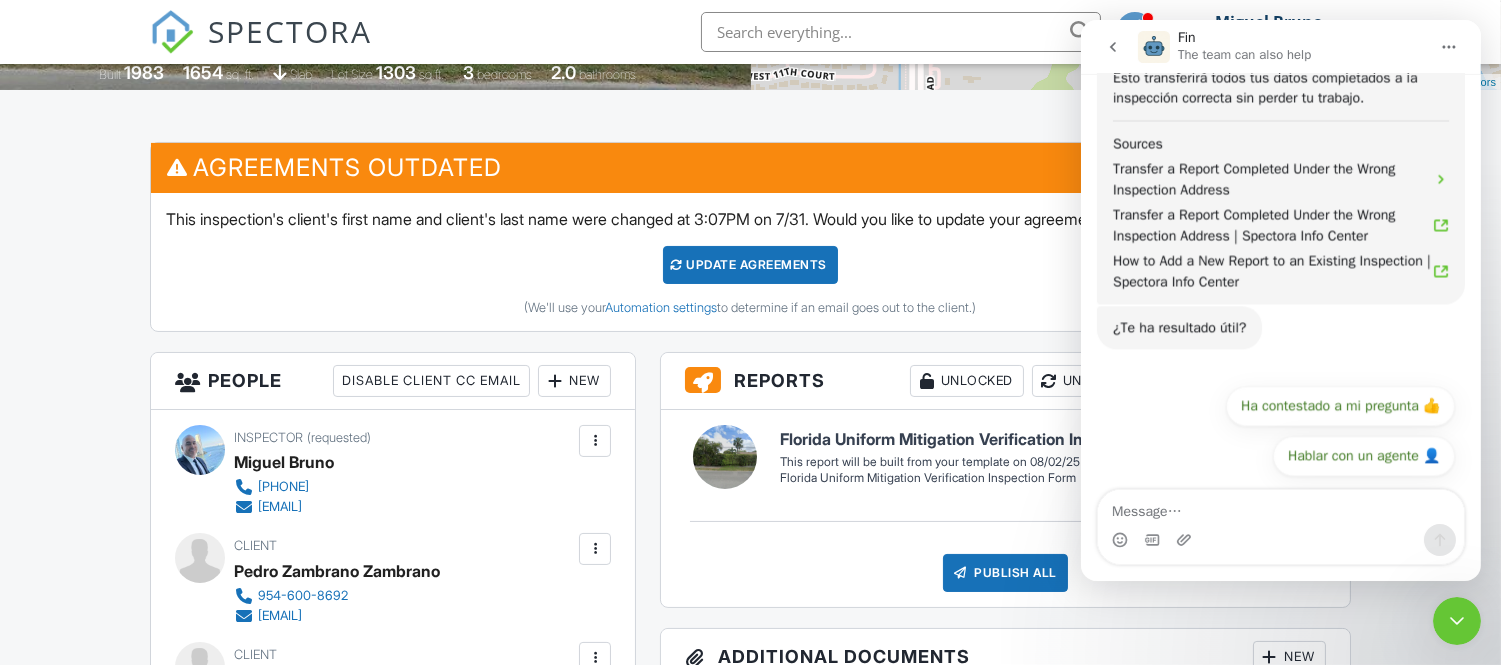 click at bounding box center [1280, 507] 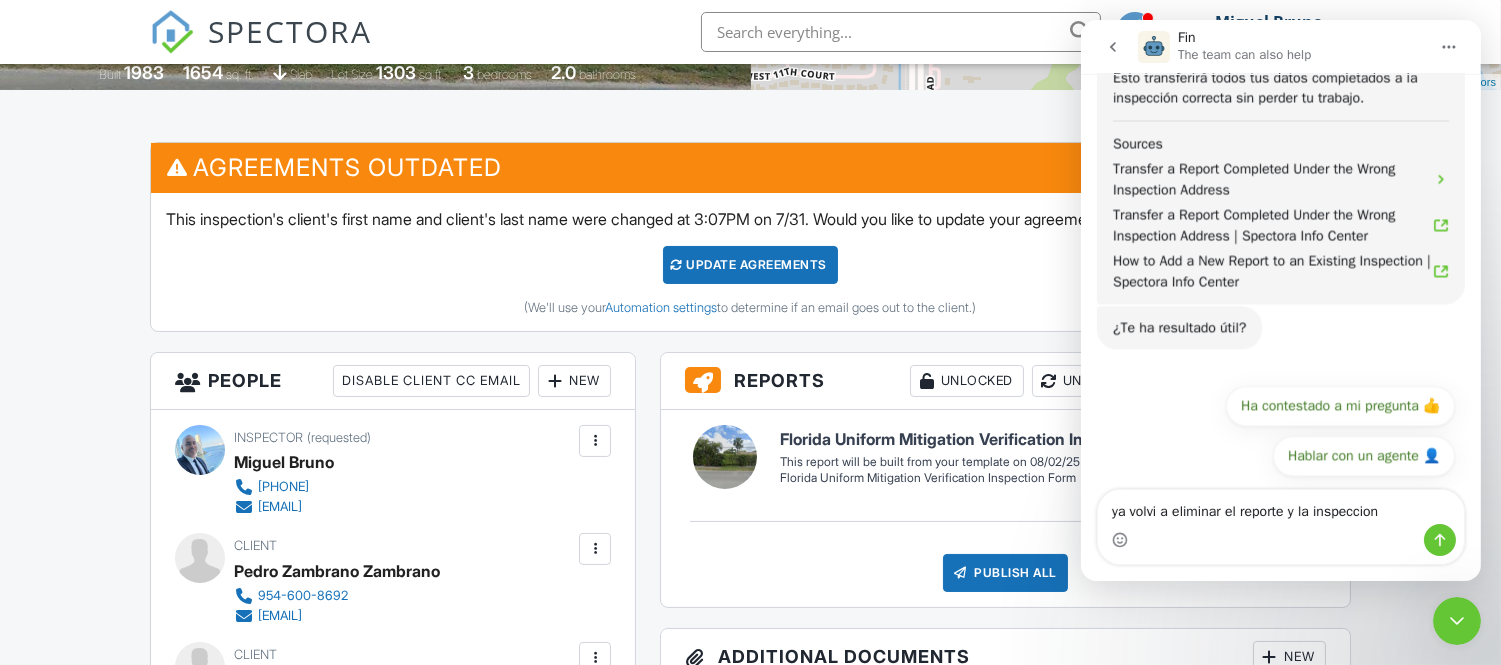 type on "ya volvi a eliminar el reporte y la inspeccion" 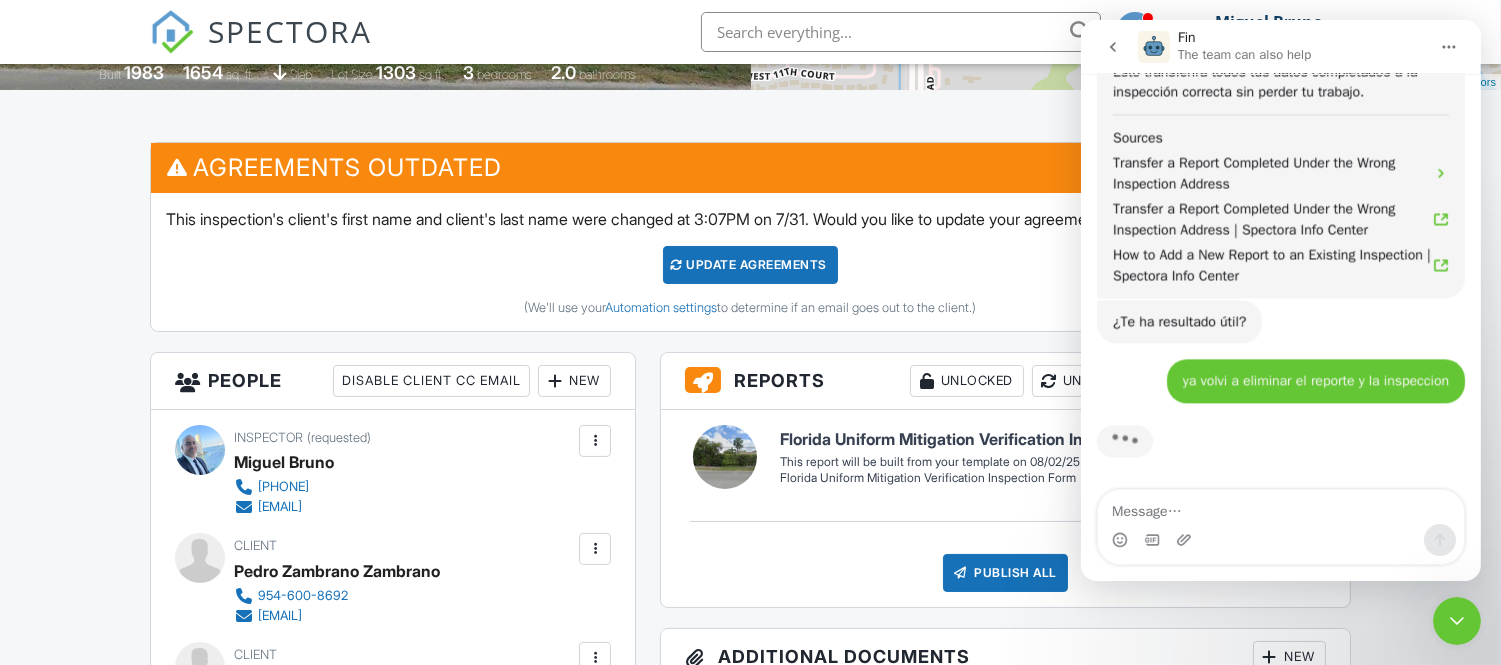 scroll, scrollTop: 8471, scrollLeft: 0, axis: vertical 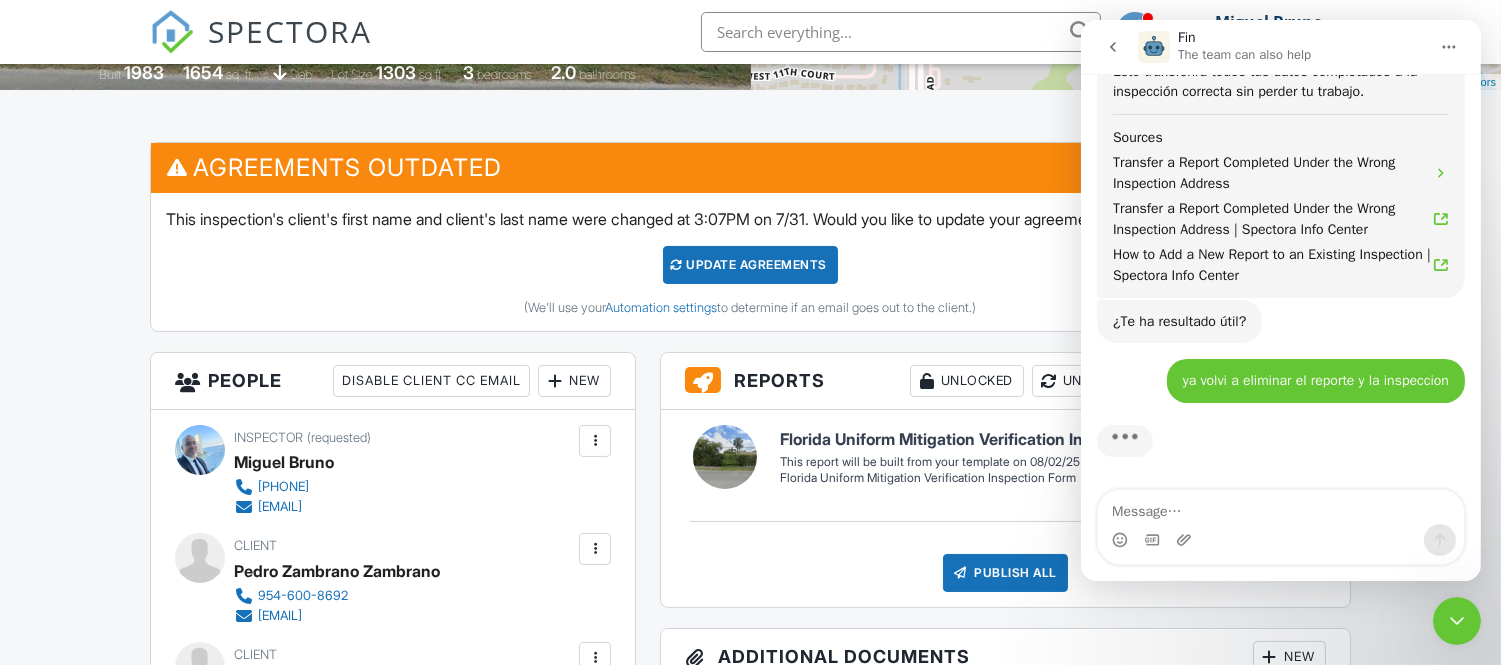 click 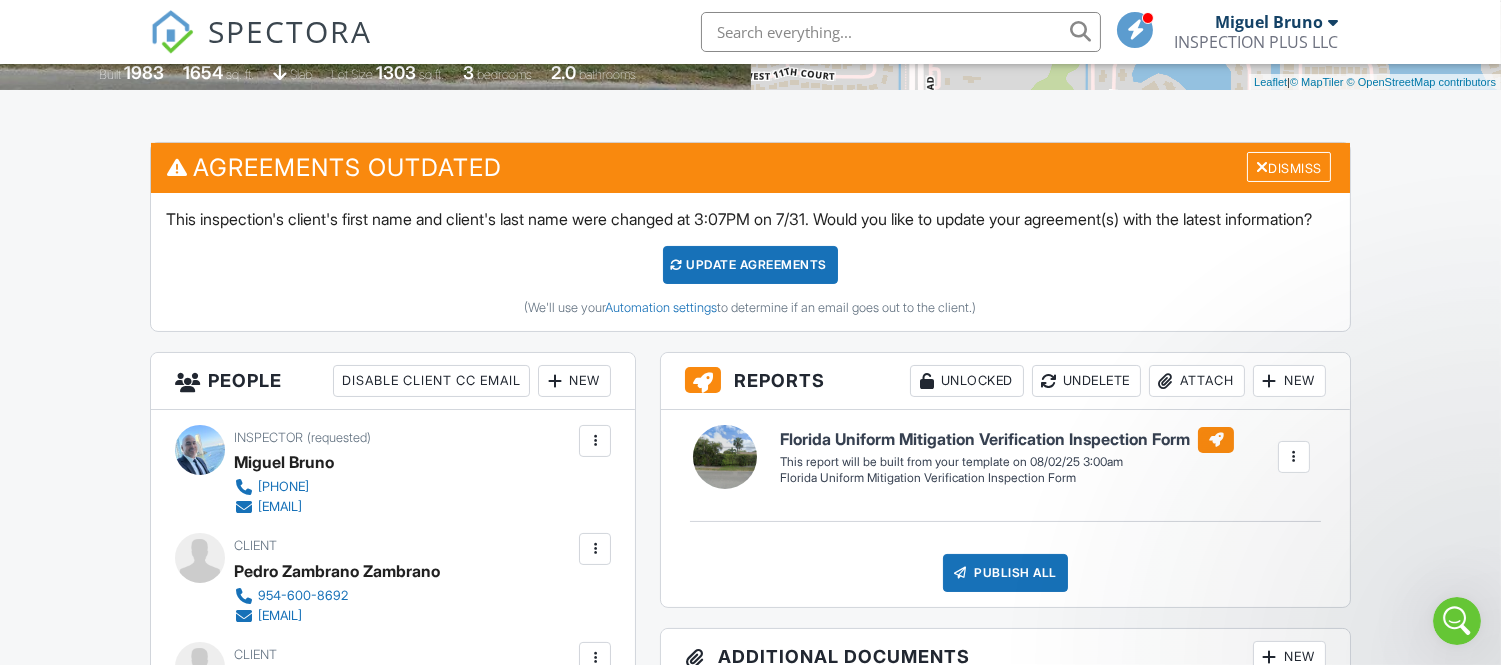 scroll, scrollTop: 0, scrollLeft: 0, axis: both 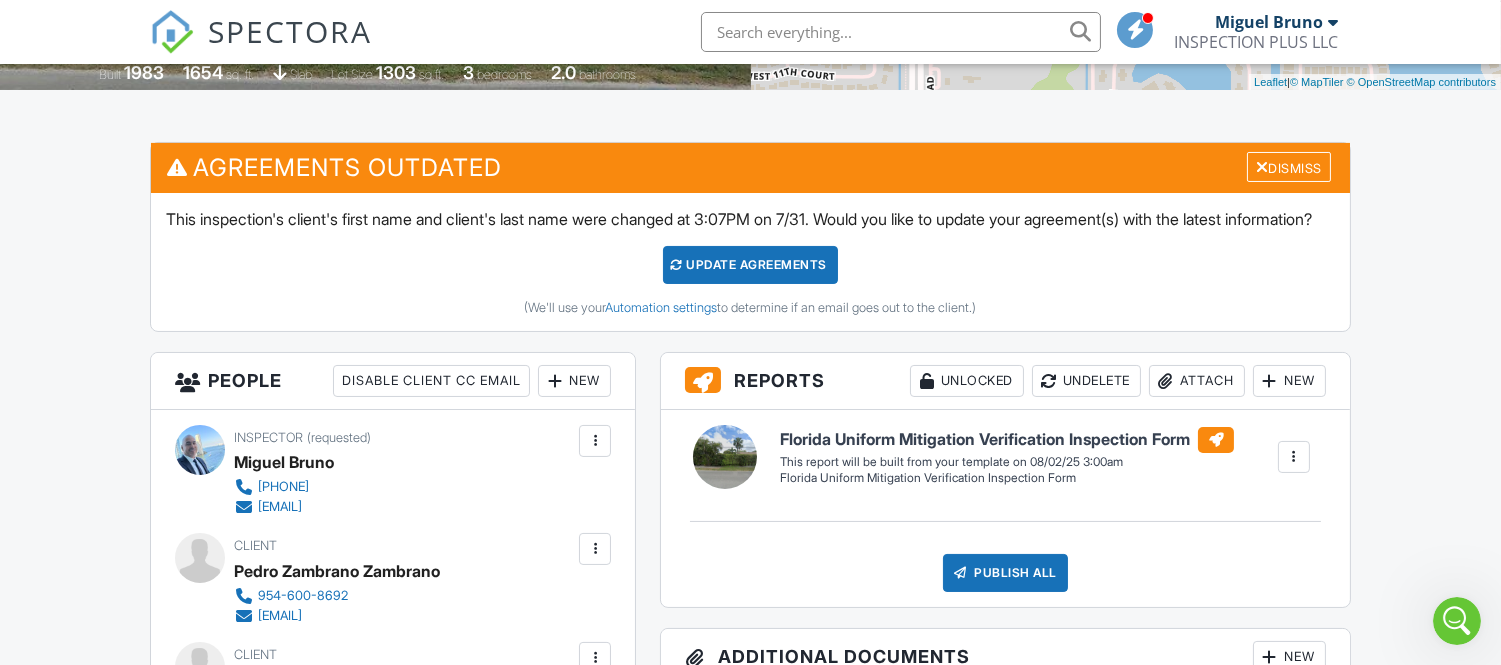 click on "Miguel Bruno" at bounding box center [1269, 22] 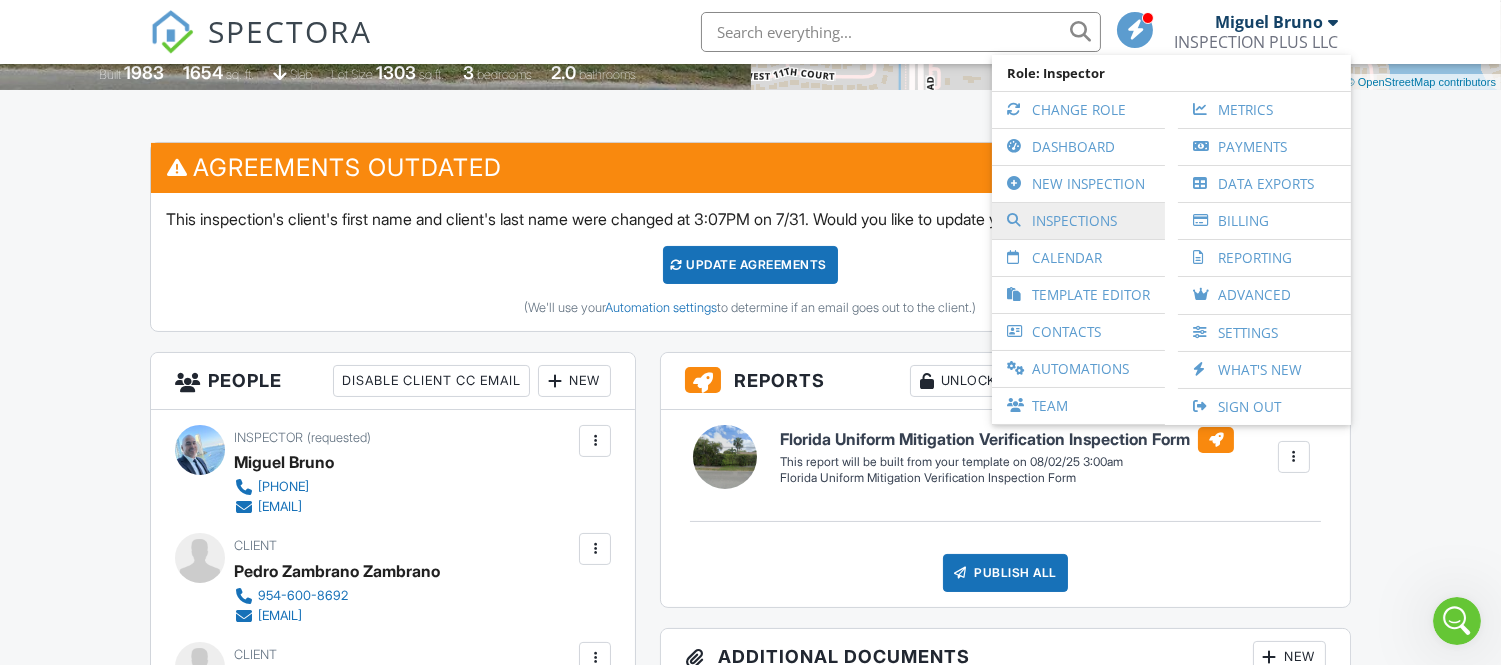 click on "Inspections" at bounding box center [1078, 221] 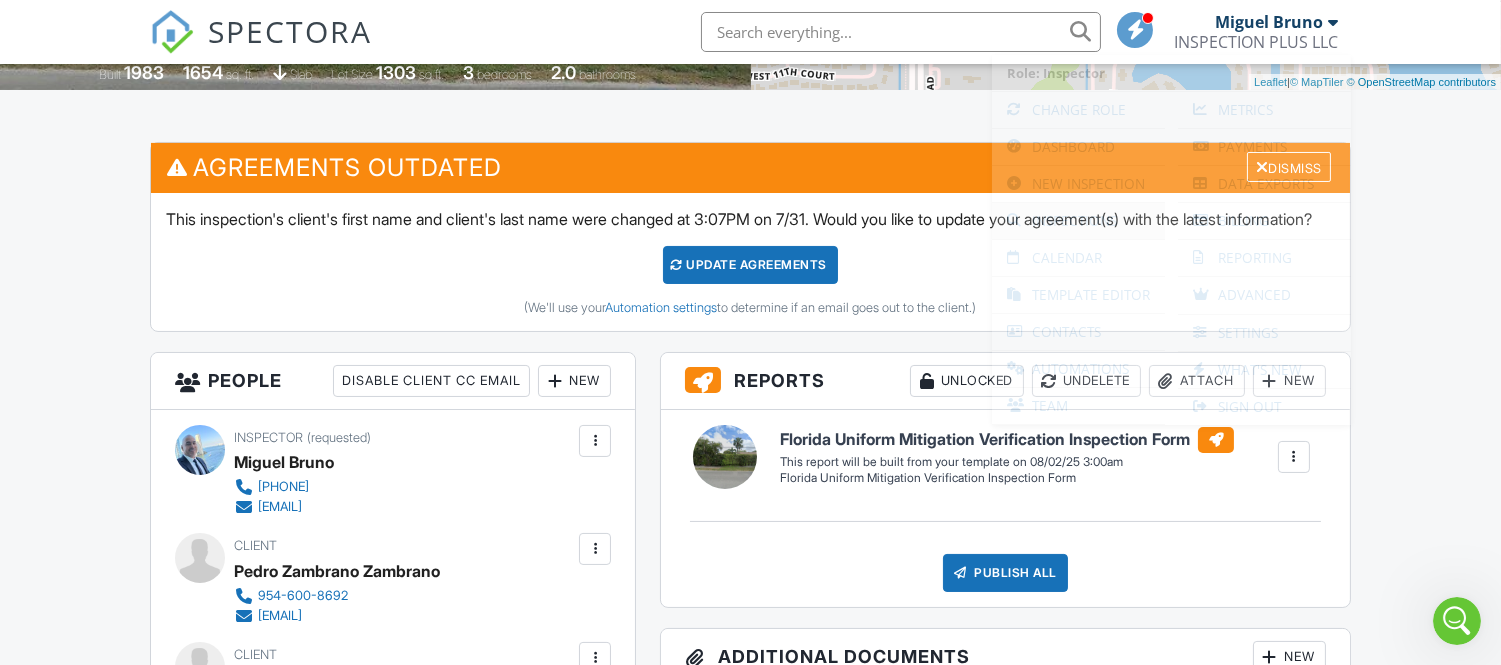 scroll, scrollTop: 8471, scrollLeft: 0, axis: vertical 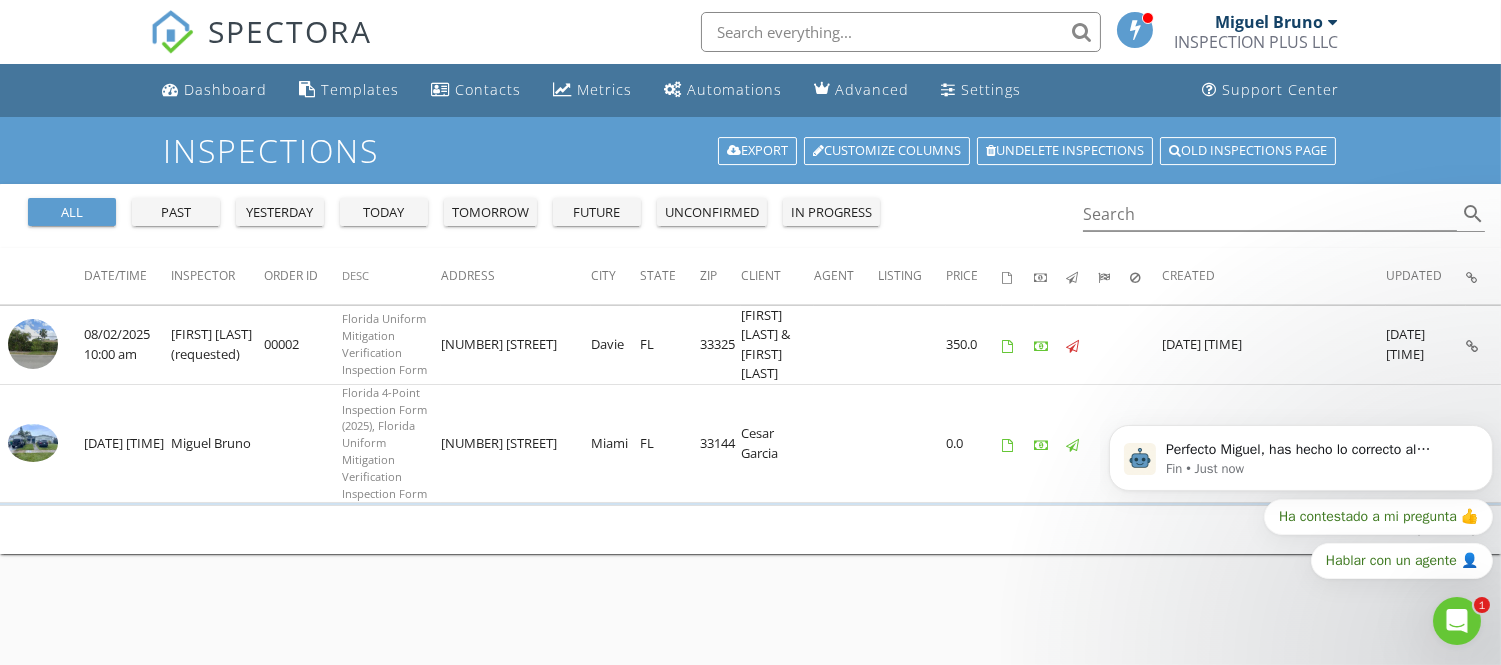 click 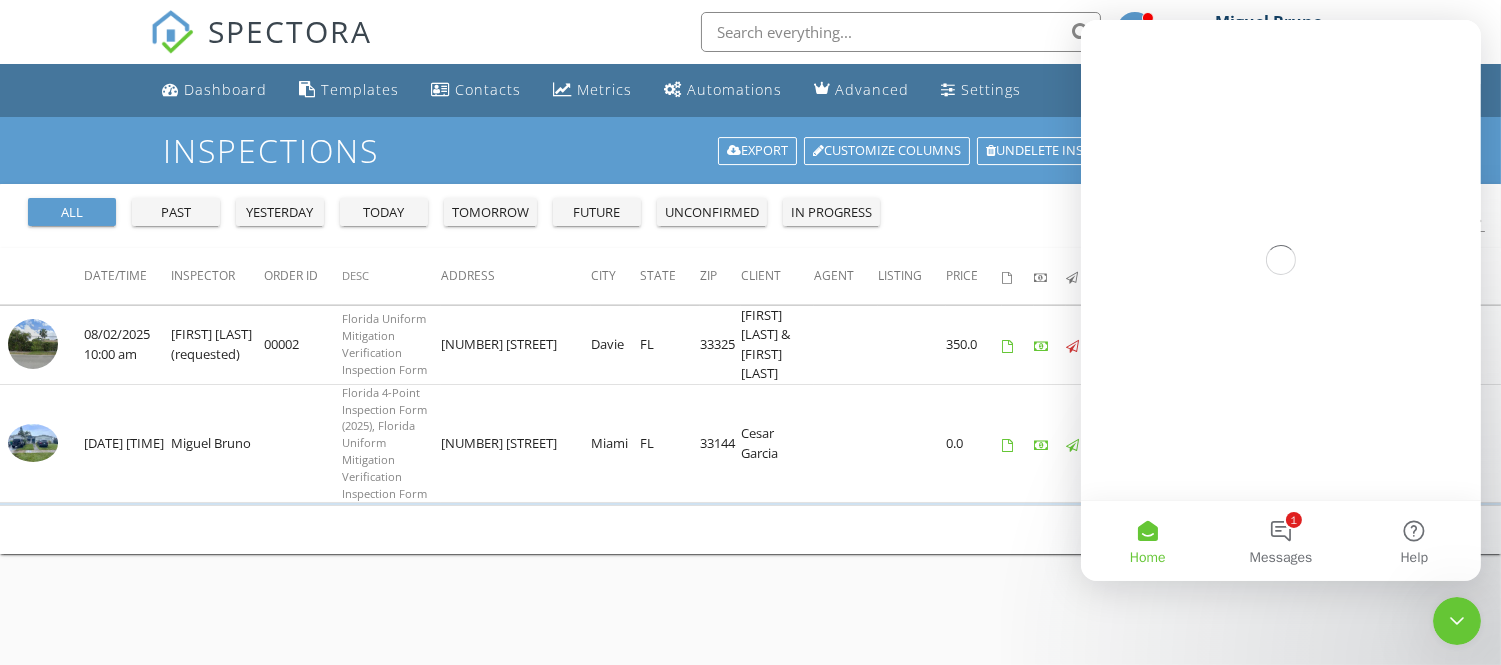 scroll, scrollTop: 0, scrollLeft: 0, axis: both 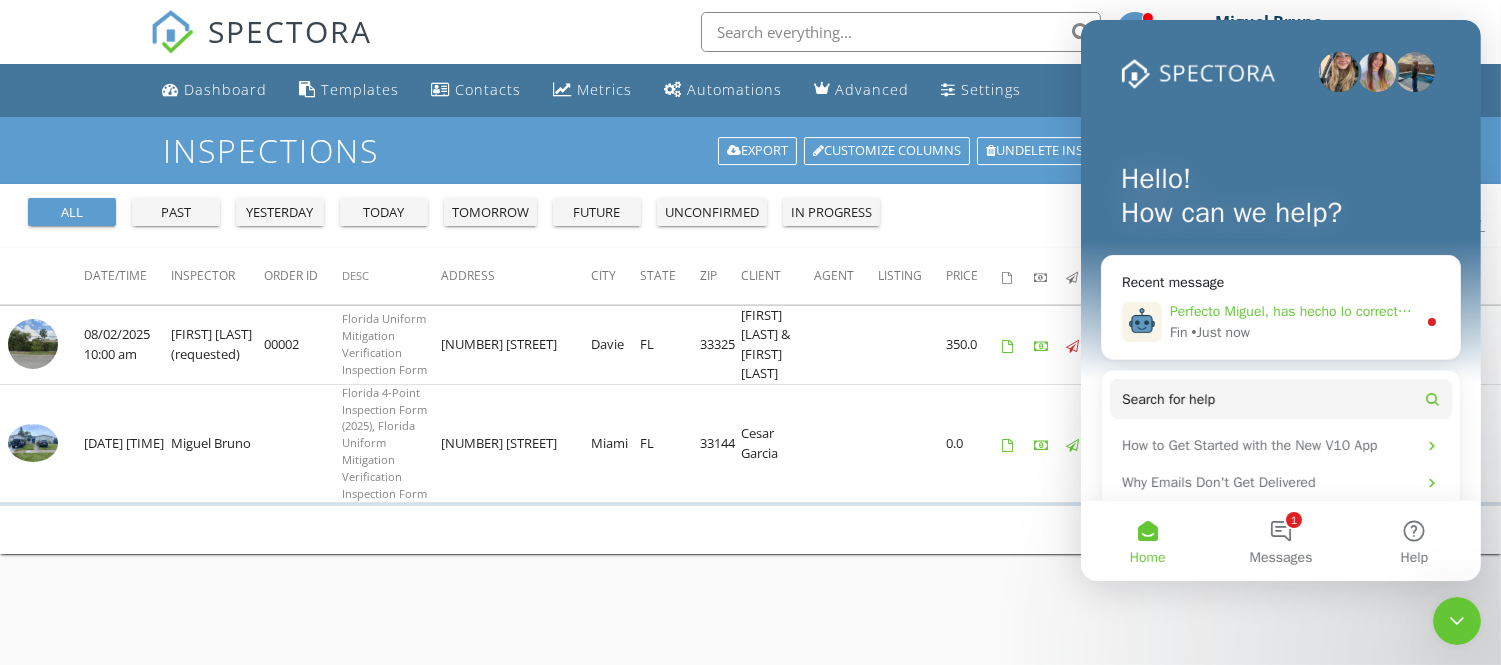 click on "Perfecto Miguel, has hecho lo correcto al eliminar tanto el reporte como la inspección de Colorado que estaba causando el problema. Ahora para tu inspección de mañana a las 8:00 am, necesitas agregar nuevos reportes en blanco: Pasos para agregar los reportes que necesitas: 1. Haz clic en tu inspección de mañana para abrir la página de Detalles de Inspección 2. Haz clic en "+New" en la caja de Reportes 3. Haz clic en el botón de flecha para abrir el menú desplegable 4. Selecciona la plantilla de 4-Point de la lista desplegable 5. Haz clic en "Add Report" 6. Repite los pasos 2-5 para agregar la plantilla de Wind Mitigation Esto te dará reportes completamente nuevos y en blanco para tu inspección de mañana, sin ningún dato de inspecciones anteriores. Los reportes estarán disponibles tanto en la aplicación como en la web una vez que los agregues. ¿Ya tienes acceso a tu inspección de mañana para agregar estos nuevos reportes?" at bounding box center (4080, 311) 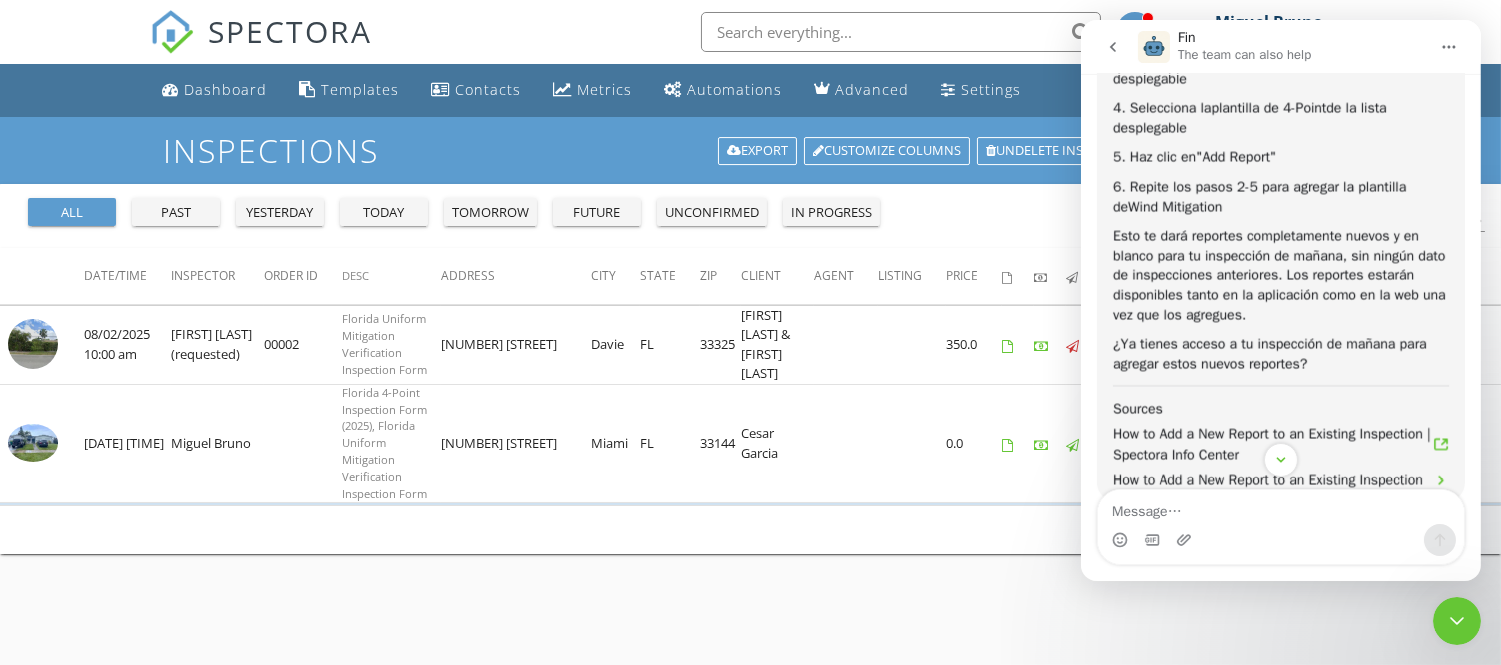 scroll, scrollTop: 8952, scrollLeft: 0, axis: vertical 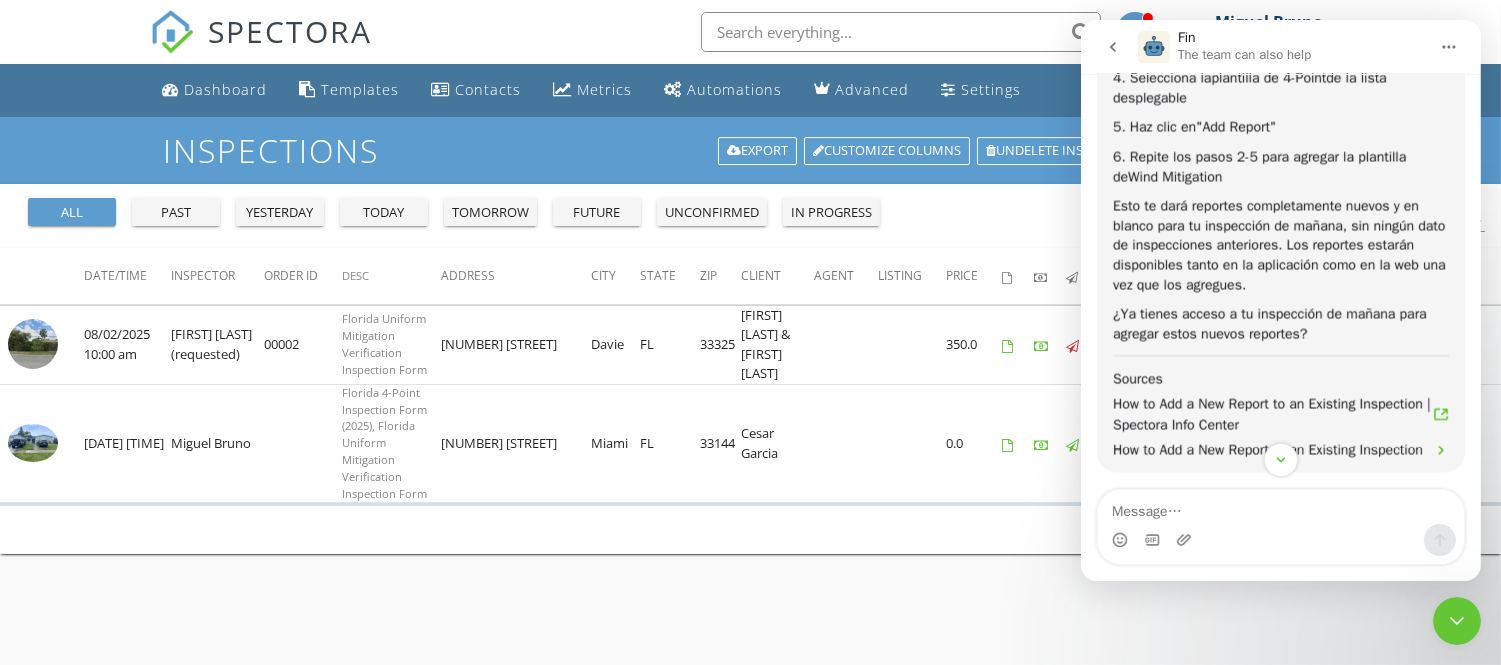 click 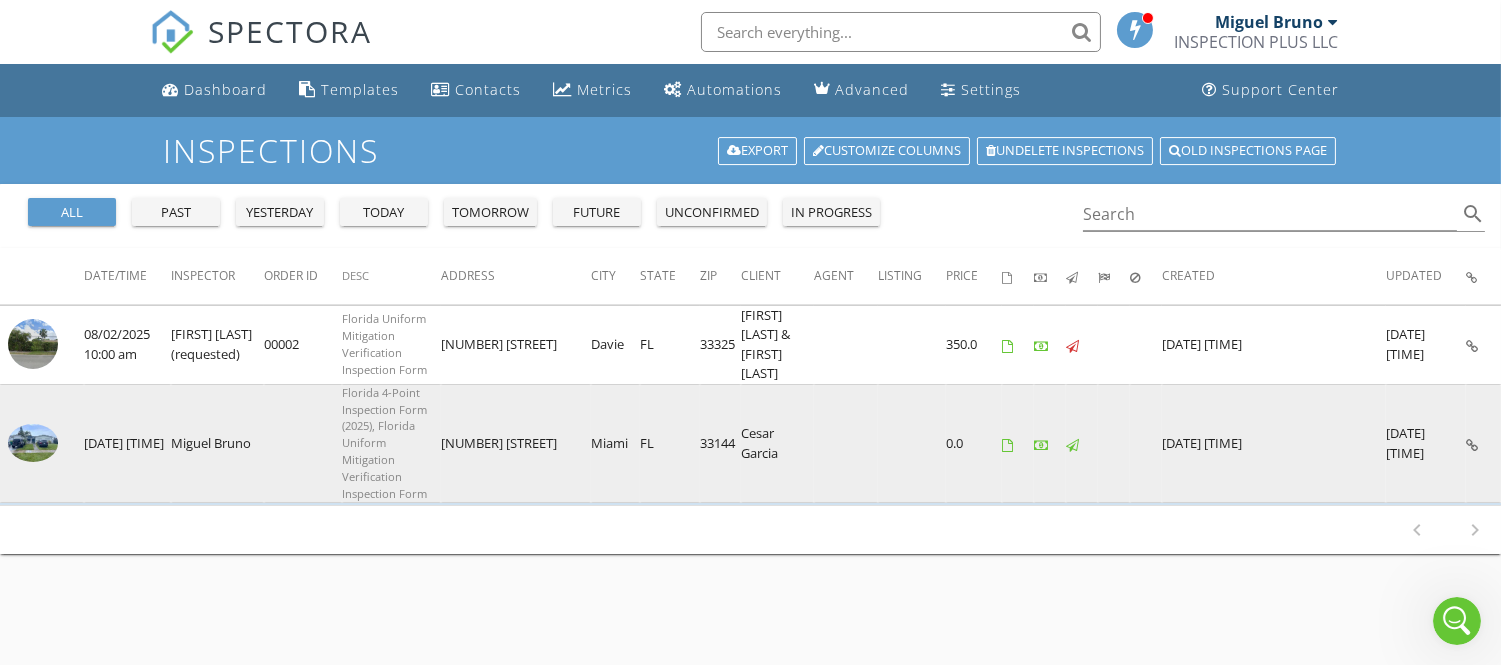 scroll, scrollTop: 0, scrollLeft: 0, axis: both 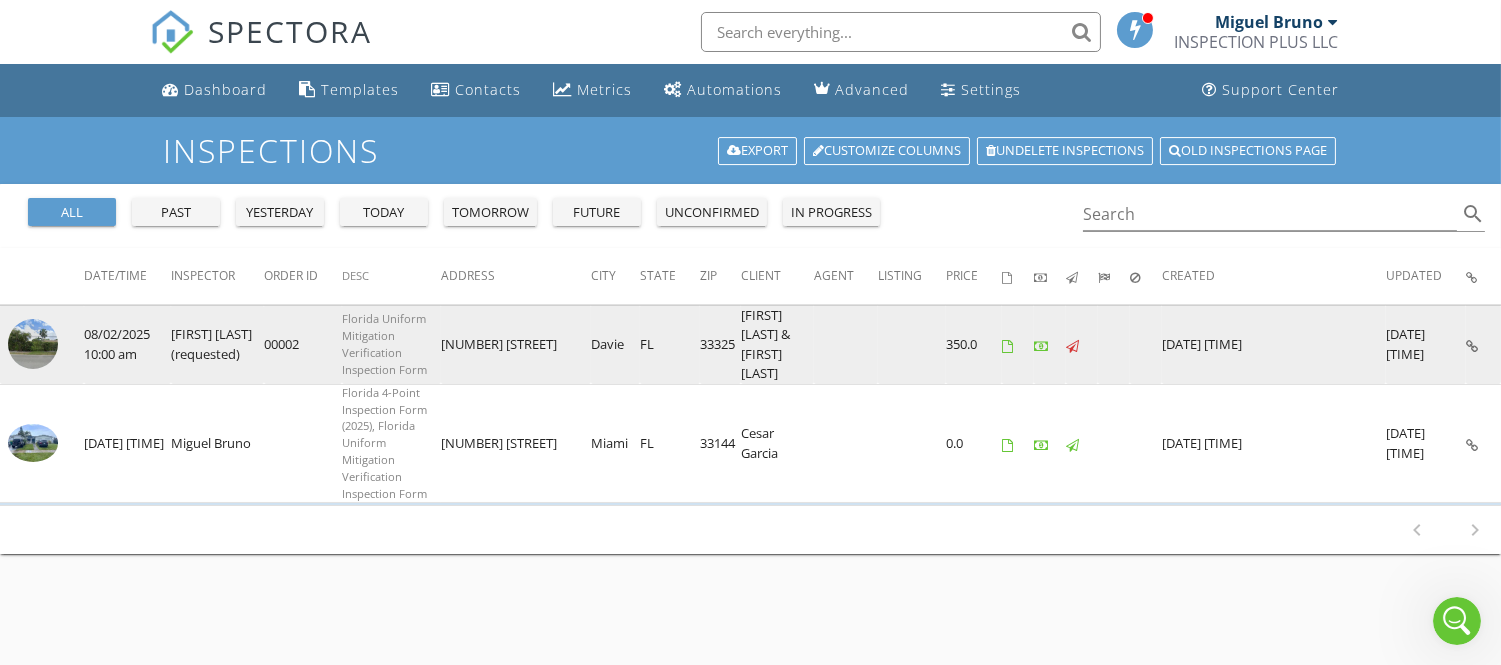click at bounding box center [33, 344] 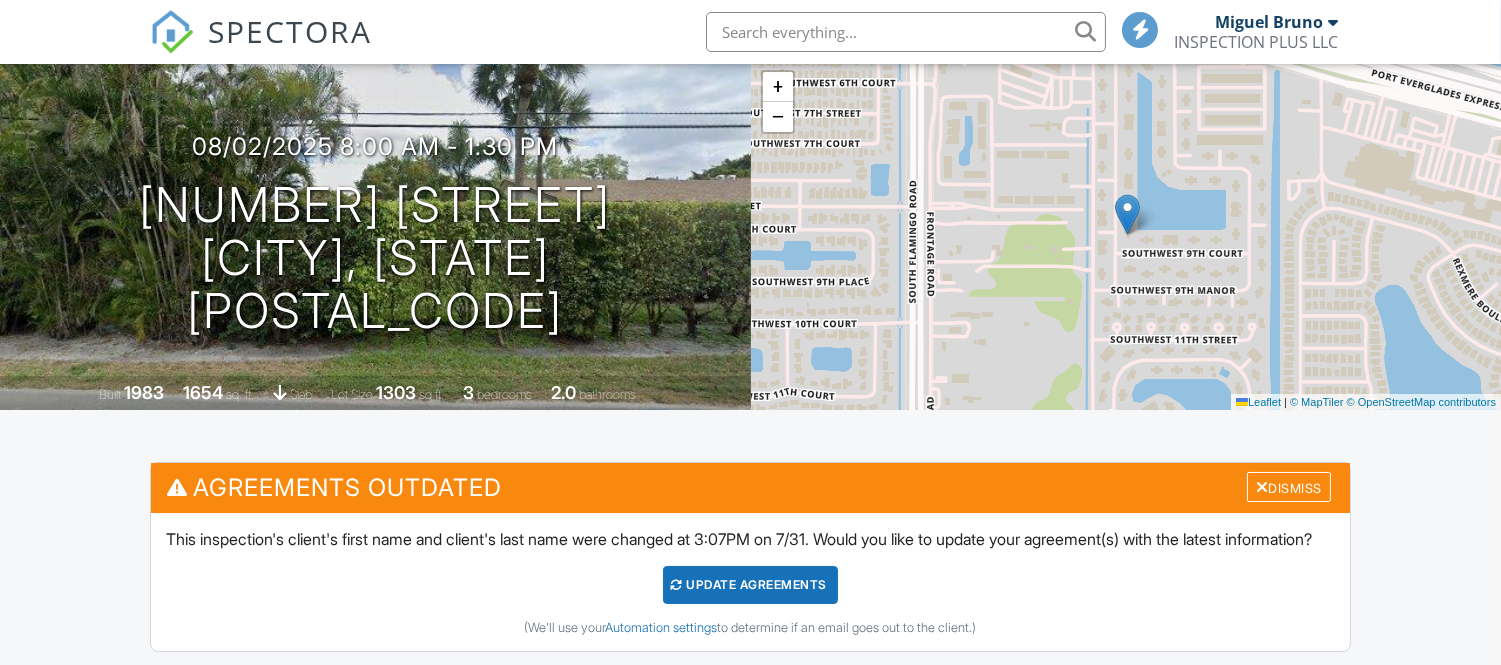 scroll, scrollTop: 333, scrollLeft: 0, axis: vertical 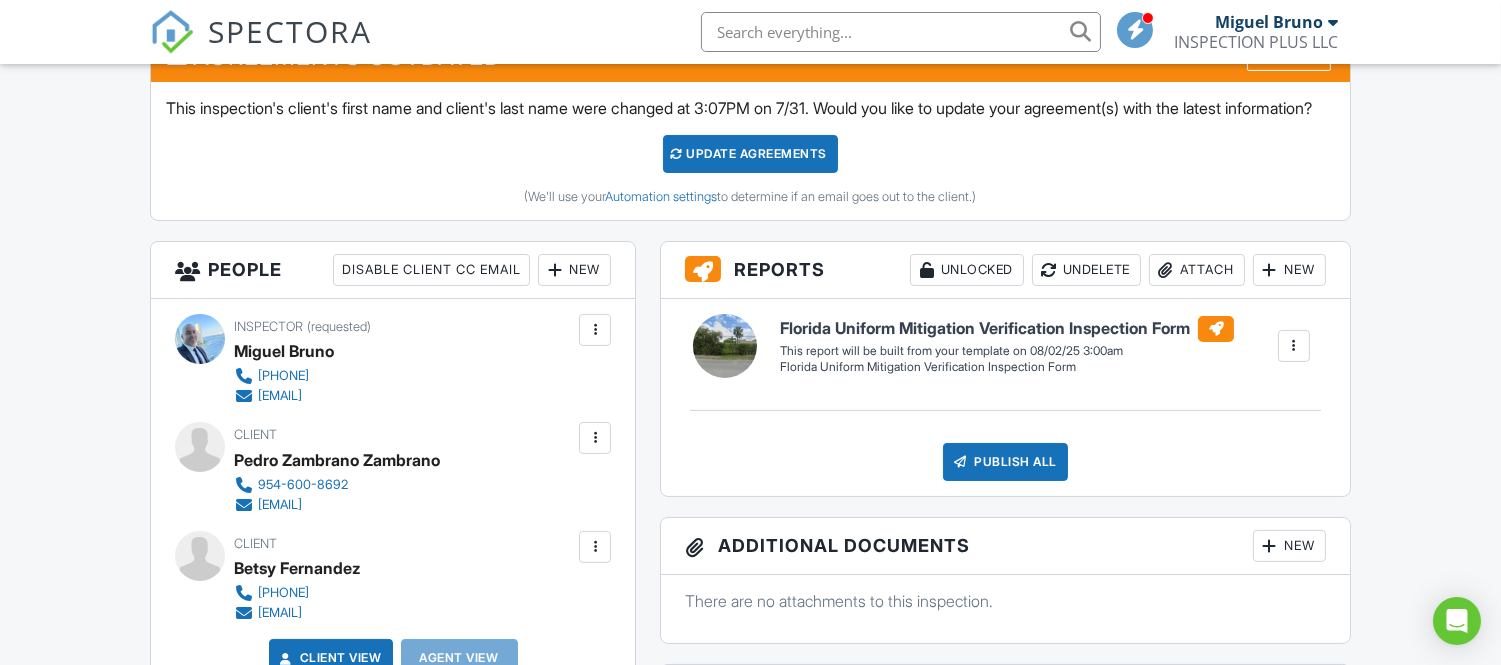 click at bounding box center [1294, 346] 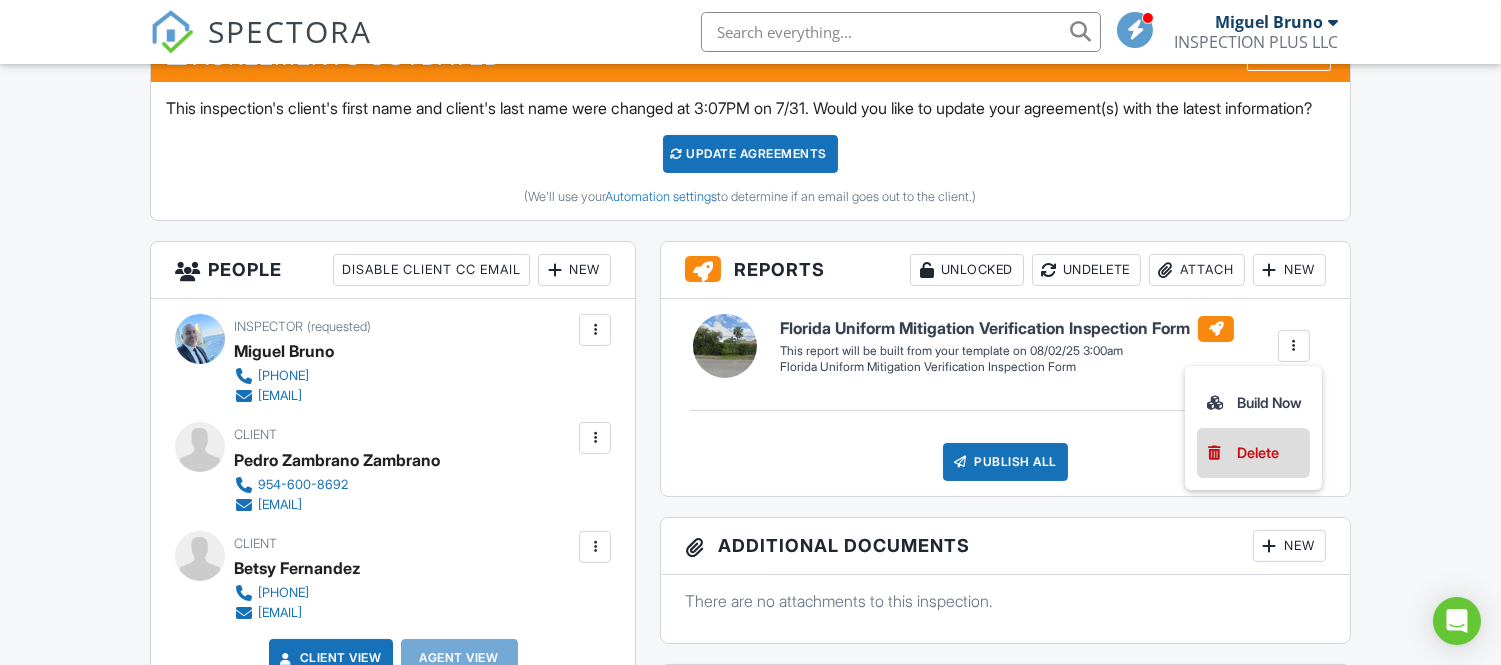 click on "Delete" at bounding box center (1258, 453) 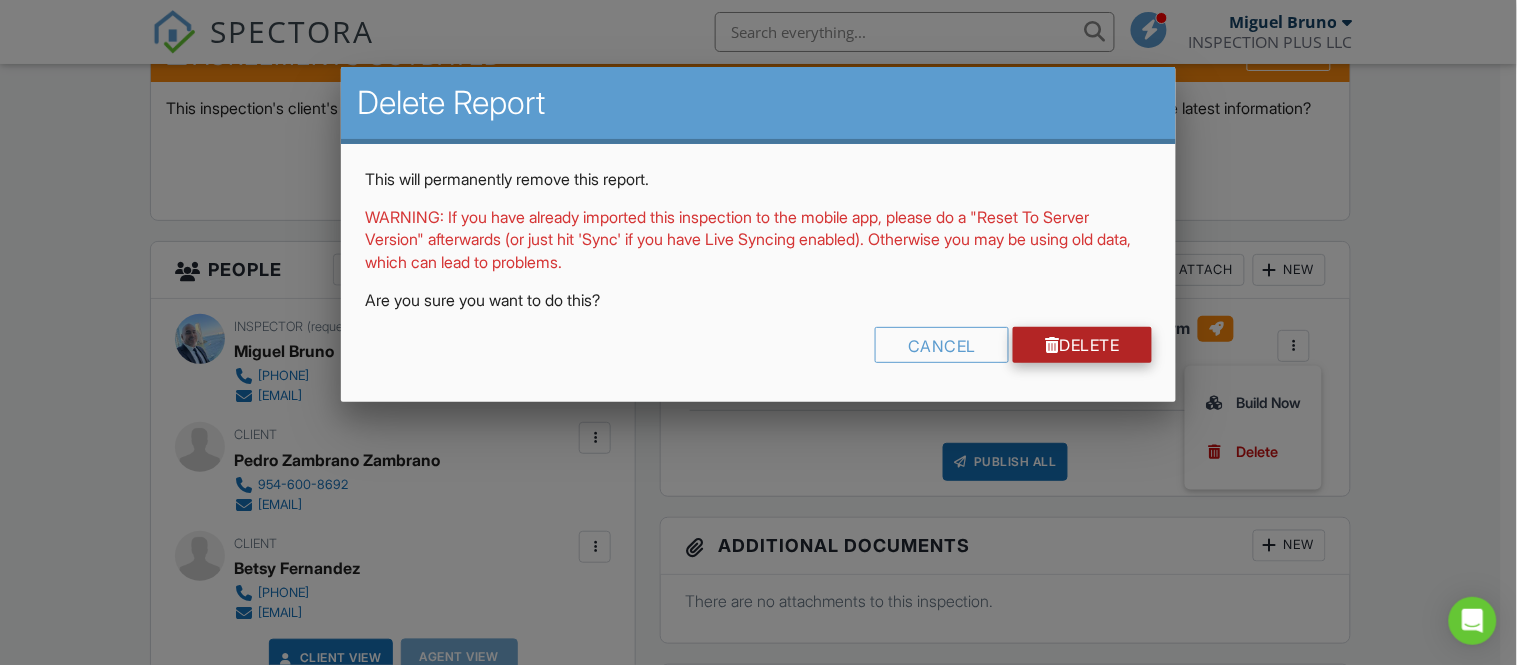 click on "Delete" at bounding box center (1082, 345) 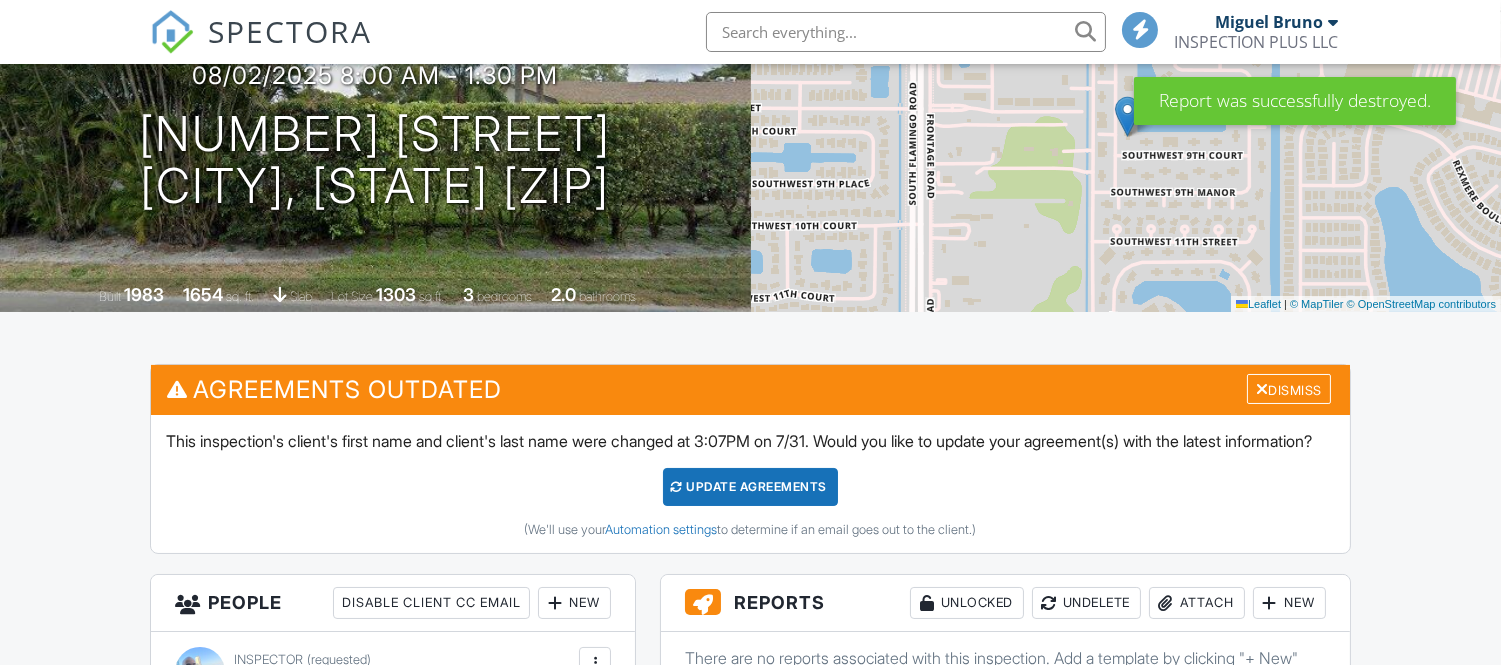 scroll, scrollTop: 444, scrollLeft: 0, axis: vertical 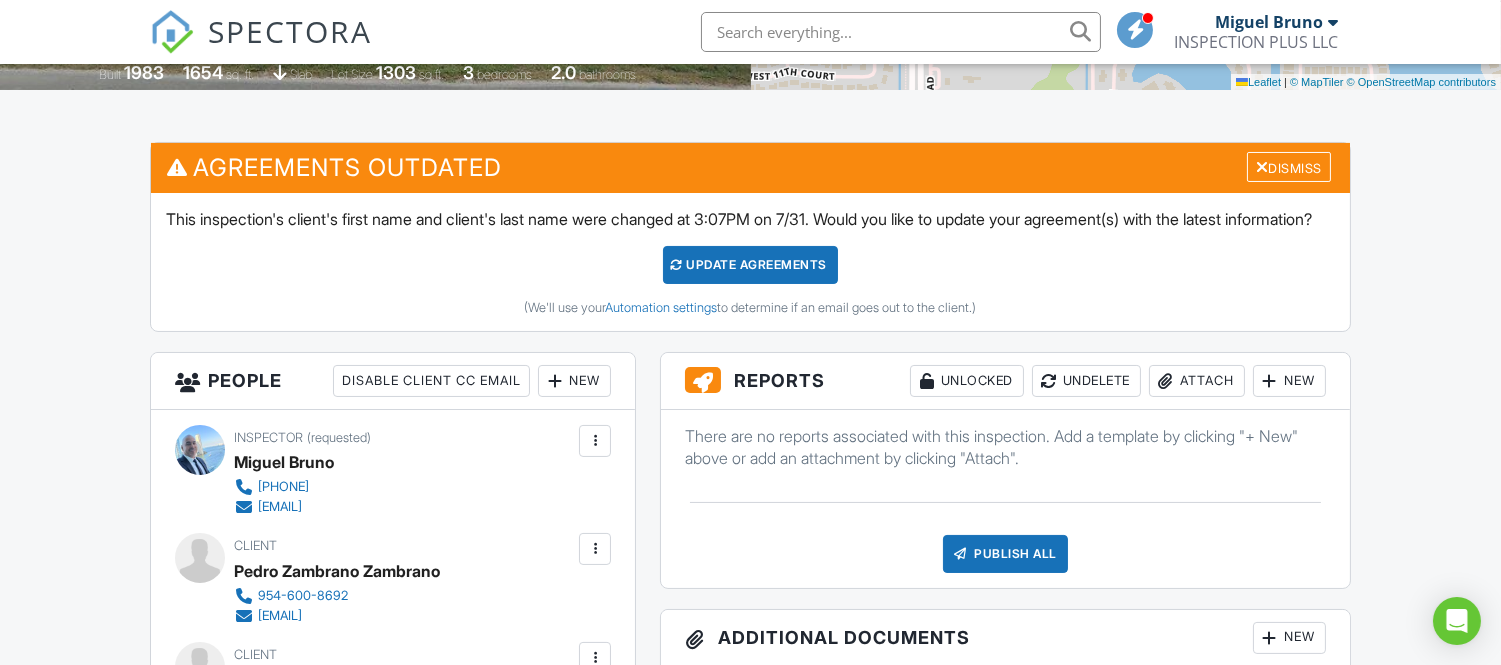 drag, startPoint x: 166, startPoint y: 218, endPoint x: 270, endPoint y: 243, distance: 106.96261 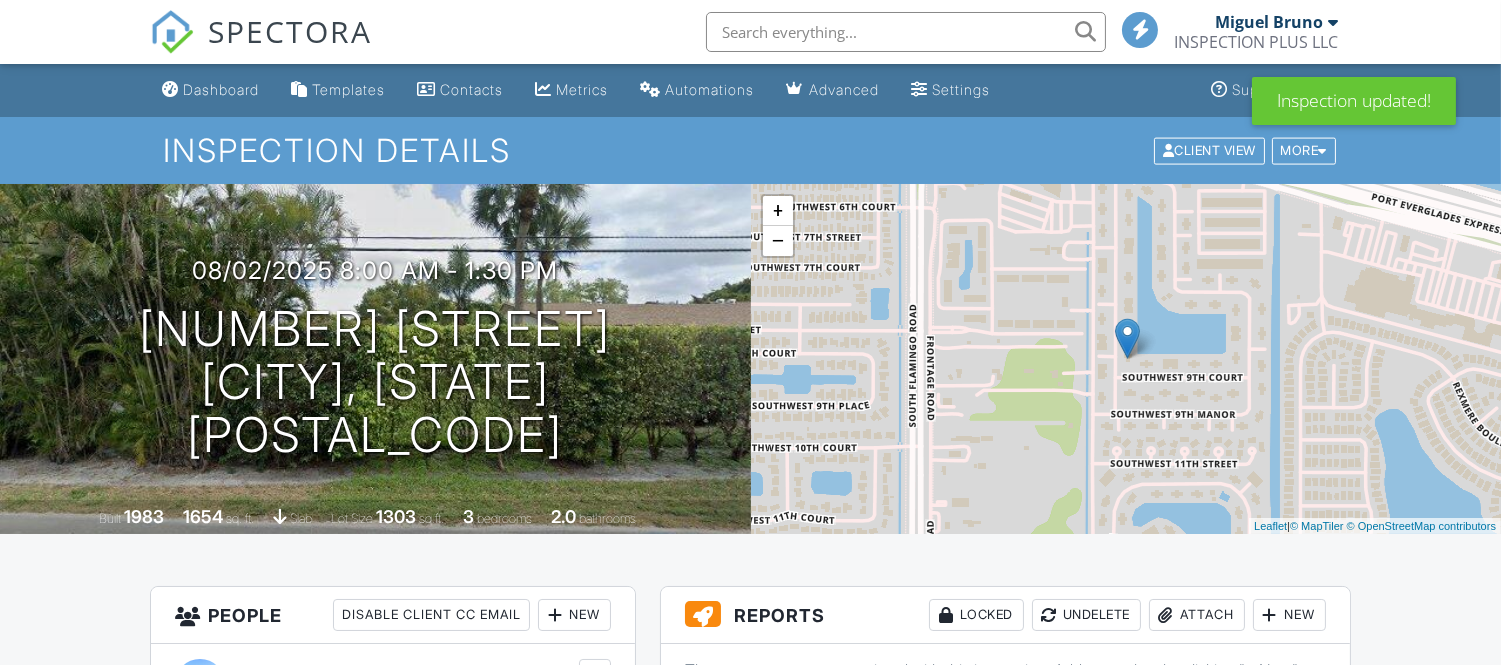 scroll, scrollTop: 333, scrollLeft: 0, axis: vertical 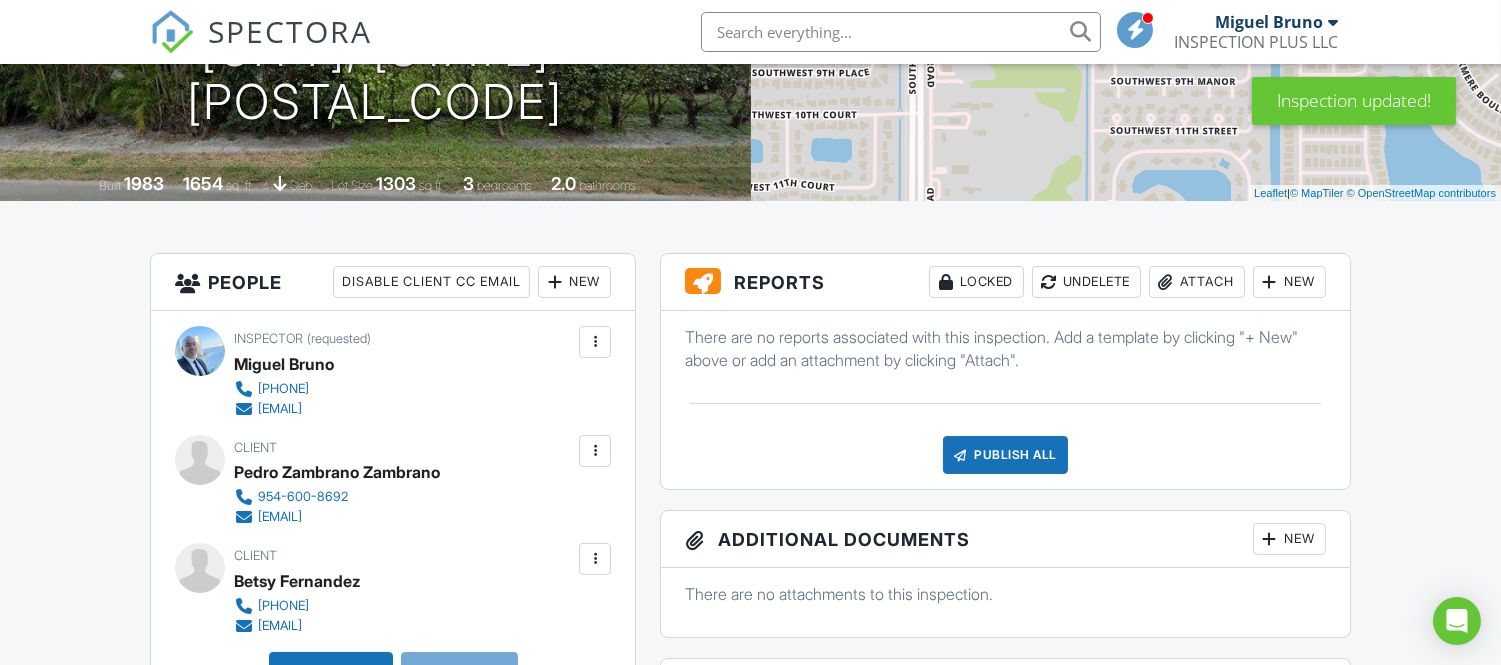 click on "New" at bounding box center [1289, 282] 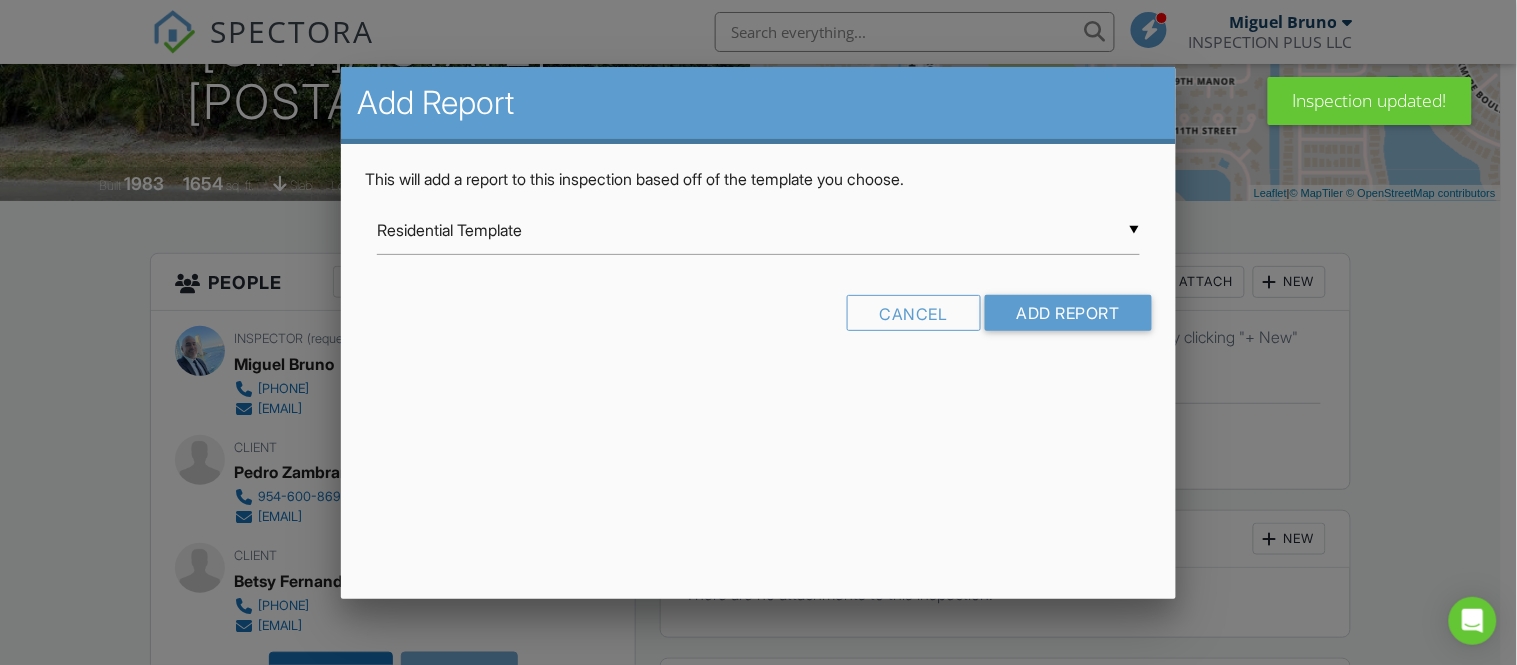click on "▼ Residential Template Residential Template Room-by-Room Residential Template Florida 4-Point Inspection Form (2025) Florida Uniform Mitigation Verification Inspection Form  Residential Template
Room-by-Room Residential Template
Florida 4-Point Inspection Form (2025)
Florida Uniform Mitigation Verification Inspection Form" at bounding box center [758, 230] 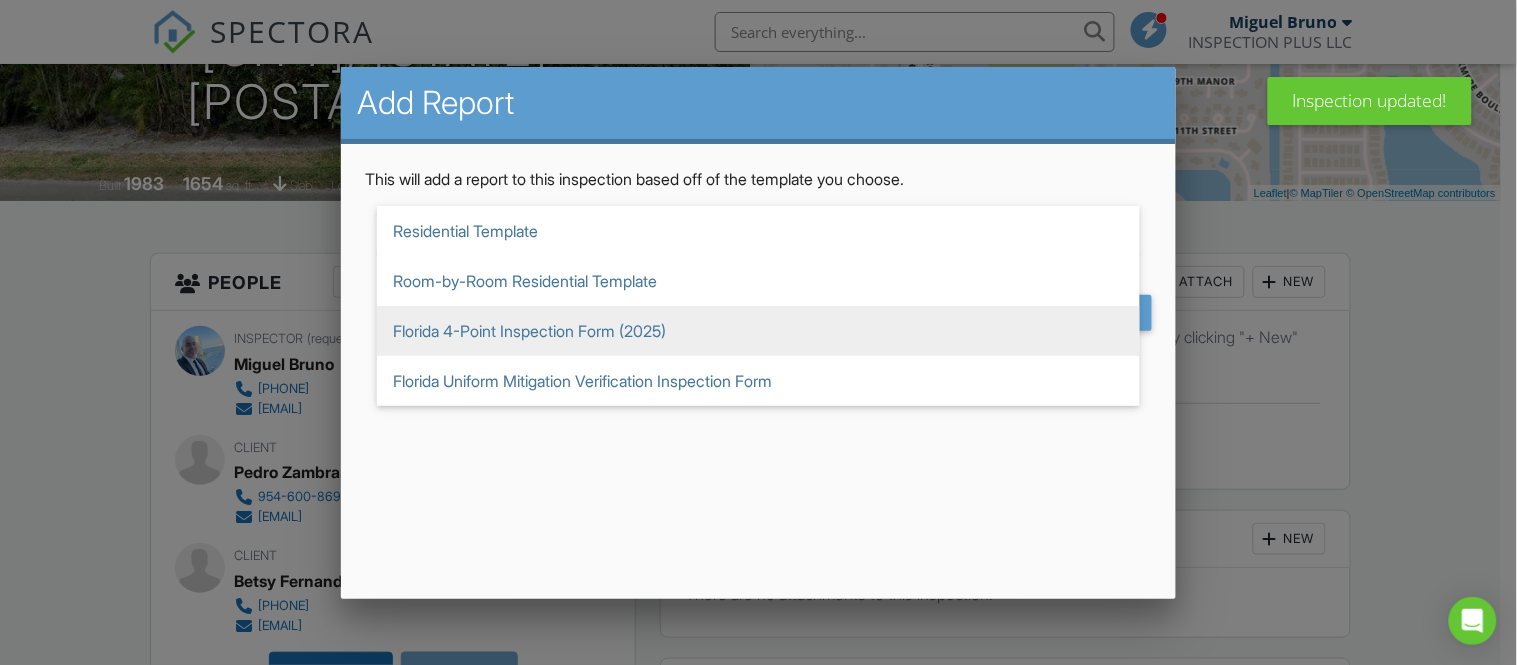 click on "Florida 4-Point Inspection Form (2025)" at bounding box center [758, 331] 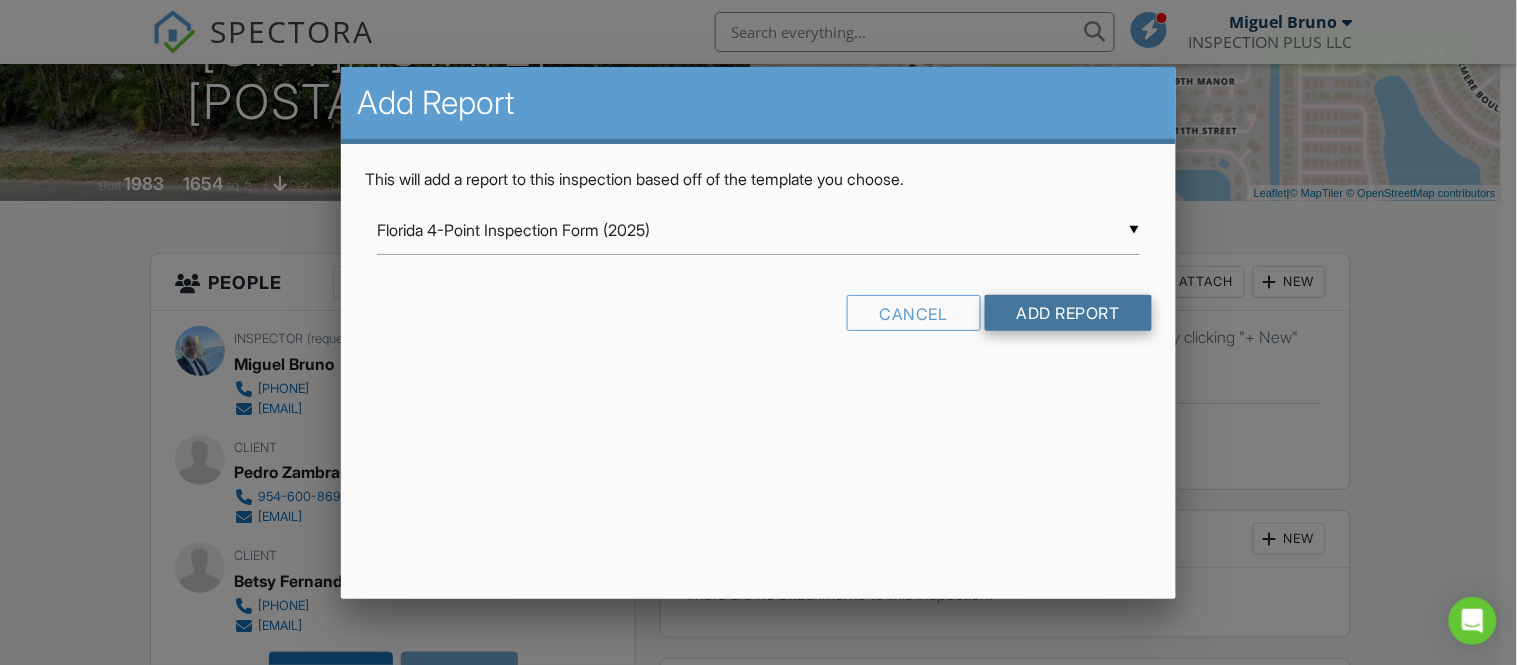 click on "Add Report" at bounding box center (1068, 313) 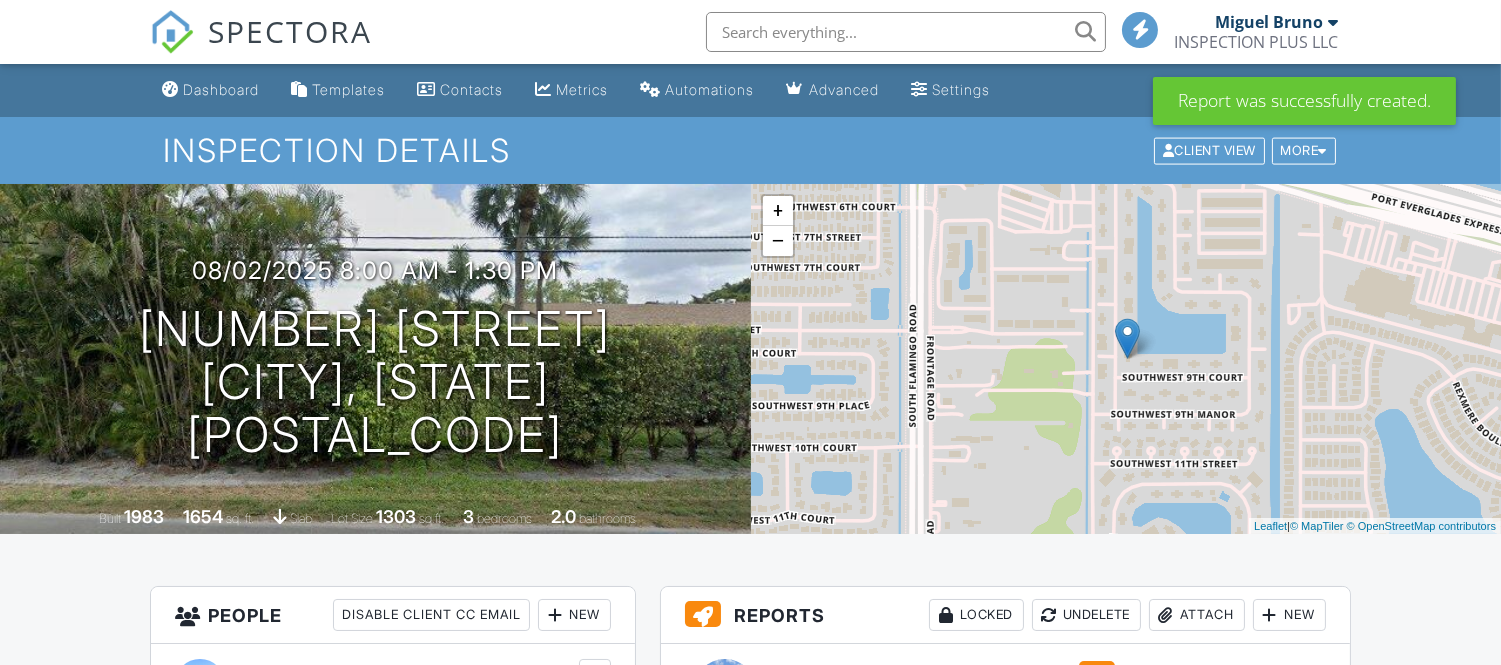 scroll, scrollTop: 444, scrollLeft: 0, axis: vertical 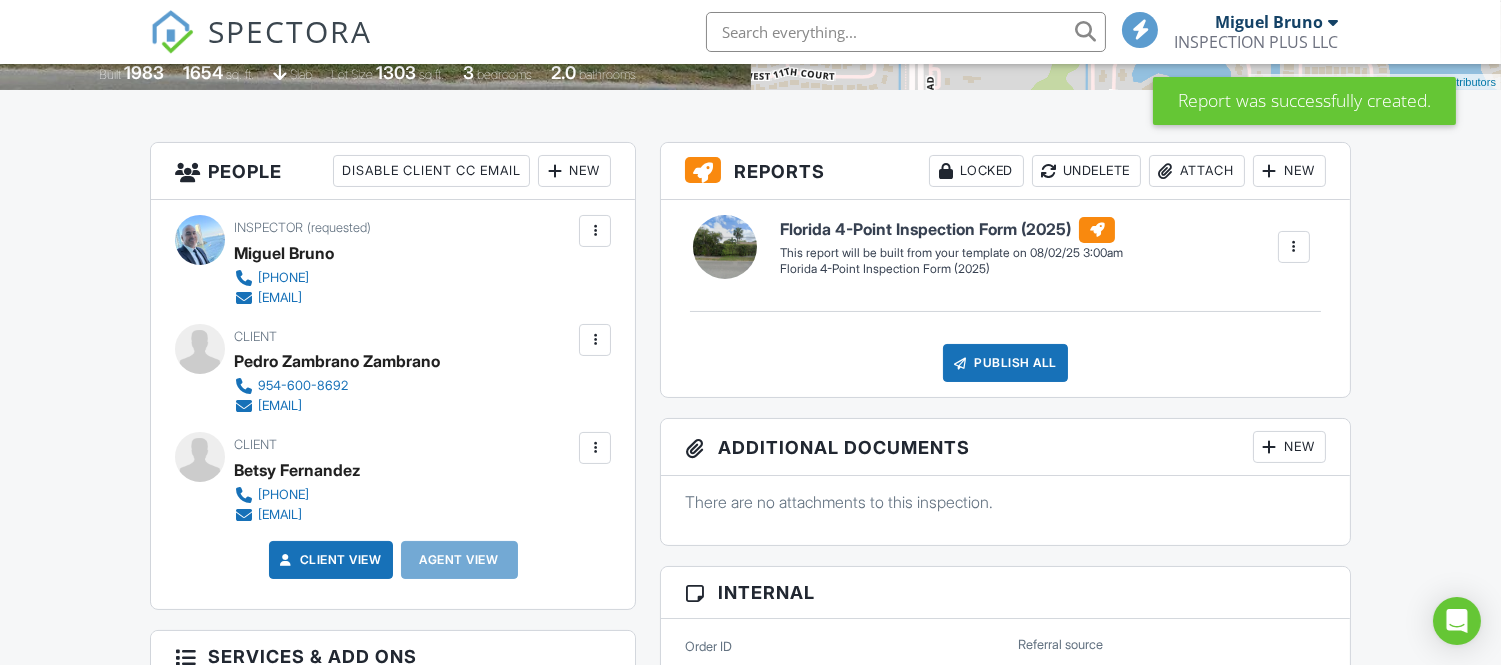click at bounding box center (1294, 247) 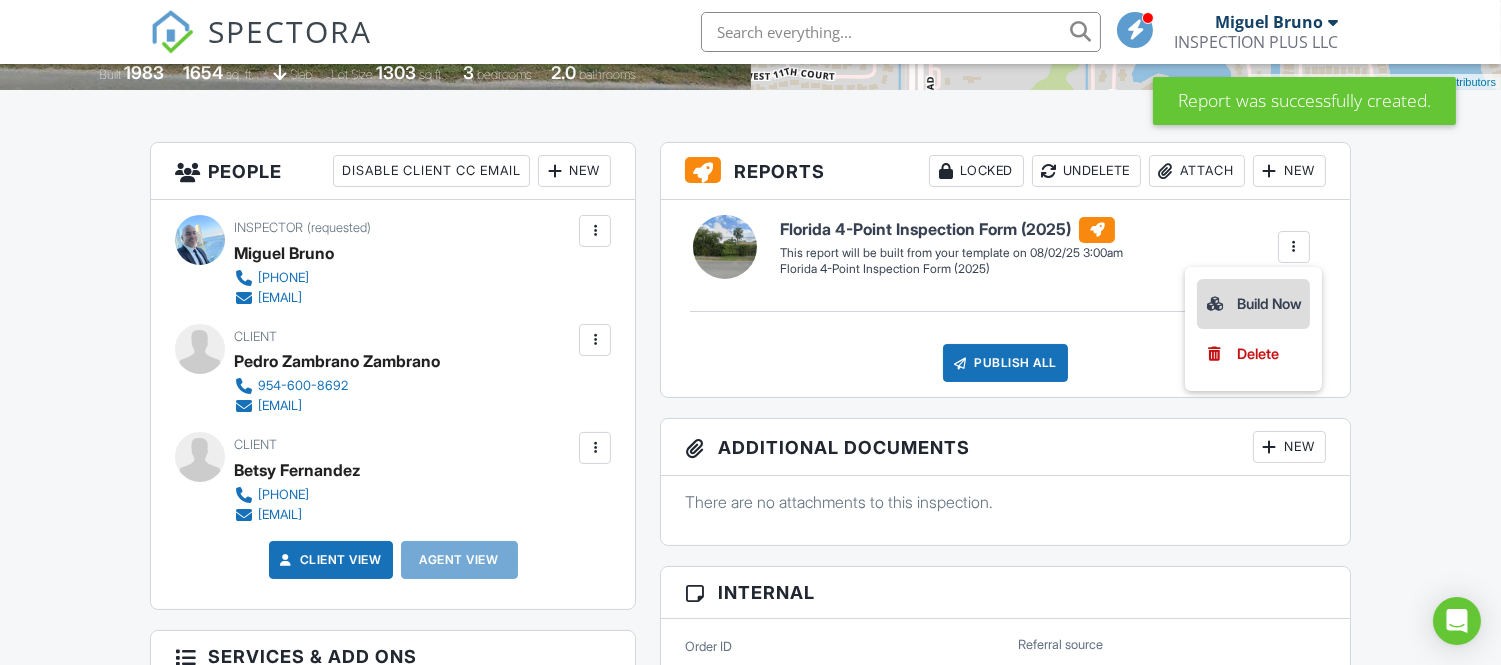 click on "Build Now" at bounding box center [1253, 304] 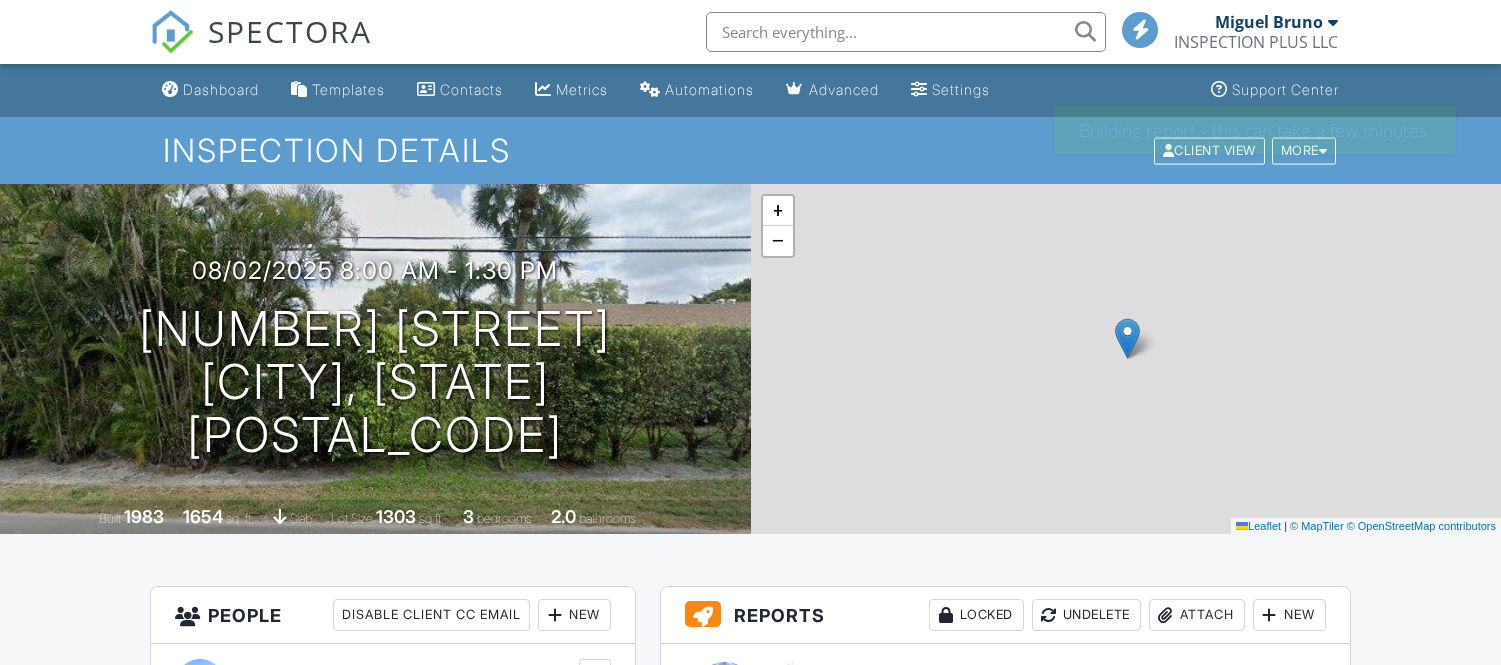 scroll, scrollTop: 0, scrollLeft: 0, axis: both 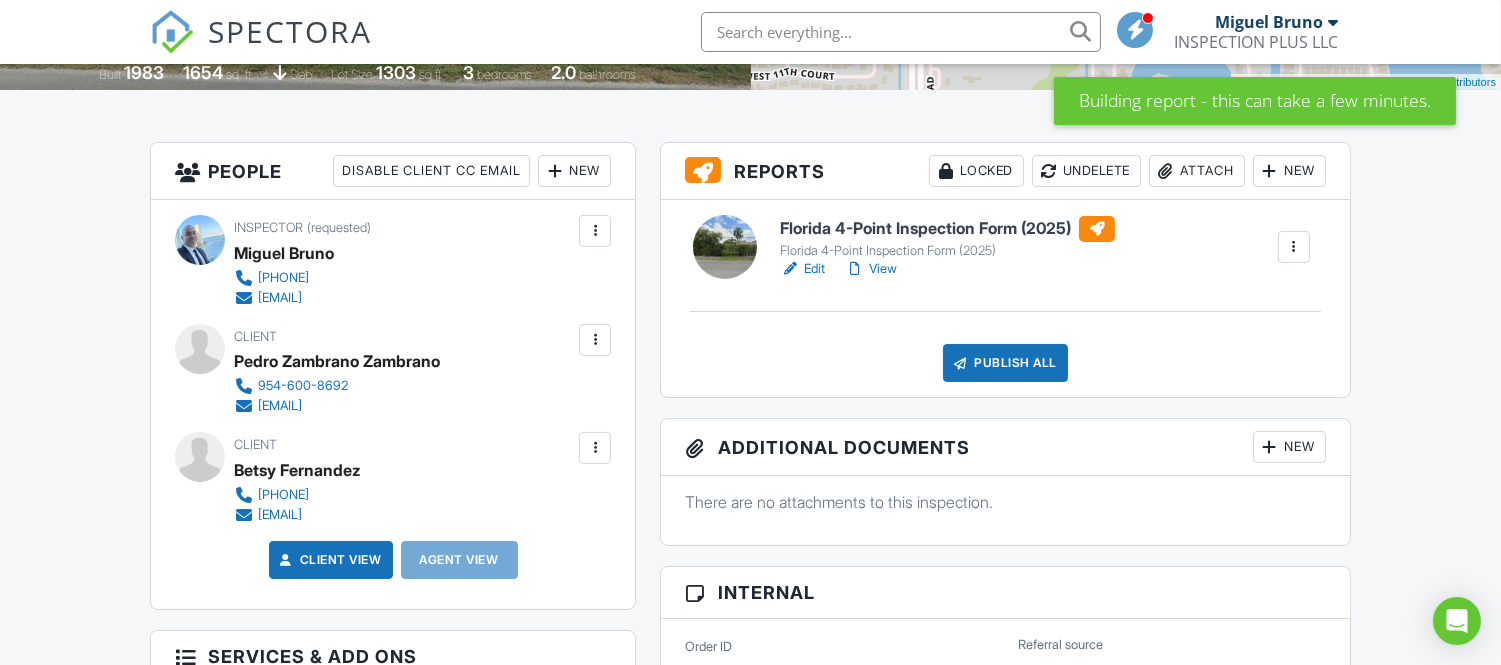 click on "Edit" at bounding box center [802, 269] 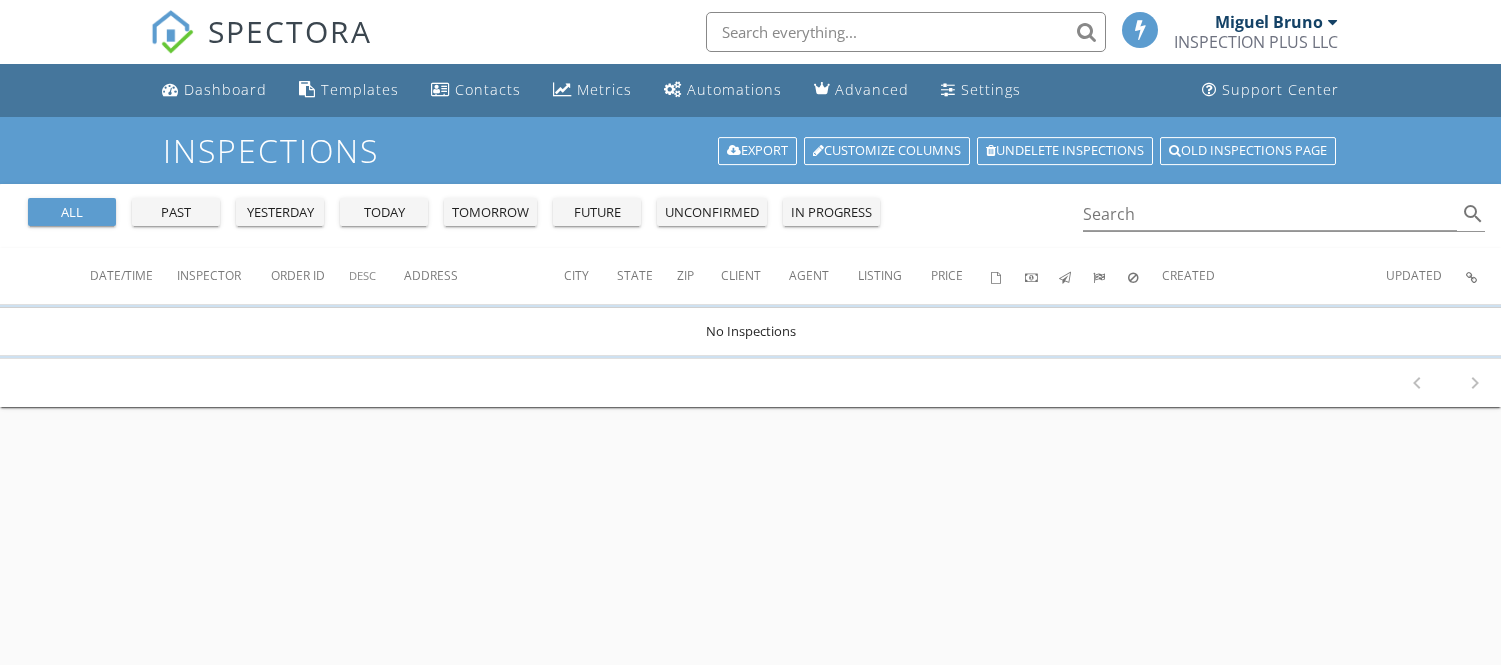 scroll, scrollTop: 0, scrollLeft: 0, axis: both 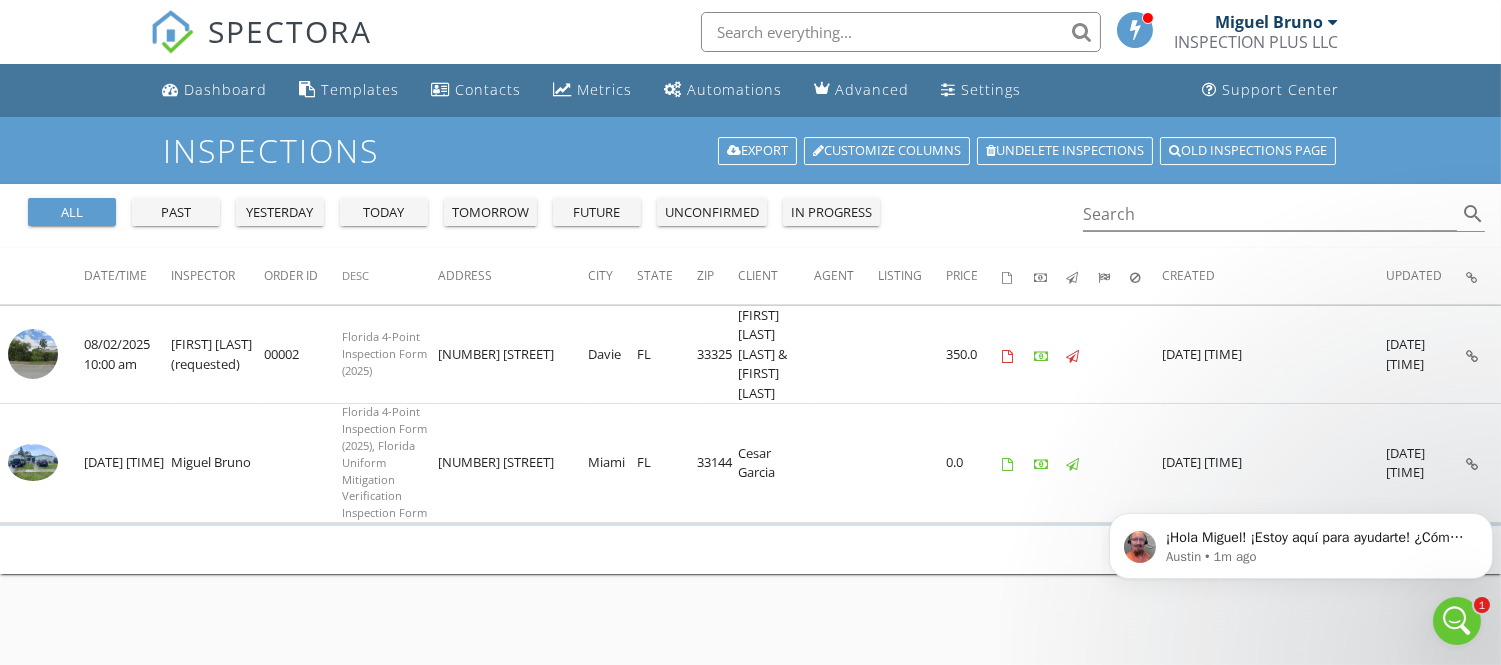 click 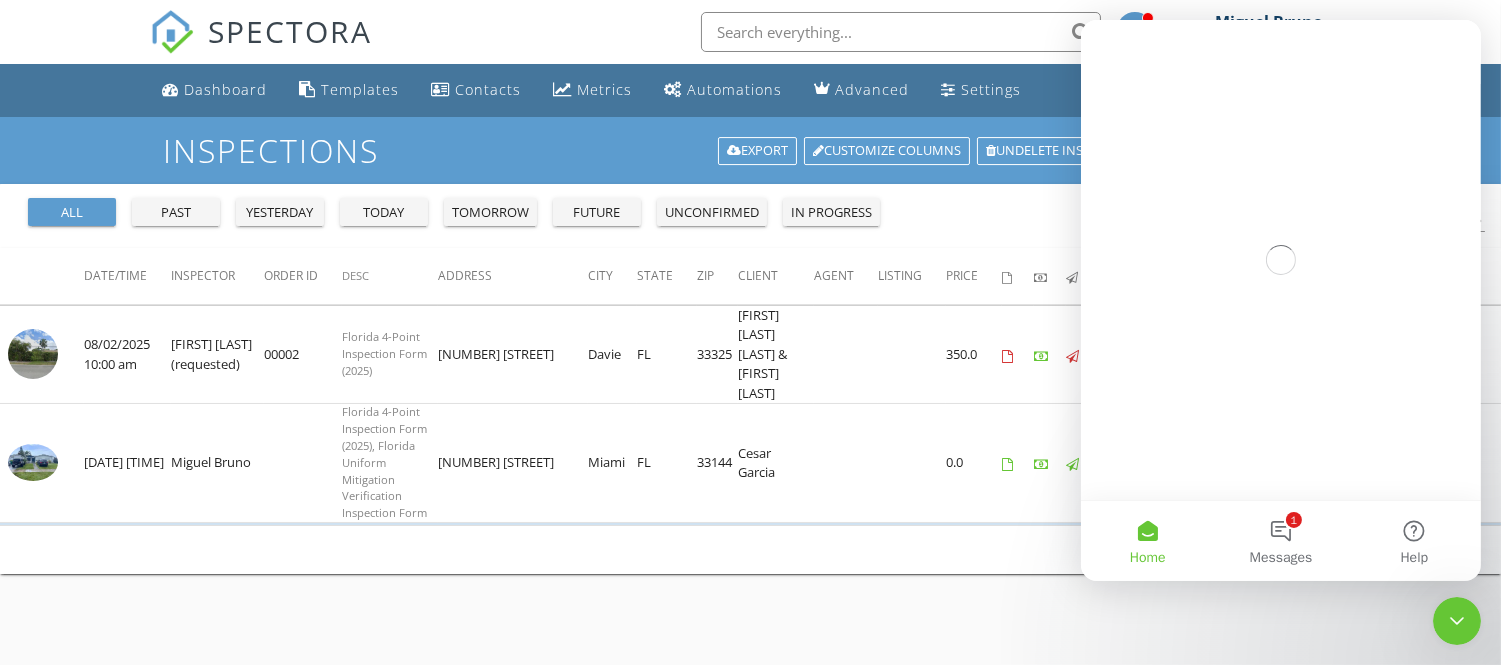 scroll, scrollTop: 0, scrollLeft: 0, axis: both 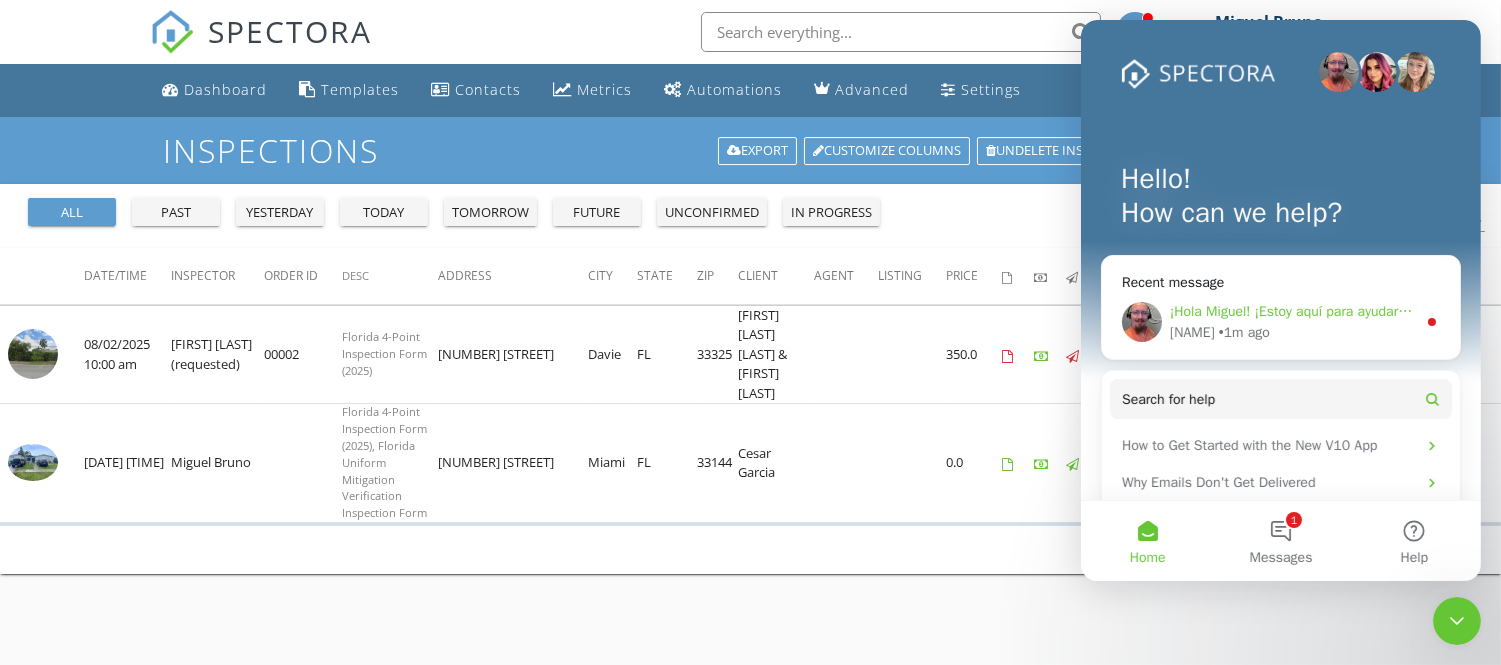 click on "¡Hola [NAME]! ¡Estoy aquí para ayudarte! ¿Cómo estás? [NAME] •  1m ago" at bounding box center (1280, 322) 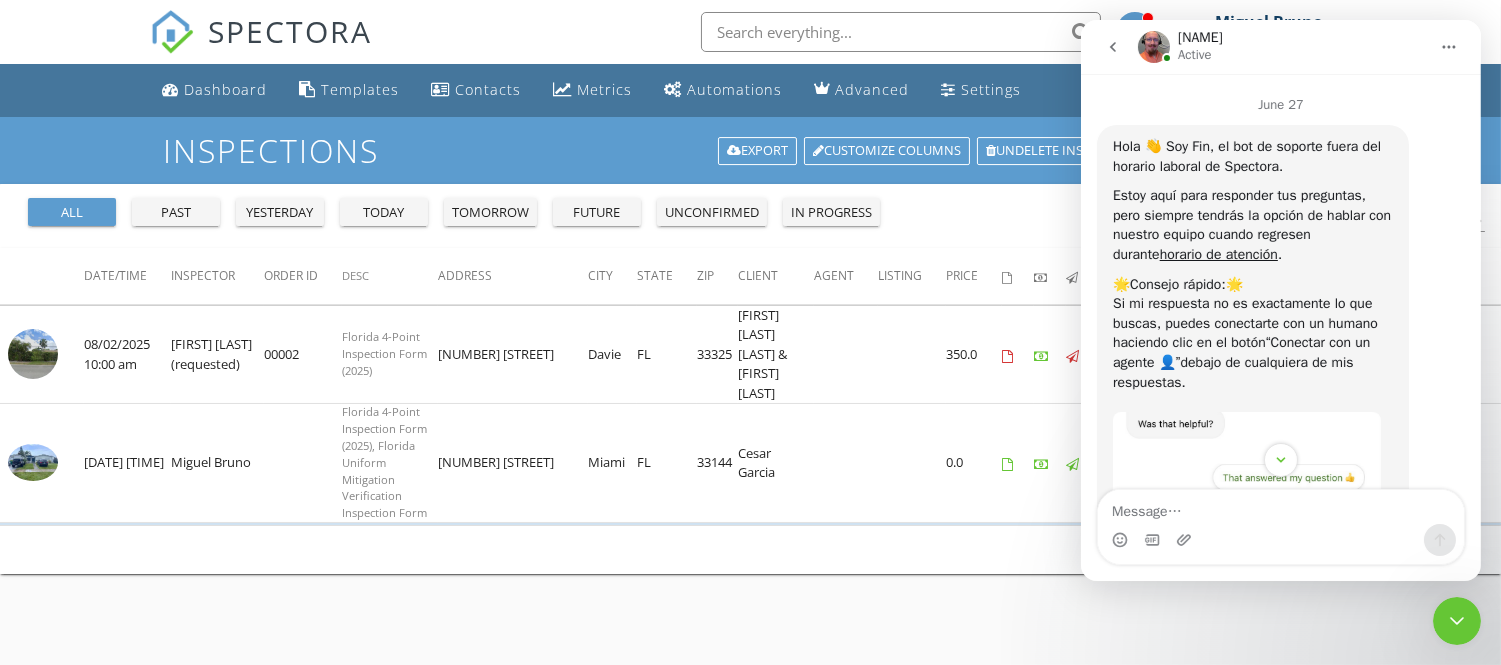 scroll, scrollTop: 12276, scrollLeft: 0, axis: vertical 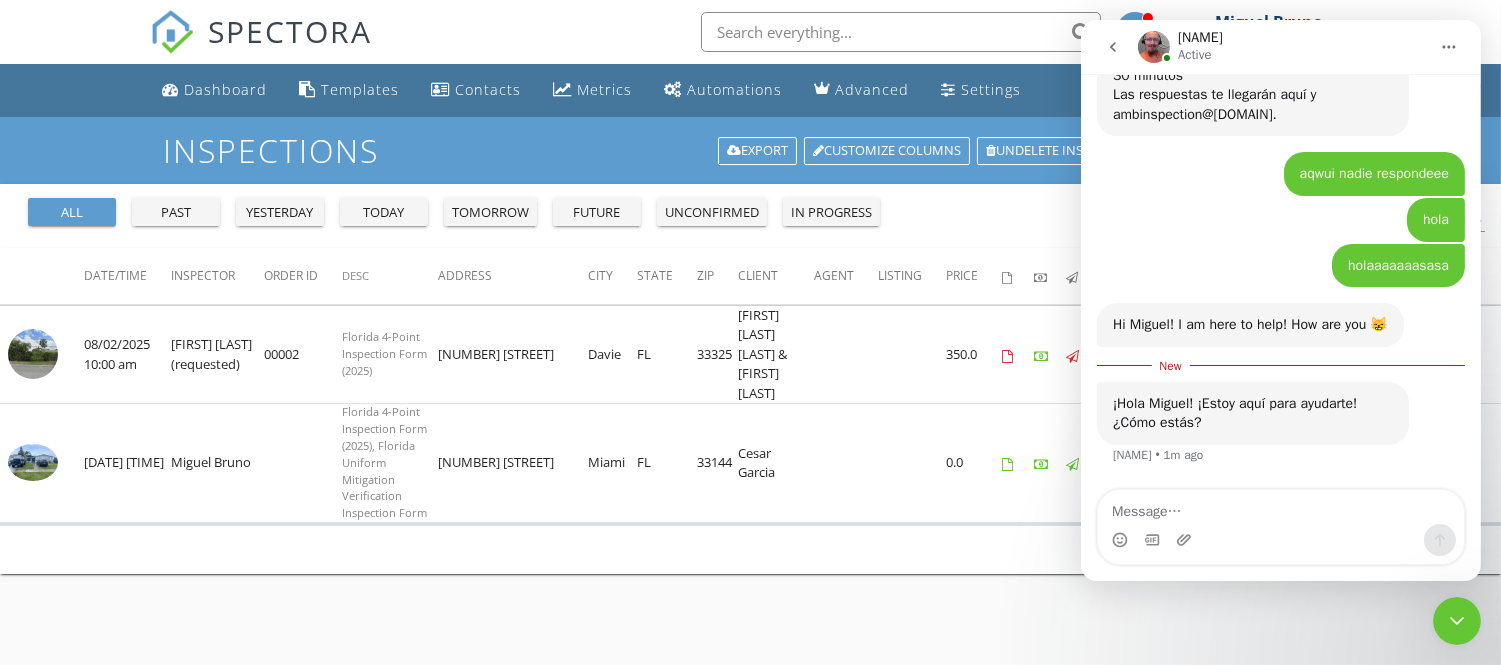 click at bounding box center (1280, 540) 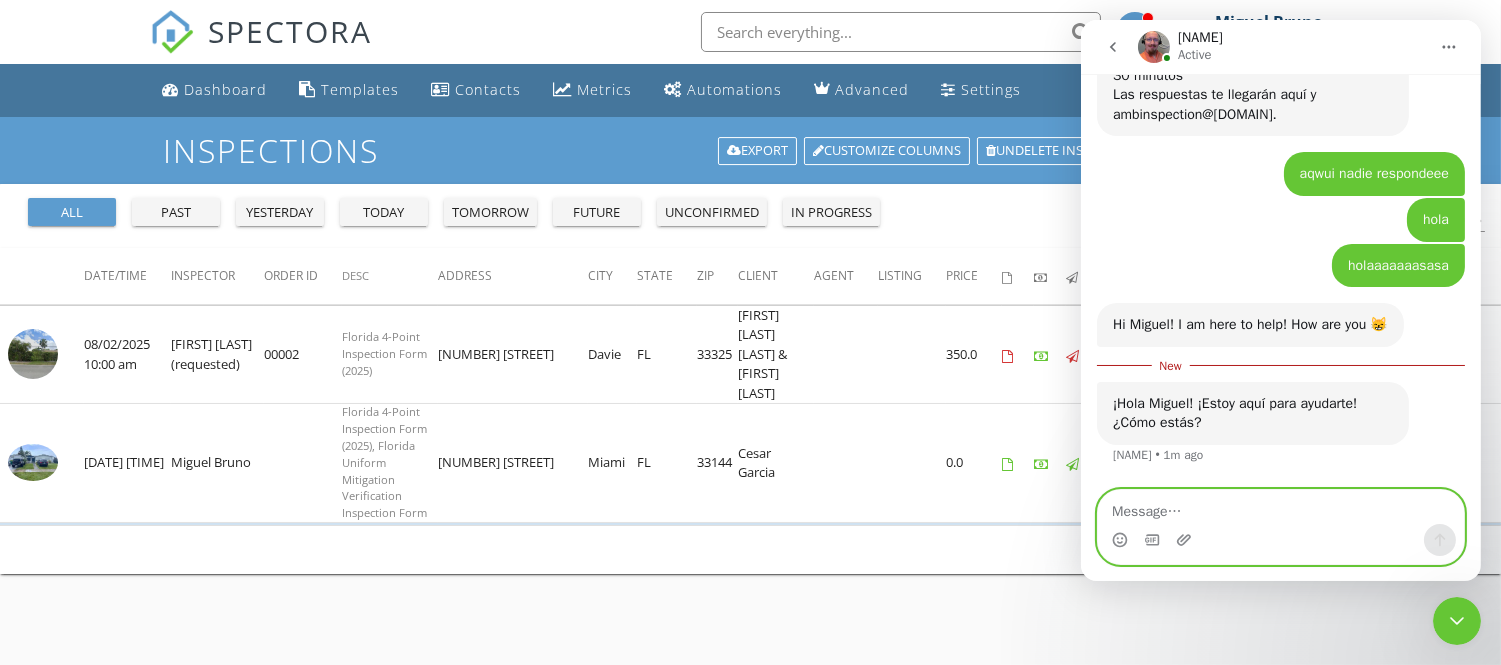 click at bounding box center [1280, 507] 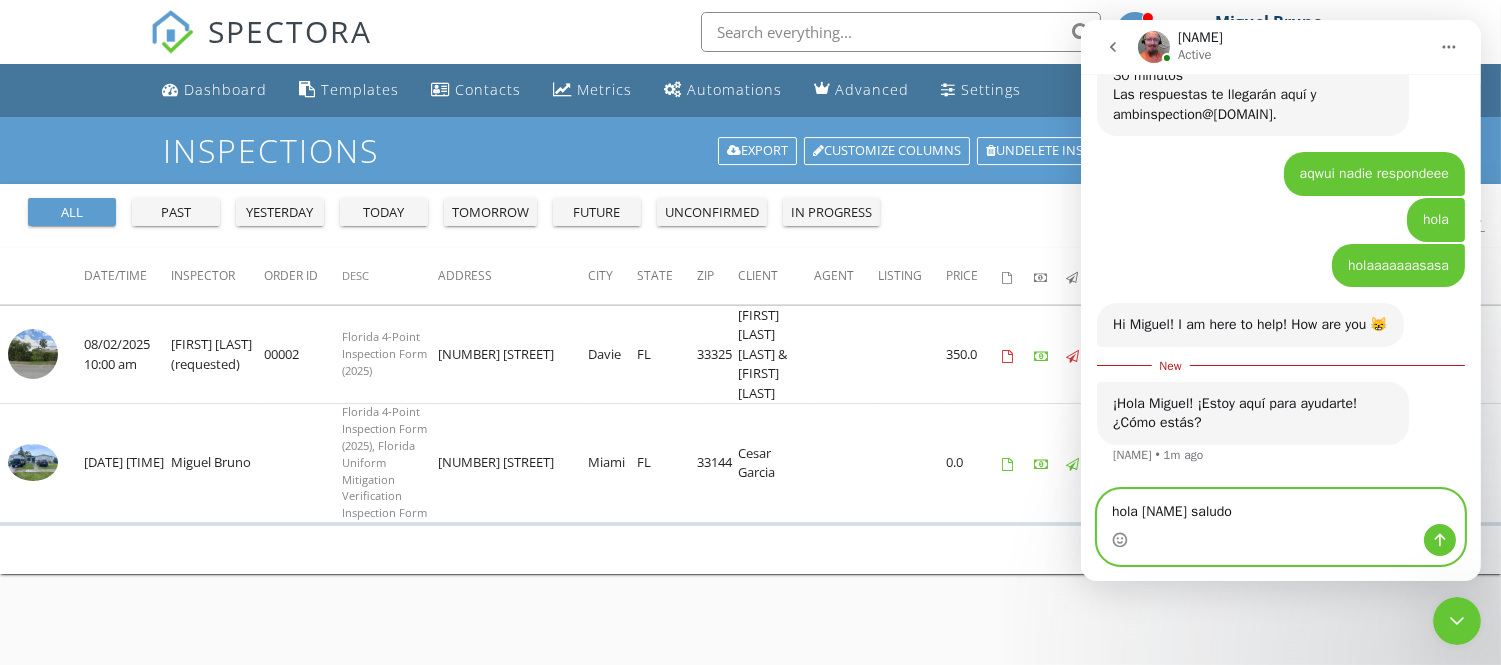type on "hola austin saludos" 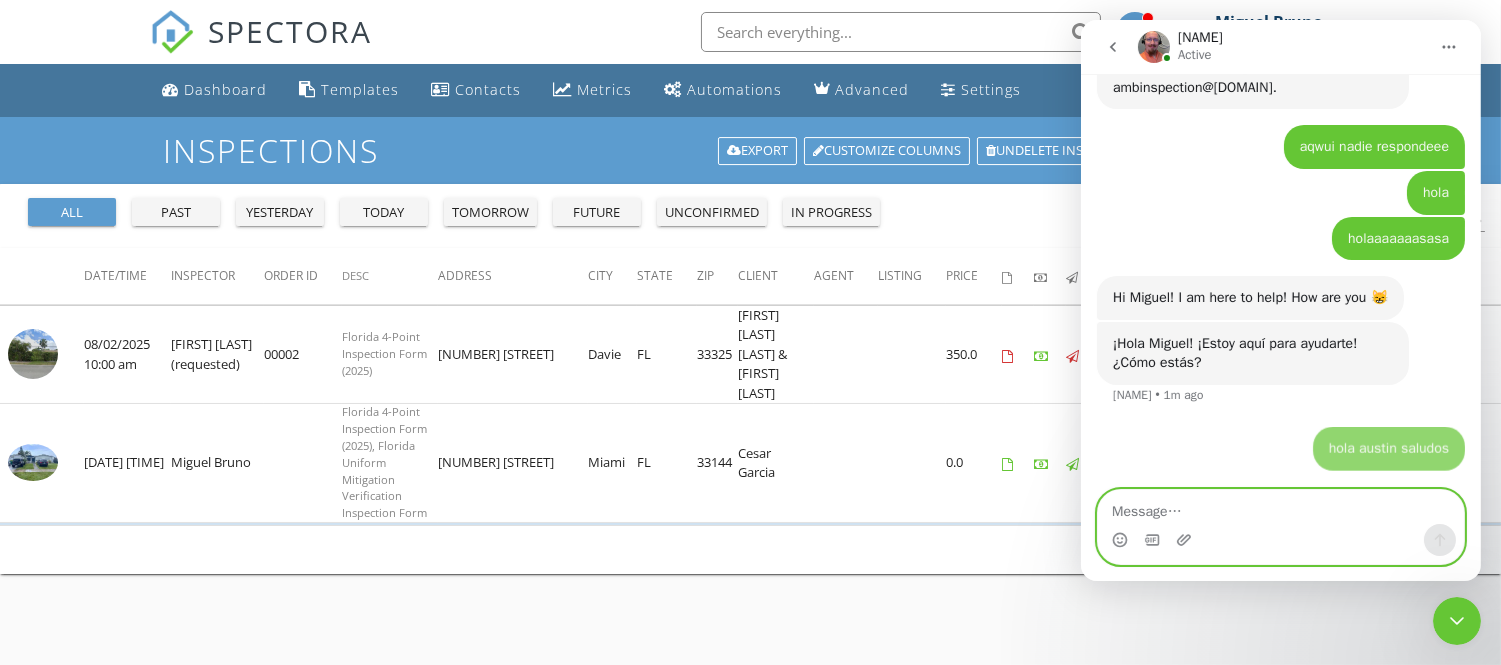 scroll, scrollTop: 2, scrollLeft: 0, axis: vertical 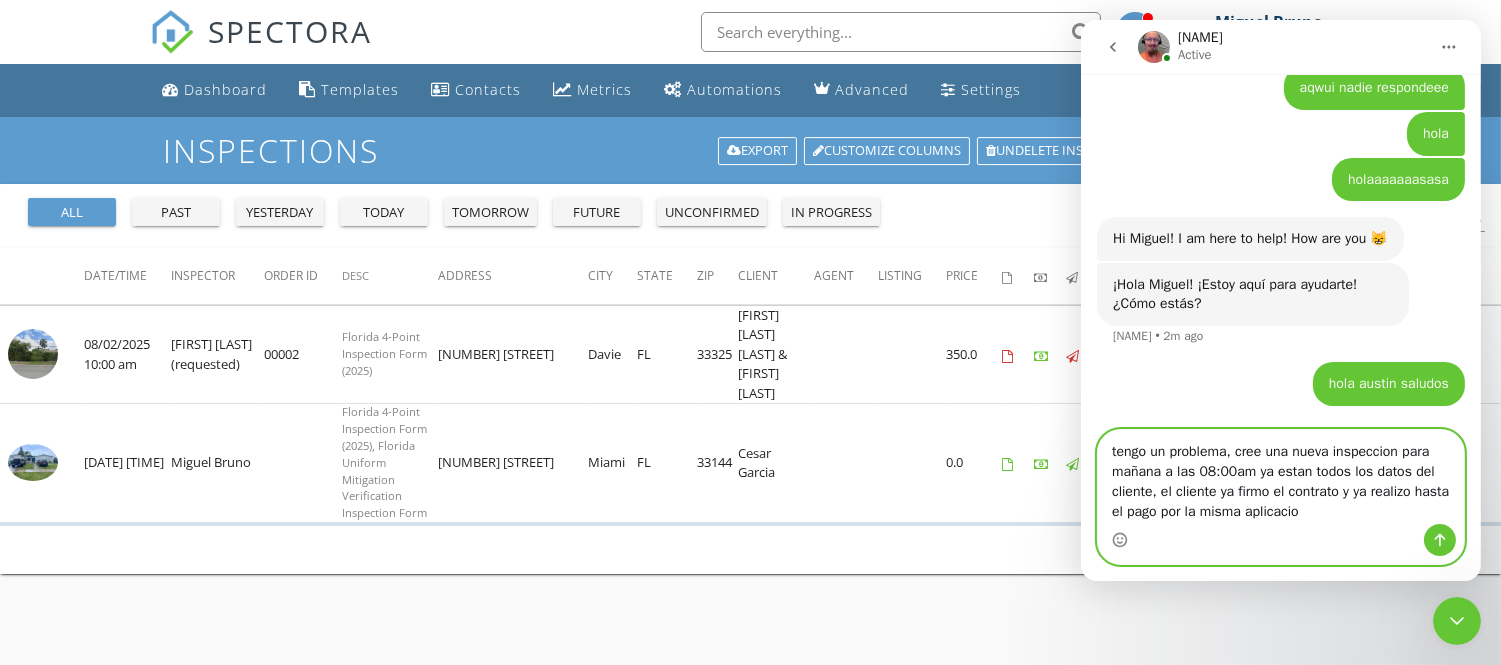 type on "tengo un problema, cree una nueva inspeccion para mañana a las 08:00am ya estan todos los datos del cliente, el cliente ya firmo el contrato y ya realizo hasta el pago por la misma aplicacion" 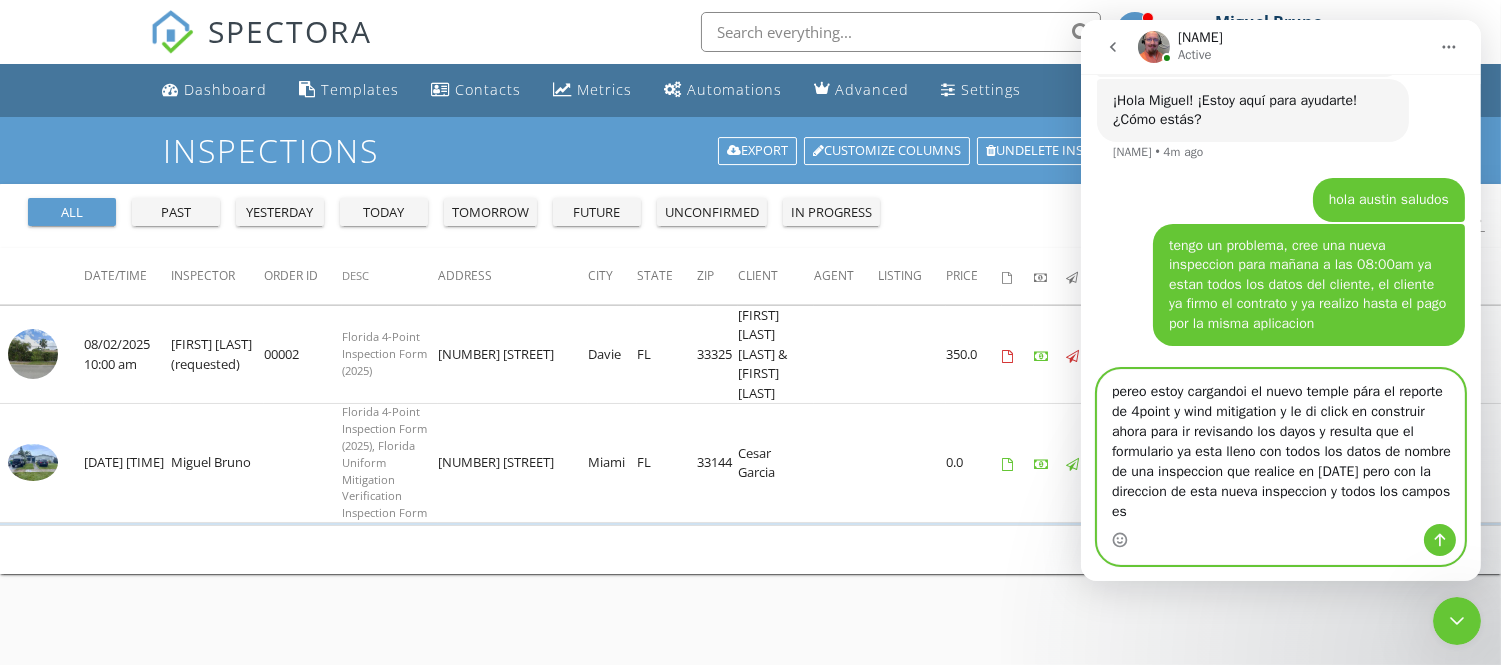 scroll, scrollTop: 29543, scrollLeft: 0, axis: vertical 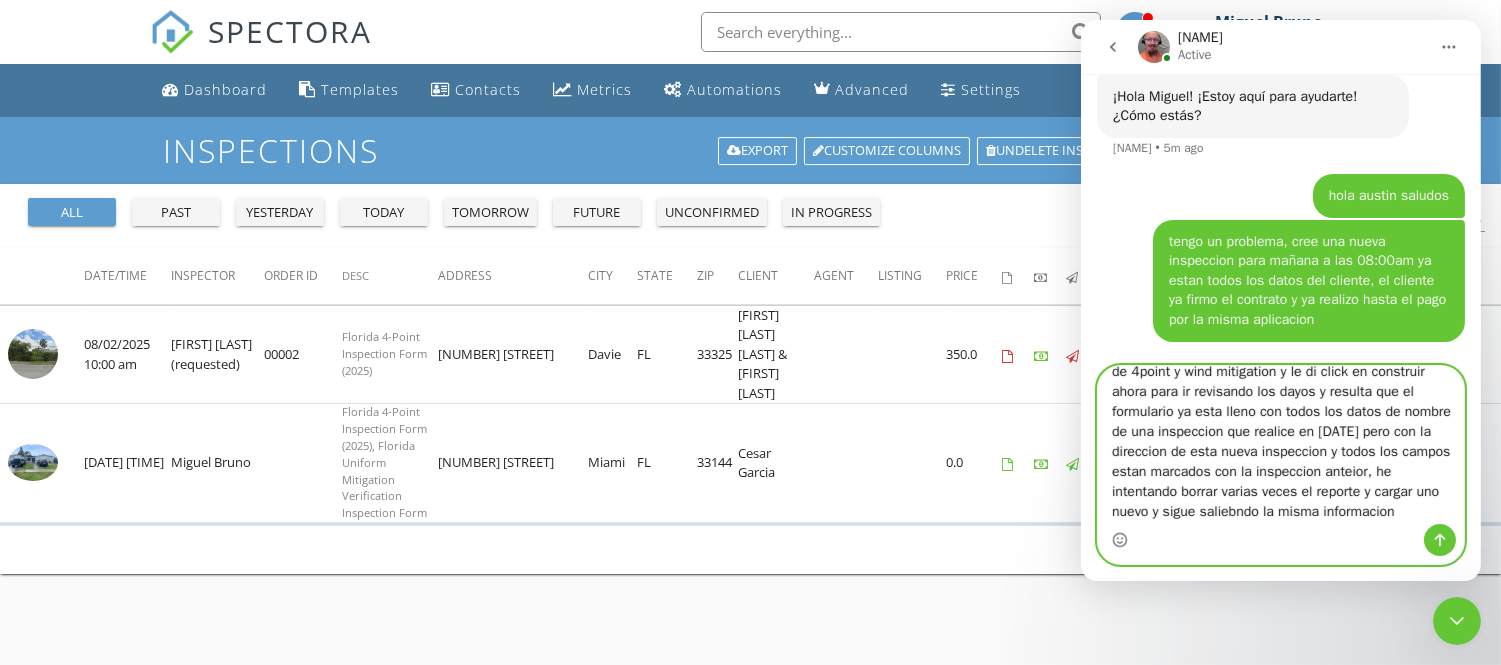 type on "pereo estoy cargandoi el nuevo temple pára el reporte de 4point y wind mitigation y le di click en construir ahora para ir revisando los dayos y resulta que el formulario ya esta lleno con todos los datos de nombre de una inspeccion que realice en 27 de junio pero con la direccion de esta nueva inspeccion y todos los campos estan marcados con la inspeccion anteior, he intentando borrar varias veces el reporte y cargar uno nuevo y sigue saliebndo la misma informacion }" 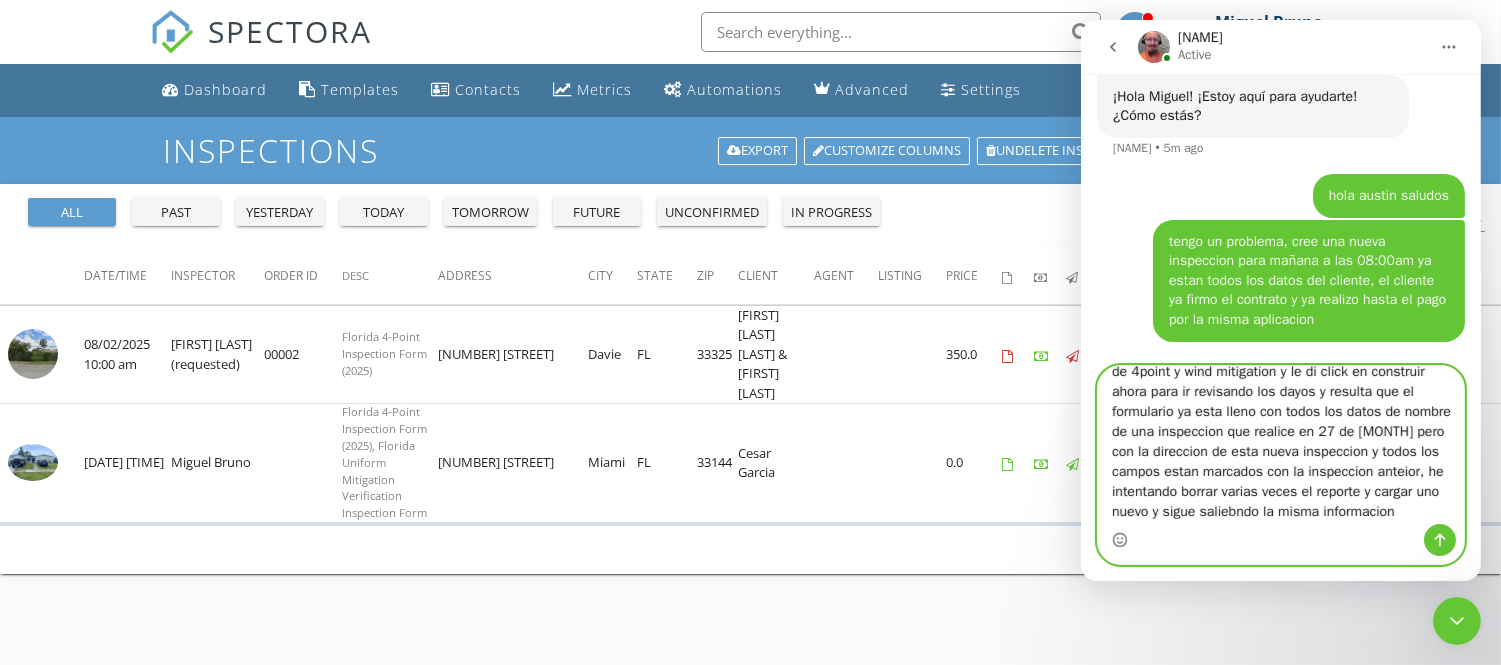 type 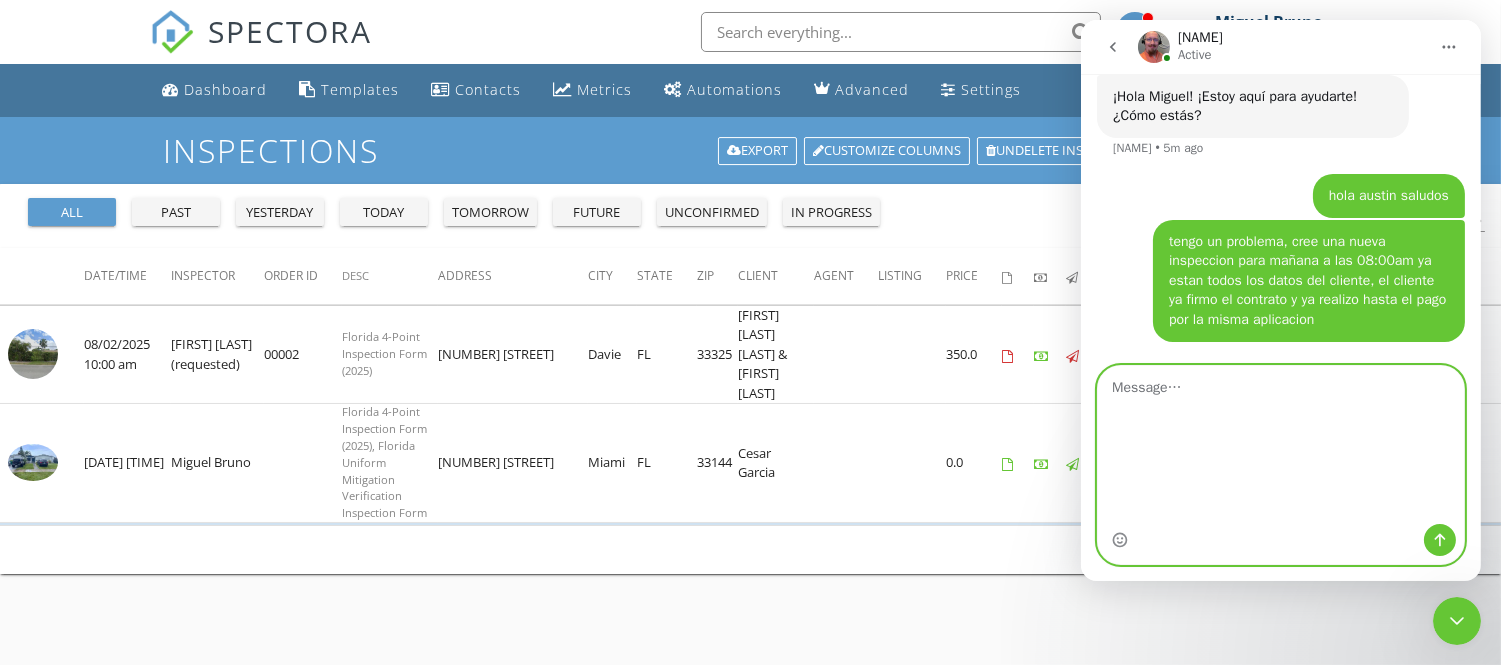 scroll, scrollTop: 0, scrollLeft: 0, axis: both 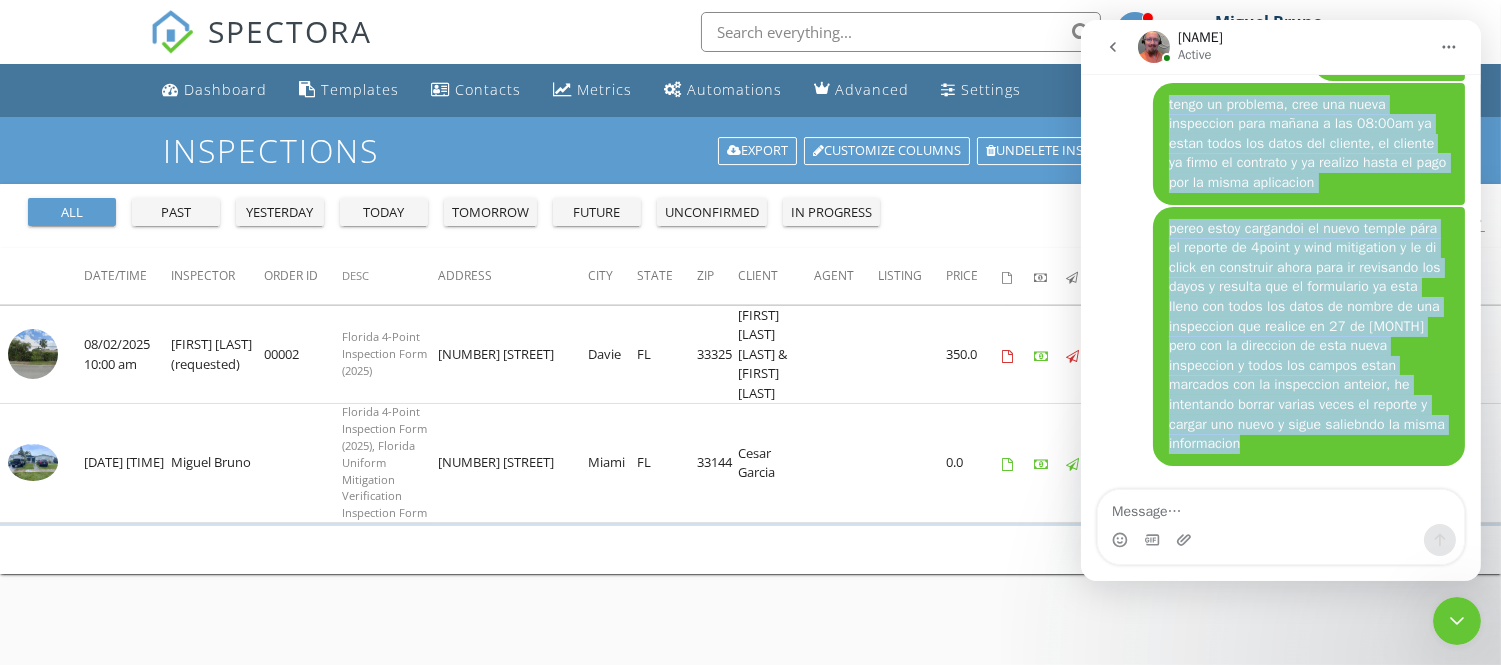 drag, startPoint x: 1157, startPoint y: 121, endPoint x: 1407, endPoint y: 445, distance: 409.2383 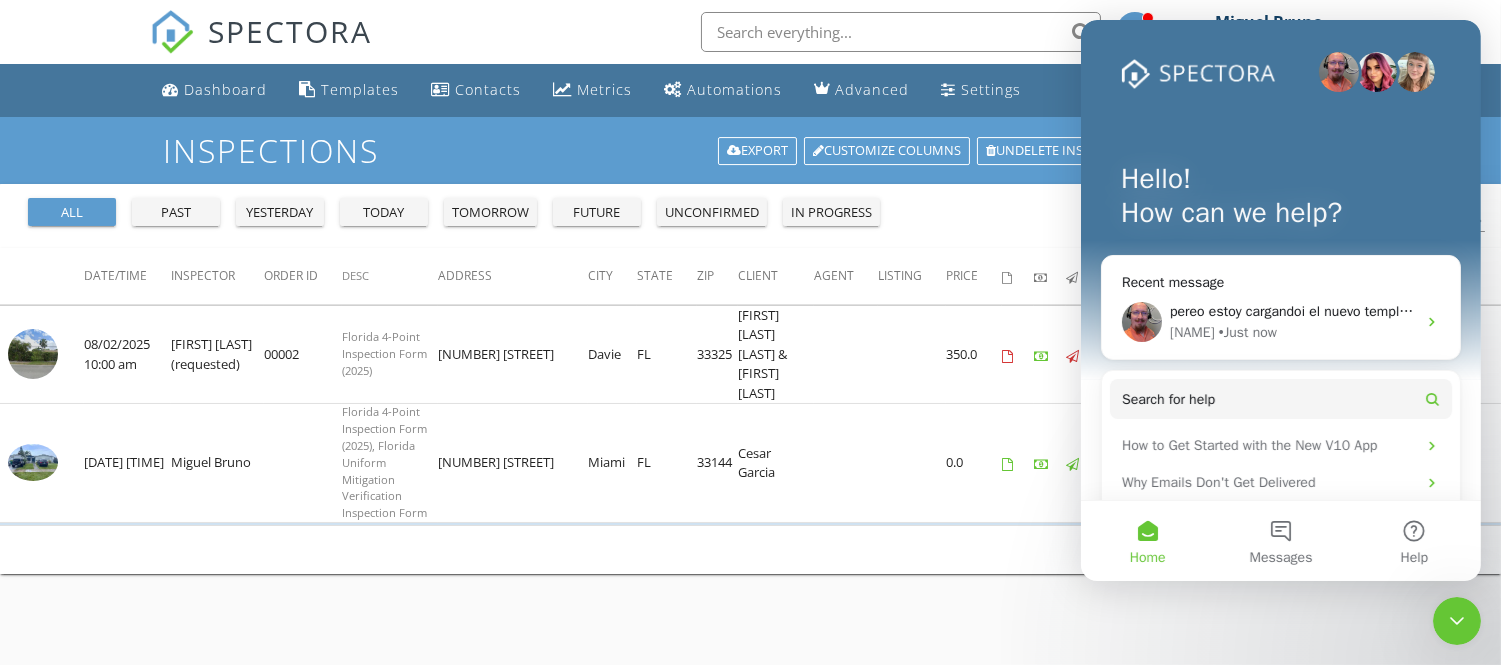 scroll, scrollTop: 0, scrollLeft: 0, axis: both 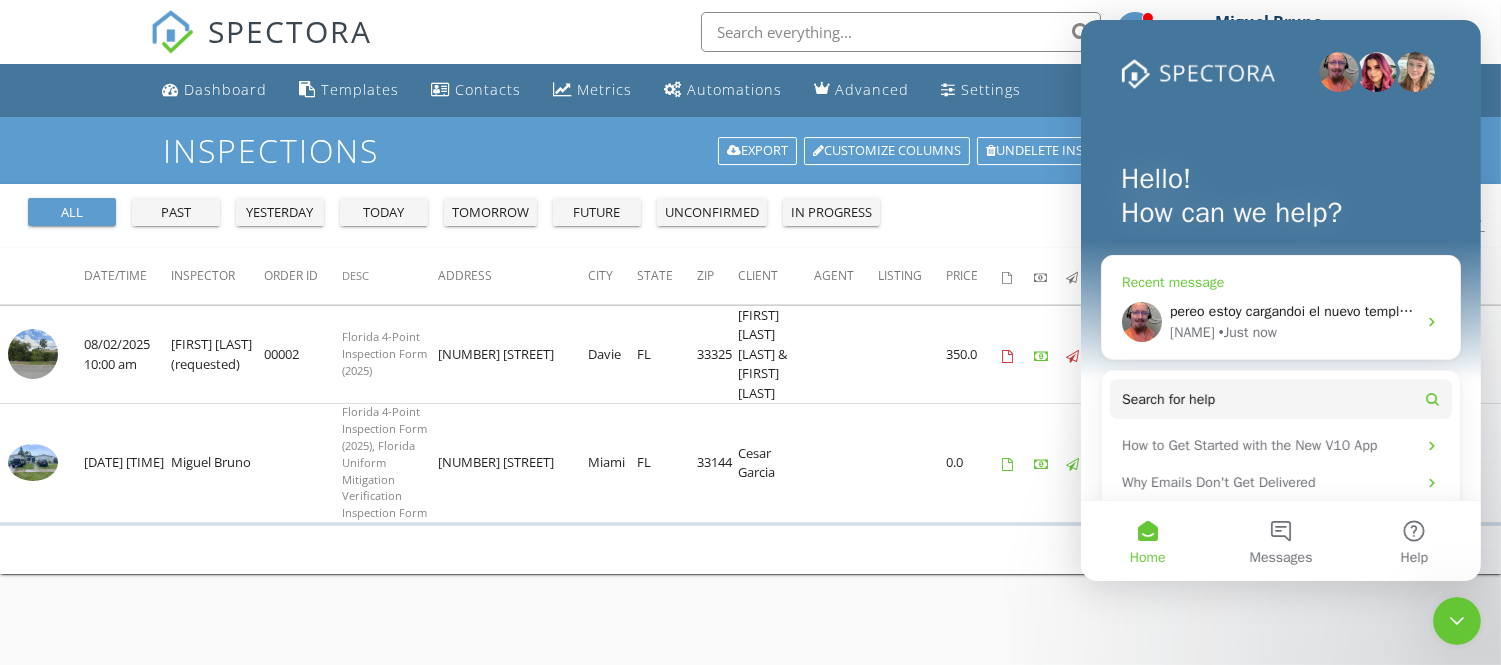 click 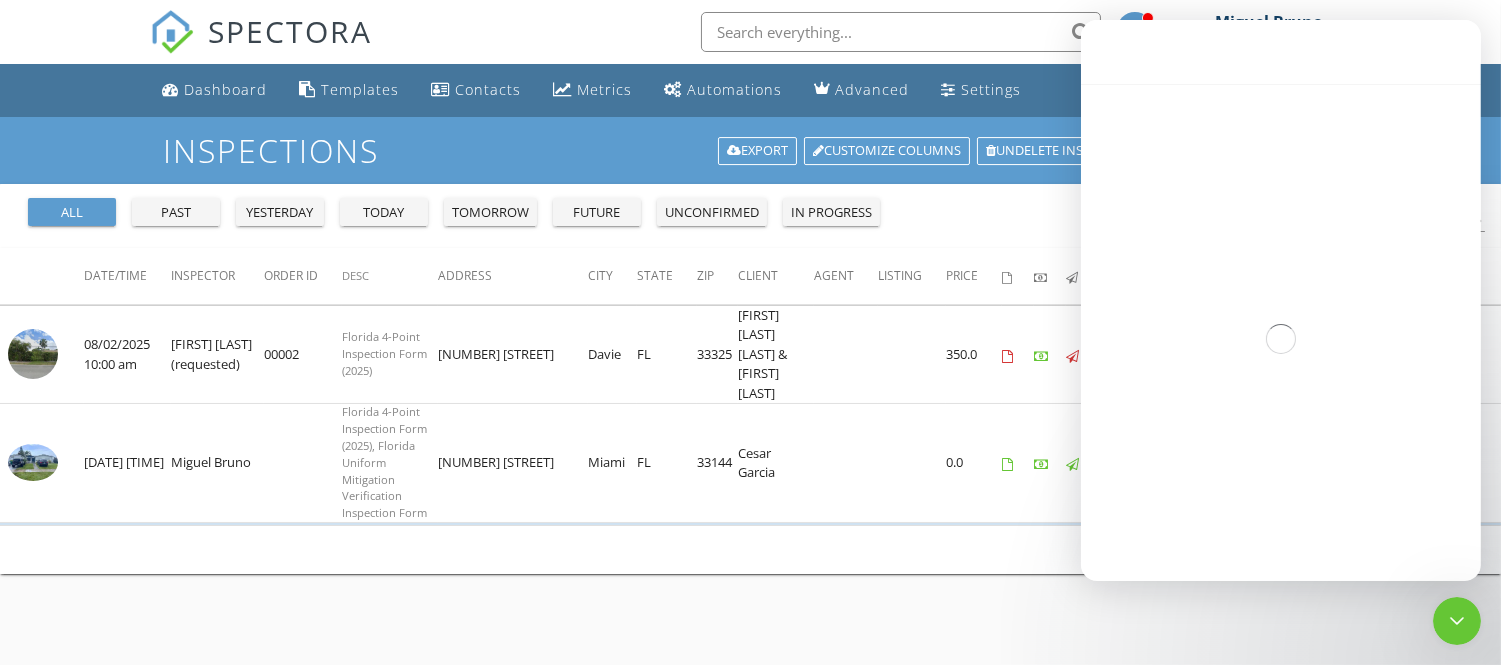 scroll, scrollTop: 12, scrollLeft: 0, axis: vertical 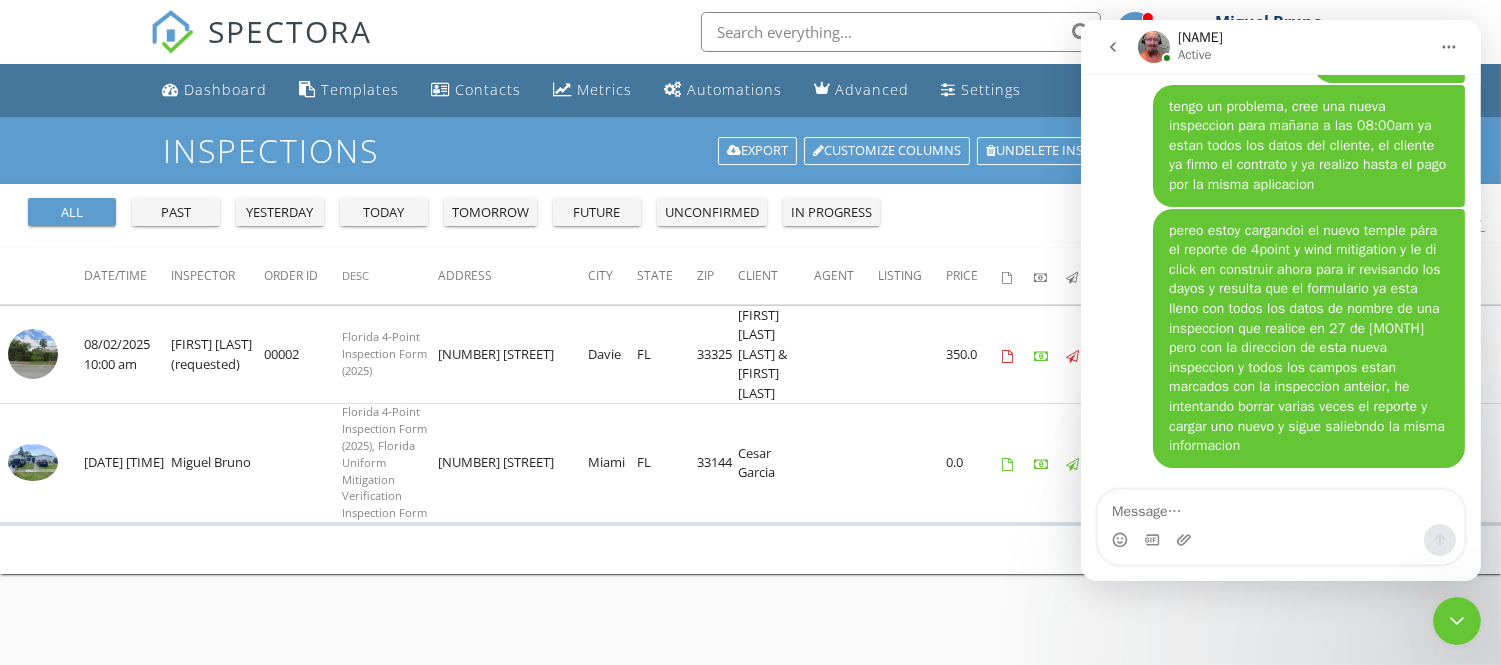 click at bounding box center (1112, 47) 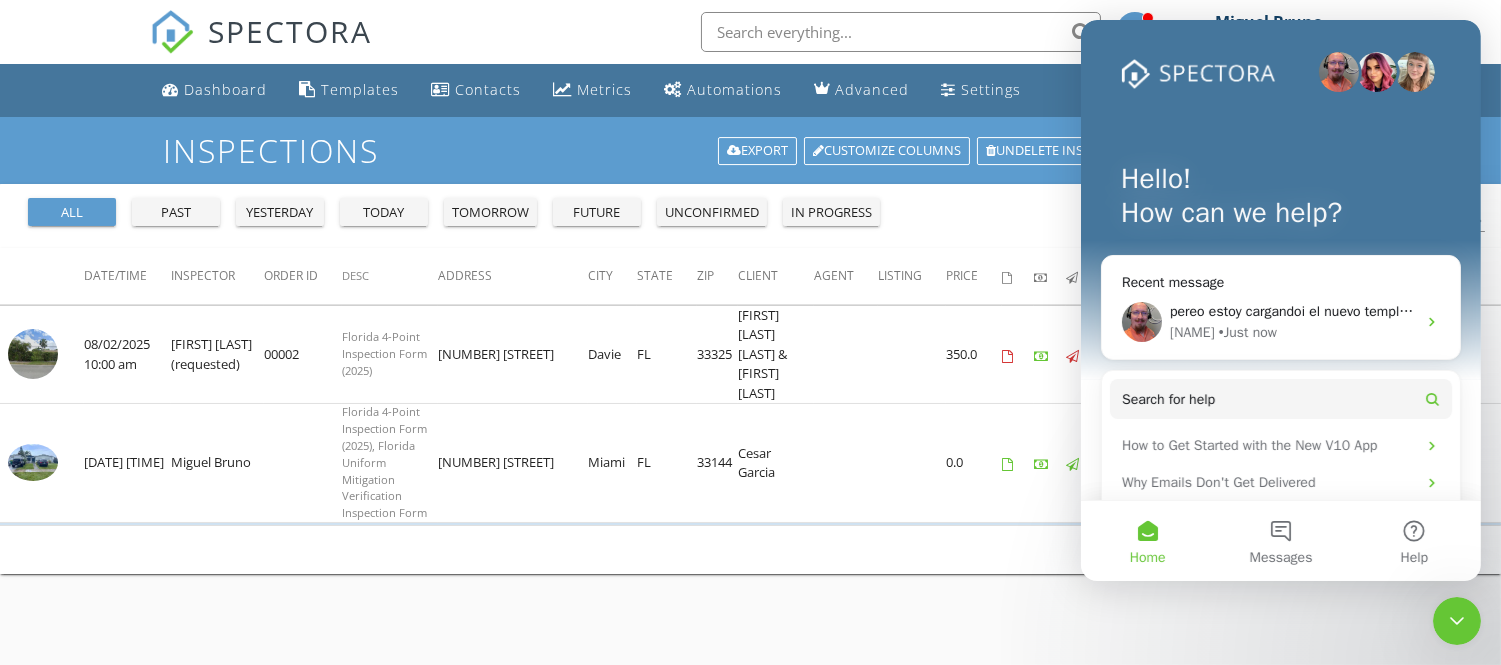 scroll, scrollTop: 0, scrollLeft: 0, axis: both 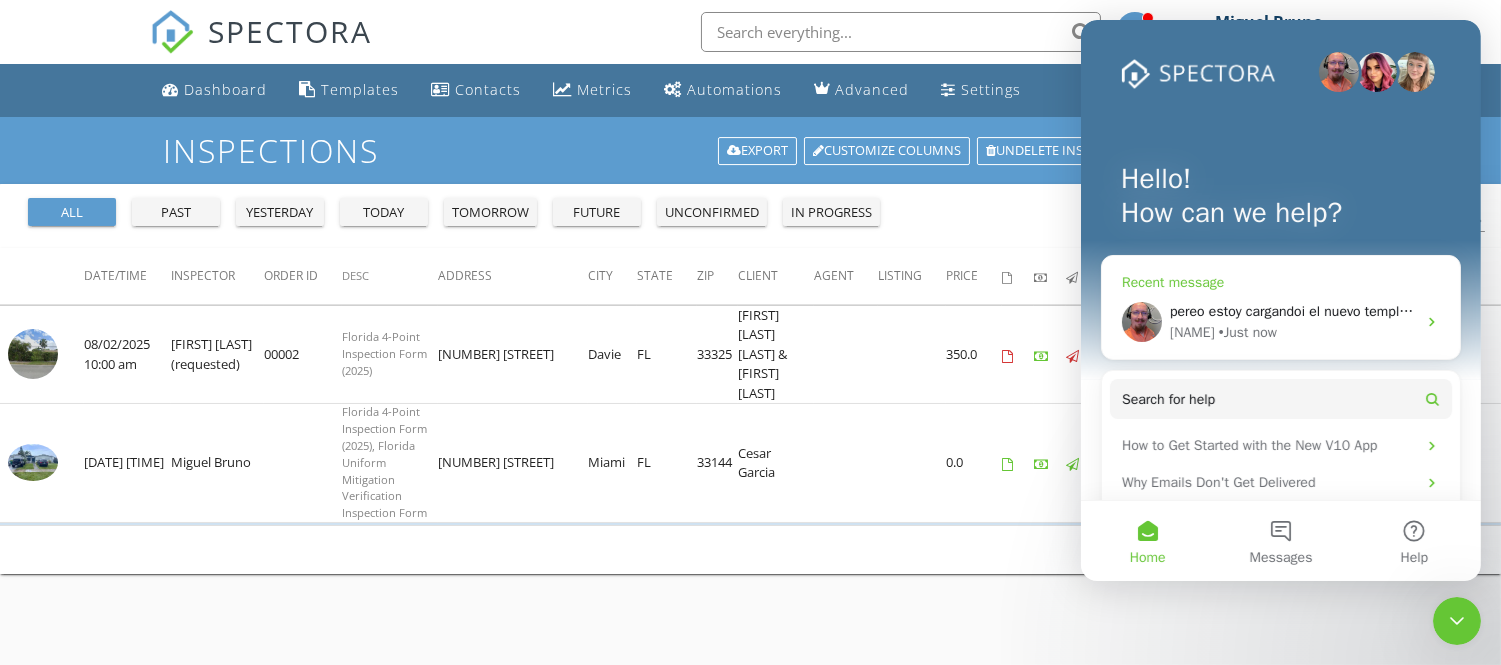 click on "pereo estoy cargandoi el nuevo temple pára el reporte de 4point y wind mitigation y le di click en construir ahora para ir revisando los dayos y resulta que el formulario ya esta lleno con todos los datos de nombre de una inspeccion que realice en [DATE] pero con la direccion de esta nueva inspeccion y todos los campos estan marcados con la inspeccion anteior, he intentando borrar varias veces el reporte y cargar uno nuevo y sigue saliebndo la misma informacion" at bounding box center (2628, 311) 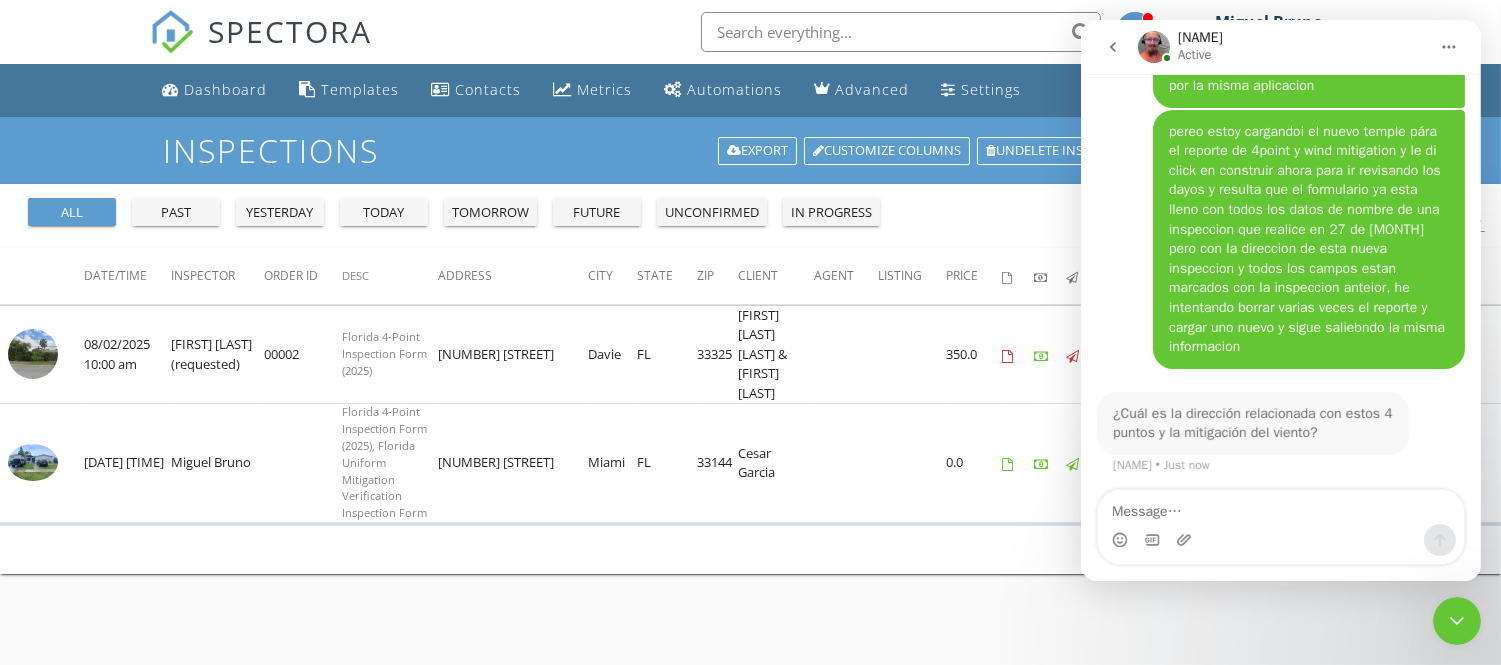 scroll, scrollTop: 29744, scrollLeft: 0, axis: vertical 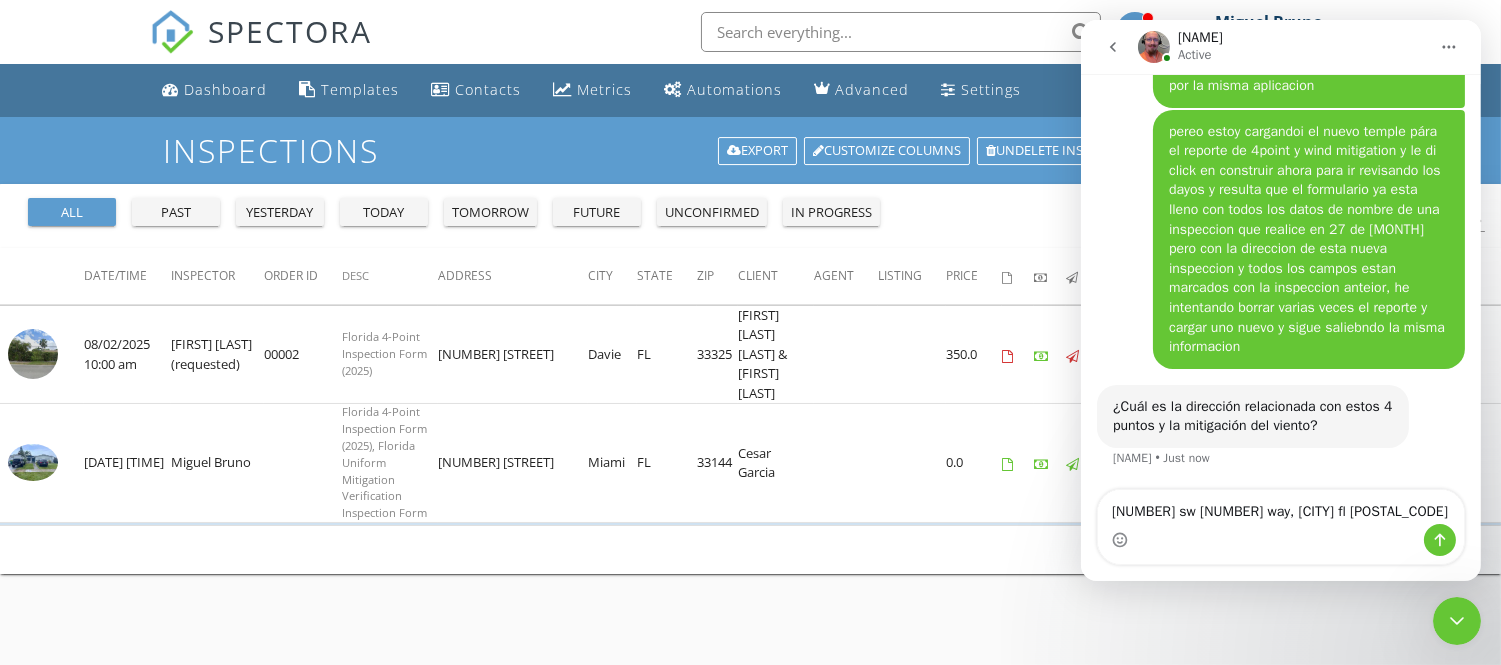 type on "[NUMBER] [STREET], [CITY] [STATE] [POSTAL_CODE]" 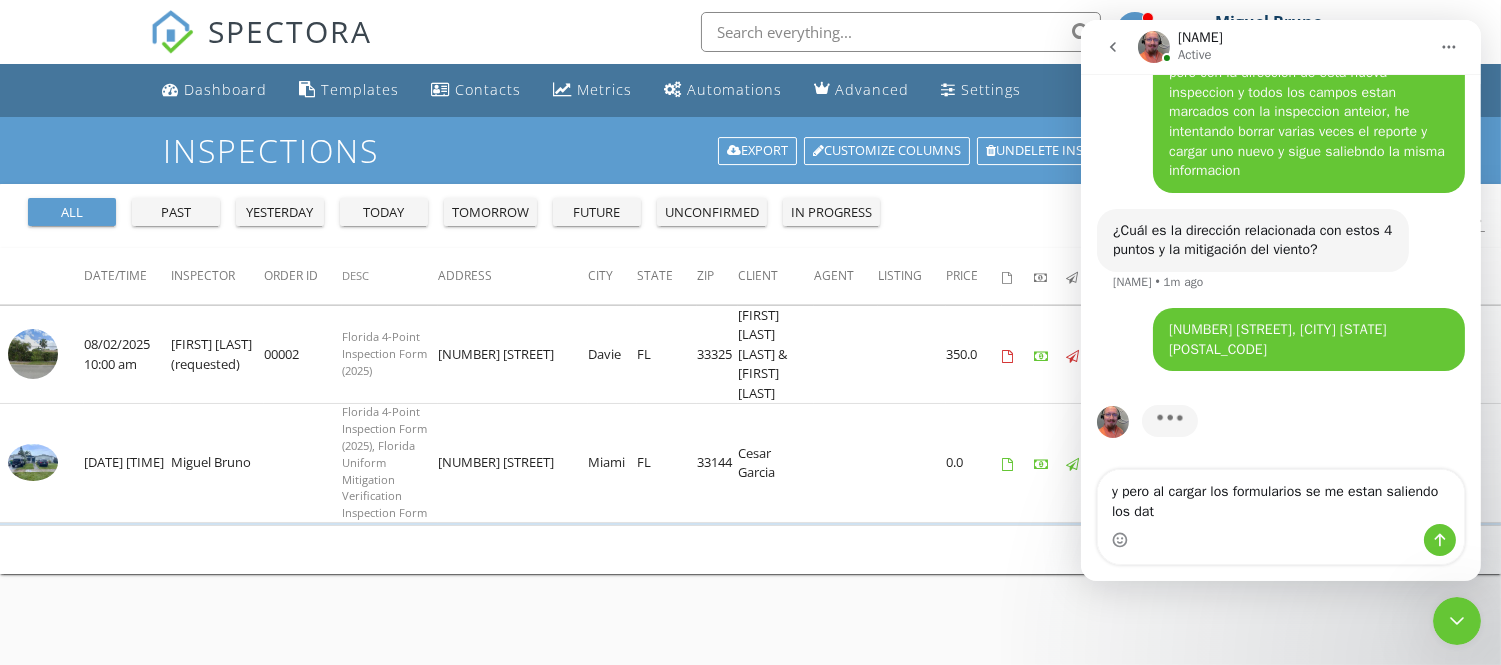 scroll, scrollTop: 29901, scrollLeft: 0, axis: vertical 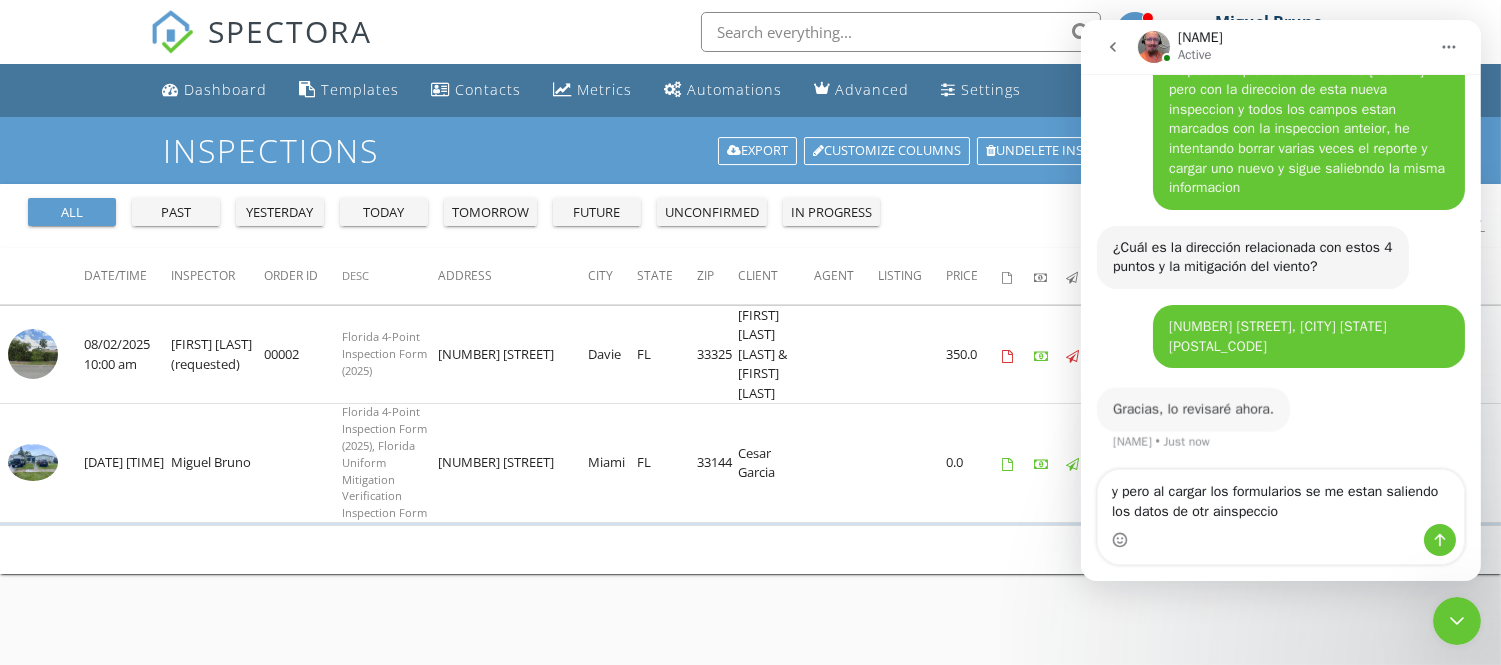 type on "y pero al cargar los formularios se me estan saliendo los datos de otr ainspeccion" 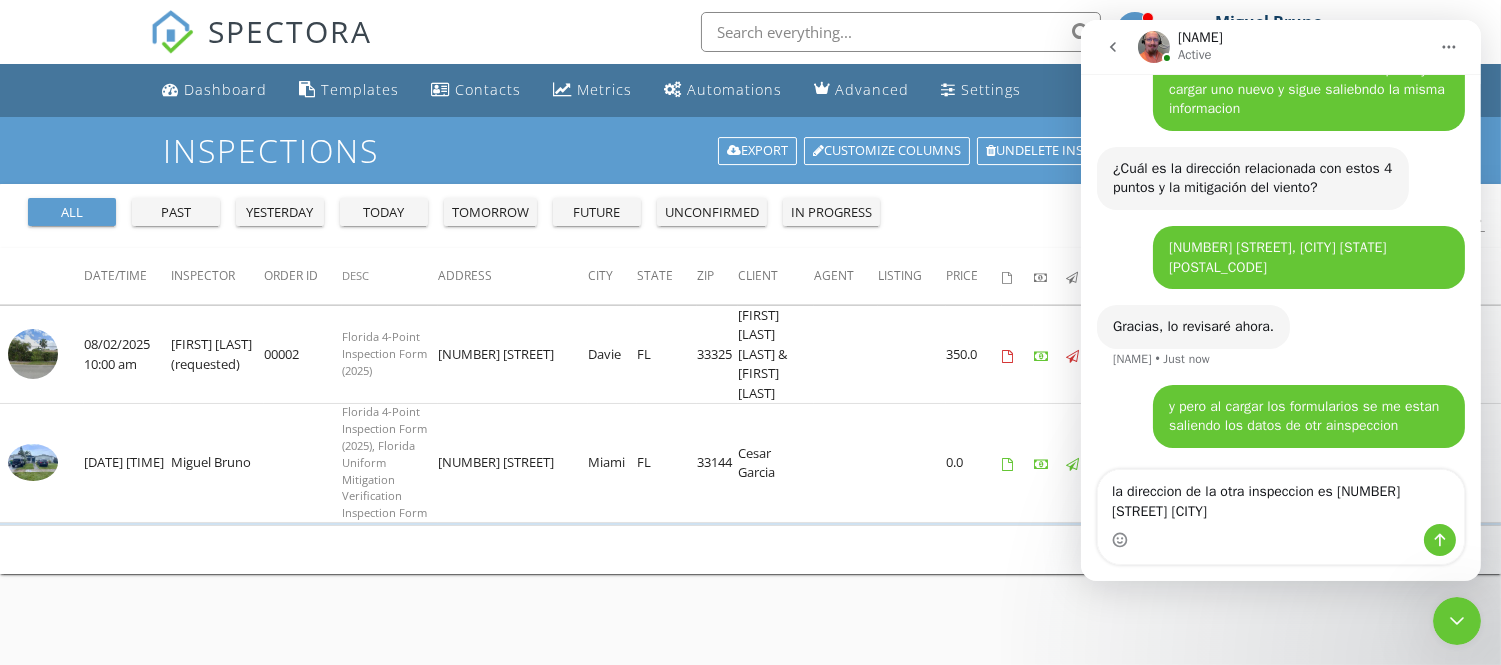 scroll, scrollTop: 29963, scrollLeft: 0, axis: vertical 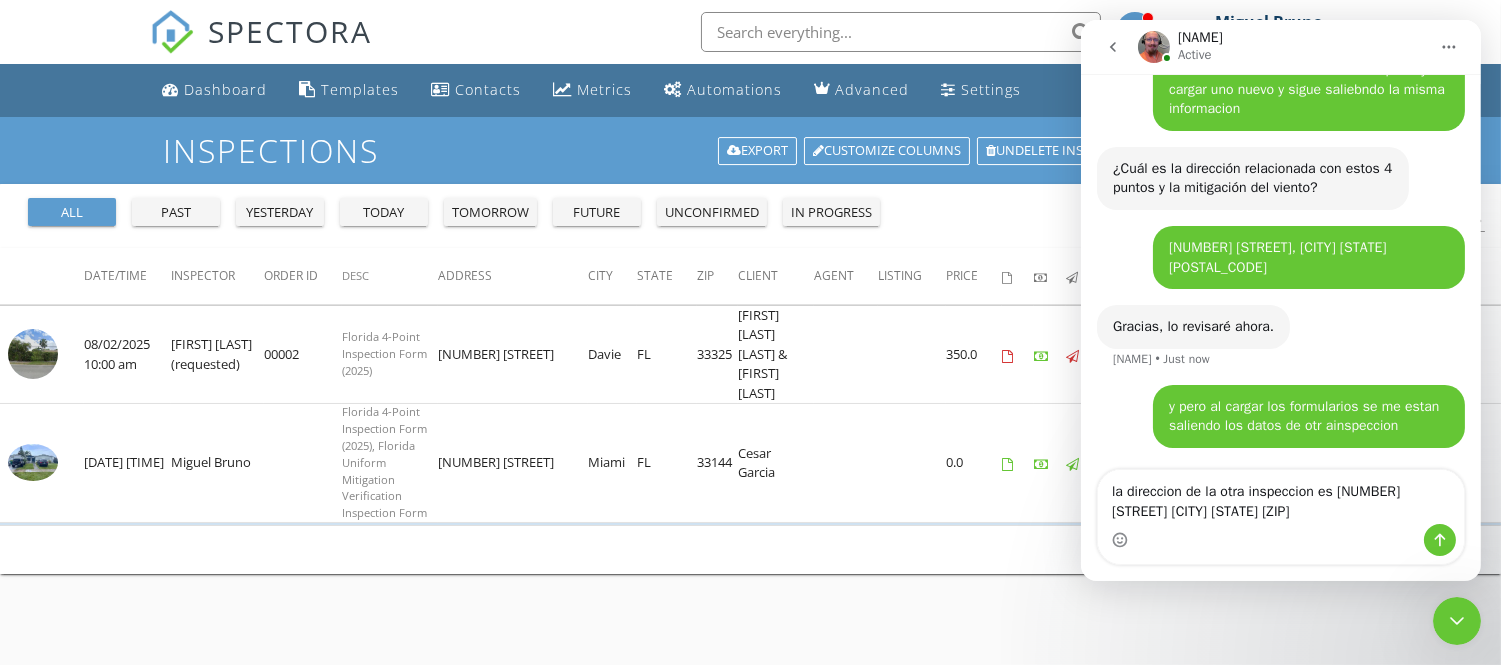 type on "la direccion de la otra inspeccion es [NUMBER] [STREET] [CITY] [STATE] [POSTAL_CODE]" 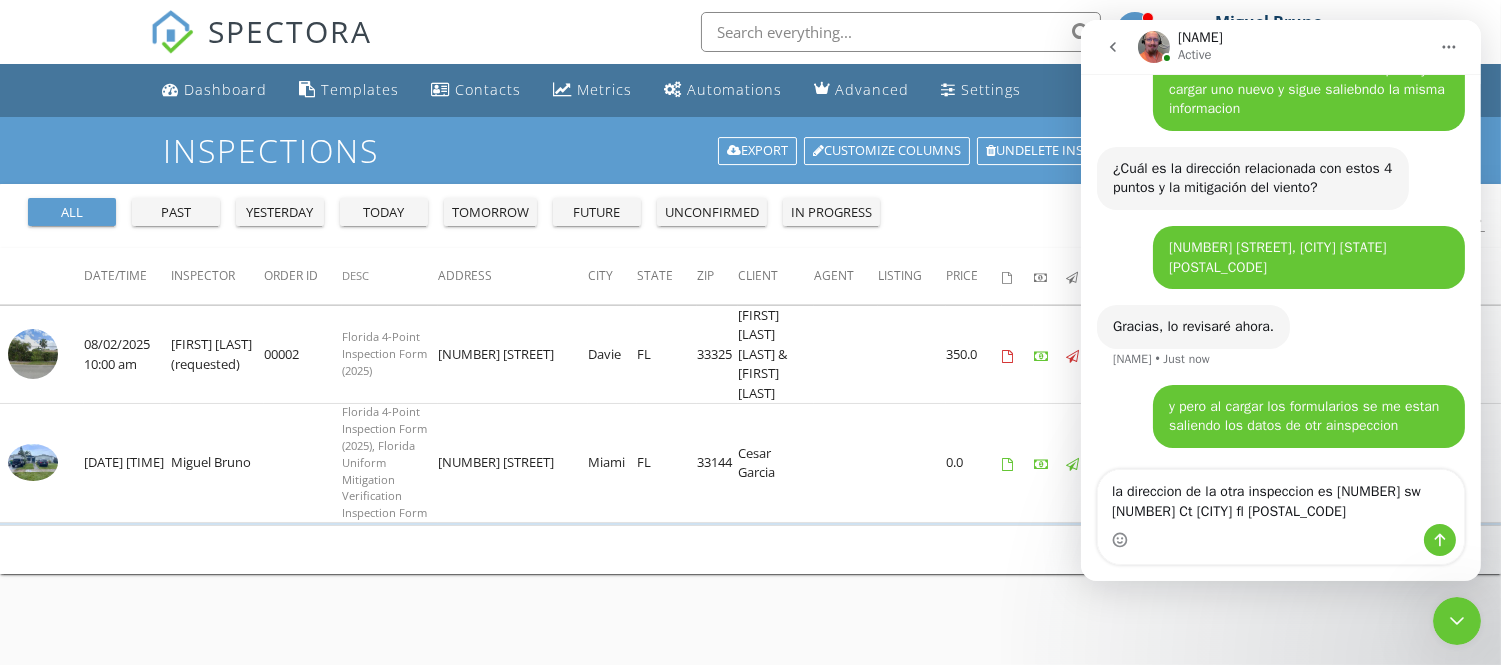 type 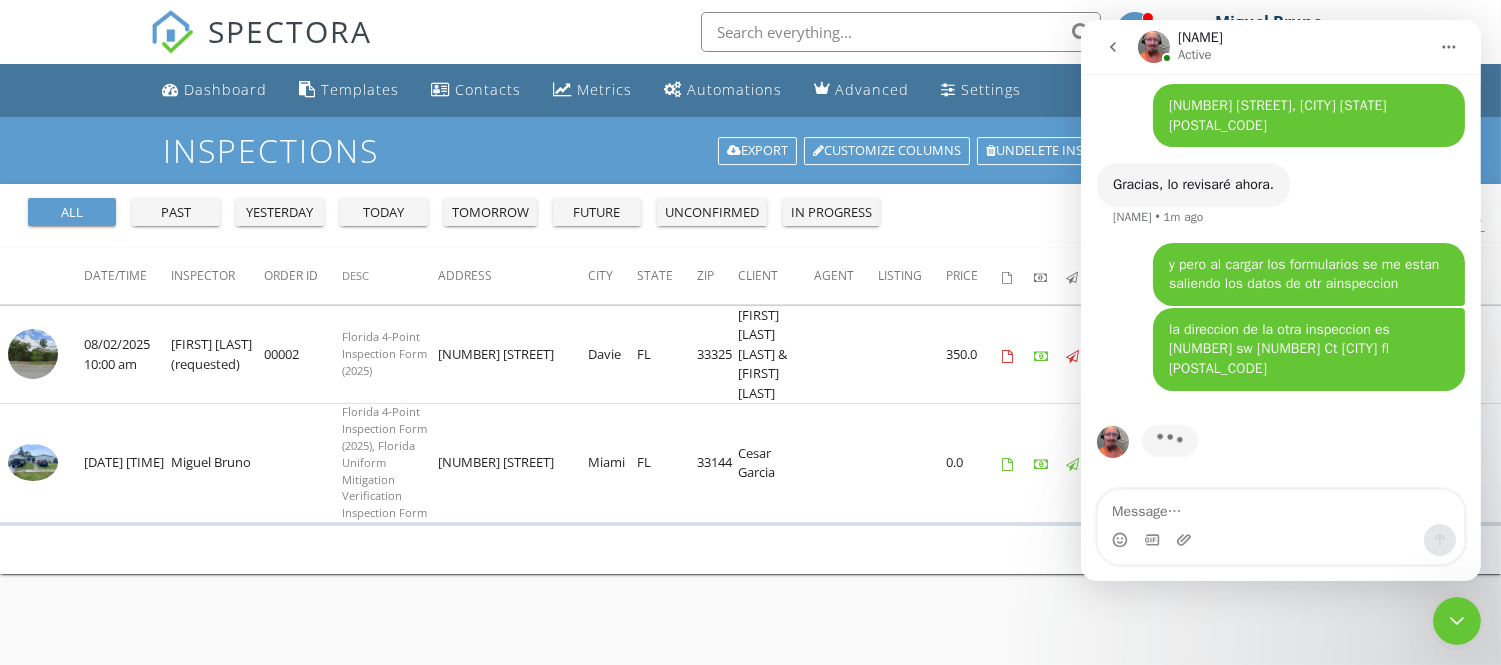 scroll, scrollTop: 30007, scrollLeft: 0, axis: vertical 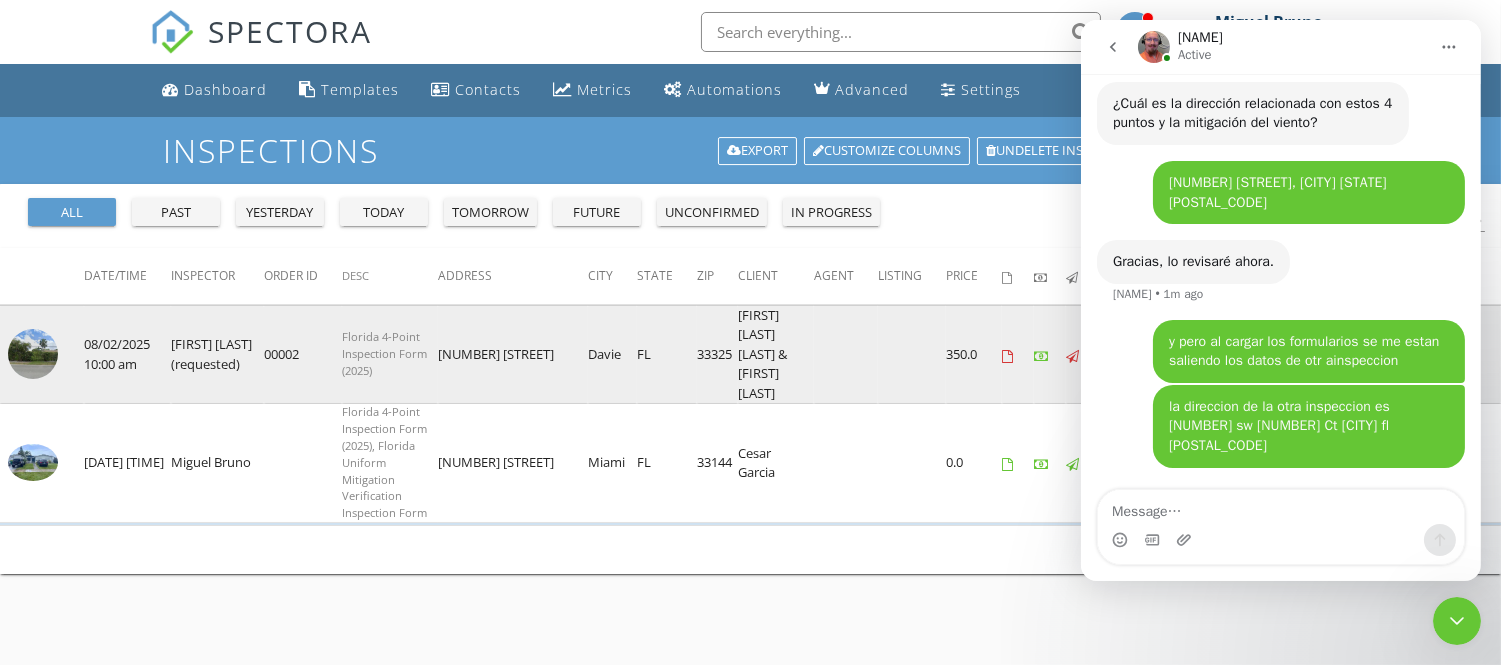 click at bounding box center [33, 354] 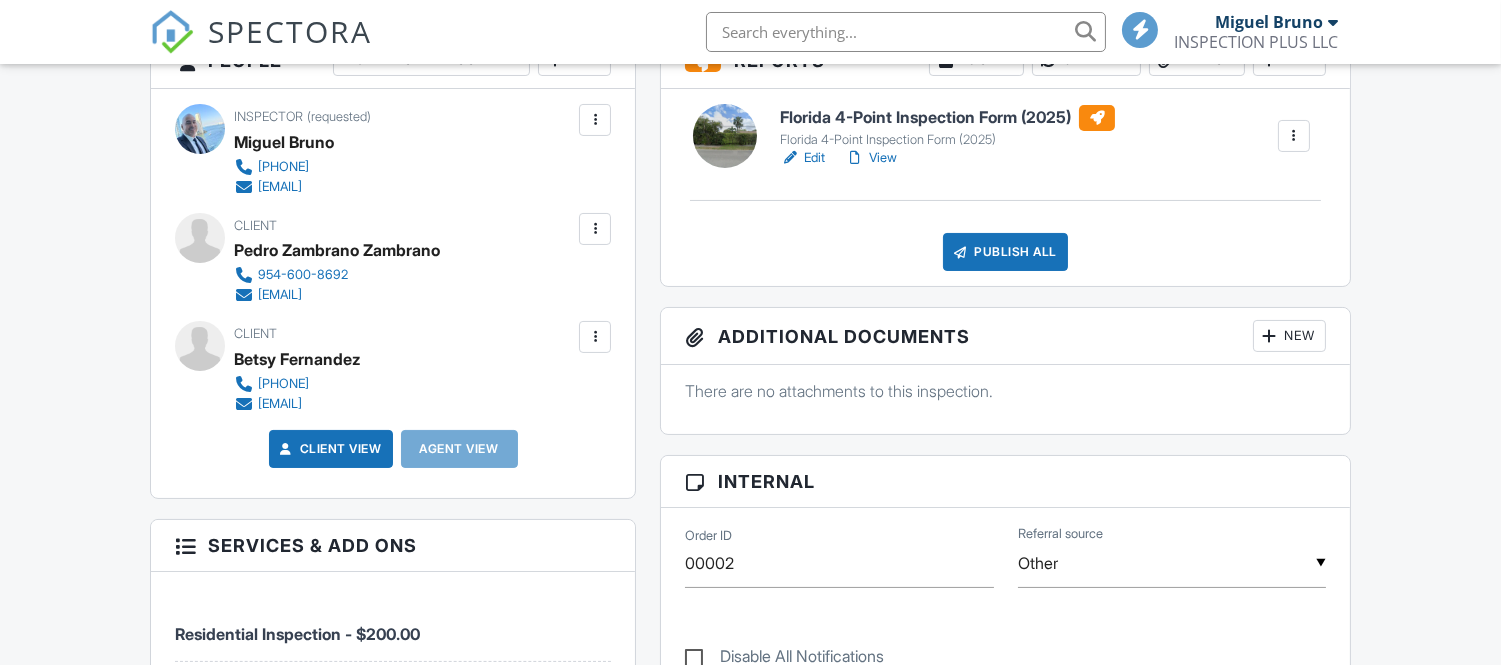 scroll, scrollTop: 555, scrollLeft: 0, axis: vertical 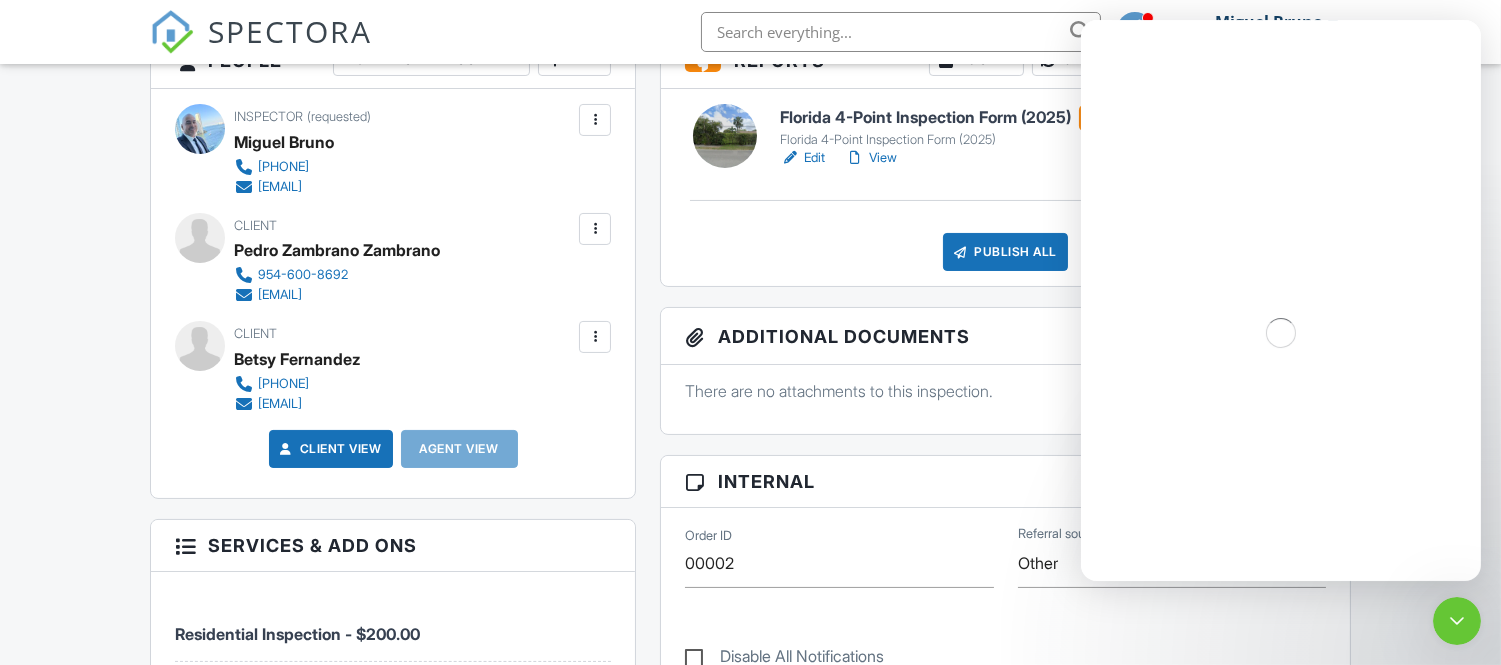 click at bounding box center (595, 229) 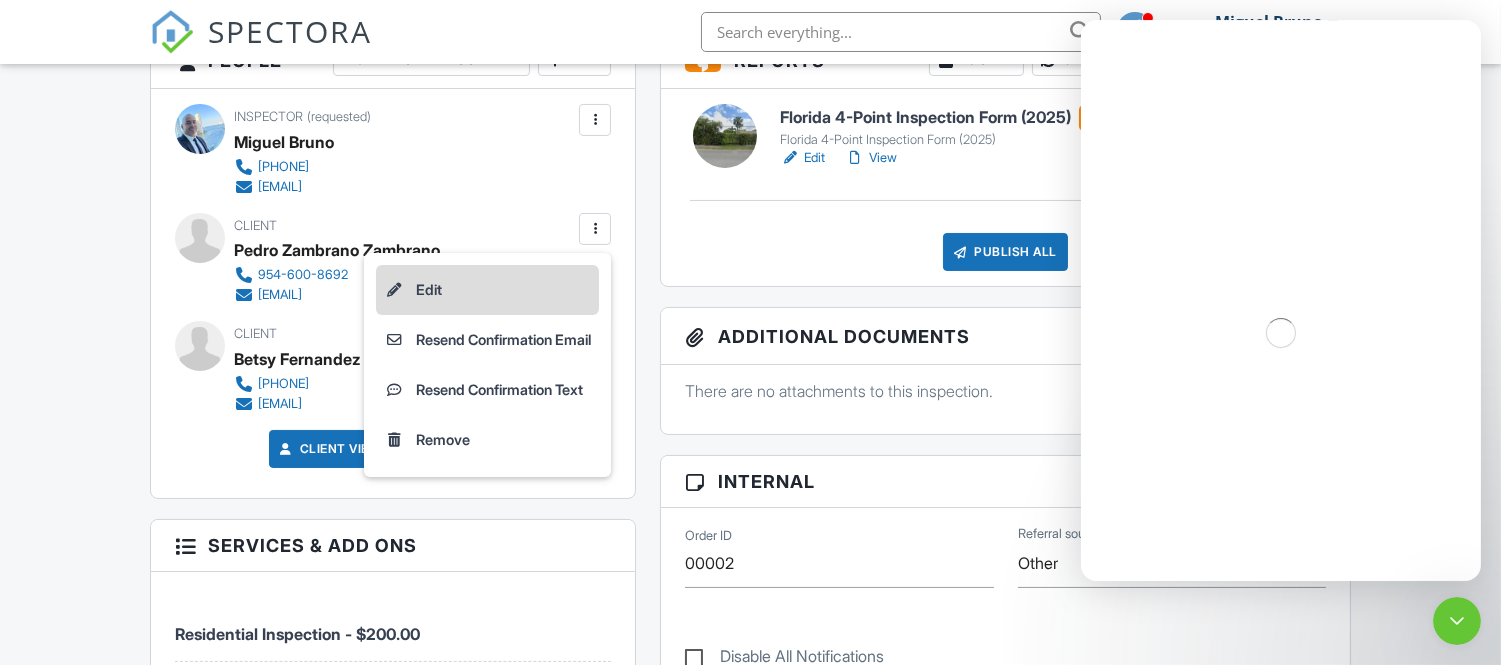 click on "Edit" at bounding box center [487, 290] 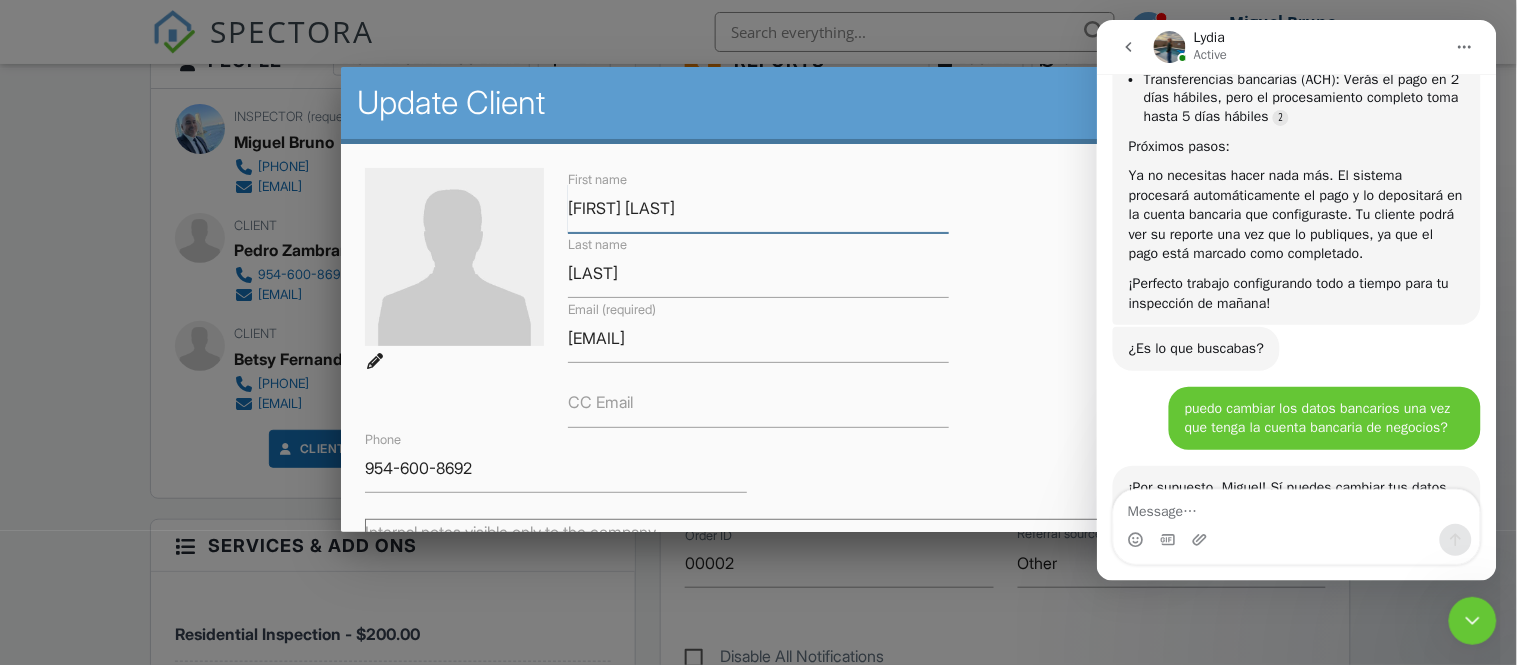 click on "Pedro Zambrano" at bounding box center (758, 208) 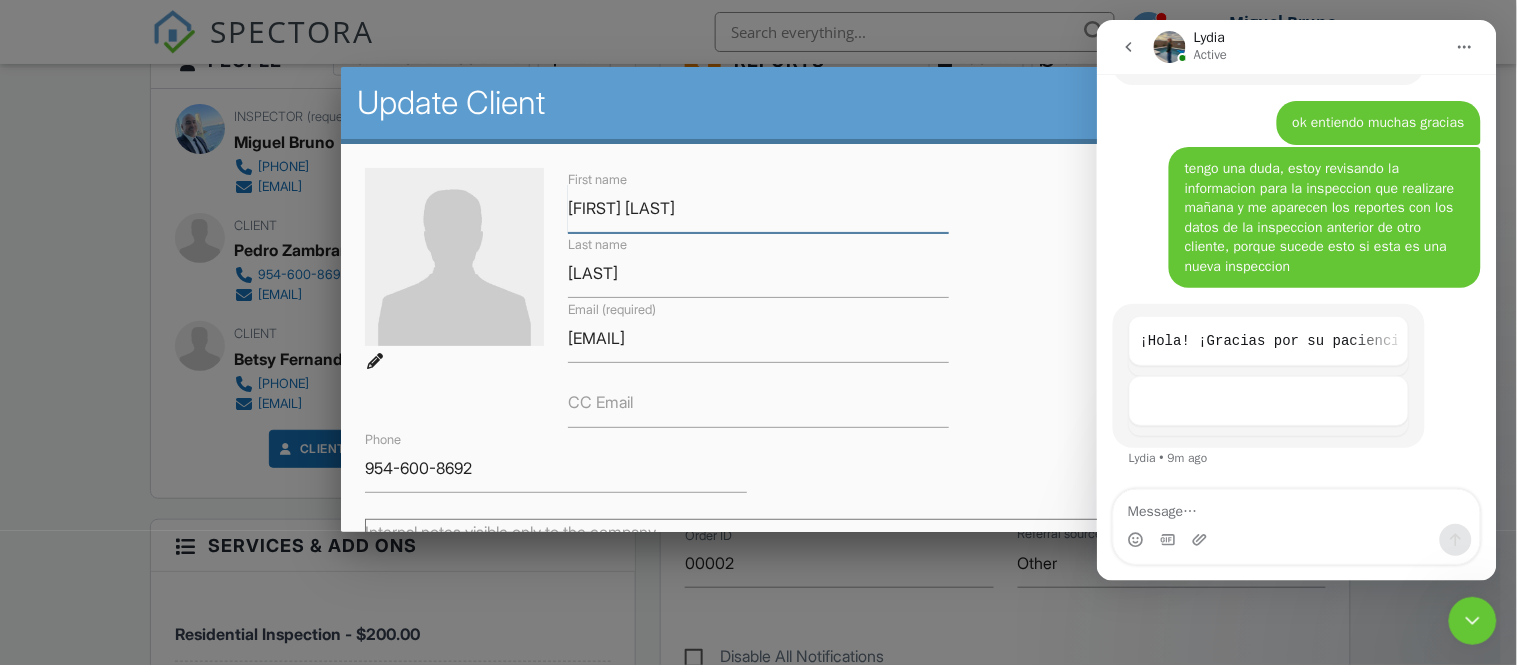 scroll, scrollTop: 32013, scrollLeft: 0, axis: vertical 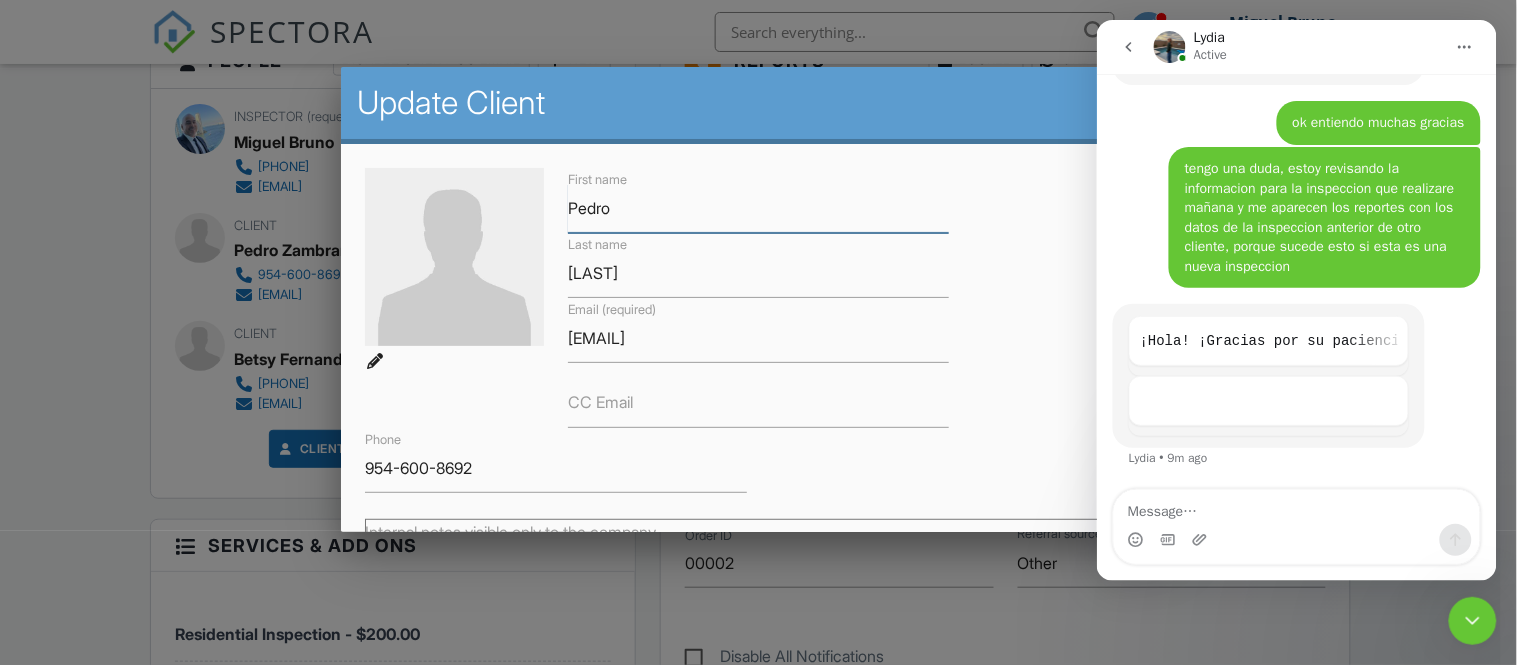 type on "Pedro" 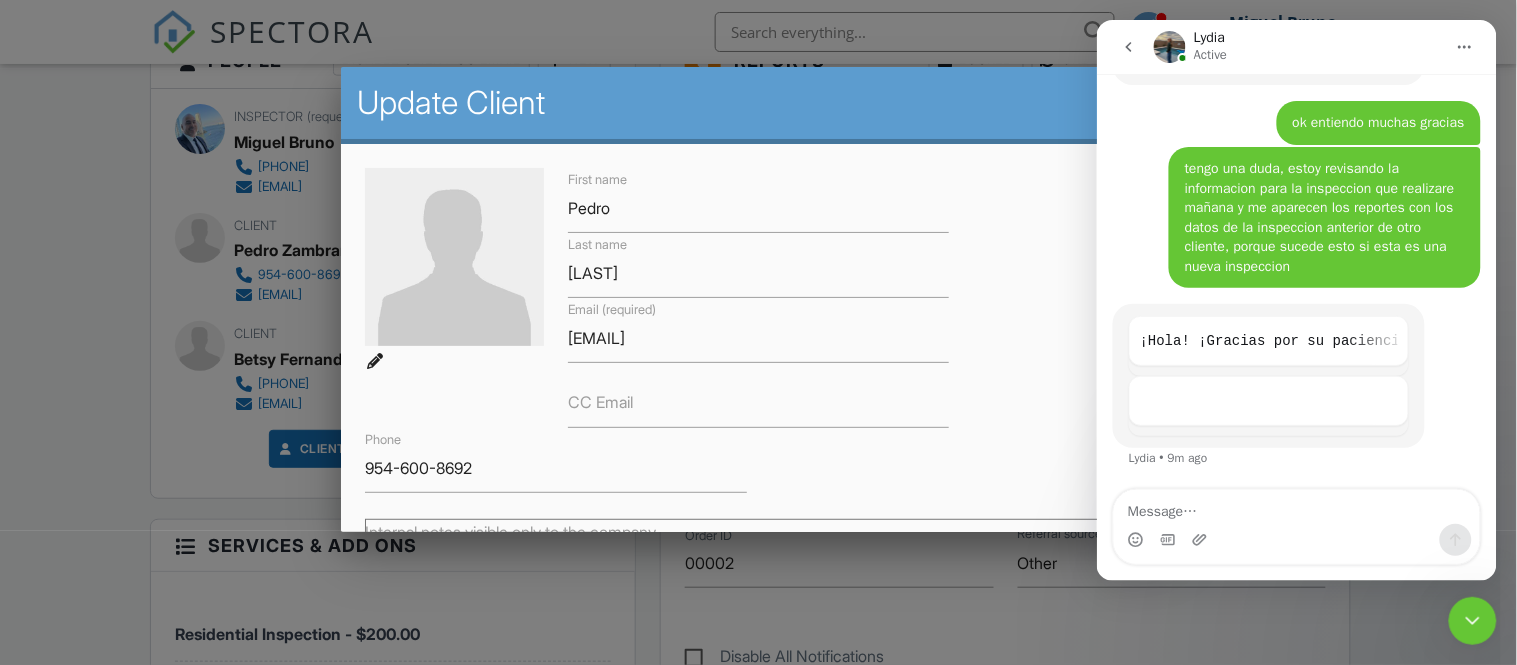 click 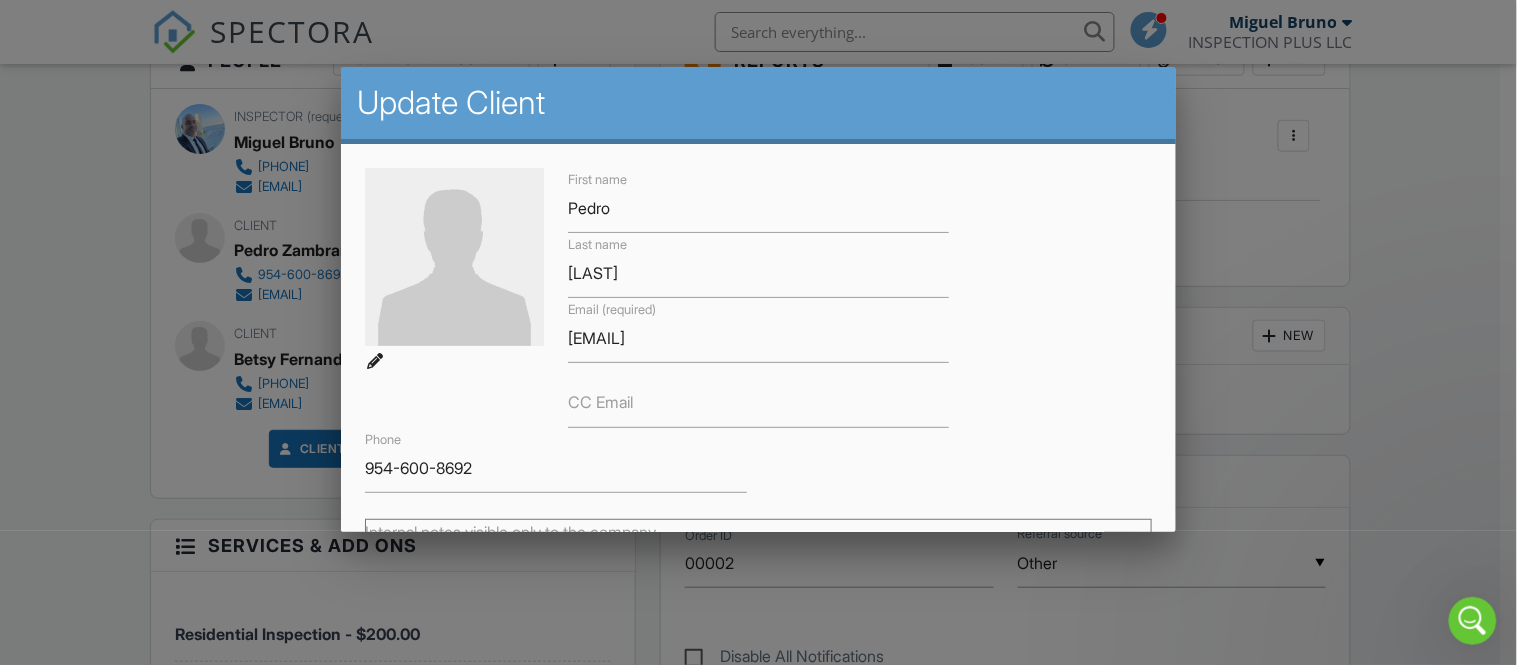 scroll, scrollTop: 0, scrollLeft: 0, axis: both 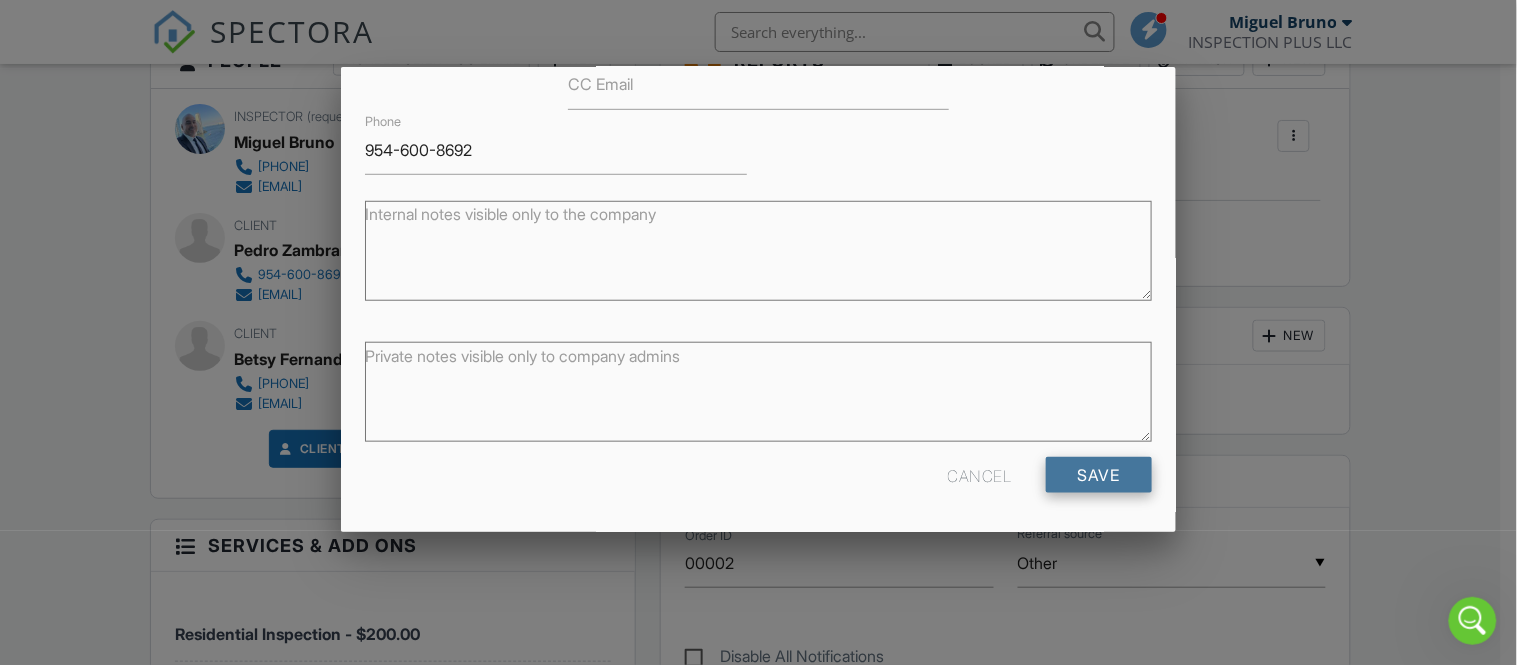 click on "Save" at bounding box center [1099, 475] 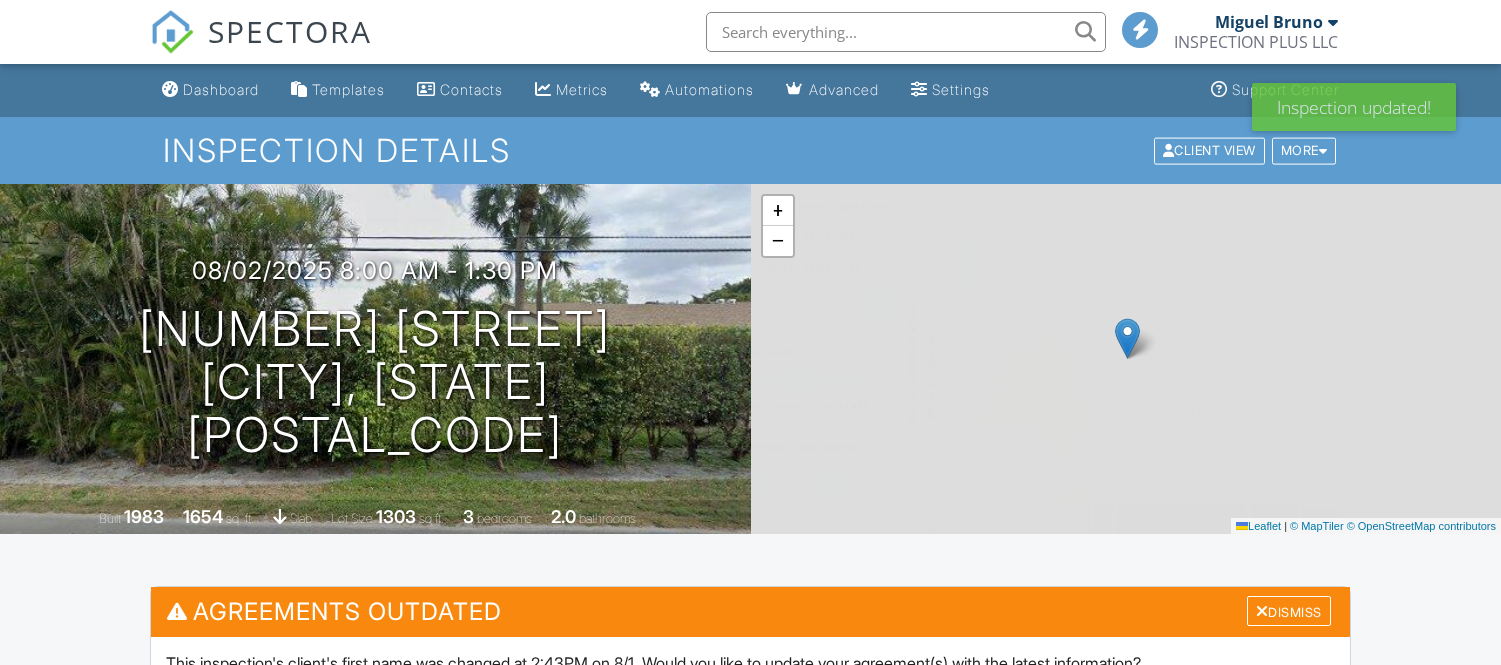 scroll, scrollTop: 0, scrollLeft: 0, axis: both 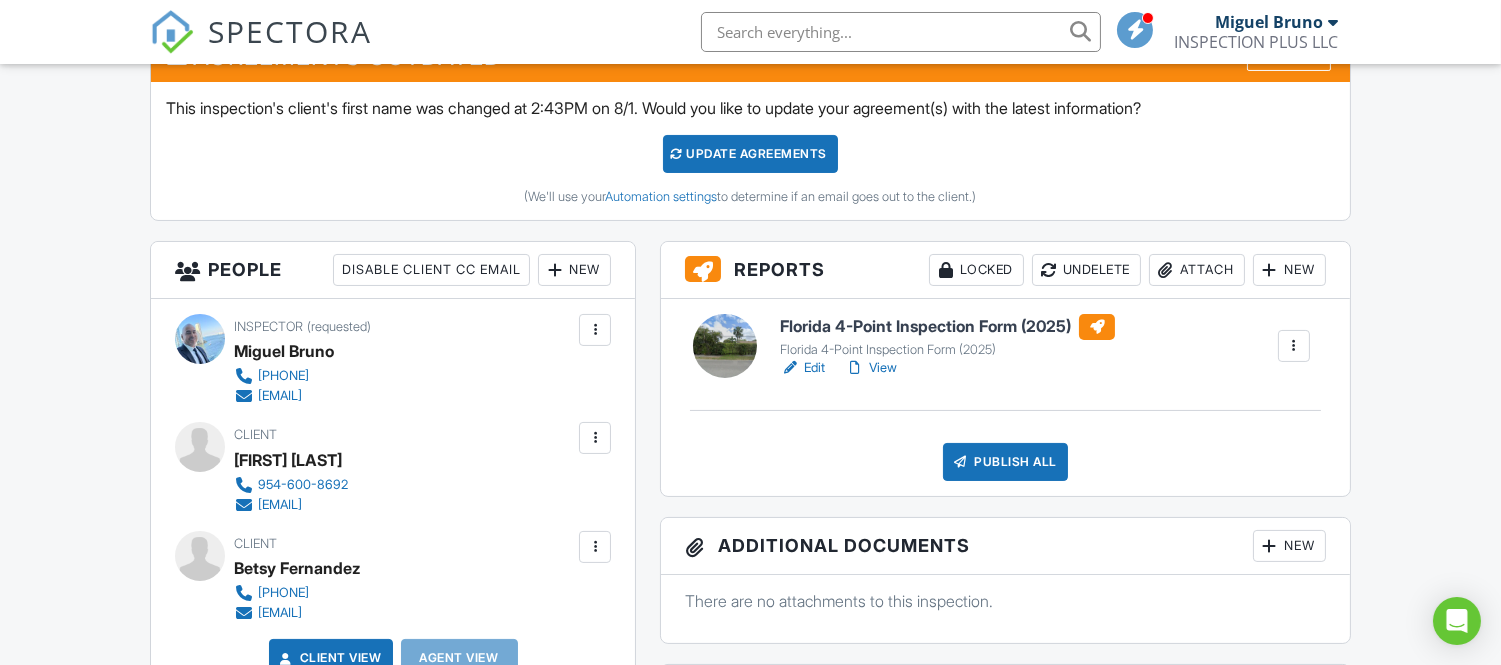 click at bounding box center (1294, 346) 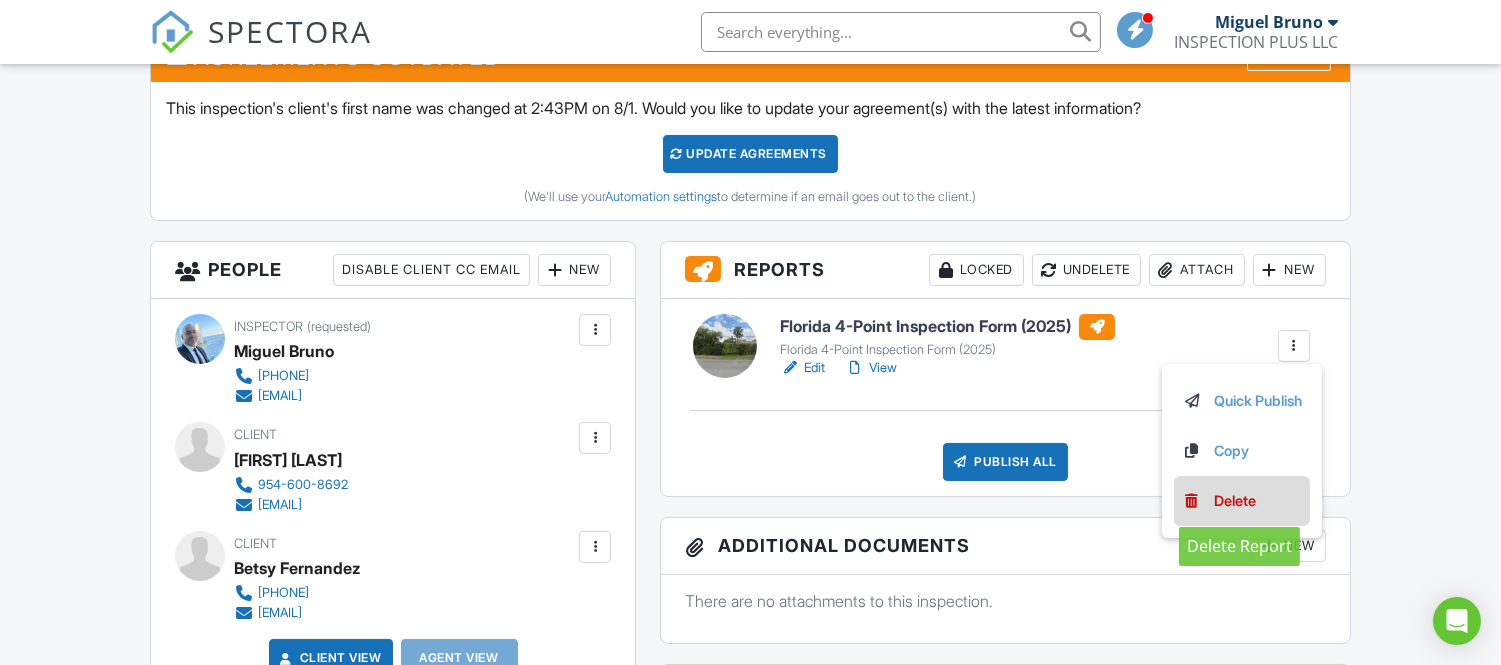 click on "Delete" at bounding box center (1235, 501) 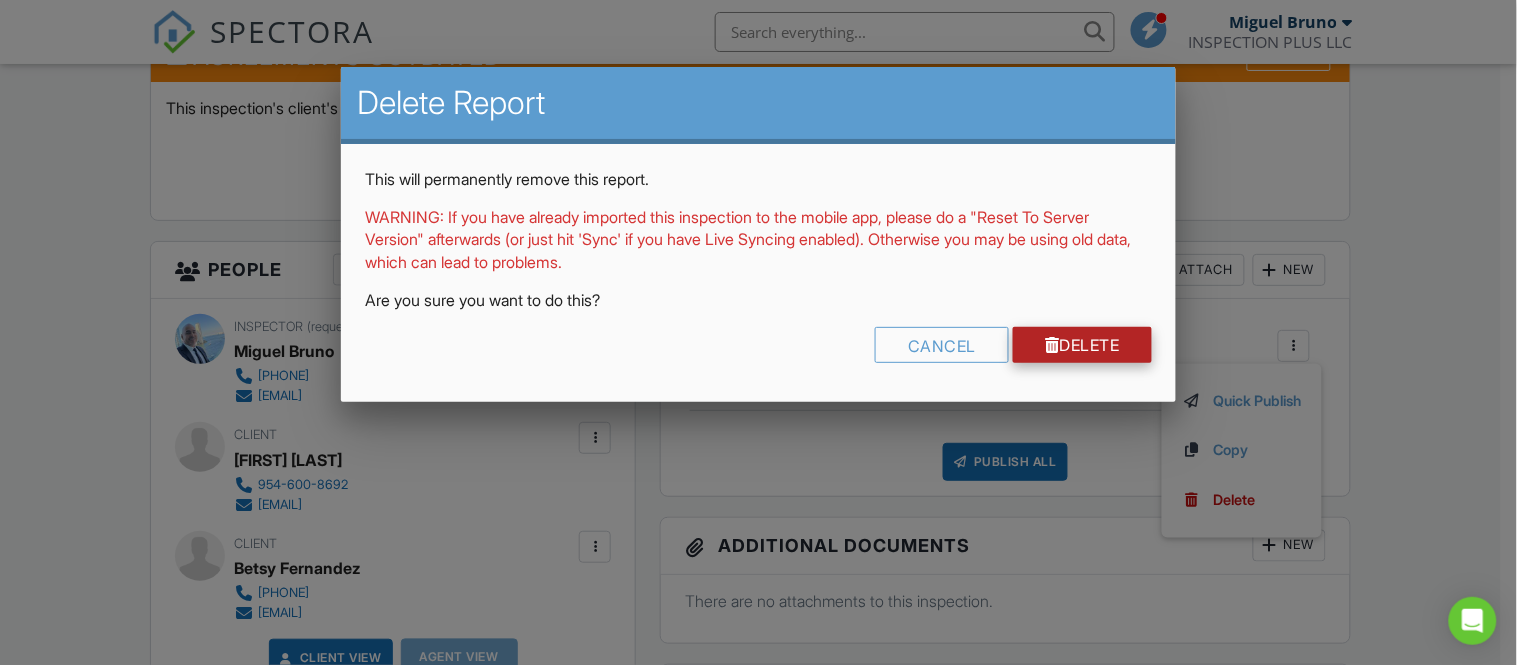 click on "Delete" at bounding box center [1082, 345] 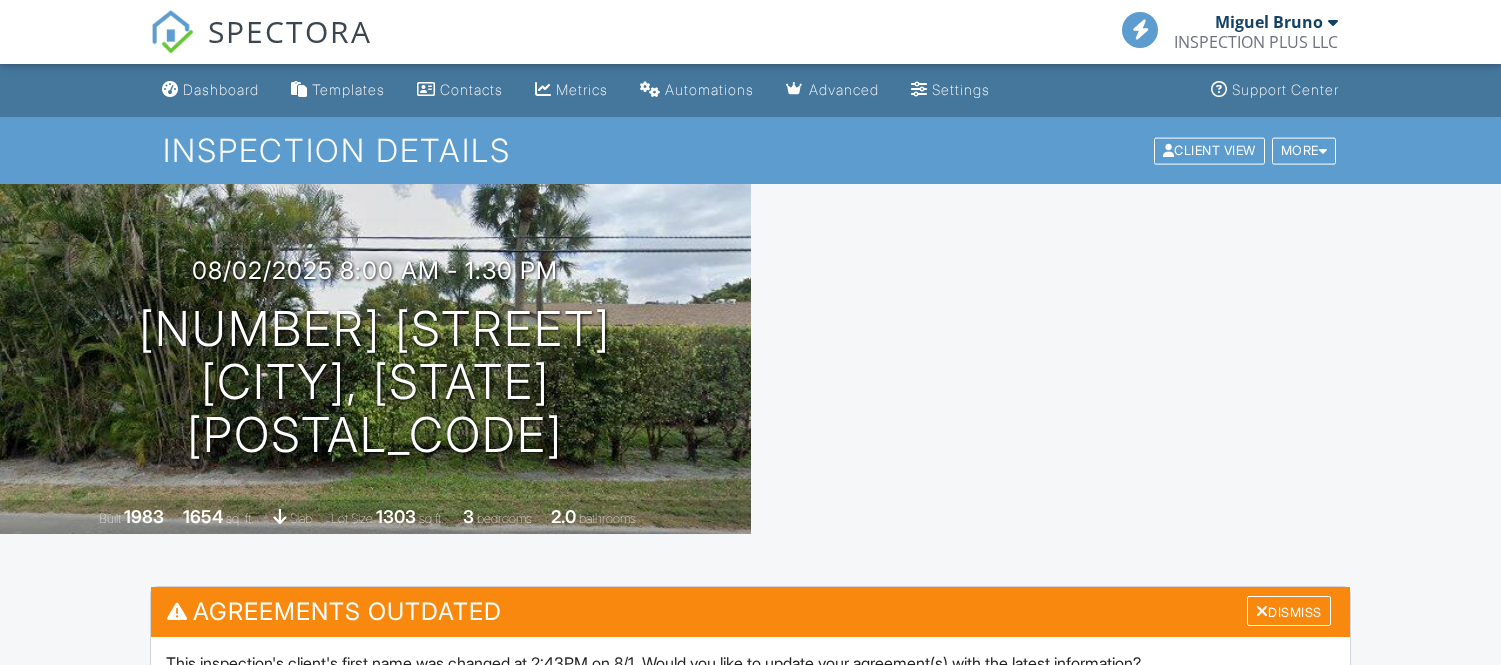 scroll, scrollTop: 0, scrollLeft: 0, axis: both 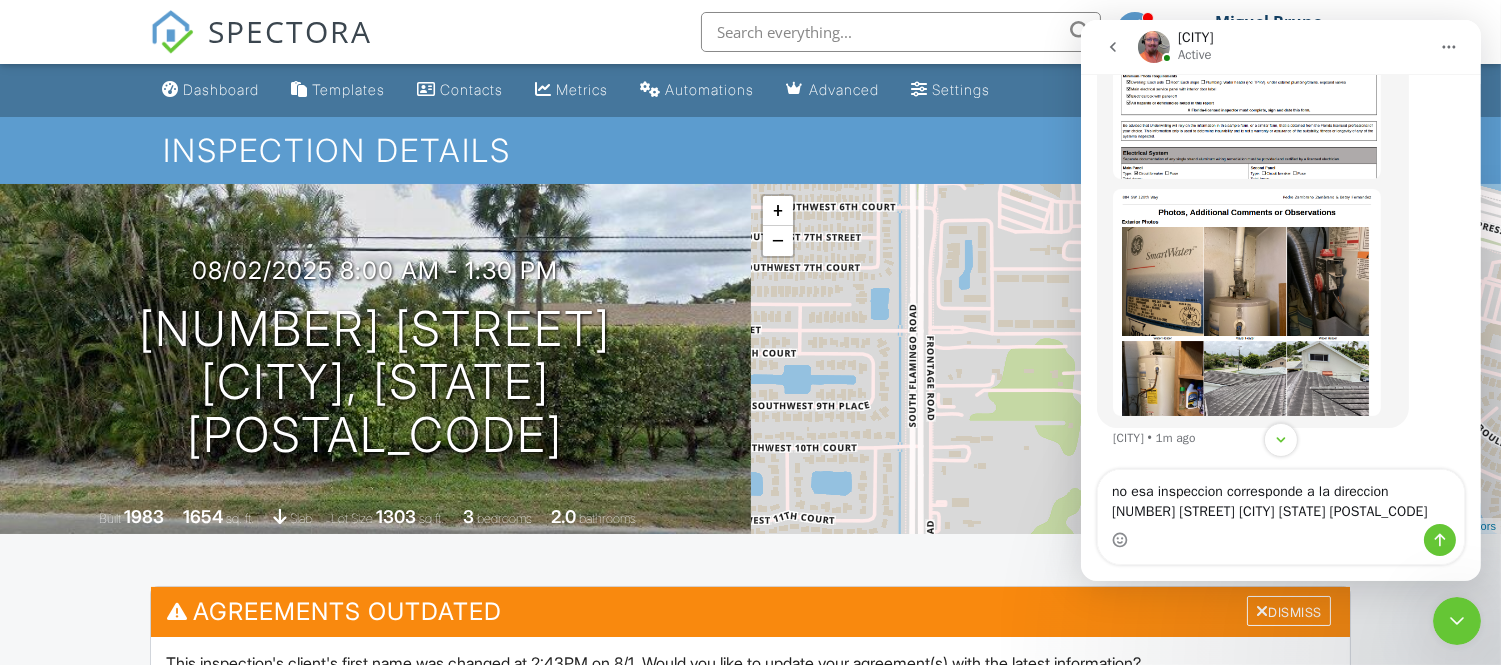 type on "no esa inspeccion corresponde a la direccion [NUMBER] [STREET] [CITY] [STATE] [POSTAL_CODE]" 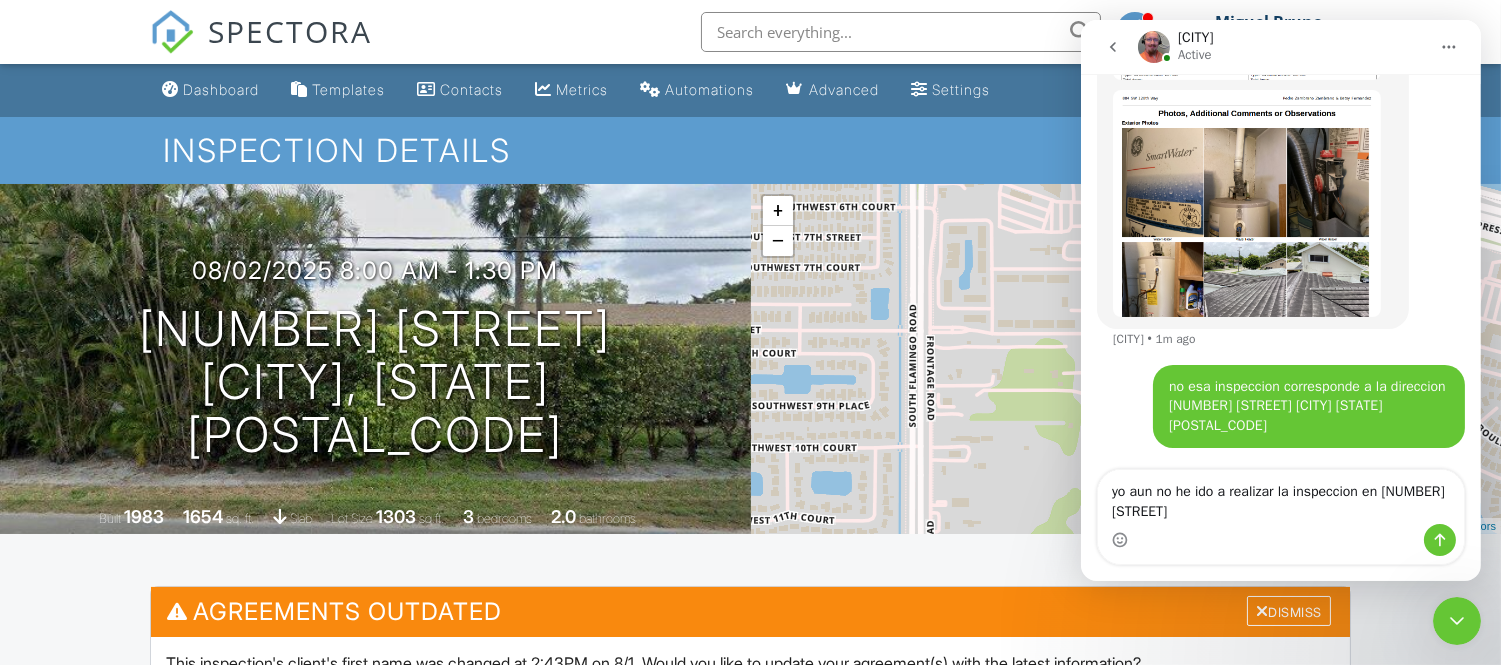 scroll, scrollTop: 30610, scrollLeft: 0, axis: vertical 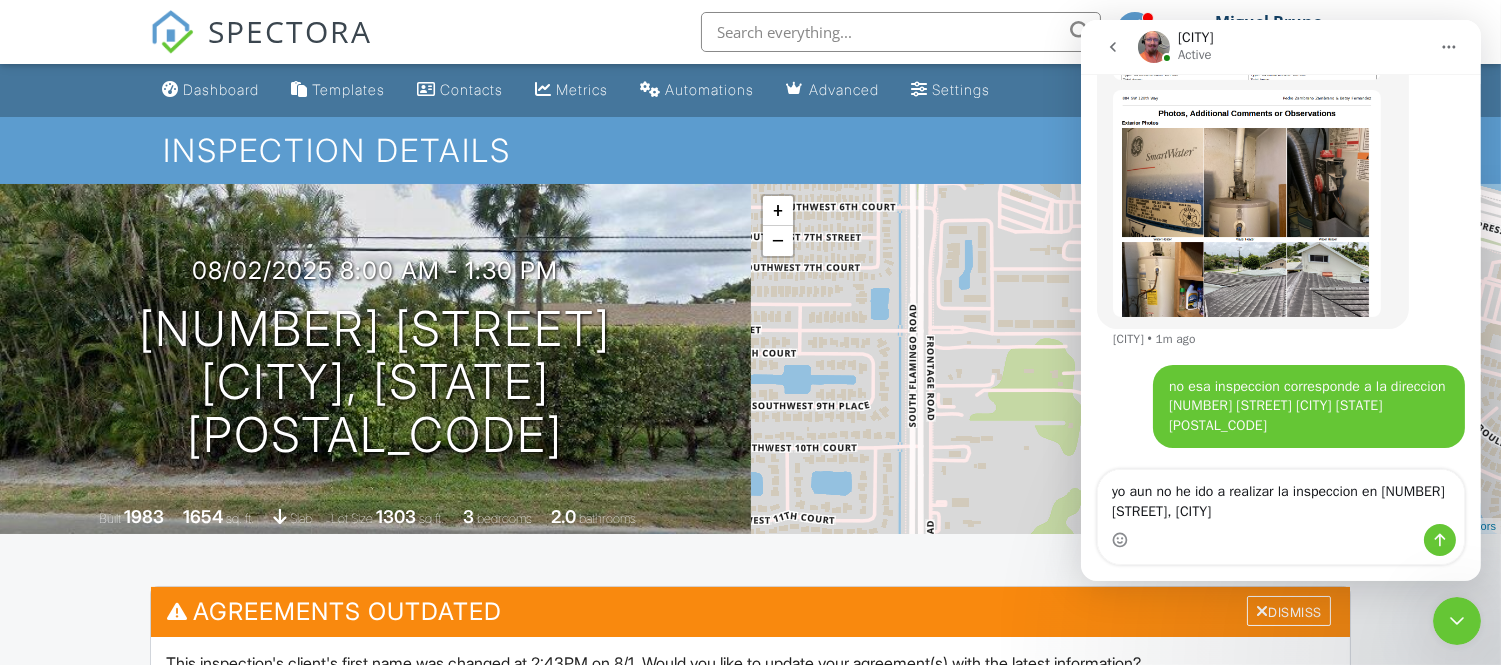 click on "yo aun no he ido a realizar la inspeccion en 884 sw 120th Davie," at bounding box center (1280, 497) 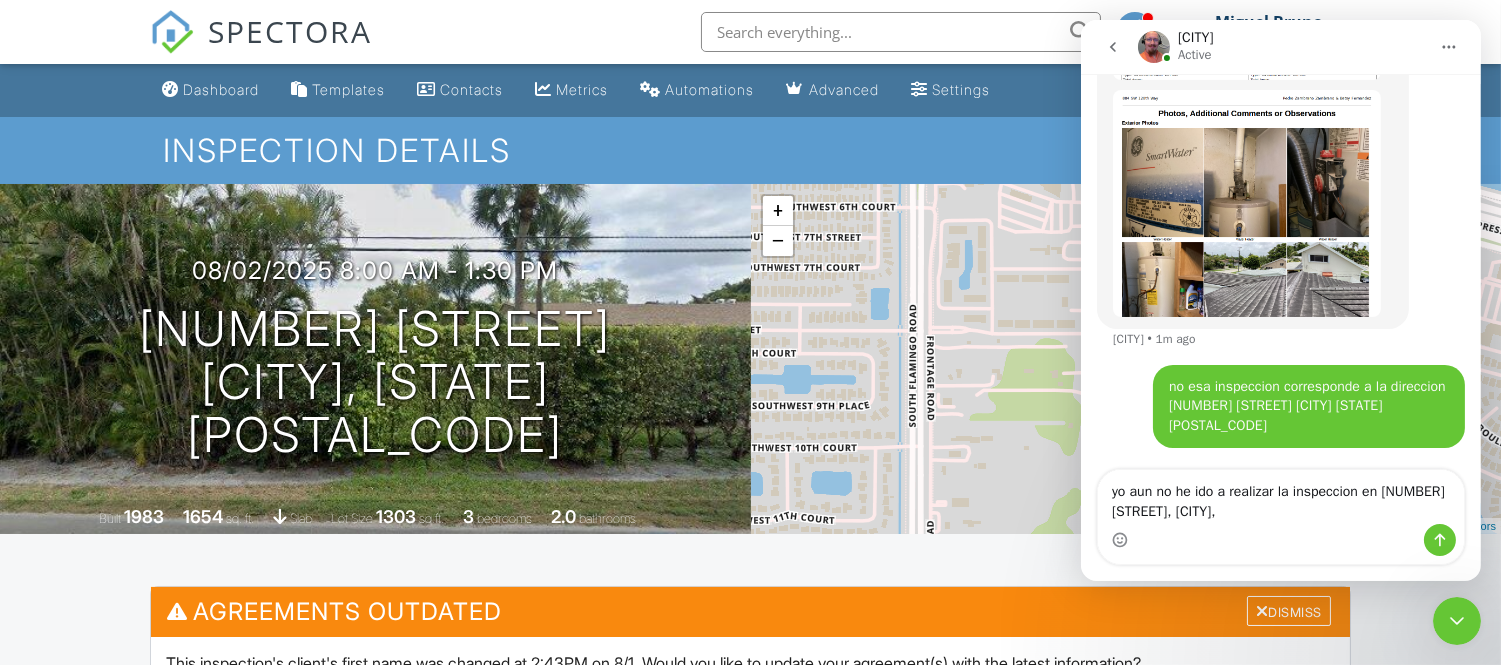 click on "yo aun no he ido a realizar la inspeccion en 884 sw 120th way, Davie," at bounding box center [1280, 497] 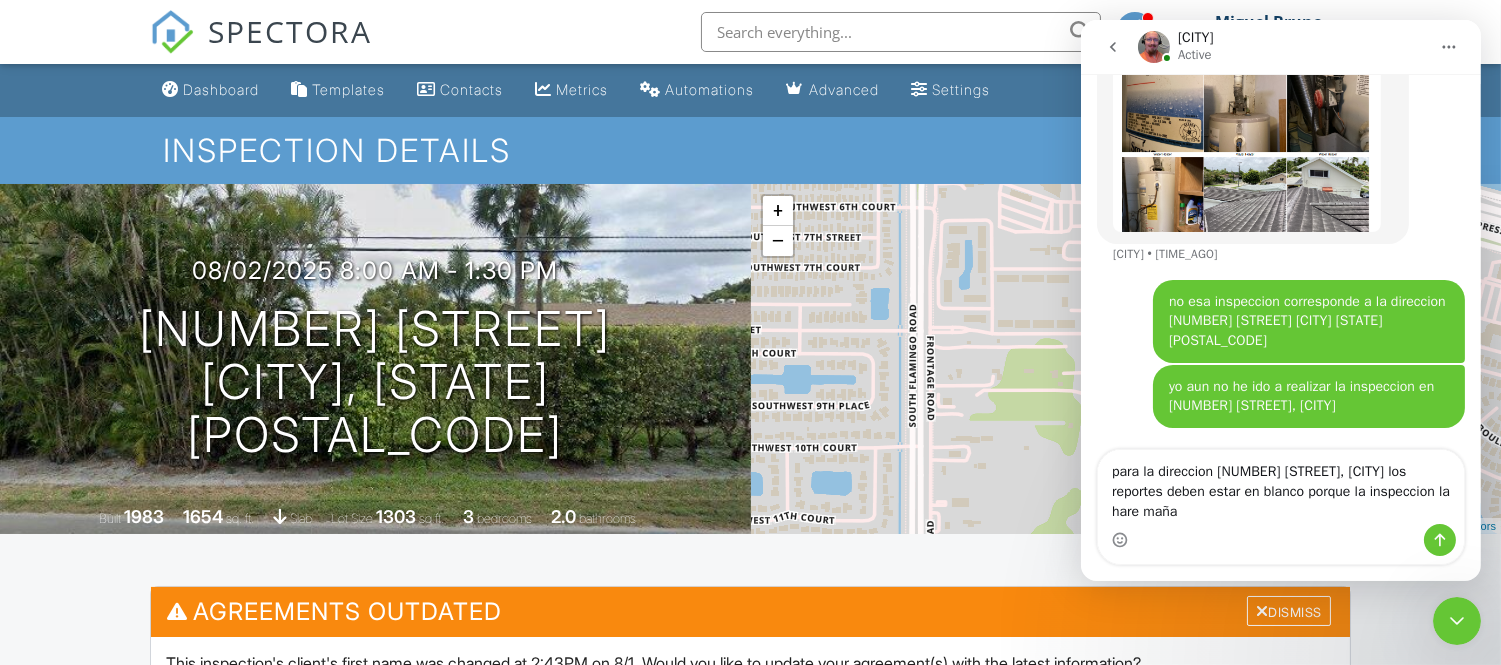 scroll, scrollTop: 30694, scrollLeft: 0, axis: vertical 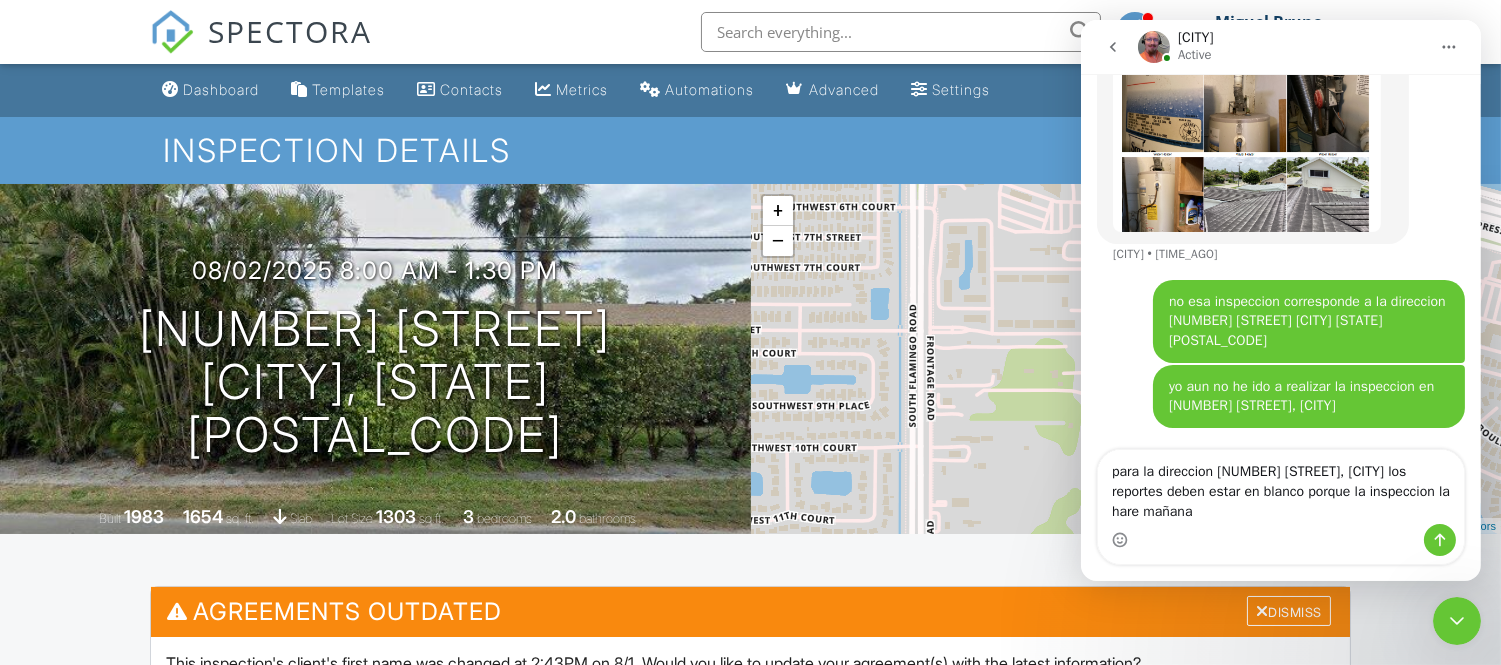 type on "para la direccion [NUMBER] [STREET], [CITY] los reportes deben estar en blanco porque la inspeccion la hare mañana" 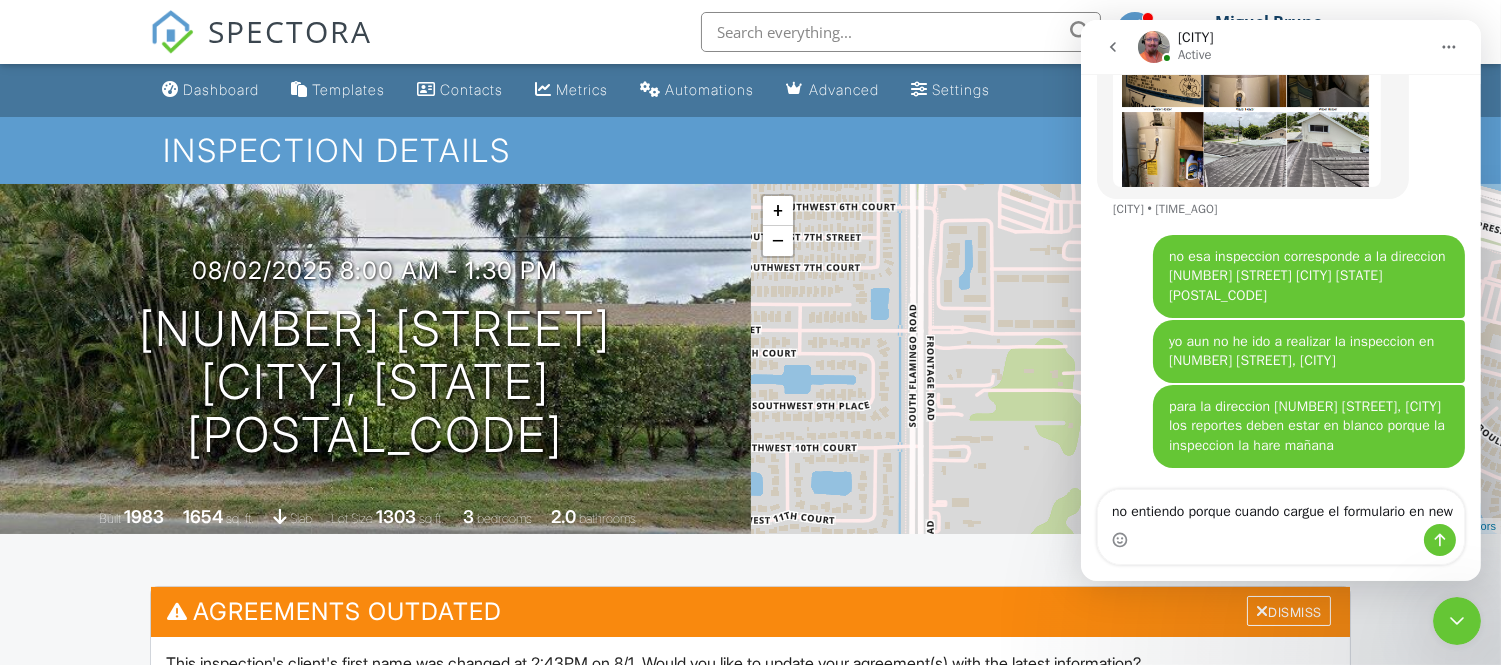 scroll, scrollTop: 30758, scrollLeft: 0, axis: vertical 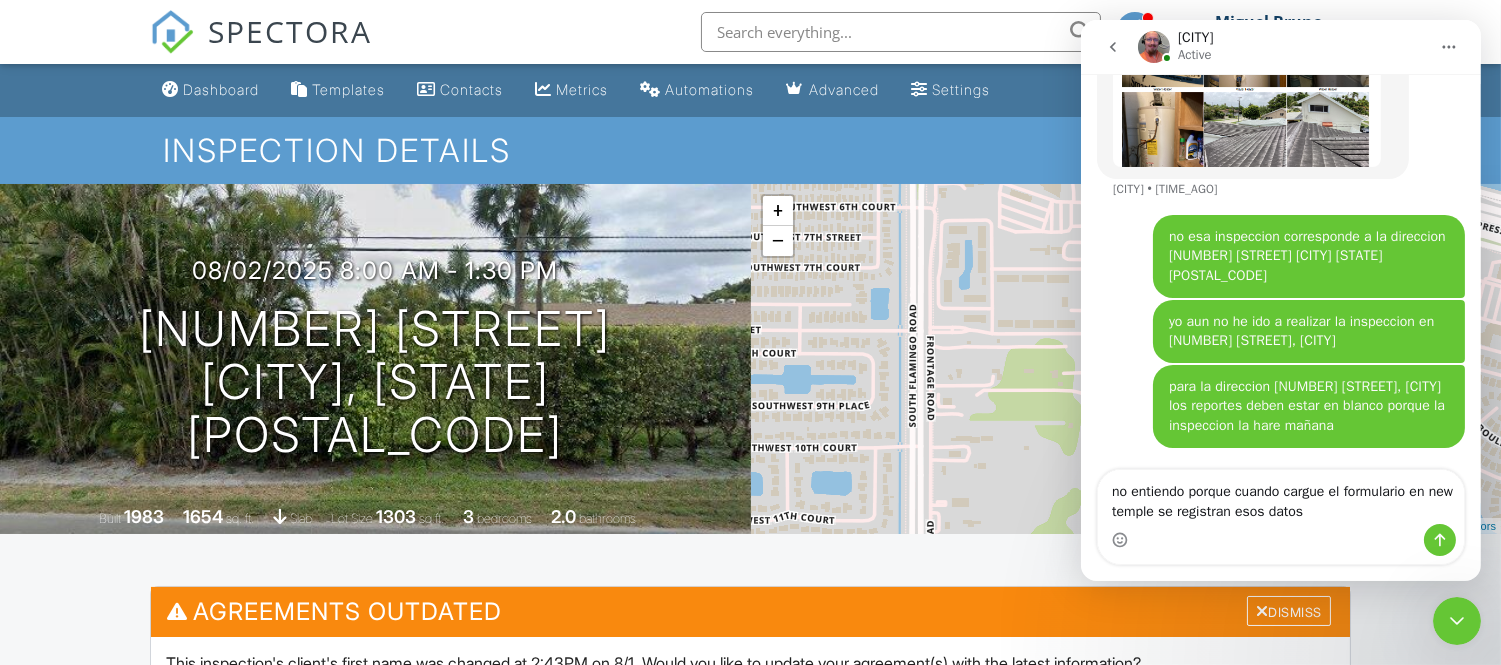 type on "no entiendo porque cuando cargue el formulario en new temple se registran esos datos" 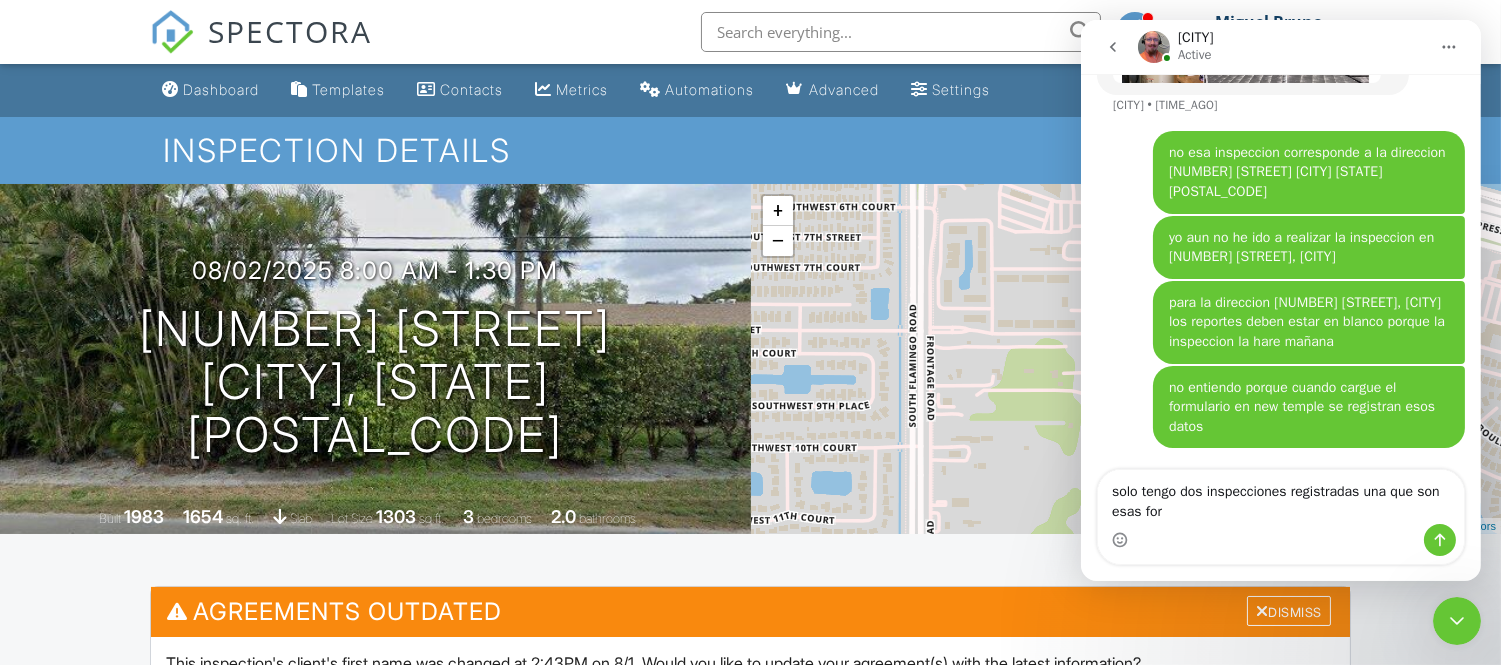 scroll, scrollTop: 30843, scrollLeft: 0, axis: vertical 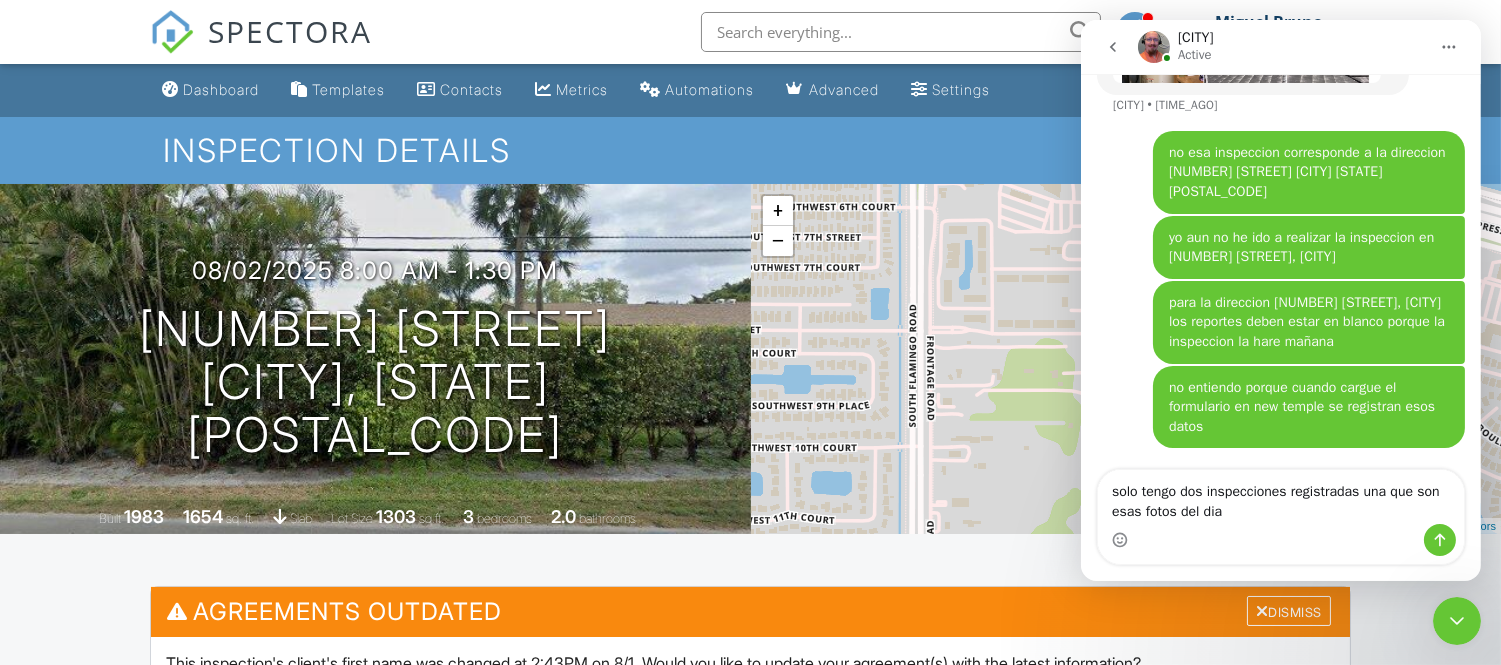 type on "solo tengo dos inspecciones registradas una que son esas fotos del dia" 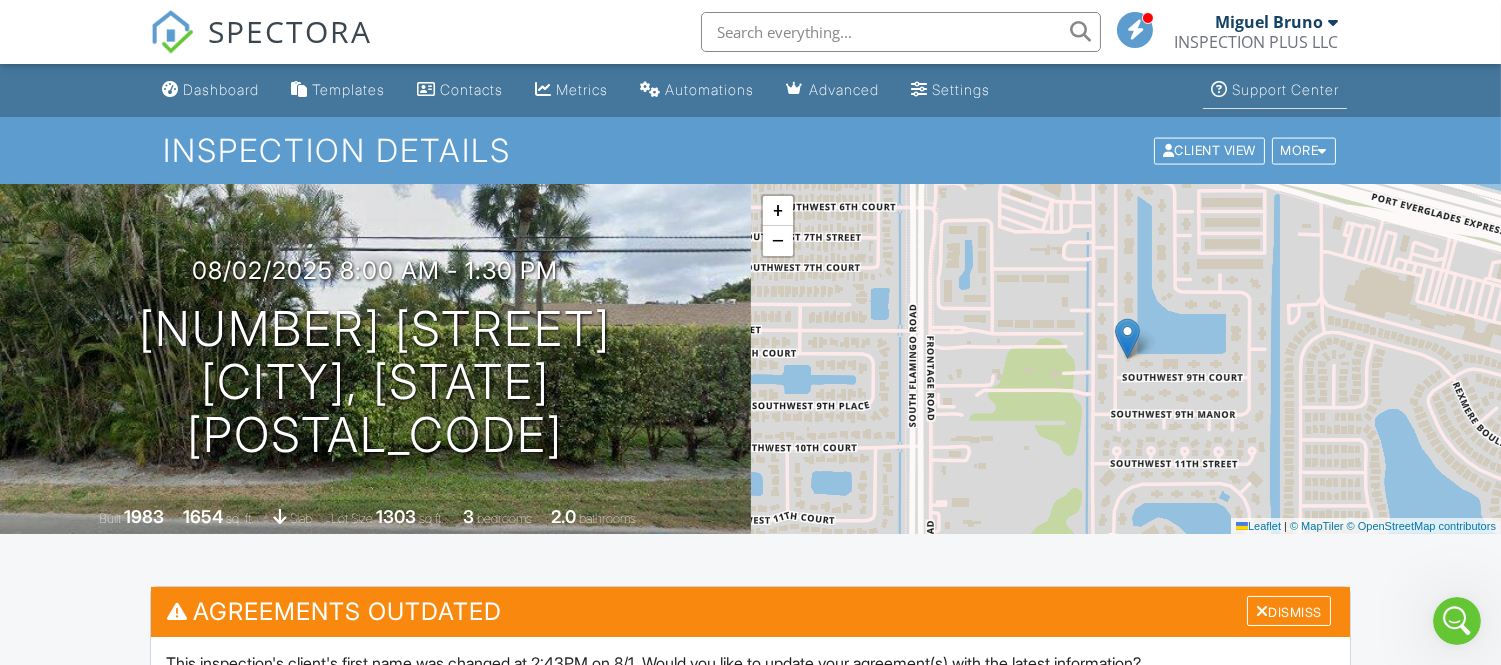 scroll, scrollTop: 0, scrollLeft: 0, axis: both 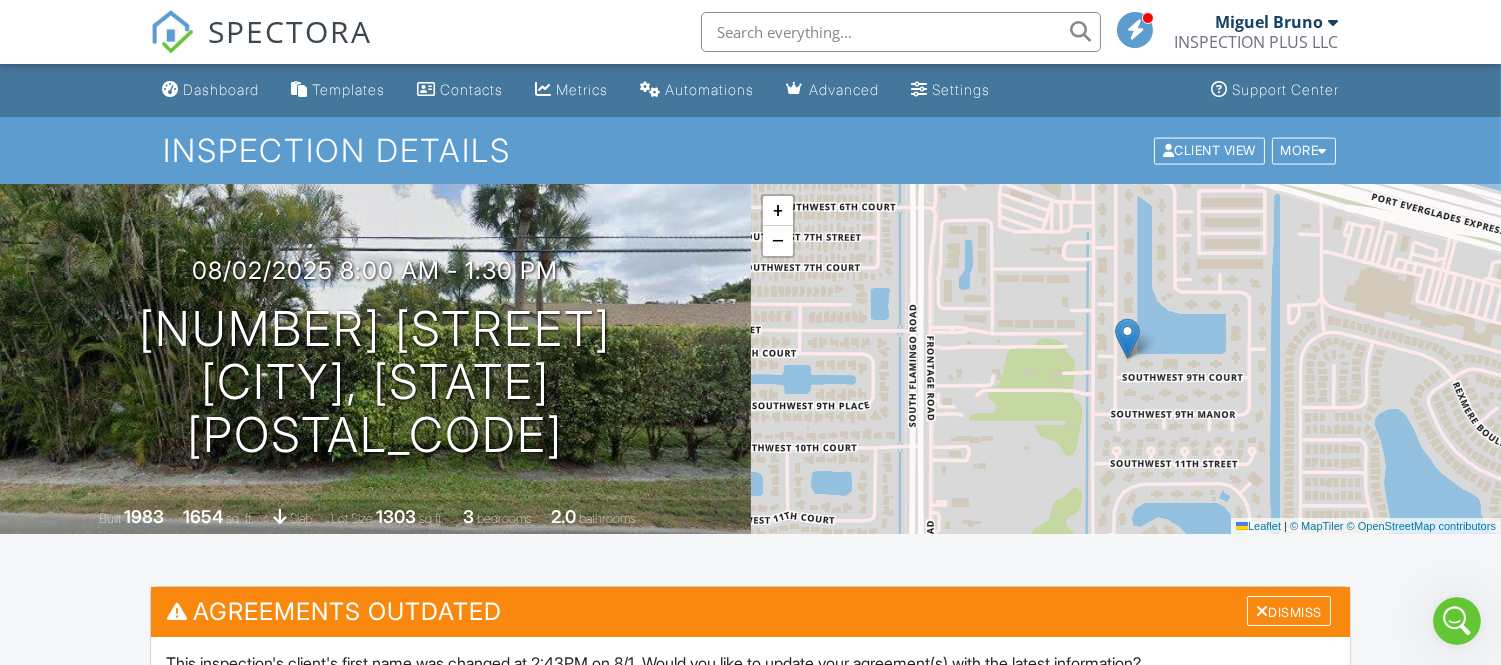 click on "Miguel Bruno" at bounding box center [1269, 22] 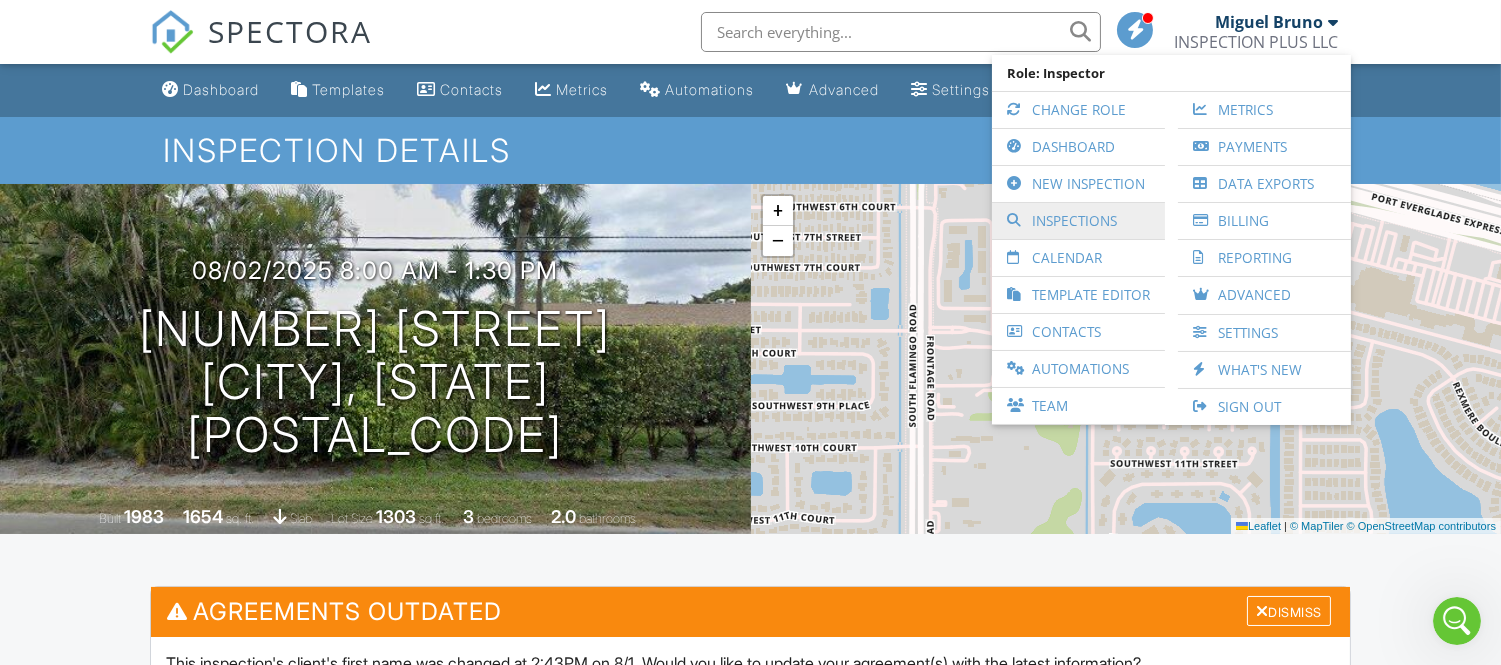 click on "Inspections" at bounding box center [1078, 221] 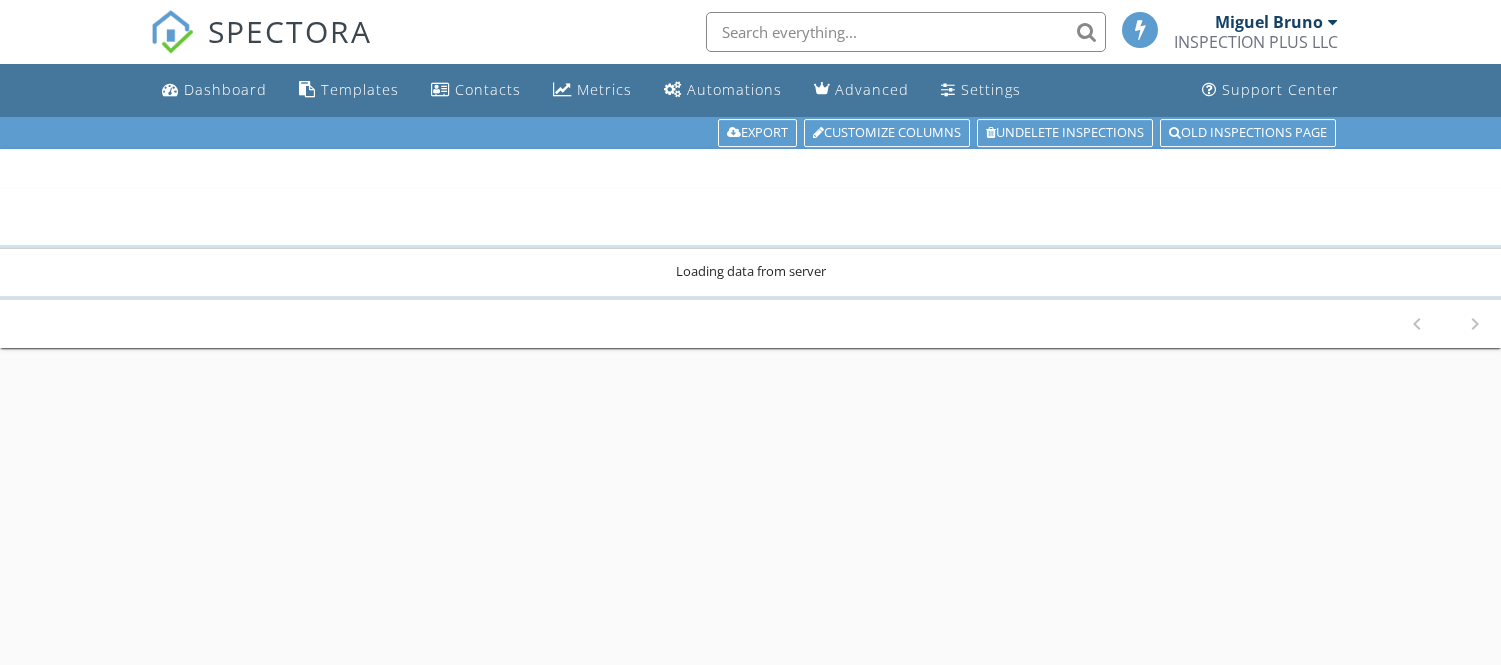scroll, scrollTop: 0, scrollLeft: 0, axis: both 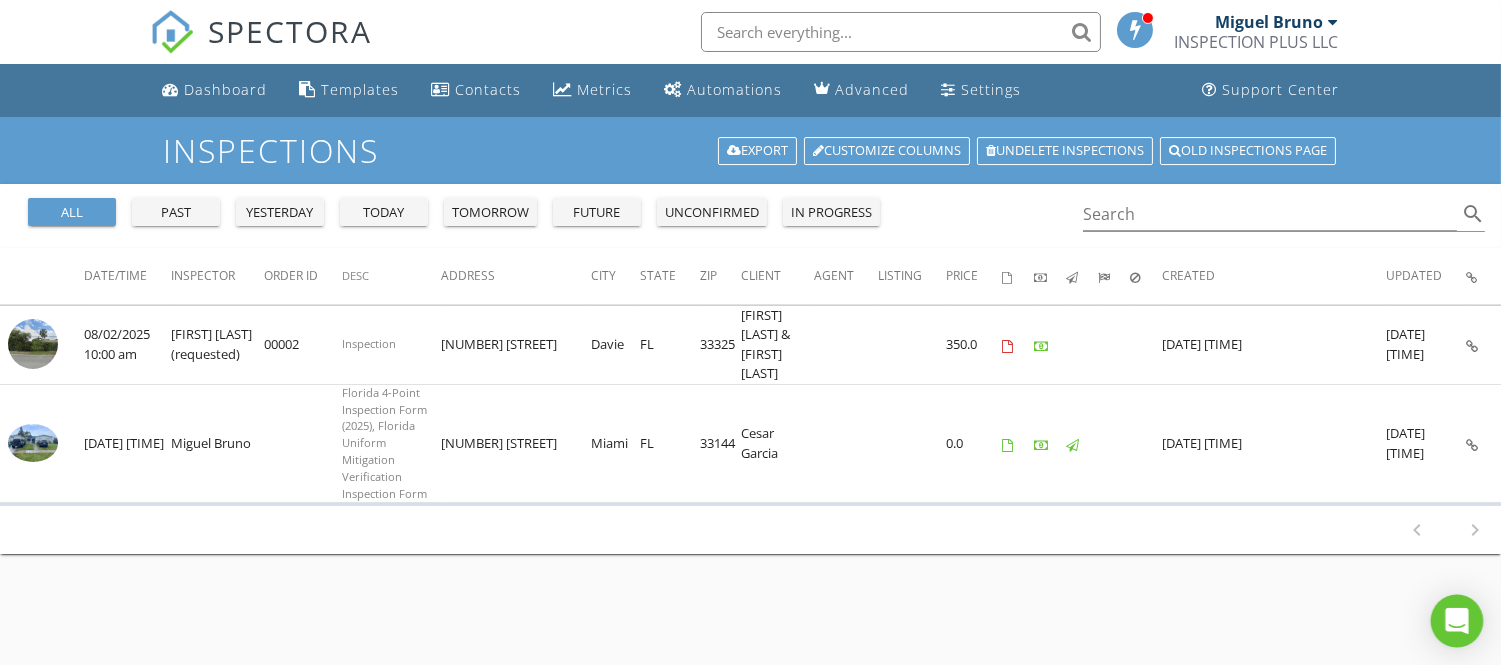 click 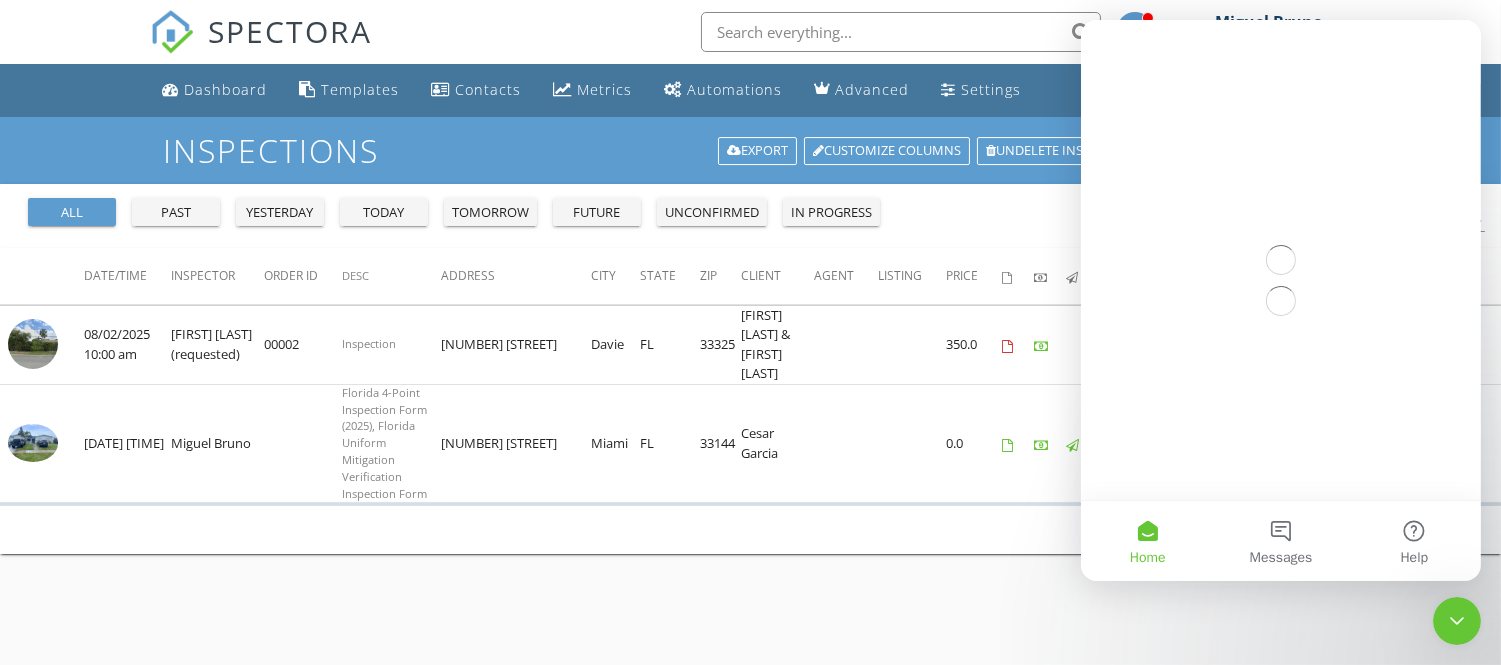 scroll, scrollTop: 0, scrollLeft: 0, axis: both 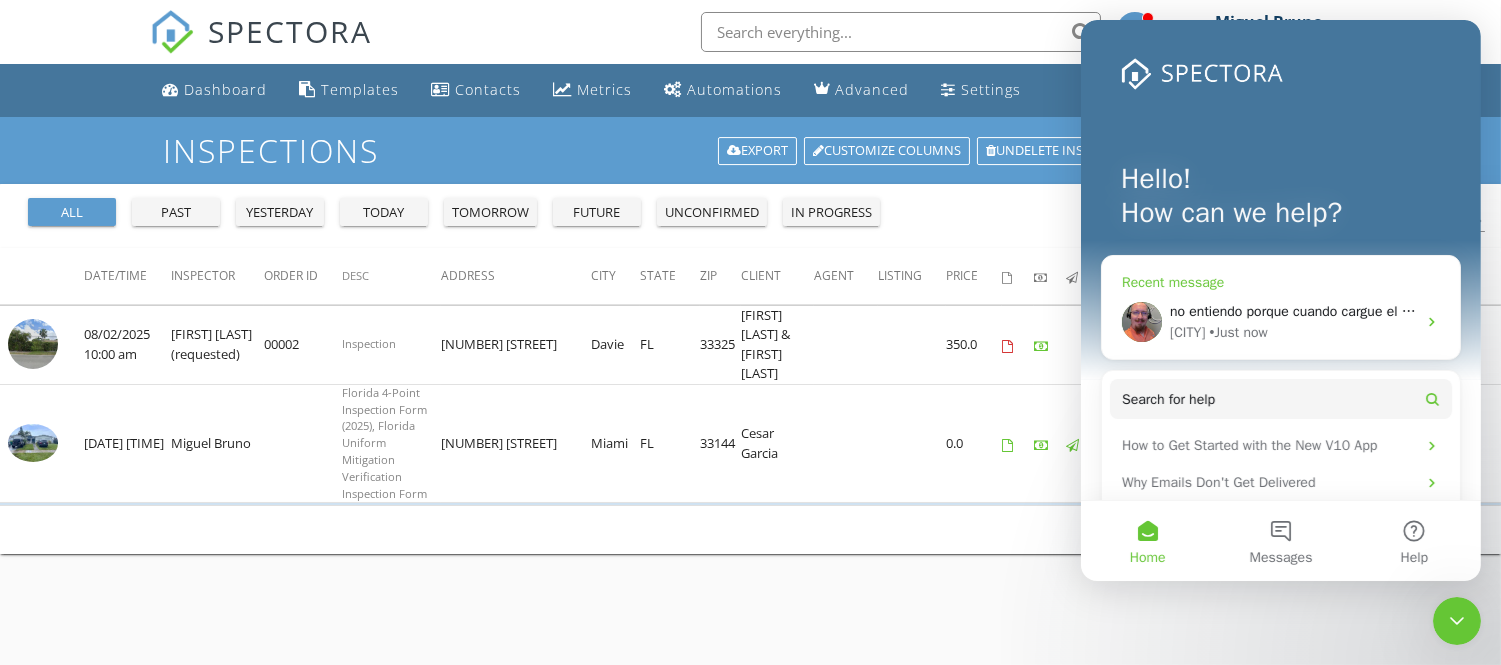 click on "no entiendo porque cuando cargue el formulario en new temple se registran esos datos" at bounding box center [1437, 311] 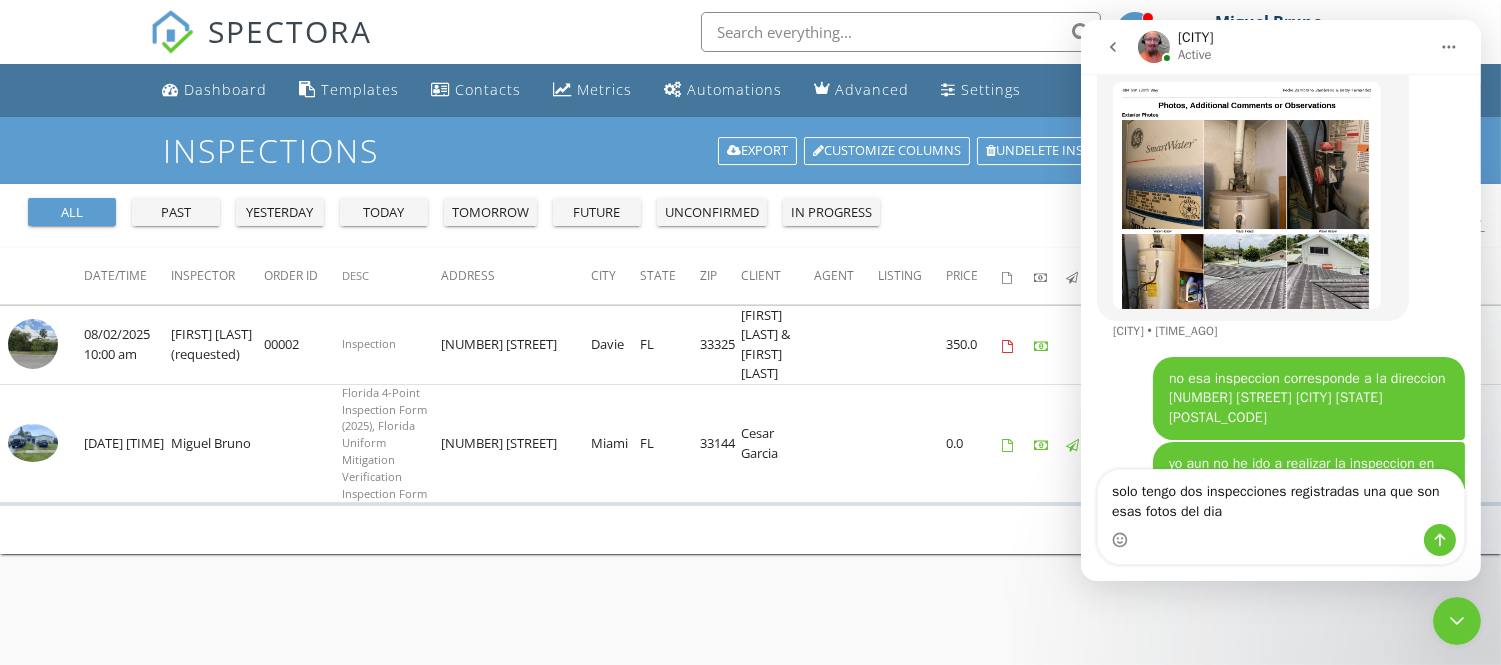 scroll, scrollTop: 30844, scrollLeft: 0, axis: vertical 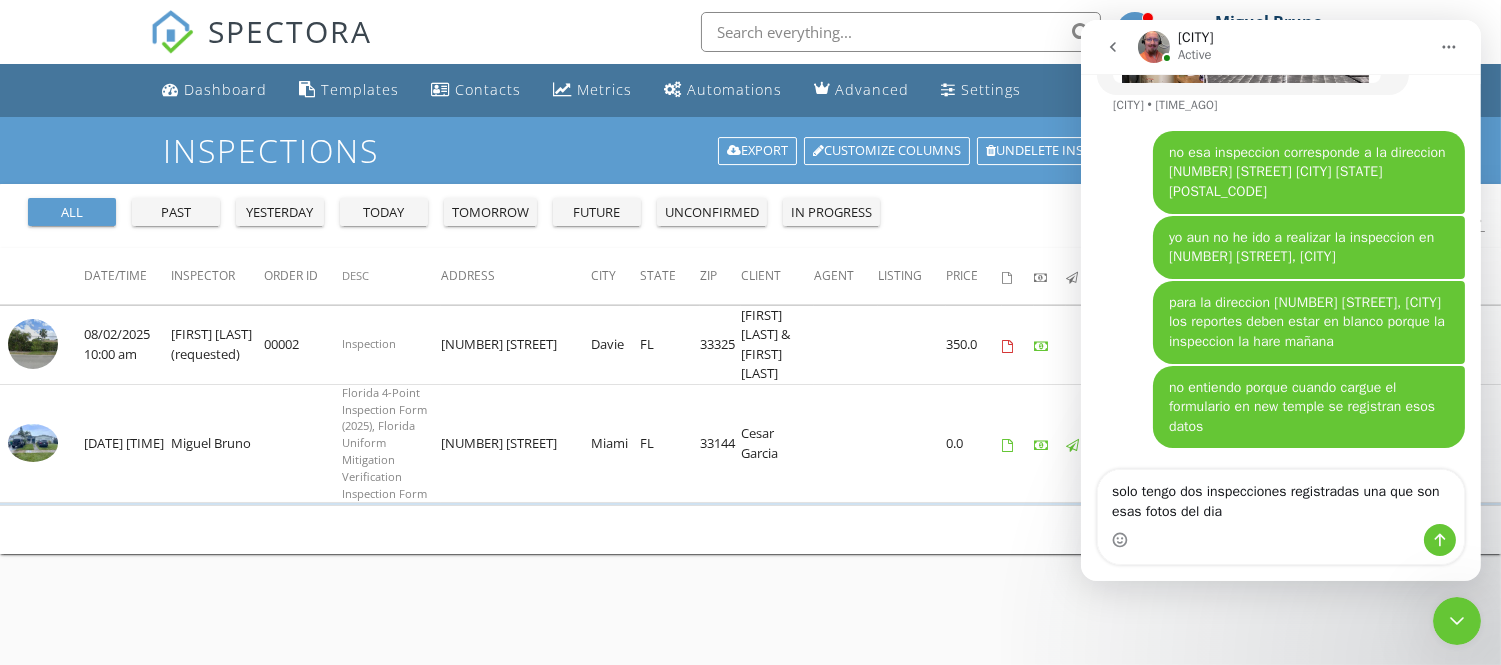 click on "solo tengo dos inspecciones registradas una que son esas fotos del dia" at bounding box center (1280, 497) 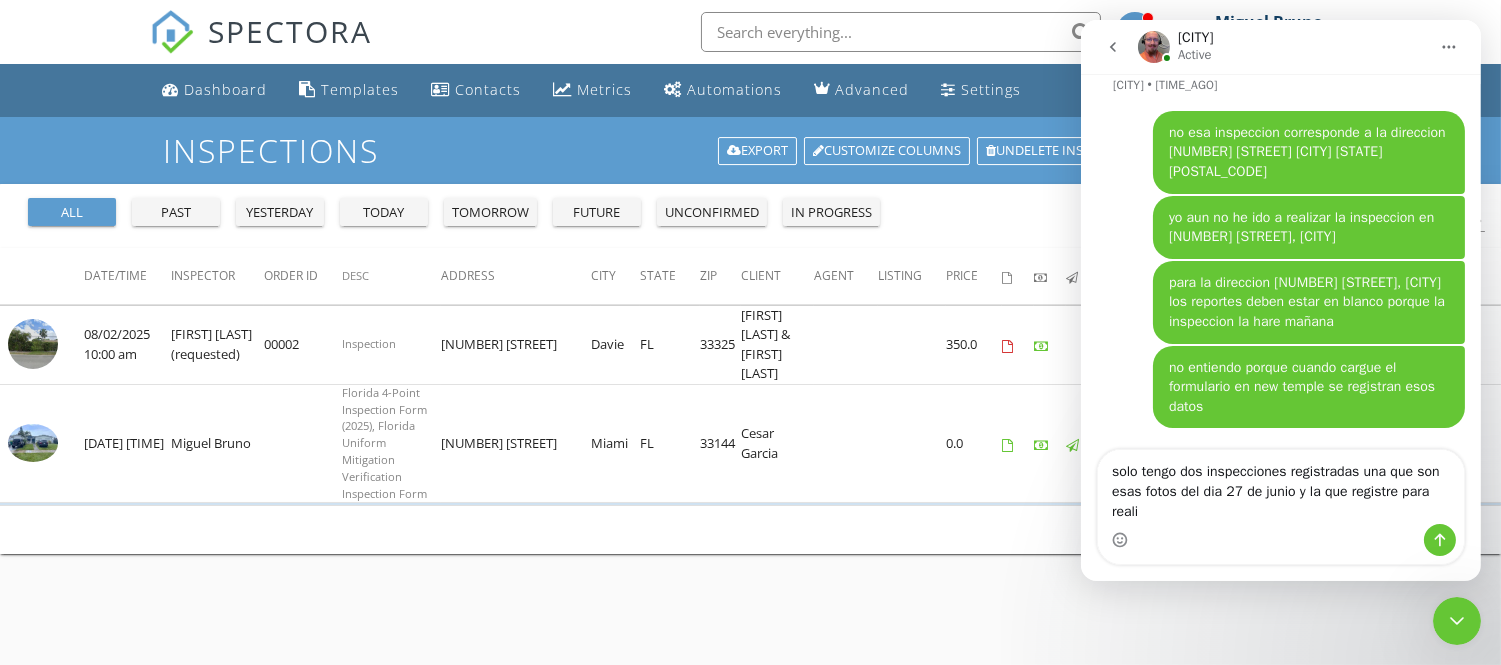 scroll, scrollTop: 30864, scrollLeft: 0, axis: vertical 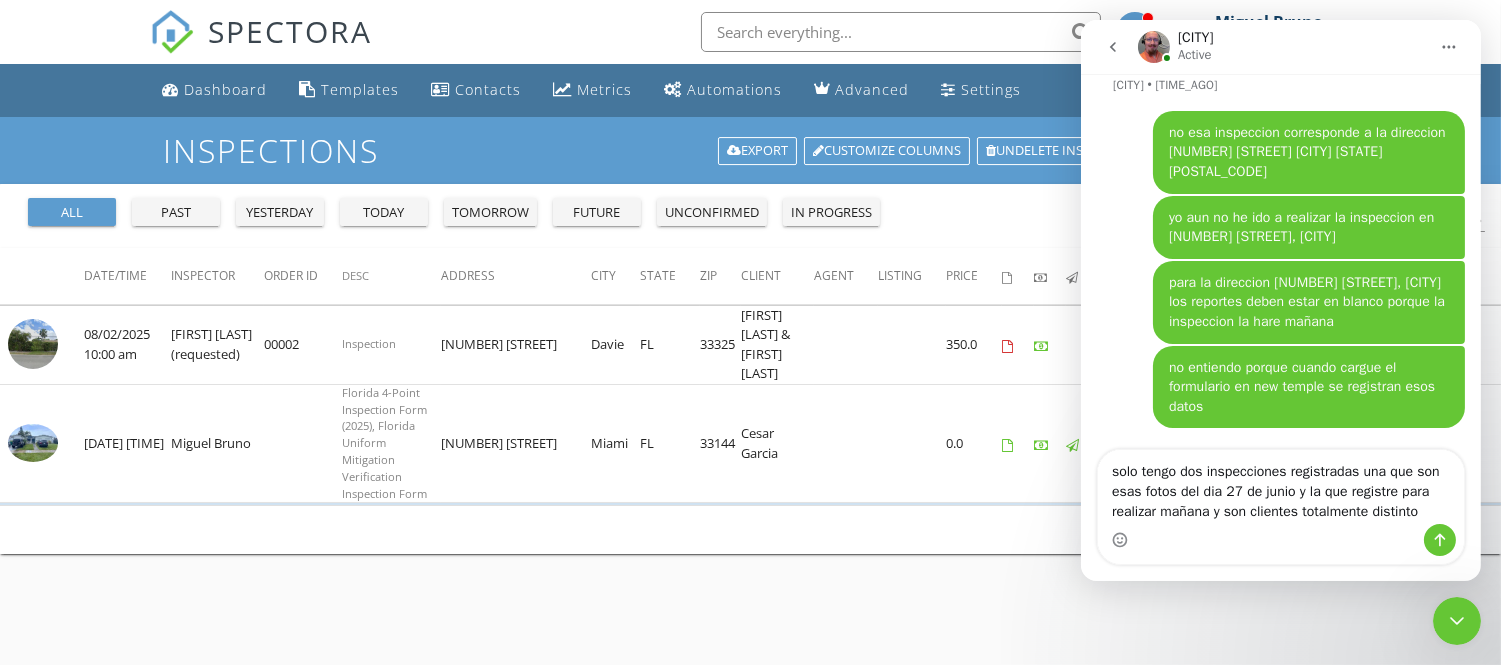 type on "solo tengo dos inspecciones registradas una que son esas fotos del dia 27 de junio y la que registre para realizar mañana y son clientes totalmente distintos" 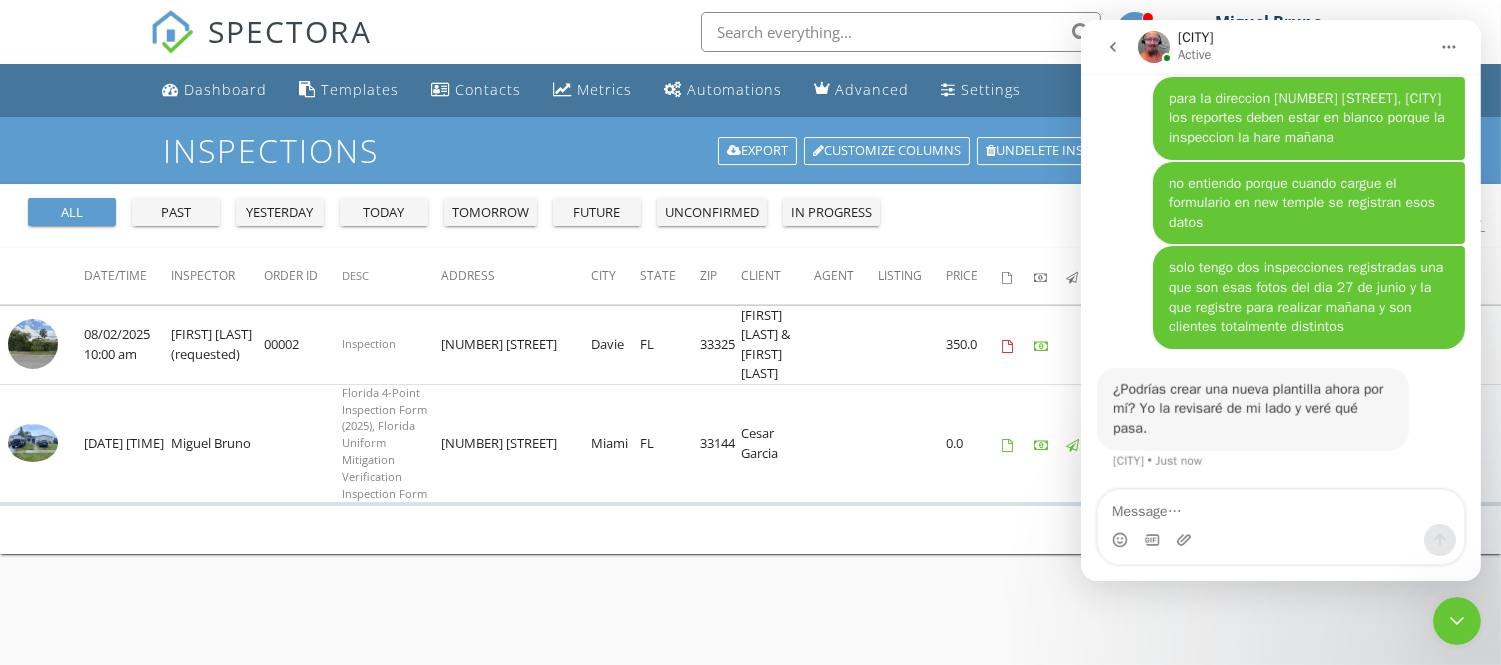 scroll, scrollTop: 31007, scrollLeft: 0, axis: vertical 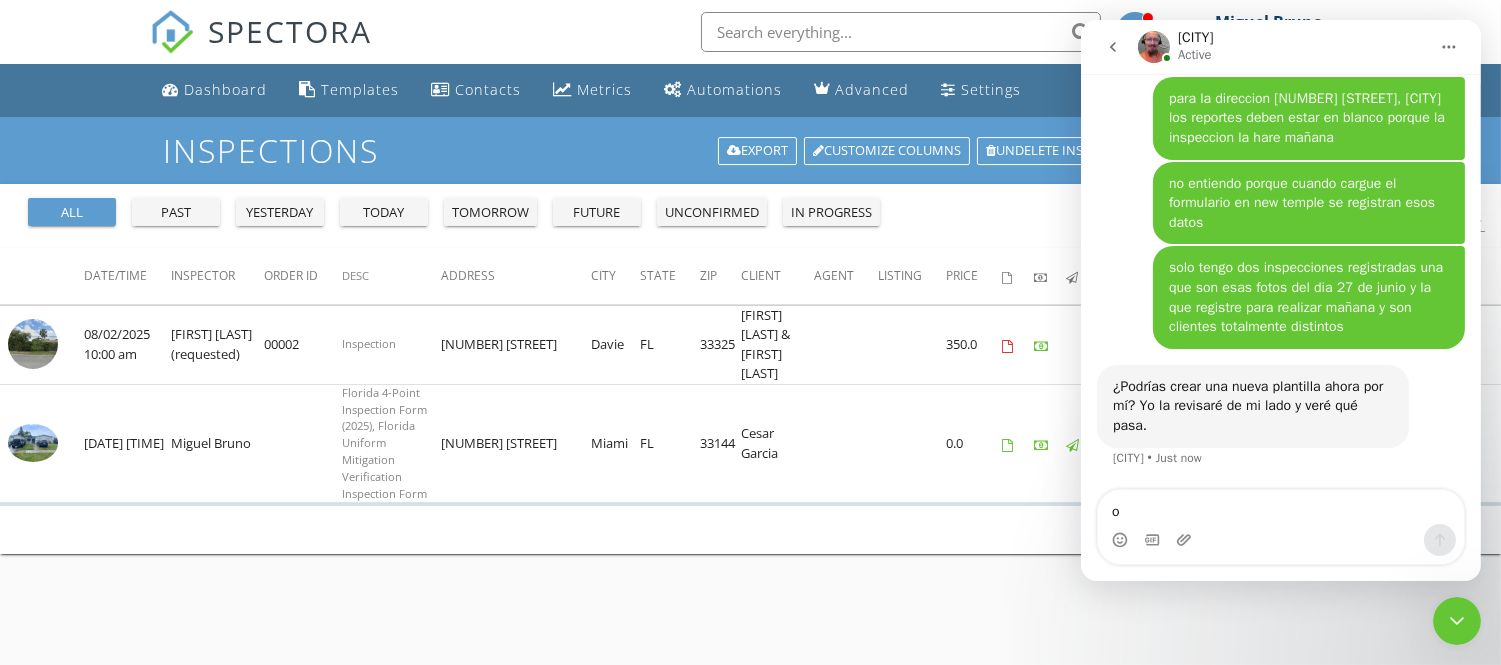 type on "ok" 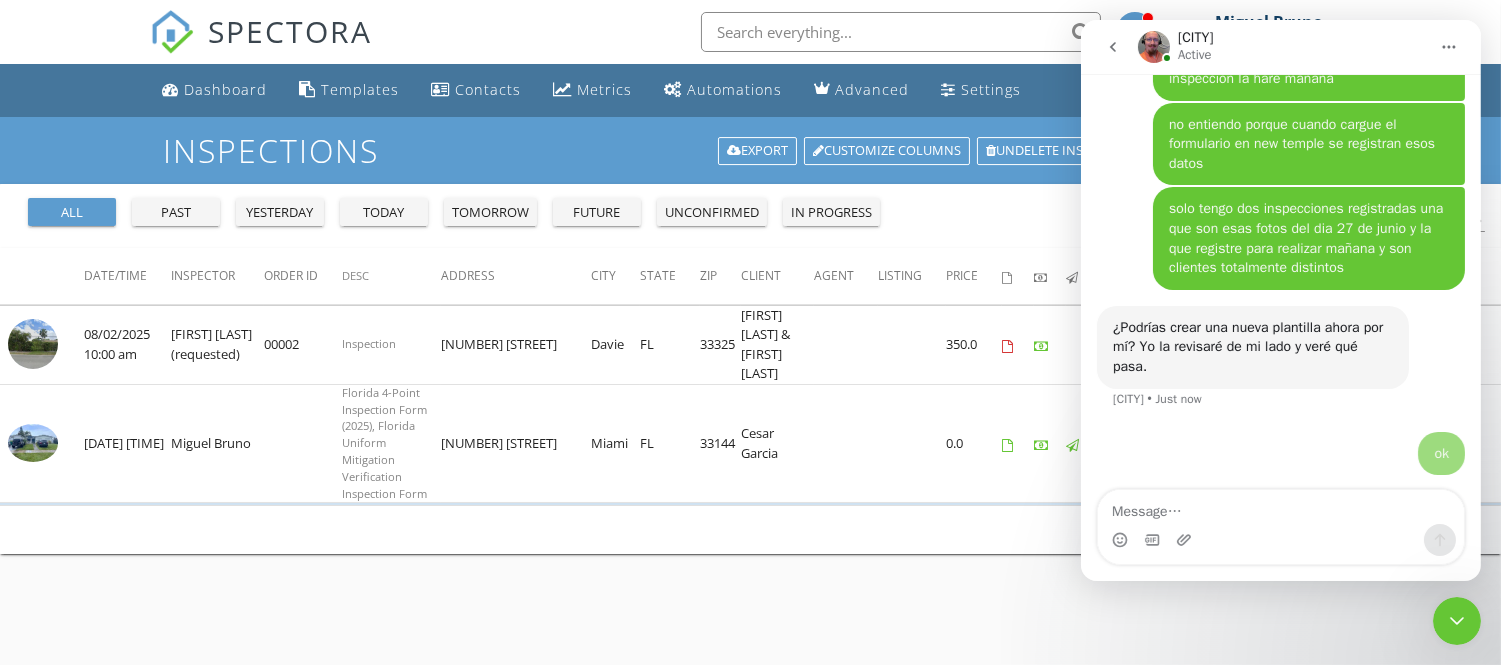 scroll, scrollTop: 31066, scrollLeft: 0, axis: vertical 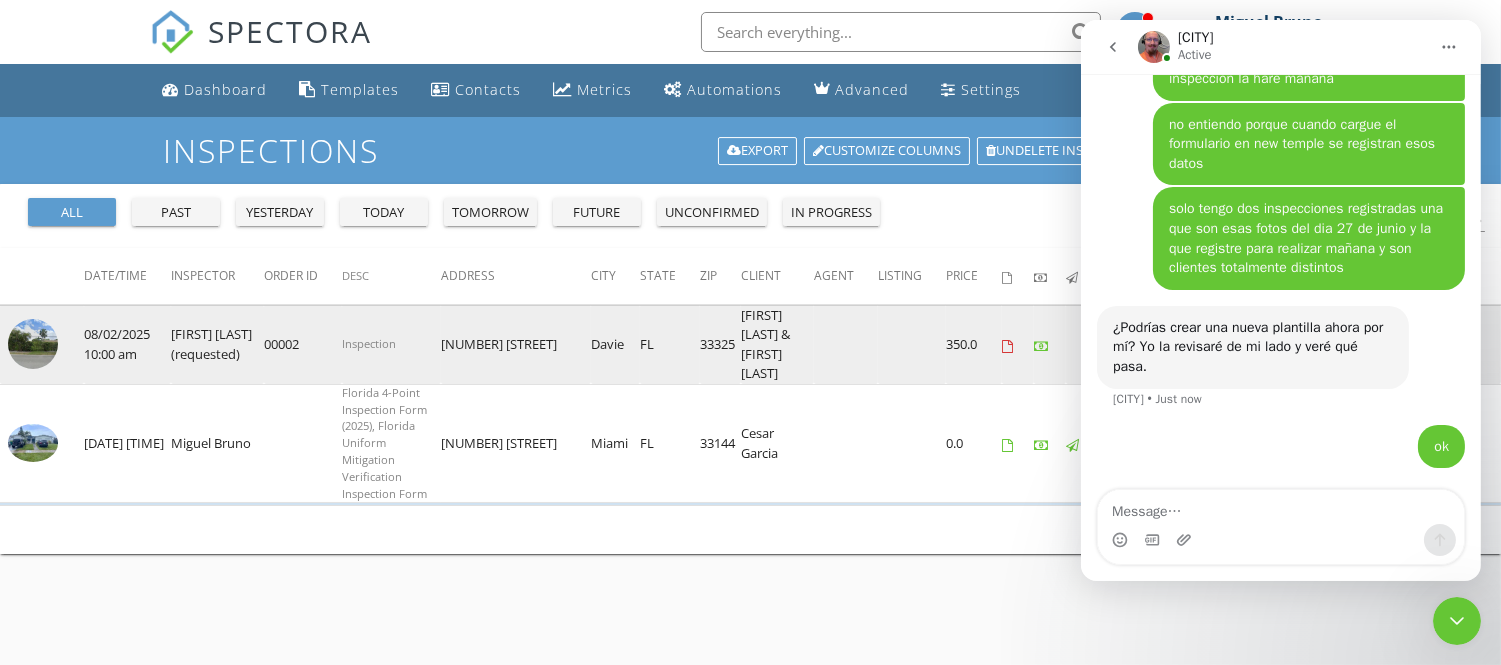 type 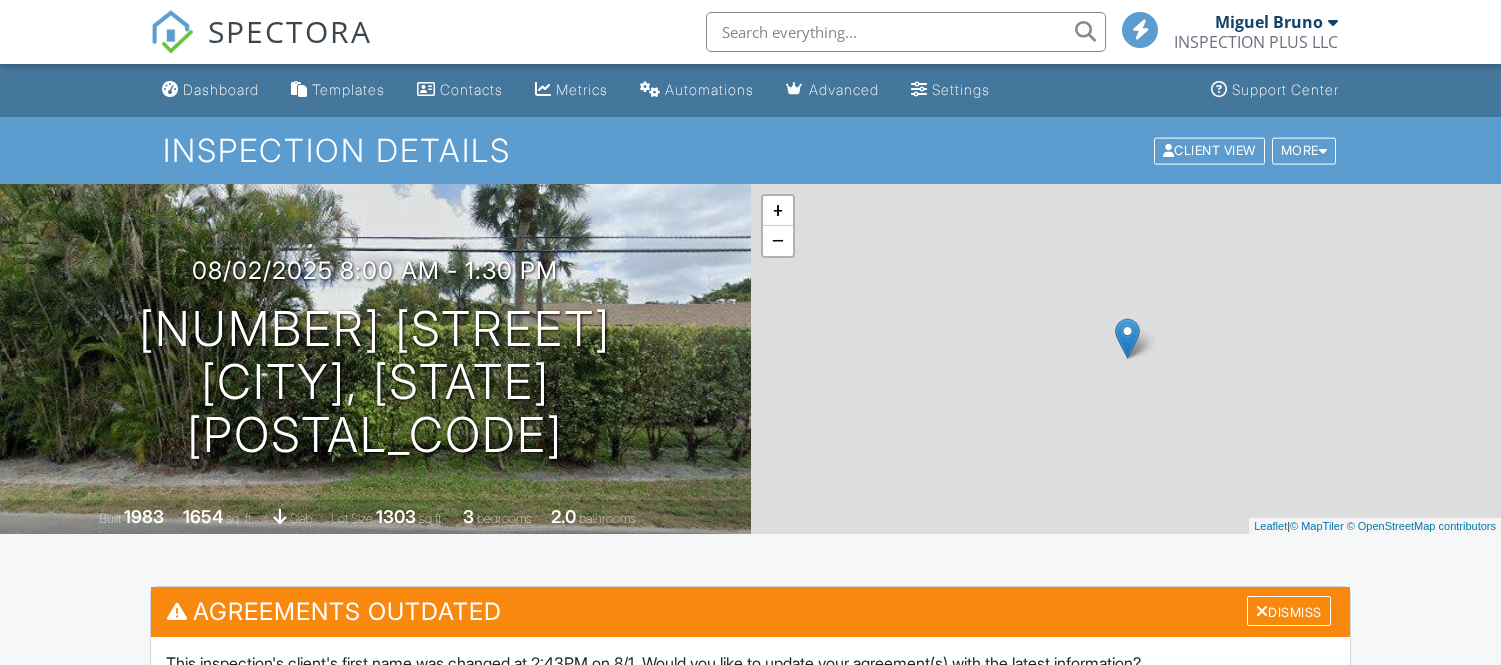 scroll, scrollTop: 275, scrollLeft: 0, axis: vertical 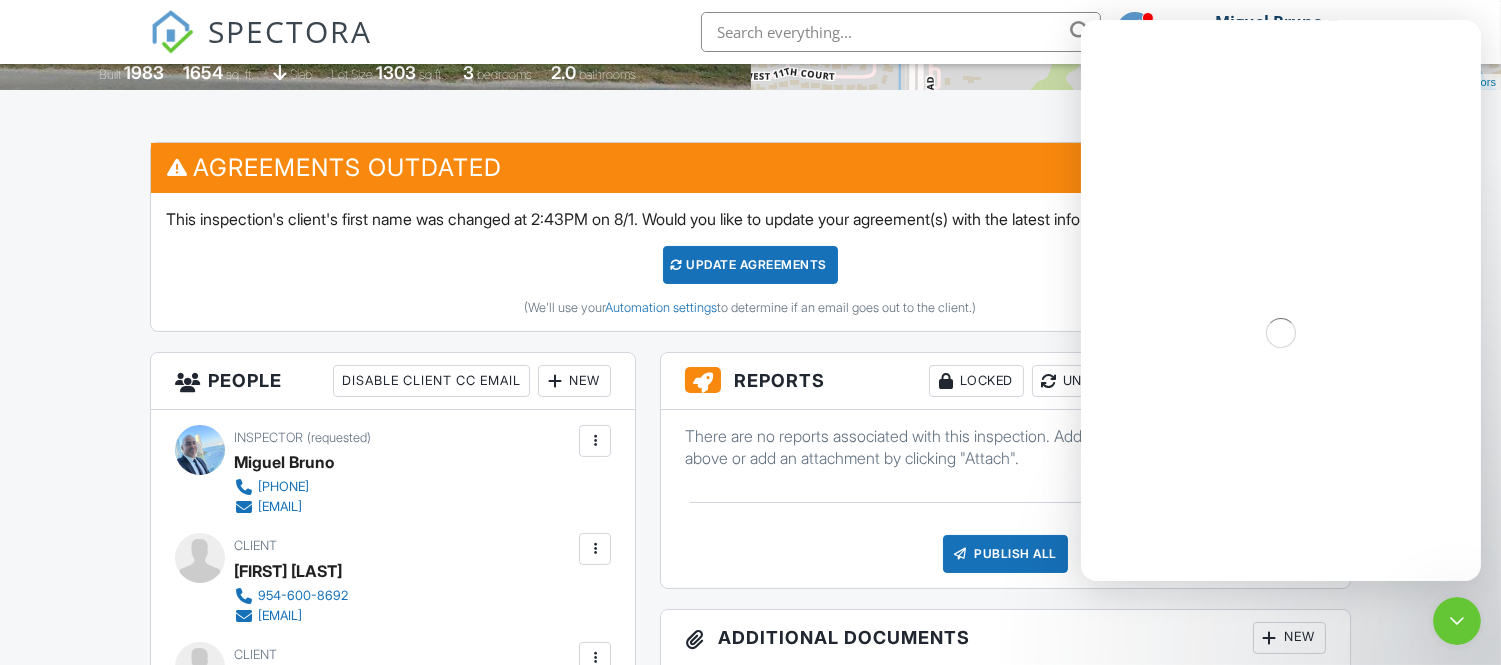 click on "Update Agreements" at bounding box center (750, 265) 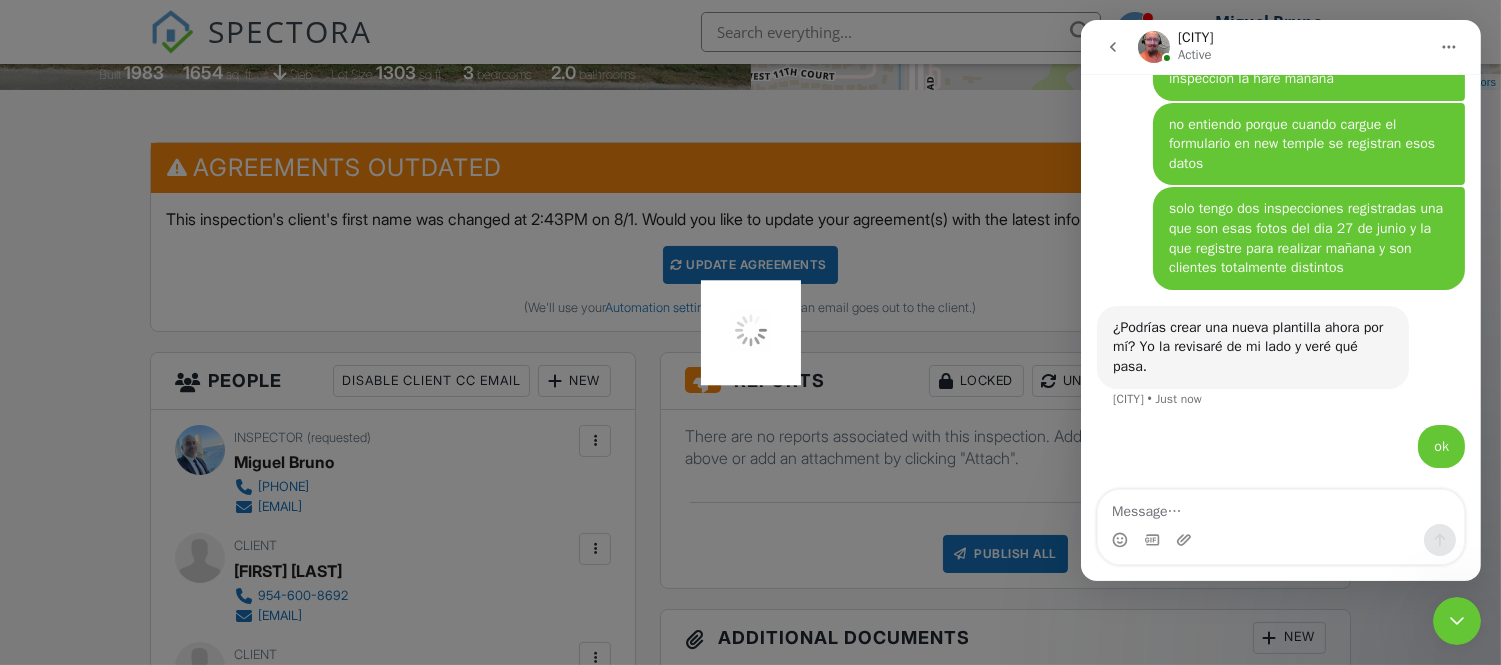 scroll, scrollTop: 31066, scrollLeft: 0, axis: vertical 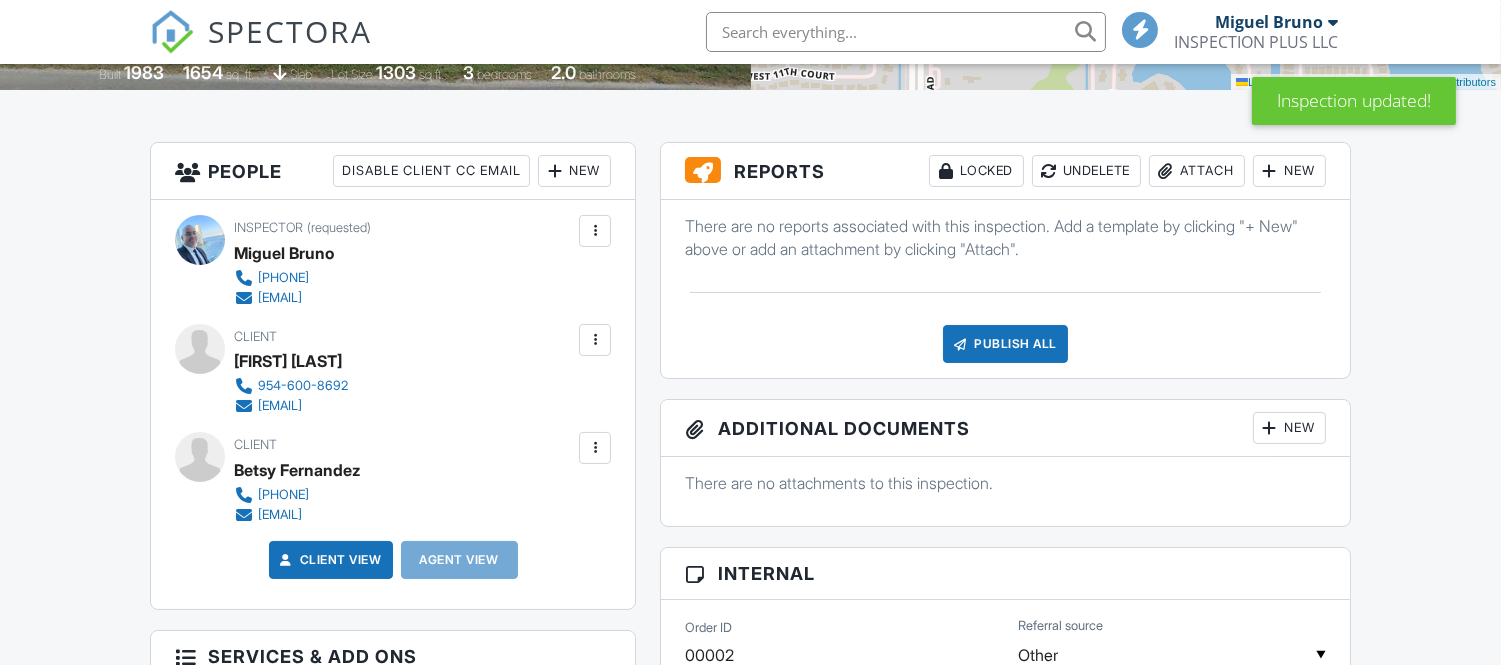 click at bounding box center (1270, 171) 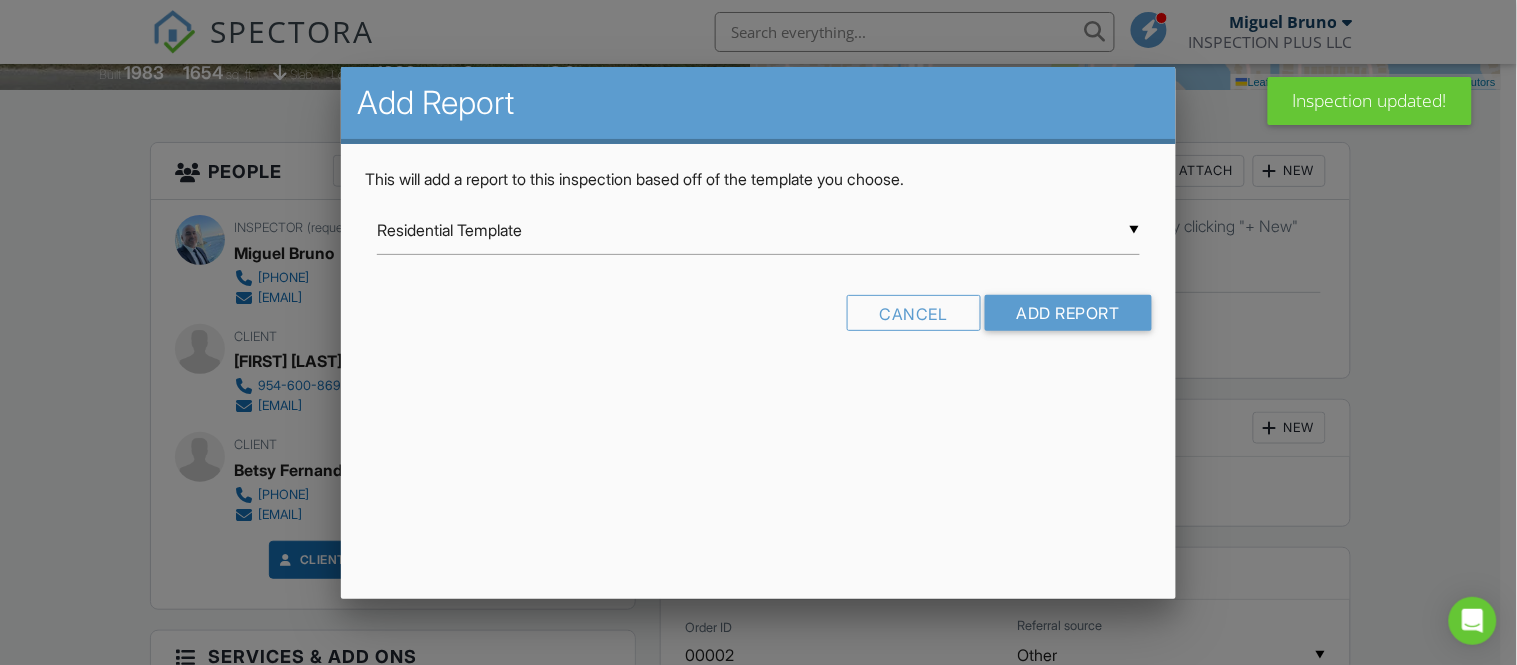 click on "▼ Residential Template Residential Template Room-by-Room Residential Template Florida 4-Point Inspection Form (2025) Florida Uniform Mitigation Verification Inspection Form  Residential Template
Room-by-Room Residential Template
Florida 4-Point Inspection Form (2025)
Florida Uniform Mitigation Verification Inspection Form" at bounding box center [758, 230] 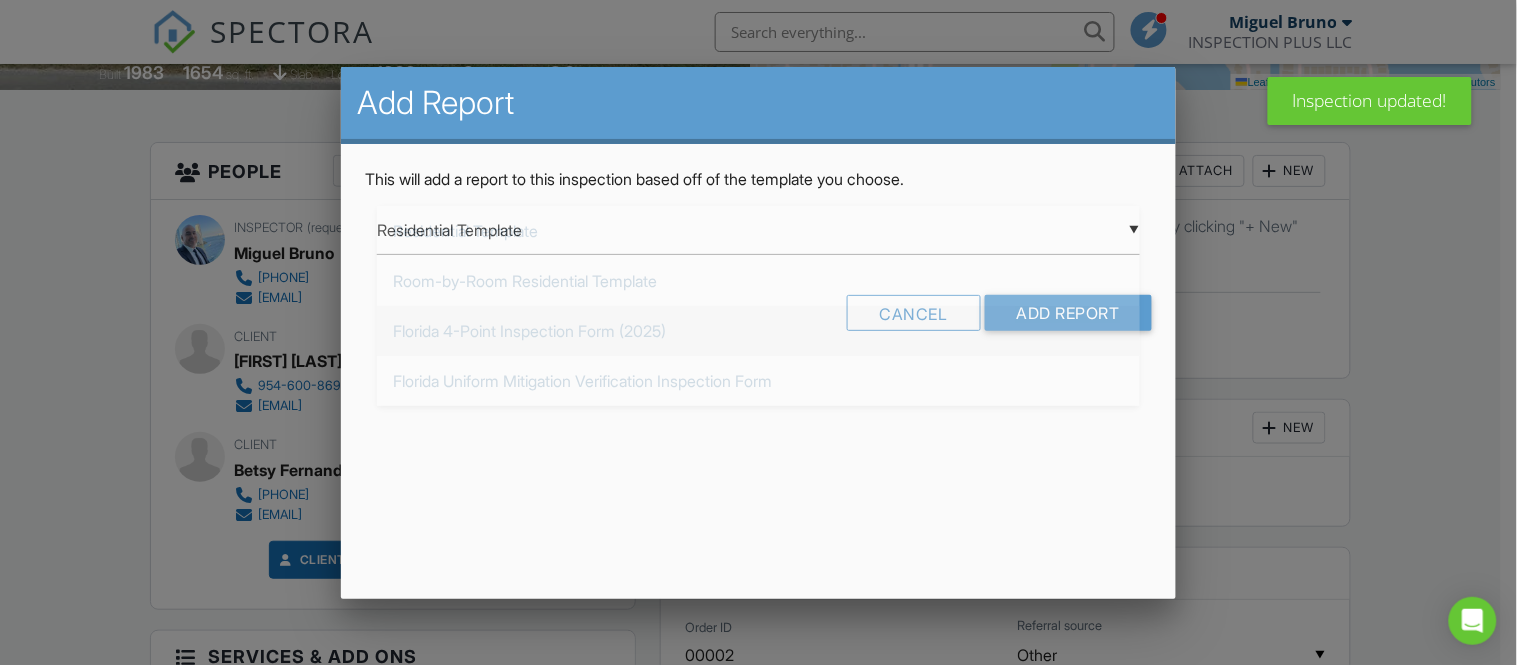 click on "Florida 4-Point Inspection Form (2025)" at bounding box center [758, 331] 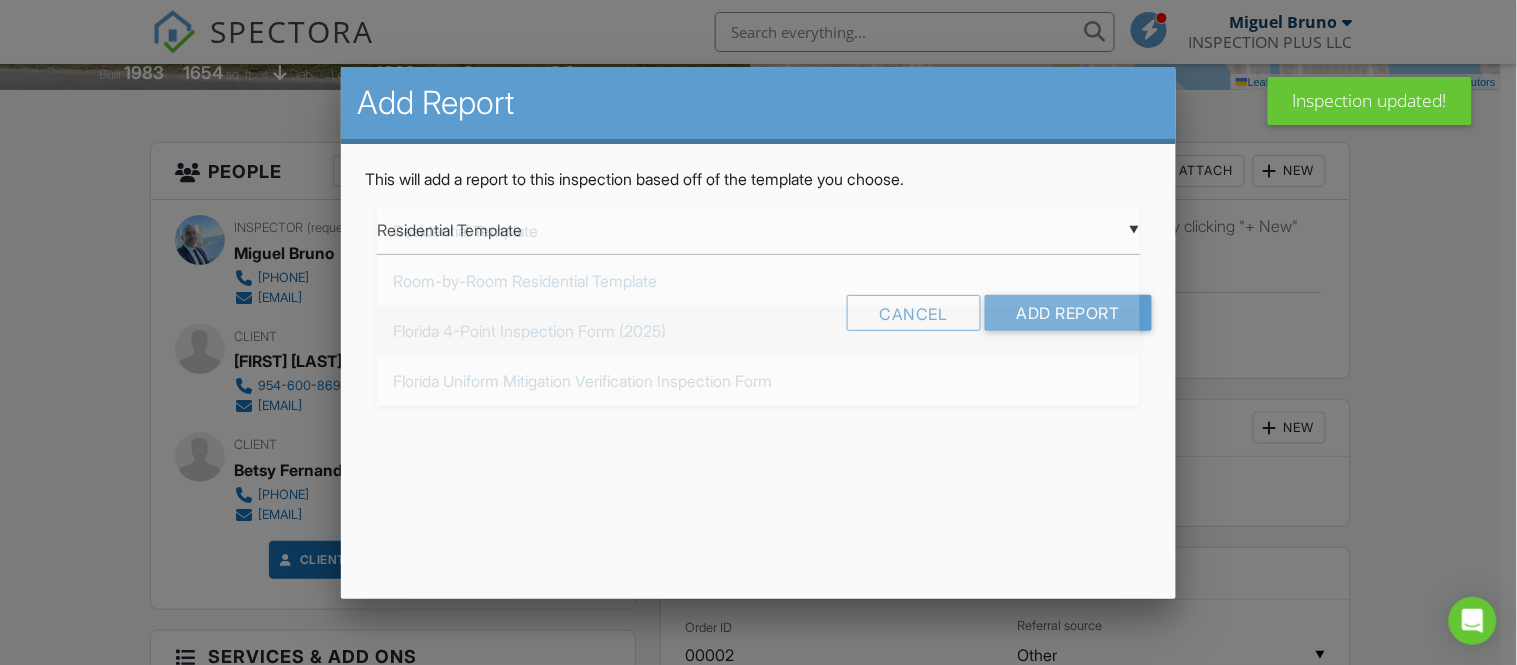 type on "Florida 4-Point Inspection Form (2025)" 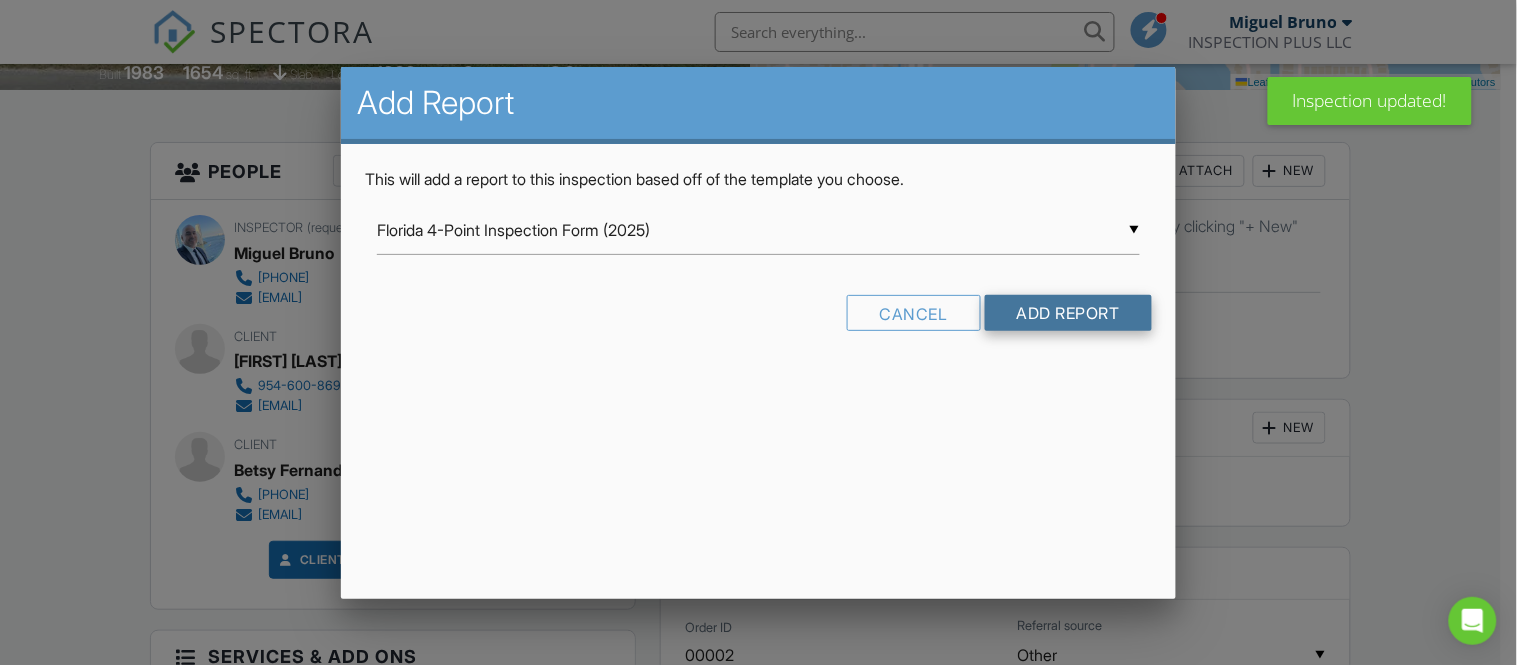 click on "Add Report" at bounding box center [1068, 313] 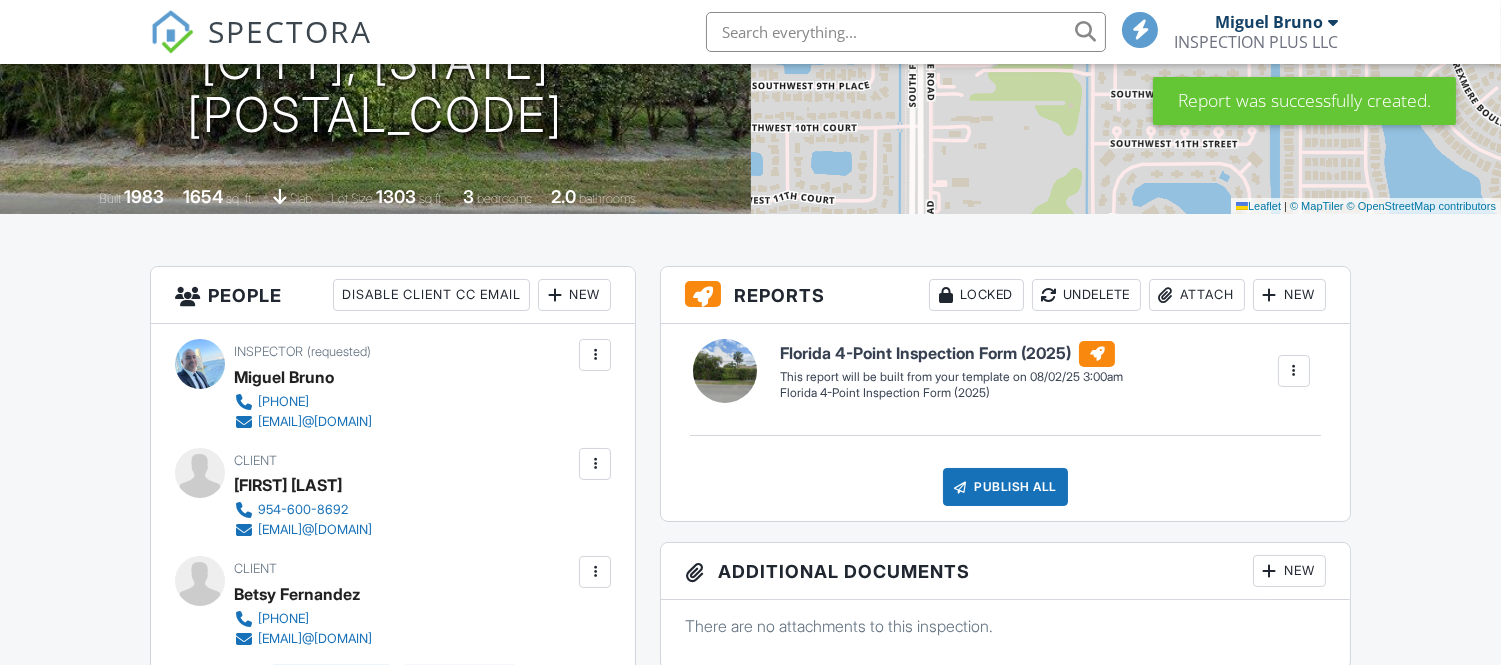 scroll, scrollTop: 333, scrollLeft: 0, axis: vertical 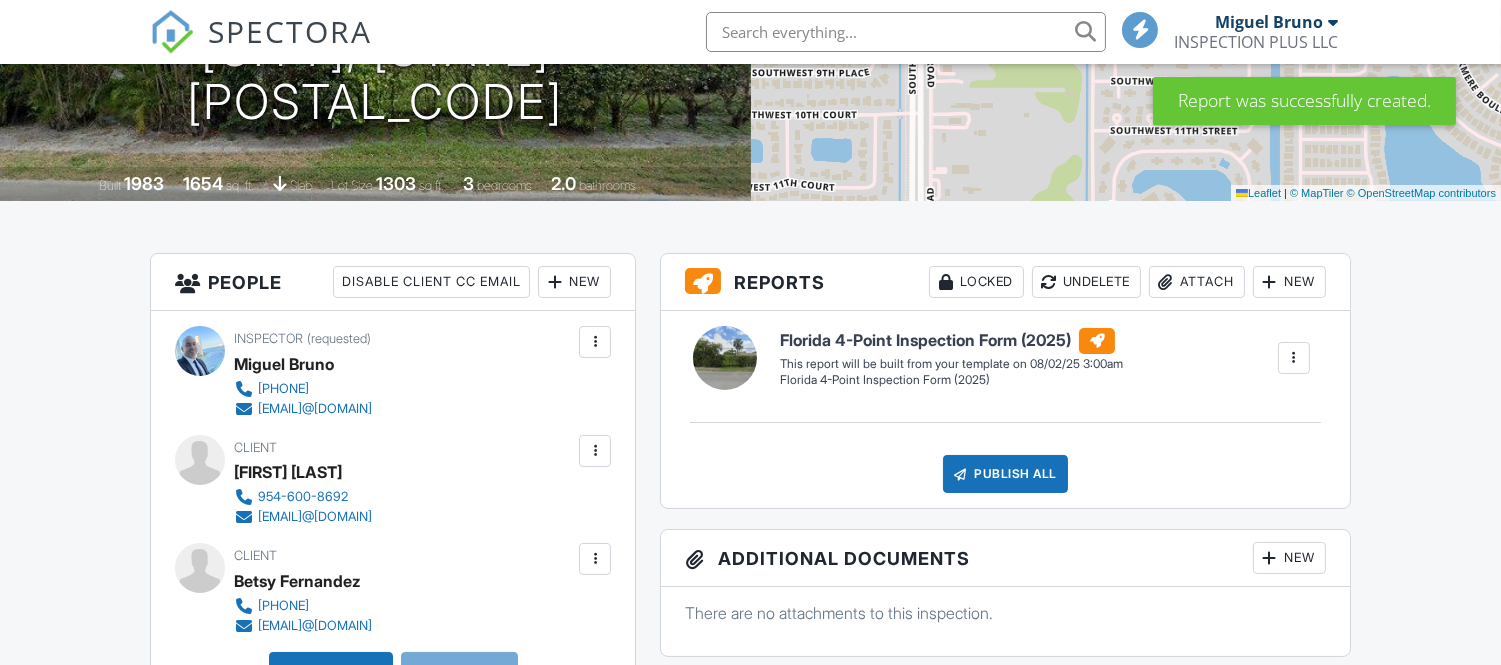 click at bounding box center (1294, 358) 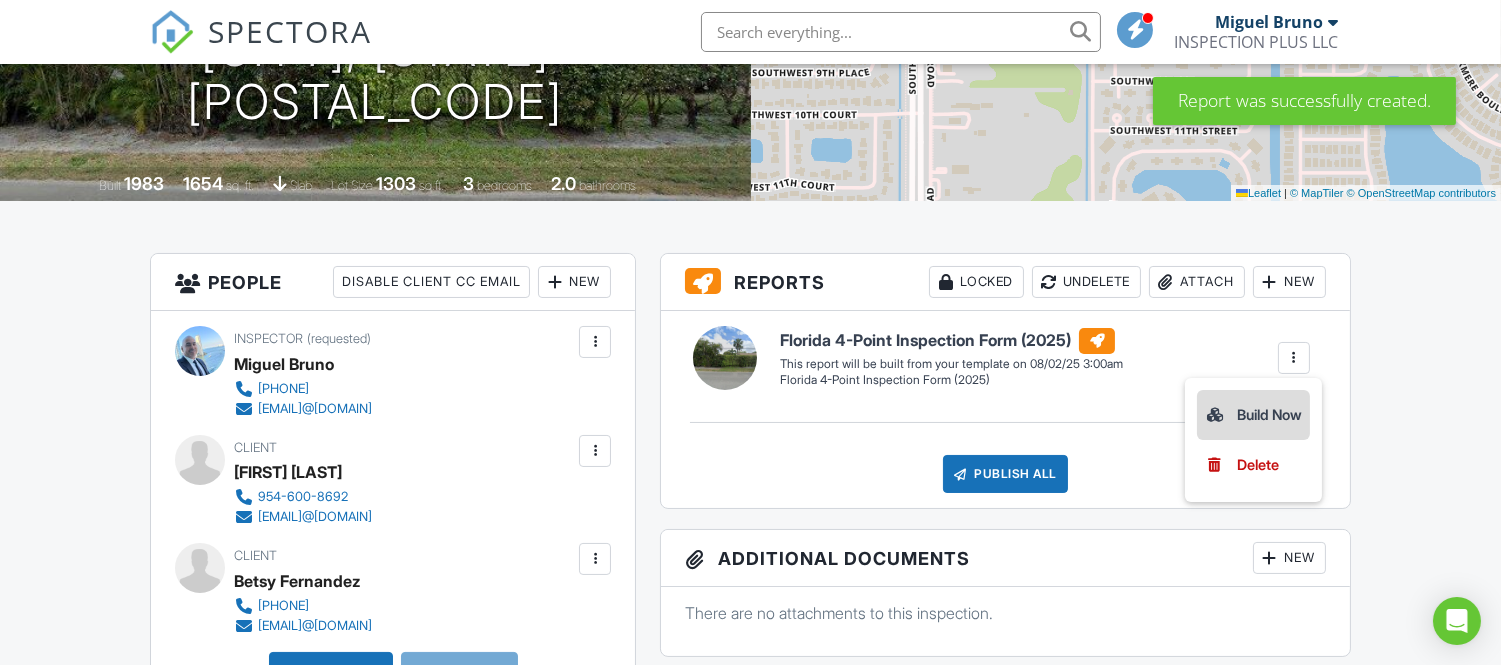 click on "Build Now" at bounding box center (1253, 415) 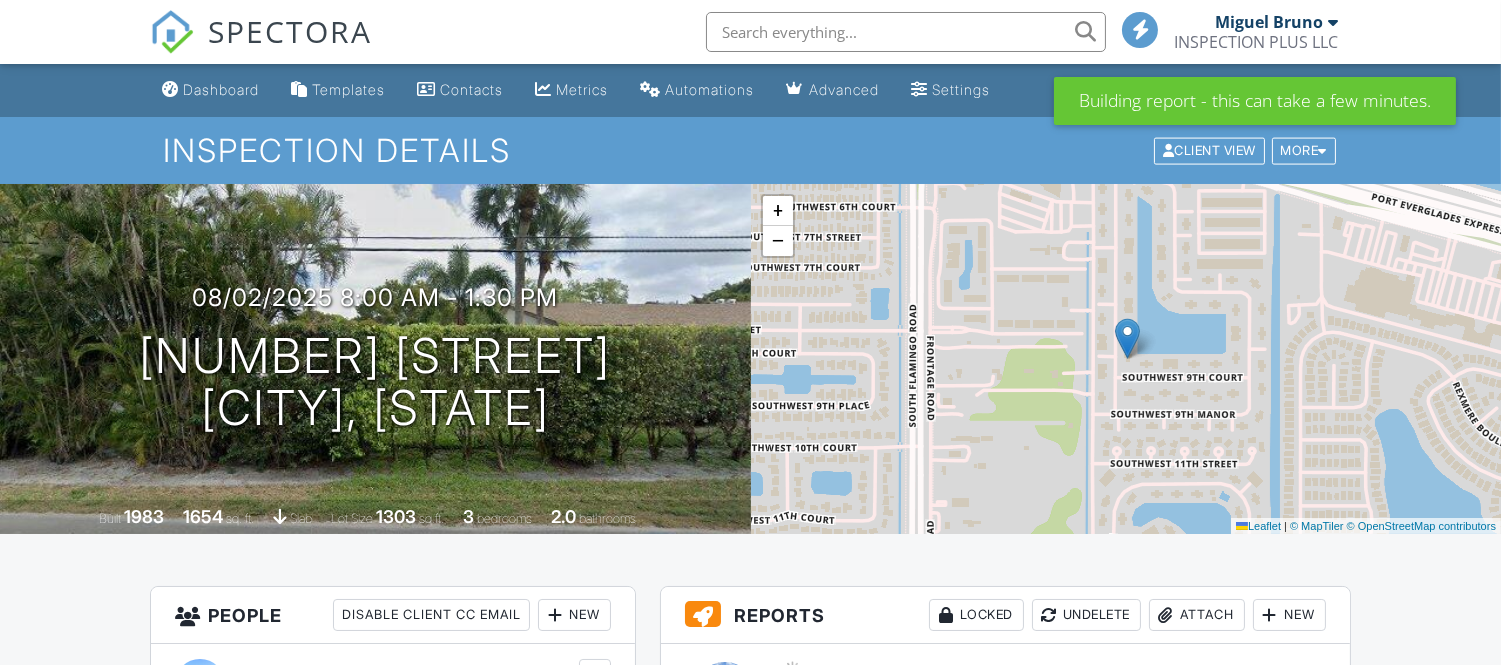 scroll, scrollTop: 444, scrollLeft: 0, axis: vertical 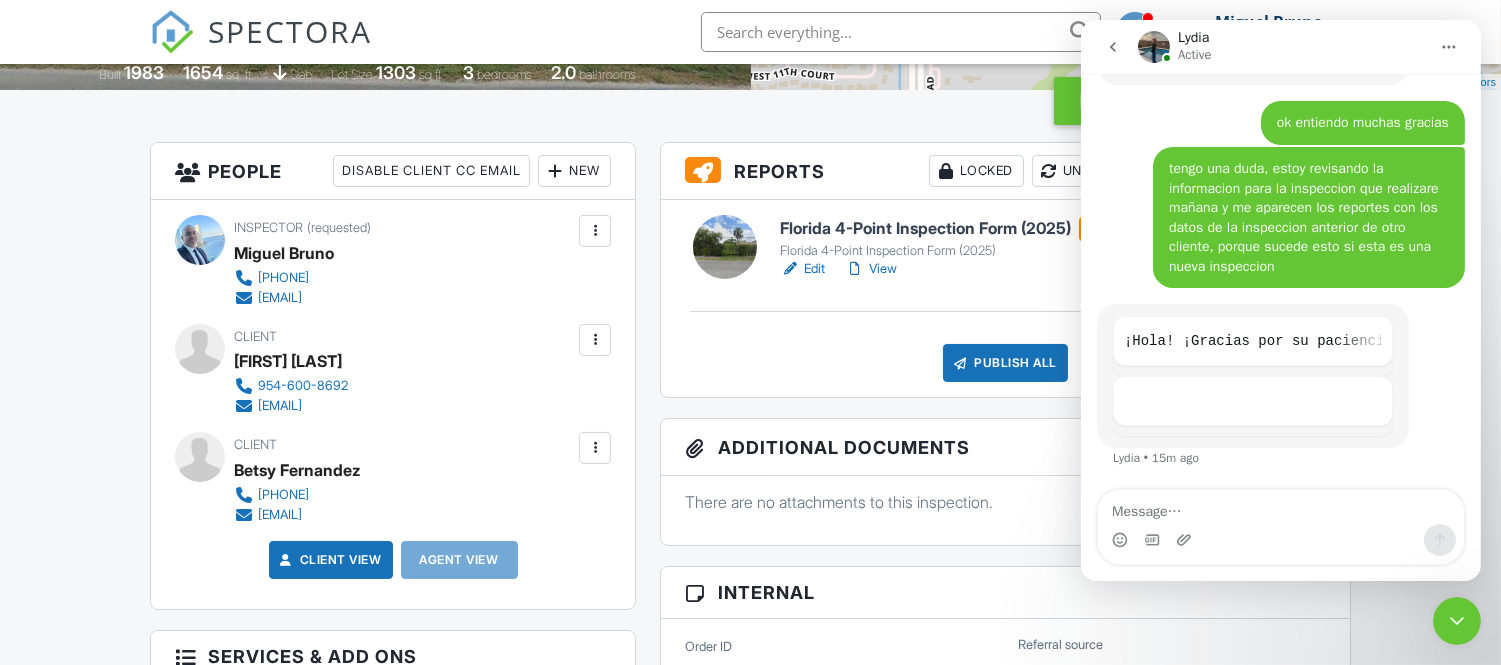 click on "Edit" at bounding box center (802, 269) 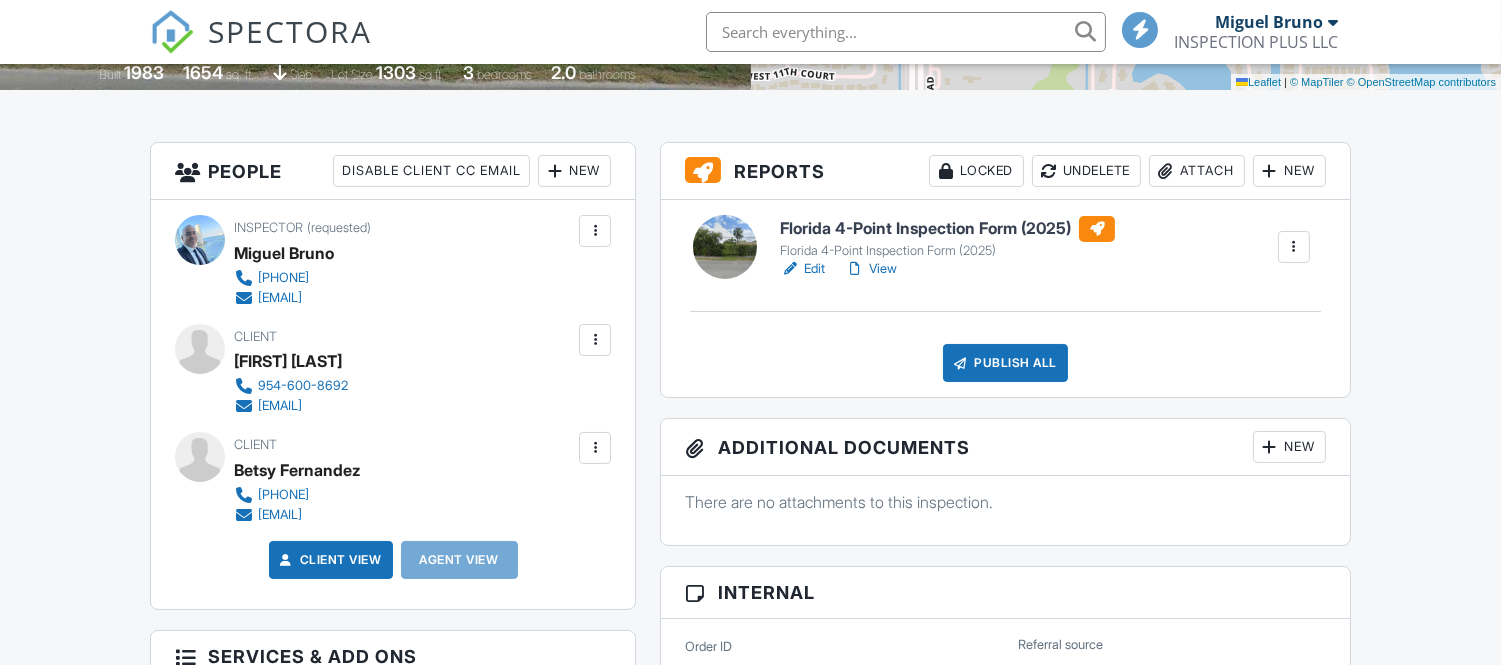 scroll, scrollTop: 444, scrollLeft: 0, axis: vertical 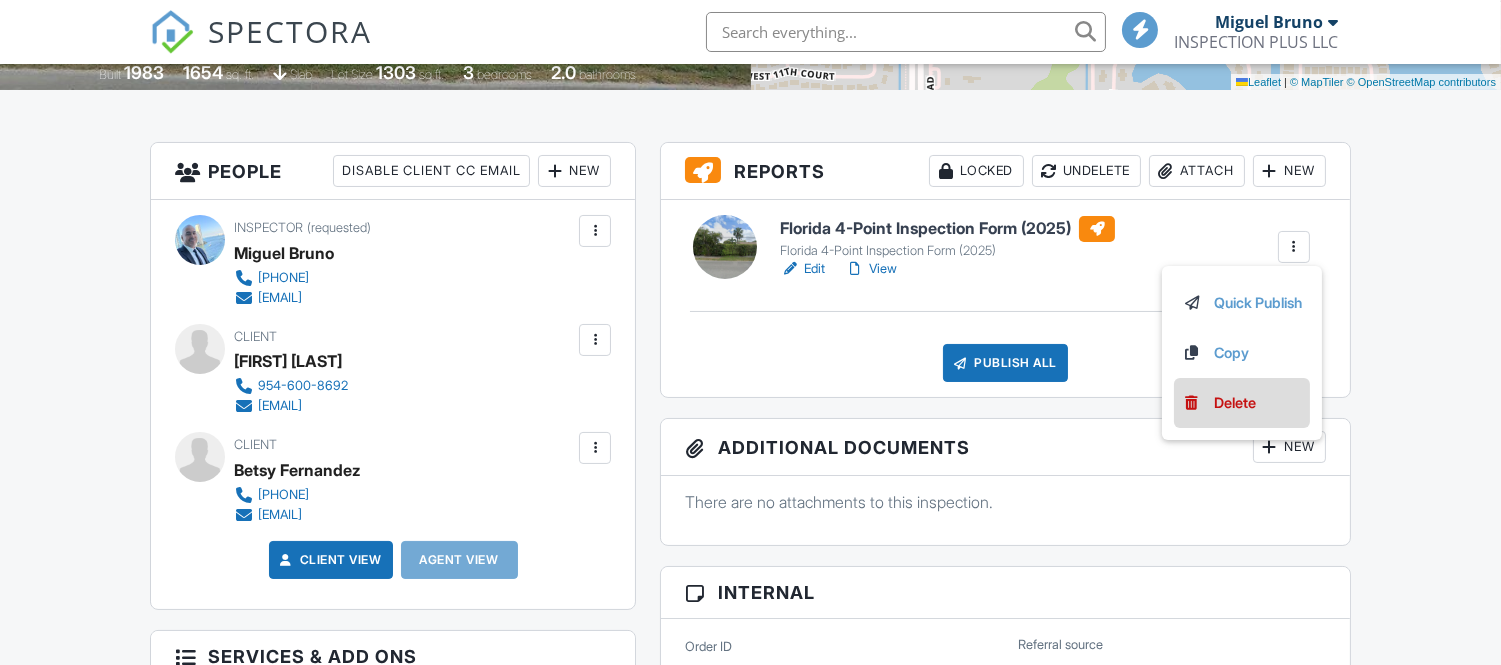 click on "Delete" at bounding box center [1235, 403] 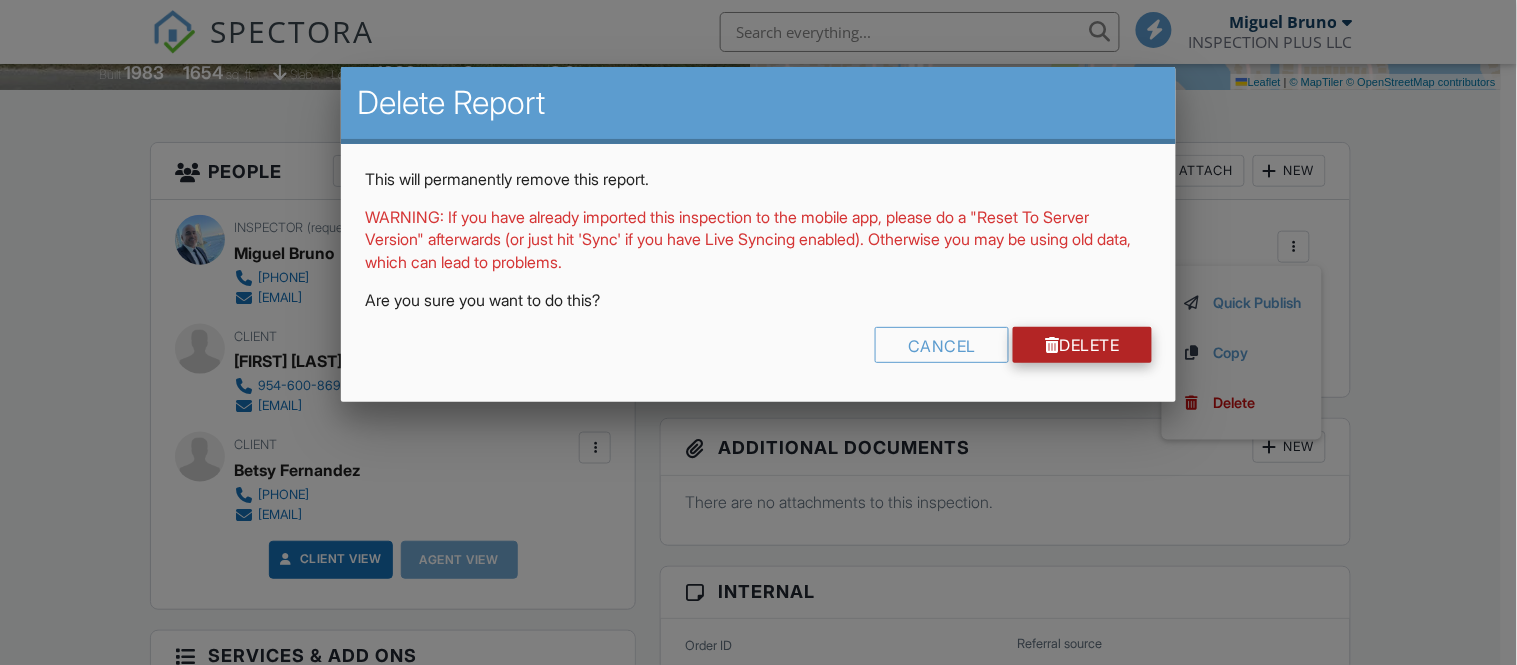 click on "Delete" at bounding box center (1082, 345) 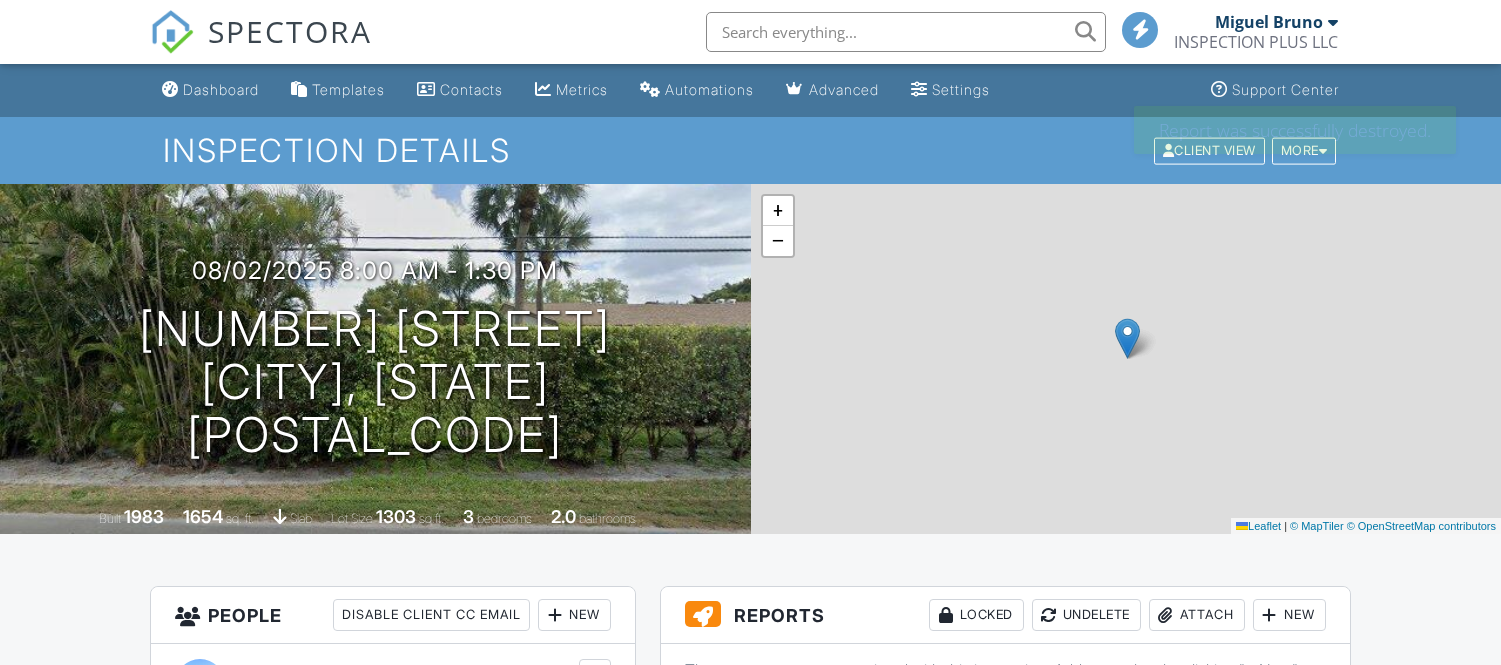 scroll, scrollTop: 0, scrollLeft: 0, axis: both 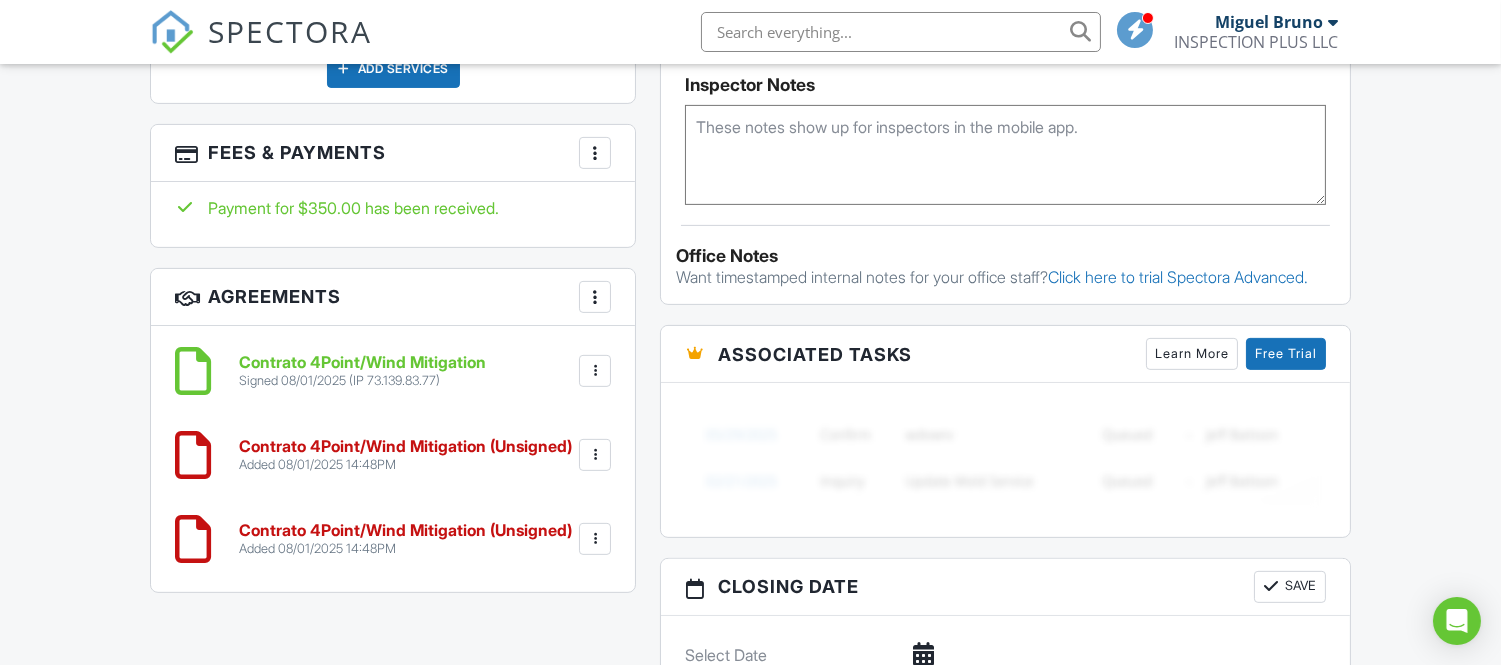 click at bounding box center (595, 455) 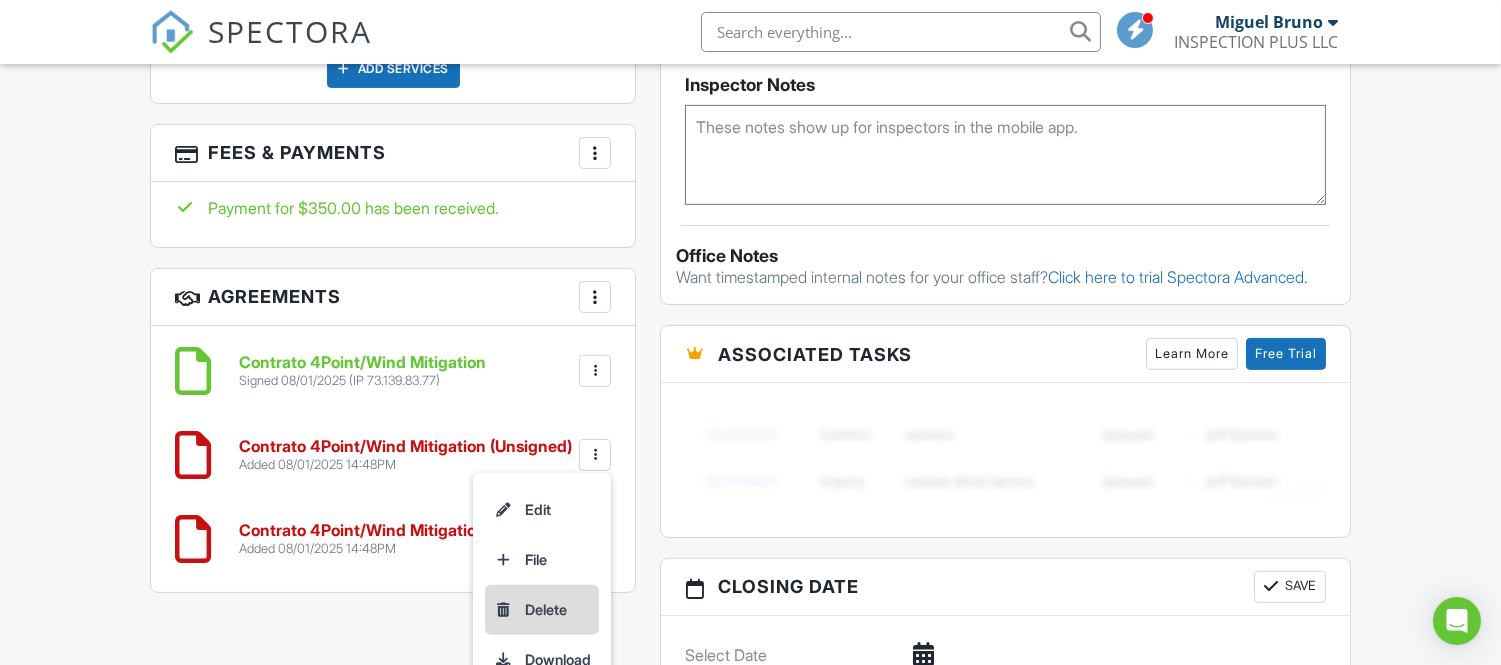 click on "Delete" at bounding box center (542, 610) 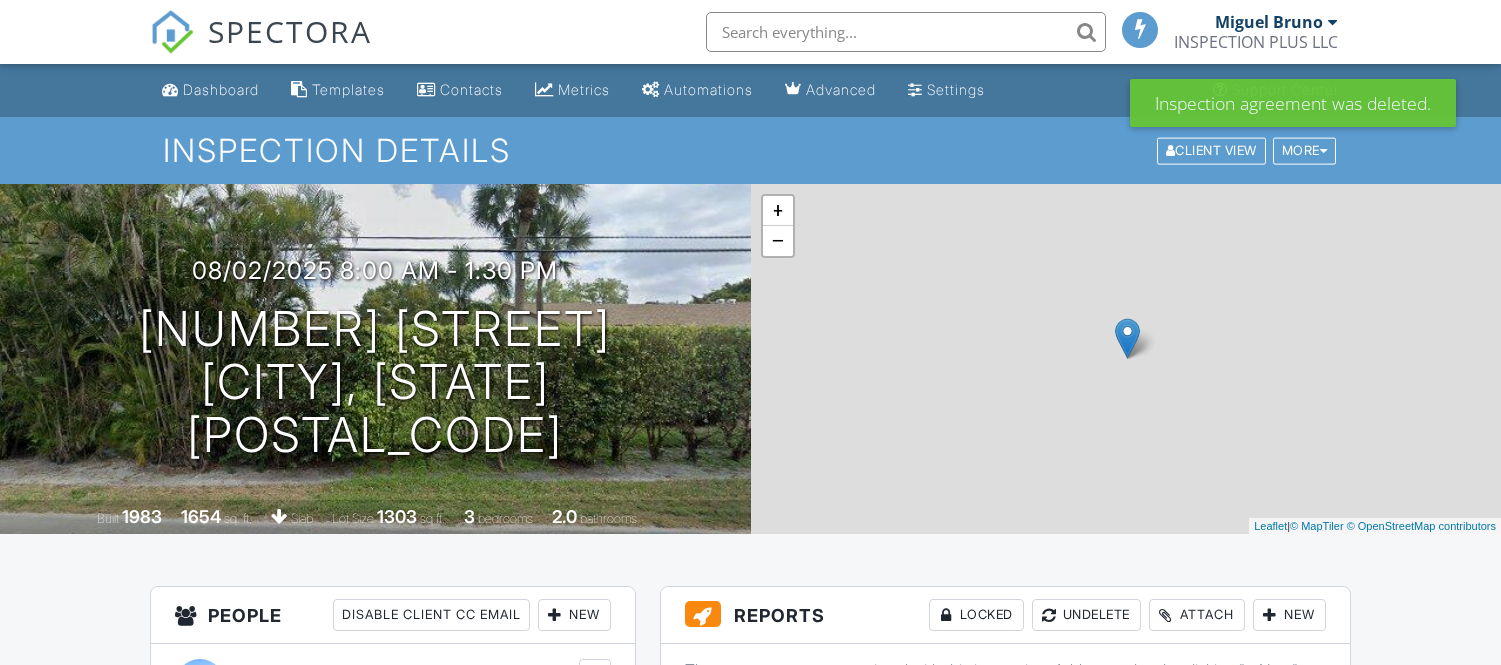 scroll, scrollTop: 1444, scrollLeft: 0, axis: vertical 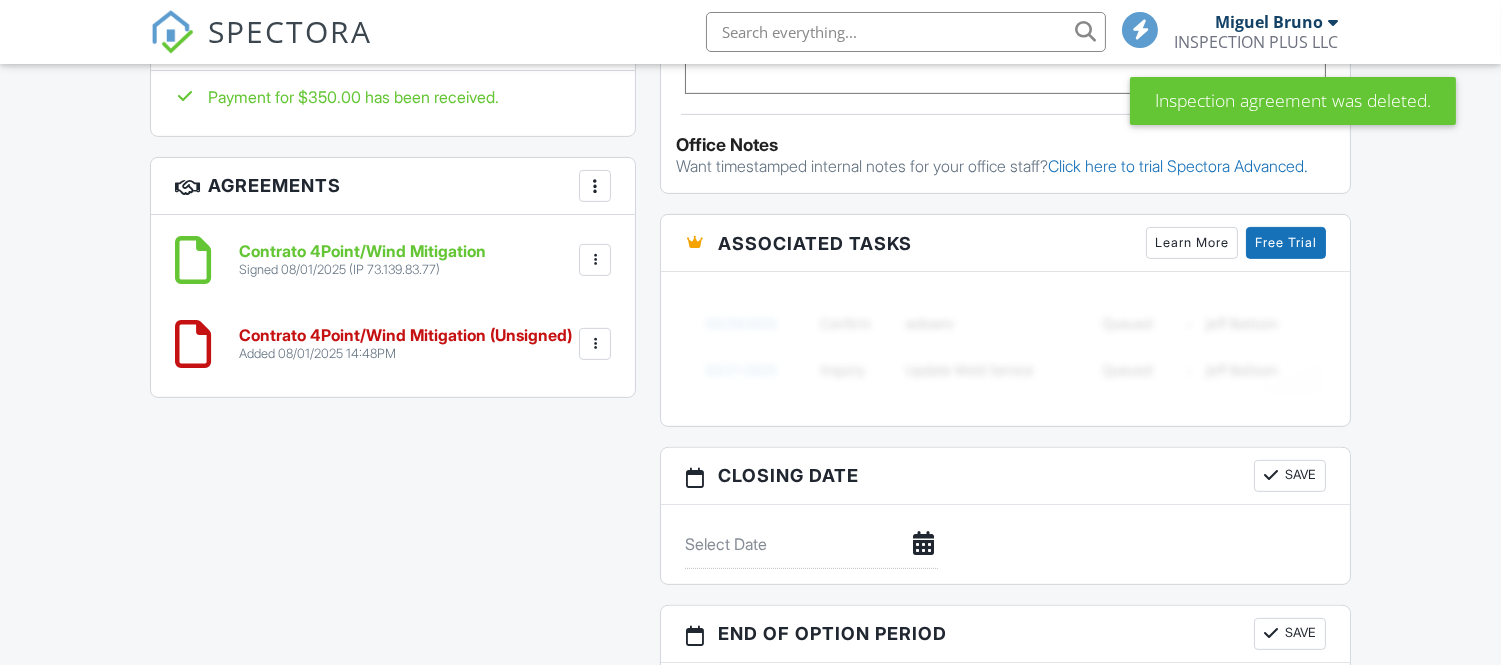 click at bounding box center (595, 344) 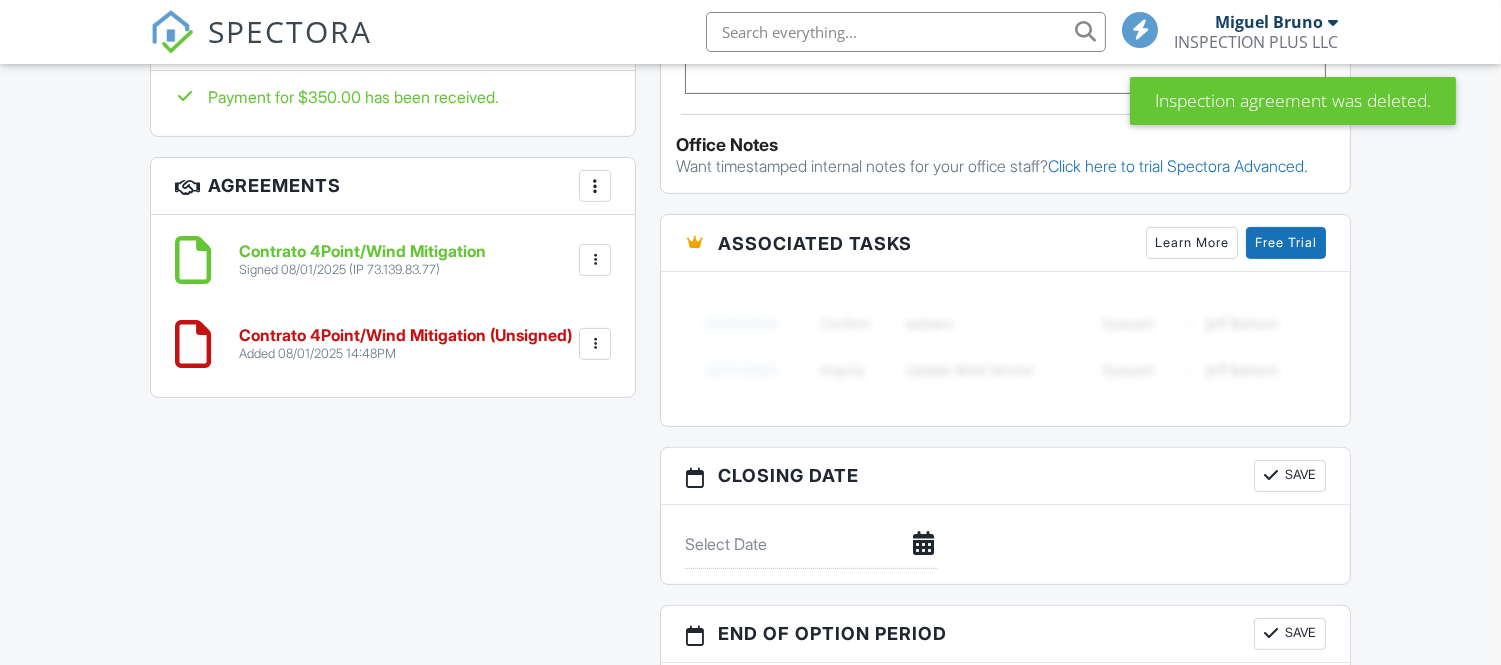 click at bounding box center (595, 344) 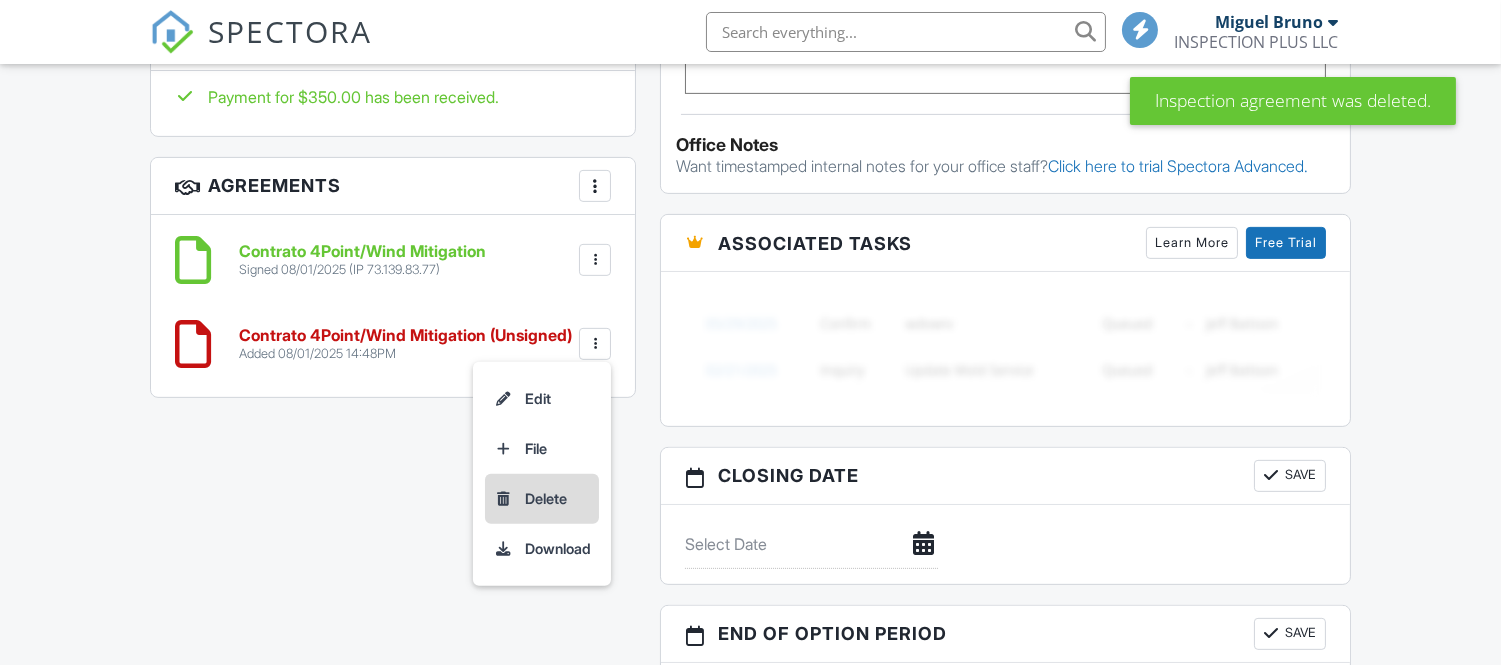 click on "Delete" at bounding box center (542, 499) 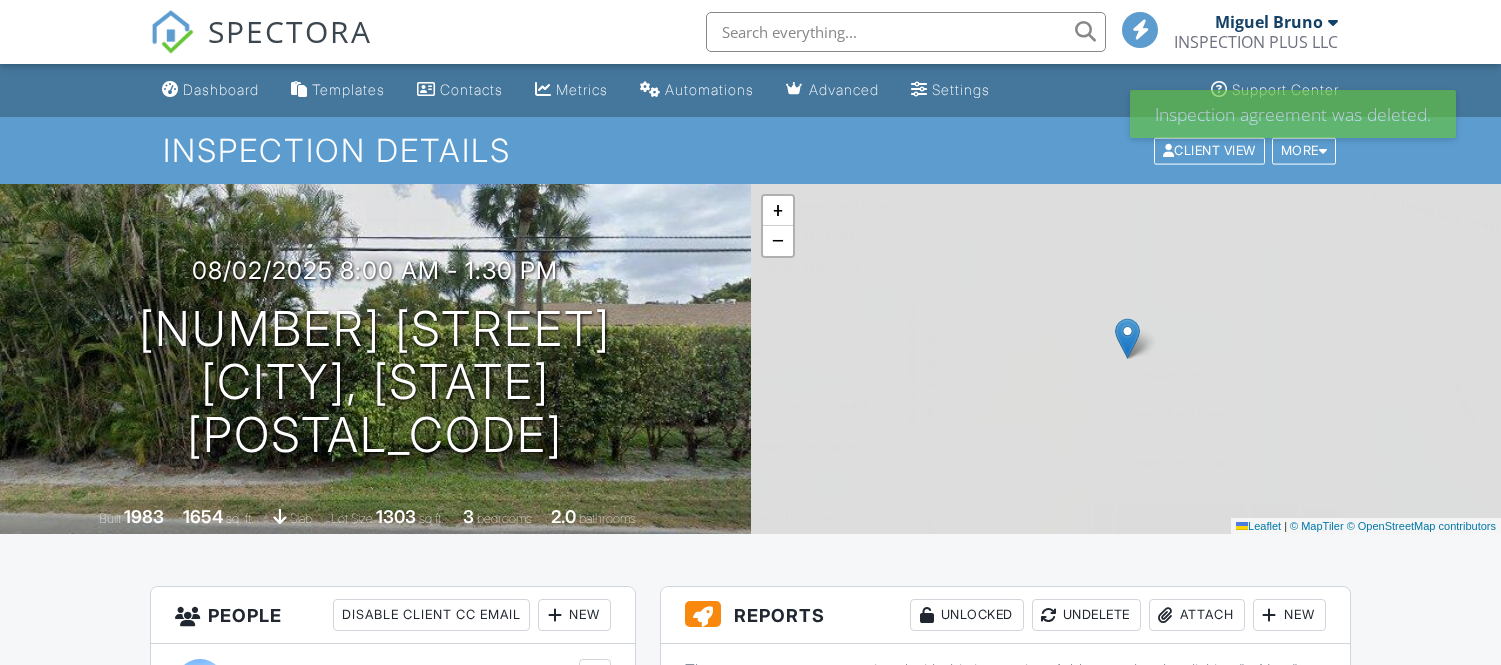 scroll, scrollTop: 0, scrollLeft: 0, axis: both 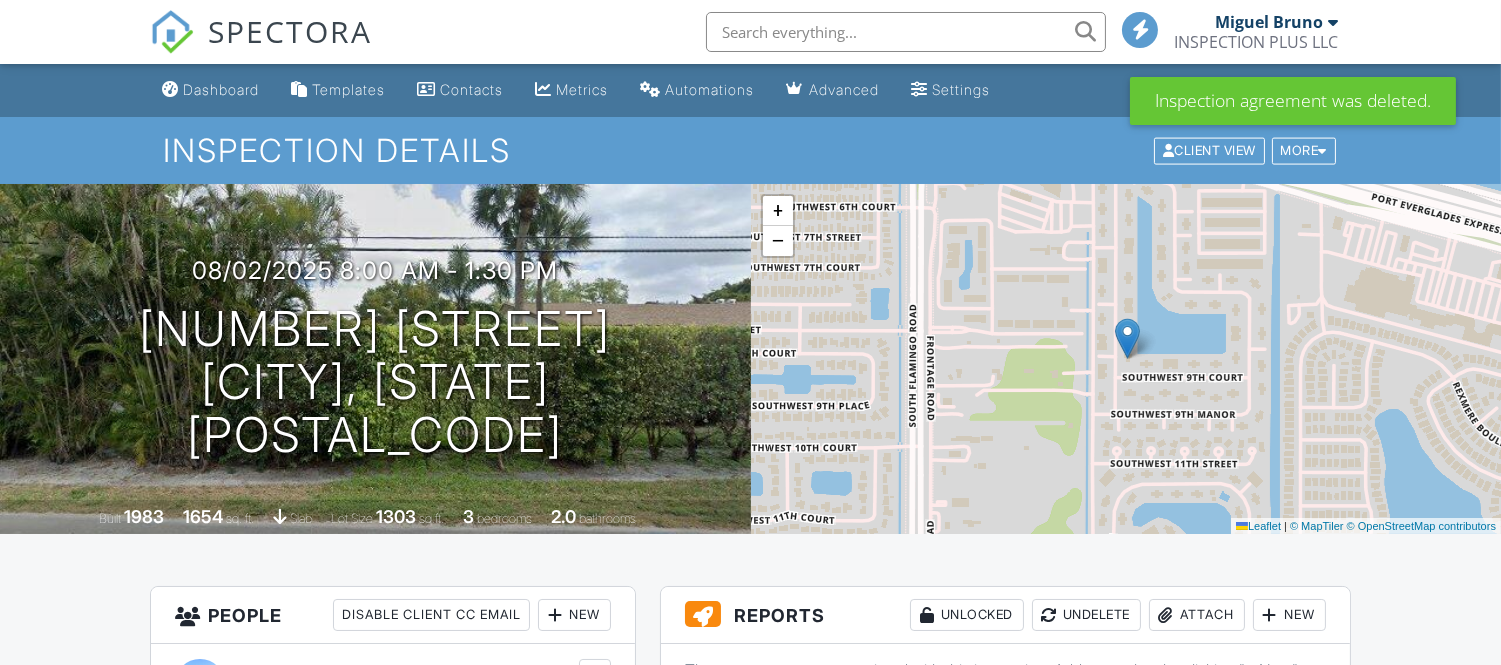 click at bounding box center (906, 32) 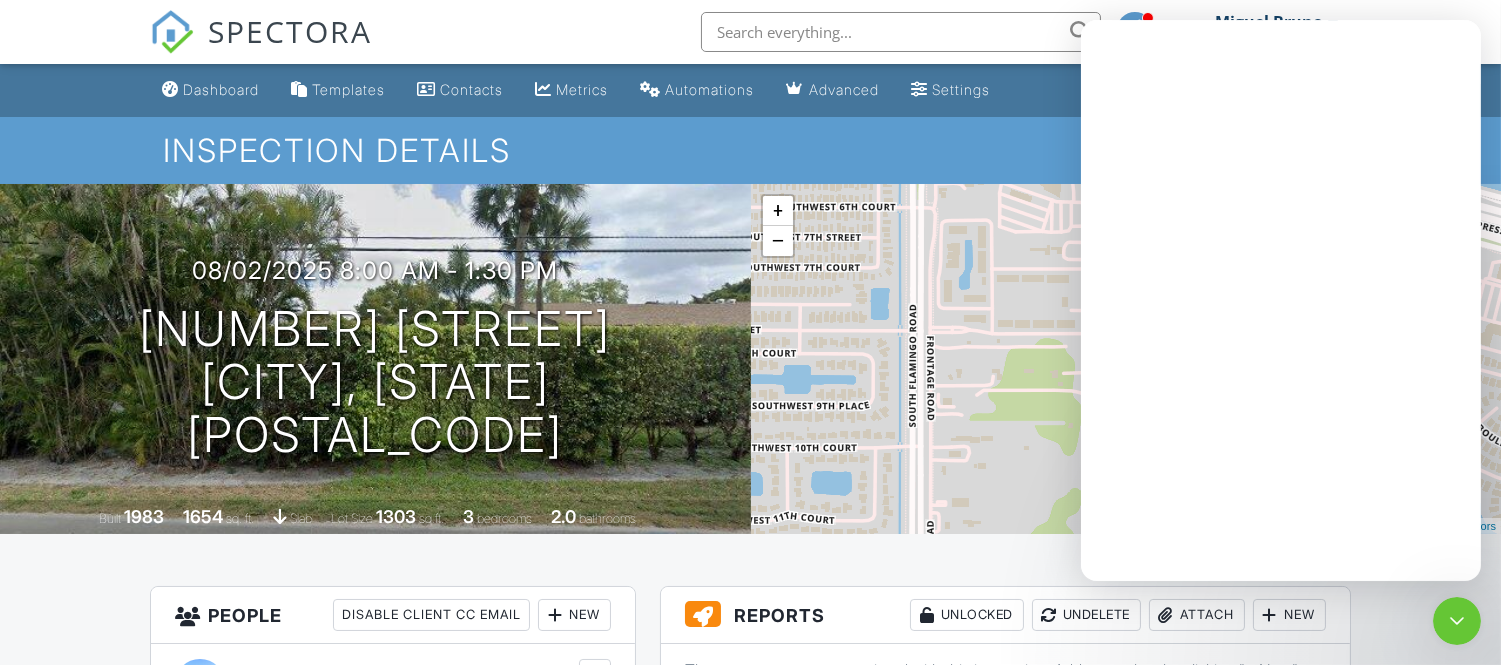 scroll, scrollTop: 0, scrollLeft: 0, axis: both 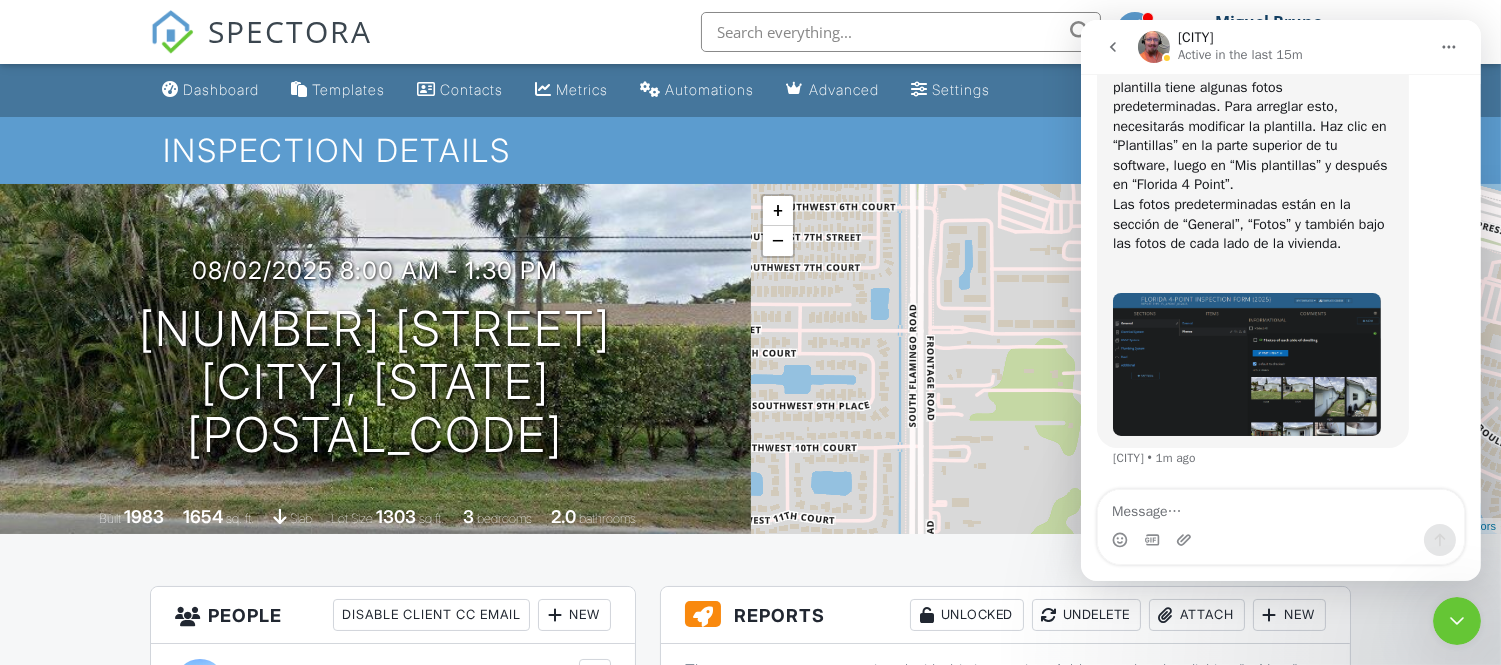 drag, startPoint x: 1453, startPoint y: 627, endPoint x: 2752, endPoint y: 633, distance: 1299.0139 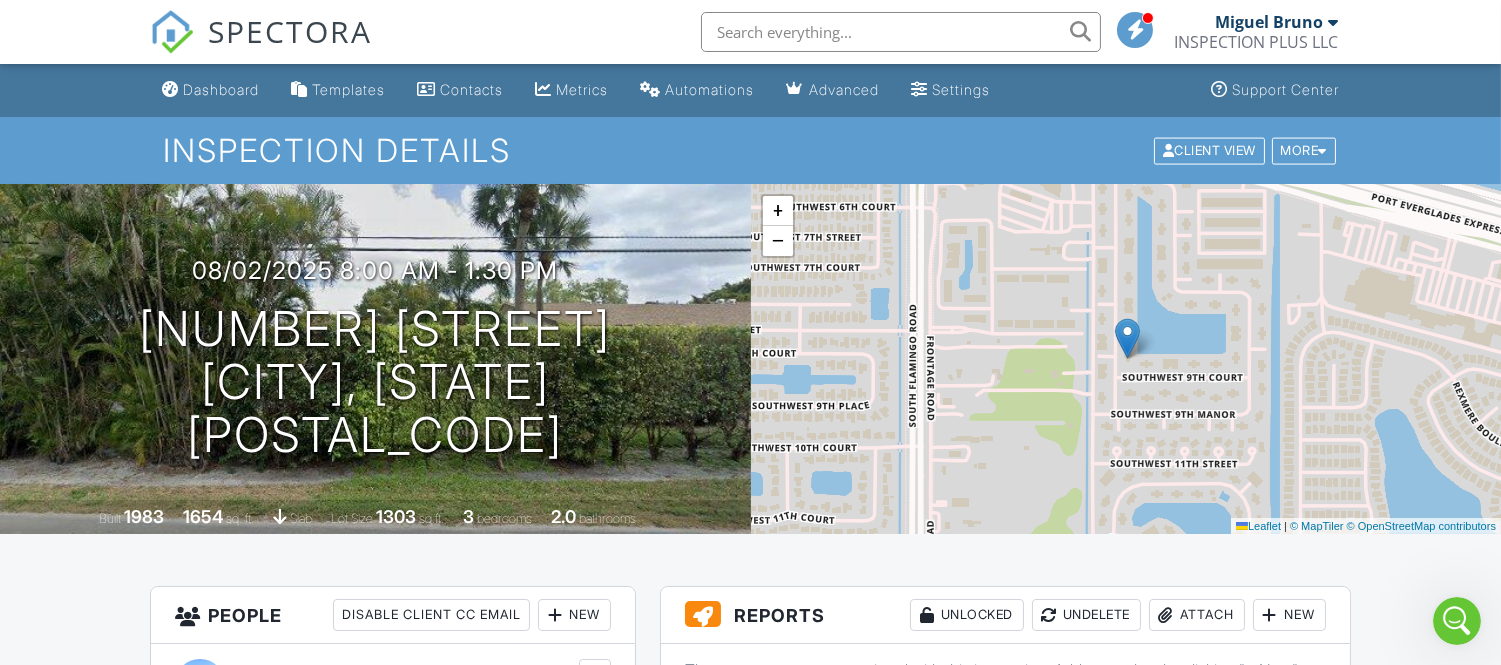 click on "Miguel Bruno" at bounding box center (1276, 22) 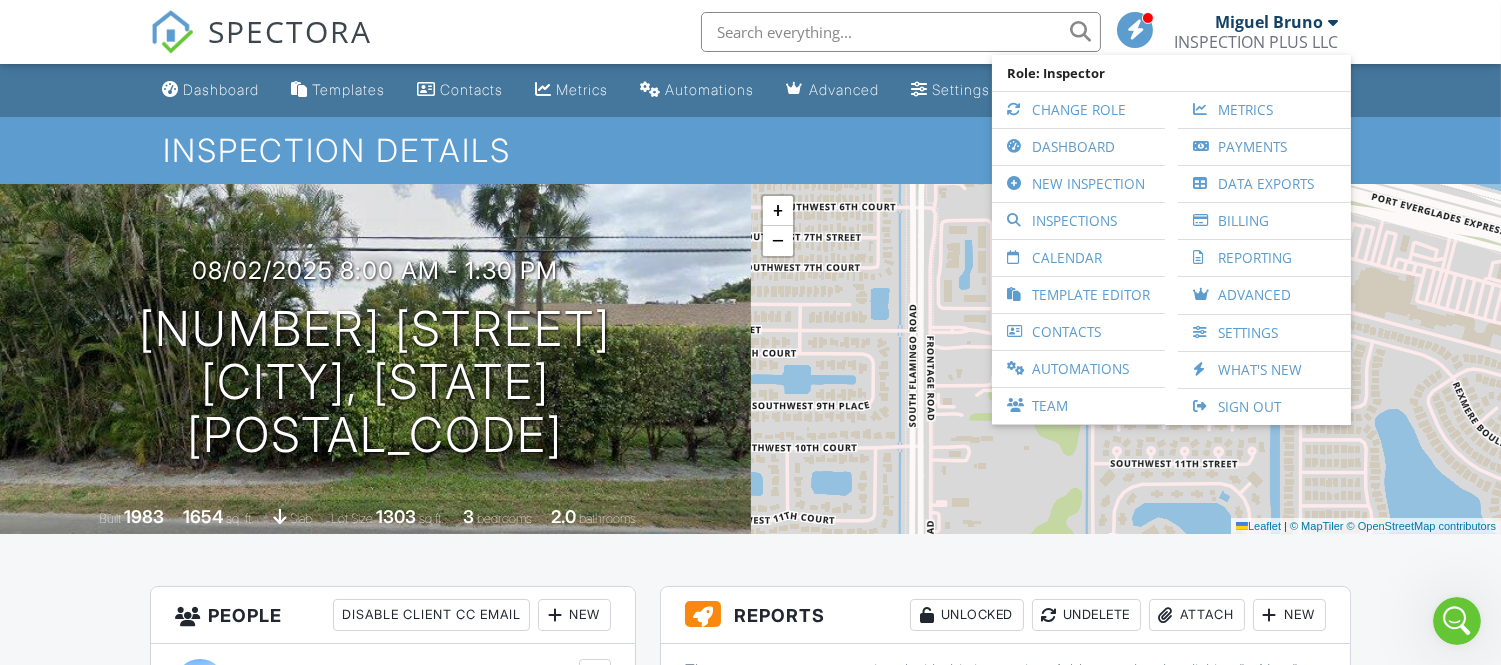 scroll, scrollTop: 0, scrollLeft: 0, axis: both 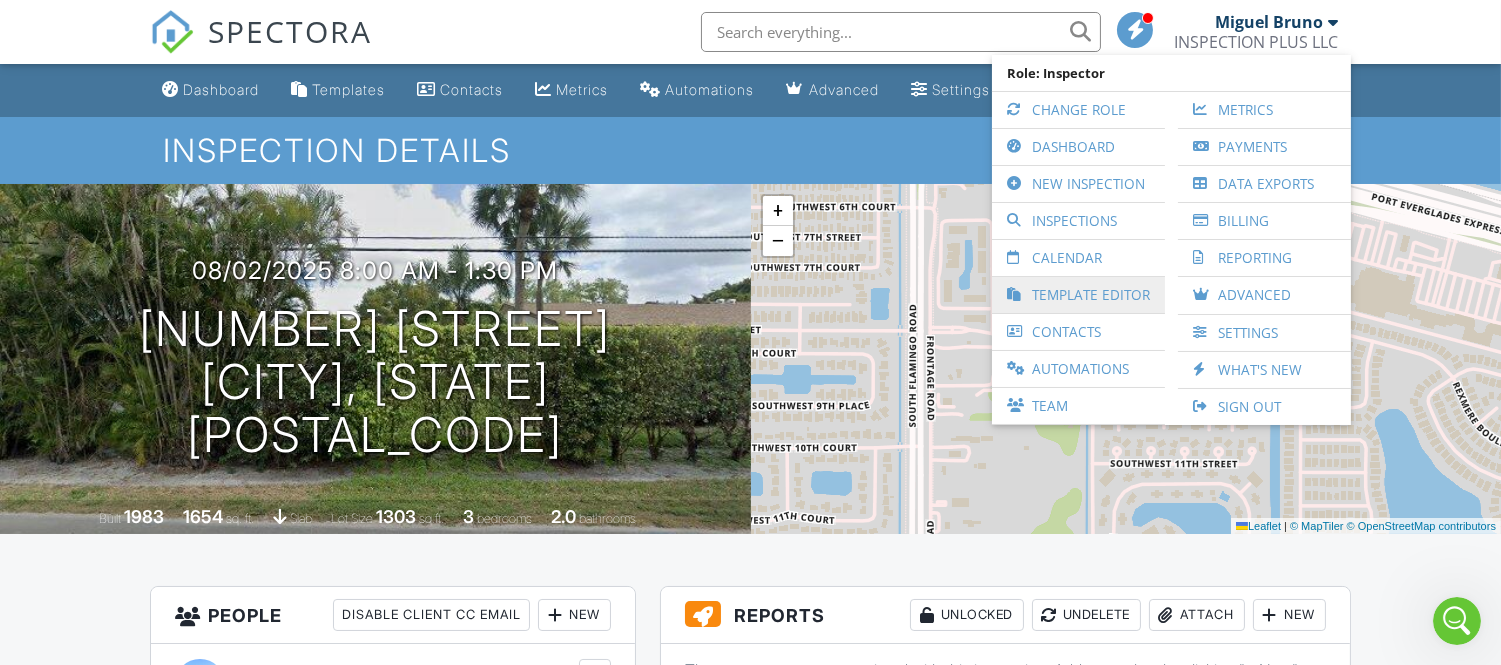 click on "Template Editor" at bounding box center [1078, 295] 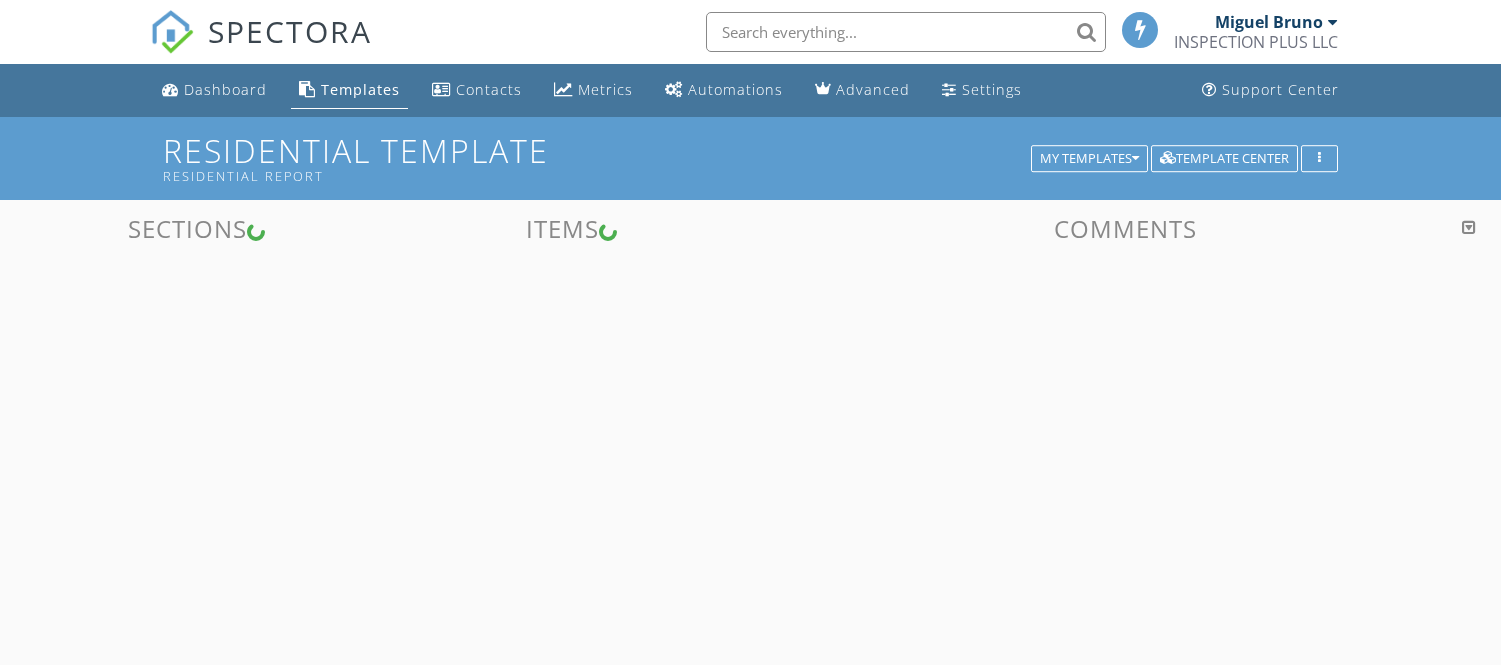 scroll, scrollTop: 0, scrollLeft: 0, axis: both 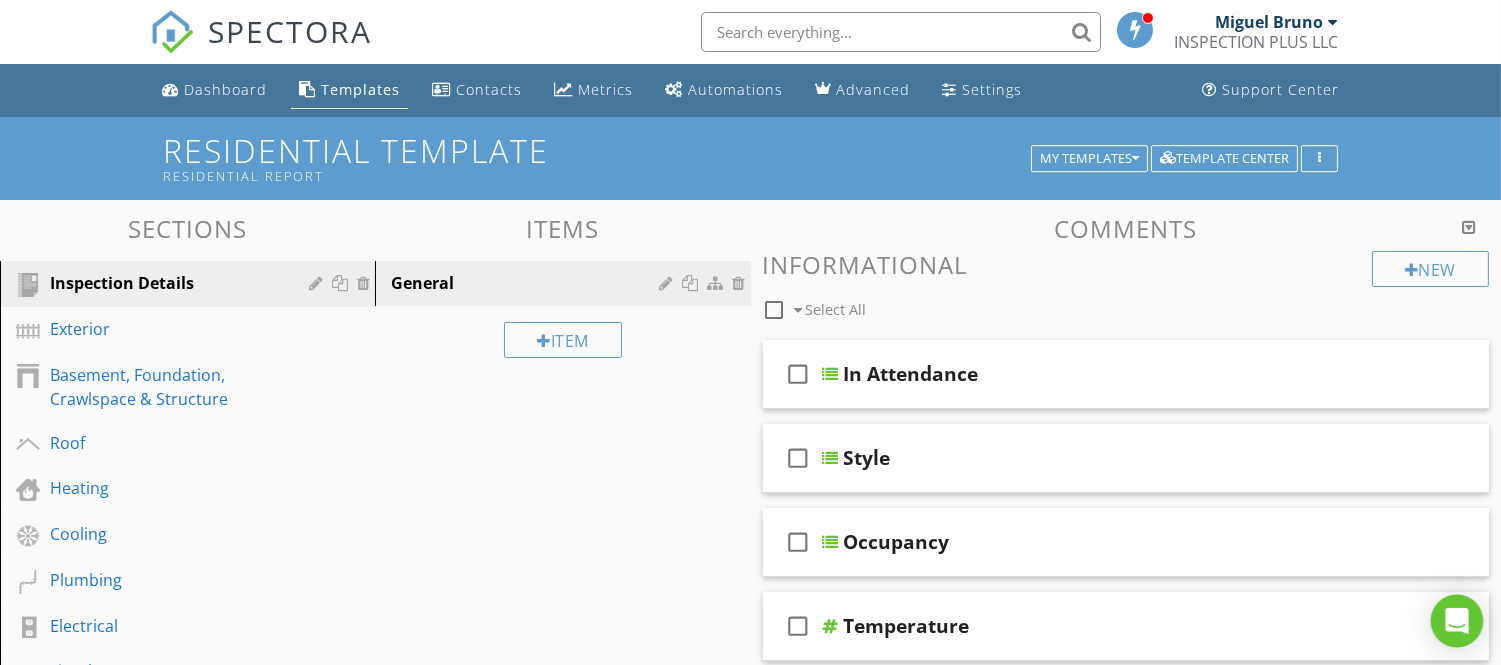 click 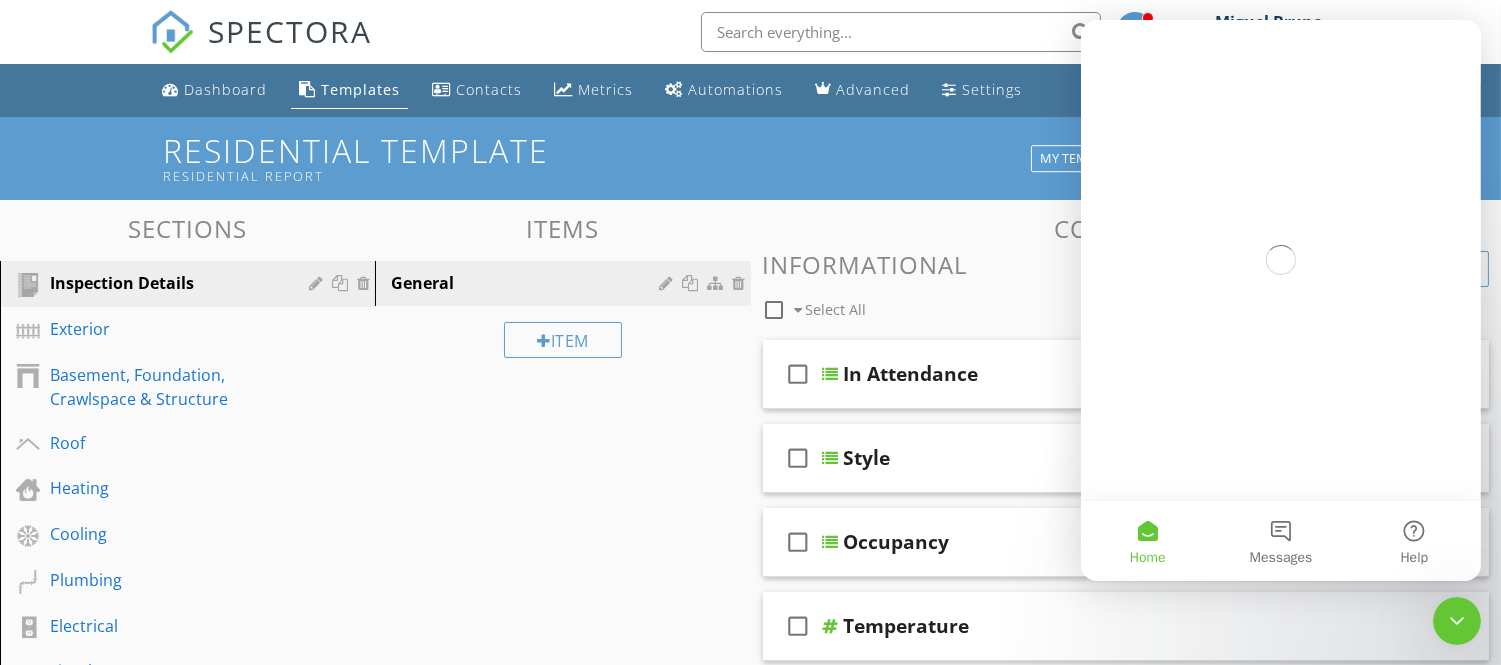 scroll, scrollTop: 0, scrollLeft: 0, axis: both 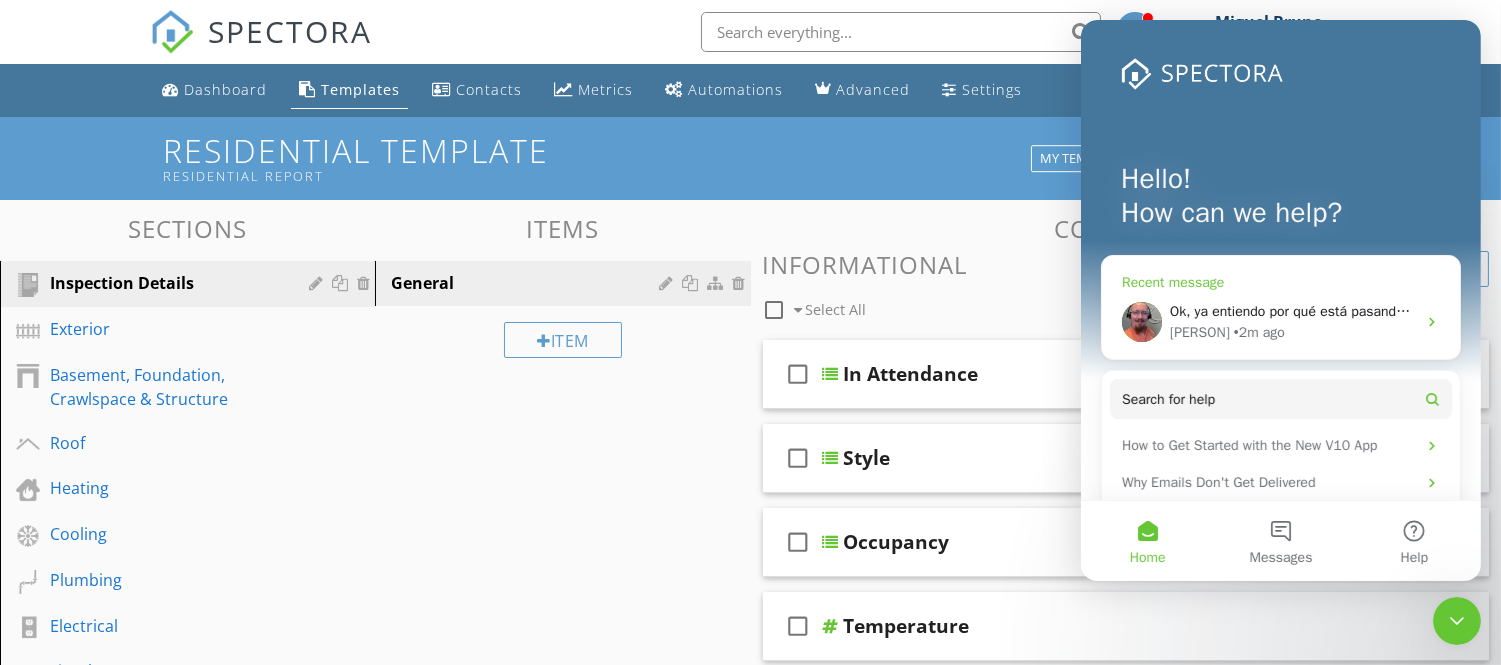 click on "Ok, ya entiendo por qué está pasando. Tu plantilla tiene algunas fotos predeterminadas. Para arreglar esto, necesitarás modificar la plantilla. Haz clic en “Plantillas” en la parte superior de tu software, luego en “Mis plantillas” y después en “Florida 4 Point”. Las fotos predeterminadas están en la sección de “General”, “Fotos” y también bajo las fotos de cada lado de la vivienda.  ​" at bounding box center [2331, 311] 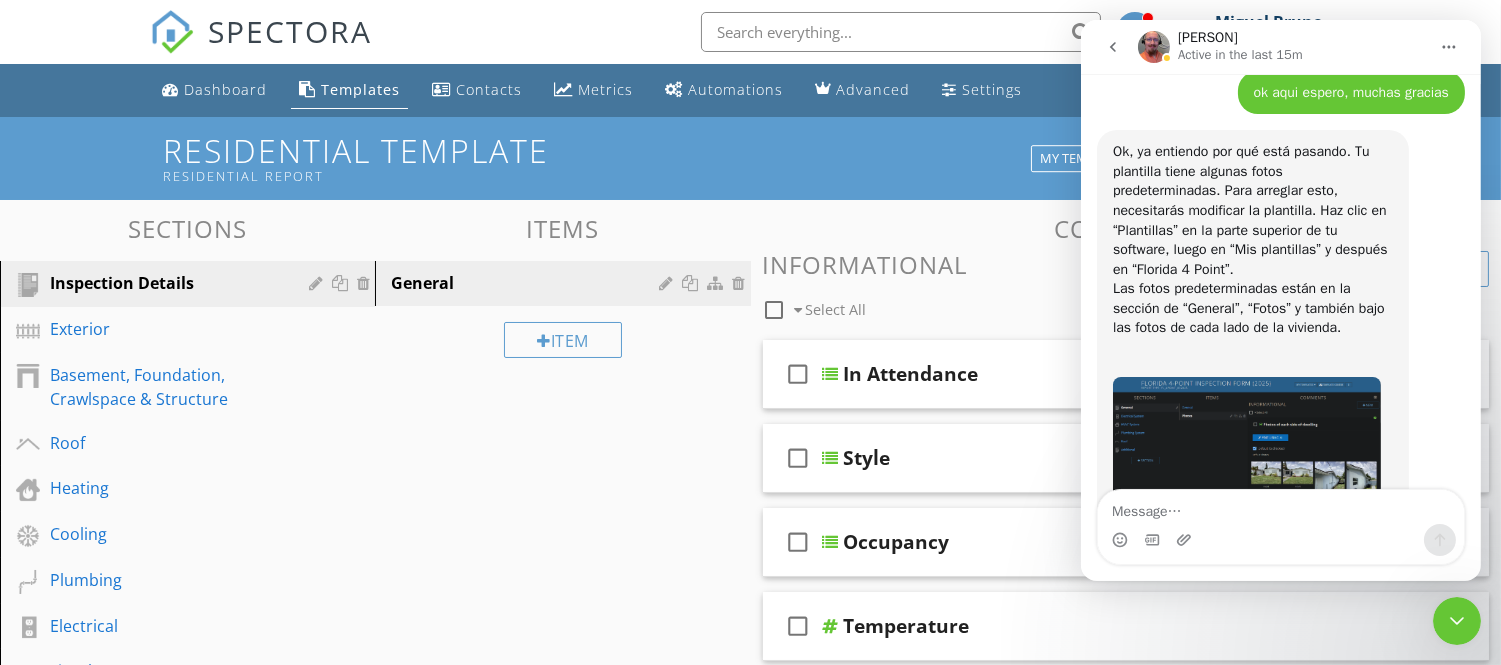 scroll, scrollTop: 31774, scrollLeft: 0, axis: vertical 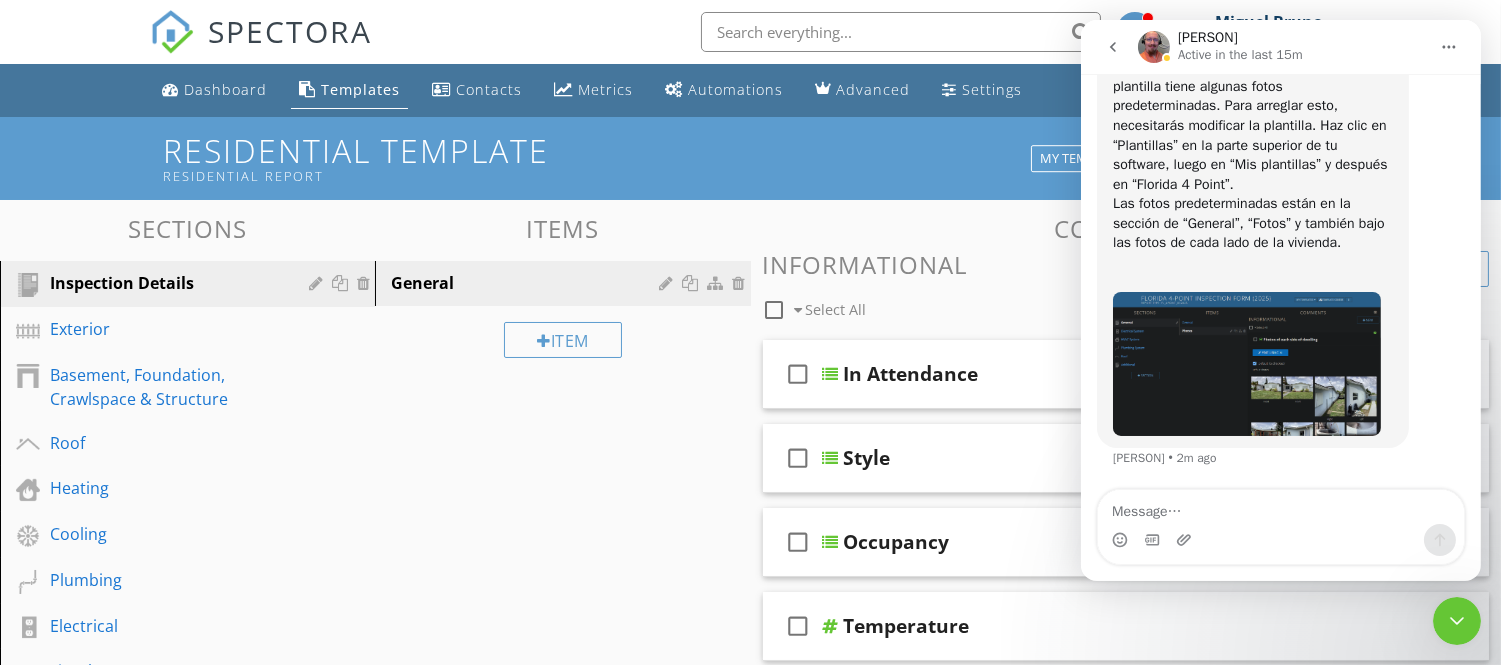 click 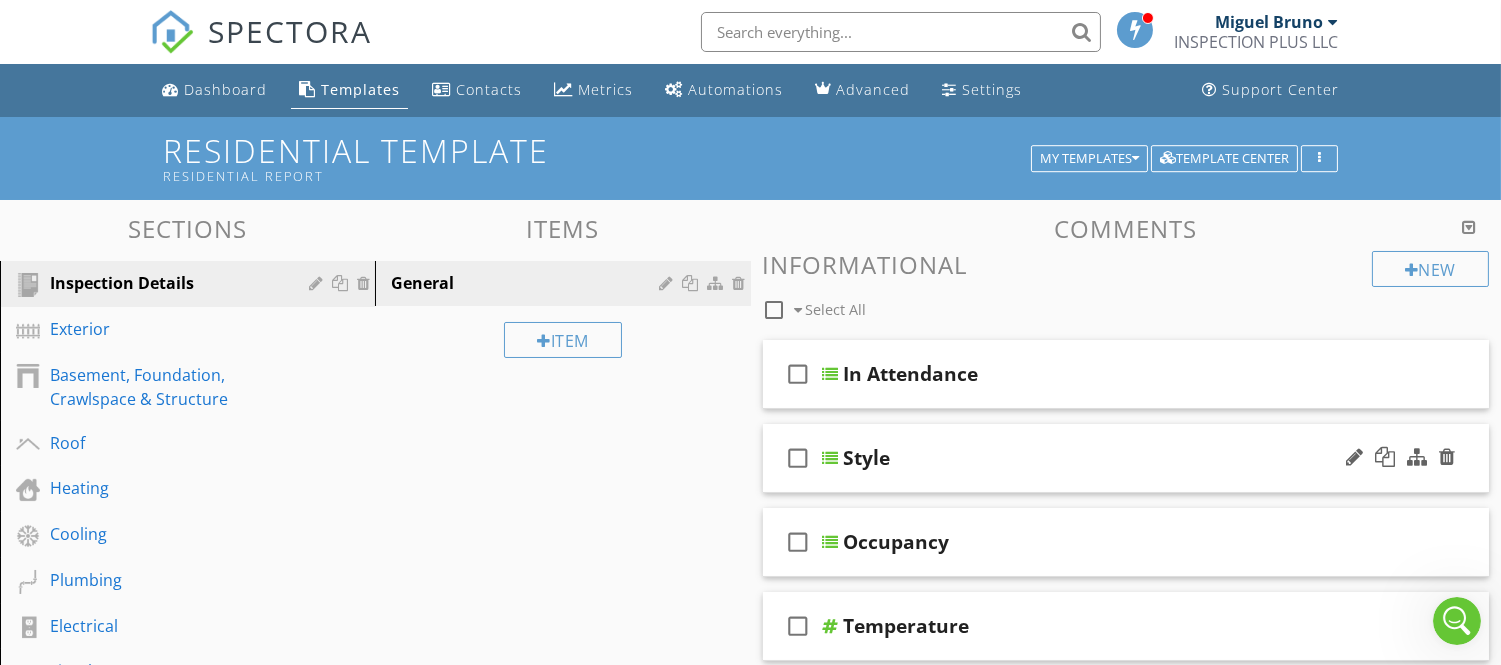 scroll, scrollTop: 0, scrollLeft: 0, axis: both 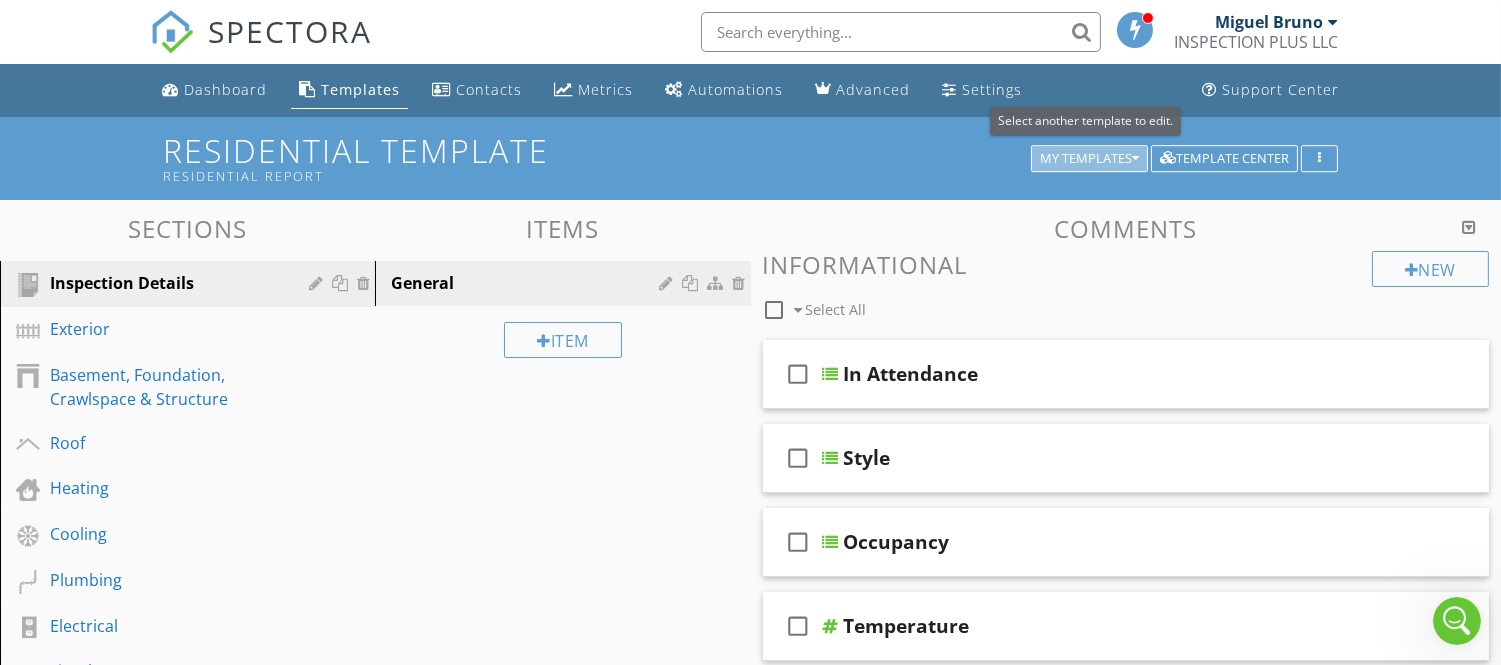 click at bounding box center [1135, 159] 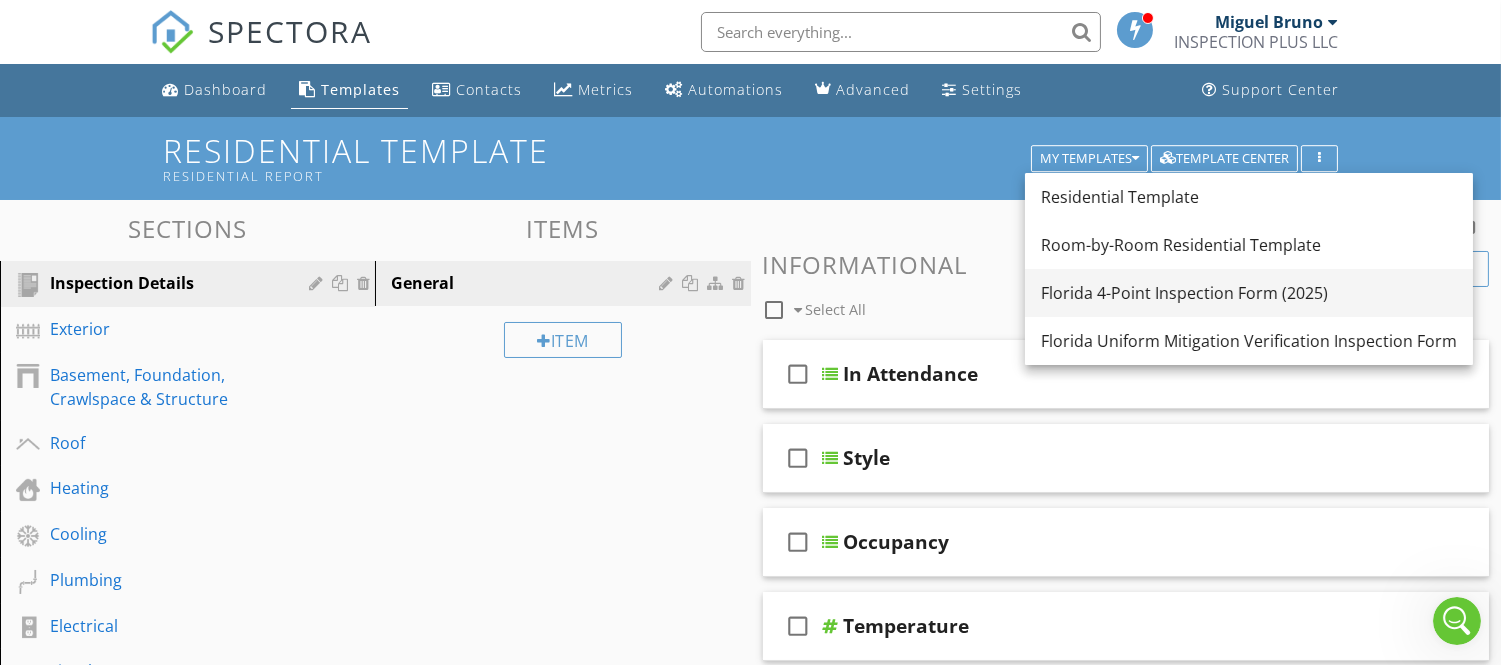 click on "Florida 4-Point Inspection Form (2025)" at bounding box center (1249, 293) 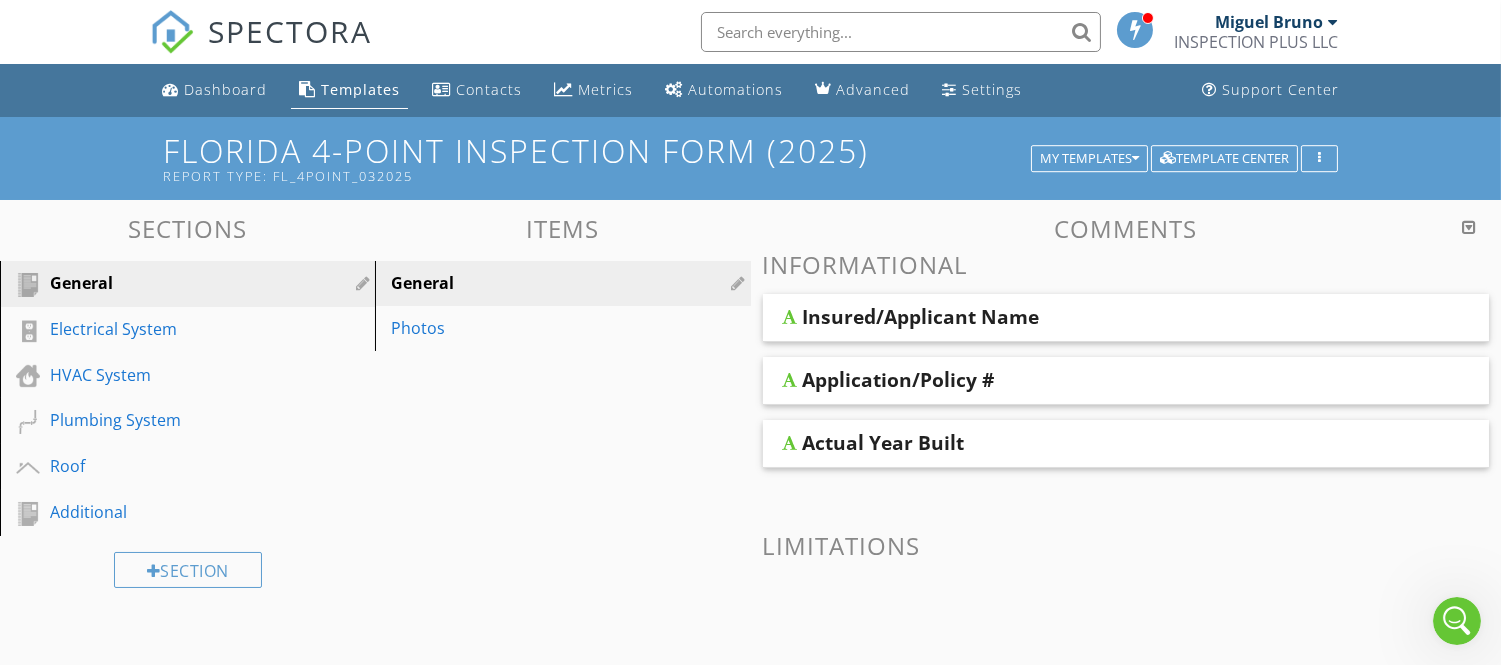 click 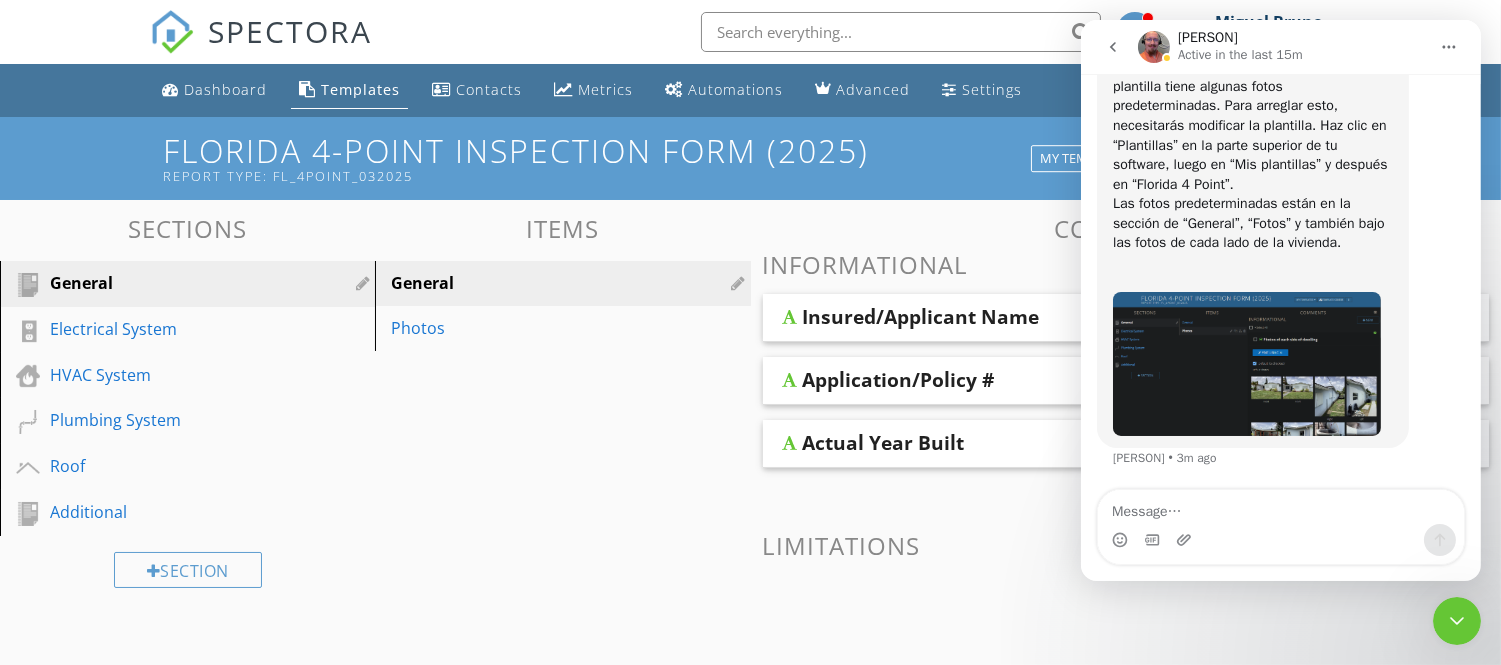 scroll, scrollTop: 31774, scrollLeft: 0, axis: vertical 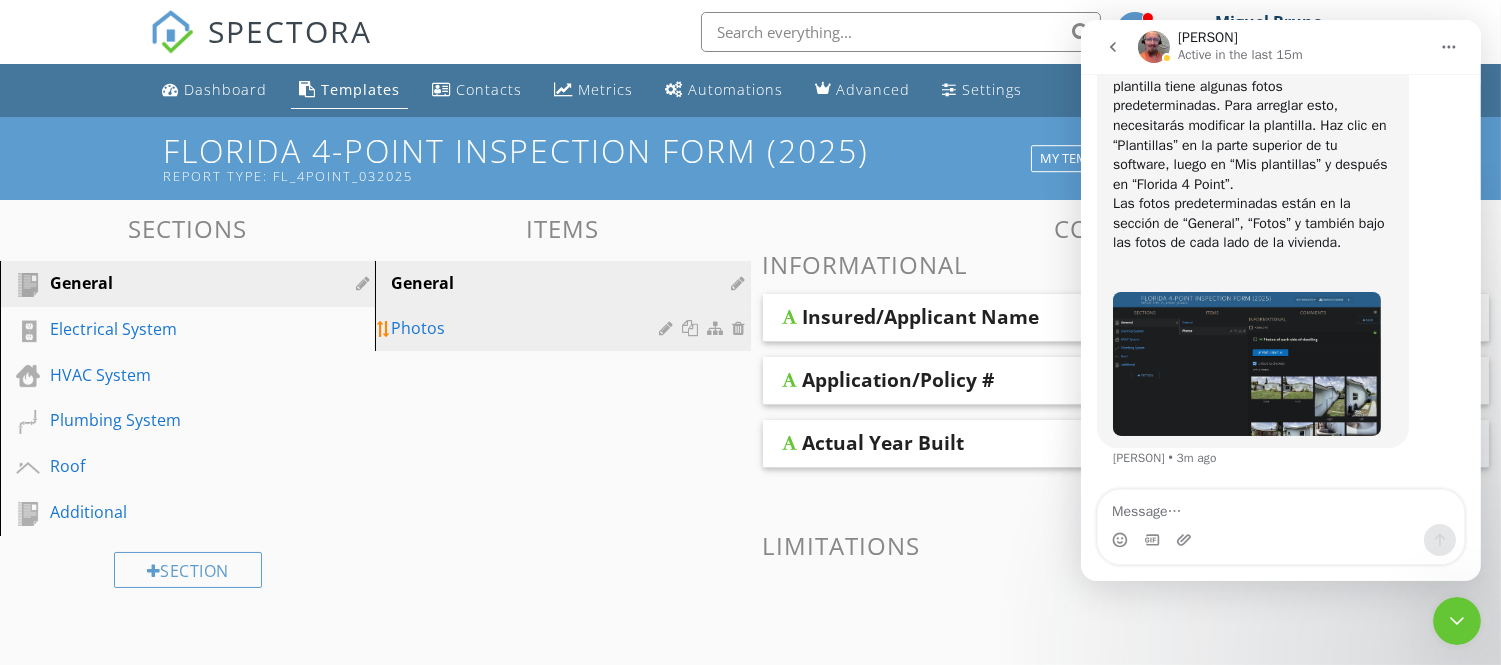 click on "Photos" at bounding box center (528, 328) 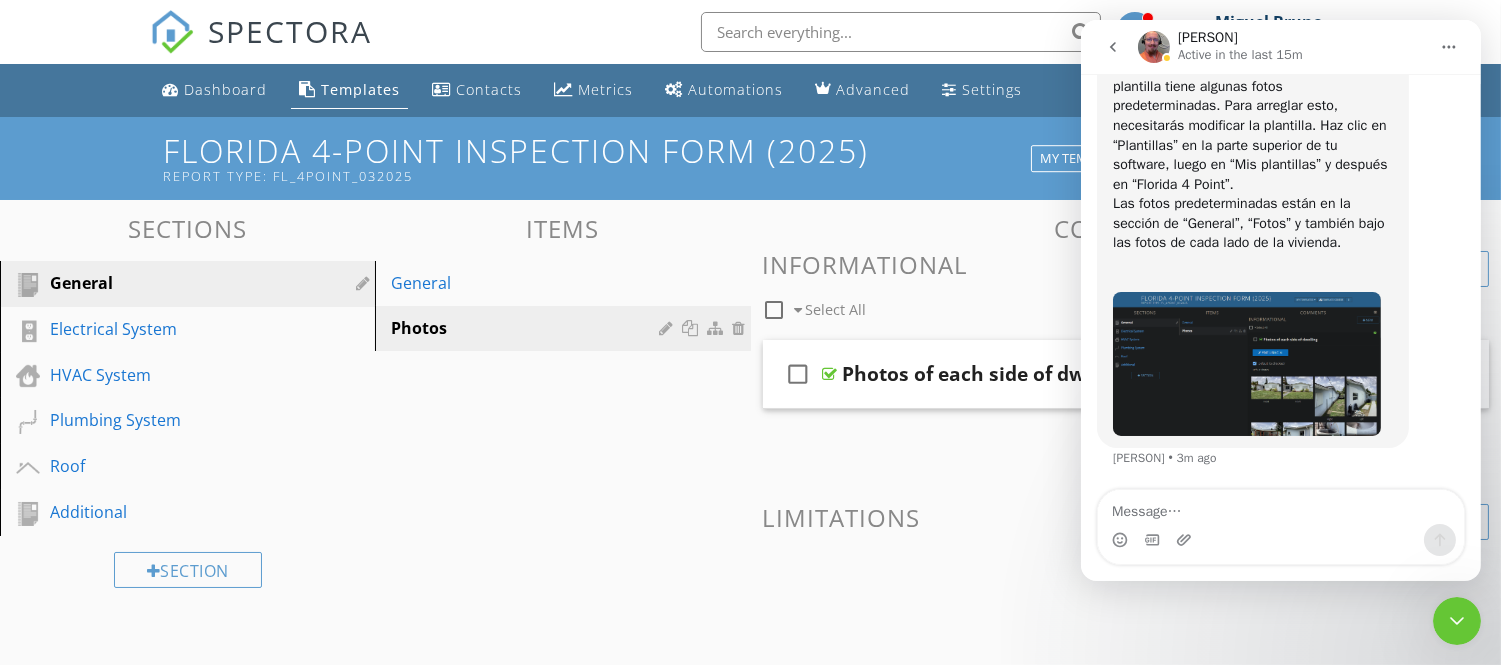 click 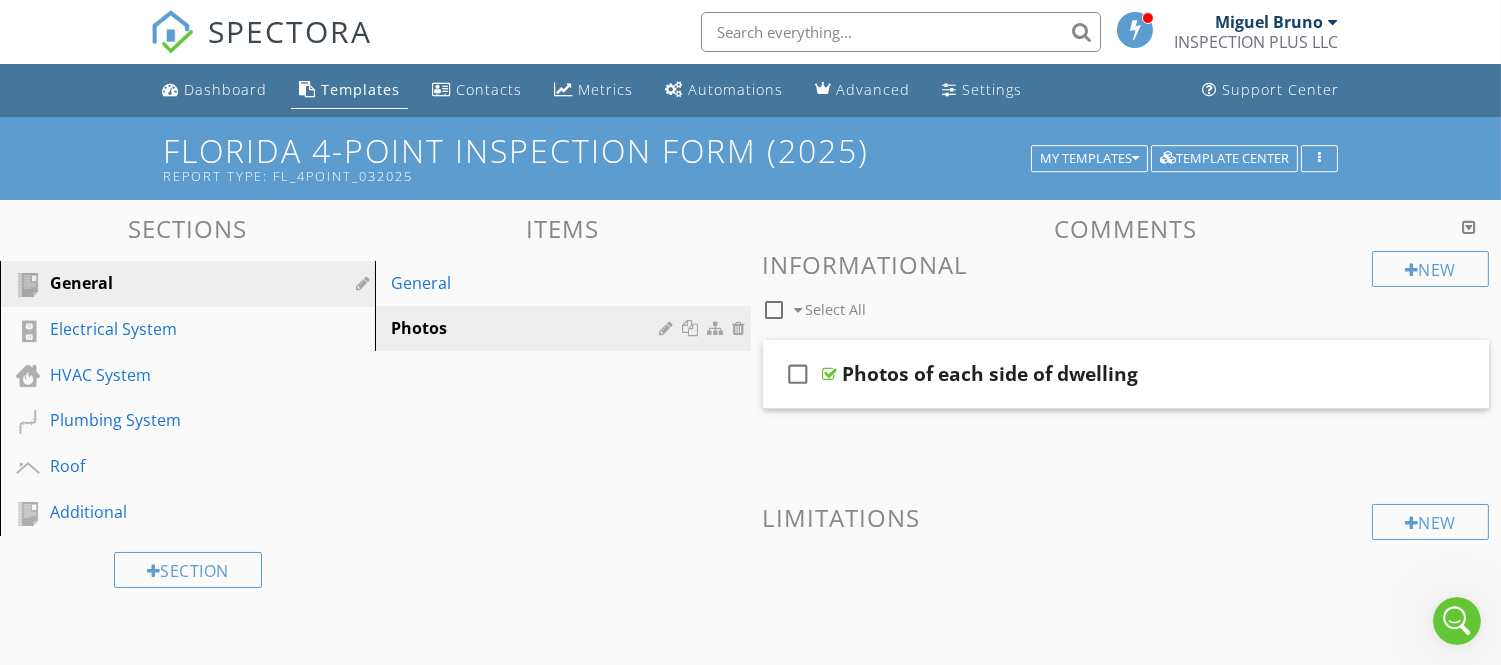 click at bounding box center [830, 374] 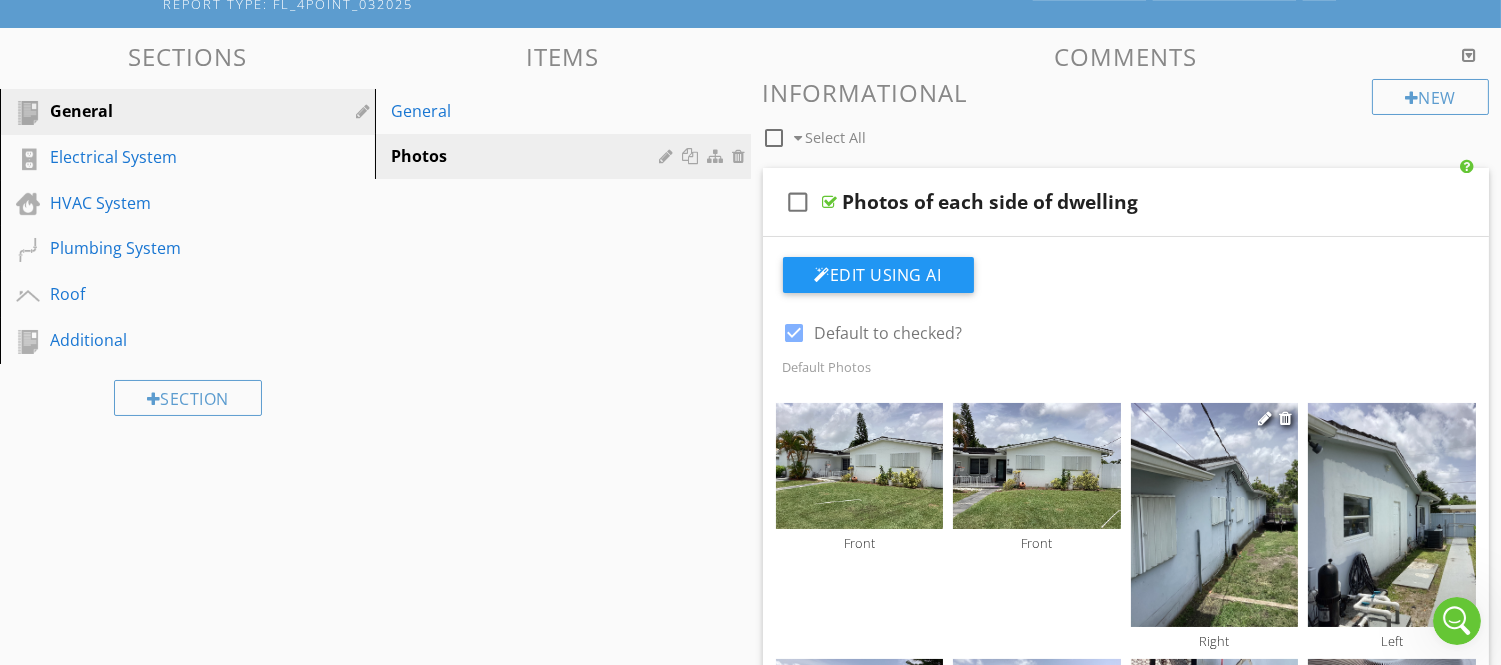 scroll, scrollTop: 222, scrollLeft: 0, axis: vertical 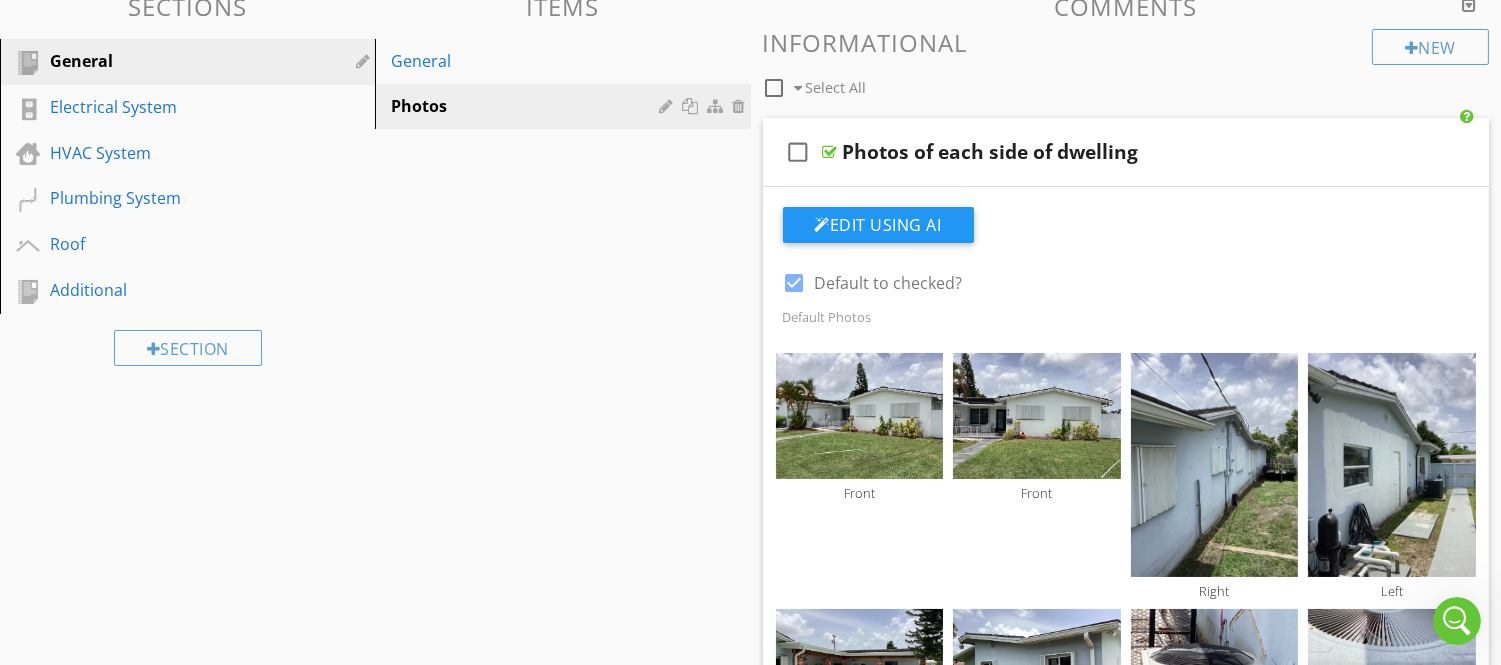 click at bounding box center [795, 283] 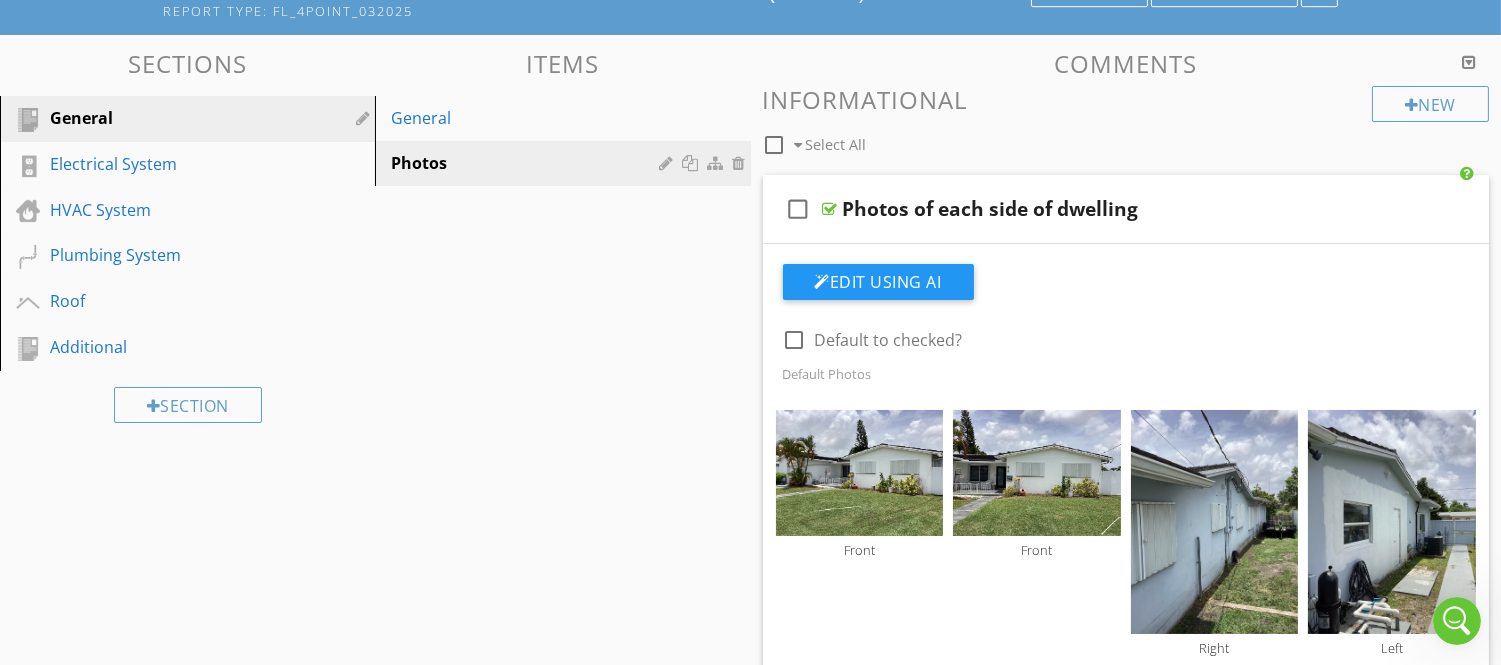 scroll, scrollTop: 111, scrollLeft: 0, axis: vertical 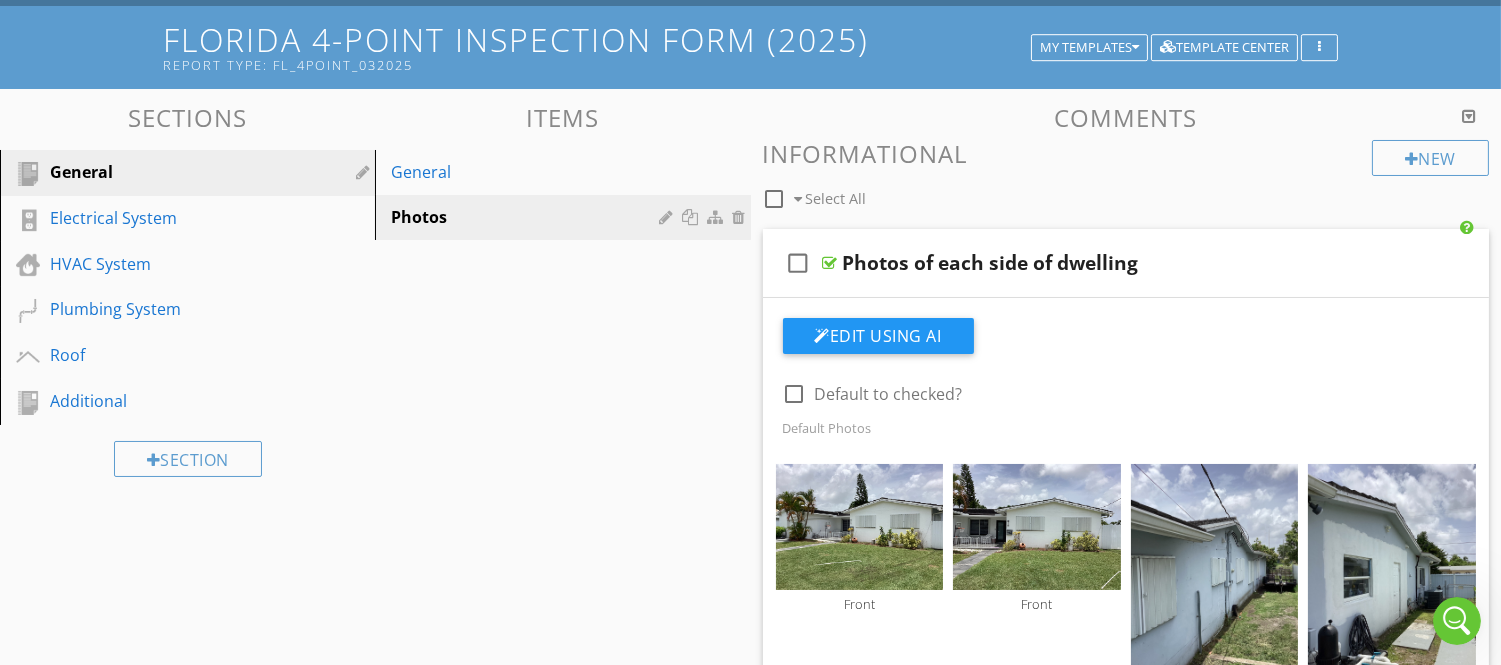 click on "Sections
General           Electrical System           HVAC System           Plumbing System           Roof           Additional
Section
Items
General           Photos
Comments
New
Informational   check_box_outline_blank     Select All       check_box_outline_blank
Photos of each side of dwelling
Edit Using AI
check_box_outline_blank Default to checked?                     Default Photos         Front       Front       Right        Left       Rear       Rear       A/C Principal       A/C Principal       A/C Secondary       A/C Secondary       A/C Principal       Roof       Roof       Roof       Roof       Water Heater       Water Heater       Water Heater       Water Heater
Add Default Photo
New
Limitations" at bounding box center (750, 1113) 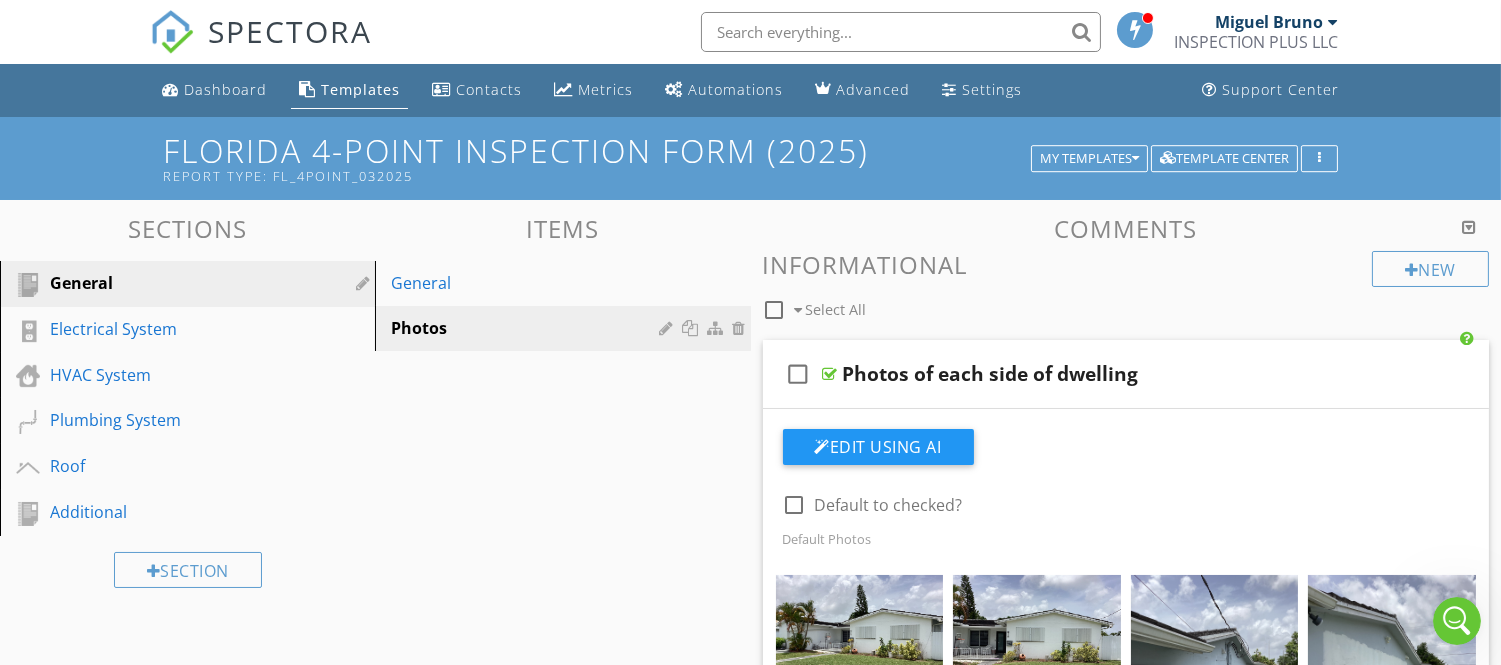 click 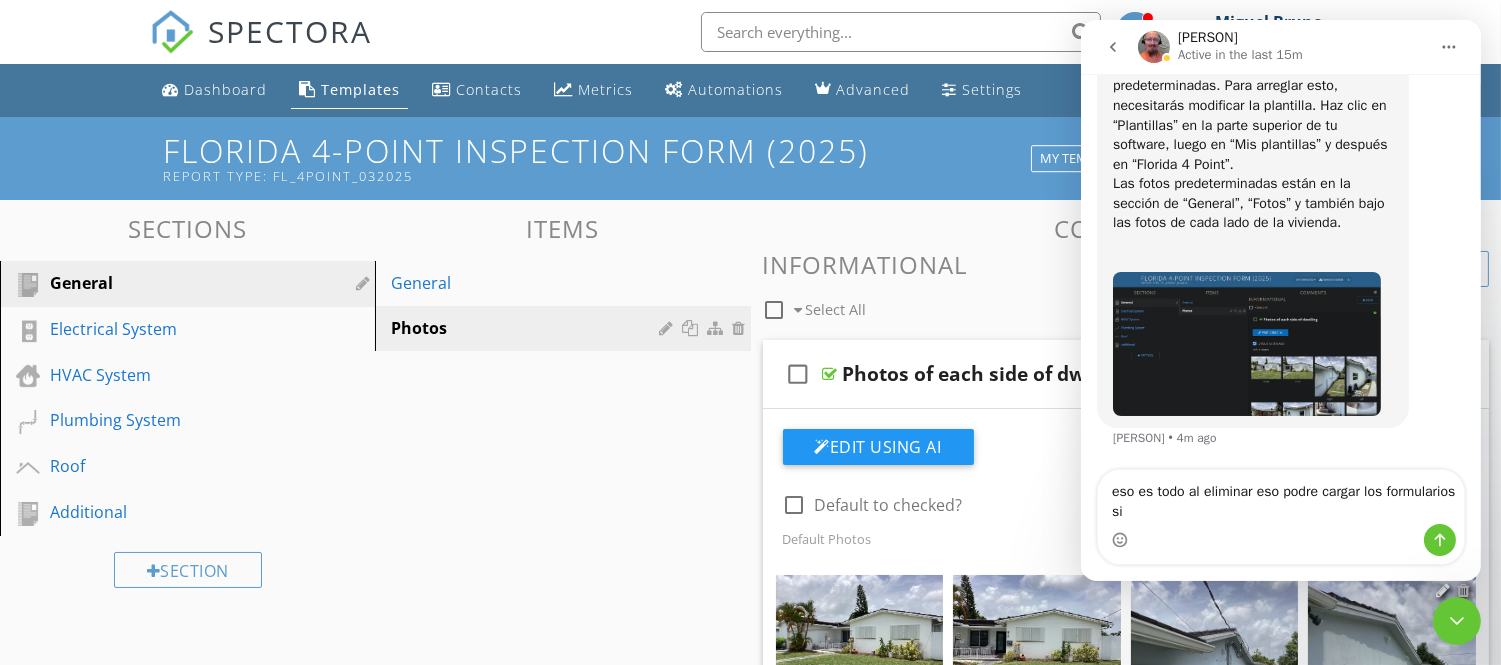 scroll, scrollTop: 31794, scrollLeft: 0, axis: vertical 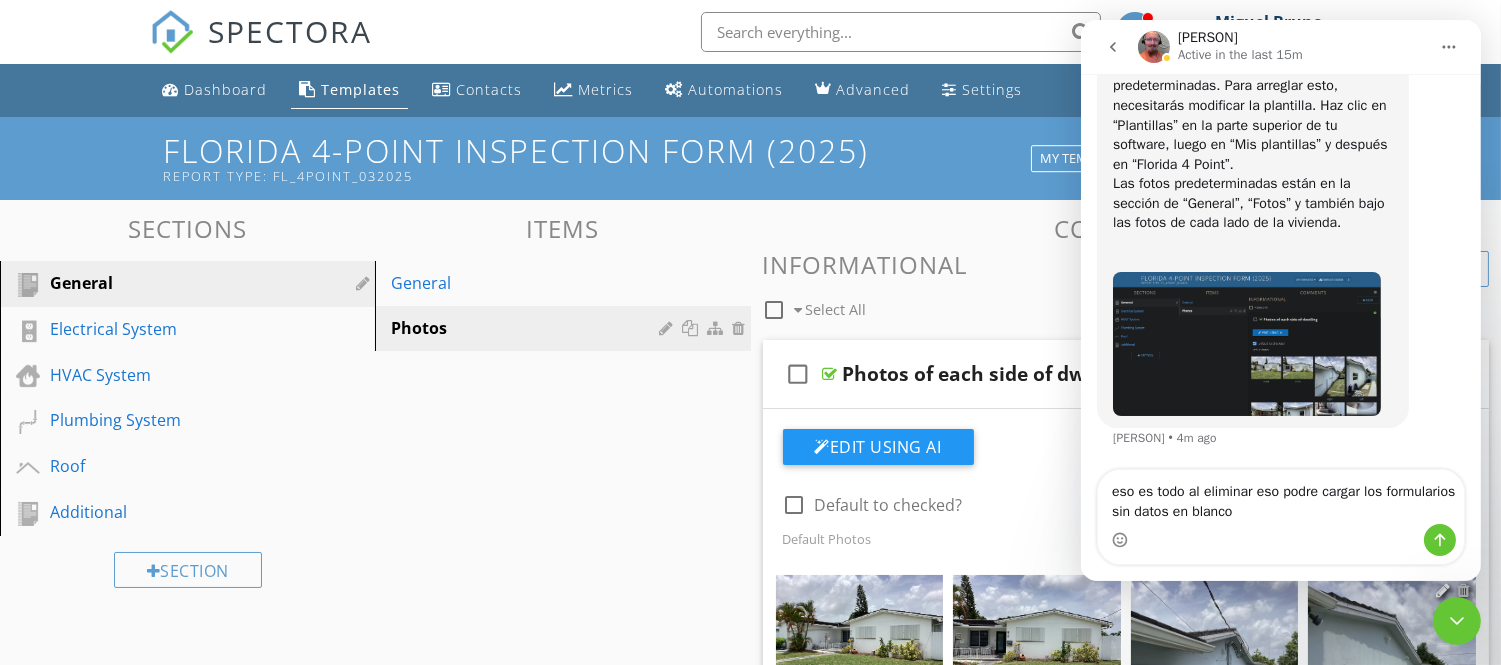 type on "eso es todo al eliminar eso podre cargar los formularios sin datos en blanco ?" 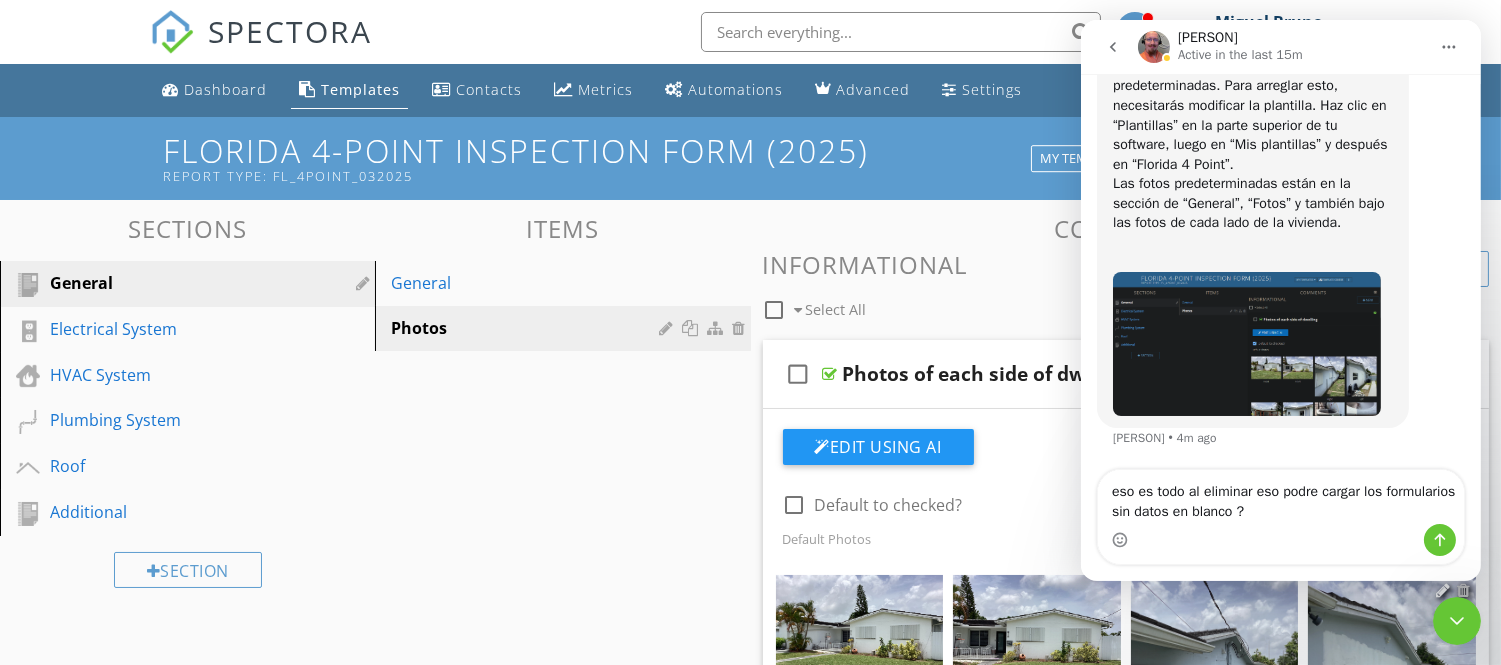 type 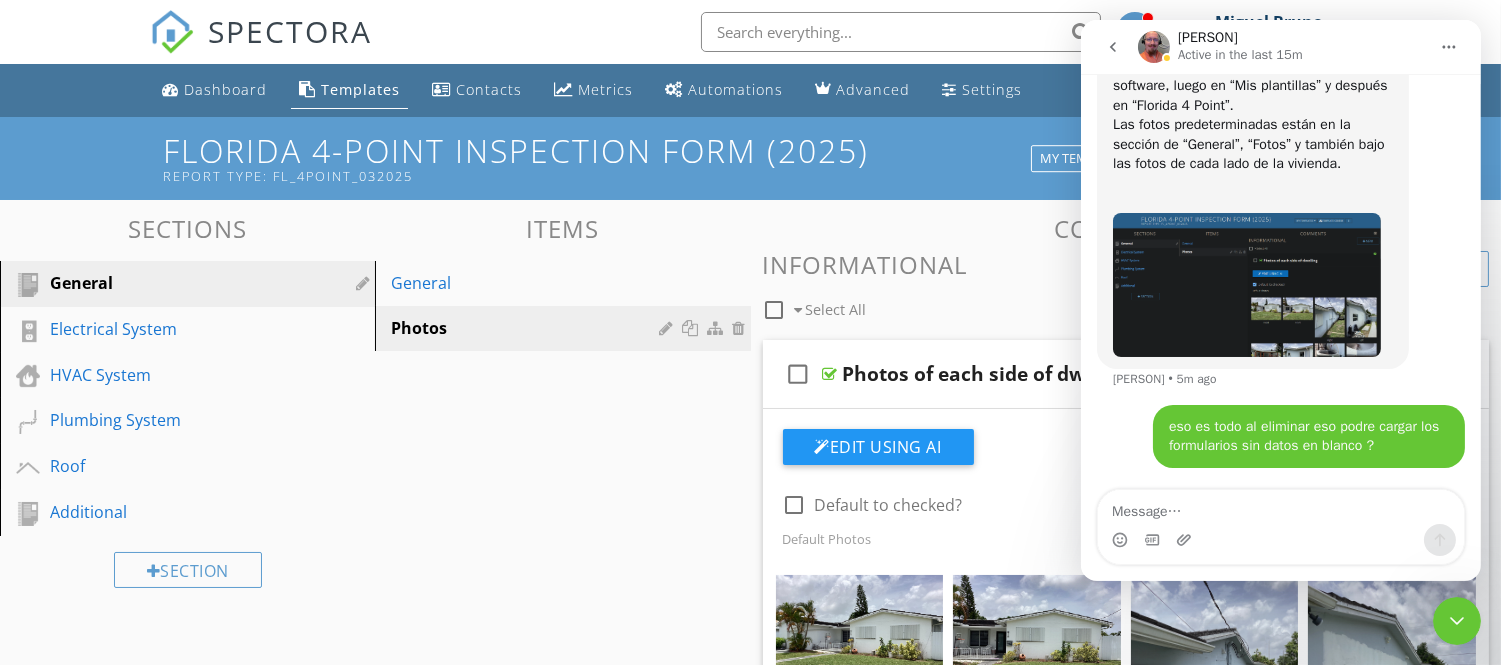 scroll, scrollTop: 31741, scrollLeft: 0, axis: vertical 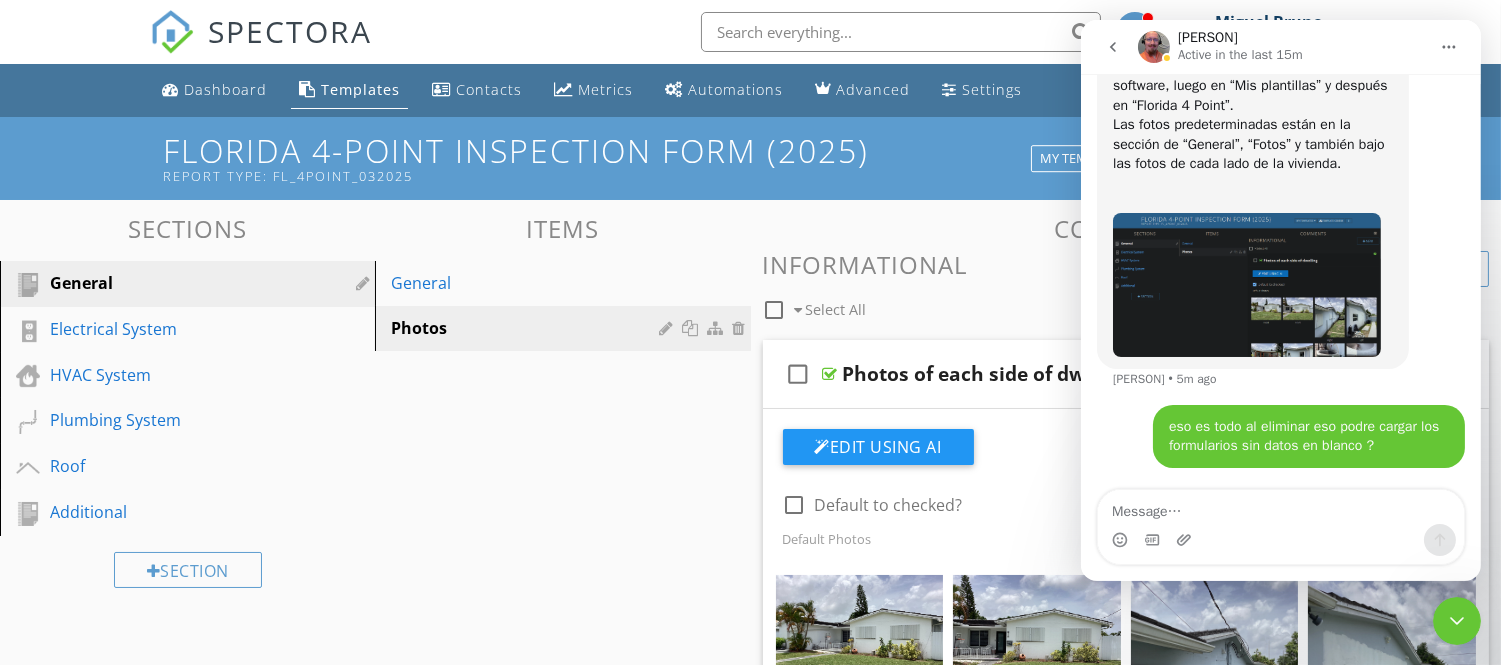 click 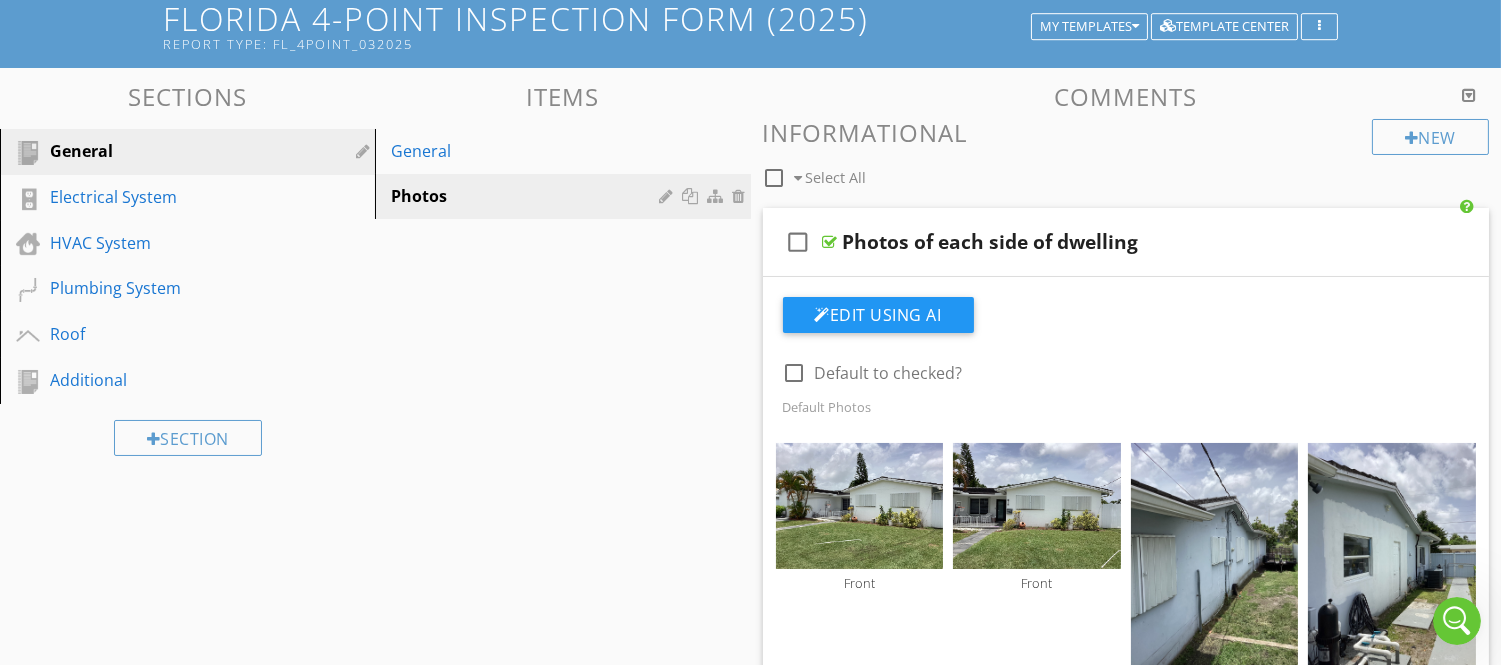 scroll, scrollTop: 0, scrollLeft: 0, axis: both 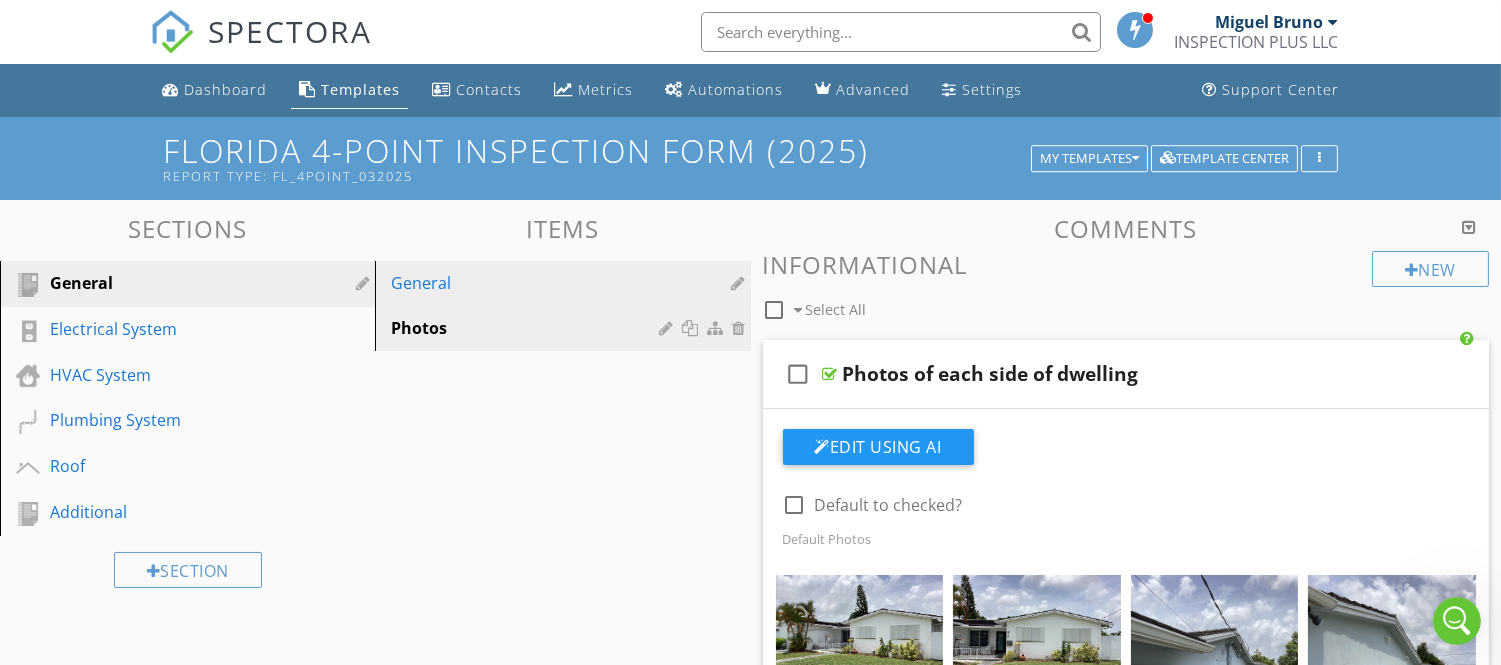 drag, startPoint x: 415, startPoint y: 273, endPoint x: 414, endPoint y: 284, distance: 11.045361 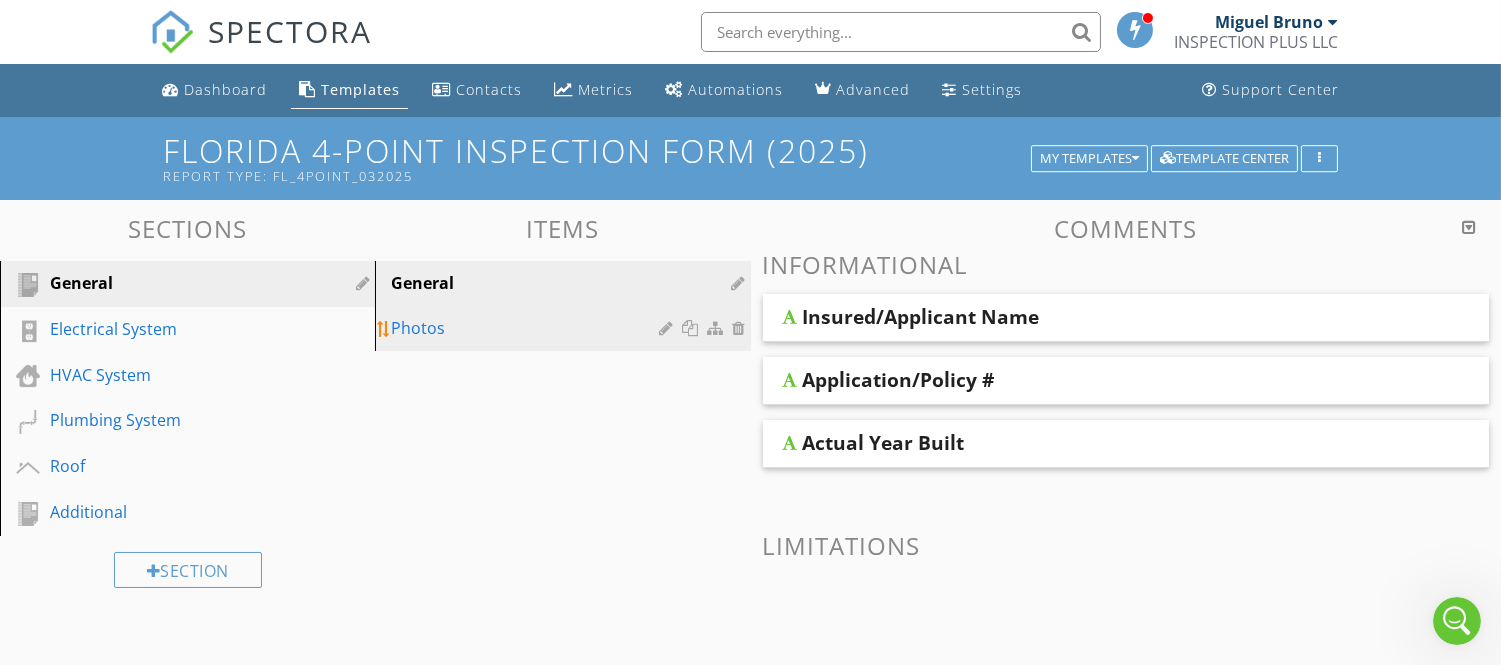 click on "Photos" at bounding box center [528, 328] 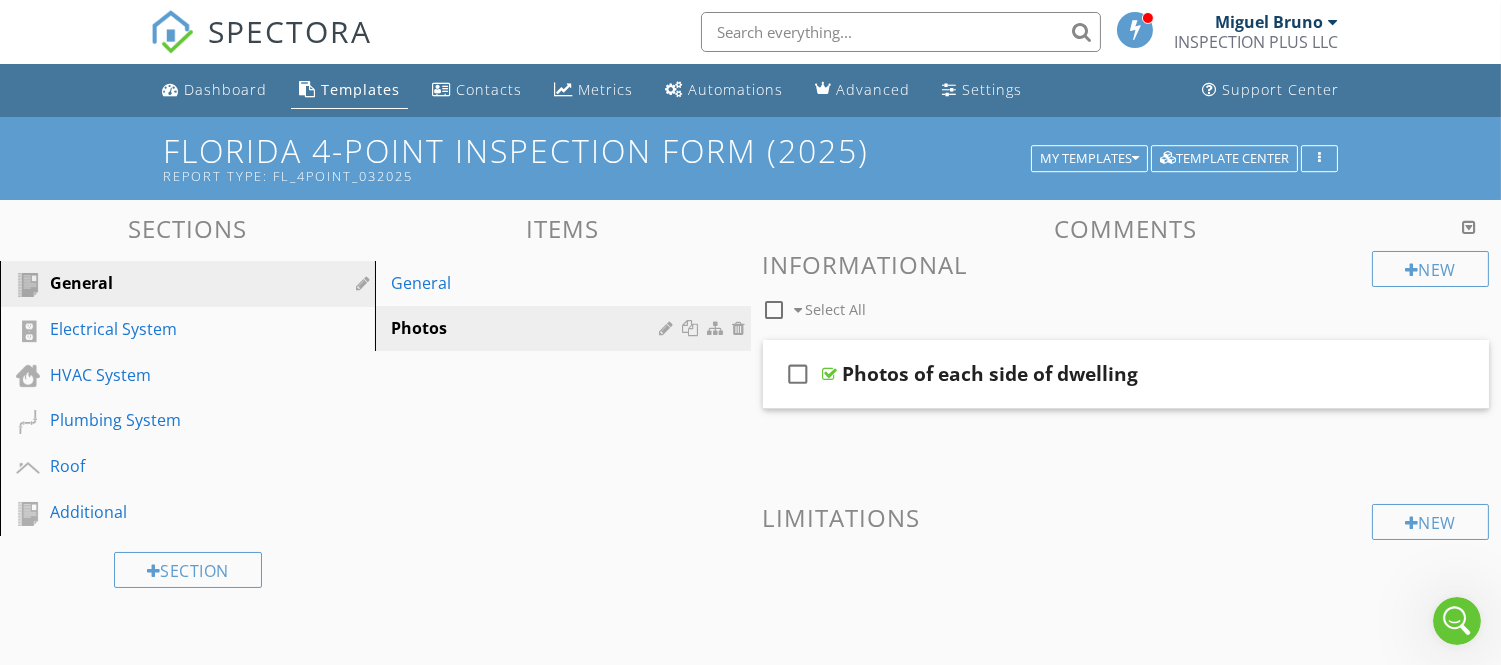 click on "Miguel Bruno" at bounding box center [1269, 22] 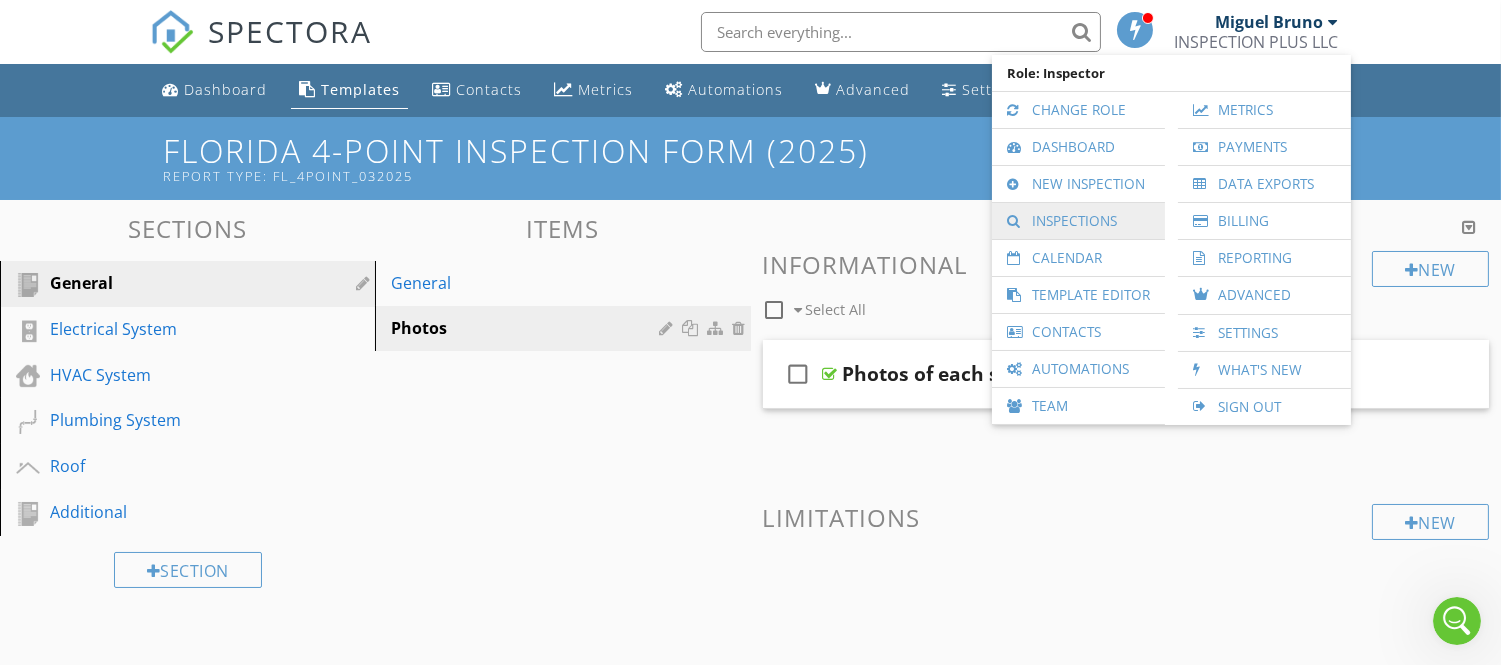 click on "Inspections" at bounding box center [1078, 221] 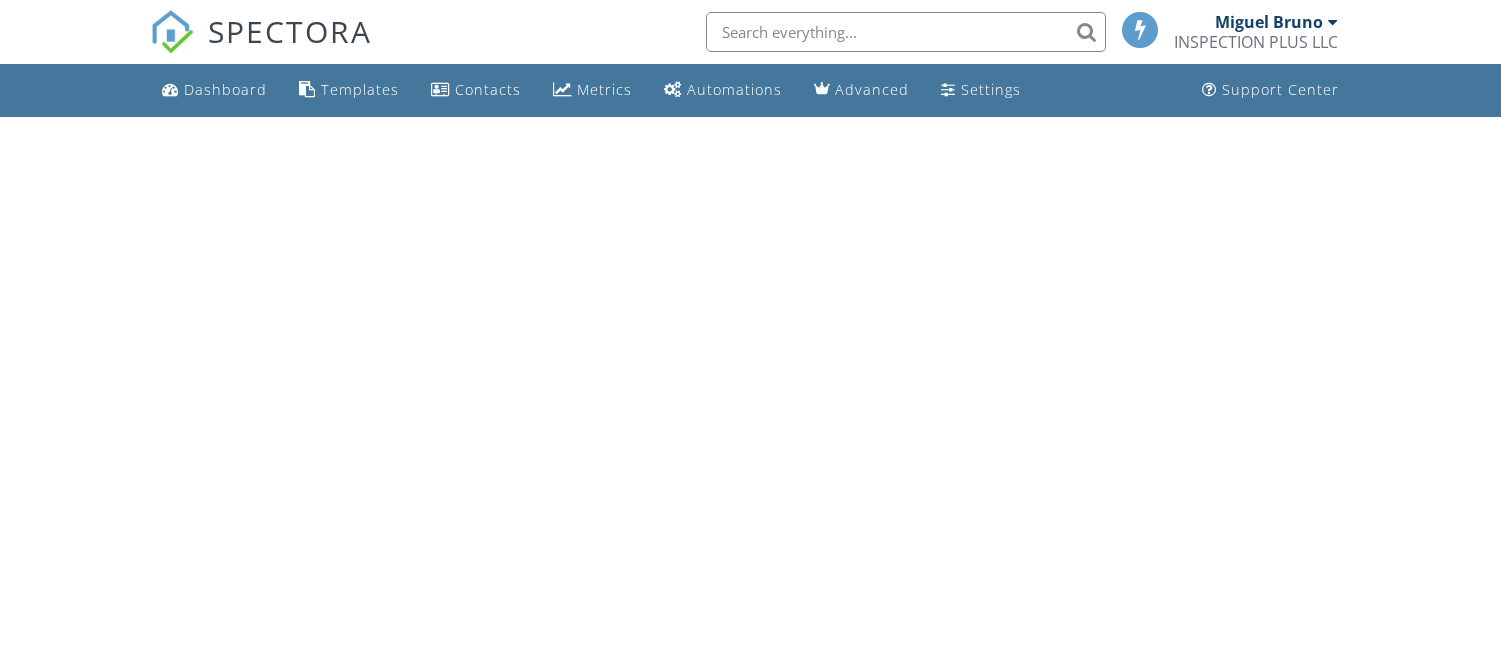 scroll, scrollTop: 0, scrollLeft: 0, axis: both 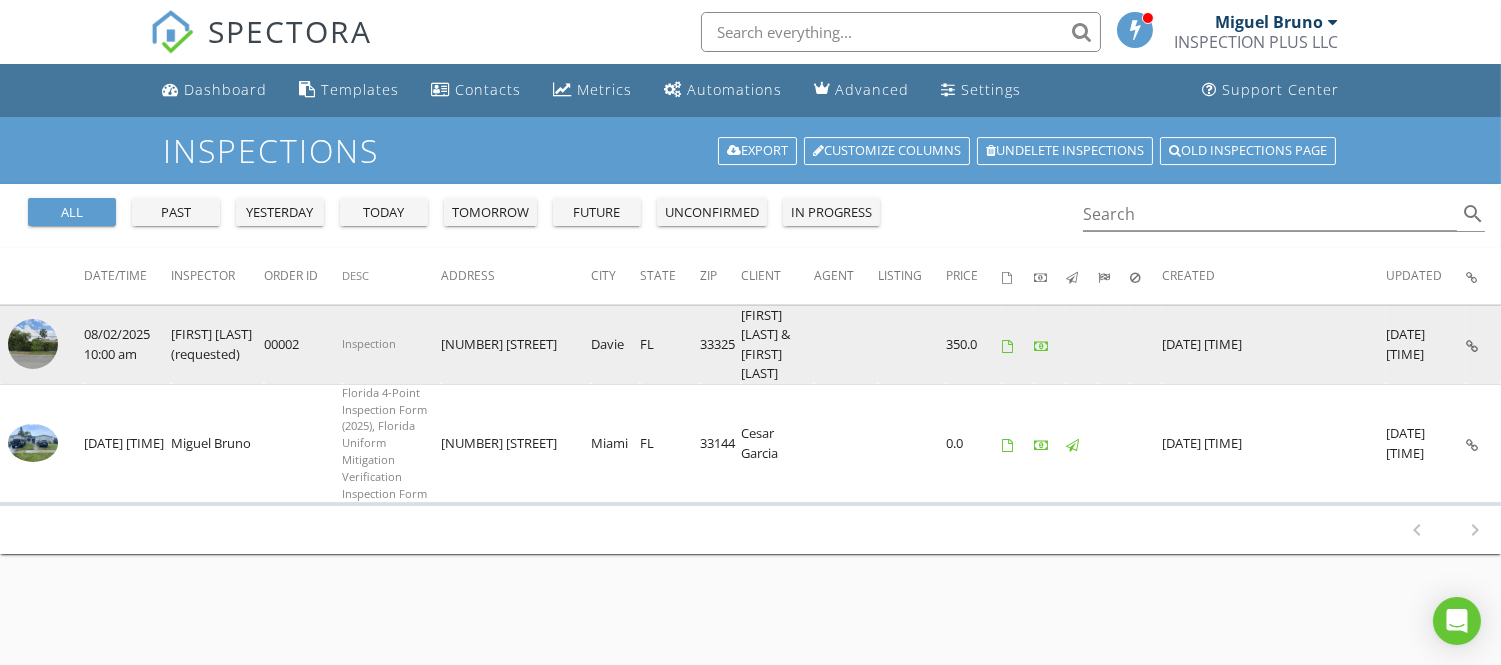 click at bounding box center (33, 344) 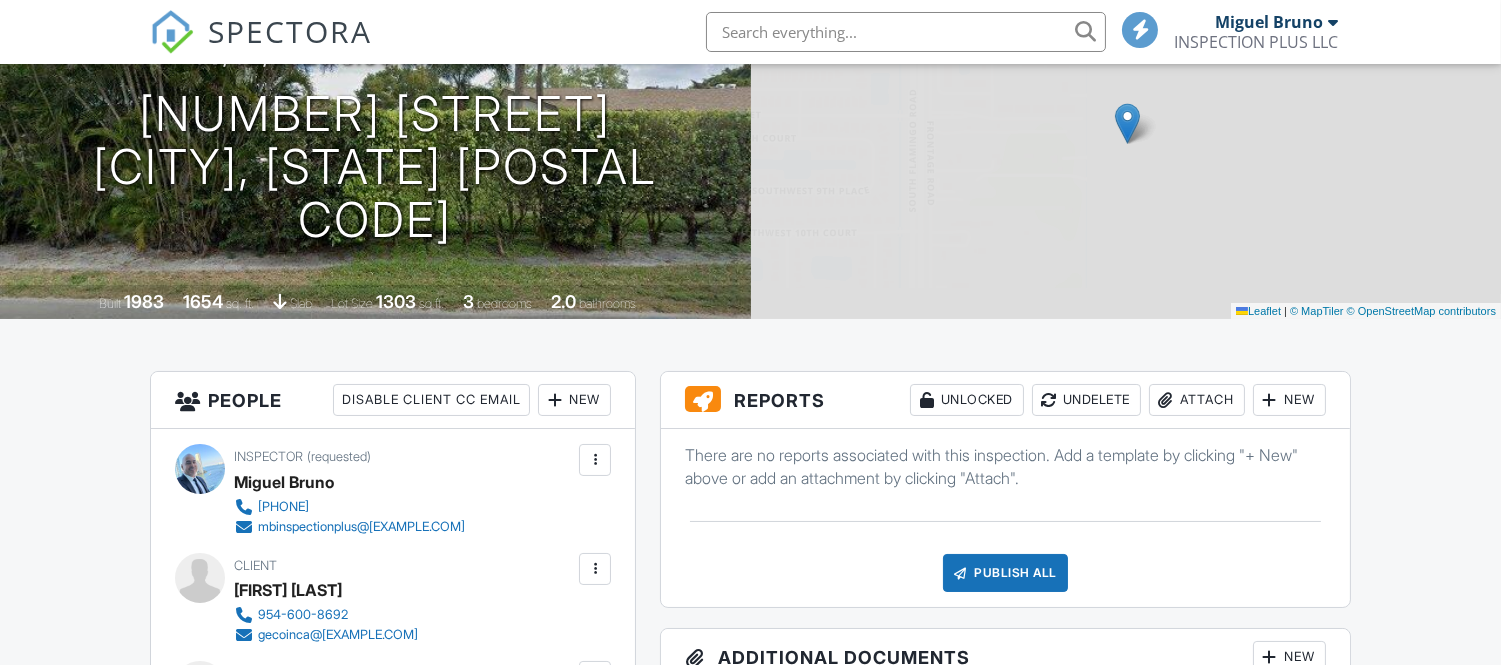scroll, scrollTop: 444, scrollLeft: 0, axis: vertical 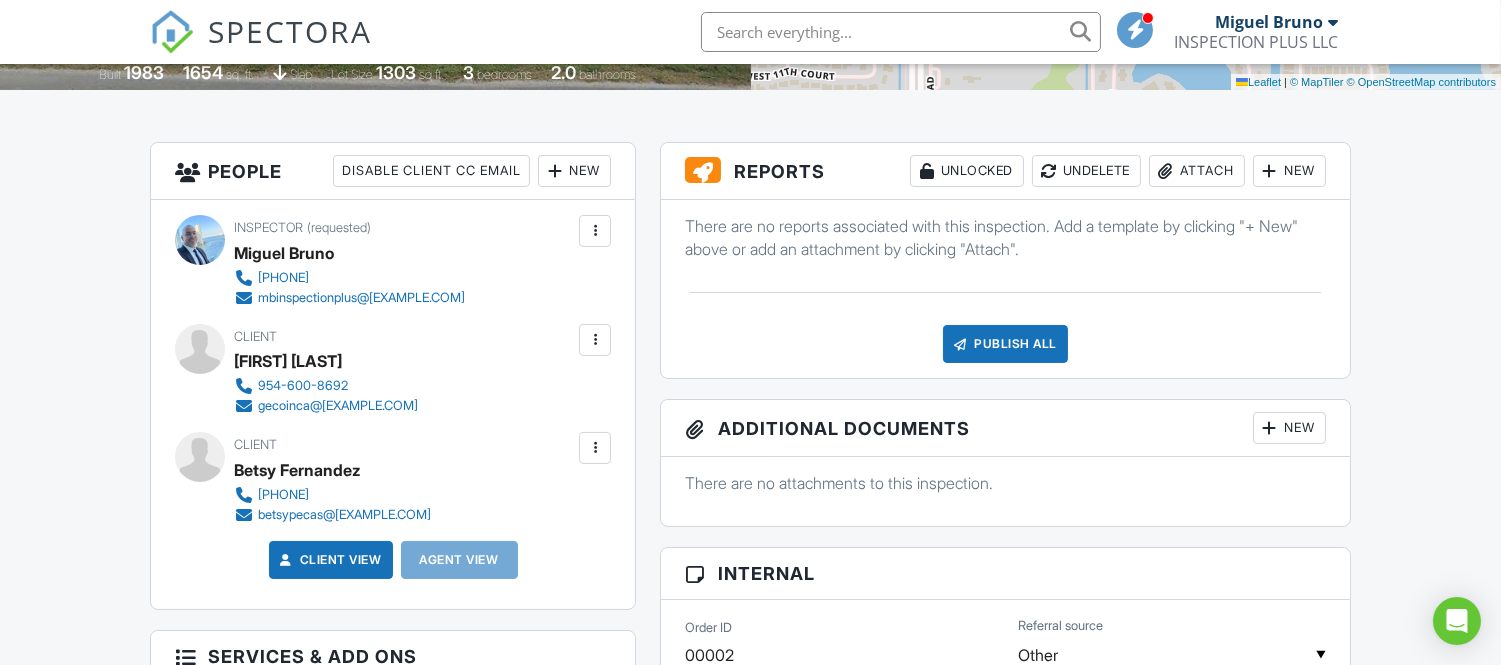 click on "New" at bounding box center [1289, 171] 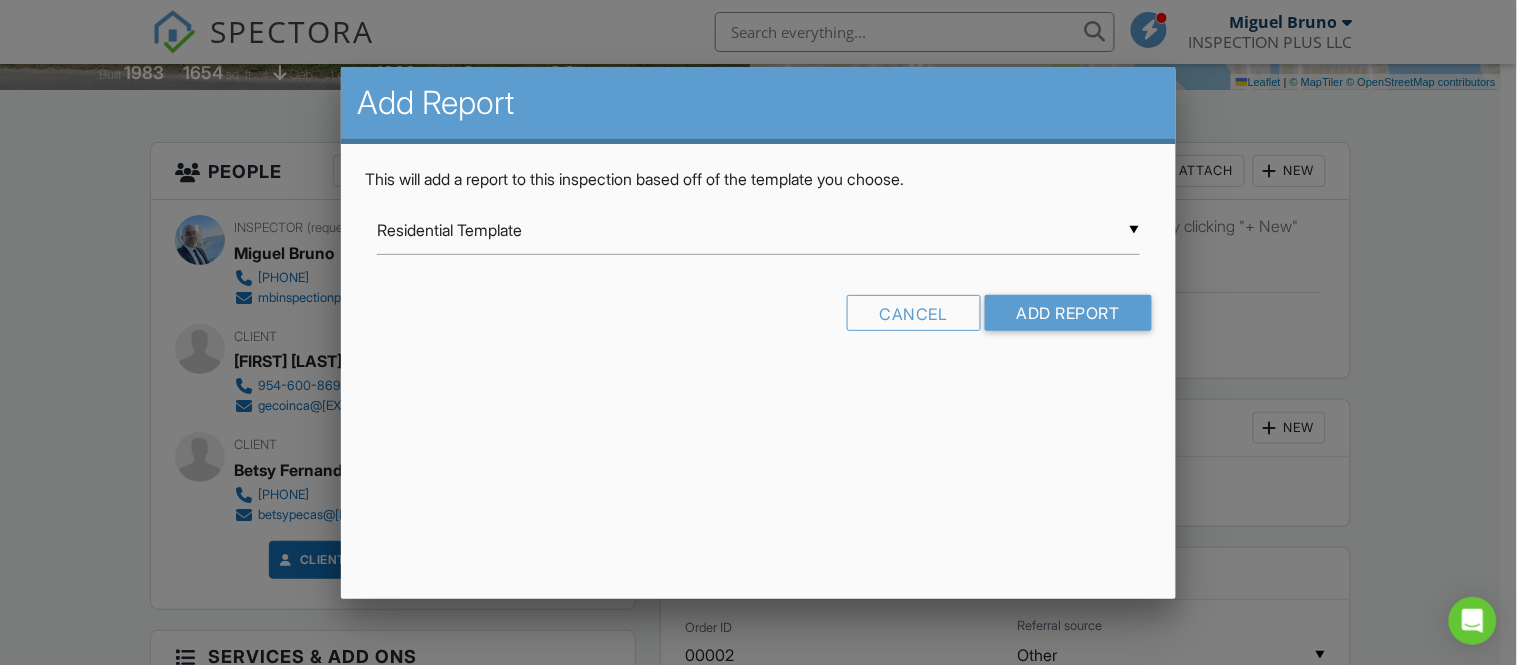click on "▼ Residential Template Residential Template Room-by-Room Residential Template Florida 4-Point Inspection Form (2025) Florida Uniform Mitigation Verification Inspection Form  Residential Template
Room-by-Room Residential Template
Florida 4-Point Inspection Form (2025)
Florida Uniform Mitigation Verification Inspection Form" at bounding box center [758, 230] 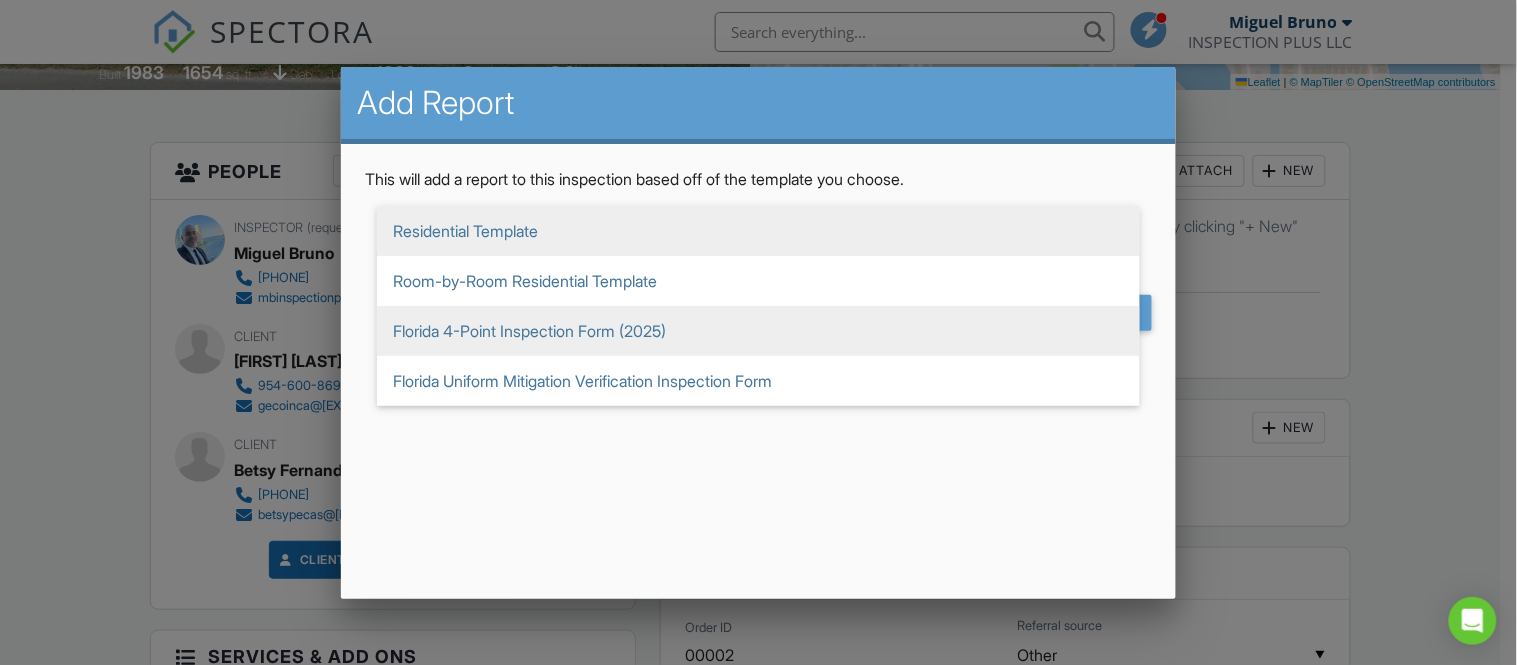 click on "Florida 4-Point Inspection Form (2025)" at bounding box center (758, 331) 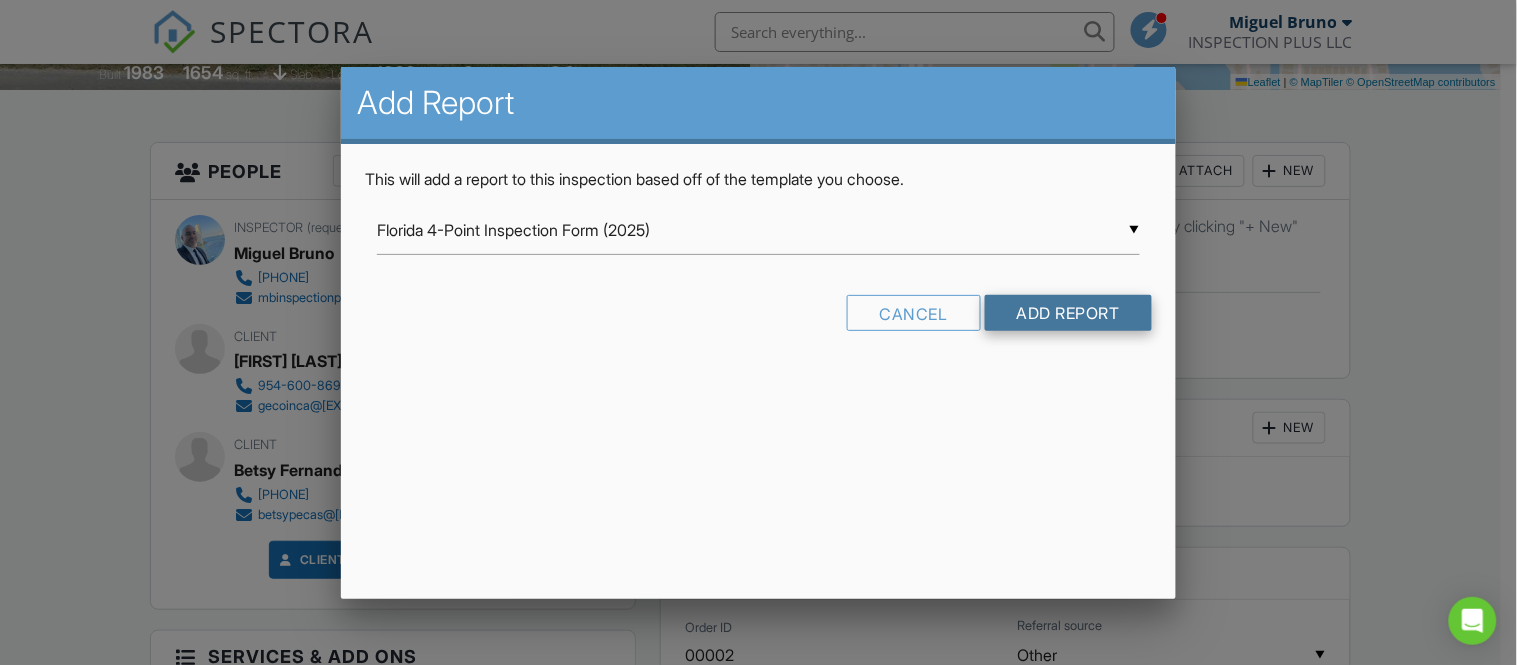 click on "Add Report" at bounding box center (1068, 313) 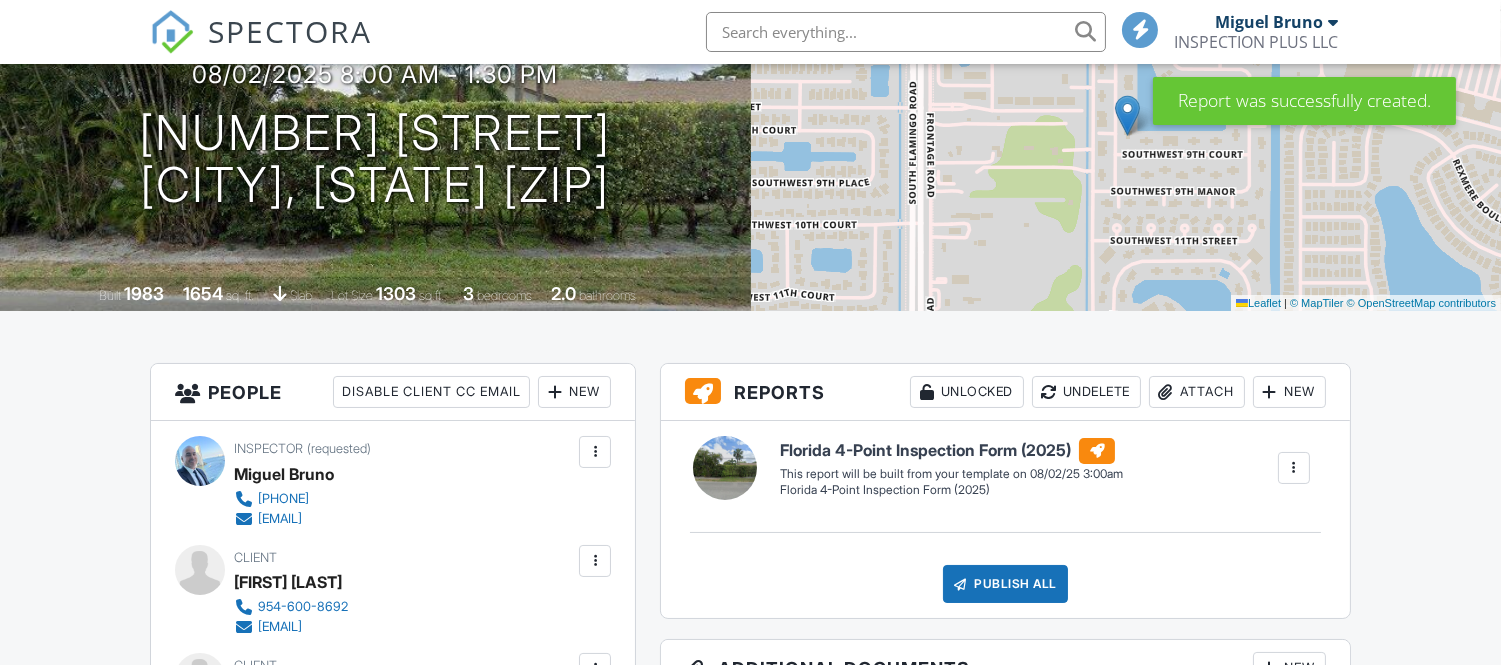 scroll, scrollTop: 444, scrollLeft: 0, axis: vertical 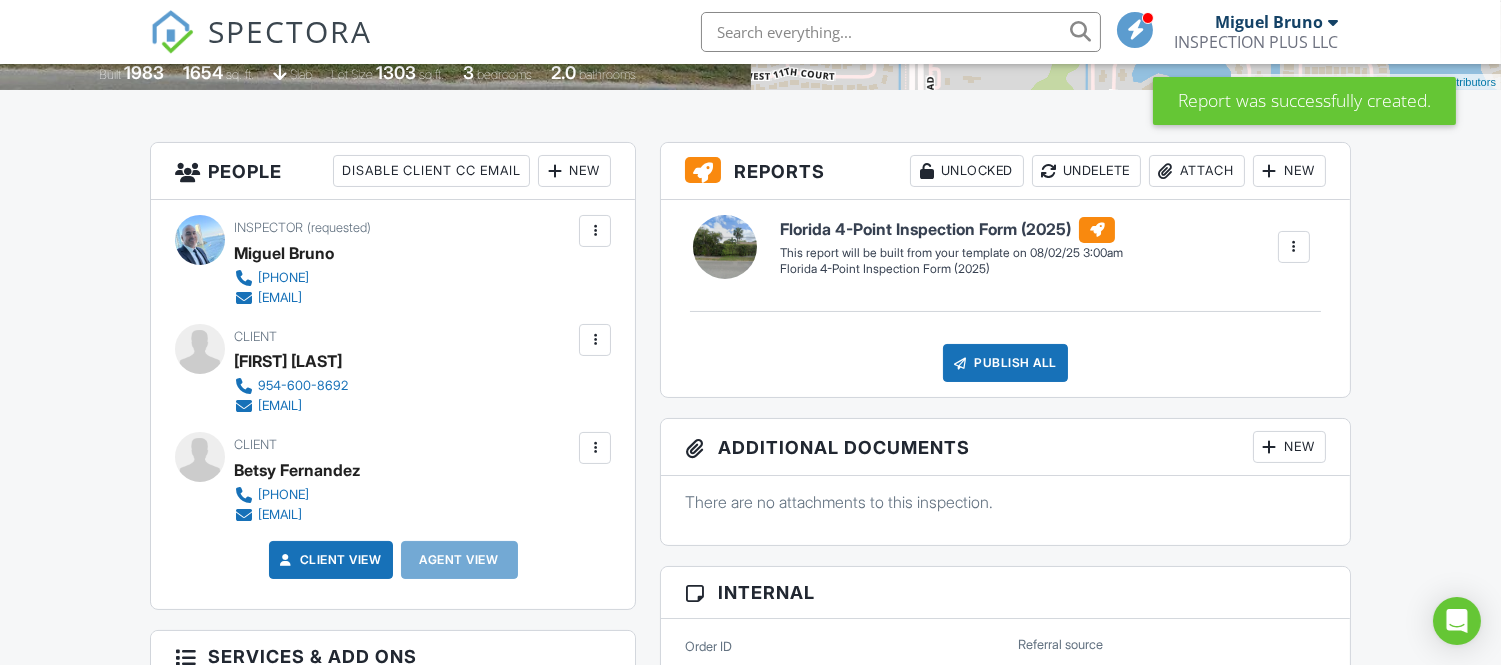 click at bounding box center (1270, 171) 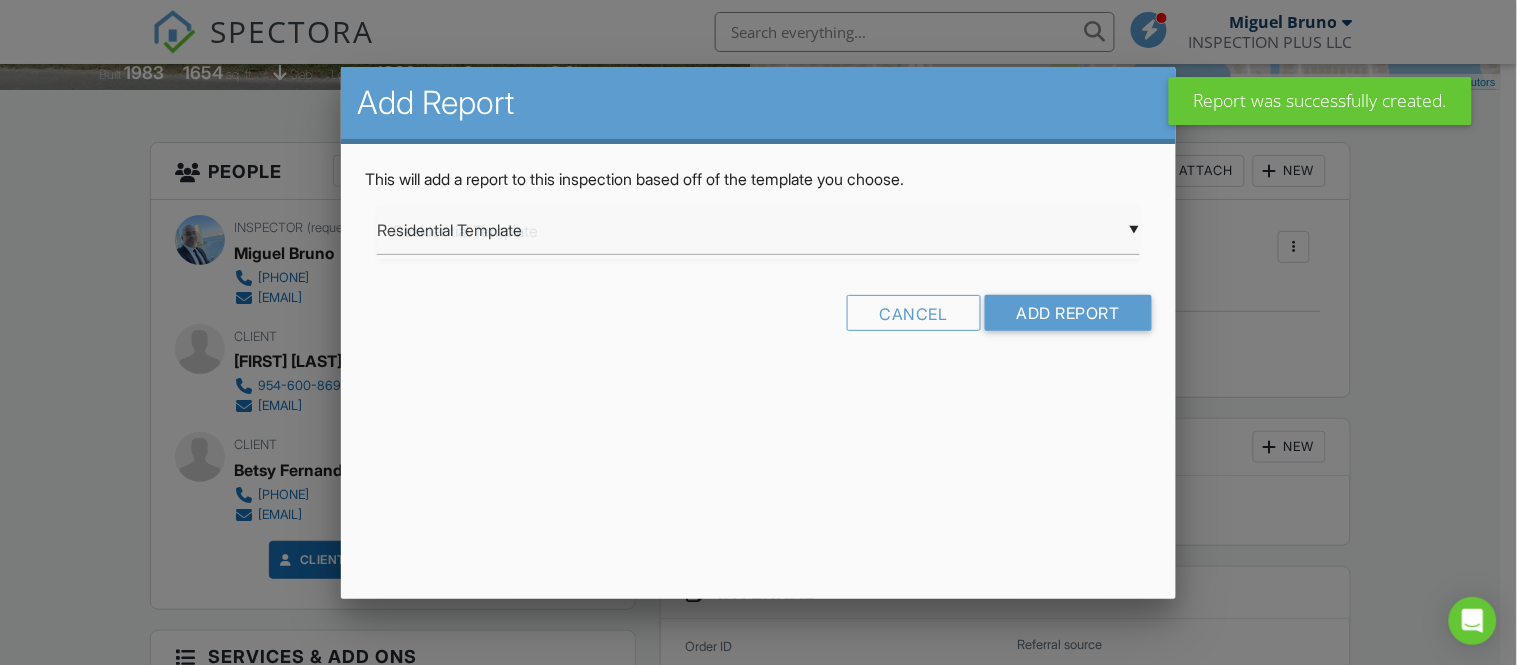 click on "▼ Residential Template Residential Template Room-by-Room Residential Template Florida 4-Point Inspection Form (2025) Florida Uniform Mitigation Verification Inspection Form  Residential Template
Room-by-Room Residential Template
Florida 4-Point Inspection Form (2025)
Florida Uniform Mitigation Verification Inspection Form" at bounding box center [758, 230] 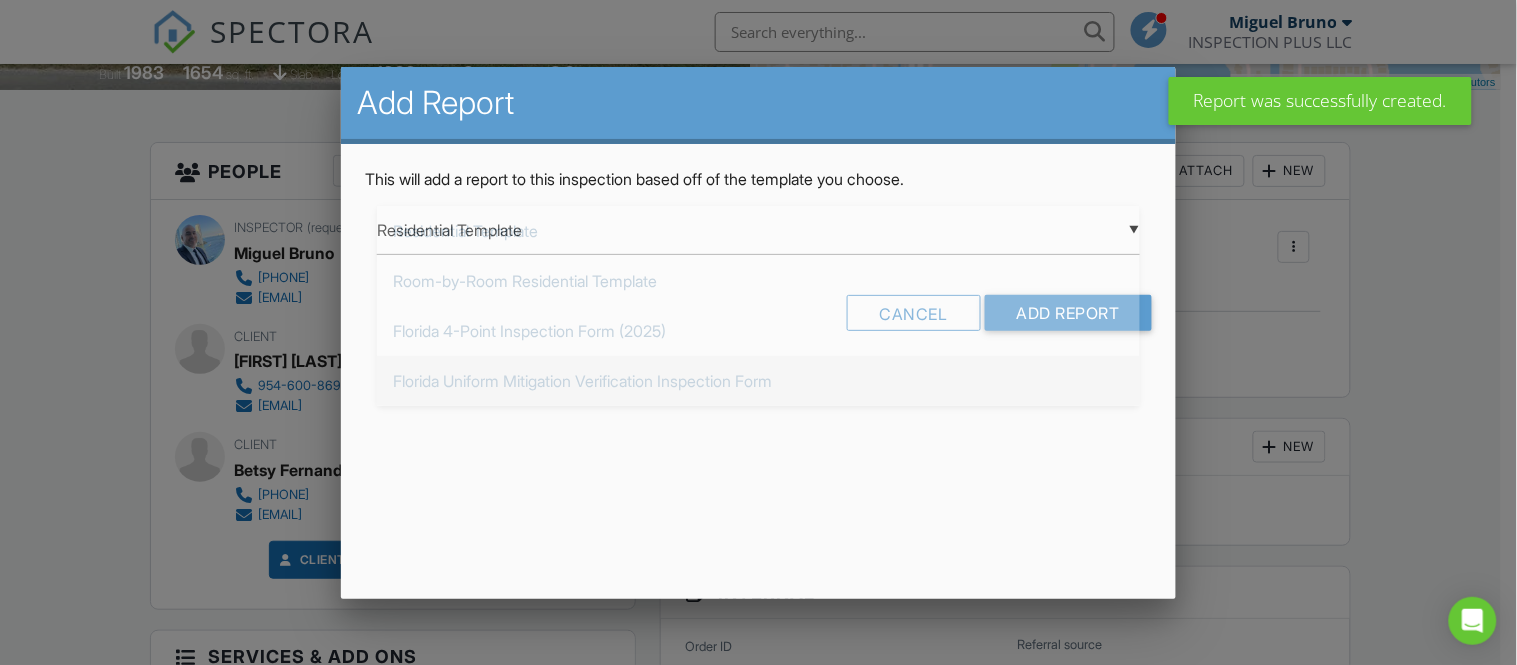 click on "Florida Uniform Mitigation Verification Inspection Form" at bounding box center [758, 381] 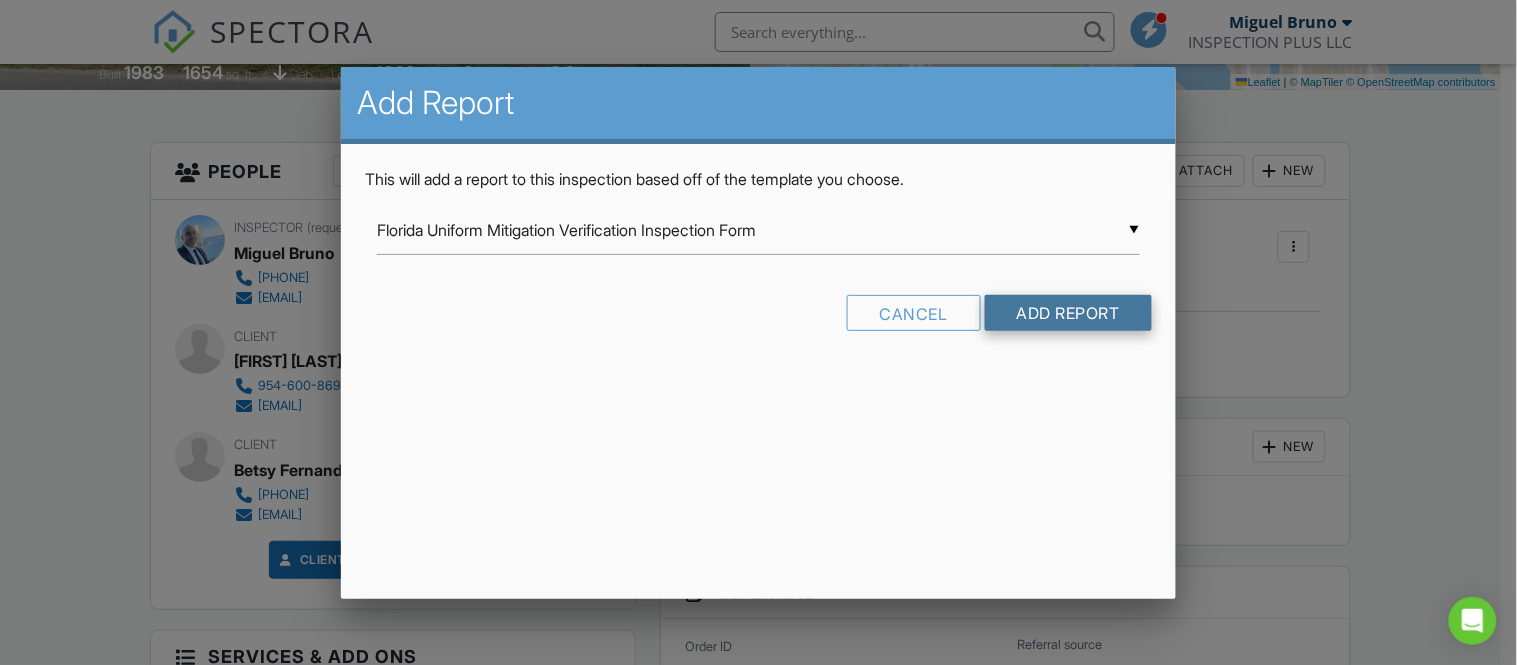 click on "Add Report" at bounding box center [1068, 313] 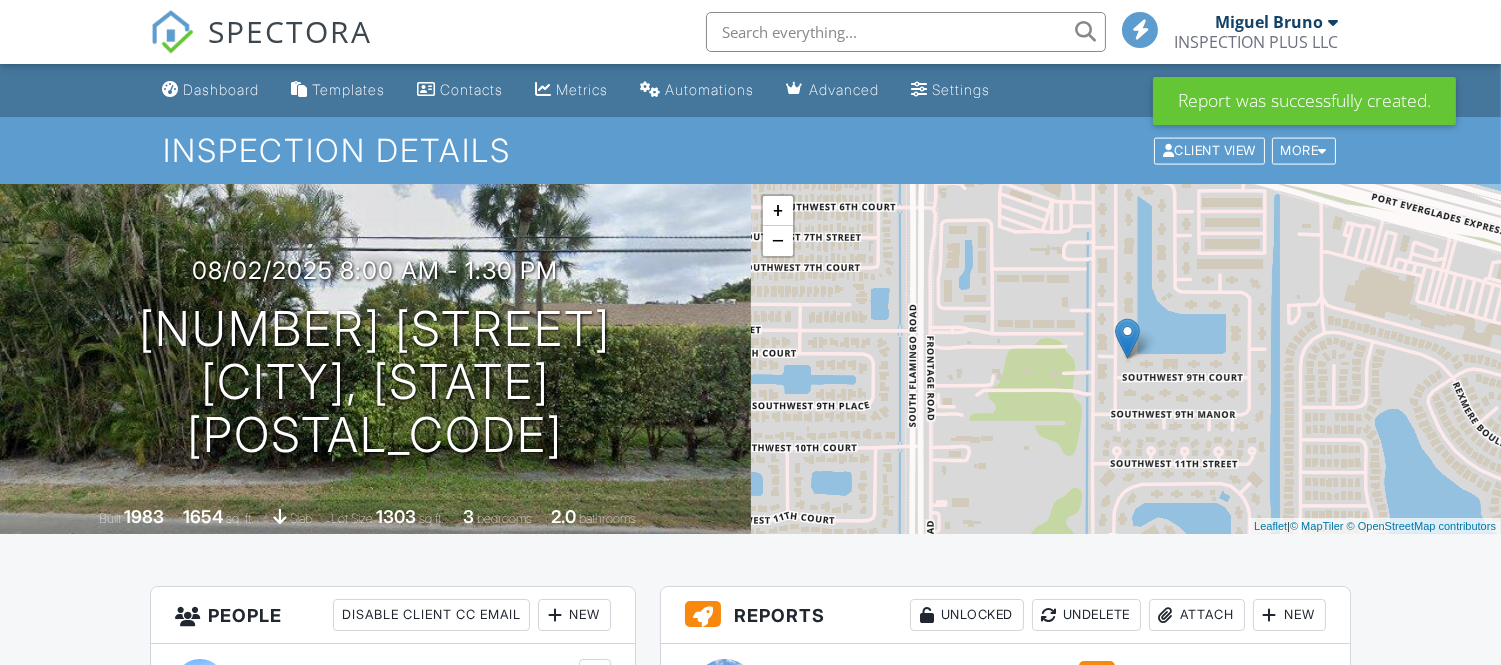 scroll, scrollTop: 555, scrollLeft: 0, axis: vertical 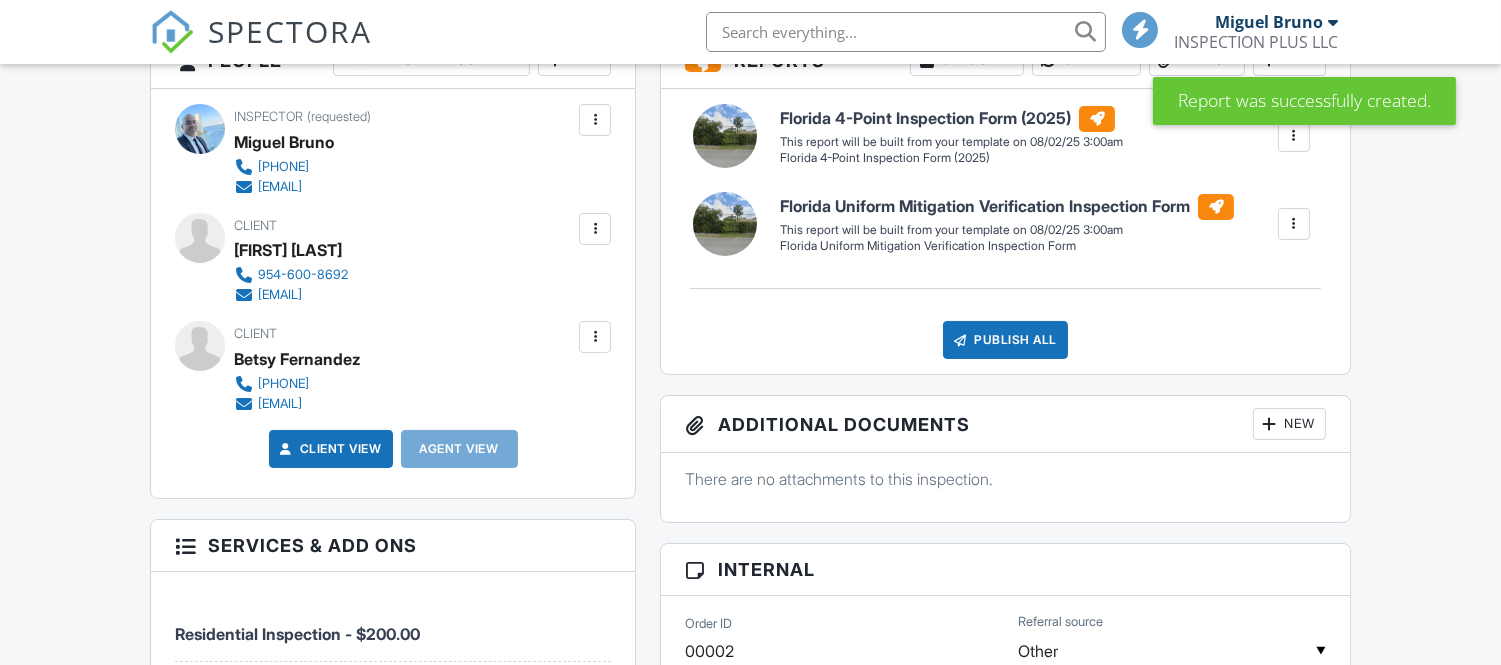 click at bounding box center [1294, 136] 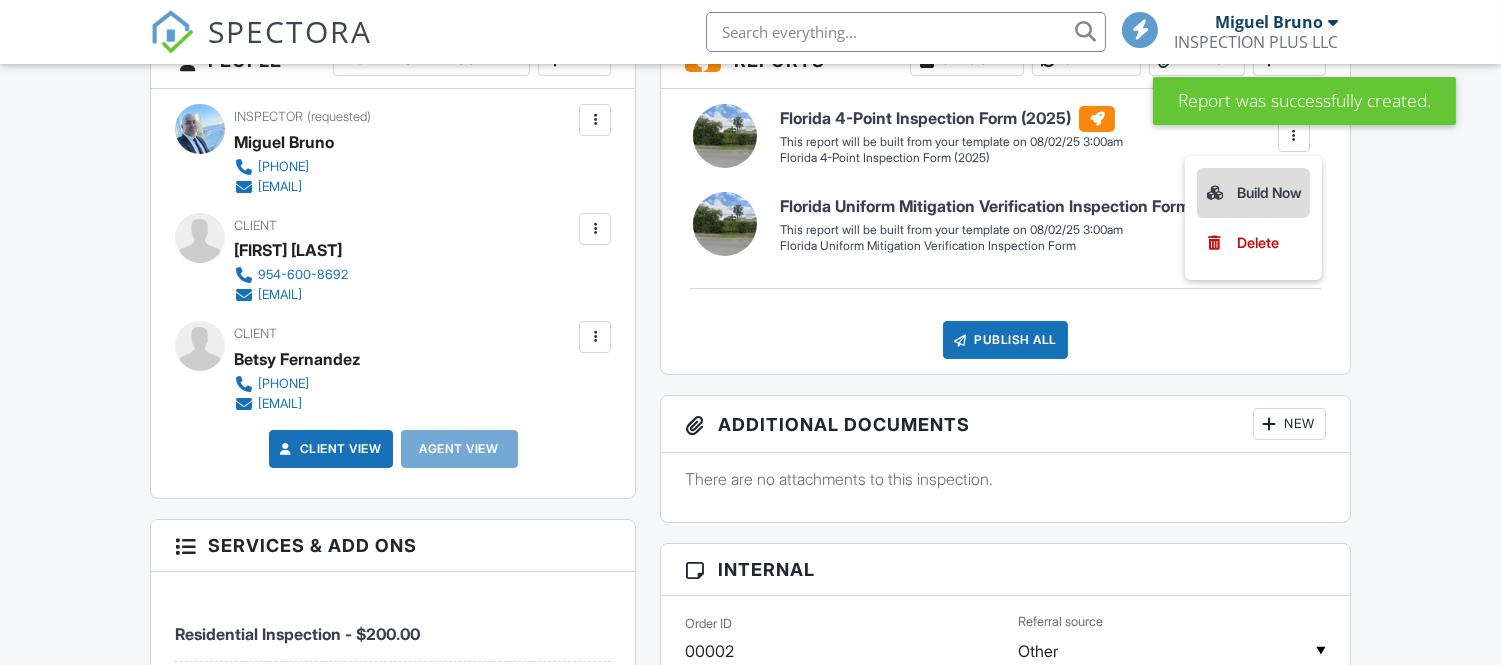 click on "Build Now" at bounding box center (1253, 193) 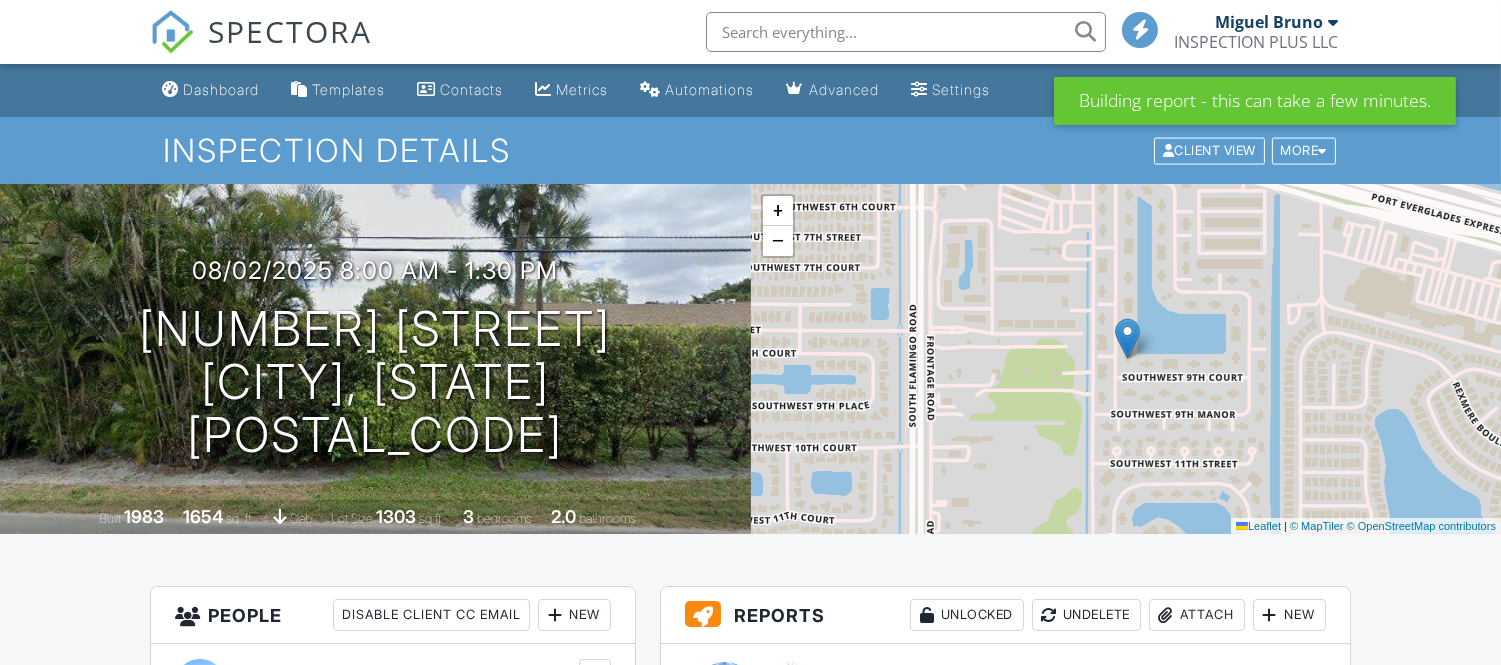 scroll, scrollTop: 444, scrollLeft: 0, axis: vertical 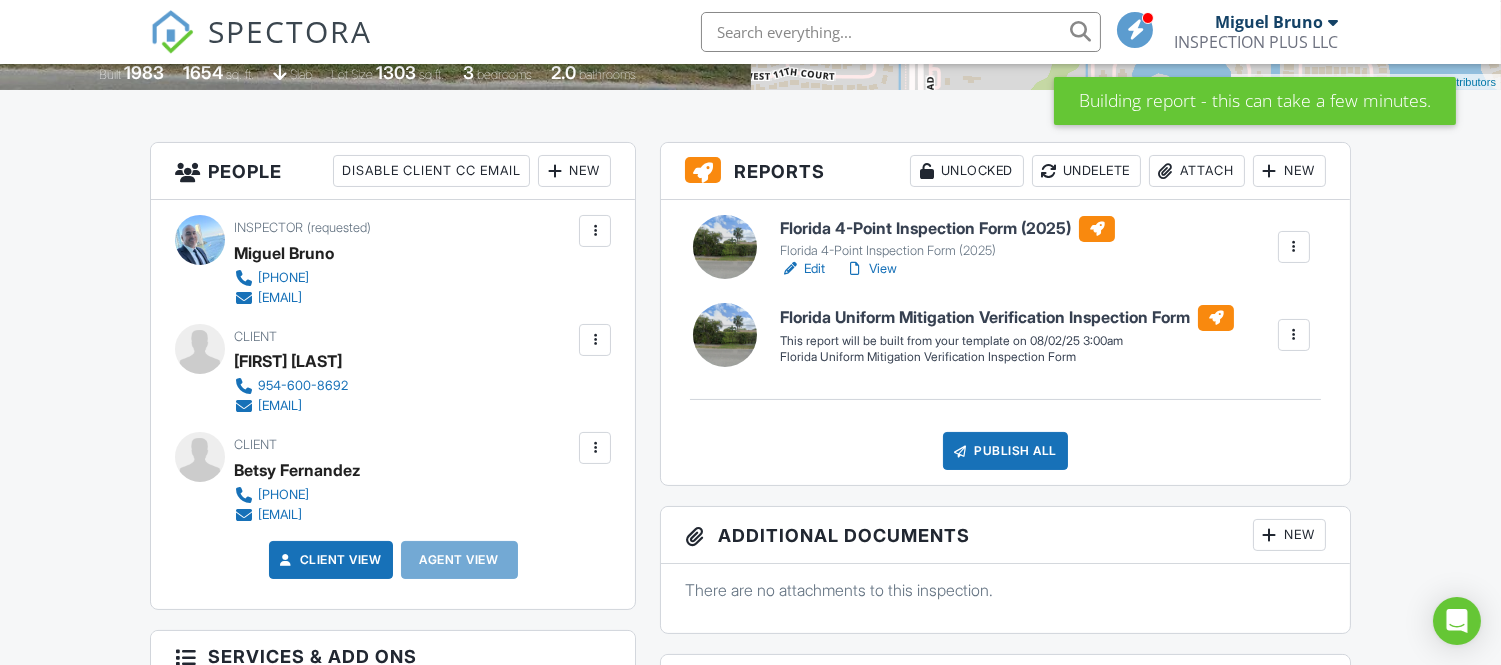 click at bounding box center [1294, 335] 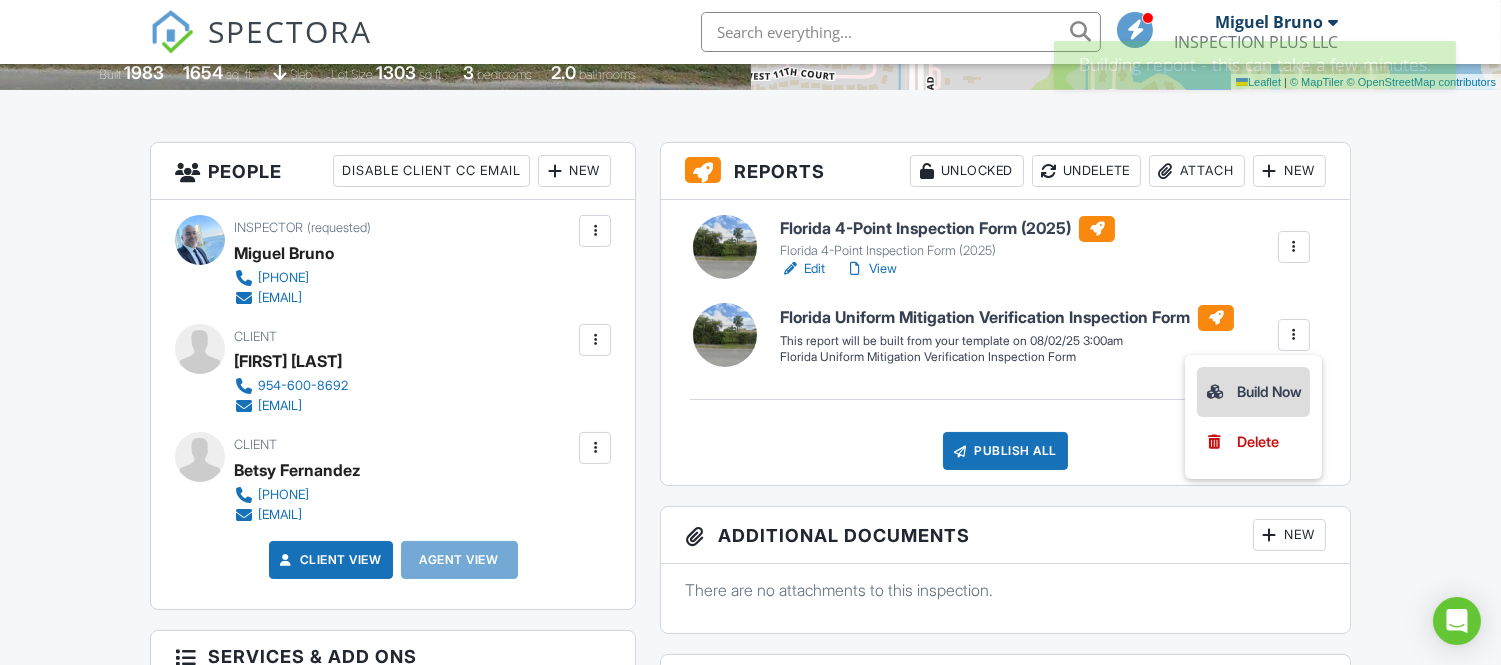 click on "Build Now" at bounding box center (1253, 392) 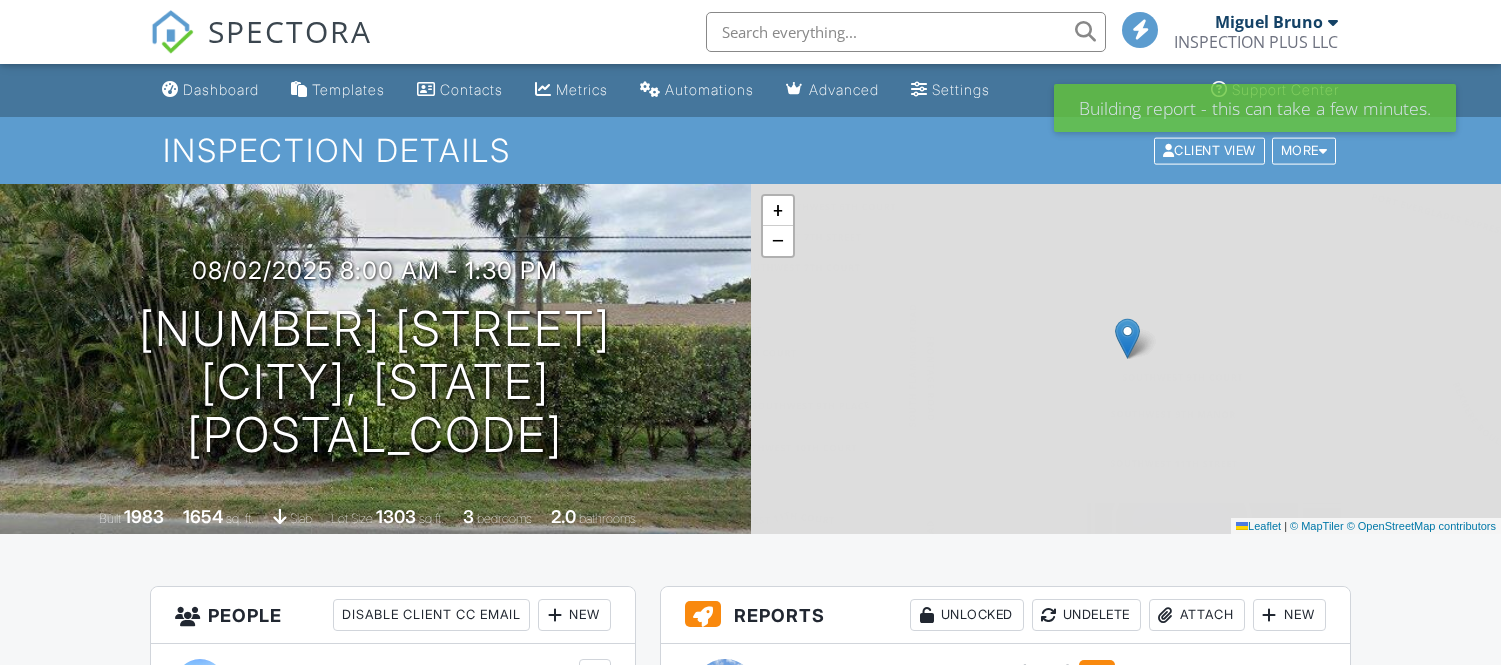 scroll, scrollTop: 0, scrollLeft: 0, axis: both 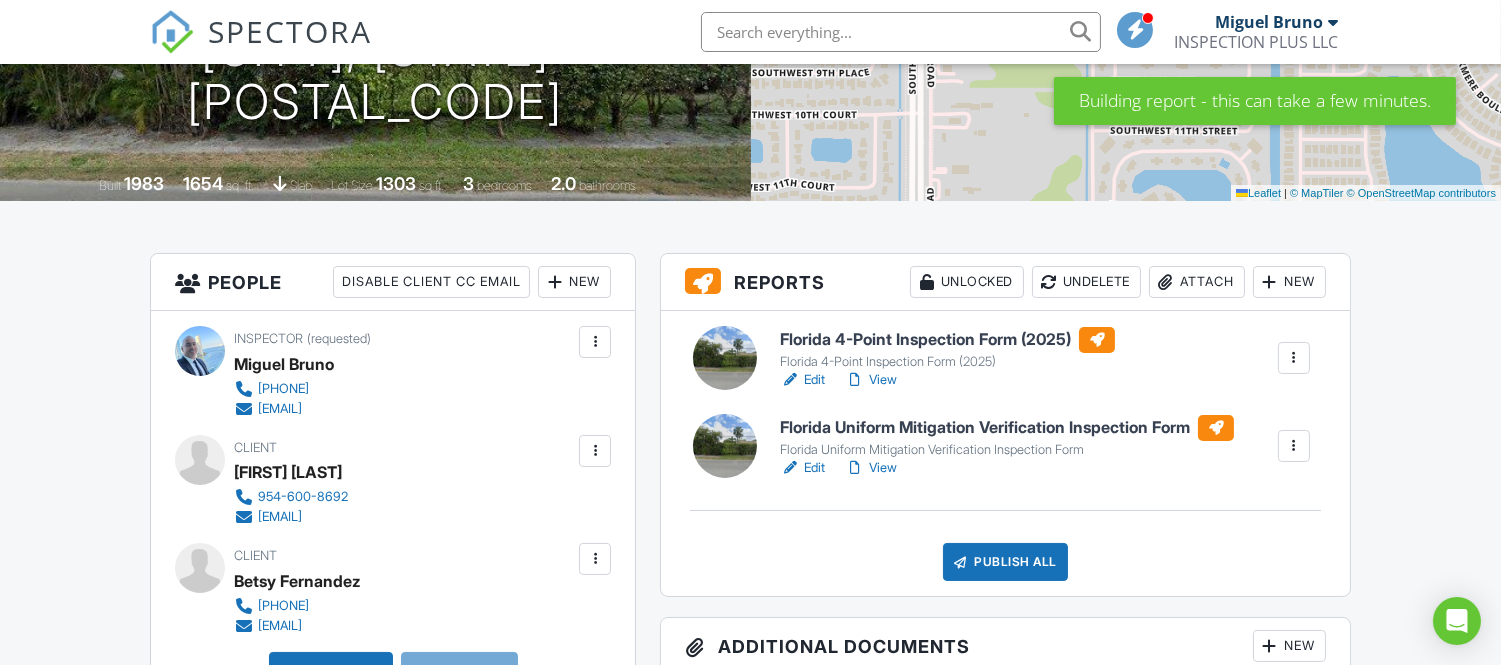 click on "Edit" at bounding box center [802, 380] 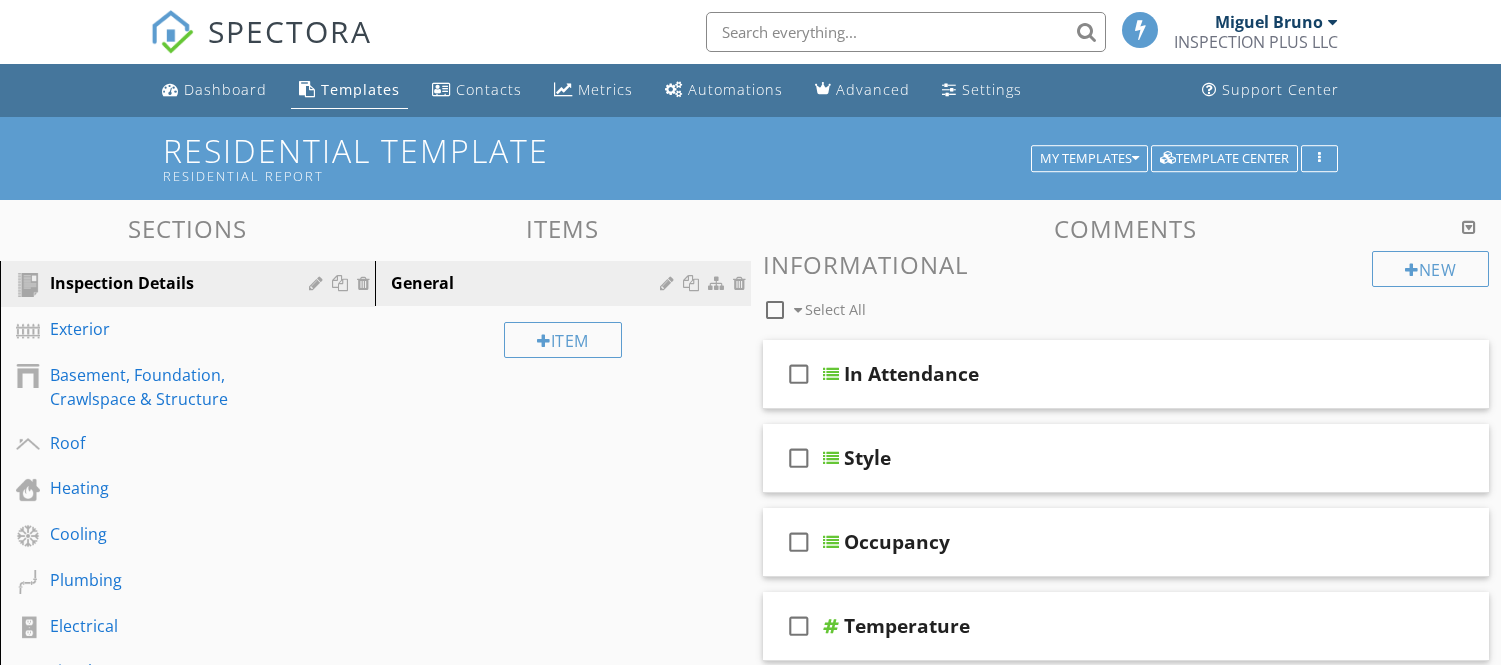 scroll, scrollTop: 0, scrollLeft: 0, axis: both 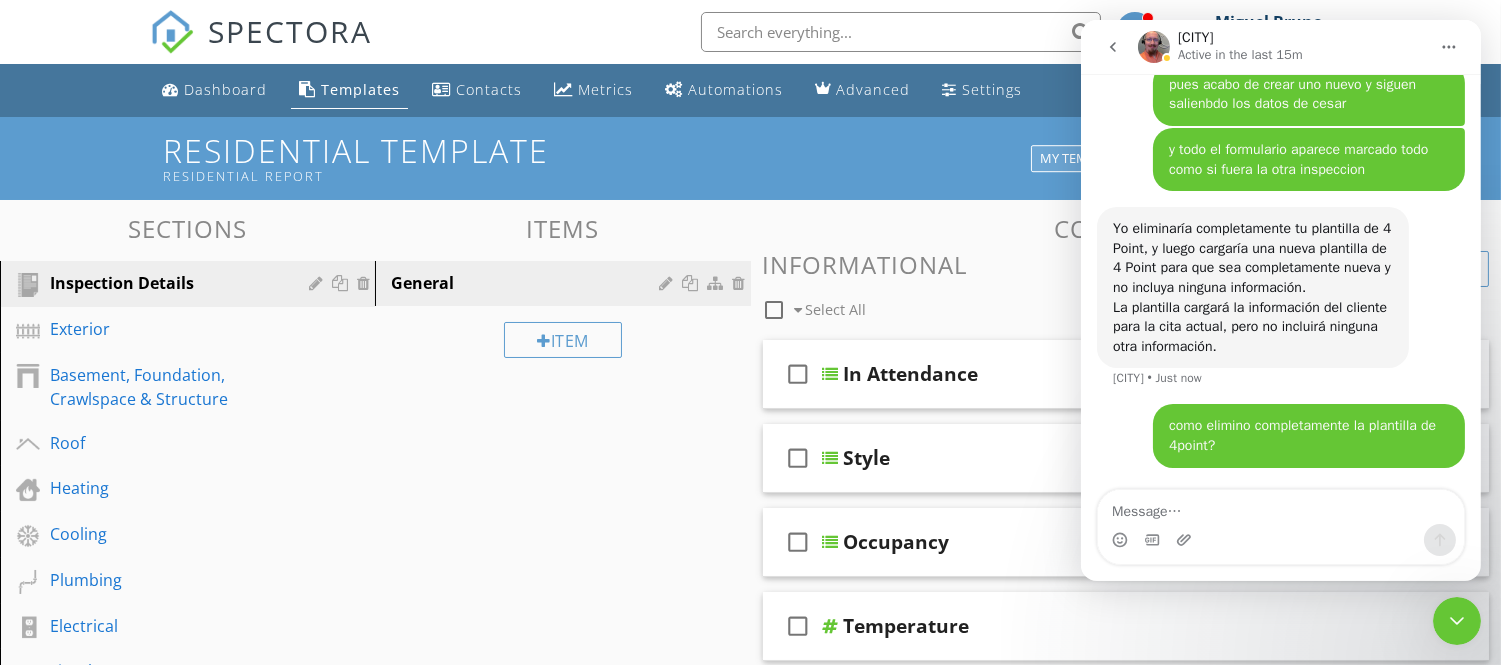 click on "My Templates" at bounding box center [1089, 159] 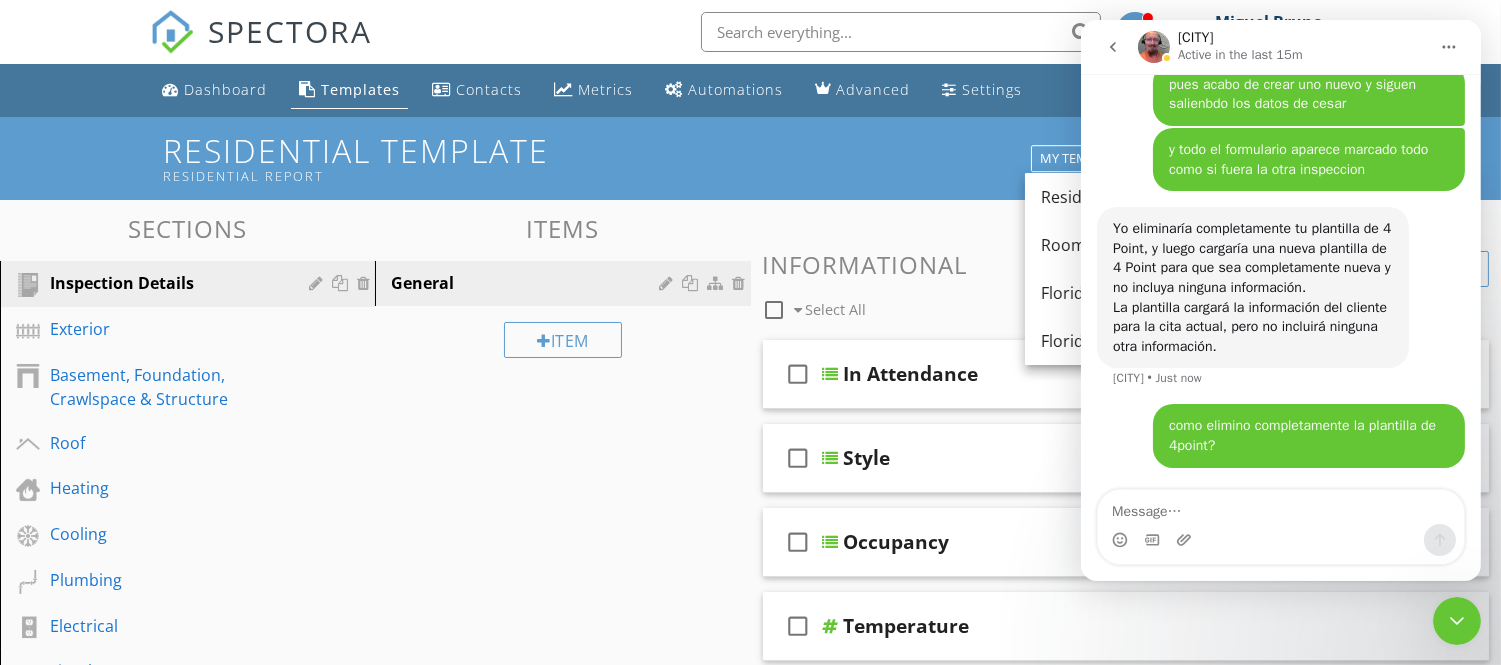 click at bounding box center [1456, 620] 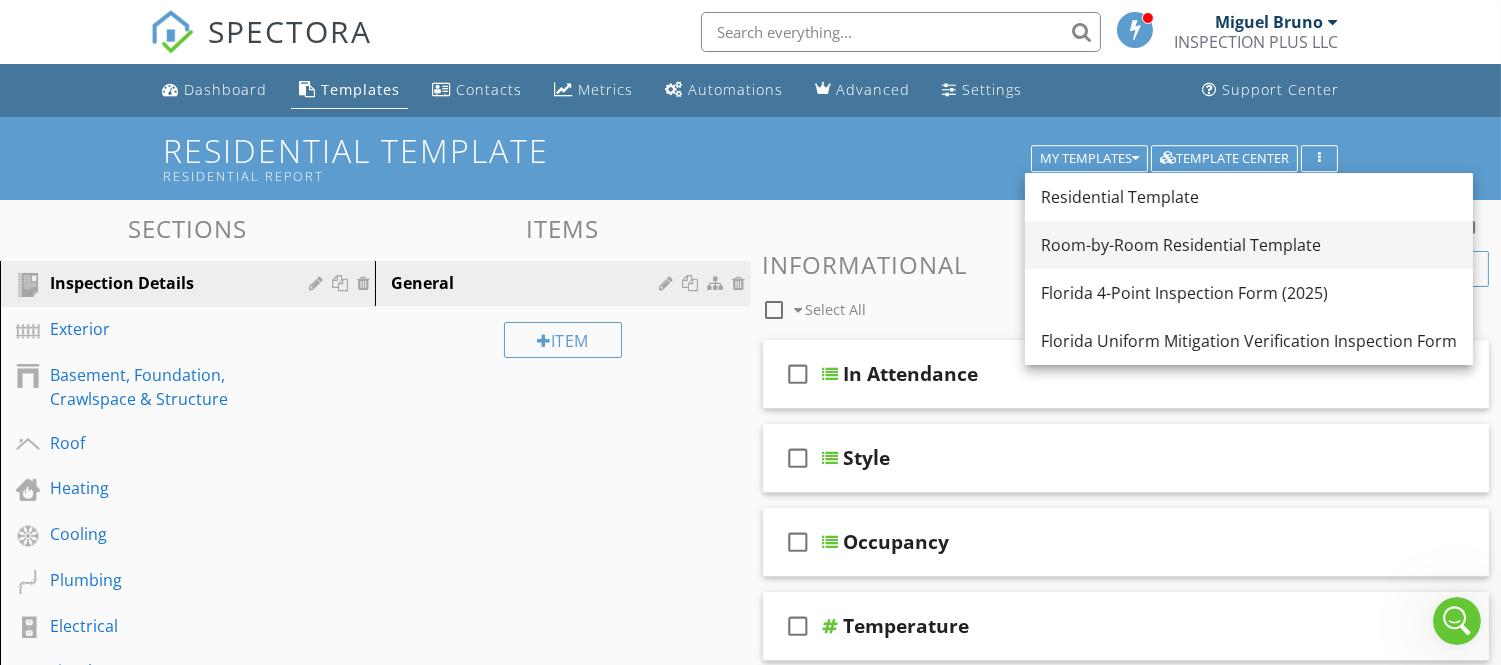 scroll, scrollTop: 0, scrollLeft: 0, axis: both 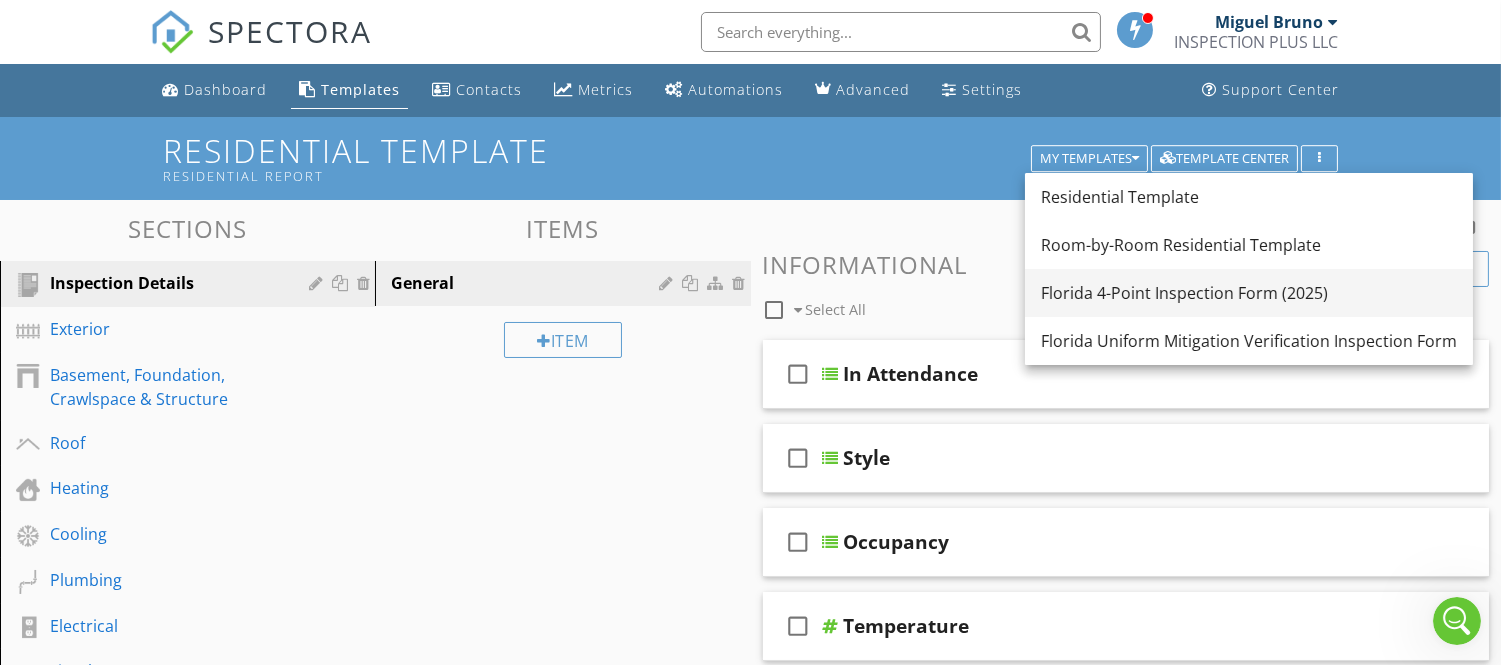 click on "Florida 4-Point Inspection Form (2025)" at bounding box center (1249, 293) 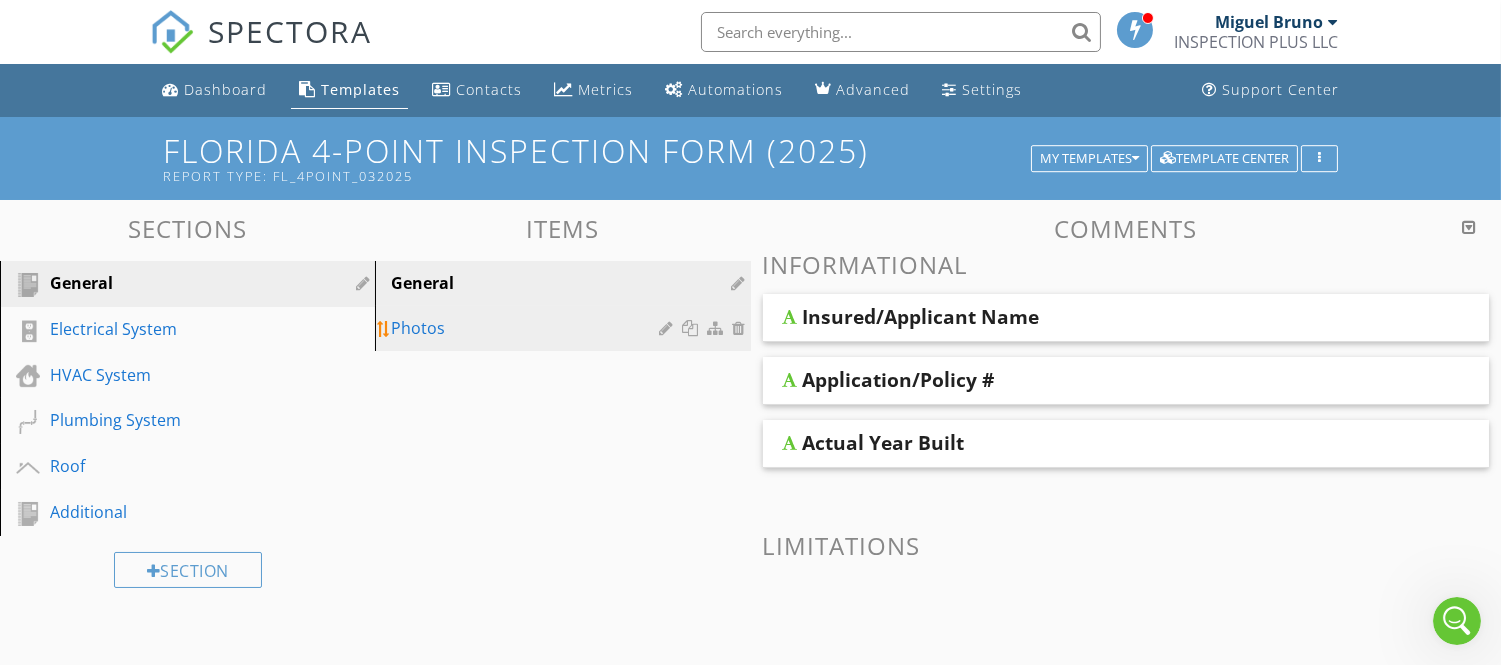 click on "Photos" at bounding box center [528, 328] 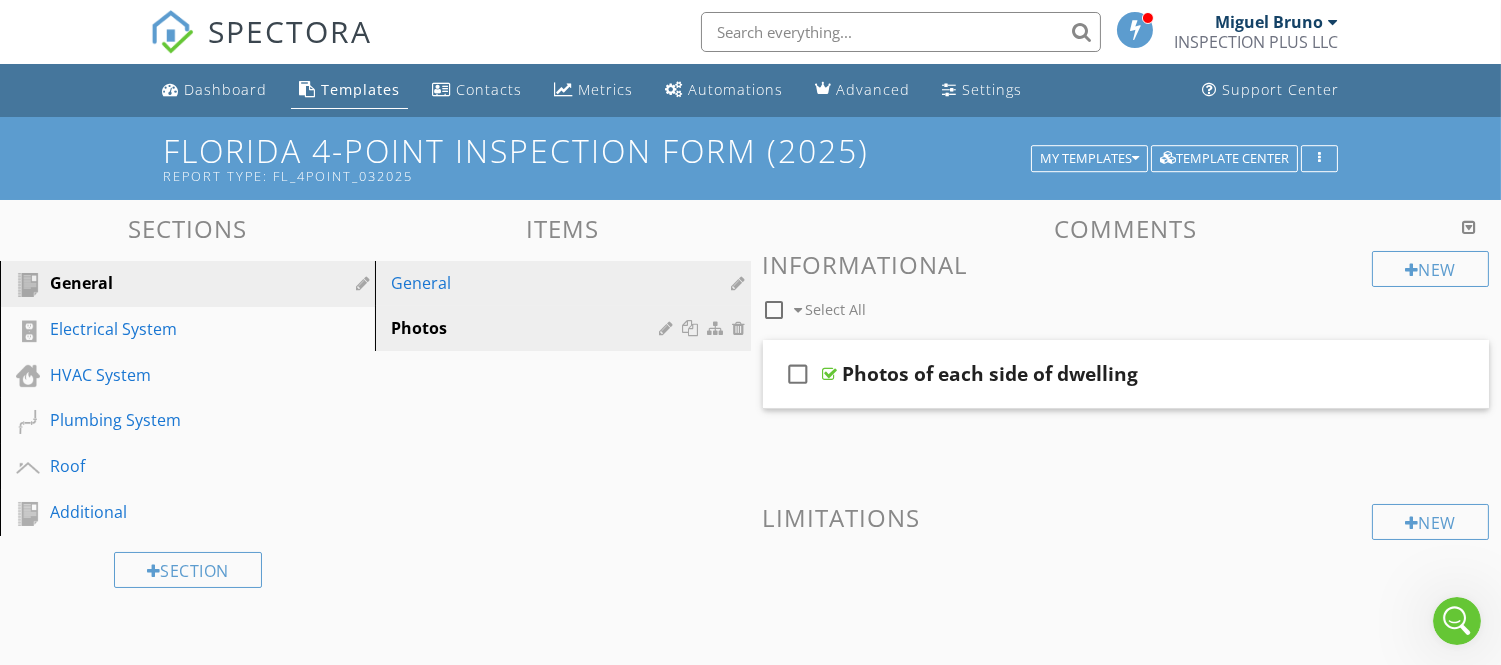 click on "General" at bounding box center (528, 283) 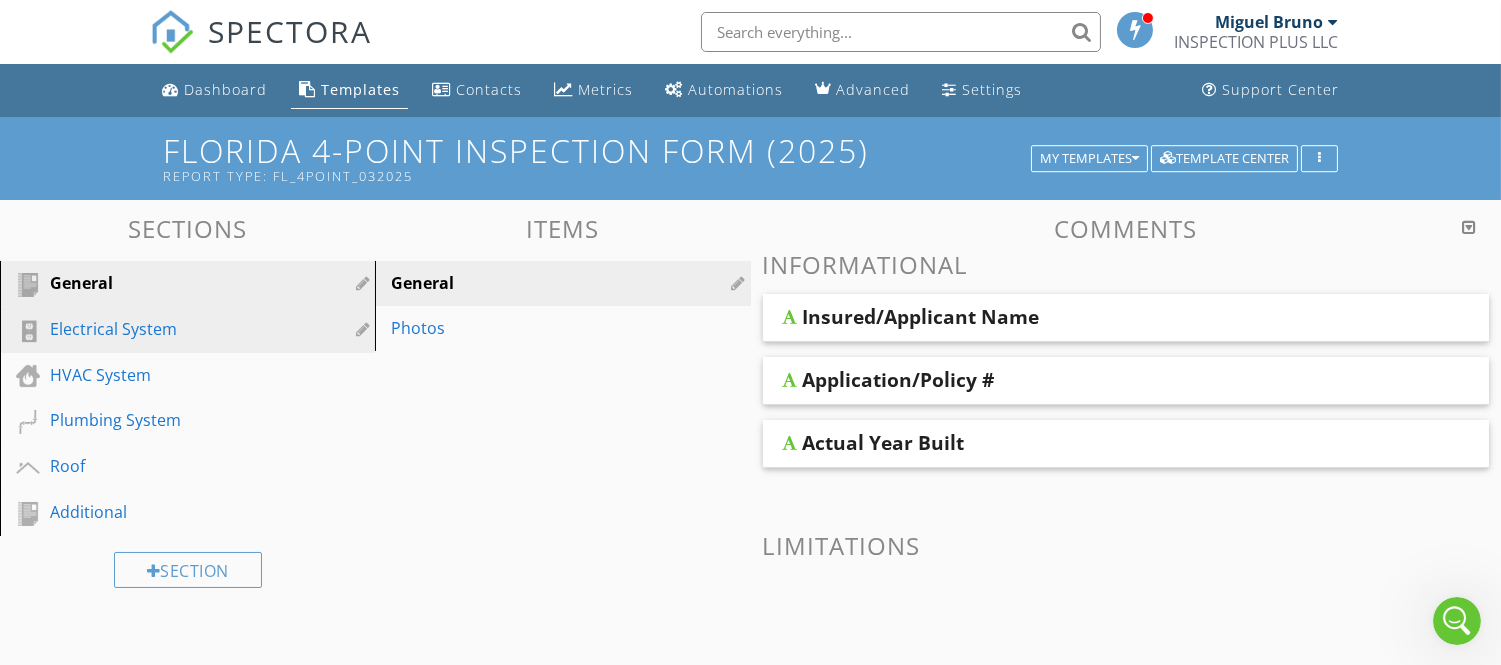 click on "Electrical System" at bounding box center [165, 329] 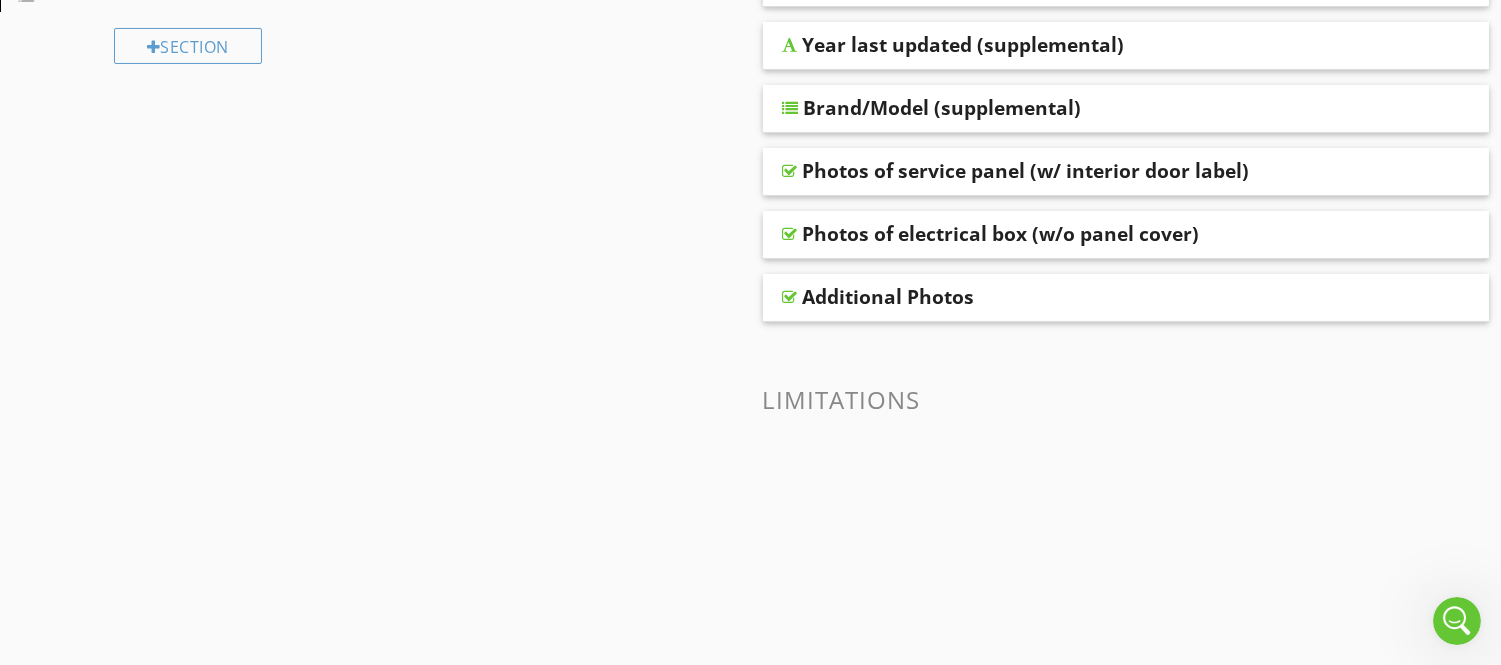 scroll, scrollTop: 413, scrollLeft: 0, axis: vertical 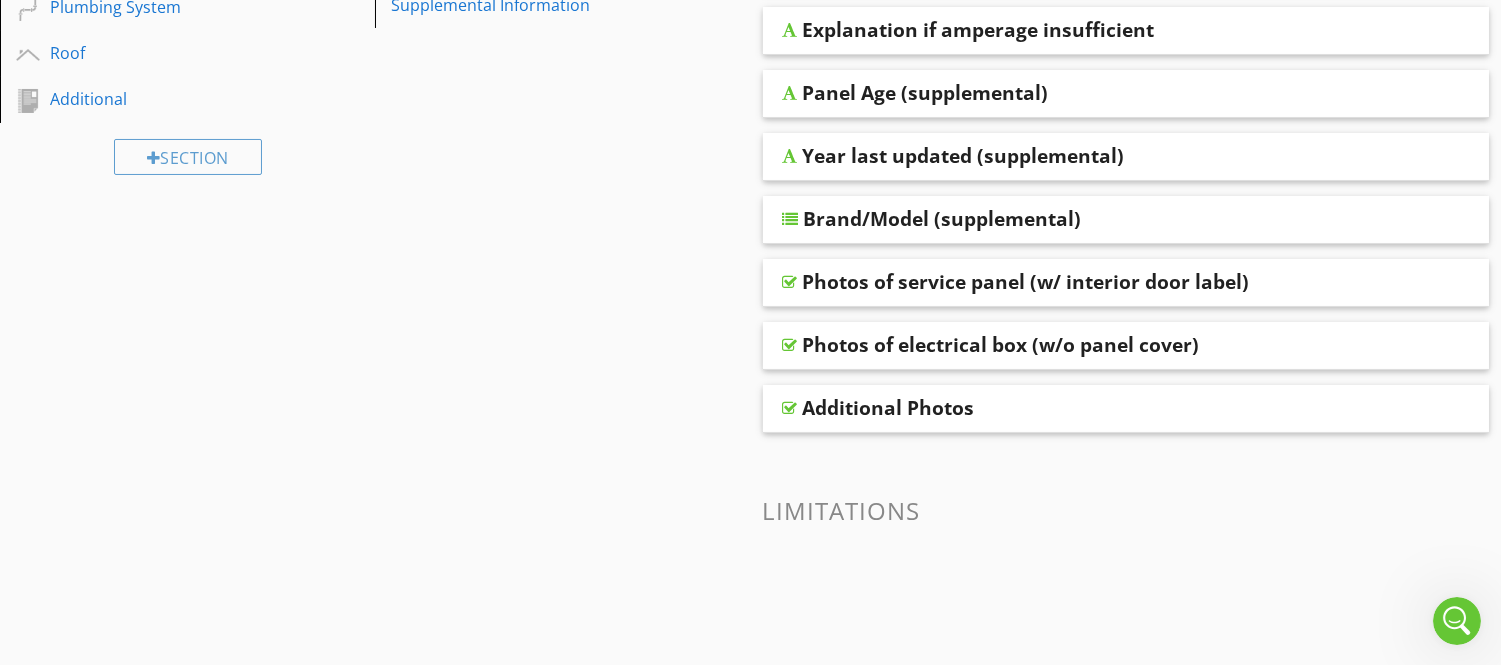 click at bounding box center [790, 345] 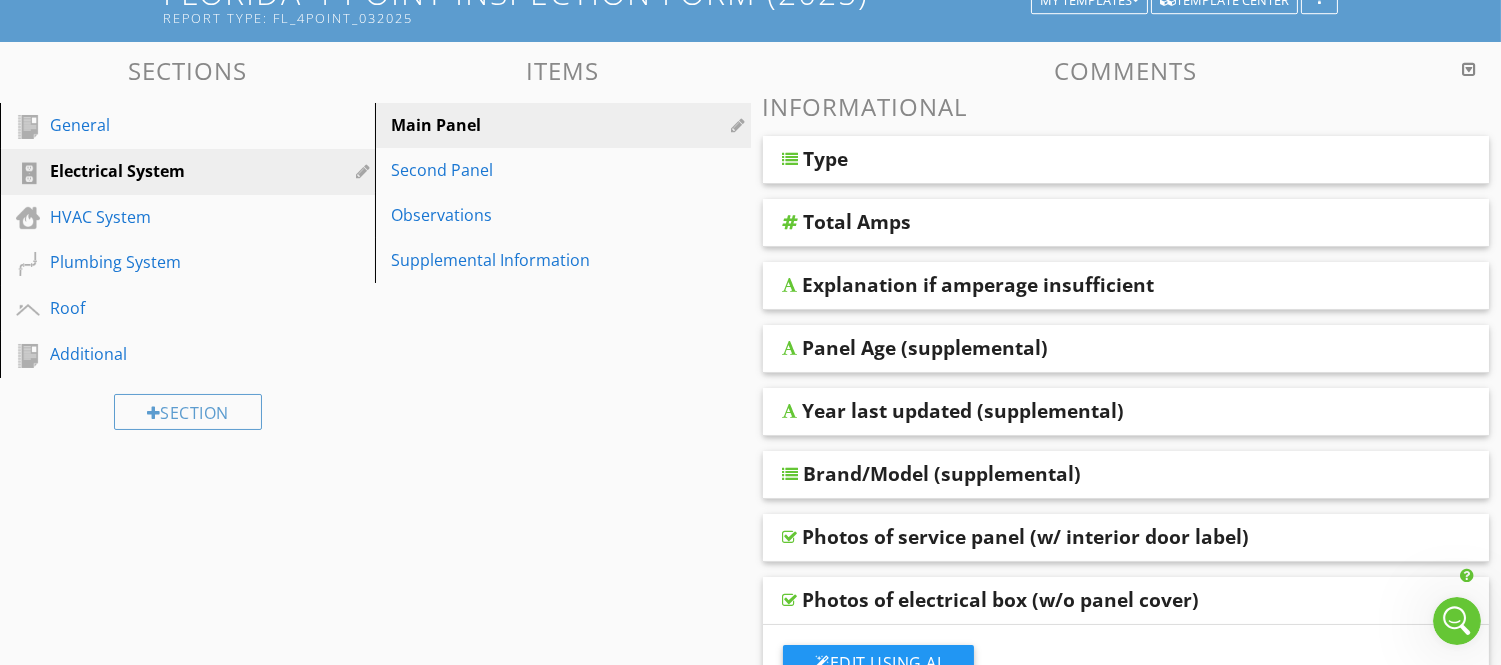 scroll, scrollTop: 80, scrollLeft: 0, axis: vertical 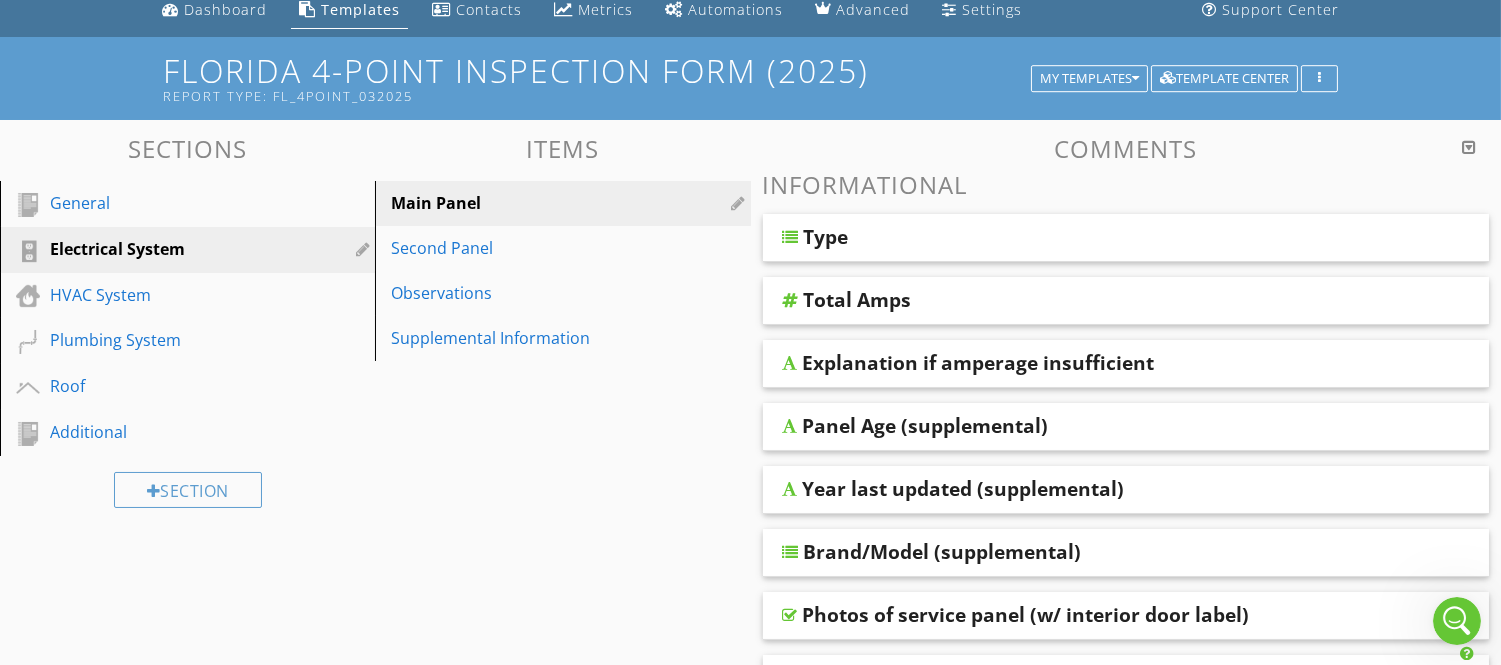 click at bounding box center (1469, 147) 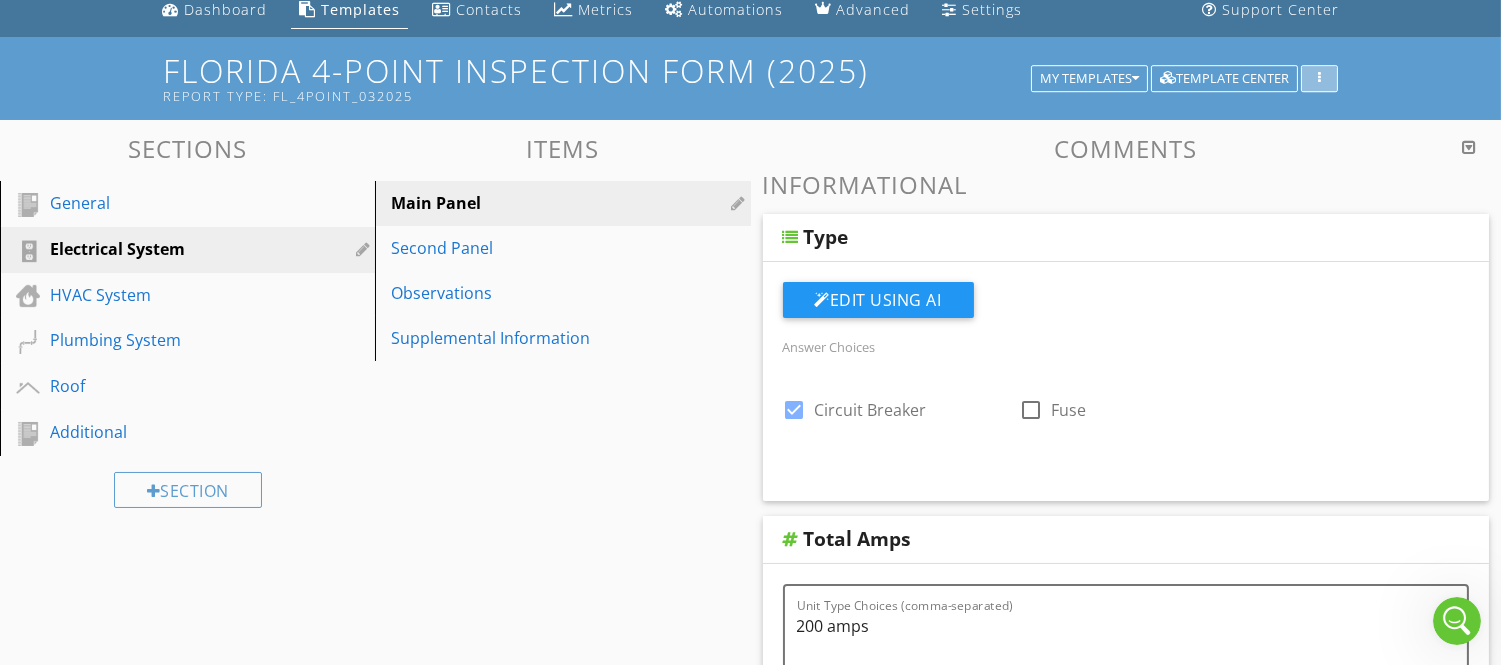 click at bounding box center (1319, 79) 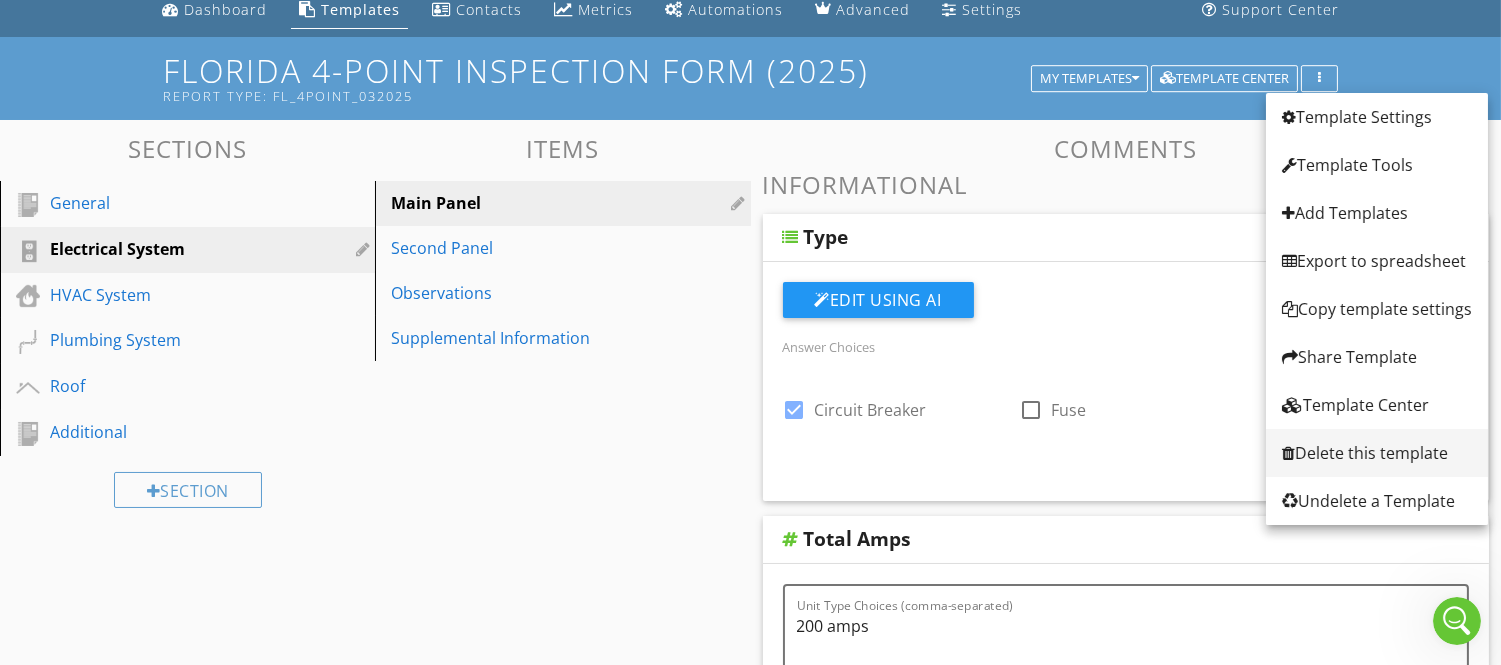 click on "Delete this template" at bounding box center (1377, 453) 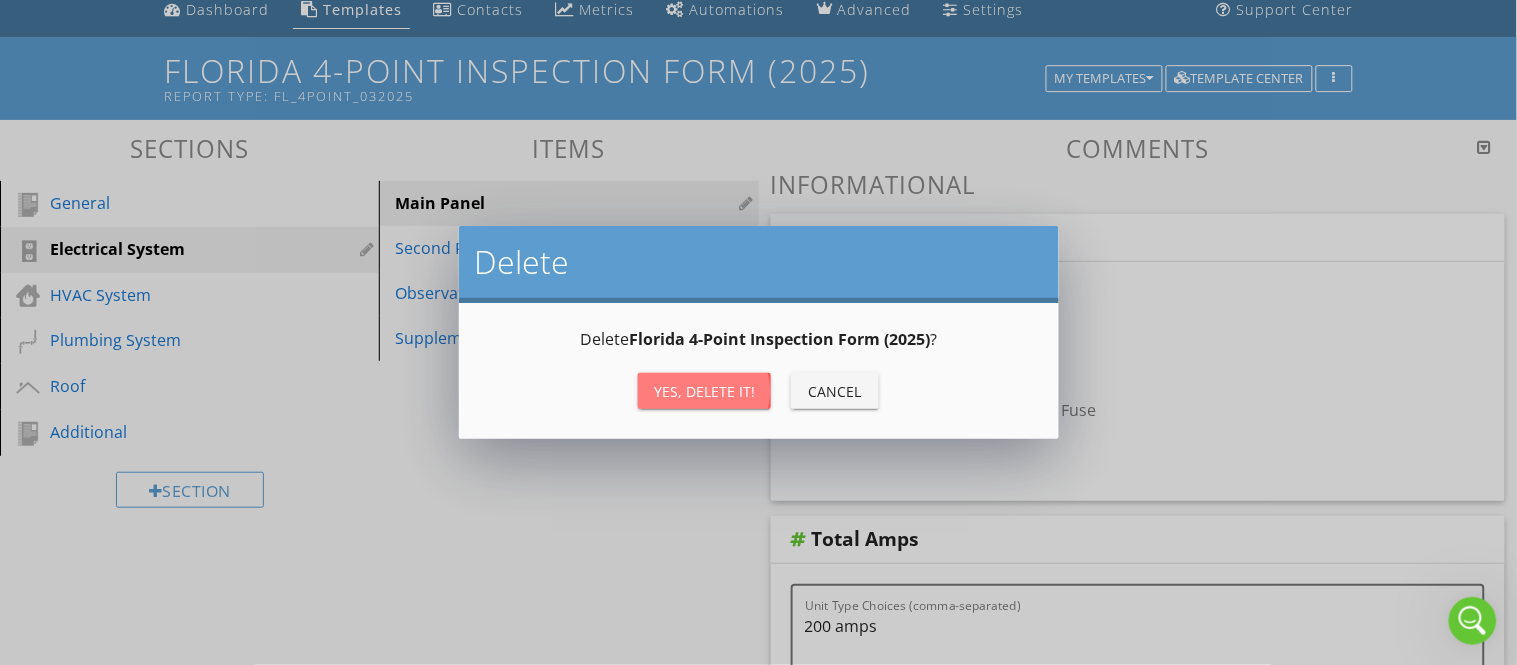 click on "Yes, Delete it!" at bounding box center [704, 391] 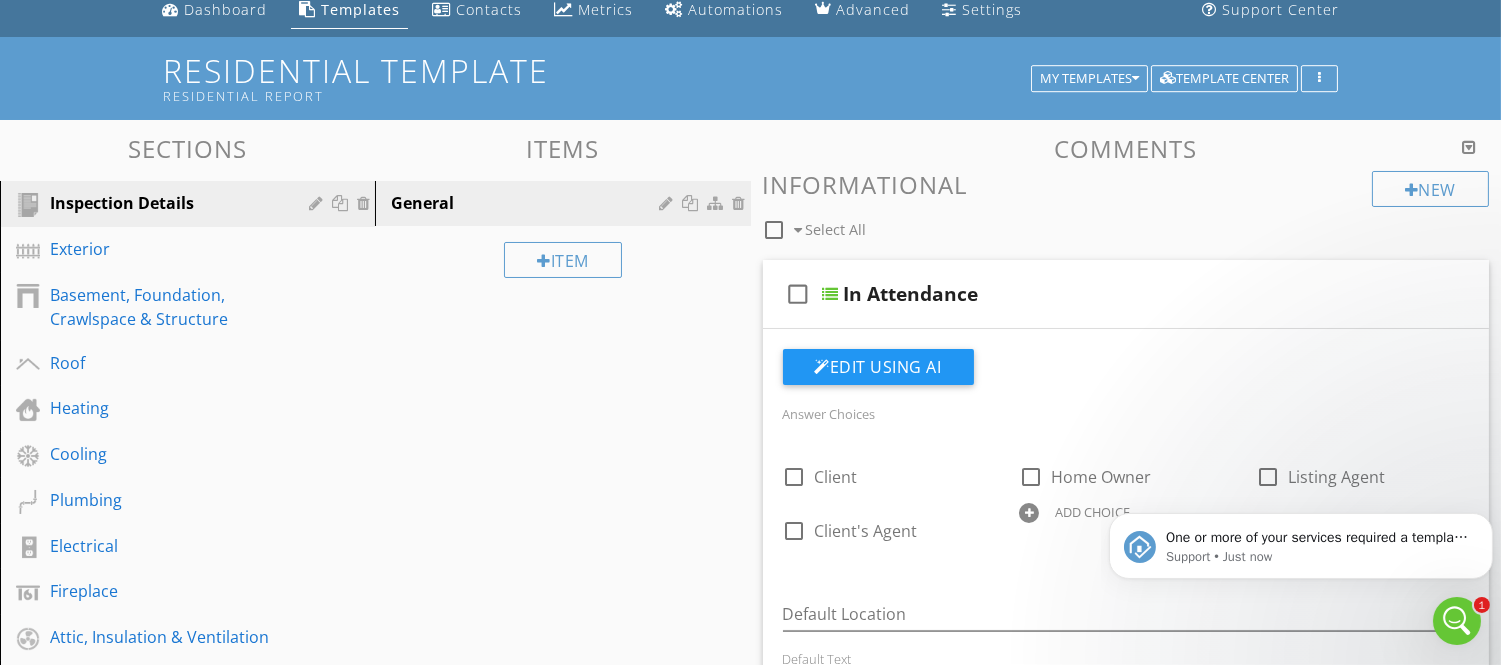 scroll, scrollTop: 0, scrollLeft: 0, axis: both 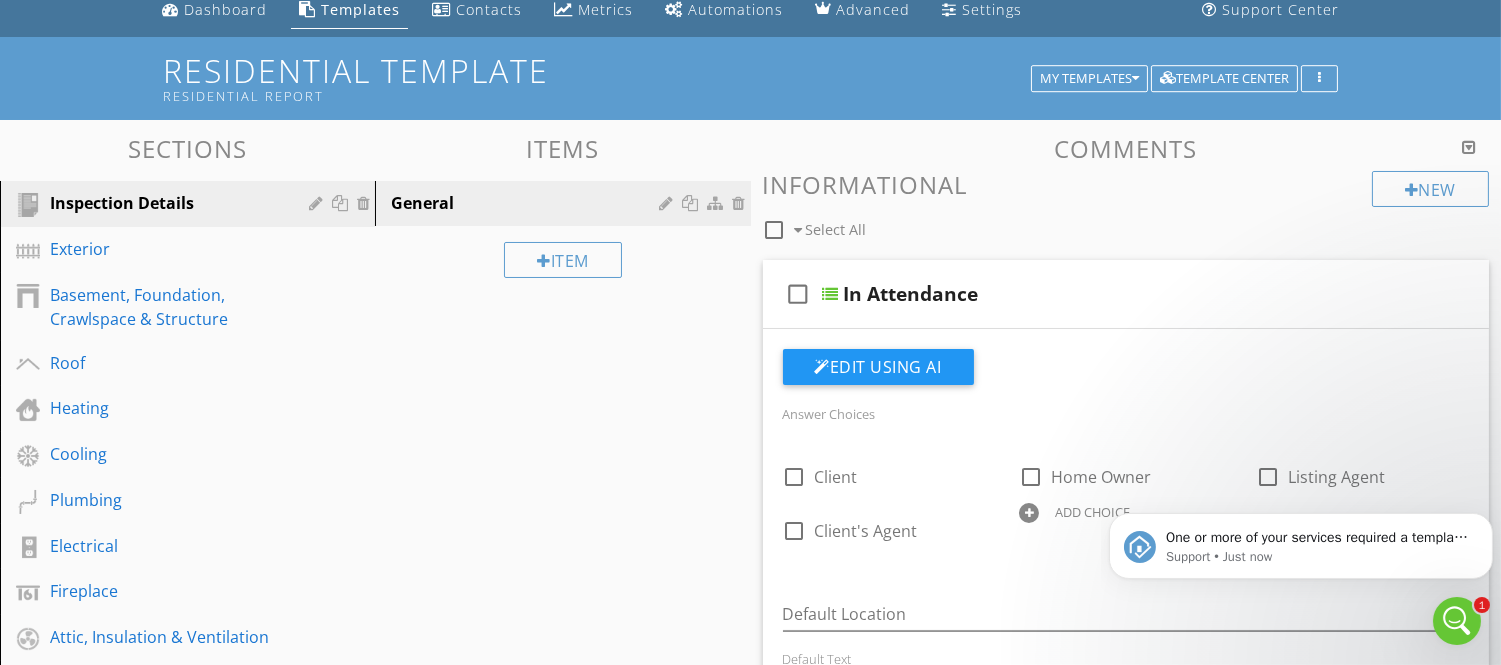 click 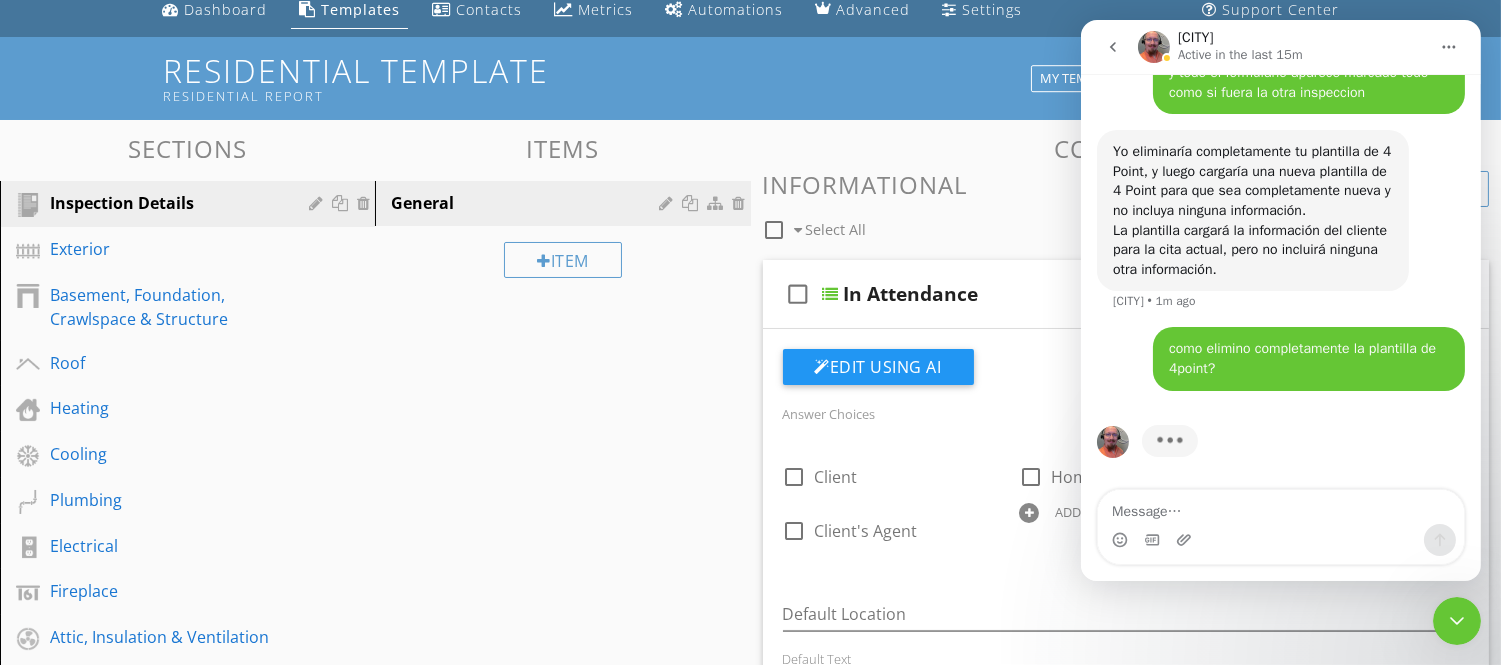 scroll, scrollTop: 32410, scrollLeft: 0, axis: vertical 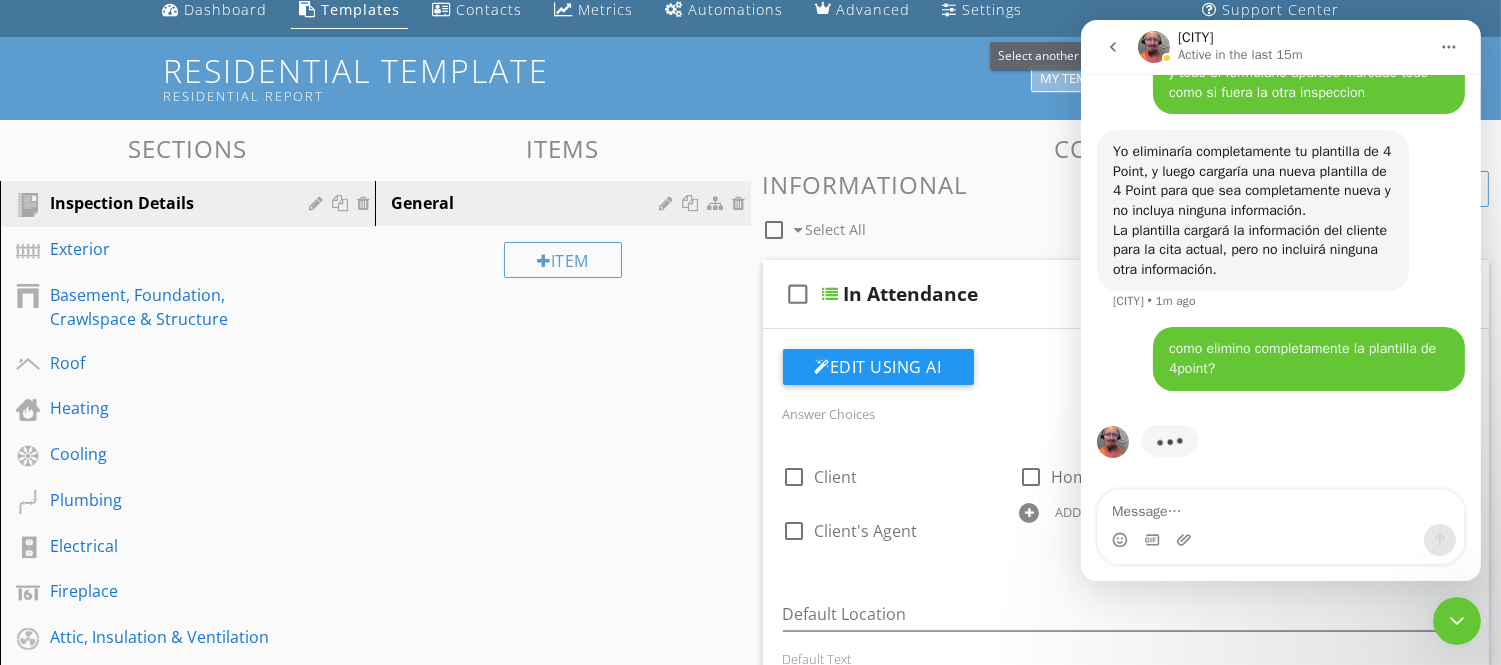 click on "My Templates" at bounding box center [1089, 79] 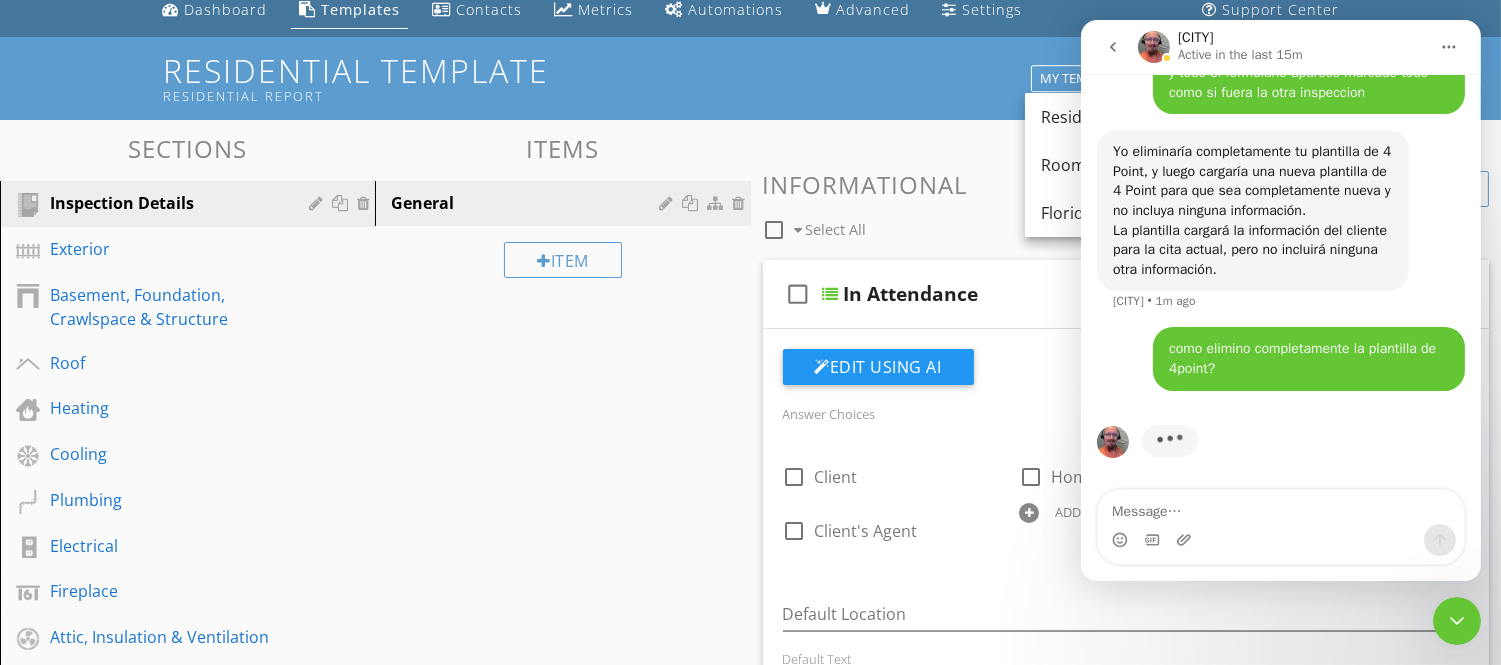 click 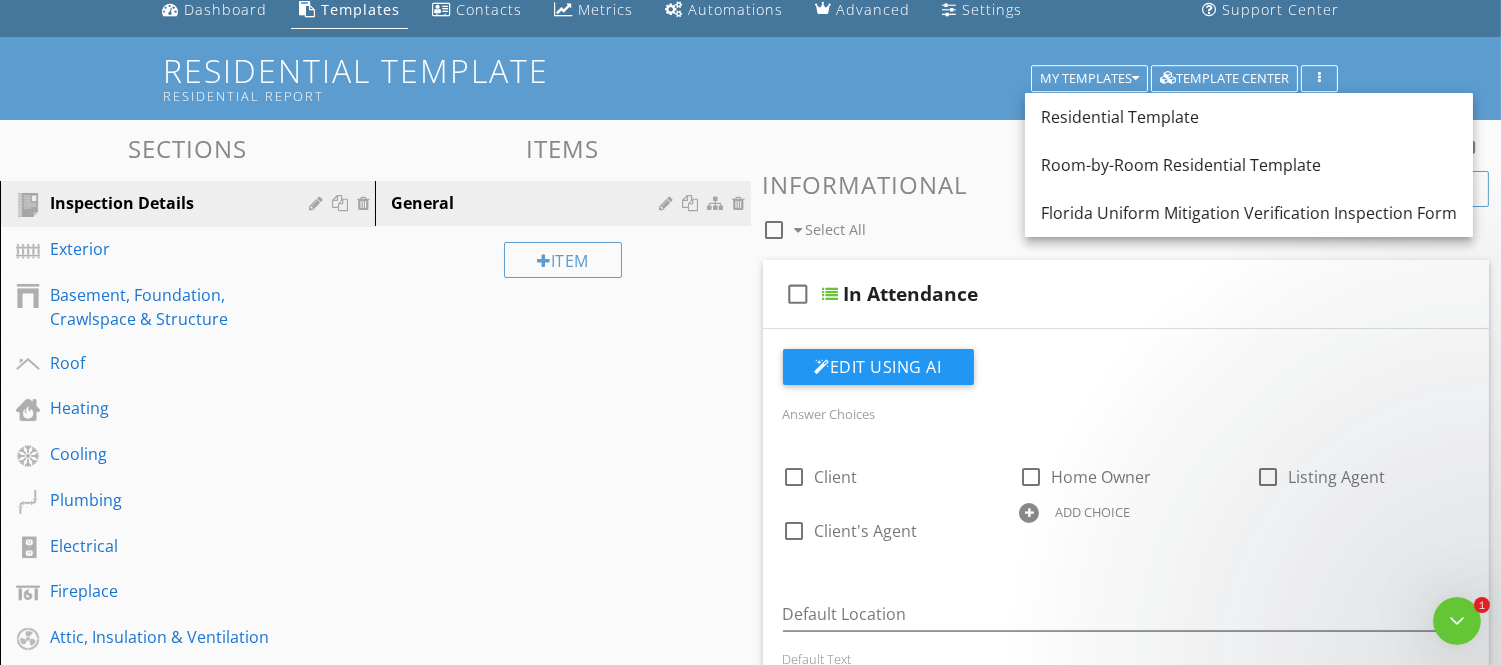 scroll, scrollTop: 32333, scrollLeft: 0, axis: vertical 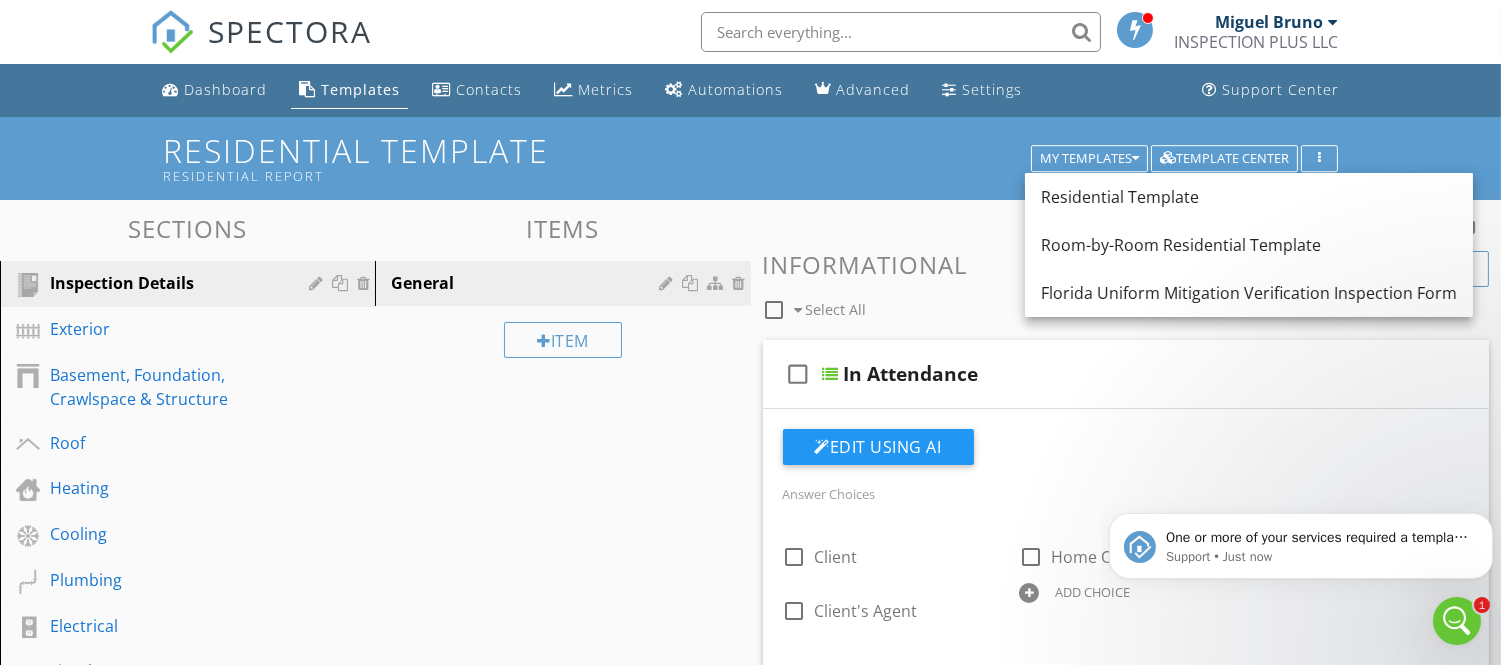 click on "INSPECTION PLUS LLC" at bounding box center [1256, 42] 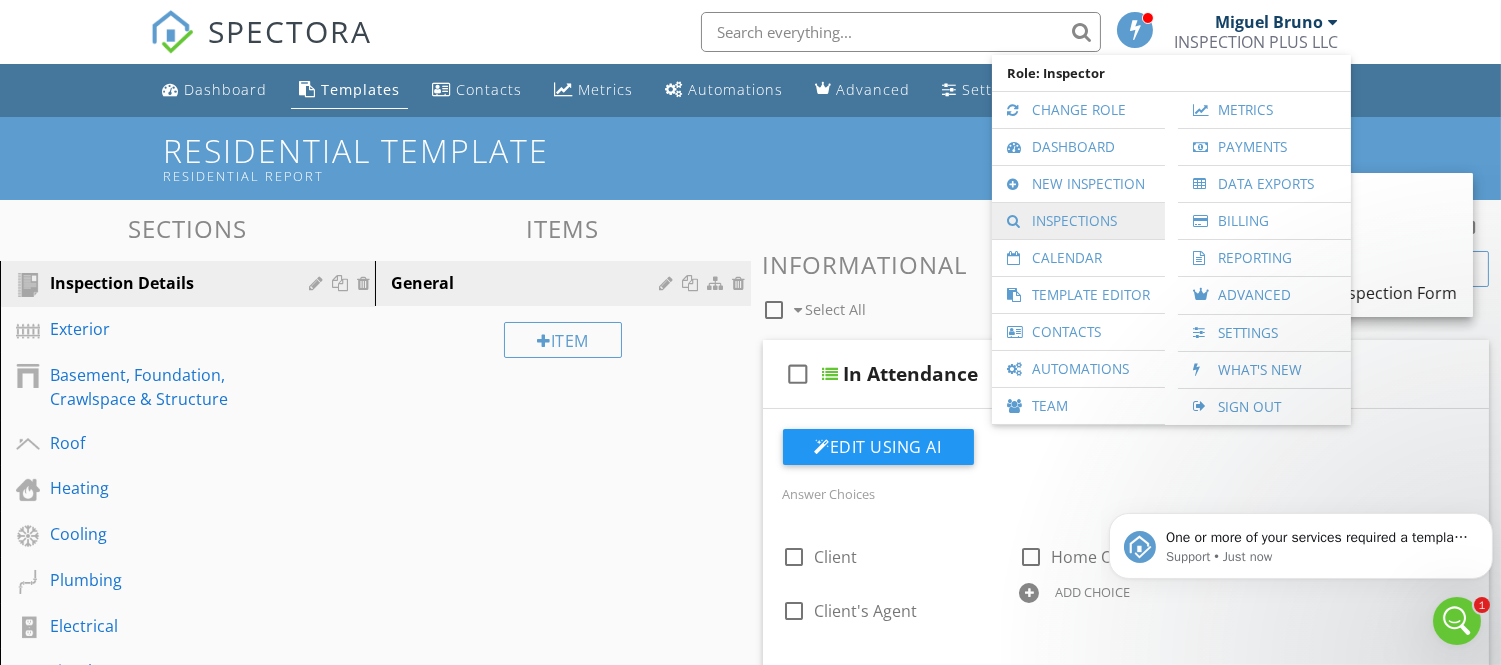 click on "Inspections" at bounding box center (1078, 221) 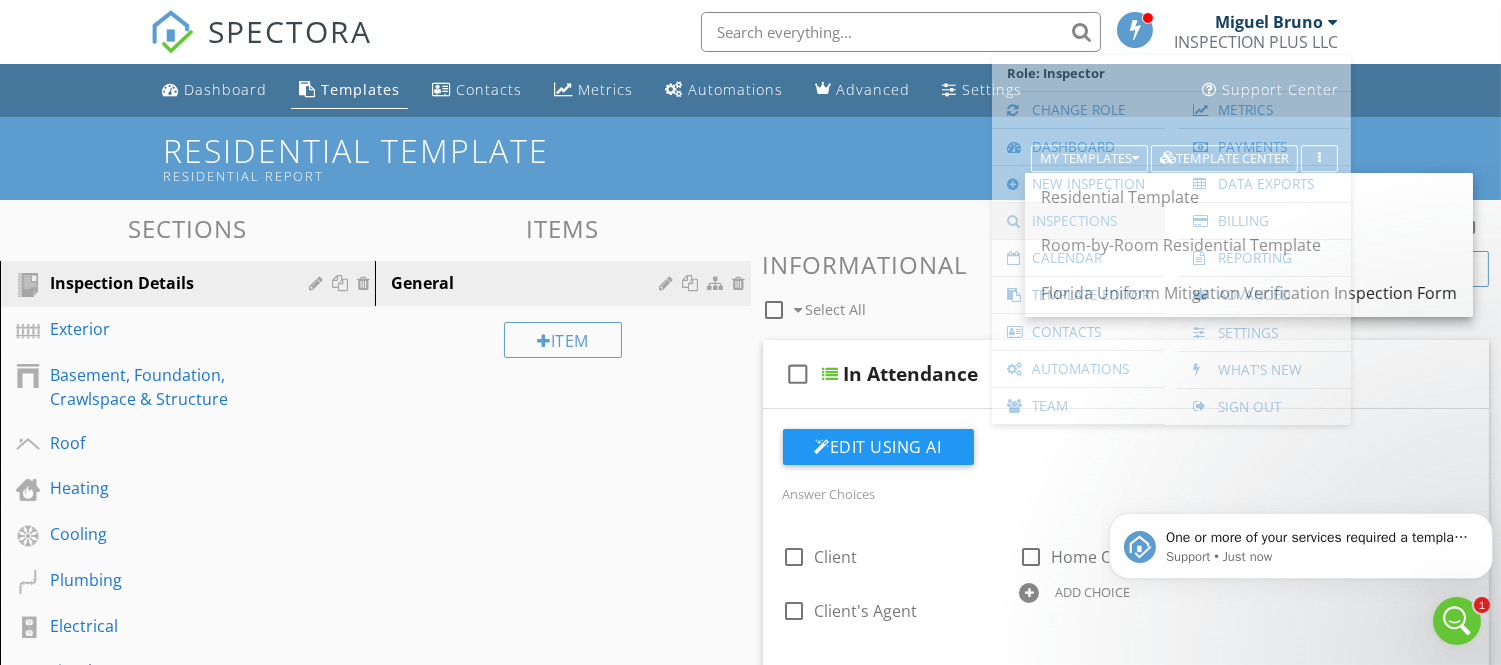 scroll, scrollTop: 32410, scrollLeft: 0, axis: vertical 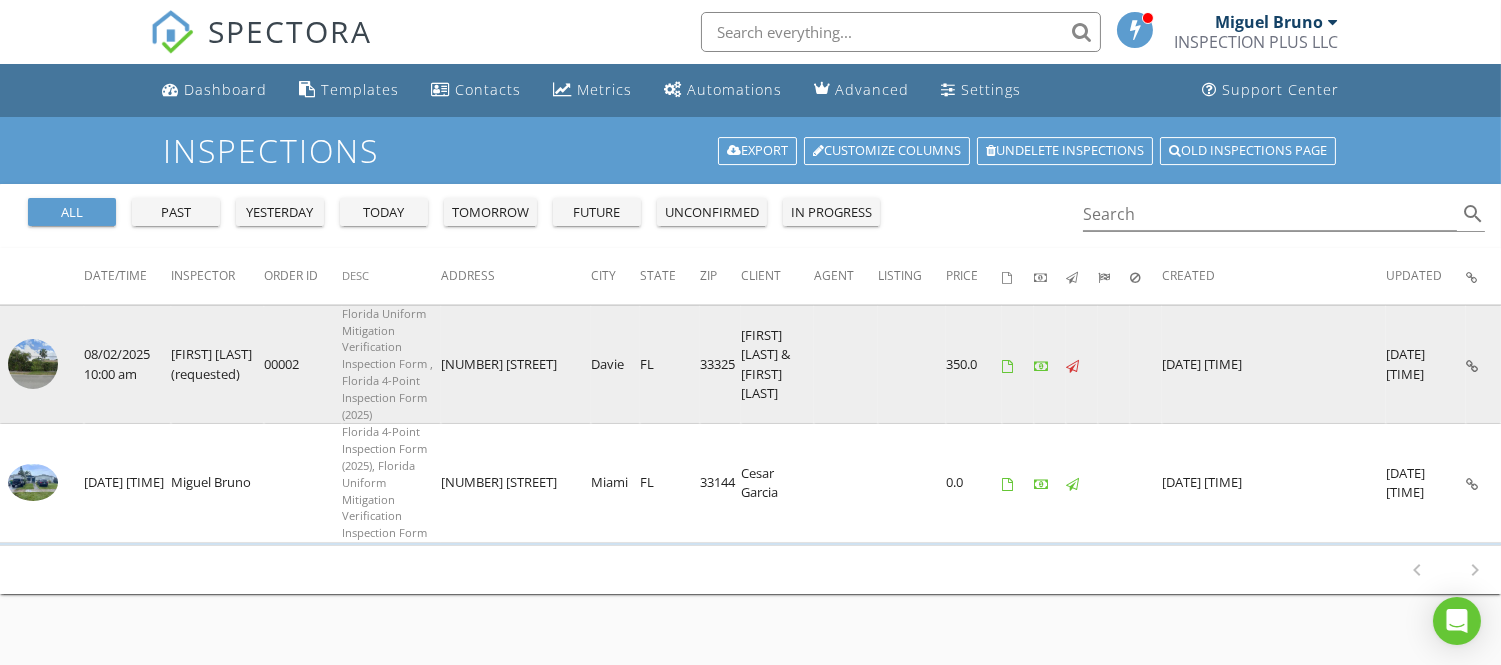 click at bounding box center [33, 364] 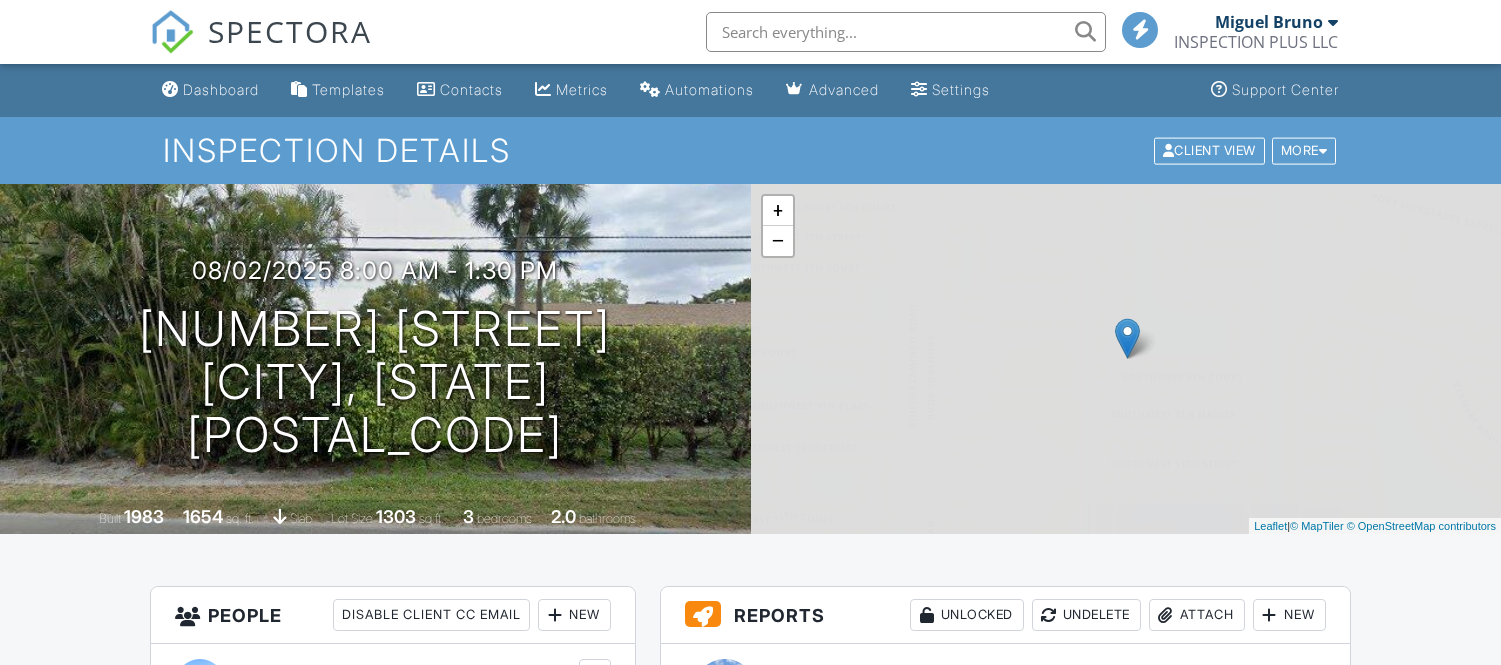 scroll, scrollTop: 333, scrollLeft: 0, axis: vertical 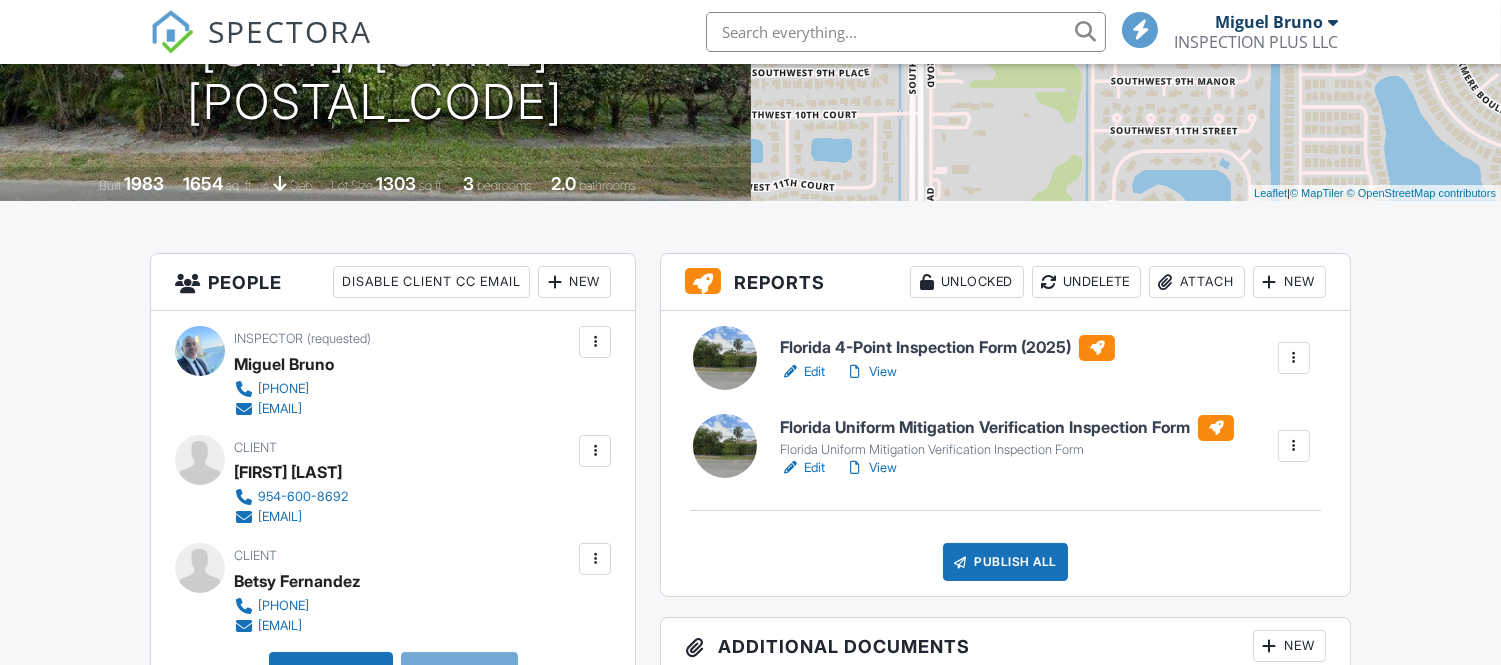 click at bounding box center [1294, 358] 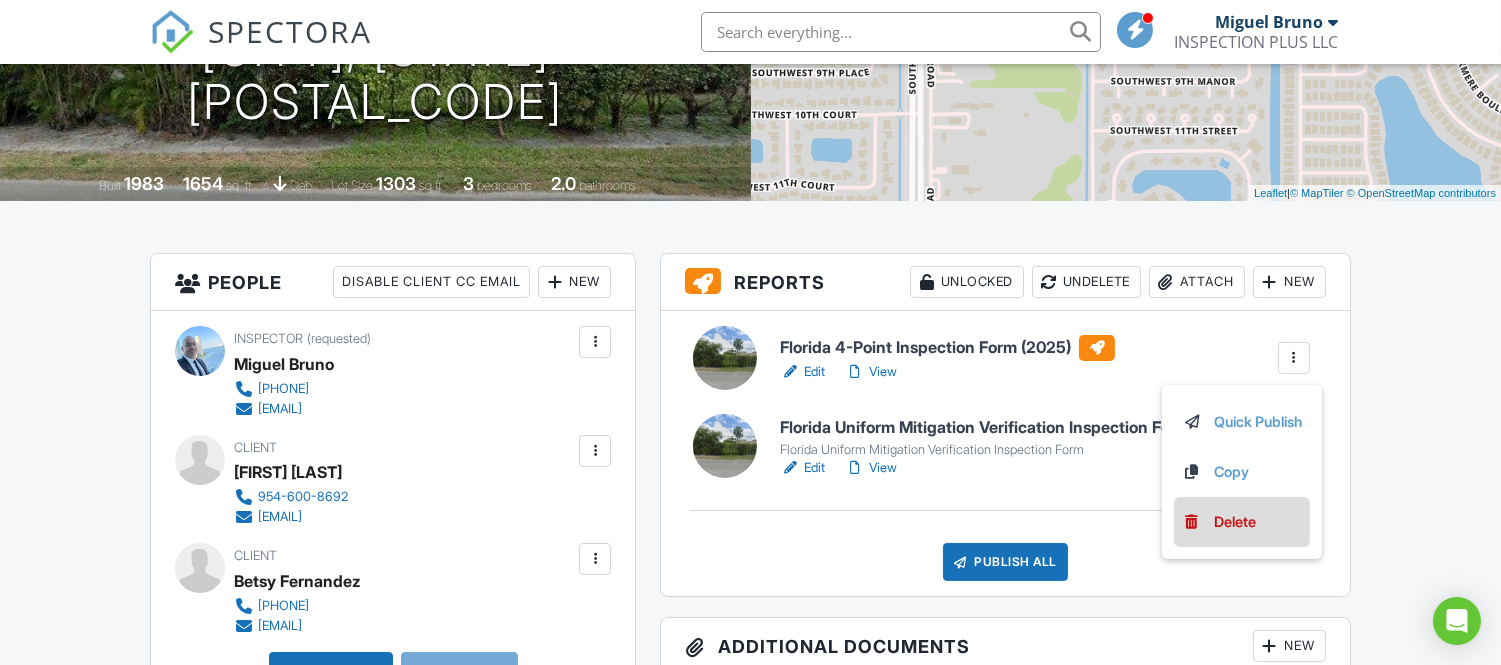 click on "Delete" at bounding box center (1235, 522) 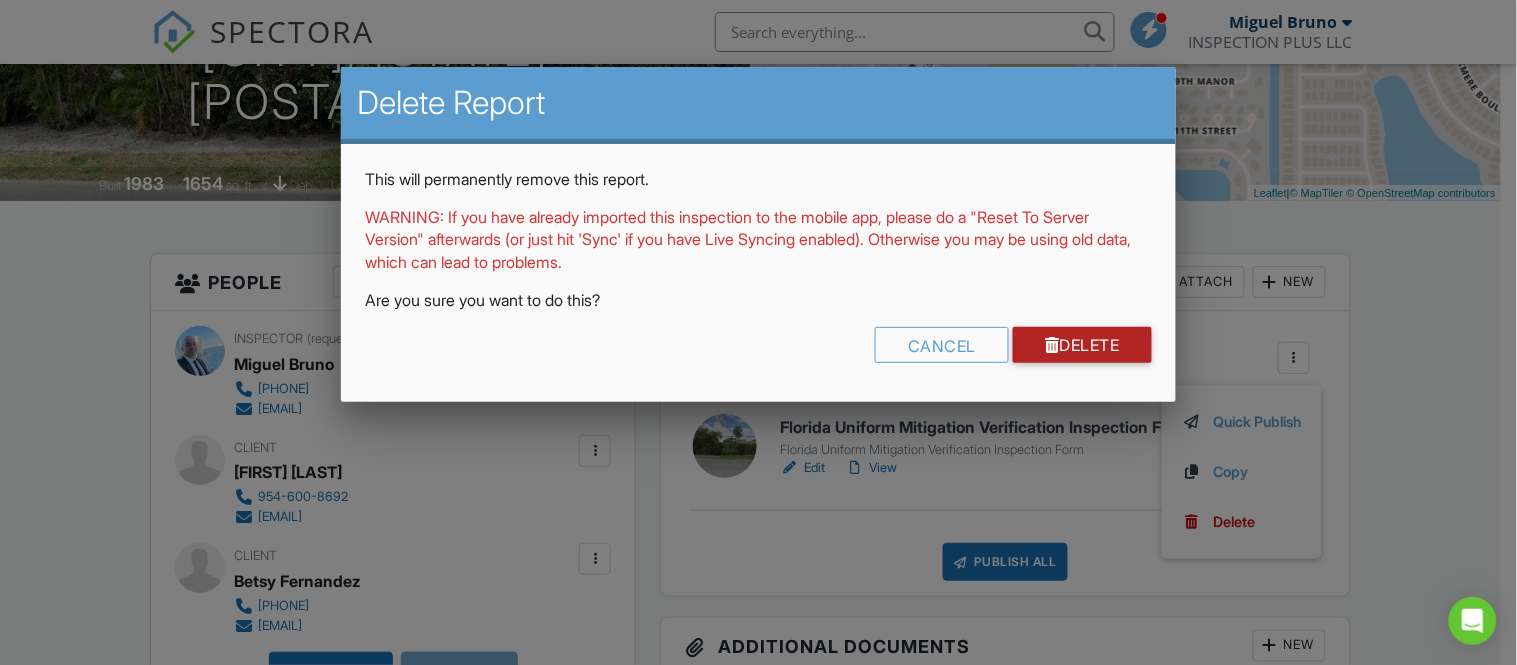 click on "Delete" at bounding box center [1082, 345] 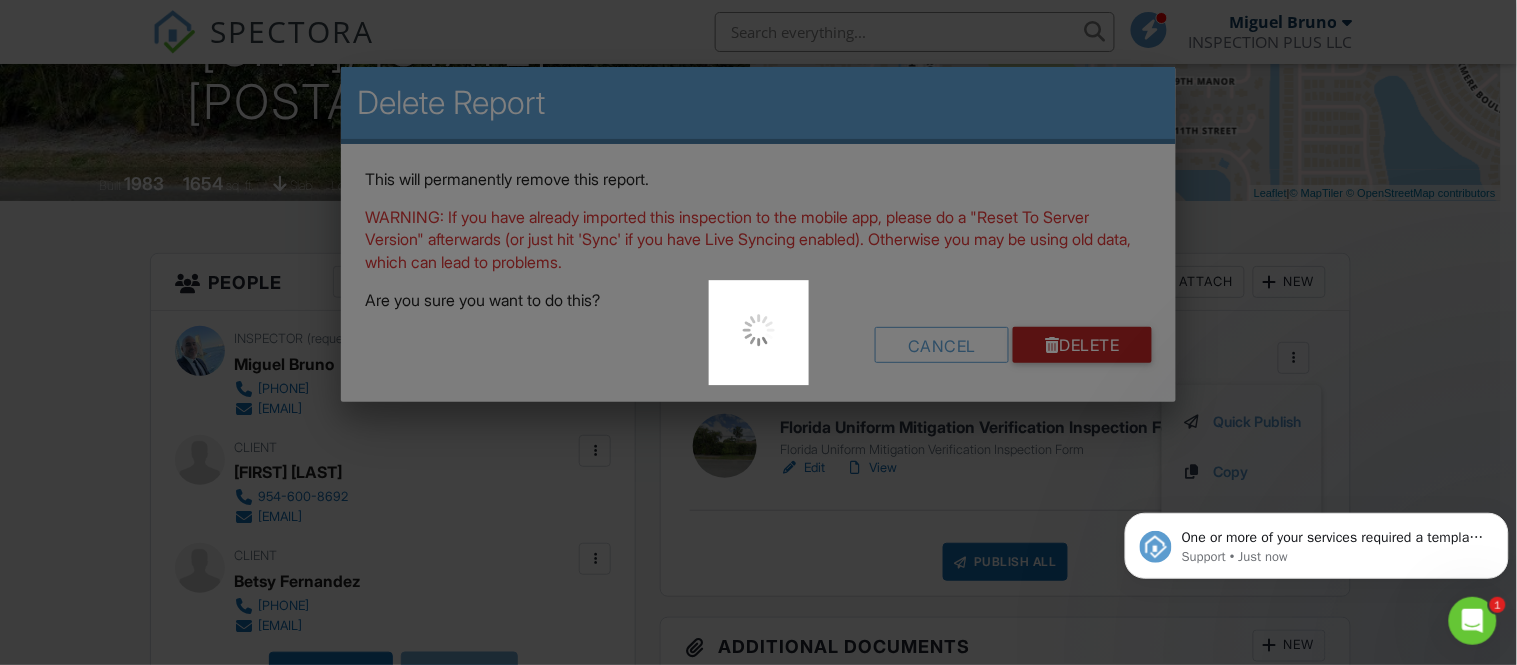 scroll, scrollTop: 0, scrollLeft: 0, axis: both 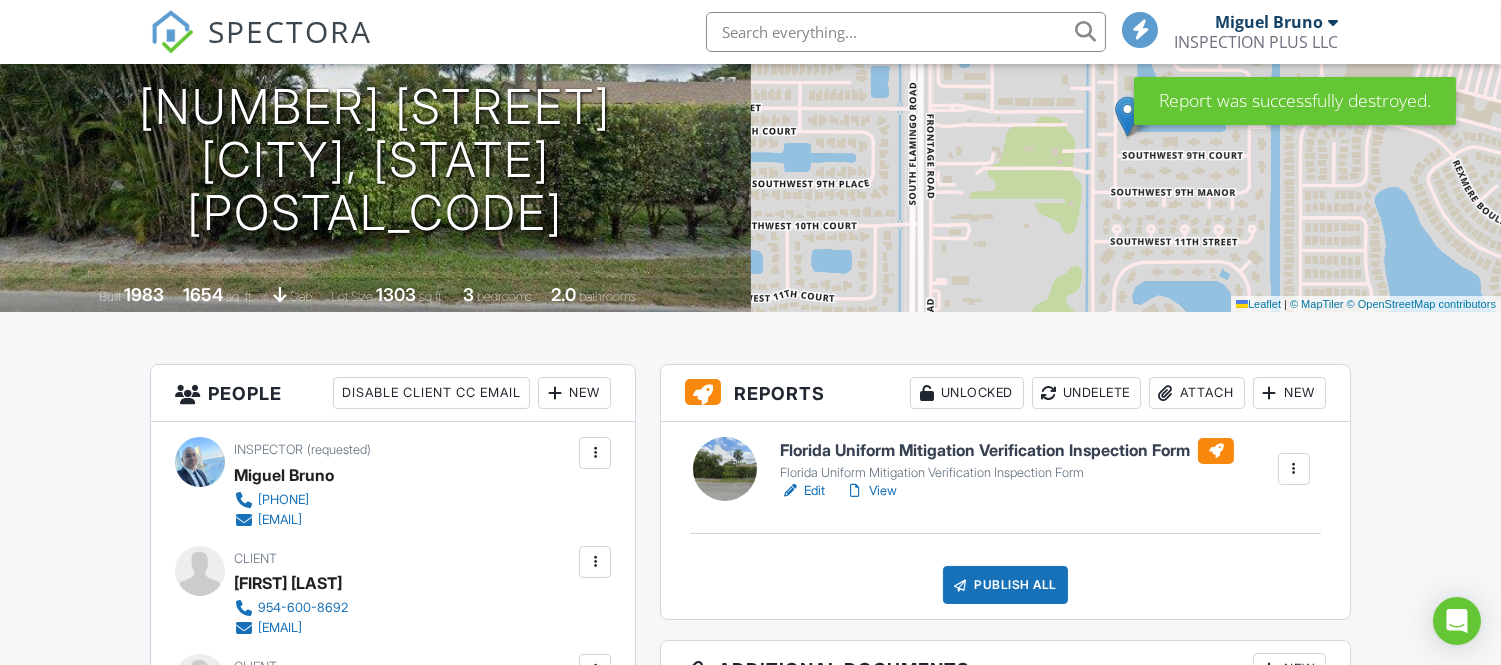 click on "Edit" at bounding box center (802, 491) 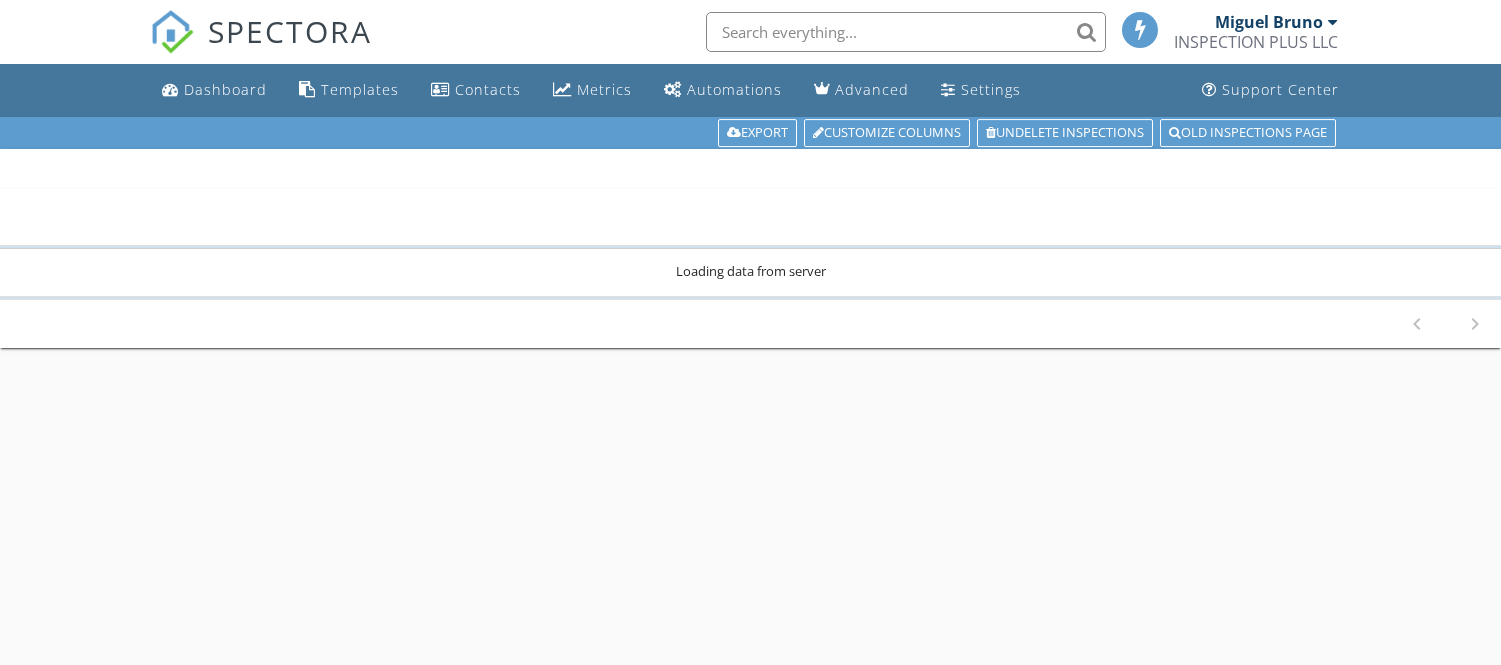 scroll, scrollTop: 0, scrollLeft: 0, axis: both 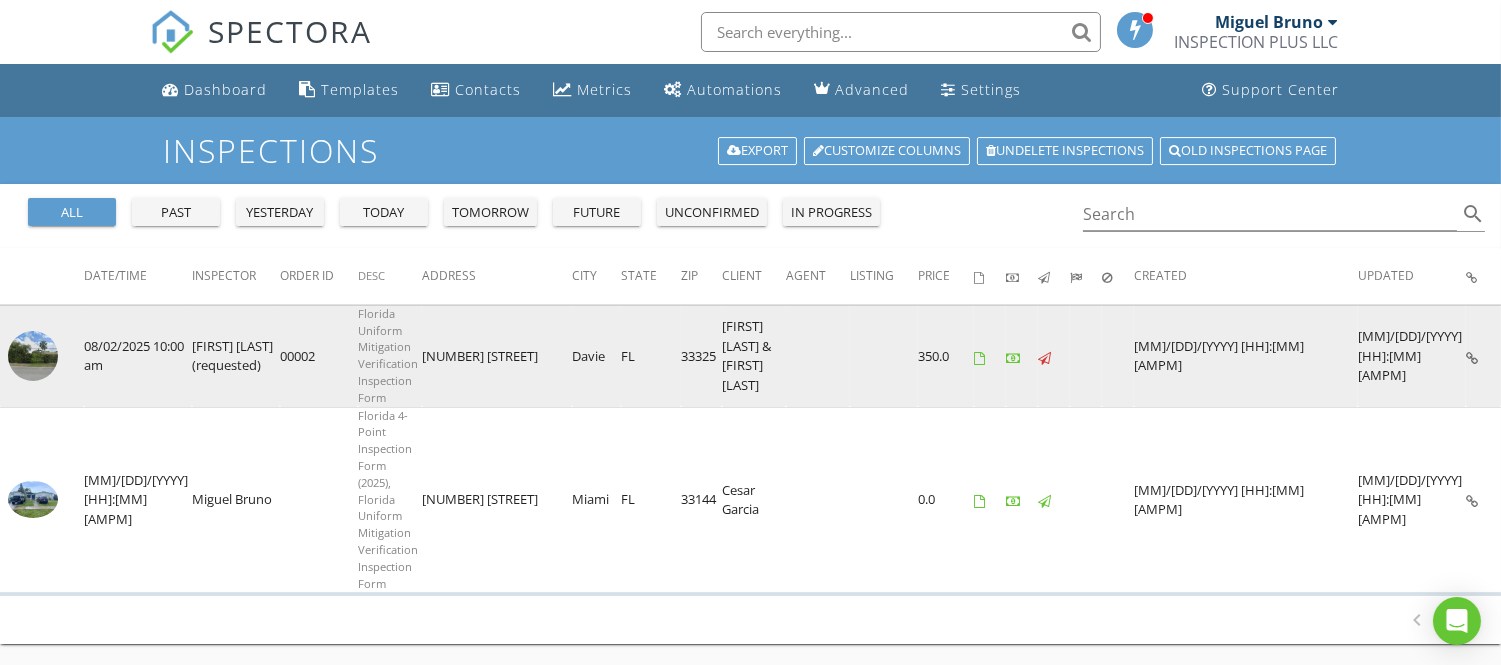 click at bounding box center [33, 356] 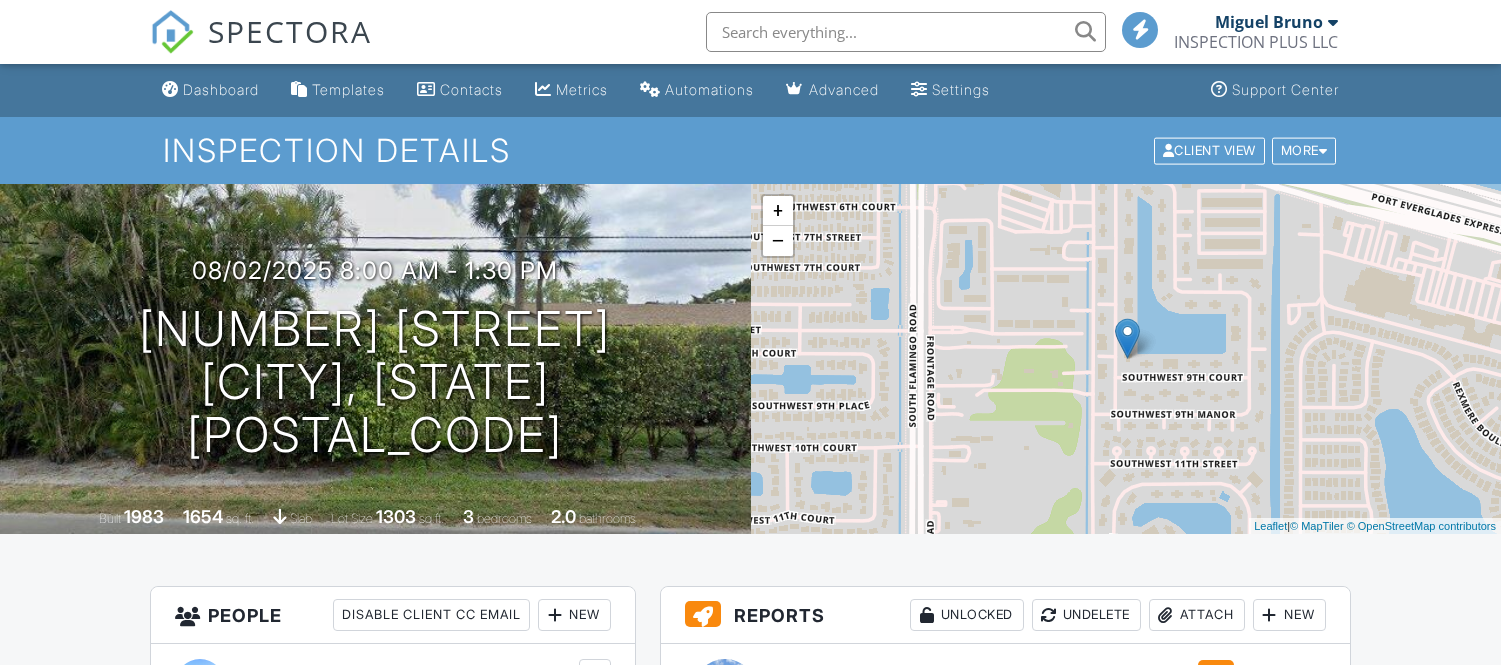 scroll, scrollTop: 333, scrollLeft: 0, axis: vertical 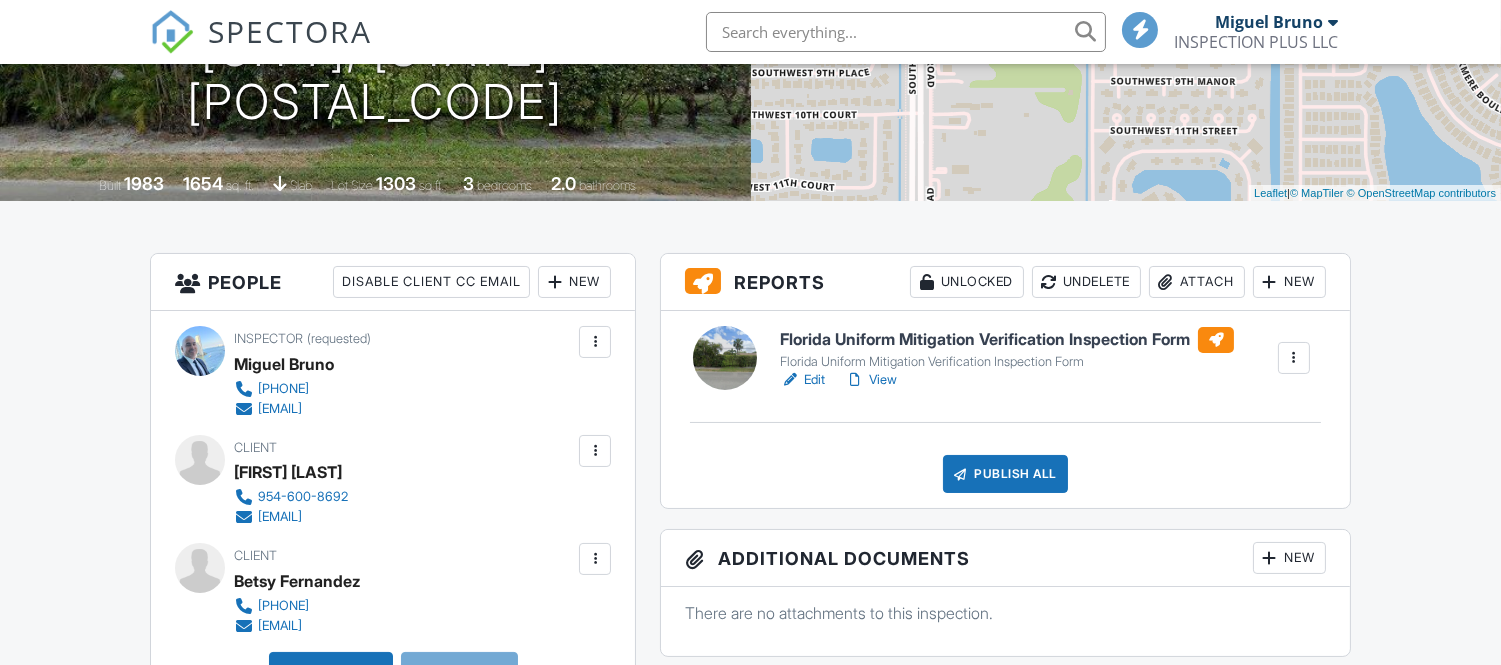 click on "New" at bounding box center (1289, 282) 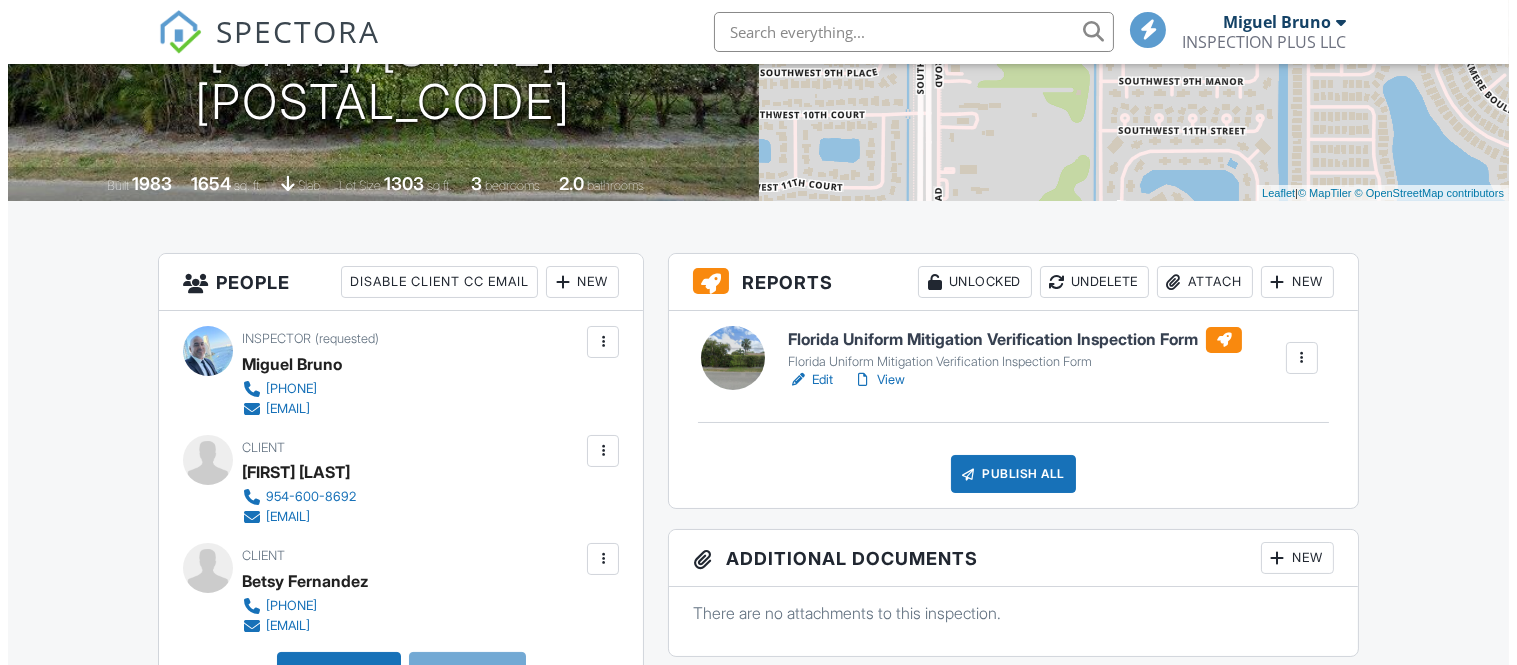 scroll, scrollTop: 333, scrollLeft: 0, axis: vertical 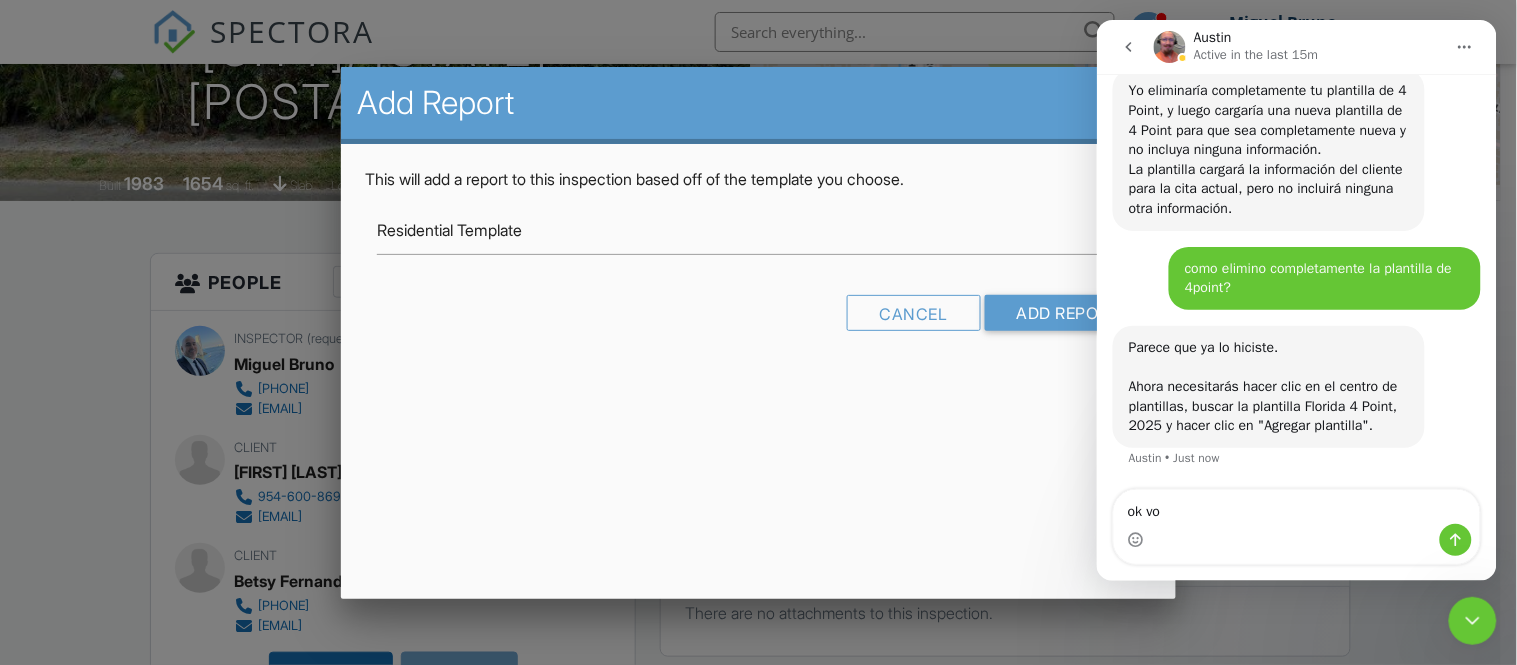 type on "ok voy" 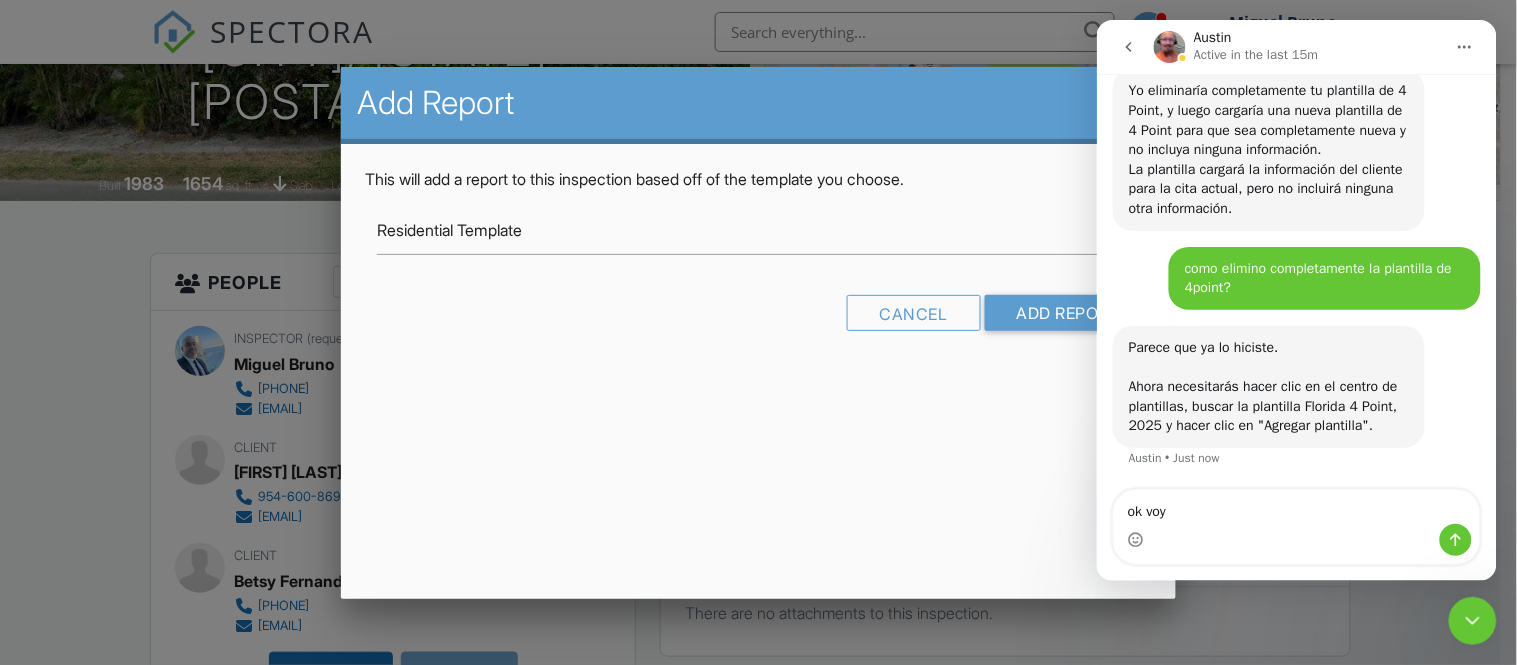 type 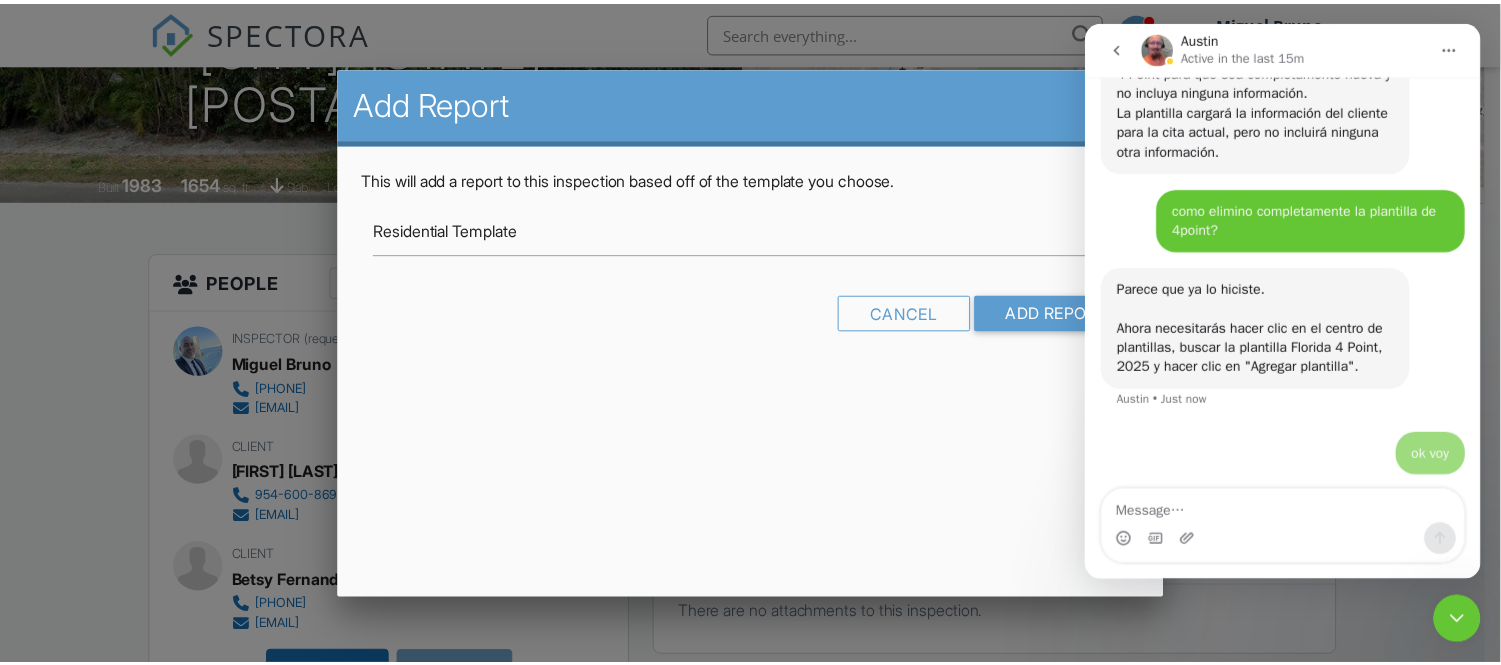 scroll, scrollTop: 32530, scrollLeft: 0, axis: vertical 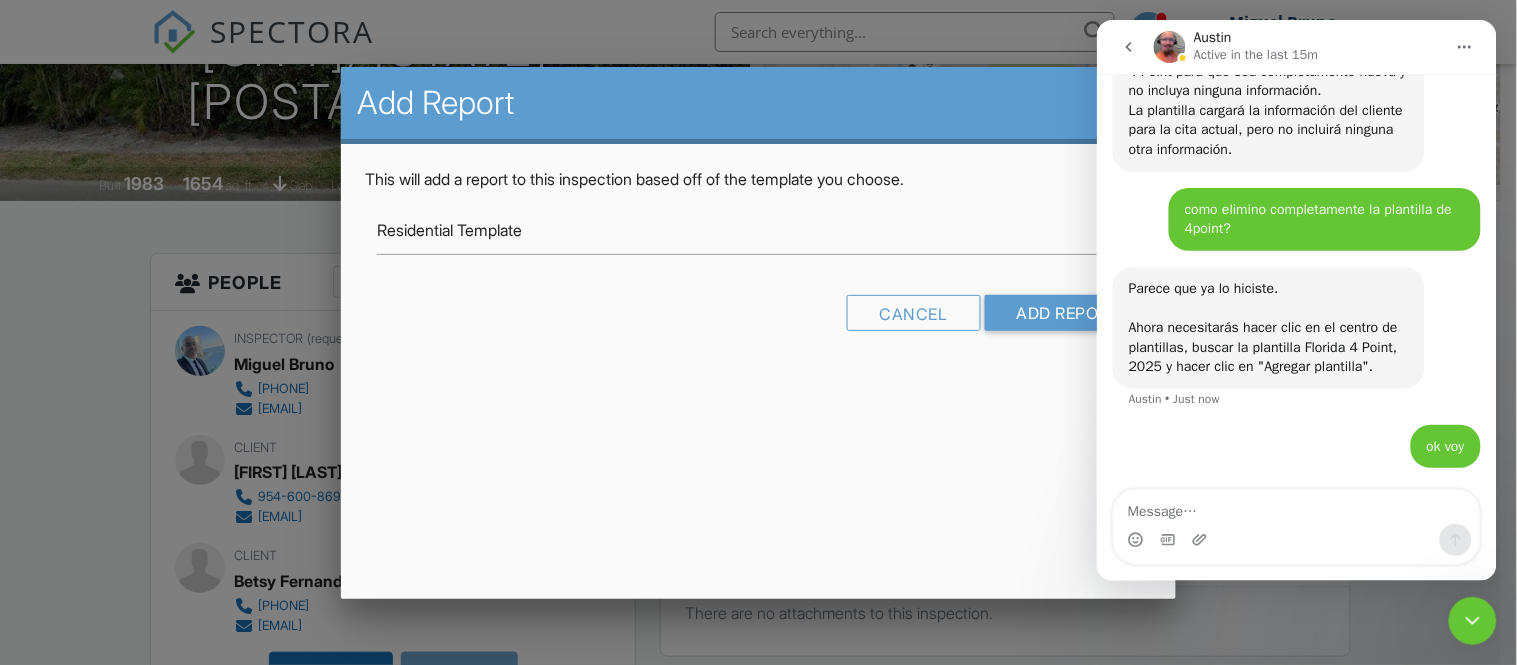 click at bounding box center (1472, 620) 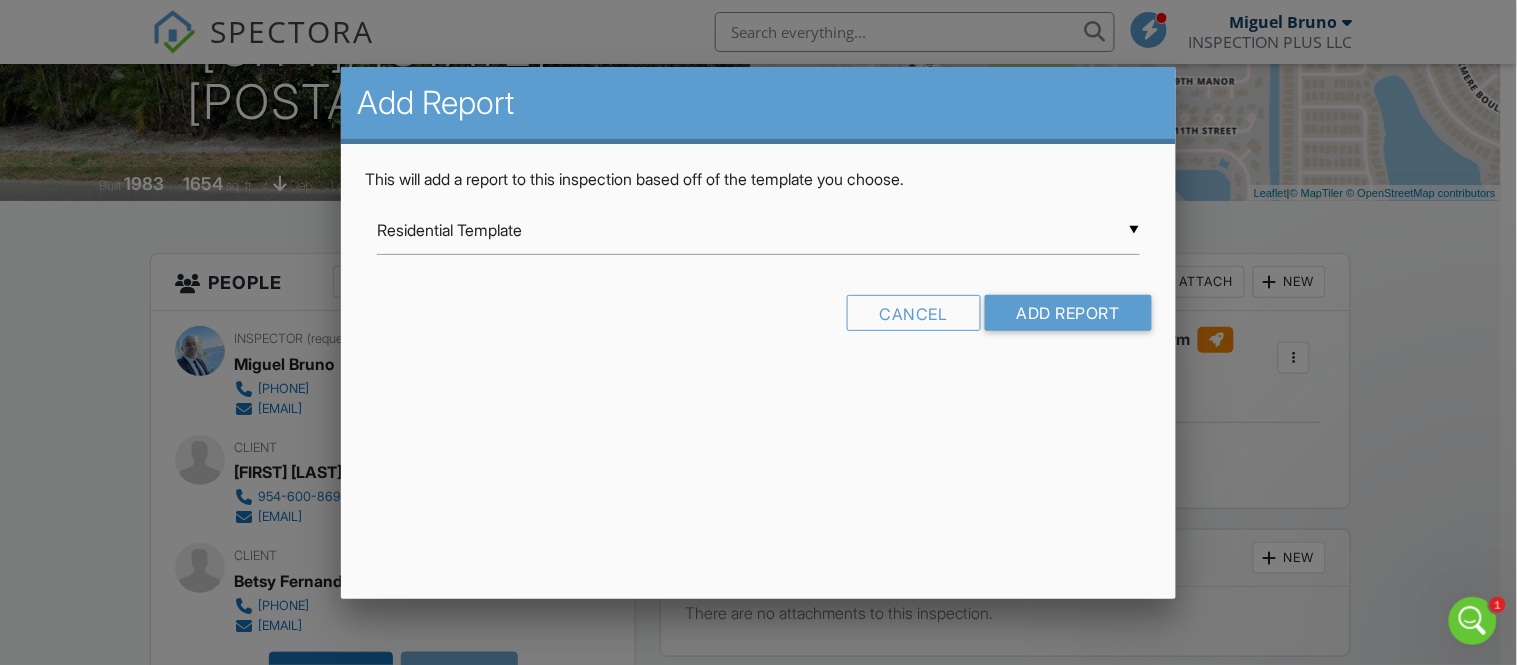 click at bounding box center [758, 315] 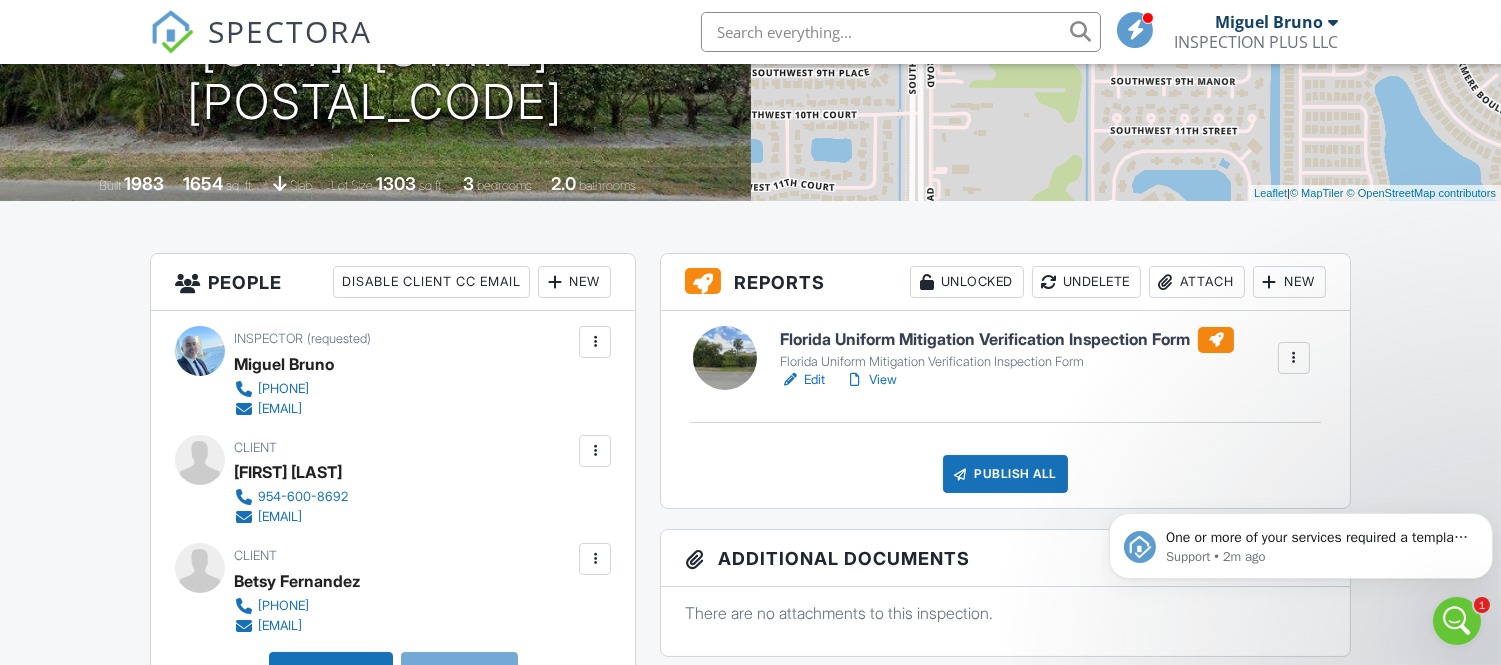 scroll, scrollTop: 0, scrollLeft: 0, axis: both 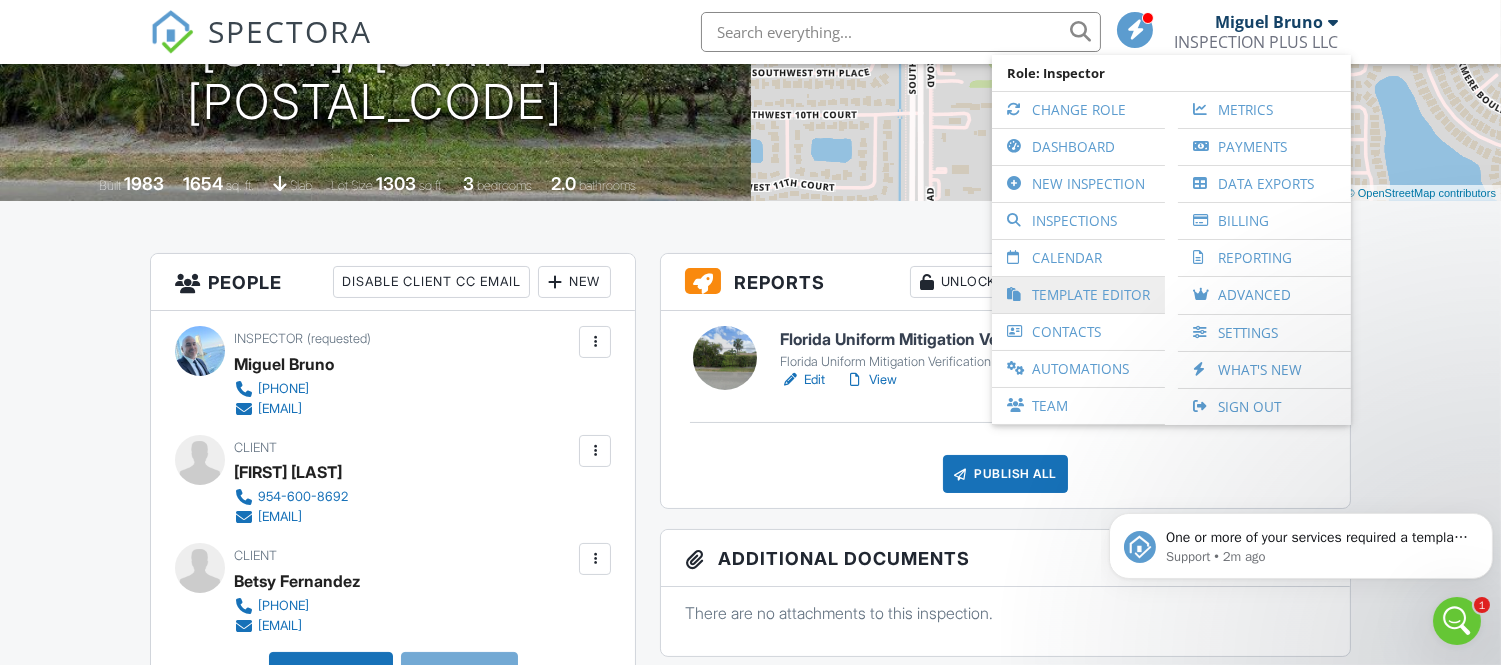 click on "Template Editor" at bounding box center [1078, 295] 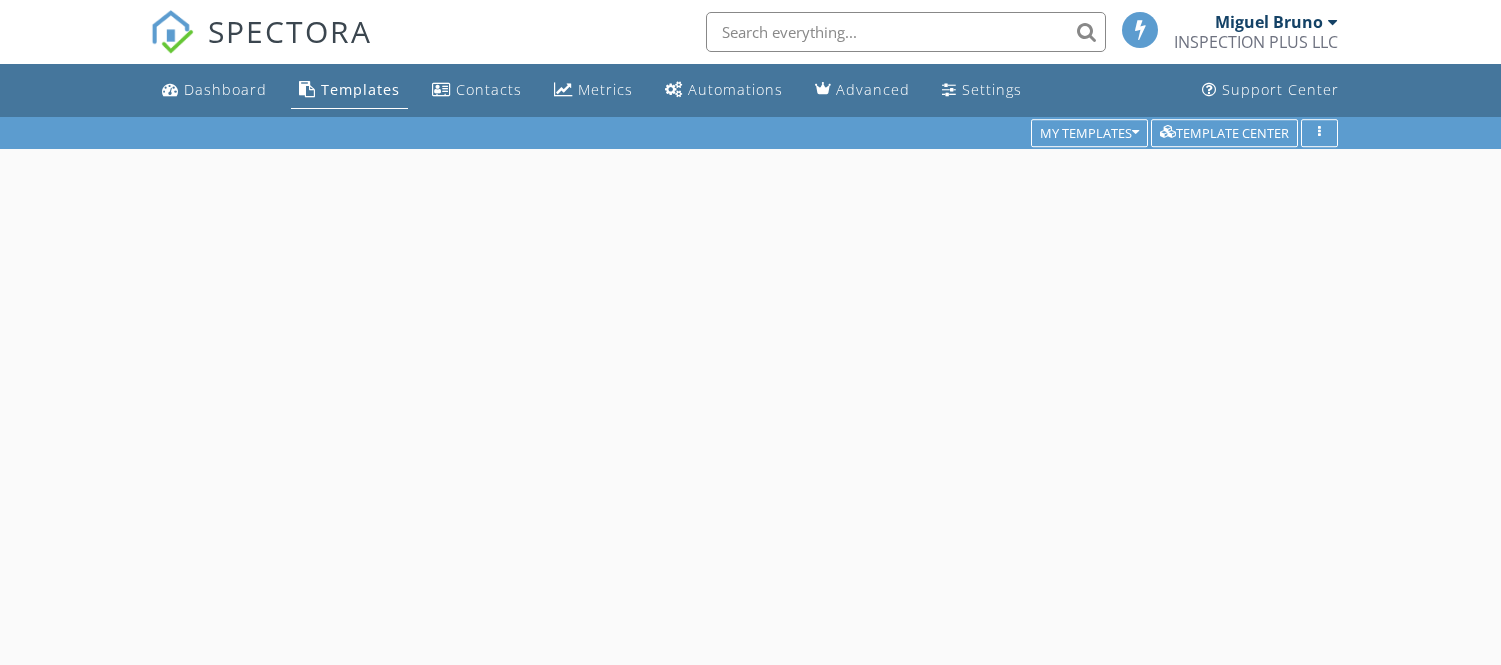 scroll, scrollTop: 0, scrollLeft: 0, axis: both 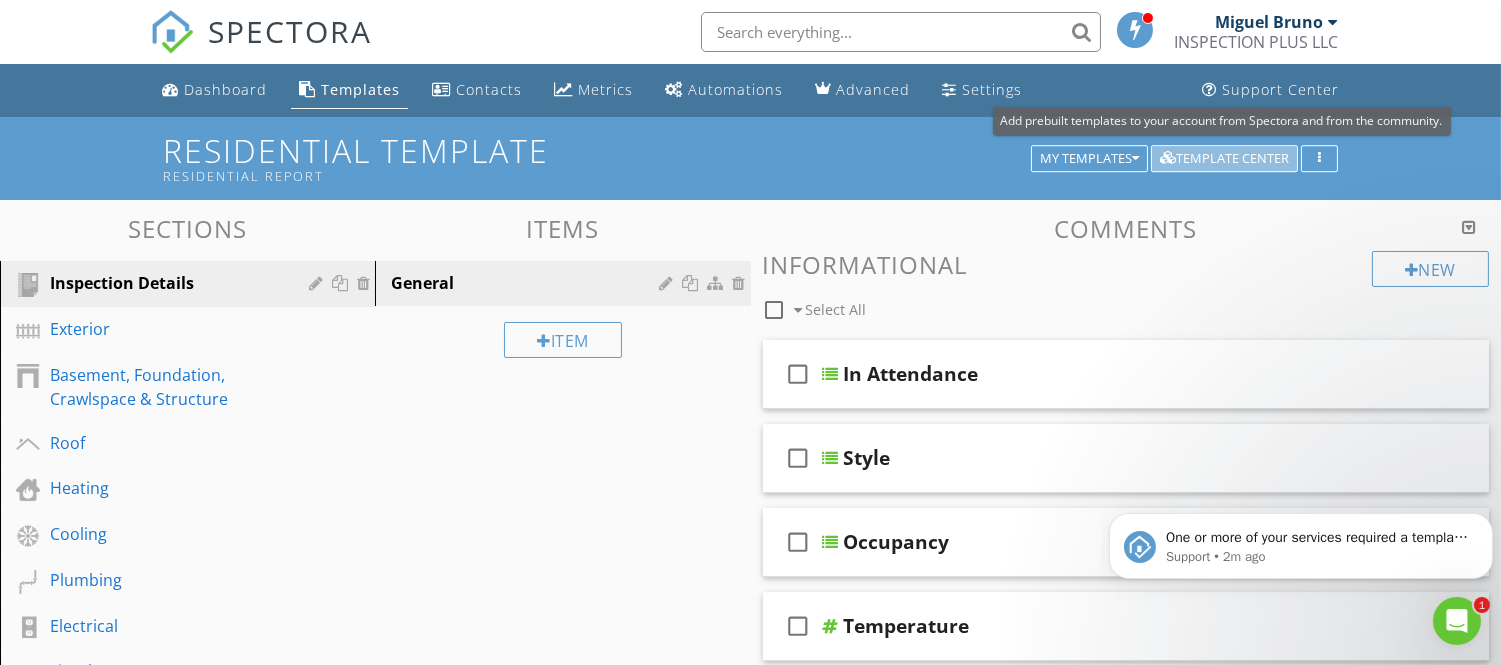 click on "Template Center" at bounding box center (1224, 159) 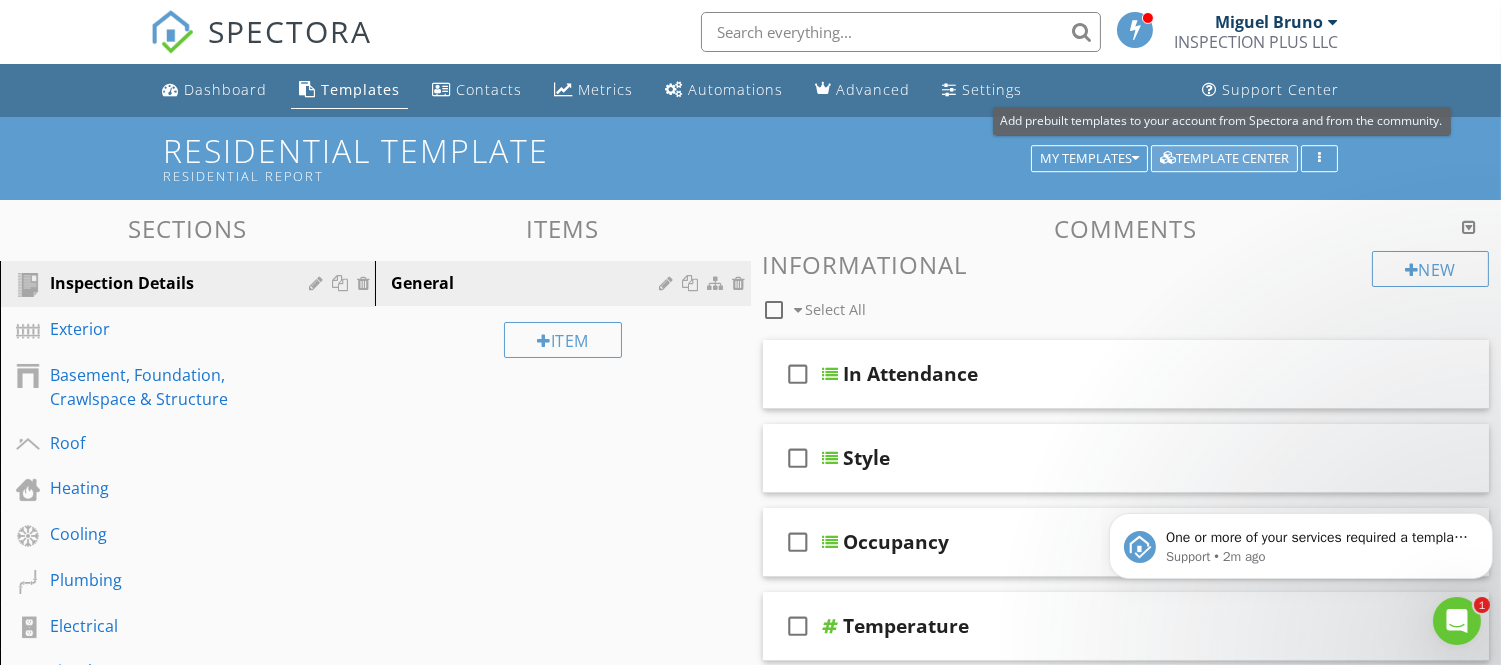 click on "Template Center" at bounding box center [1224, 159] 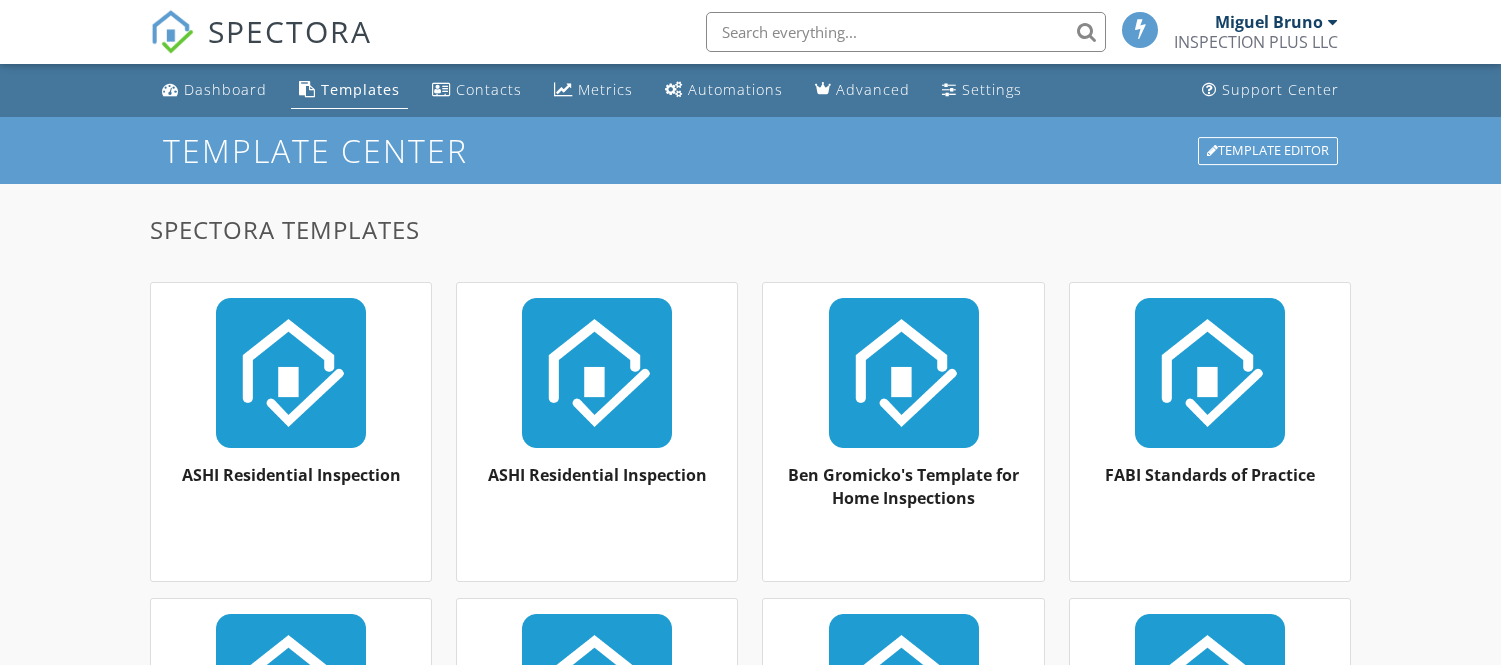 scroll, scrollTop: 0, scrollLeft: 0, axis: both 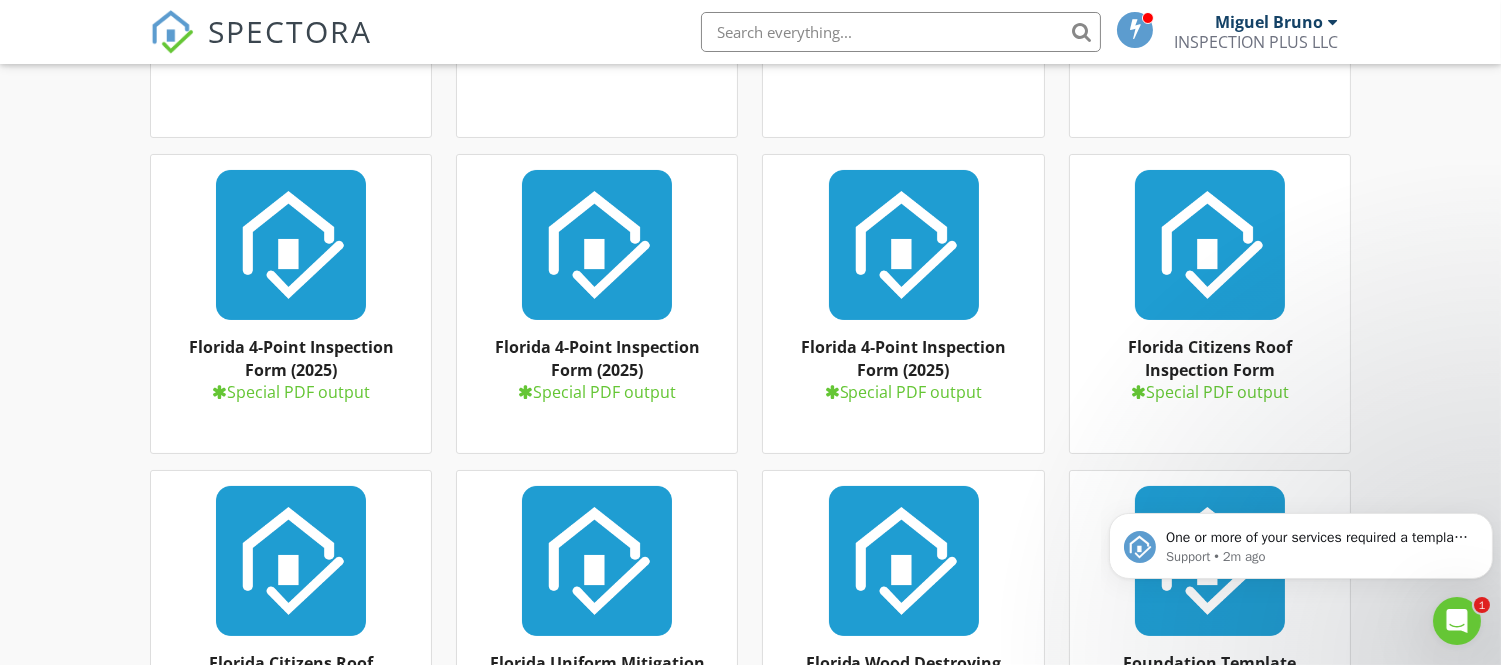 click at bounding box center (291, 245) 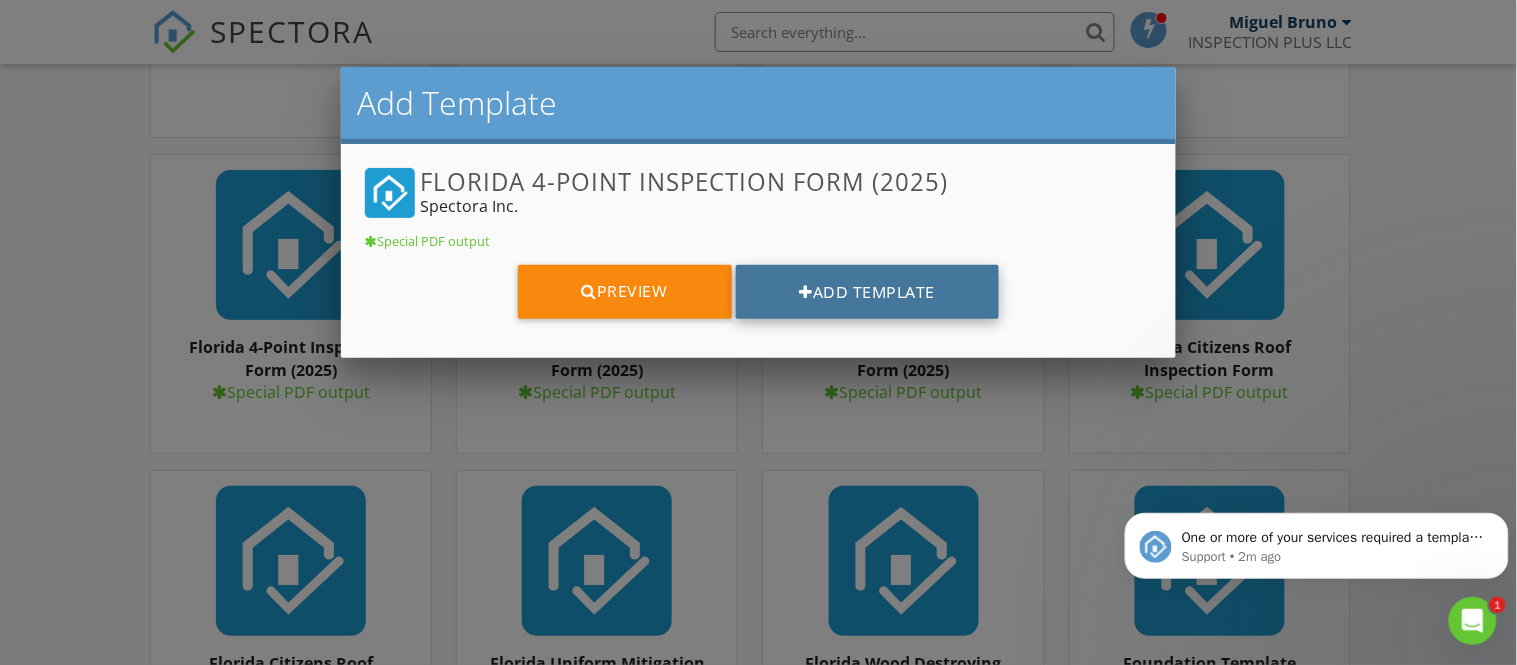 click on "Add Template" at bounding box center (868, 292) 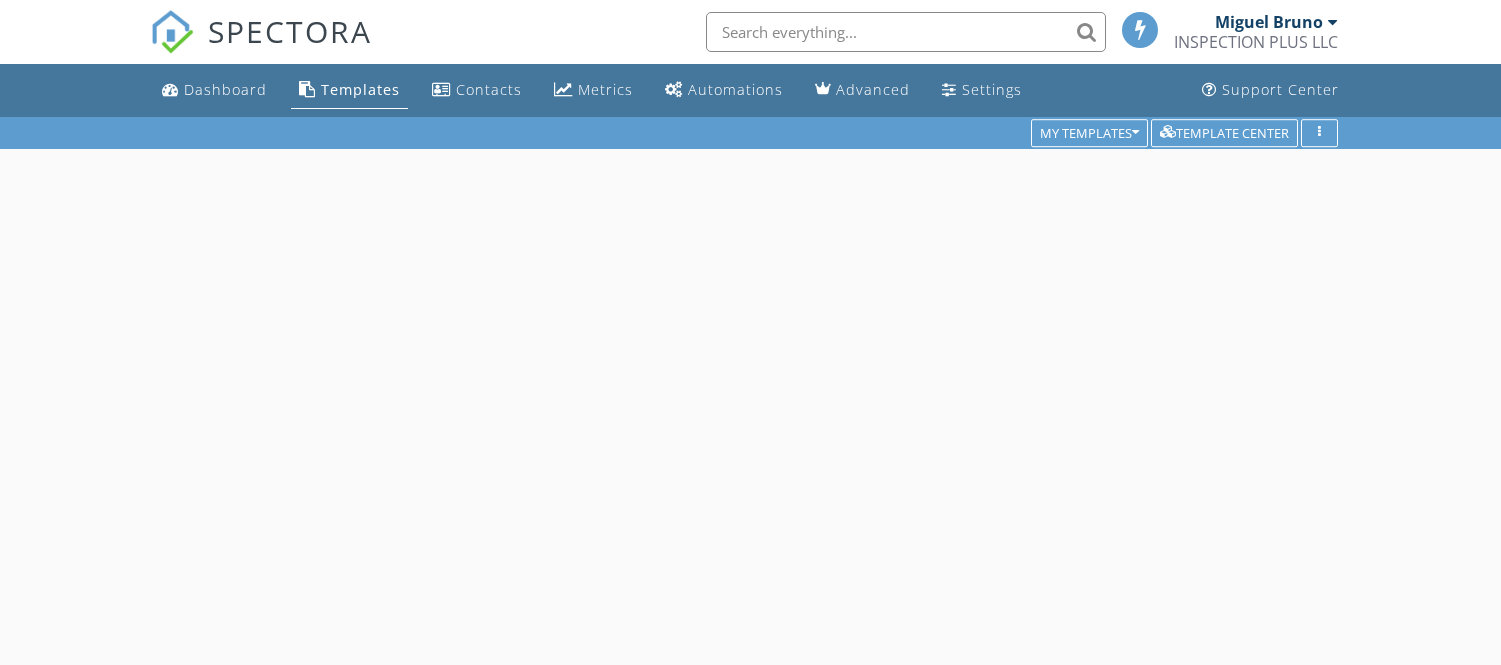 scroll, scrollTop: 0, scrollLeft: 0, axis: both 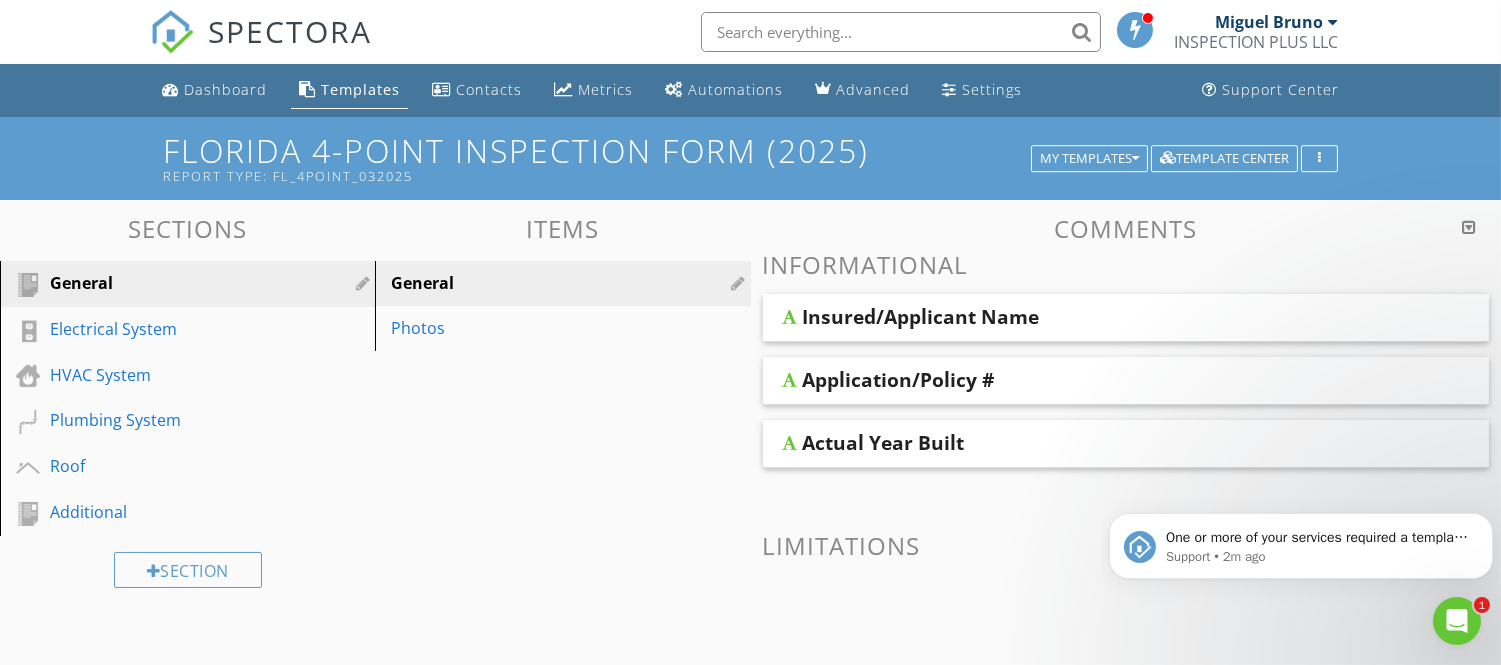 click on "Miguel Bruno" at bounding box center (1269, 22) 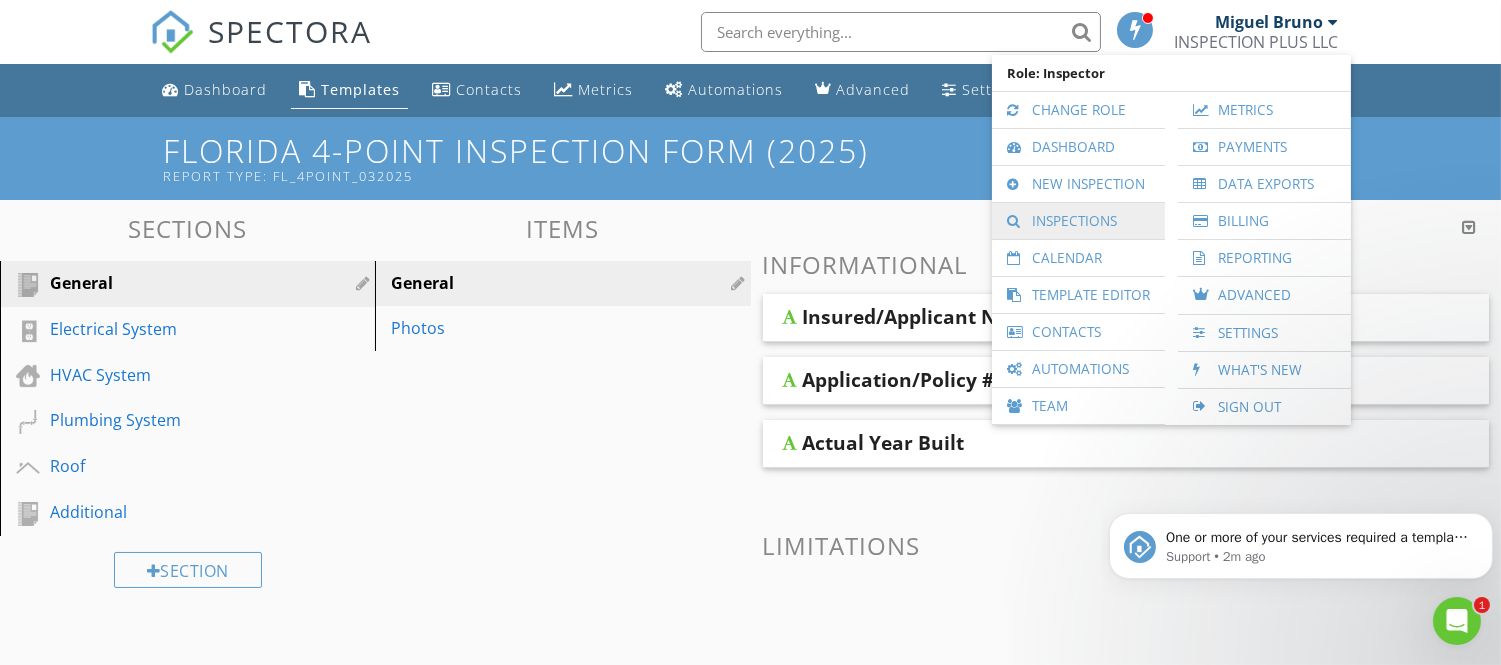 click on "Inspections" at bounding box center (1078, 221) 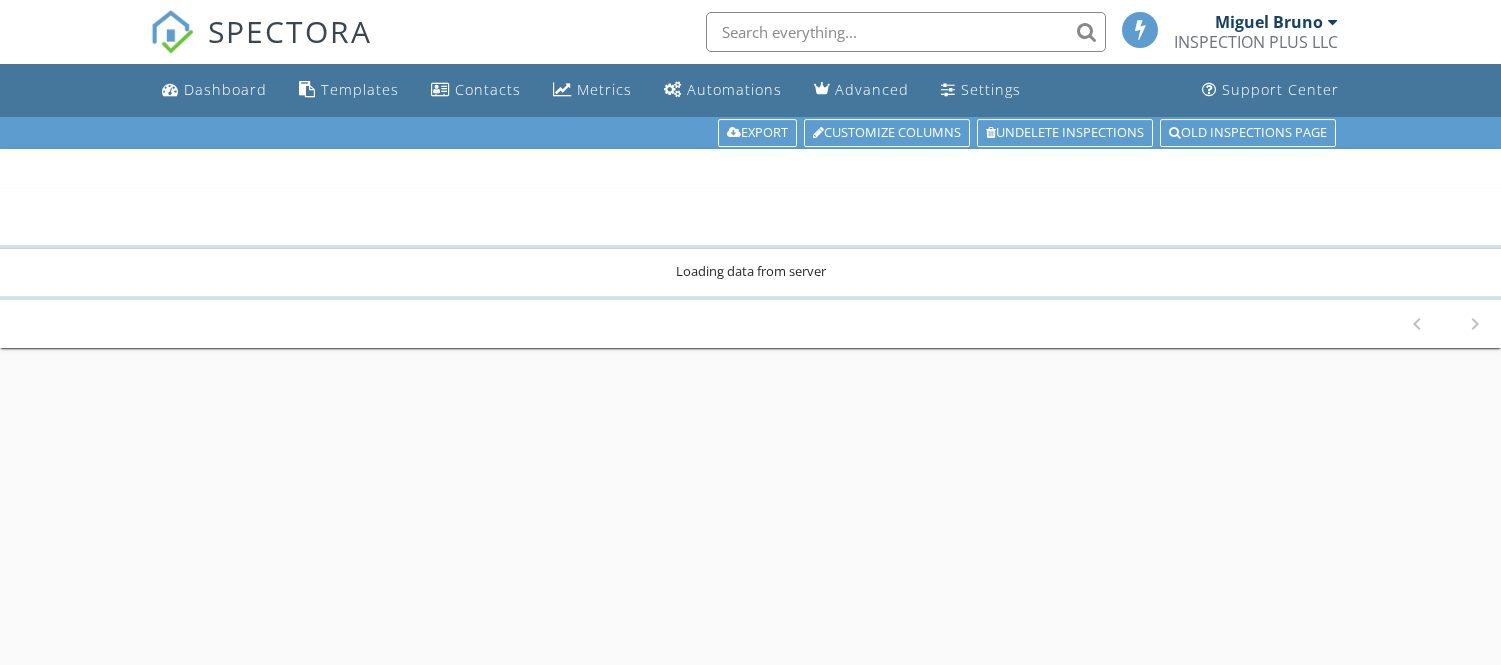 scroll, scrollTop: 0, scrollLeft: 0, axis: both 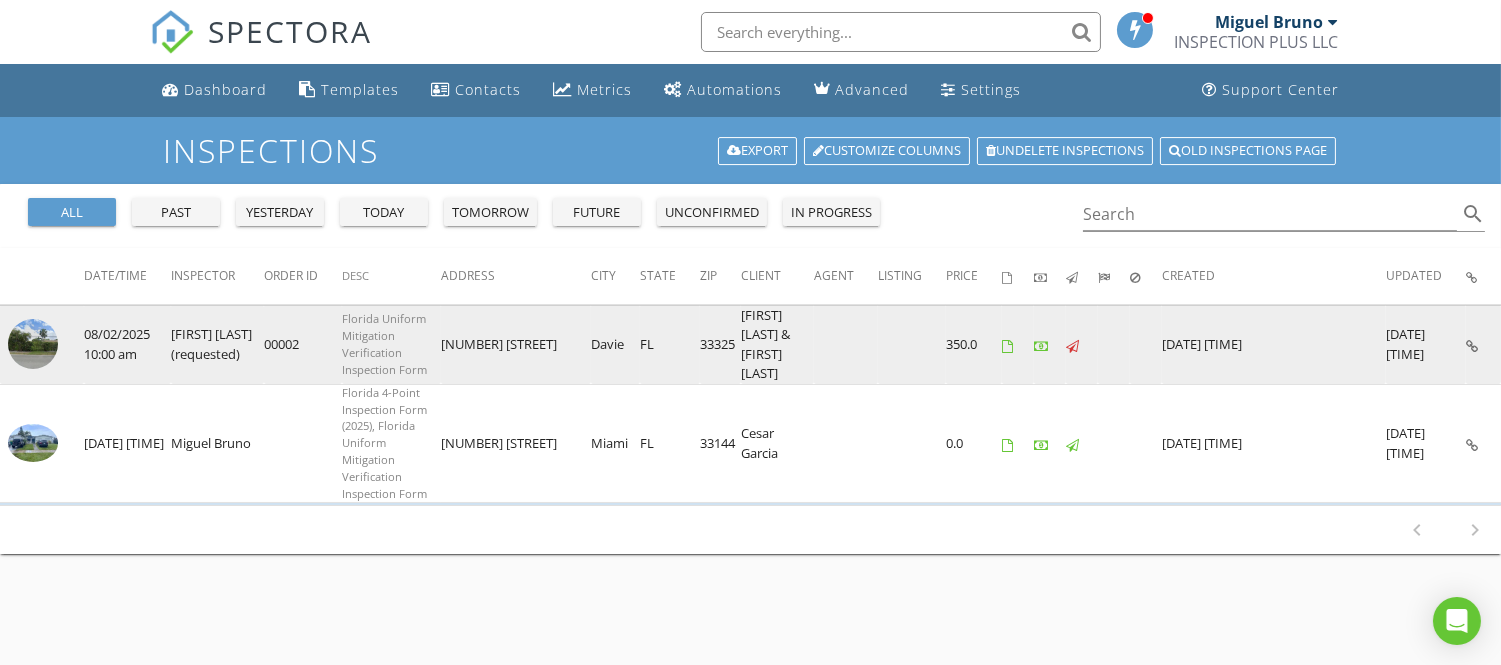 click at bounding box center [33, 344] 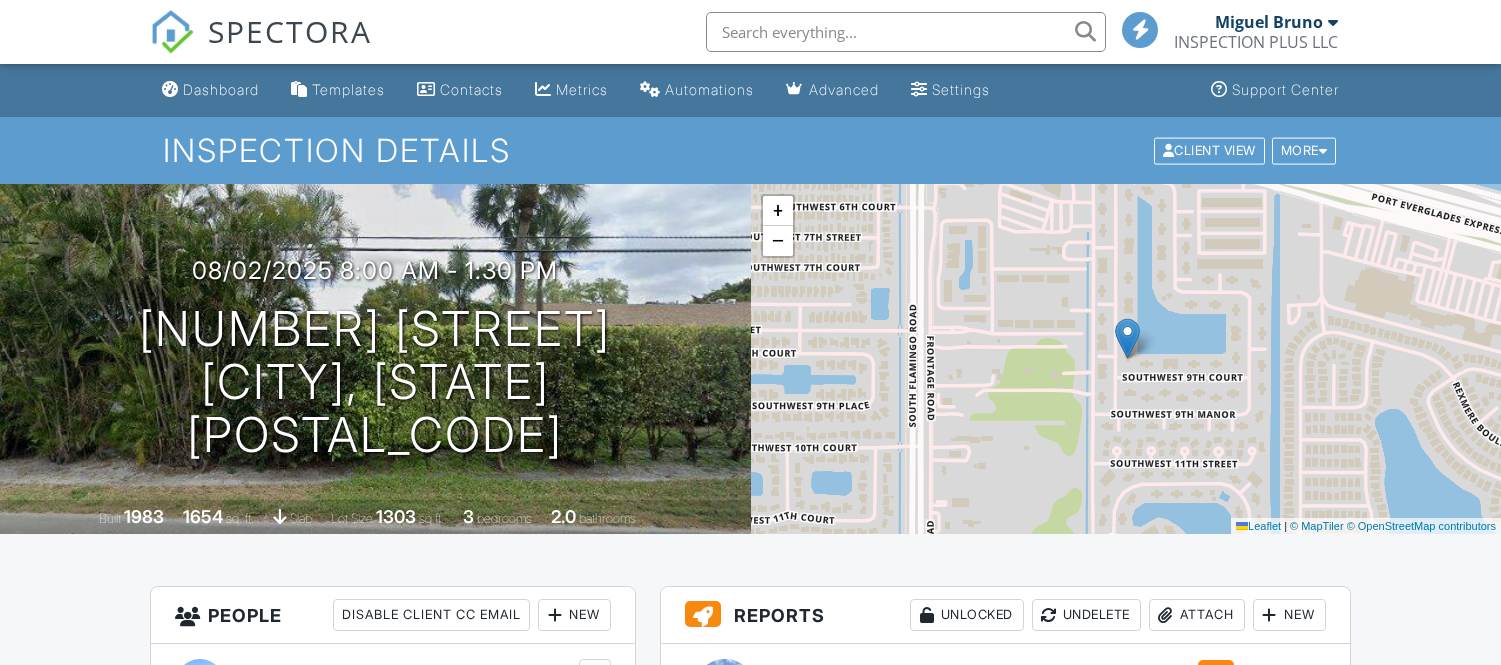 click on "New" at bounding box center [1289, 615] 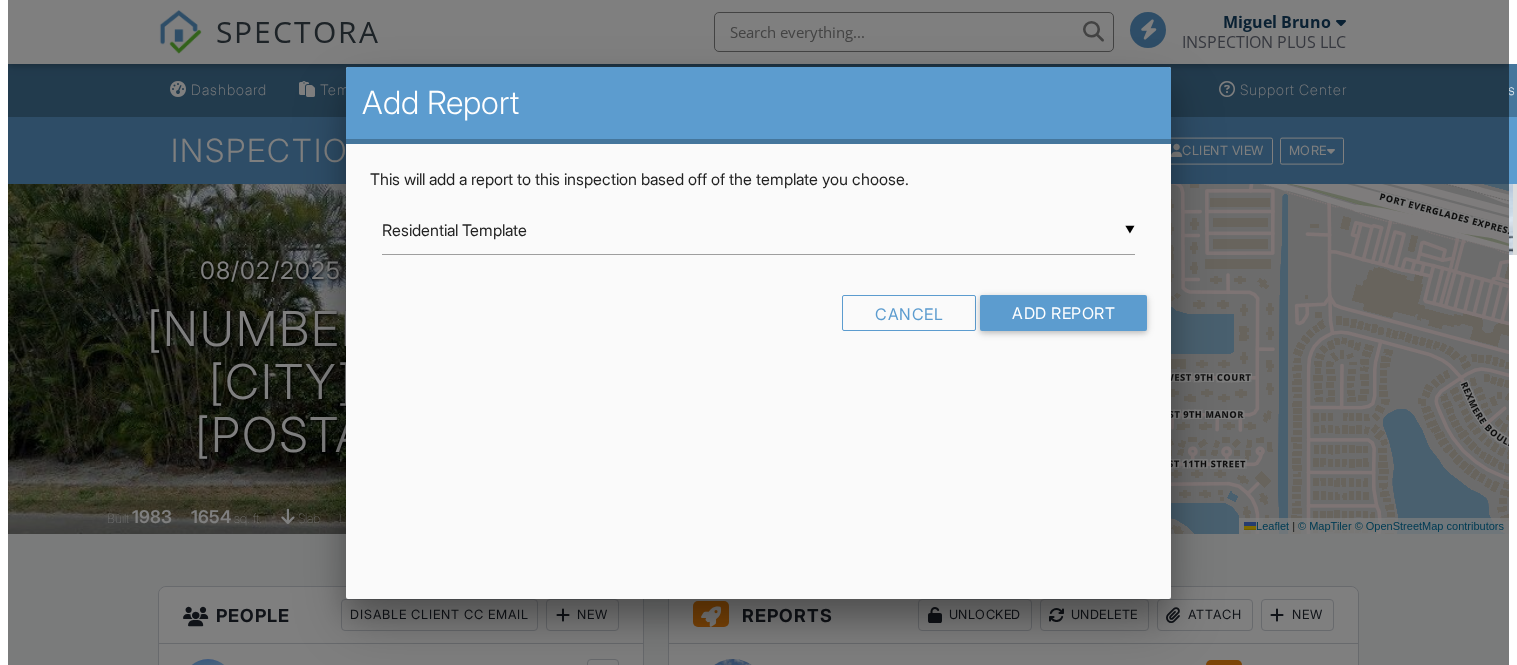 scroll, scrollTop: 333, scrollLeft: 0, axis: vertical 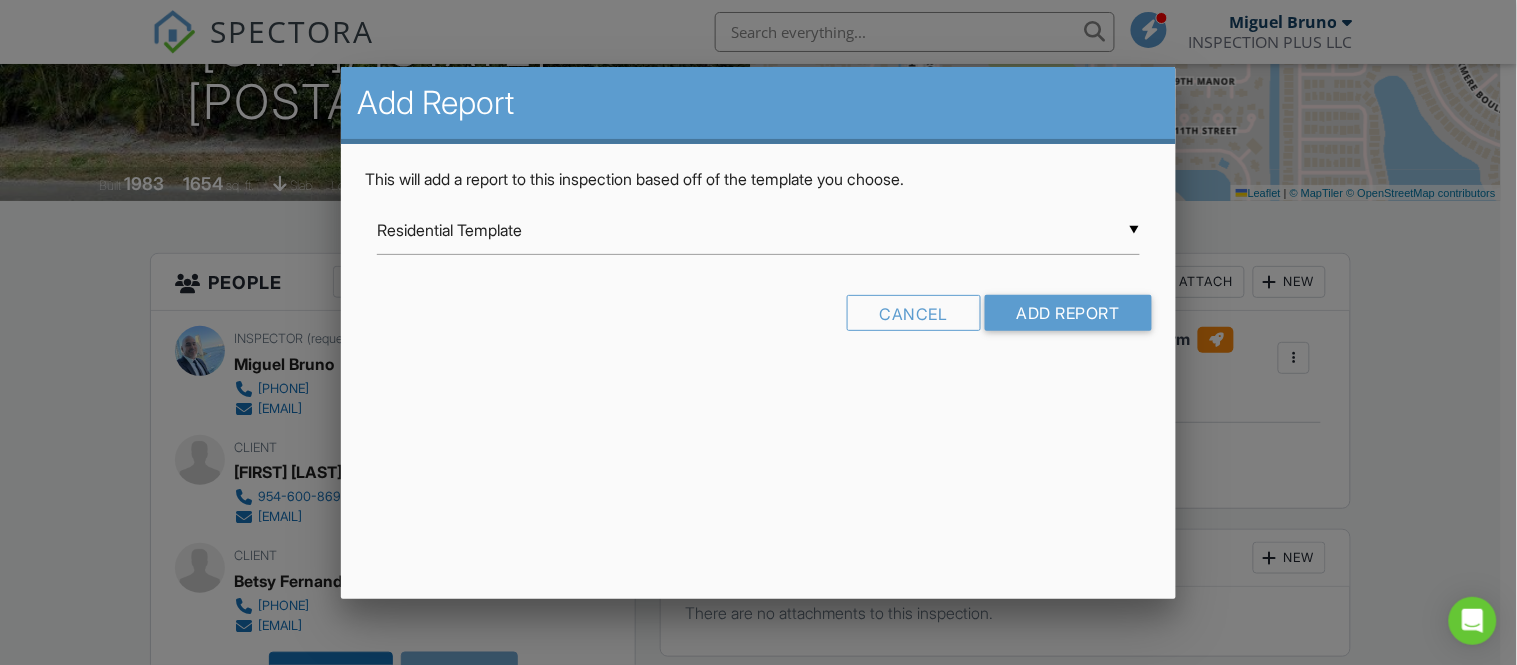 click on "▼ Residential Template Residential Template Room-by-Room Residential Template Florida 4-Point Inspection Form (2025) Florida Uniform Mitigation Verification Inspection Form  Residential Template
Room-by-Room Residential Template
Florida 4-Point Inspection Form (2025)
Florida Uniform Mitigation Verification Inspection Form" at bounding box center [758, 230] 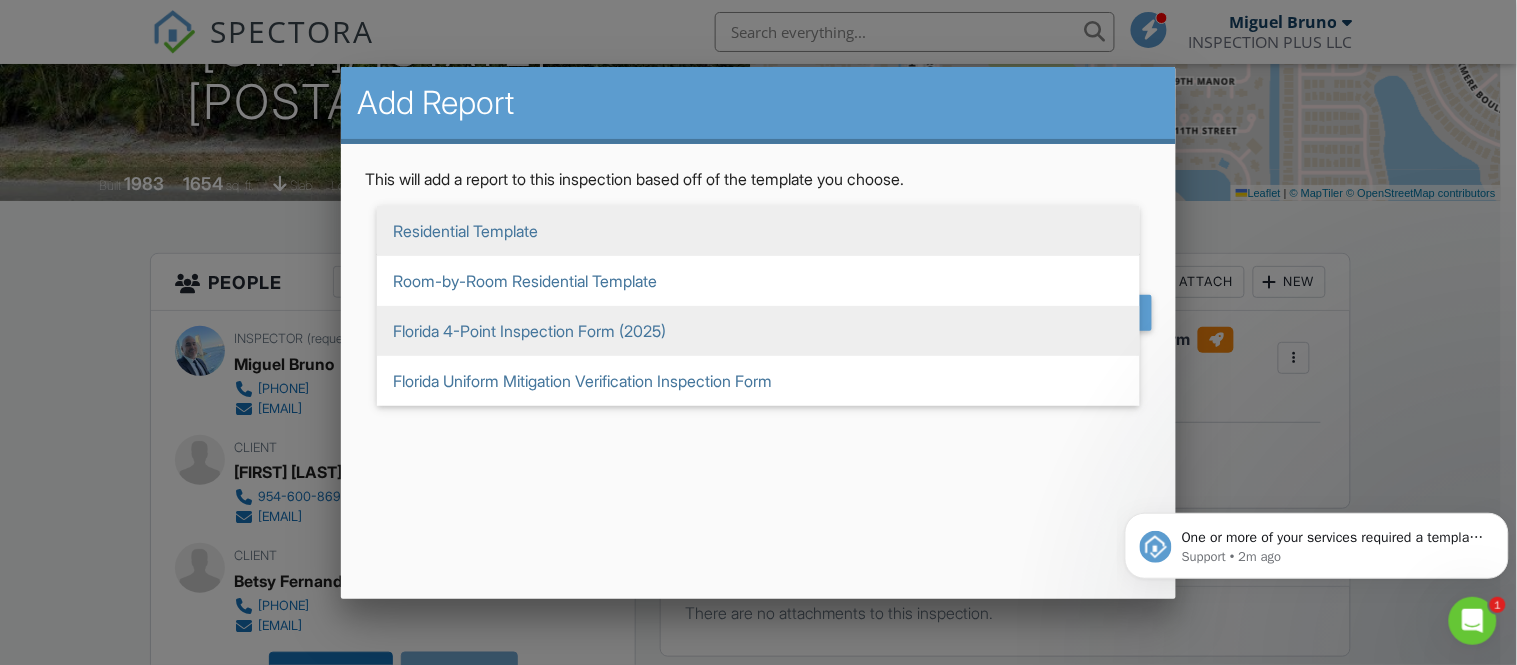 scroll, scrollTop: 0, scrollLeft: 0, axis: both 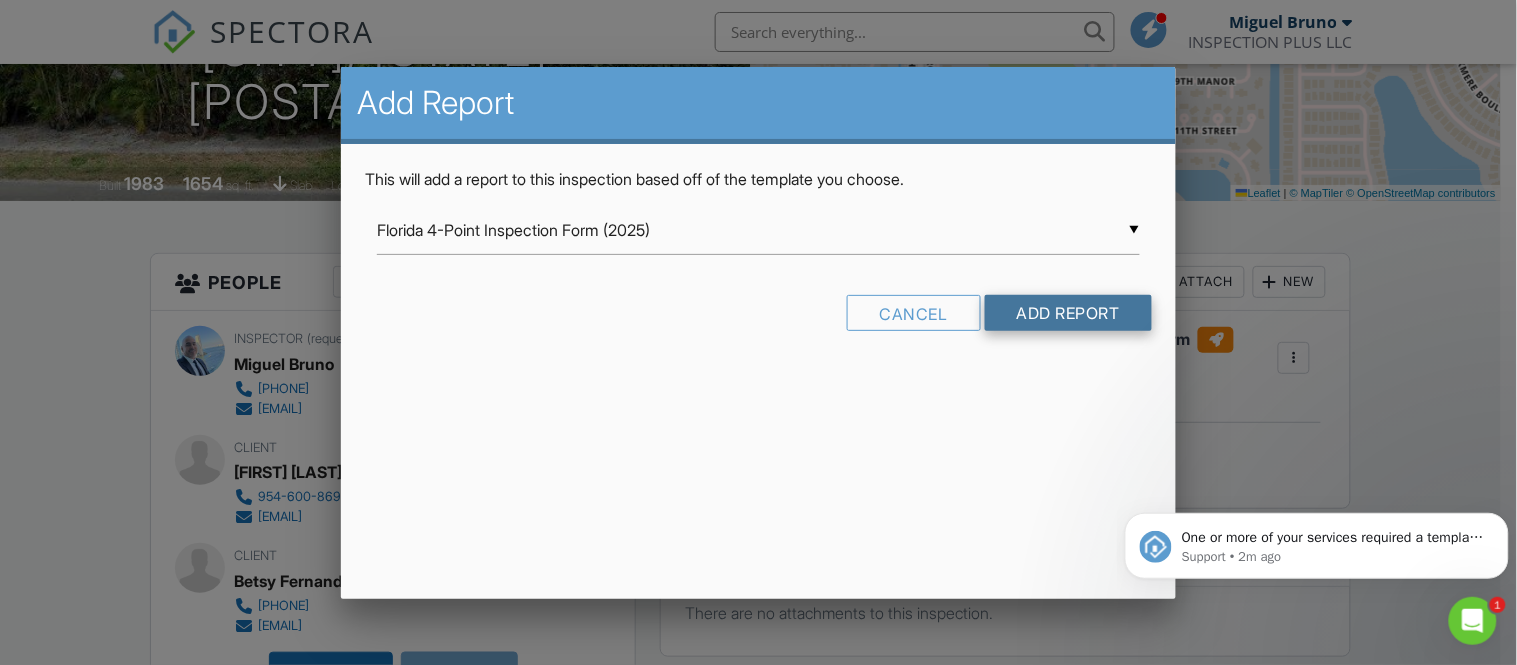 click on "Add Report" at bounding box center (1068, 313) 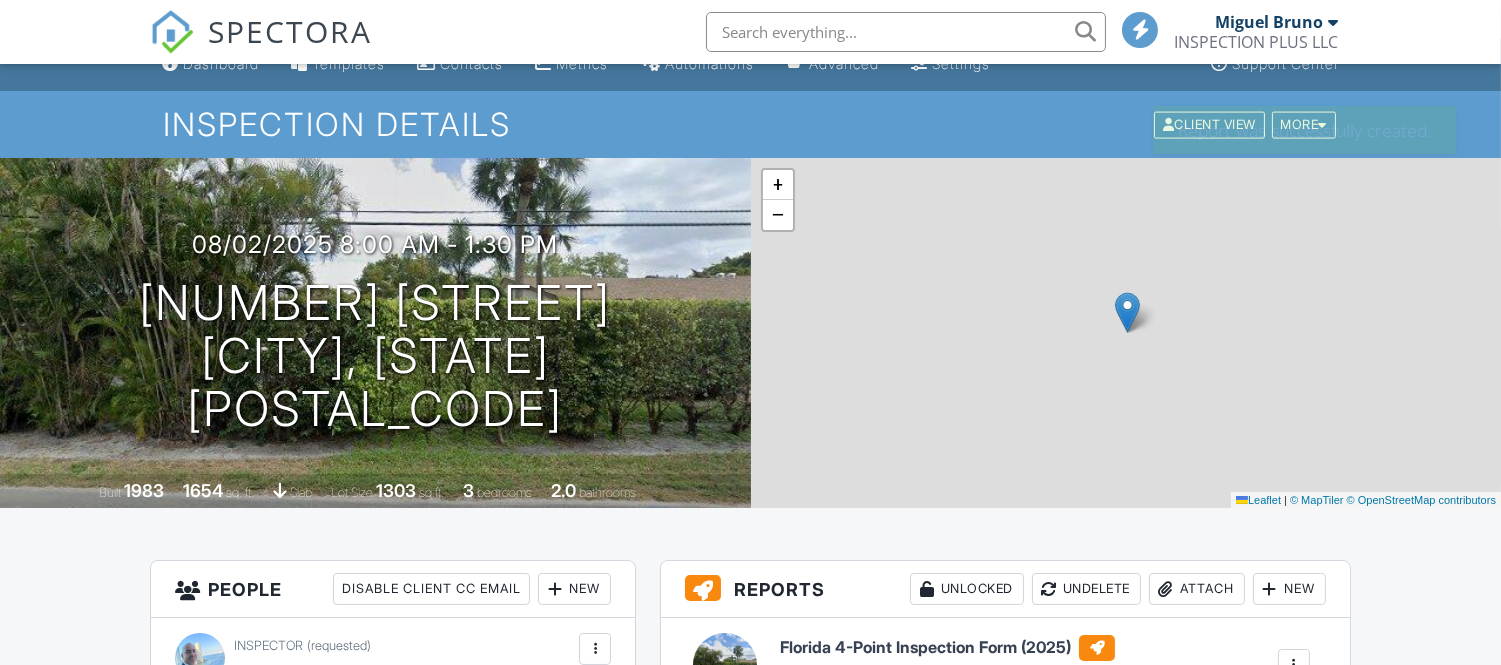 scroll, scrollTop: 222, scrollLeft: 0, axis: vertical 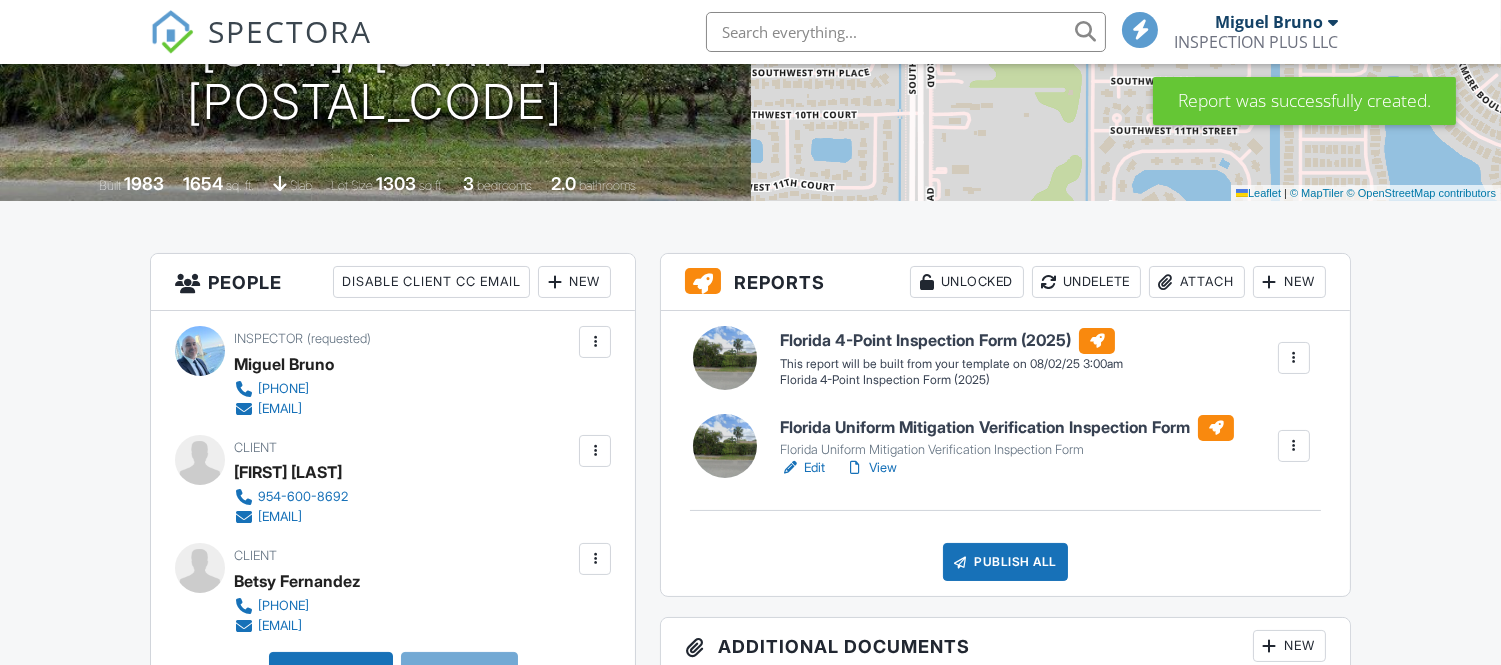 click at bounding box center [1294, 358] 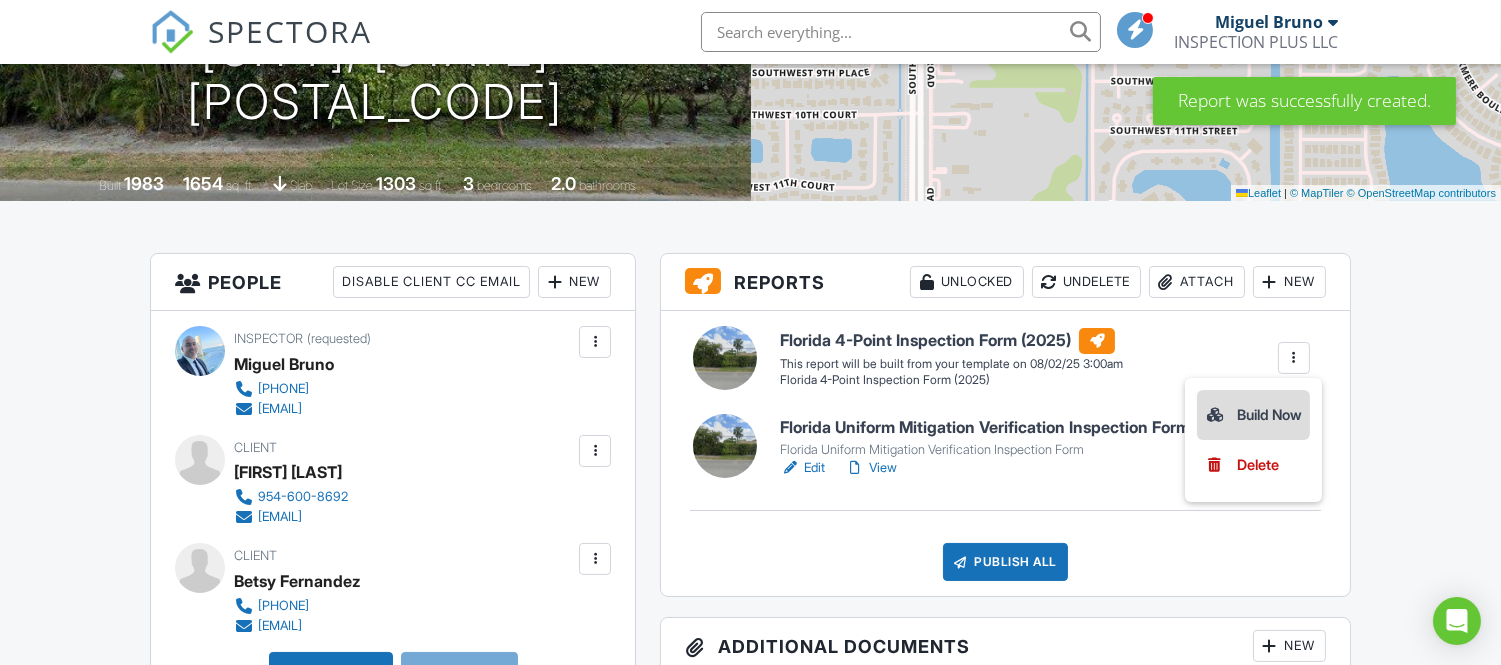 click on "Build Now" at bounding box center [1253, 415] 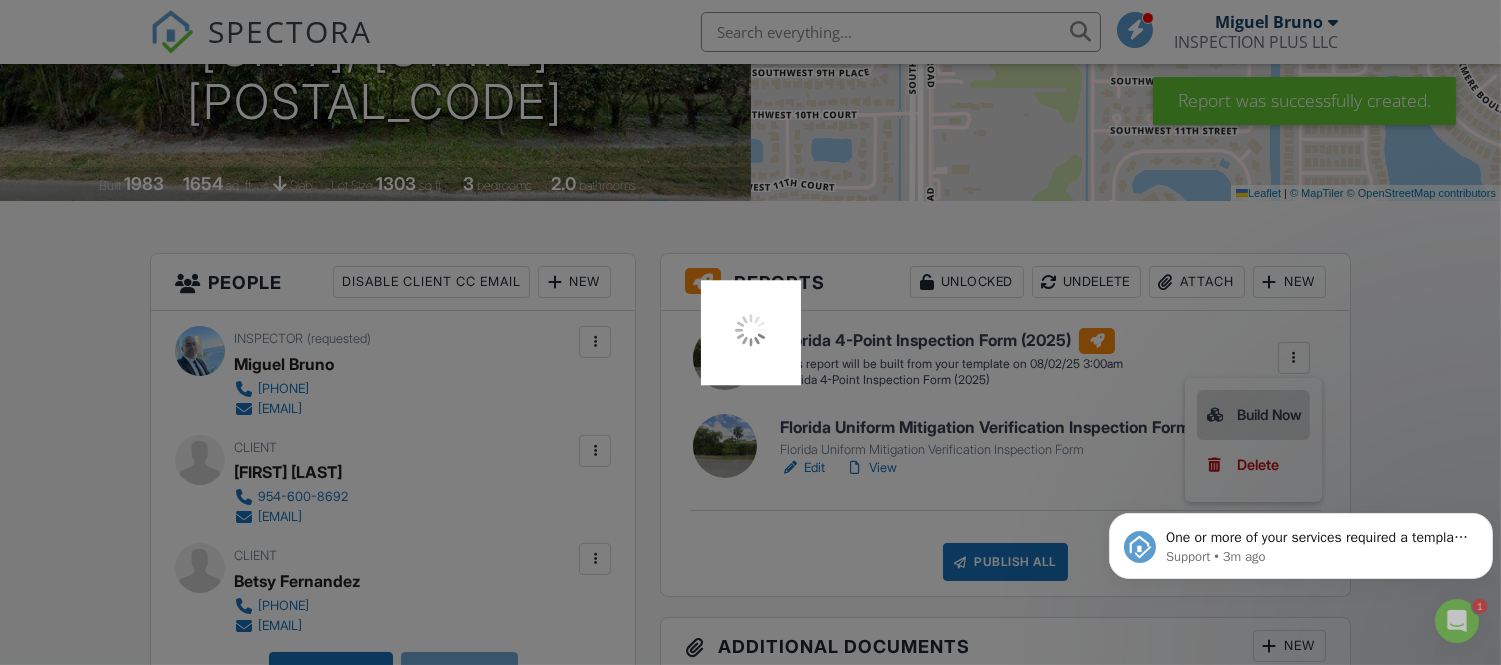 scroll, scrollTop: 0, scrollLeft: 0, axis: both 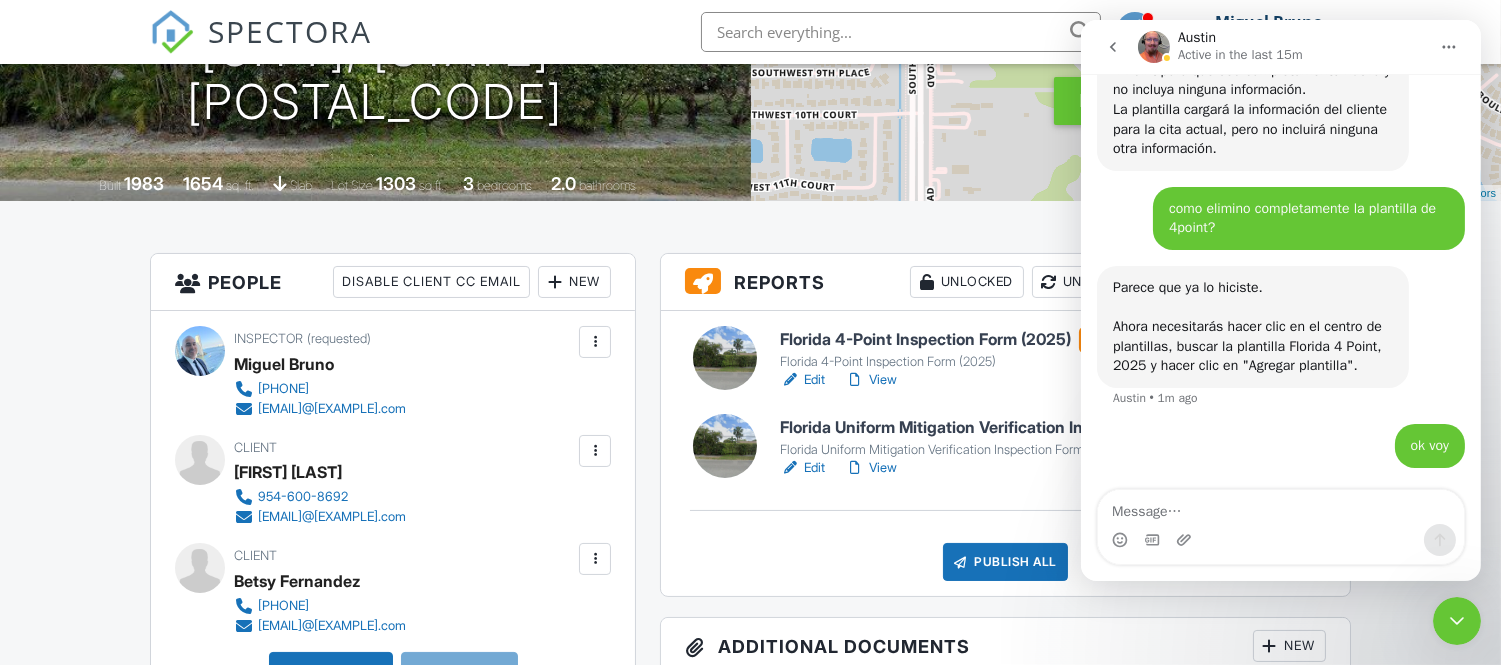 click on "Edit" at bounding box center [802, 380] 